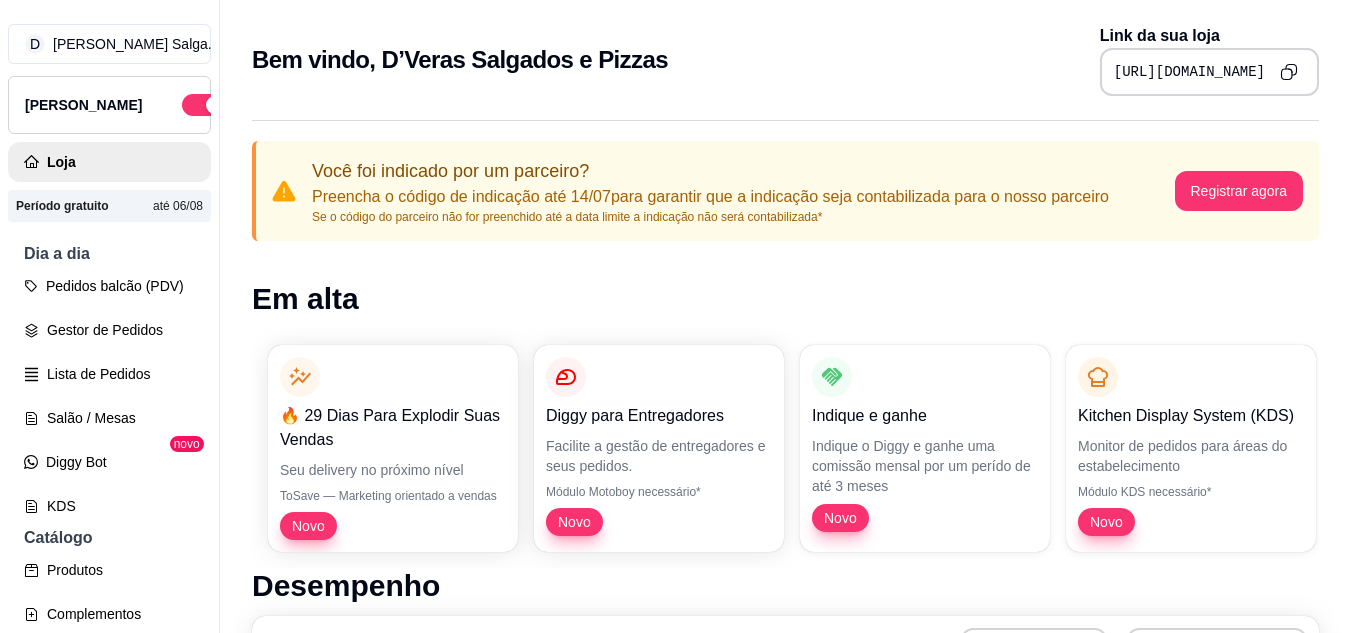 scroll, scrollTop: 0, scrollLeft: 0, axis: both 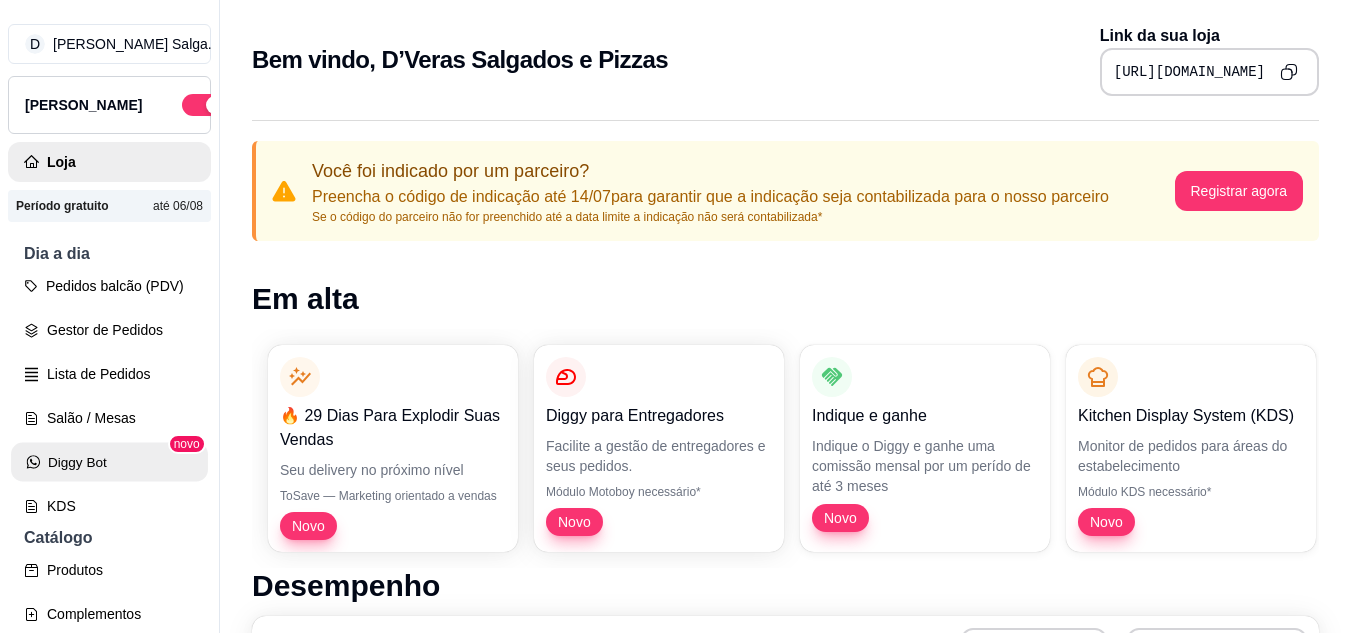 click on "Diggy Bot" at bounding box center [109, 462] 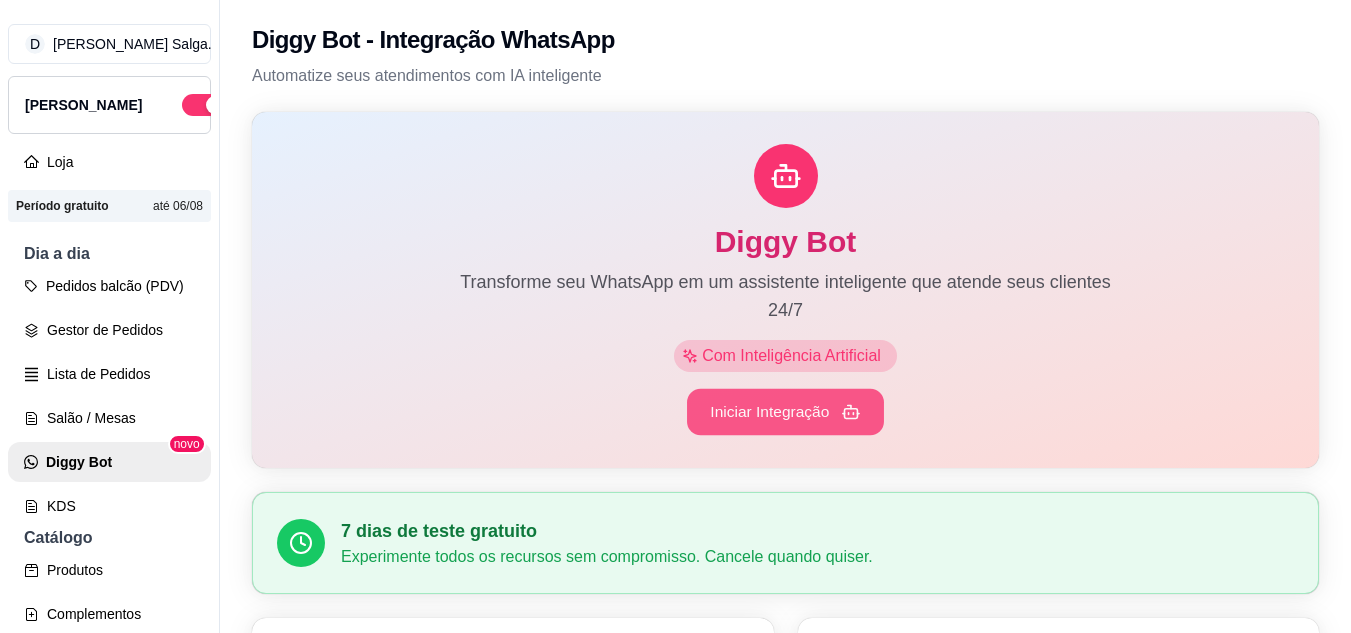 click on "Iniciar Integração" at bounding box center [785, 412] 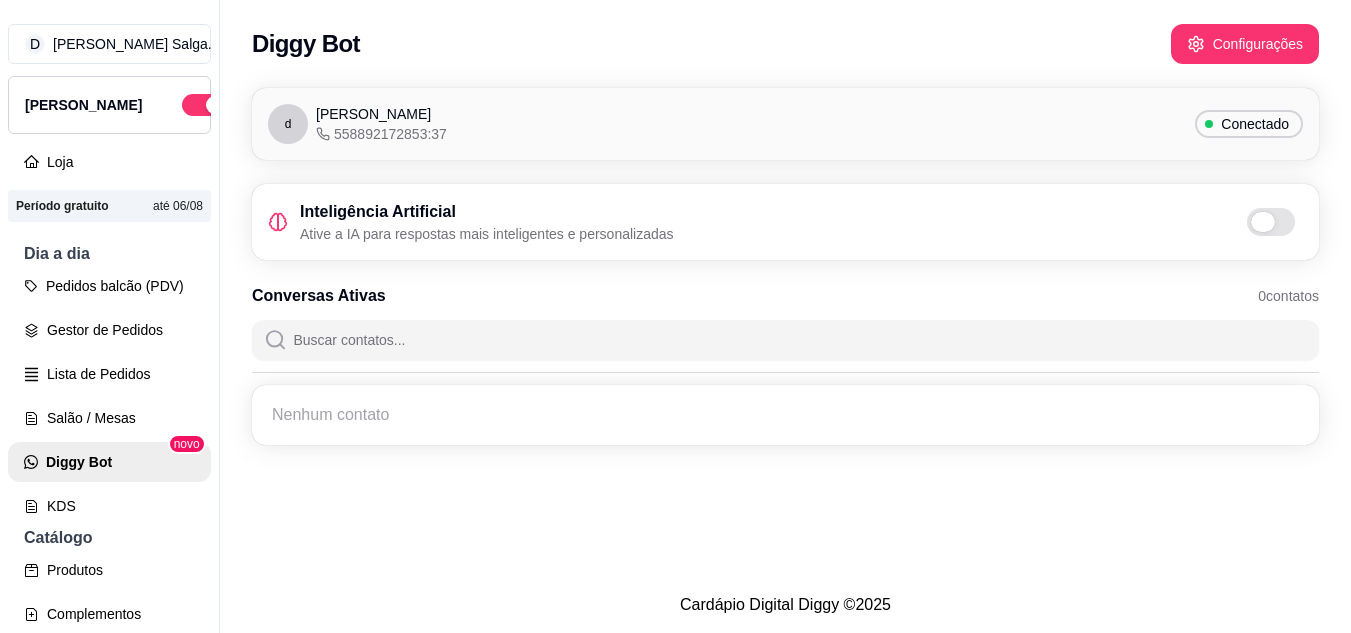 click at bounding box center (1271, 222) 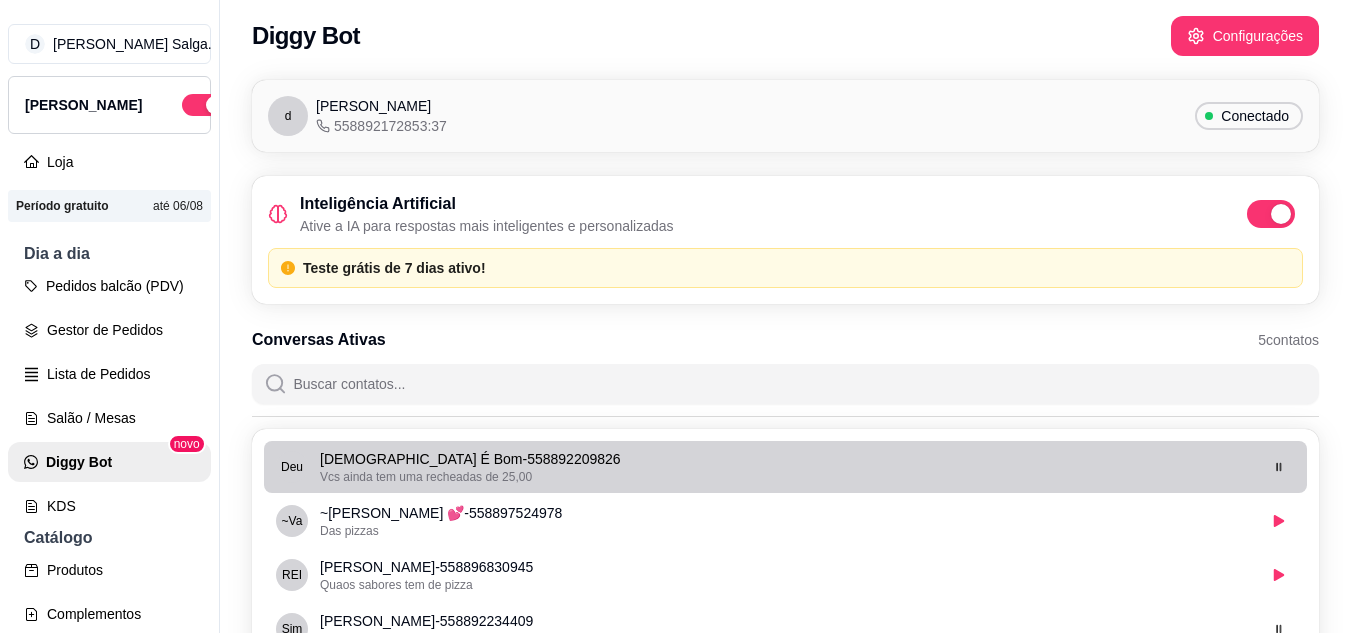 scroll, scrollTop: 0, scrollLeft: 0, axis: both 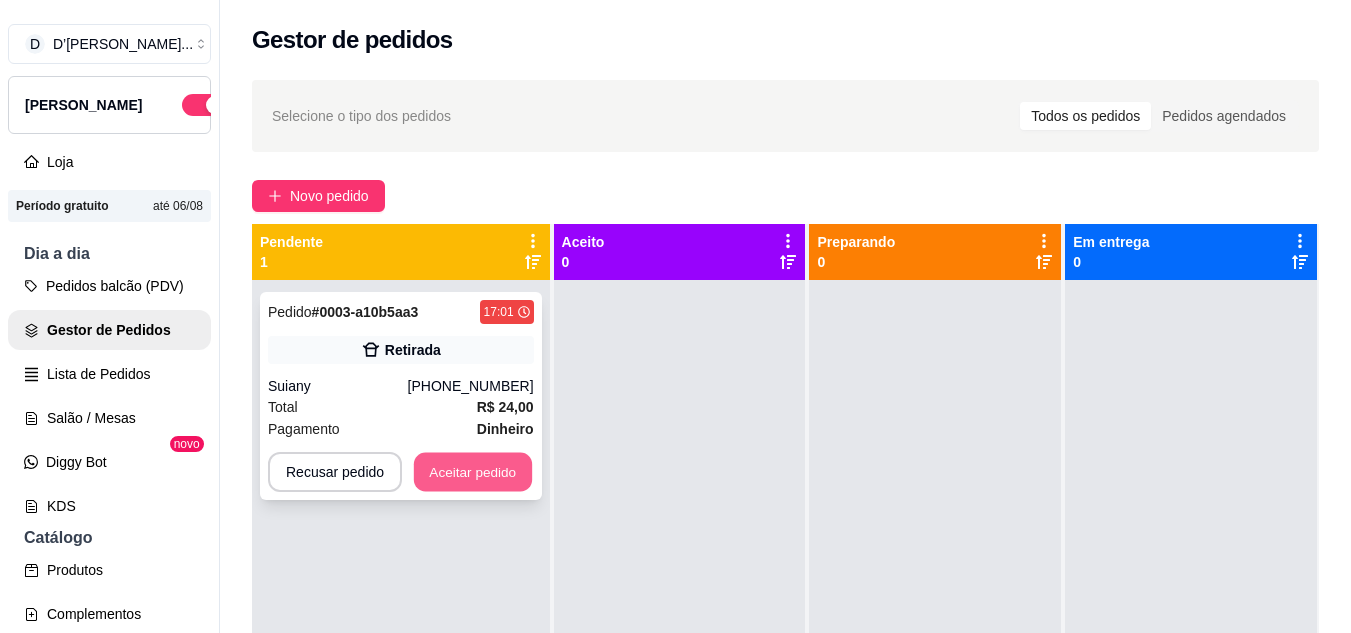 click on "Aceitar pedido" at bounding box center (473, 472) 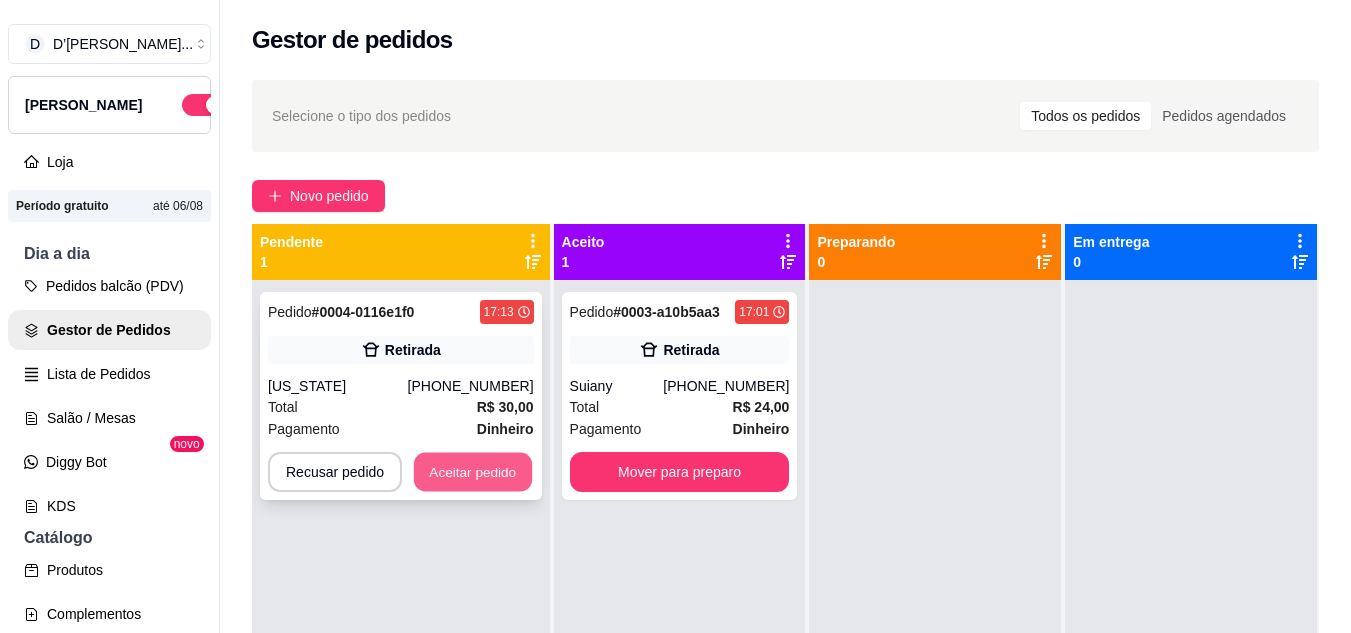 click on "Aceitar pedido" at bounding box center (473, 472) 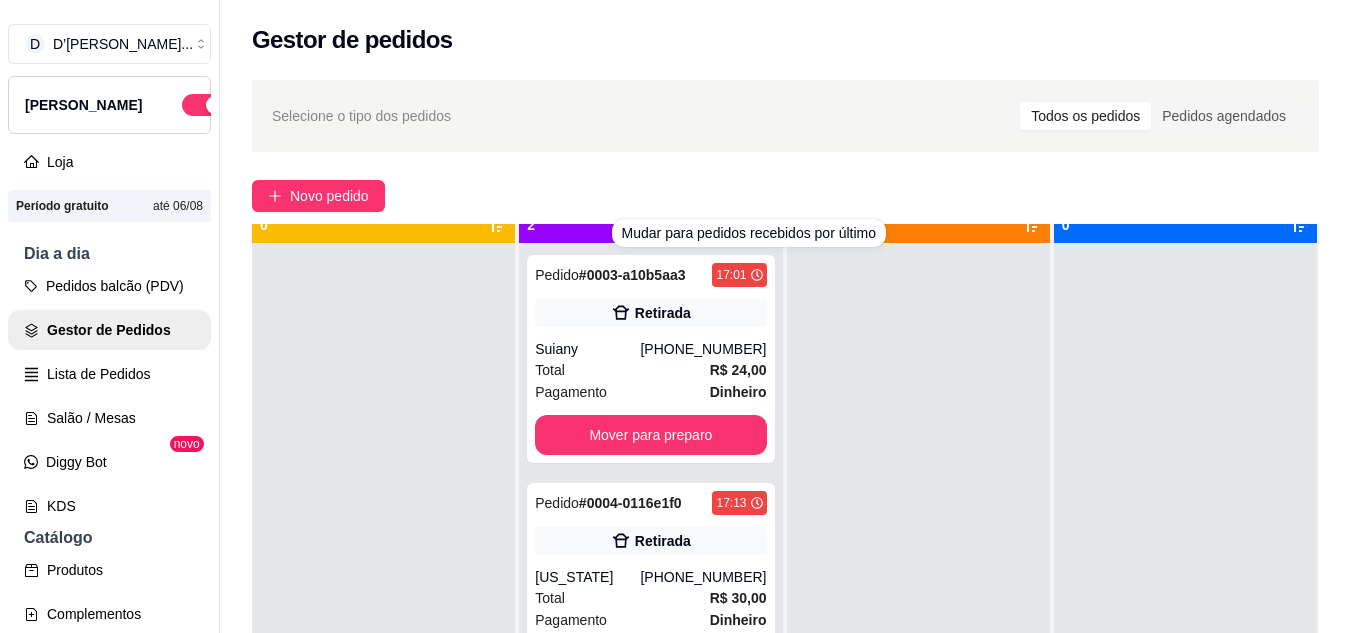 scroll, scrollTop: 56, scrollLeft: 0, axis: vertical 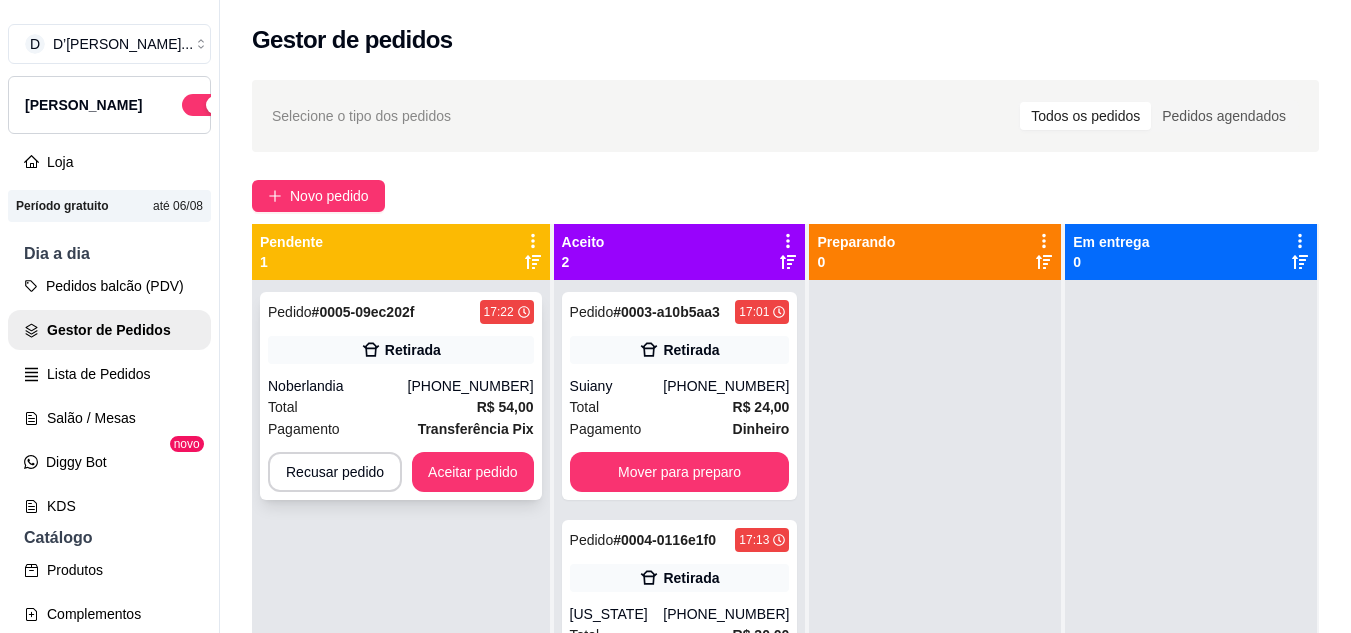 click on "Pedido  # 0005-09ec202f 17:22 Retirada Noberlandia  [PHONE_NUMBER] Total R$ 54,00 Pagamento Transferência Pix Recusar pedido Aceitar pedido" at bounding box center [401, 396] 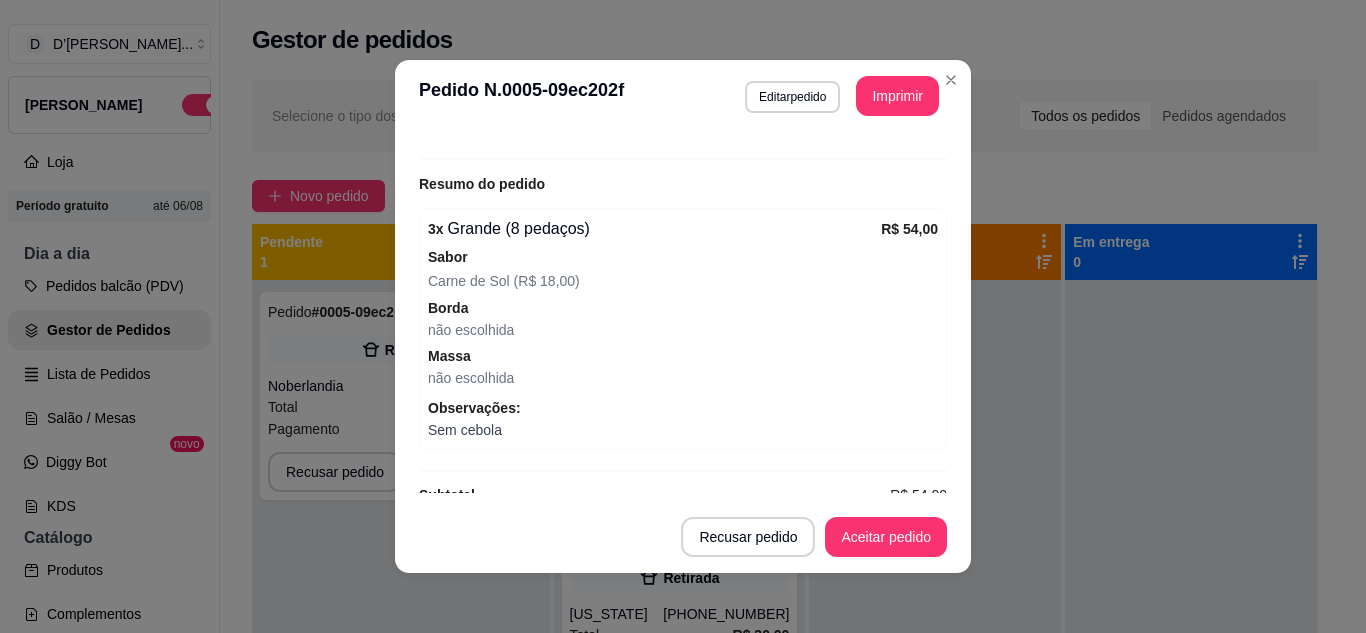 scroll, scrollTop: 468, scrollLeft: 0, axis: vertical 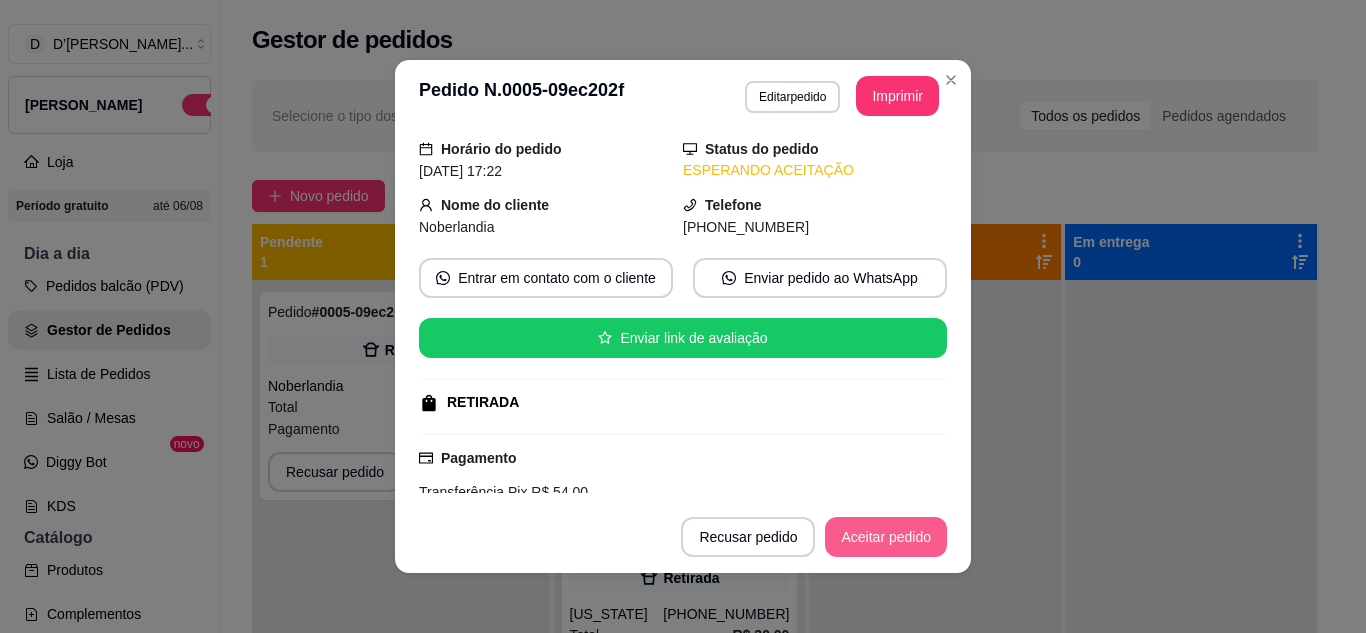 click on "Aceitar pedido" at bounding box center (886, 537) 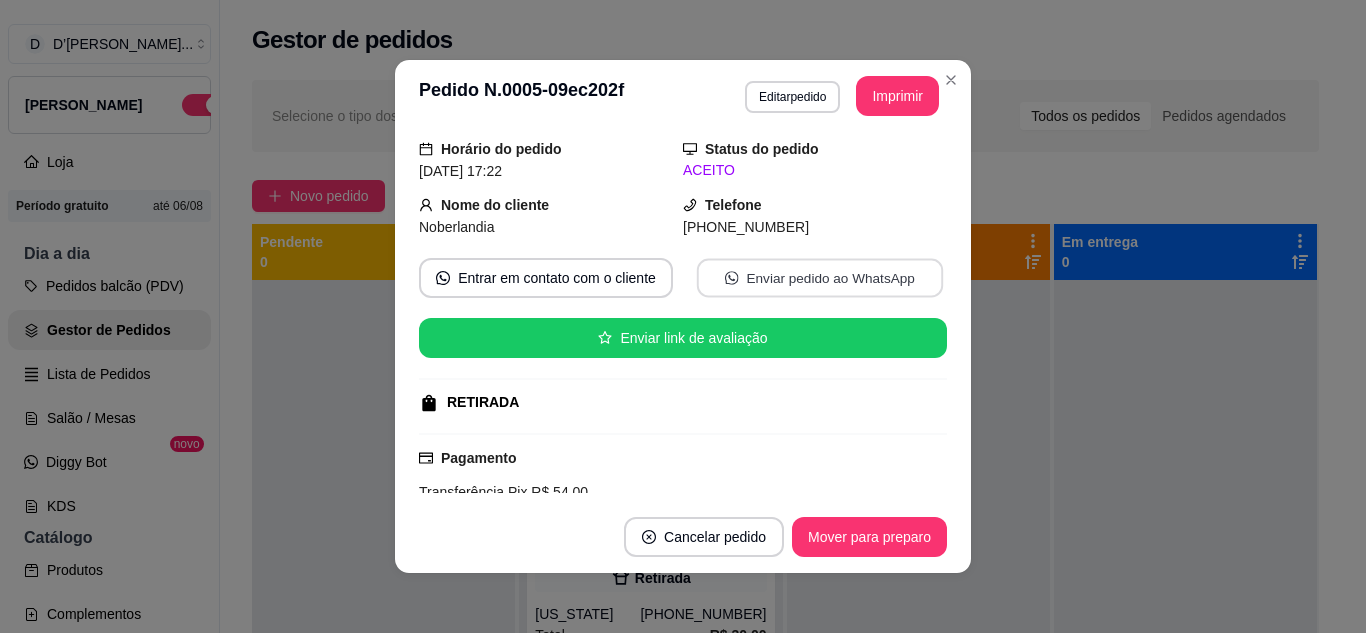click on "Enviar pedido ao WhatsApp" at bounding box center [820, 278] 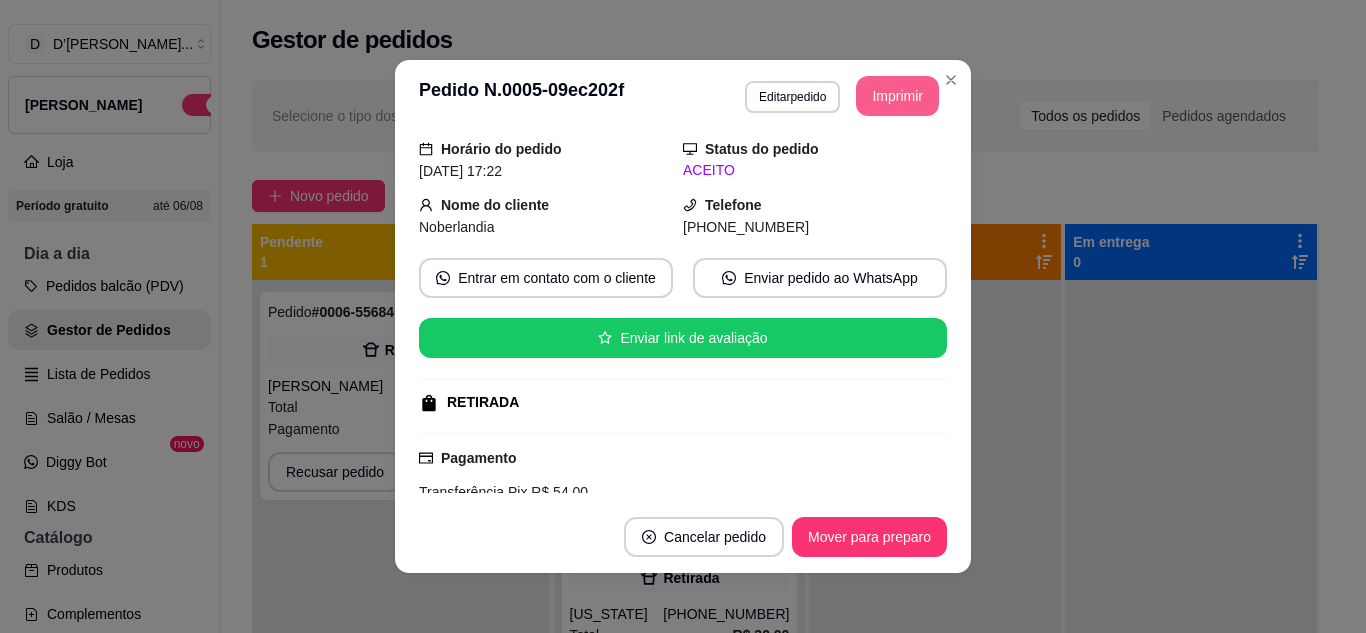 click on "Imprimir" at bounding box center [897, 96] 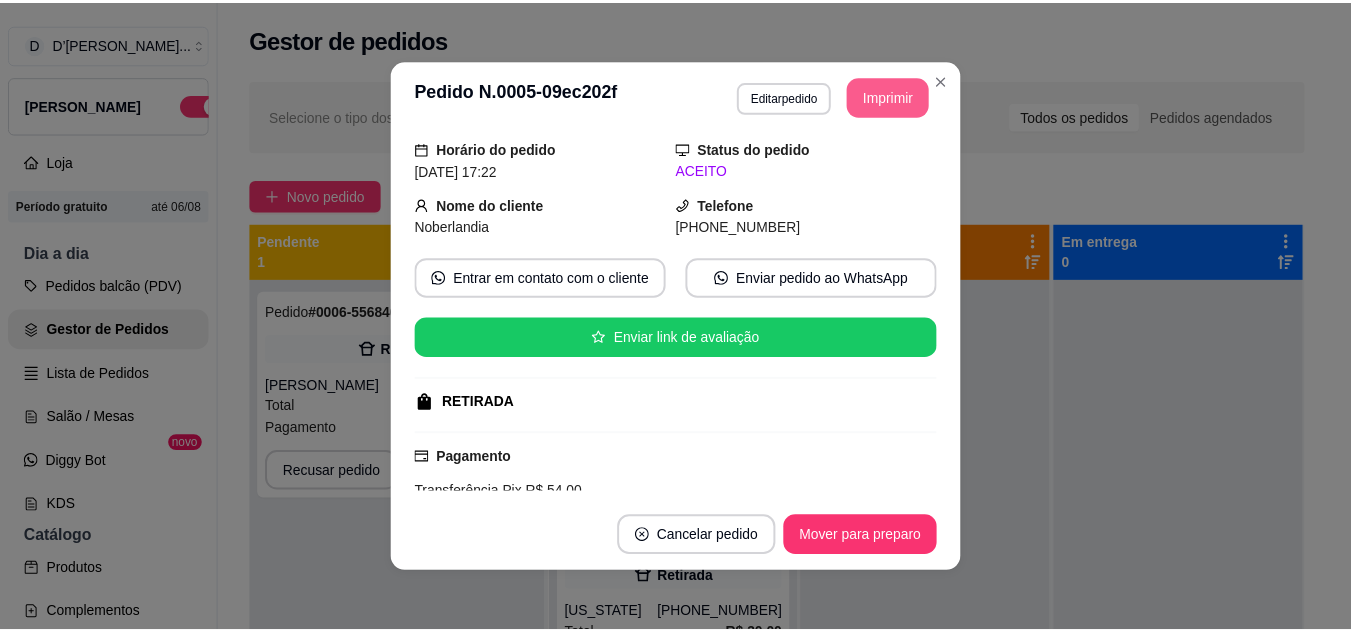scroll, scrollTop: 0, scrollLeft: 0, axis: both 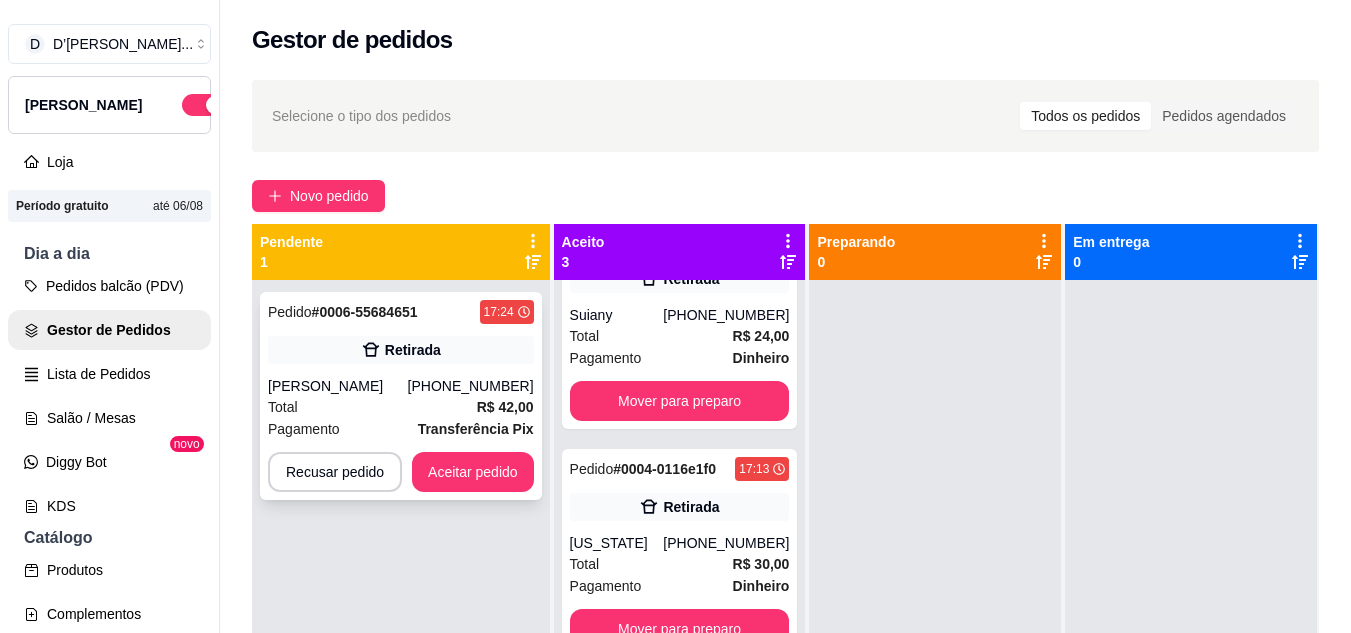 click on "Total R$ 42,00" at bounding box center [401, 407] 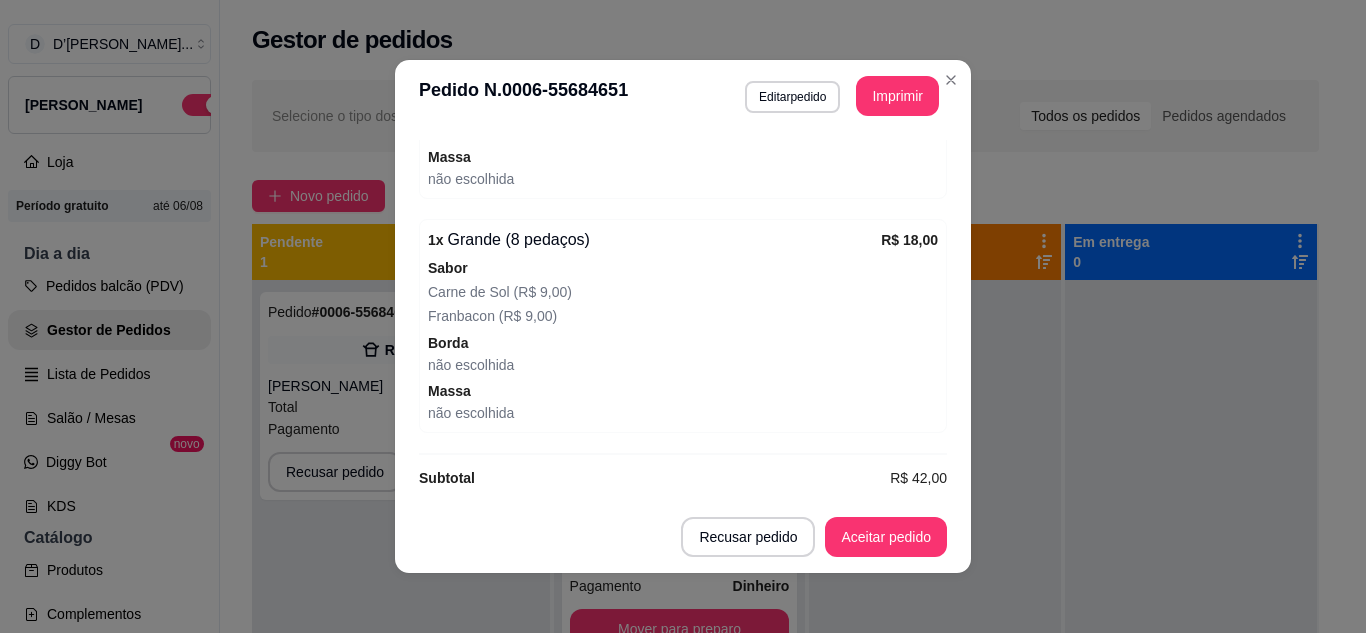 scroll, scrollTop: 860, scrollLeft: 0, axis: vertical 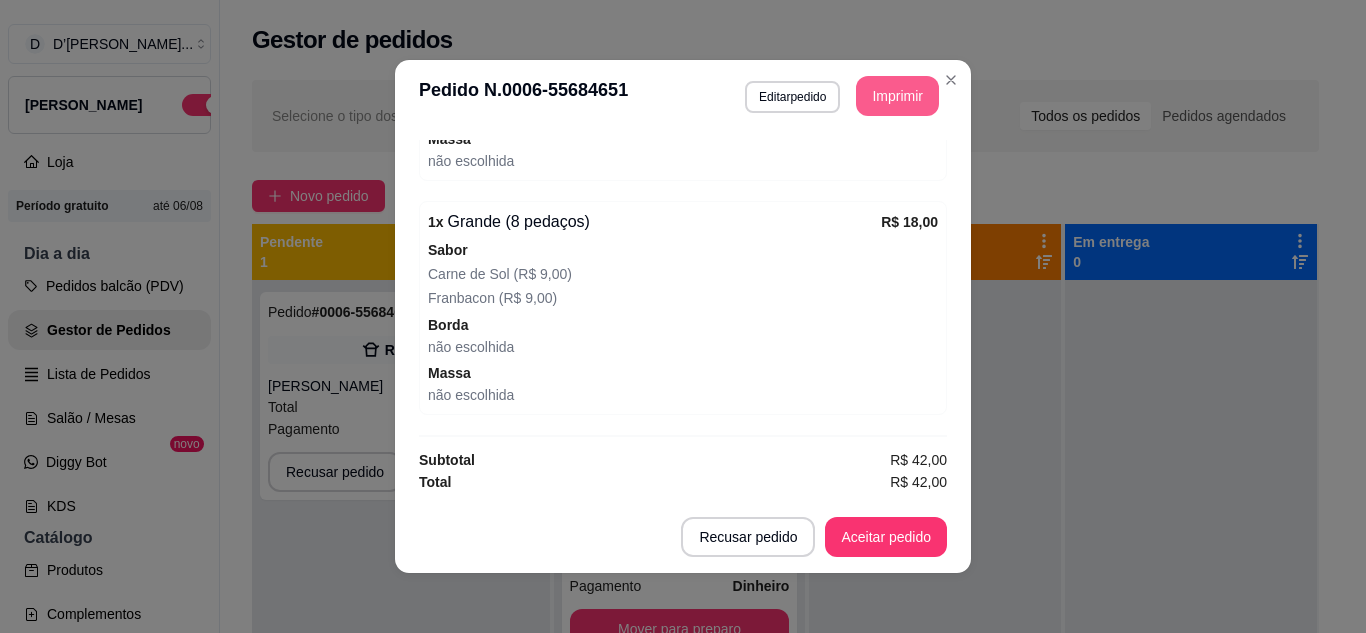 click on "Imprimir" at bounding box center [897, 96] 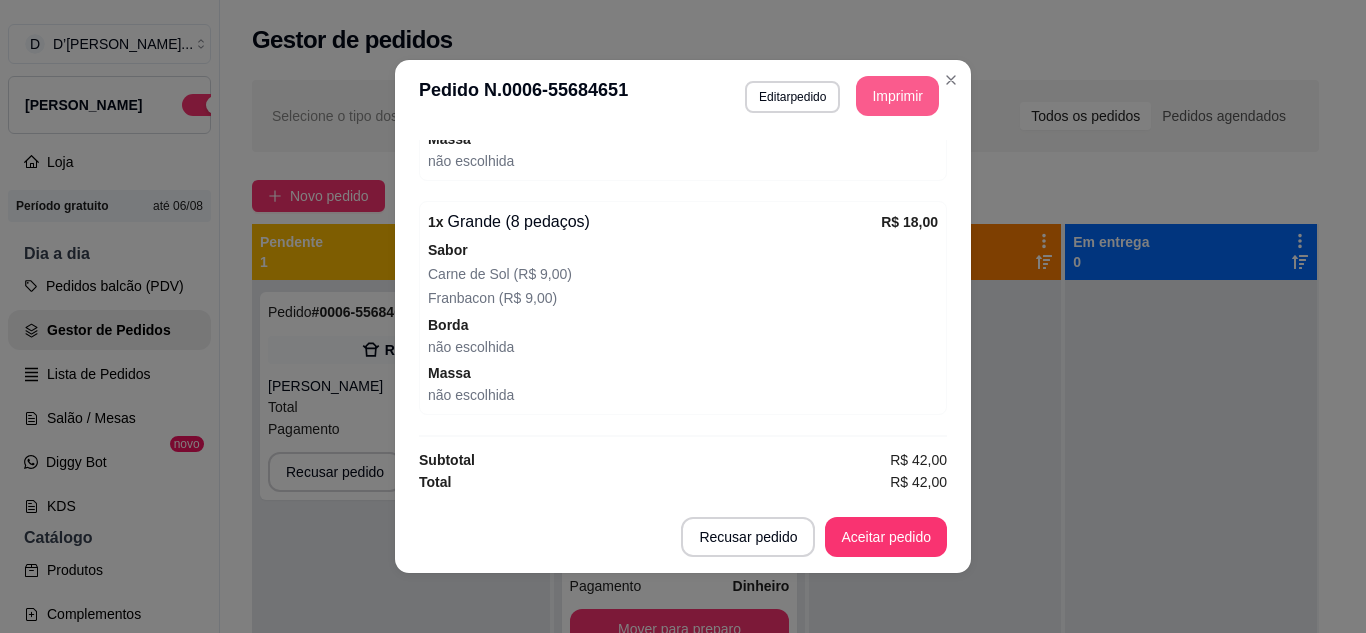 scroll, scrollTop: 0, scrollLeft: 0, axis: both 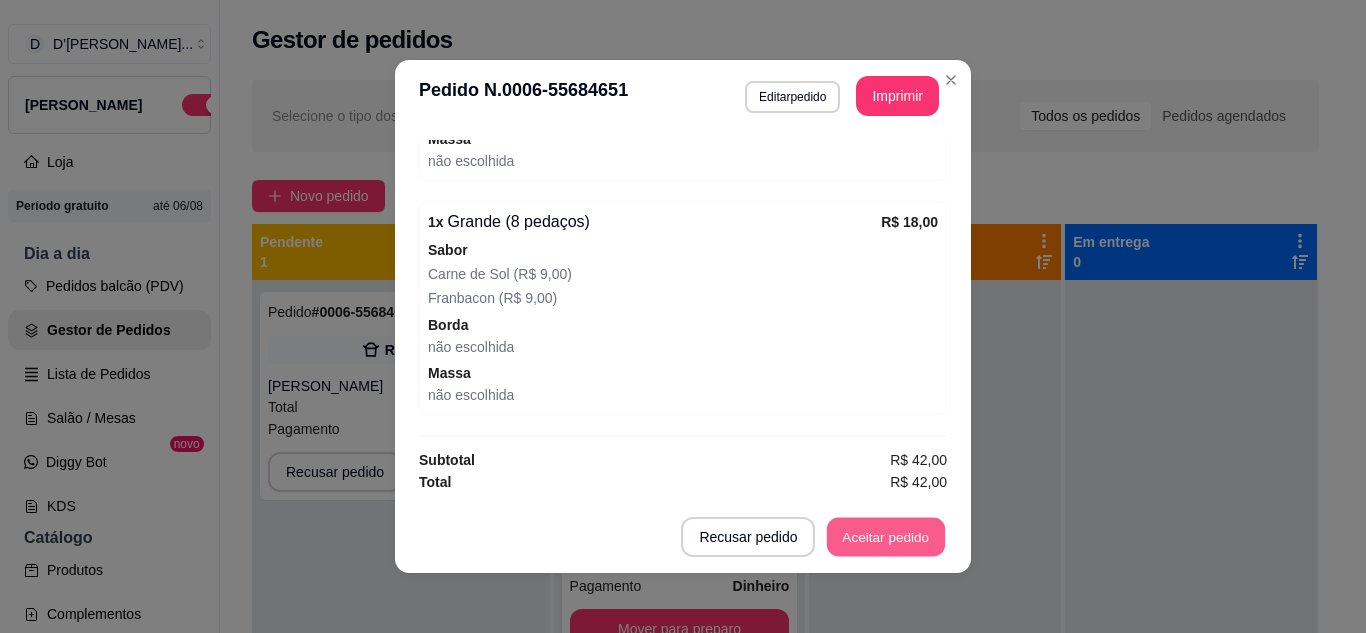 click on "Aceitar pedido" at bounding box center (886, 537) 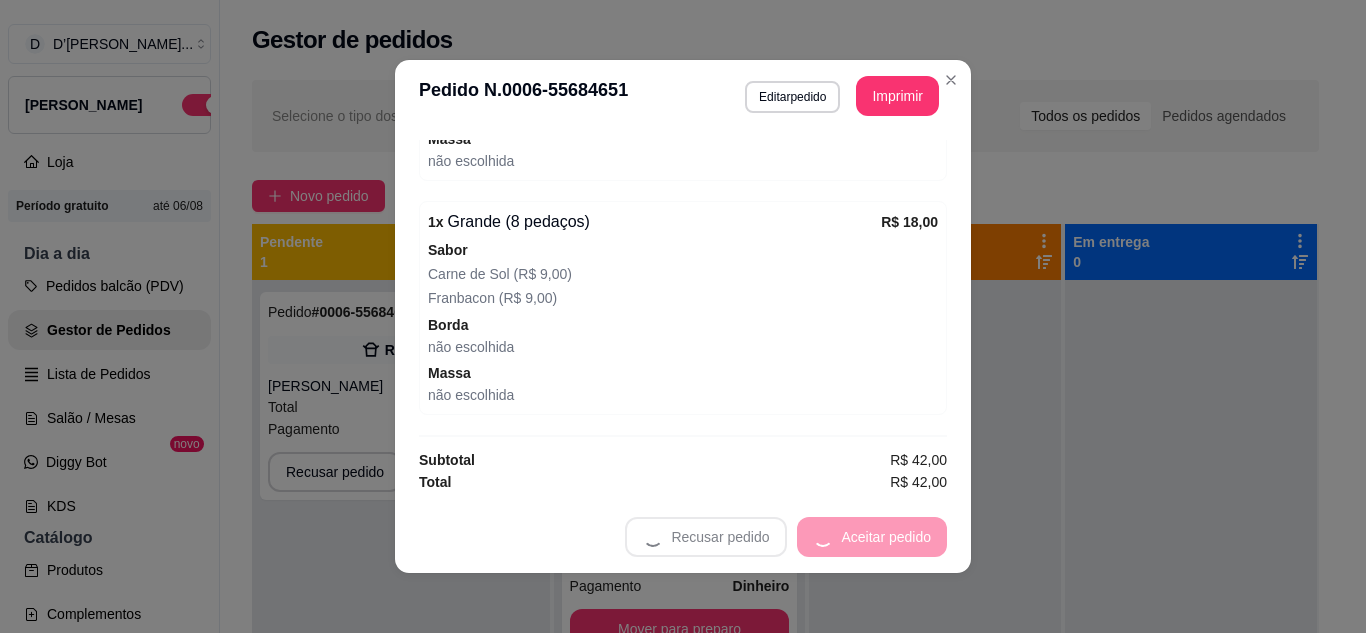 scroll, scrollTop: 76, scrollLeft: 0, axis: vertical 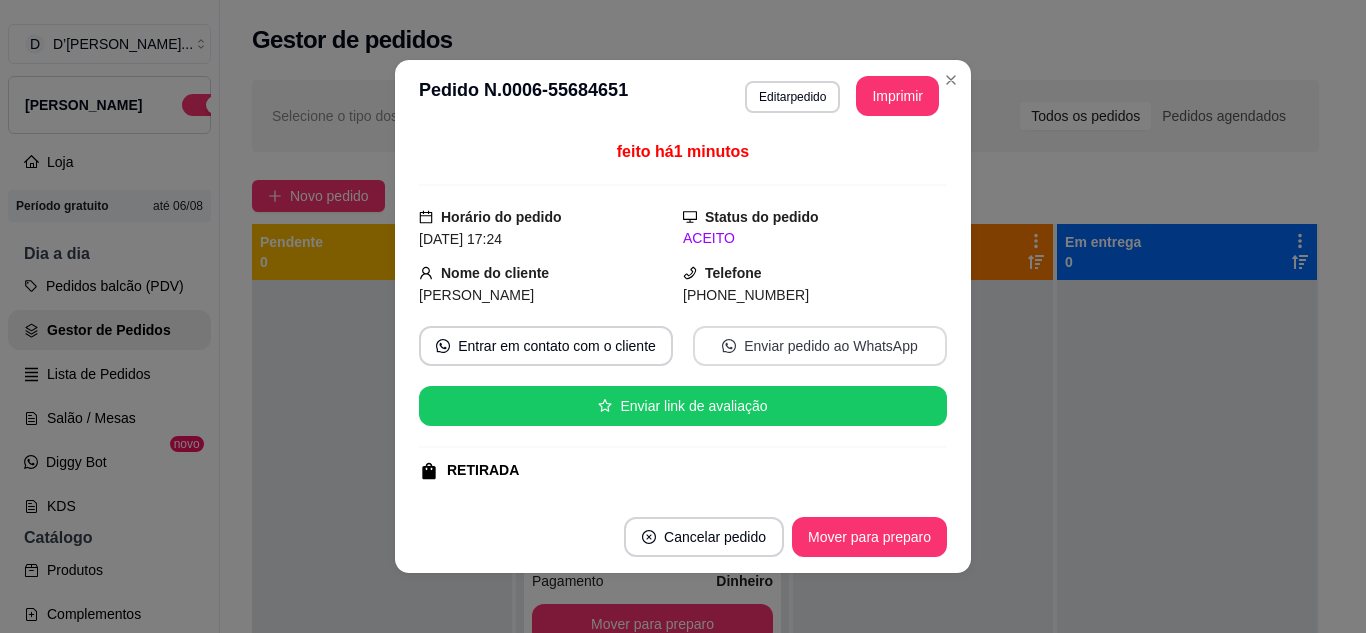 click on "Enviar pedido ao WhatsApp" at bounding box center (820, 346) 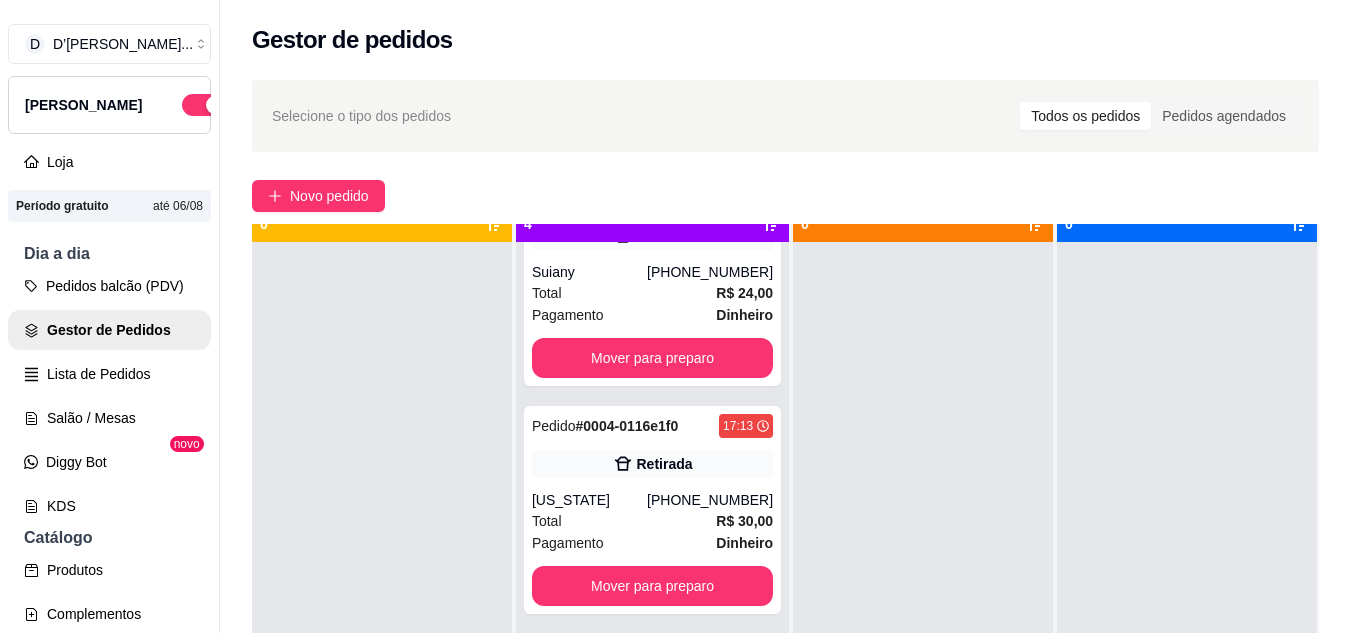 scroll, scrollTop: 56, scrollLeft: 0, axis: vertical 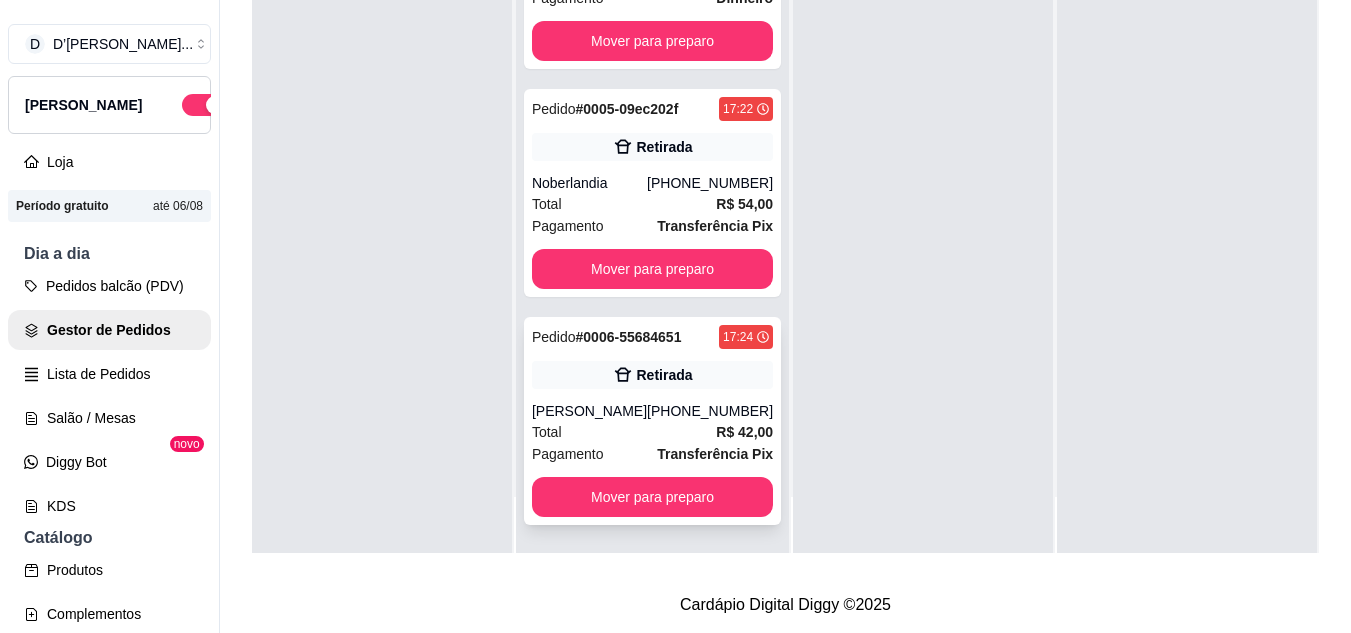 click on "[PERSON_NAME]" at bounding box center [589, 411] 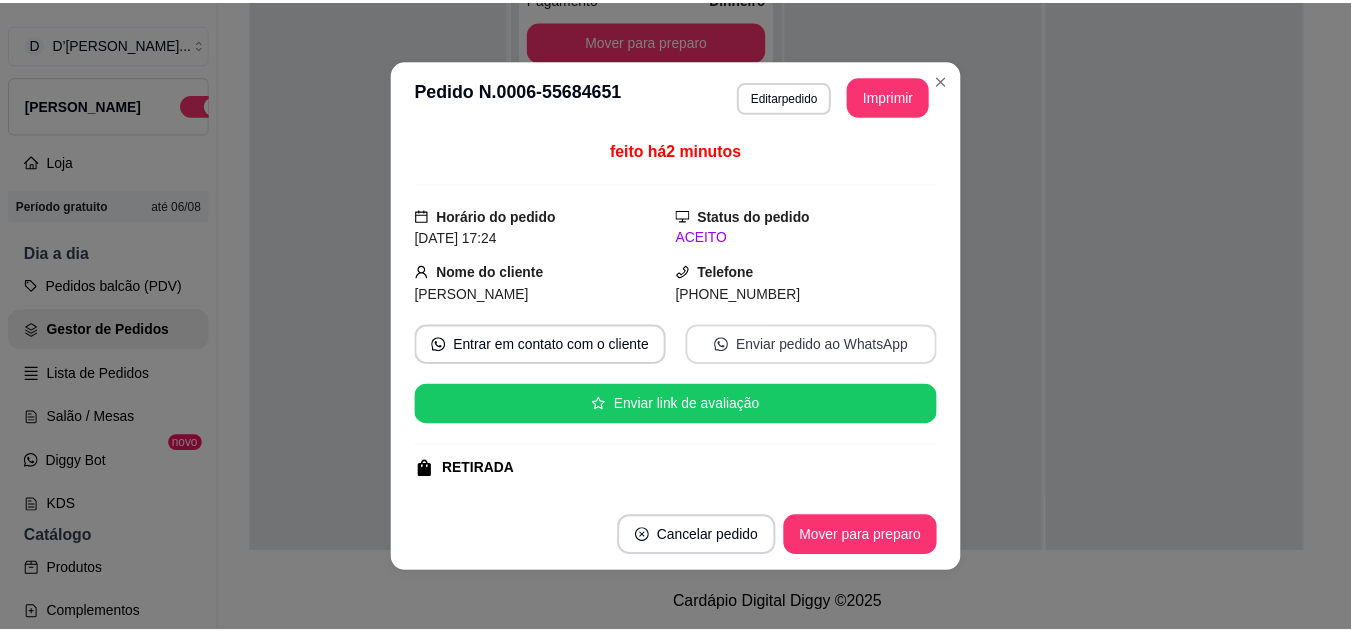 scroll, scrollTop: 0, scrollLeft: 0, axis: both 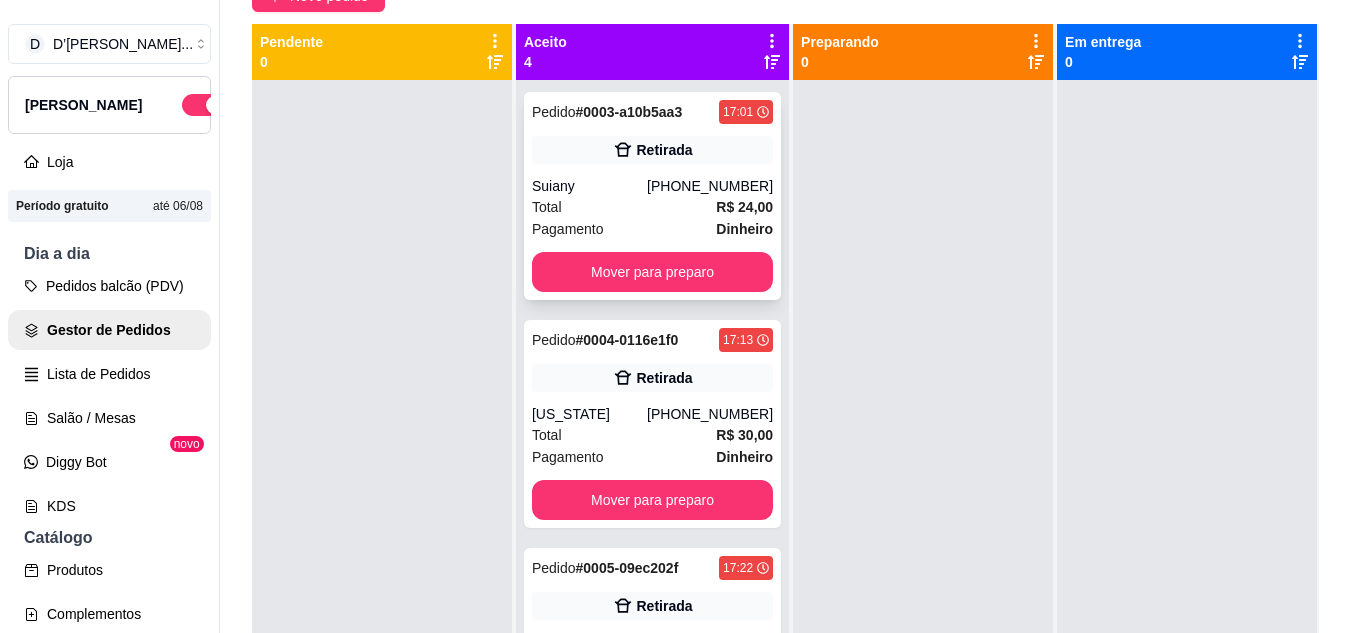 click on "Total R$ 24,00" at bounding box center (652, 207) 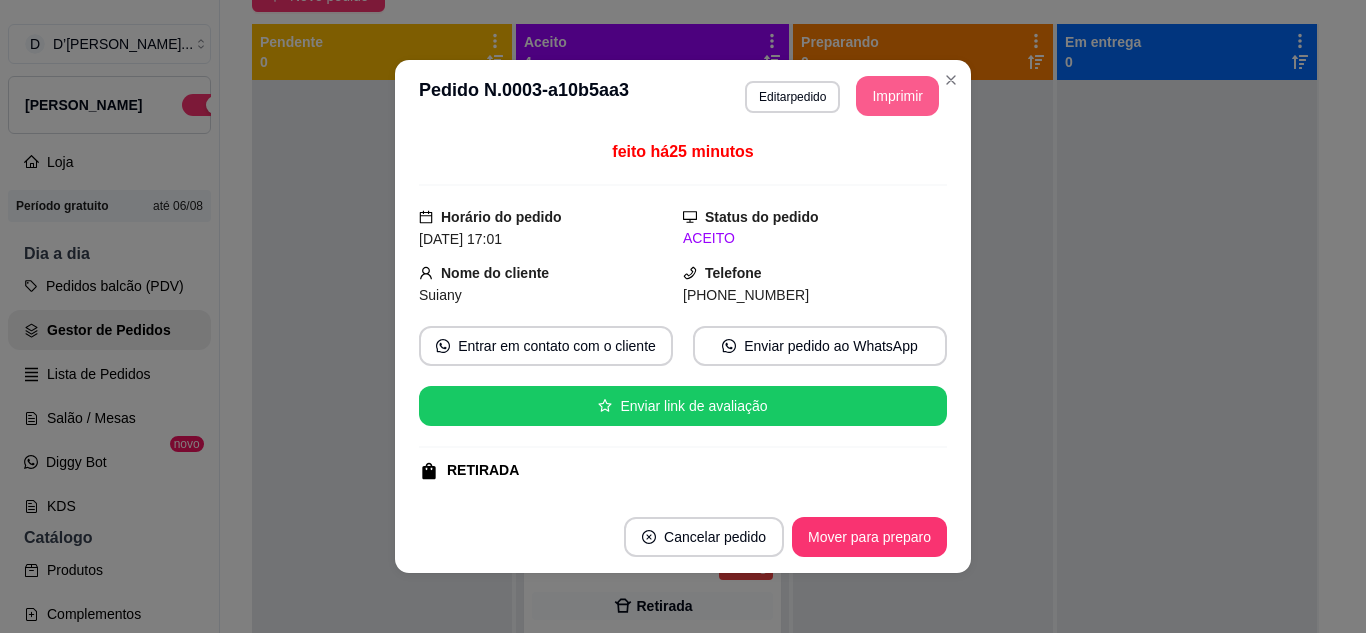 click on "Imprimir" at bounding box center (897, 96) 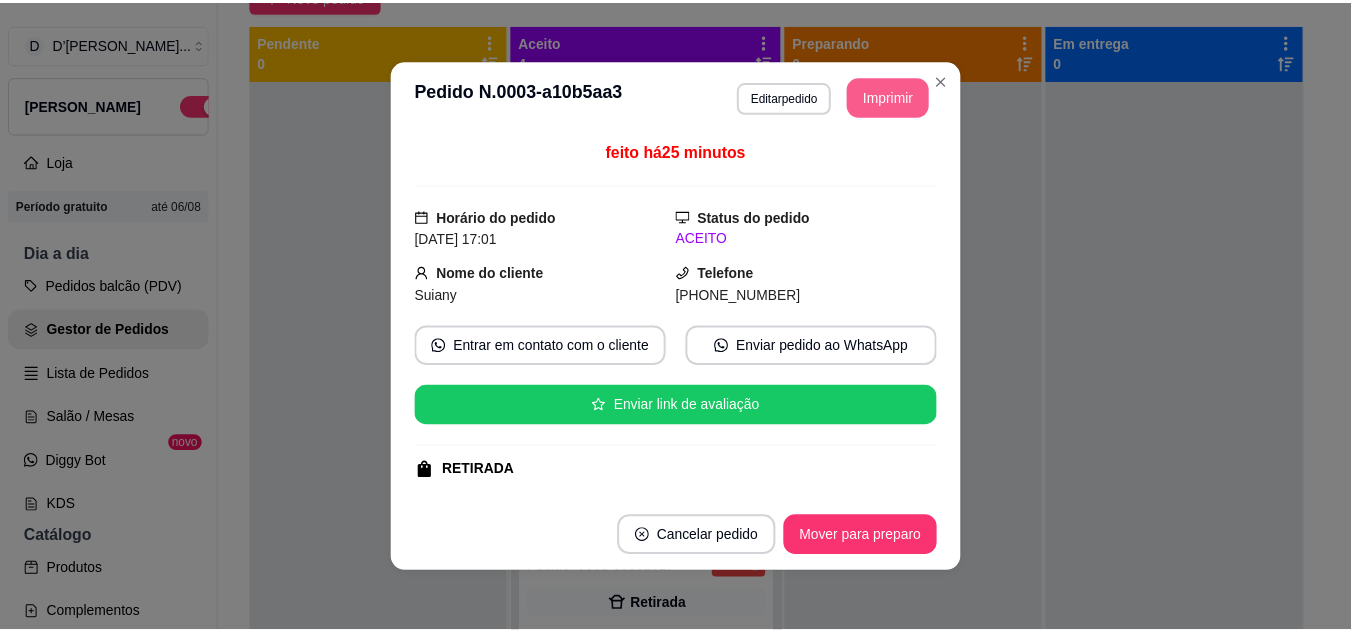 scroll, scrollTop: 0, scrollLeft: 0, axis: both 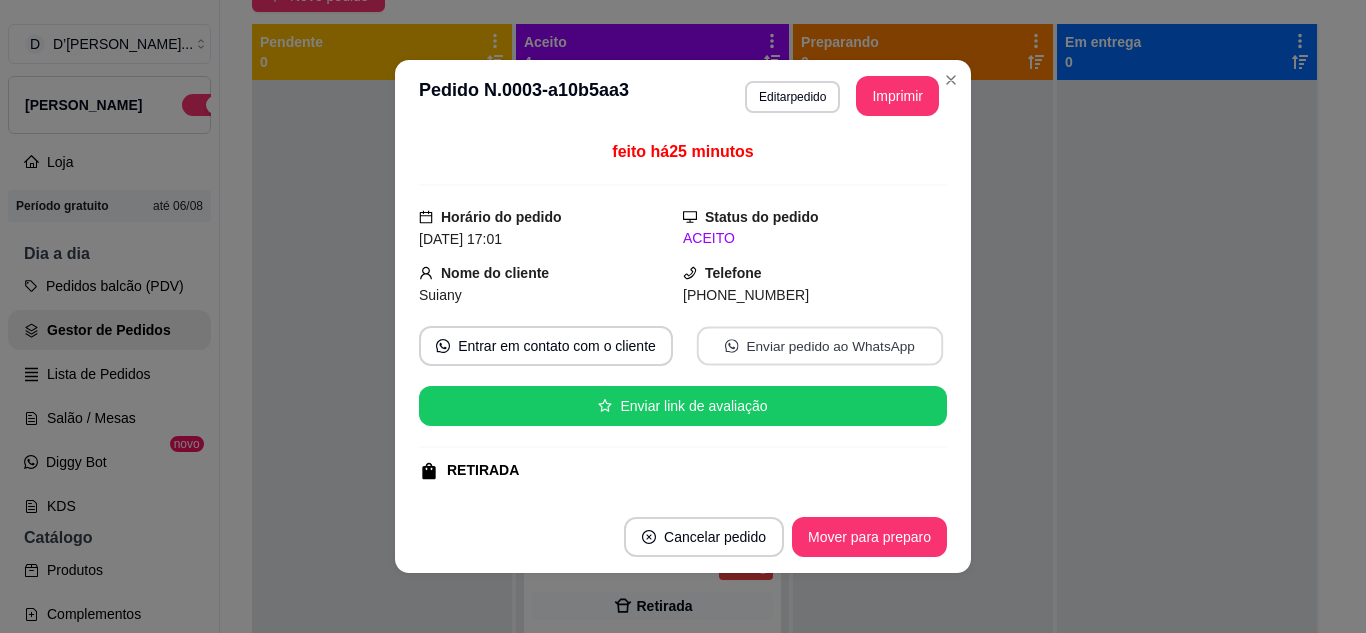 click on "Enviar pedido ao WhatsApp" at bounding box center (820, 346) 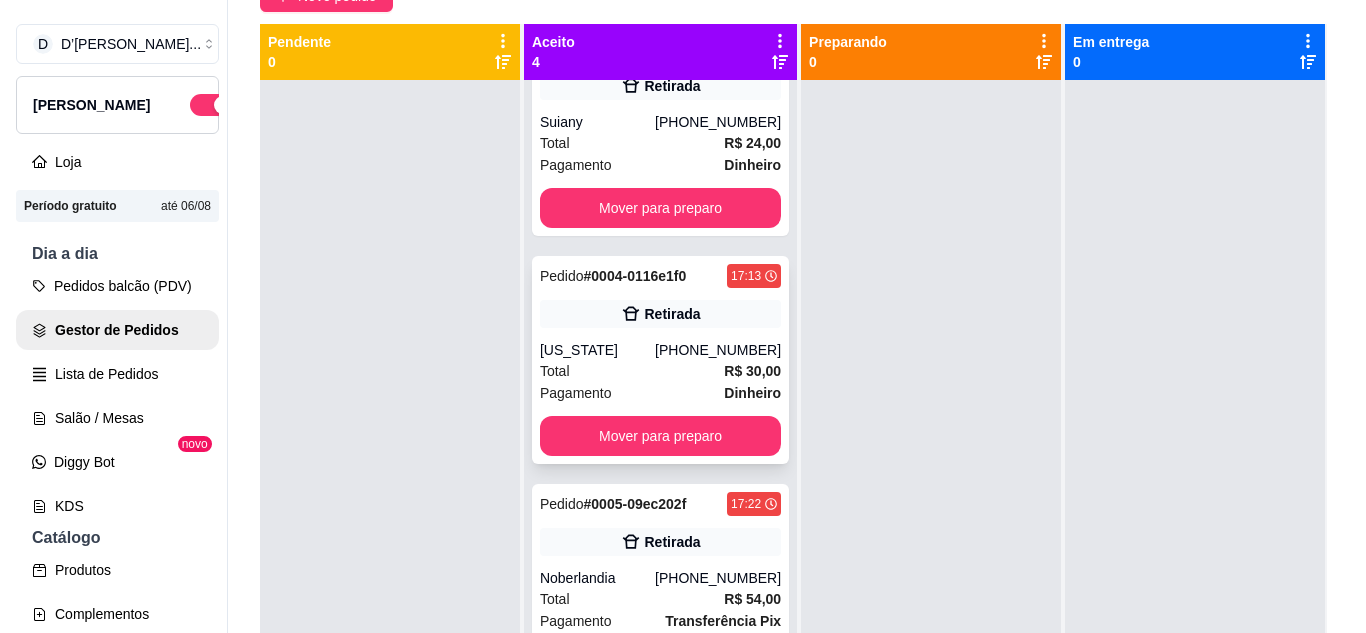 scroll, scrollTop: 100, scrollLeft: 0, axis: vertical 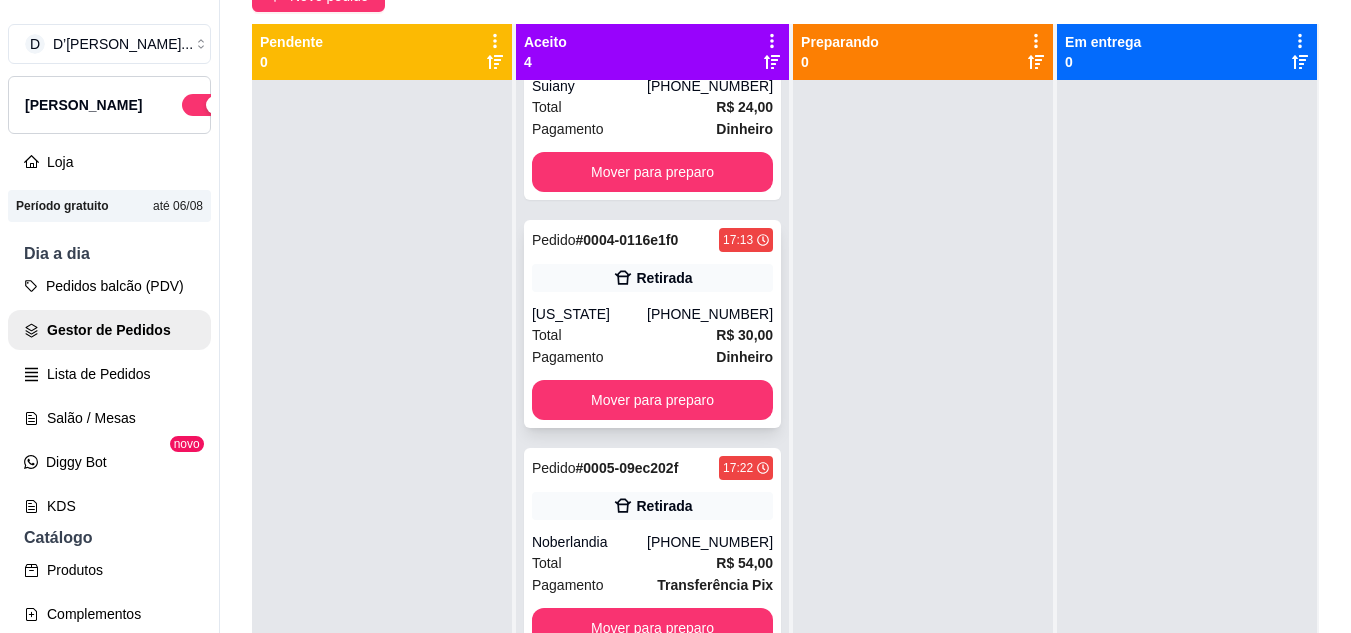 click on "[US_STATE]" at bounding box center [589, 314] 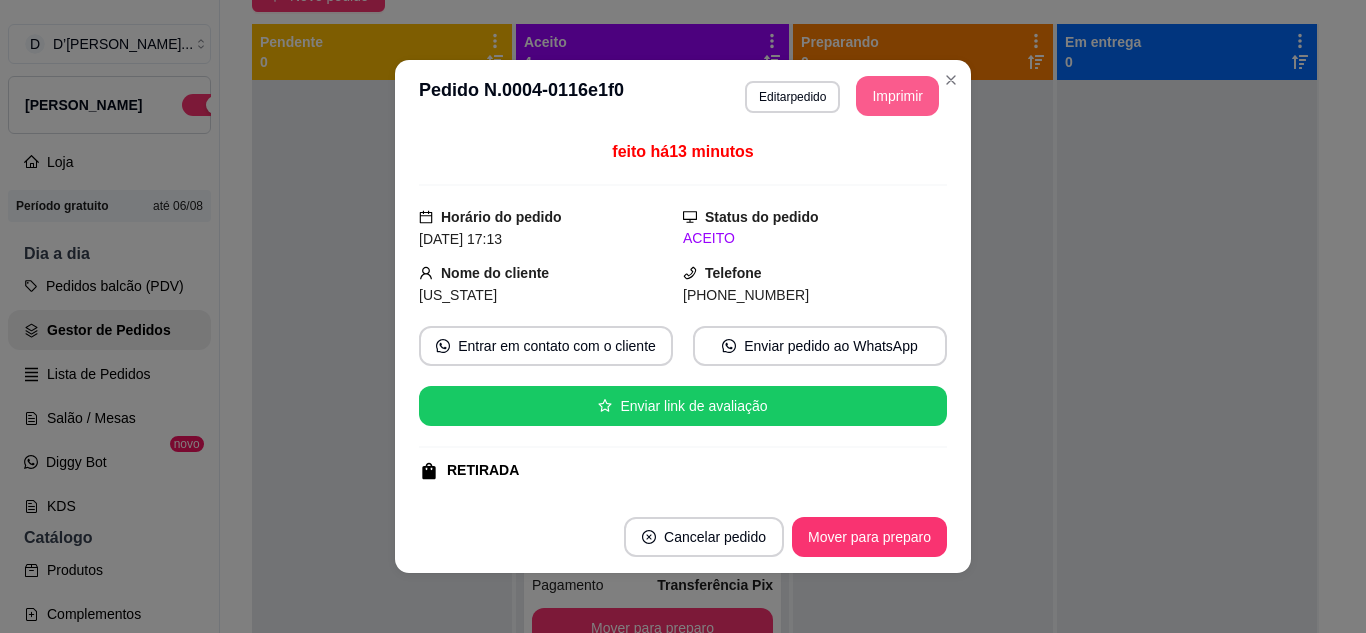 click on "Imprimir" at bounding box center (897, 96) 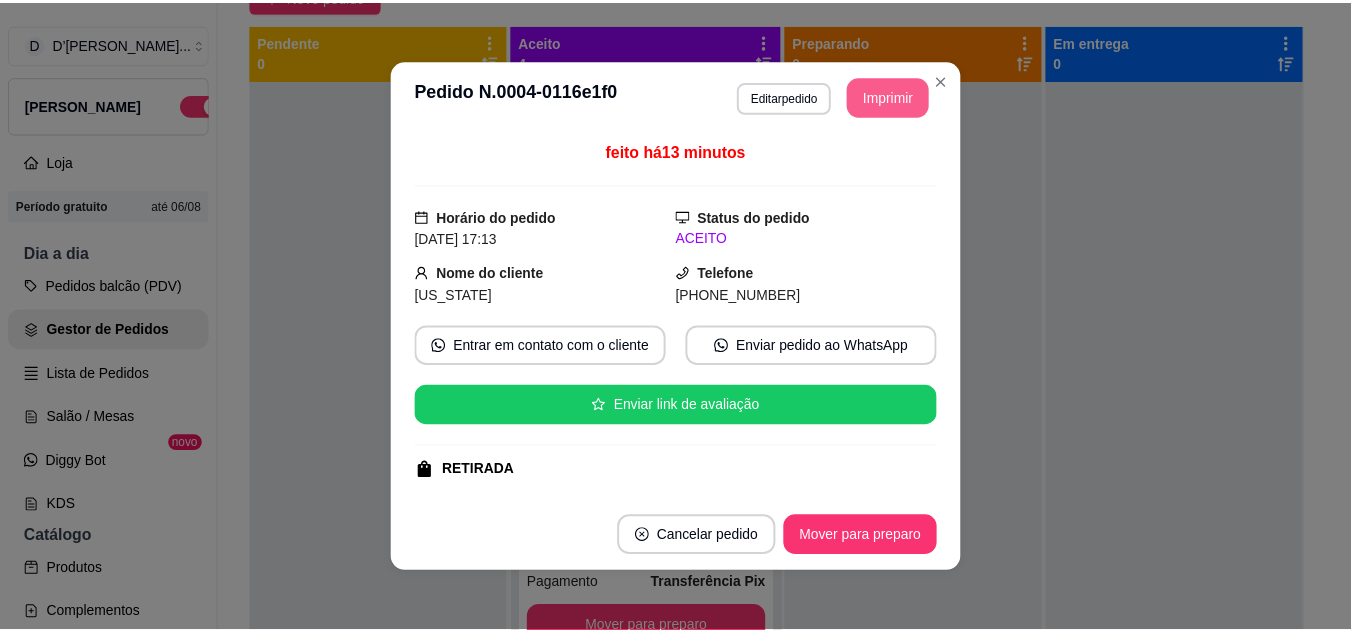 scroll, scrollTop: 0, scrollLeft: 0, axis: both 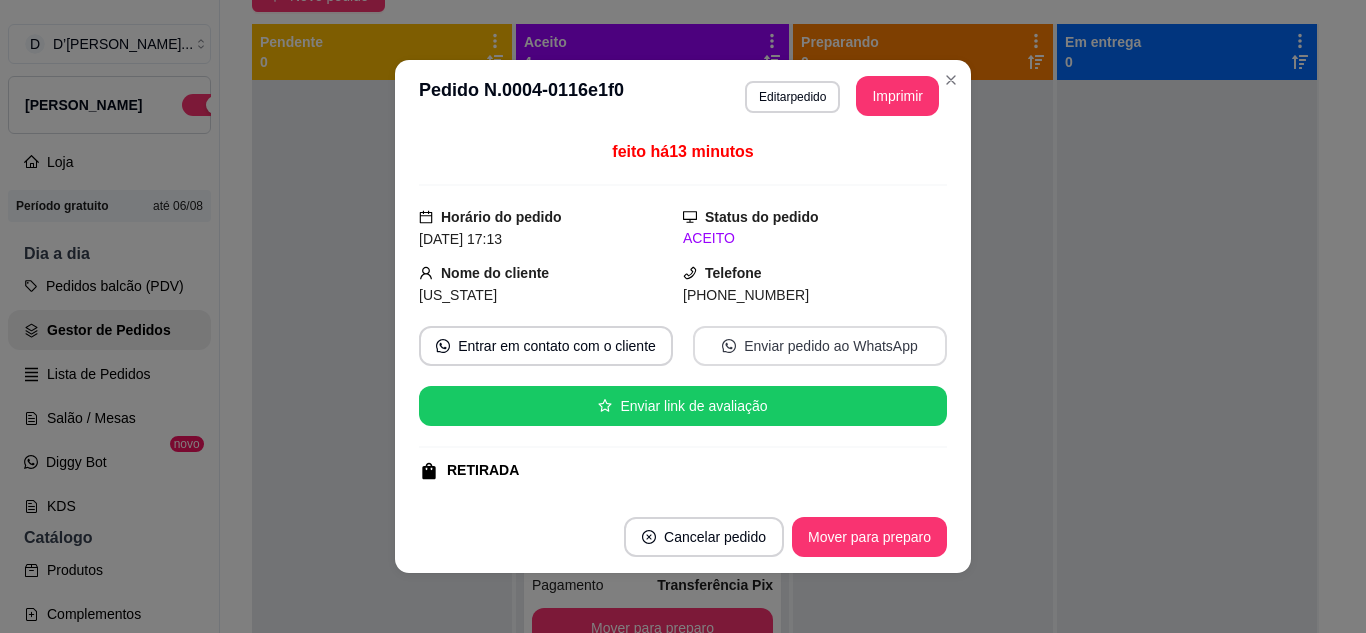 click on "Enviar pedido ao WhatsApp" at bounding box center [820, 346] 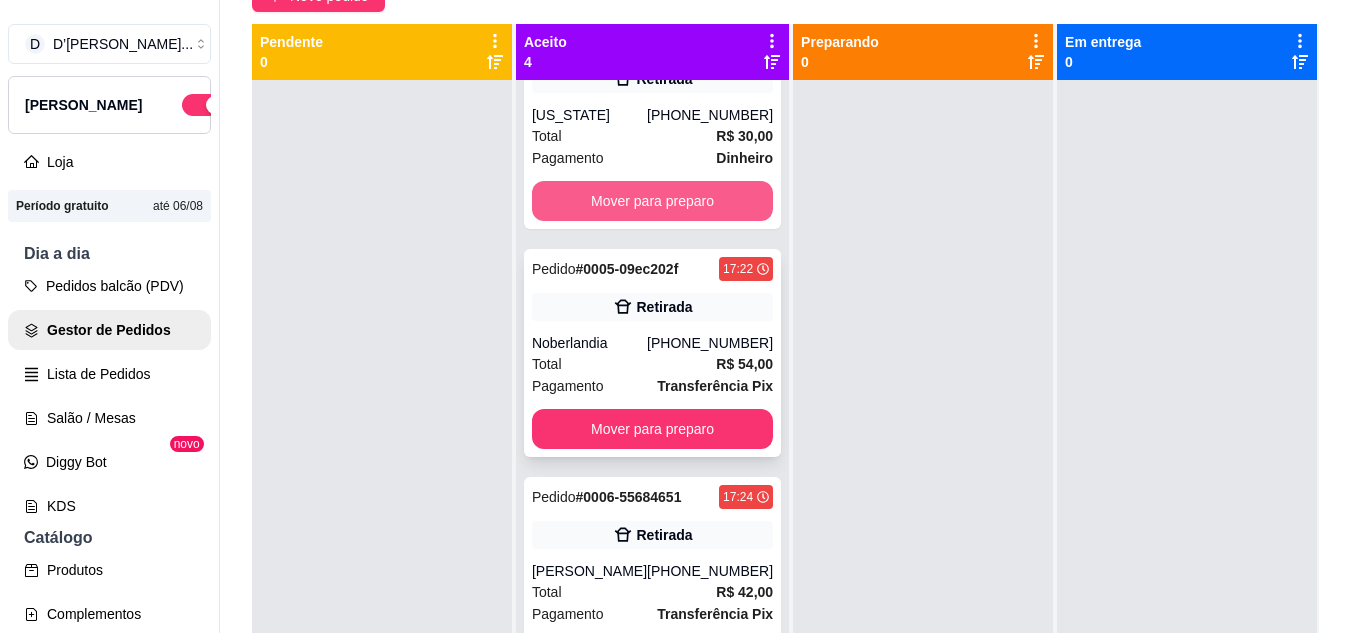 scroll, scrollTop: 319, scrollLeft: 0, axis: vertical 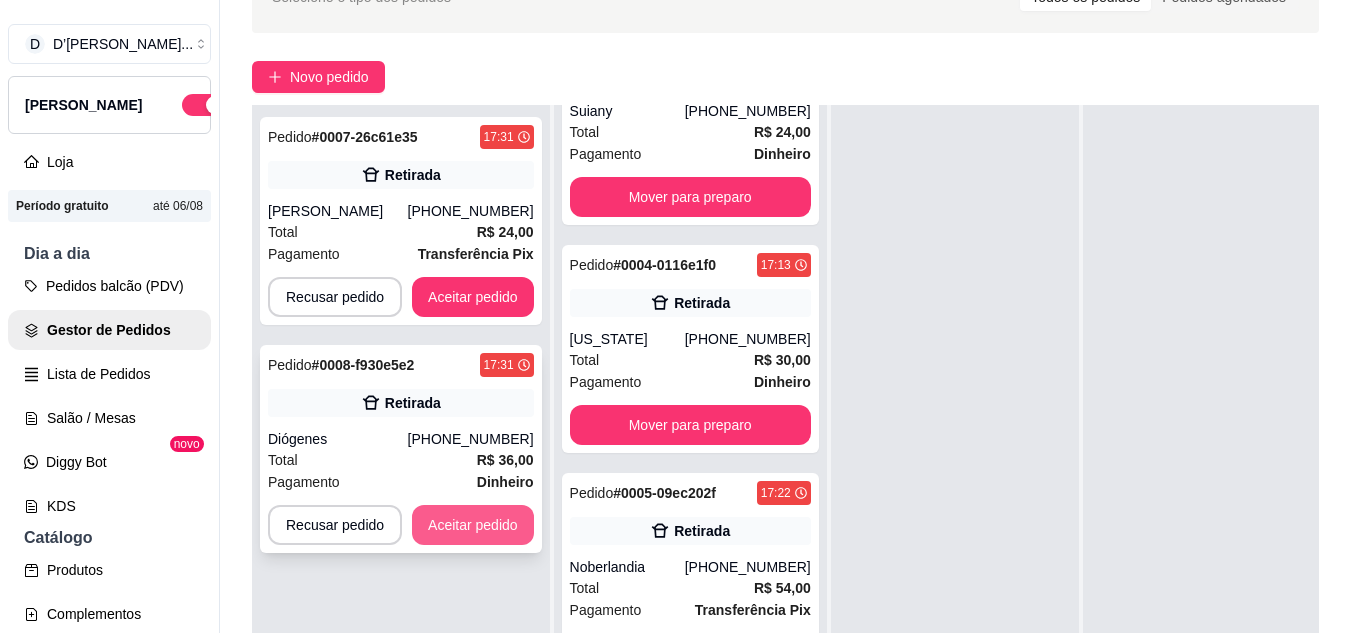 click on "Aceitar pedido" at bounding box center (473, 525) 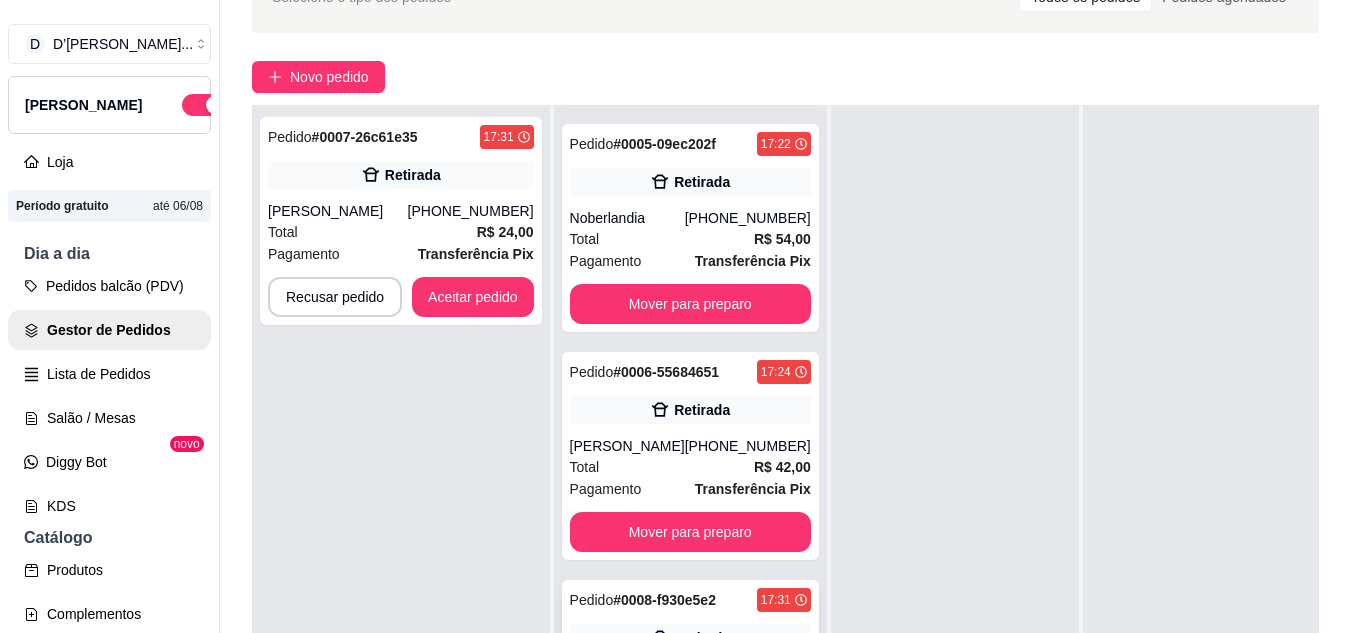 scroll, scrollTop: 643, scrollLeft: 0, axis: vertical 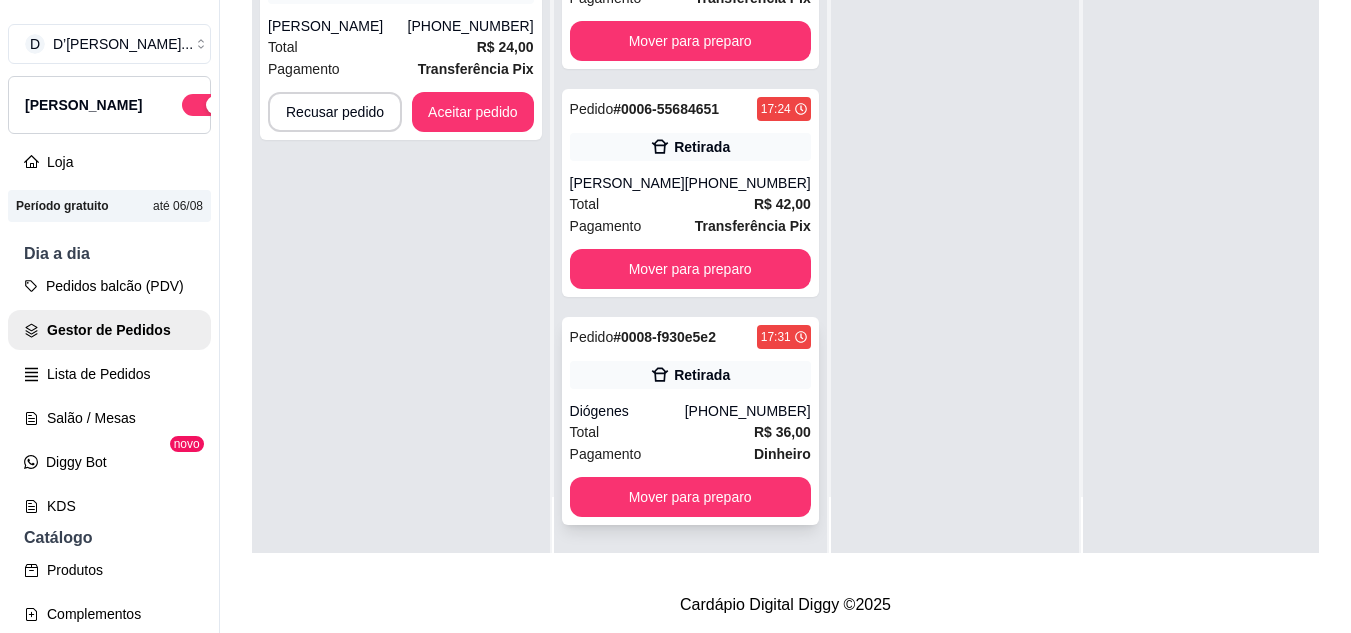 click on "Pedido  # 0008-f930e5e2 17:31 Retirada Diógenes  [PHONE_NUMBER] Total R$ 36,00 Pagamento Dinheiro Mover para preparo" at bounding box center [690, 421] 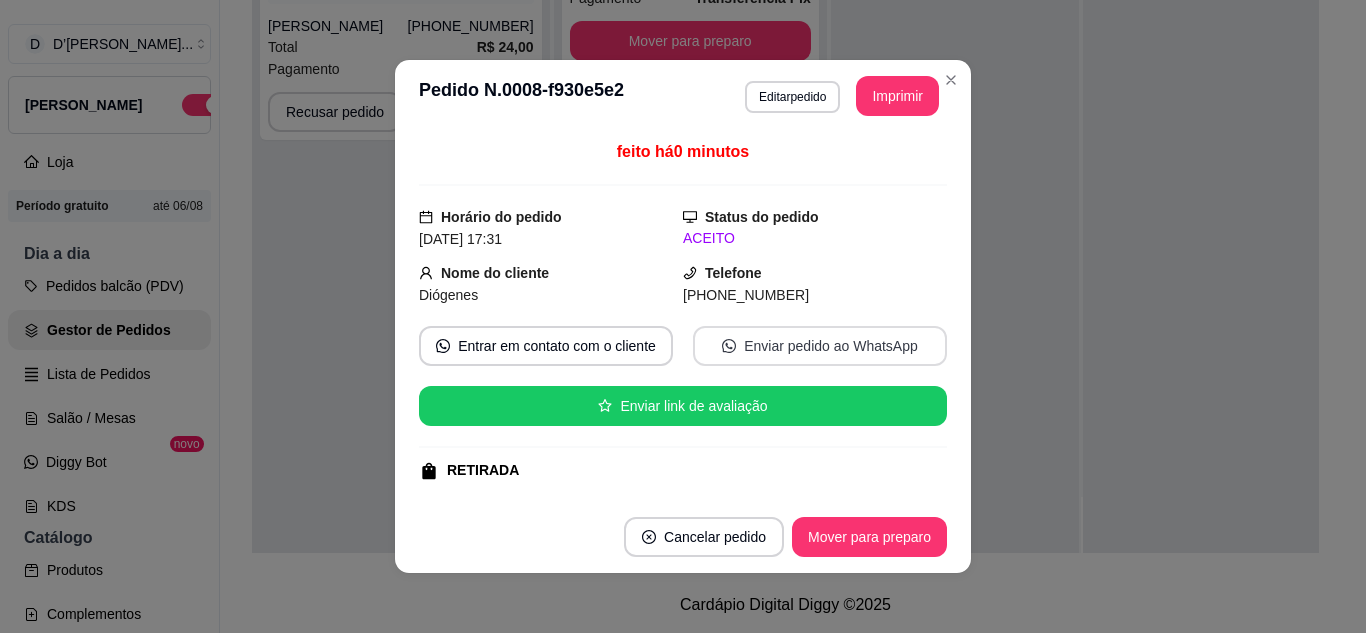 click on "Enviar pedido ao WhatsApp" at bounding box center (820, 346) 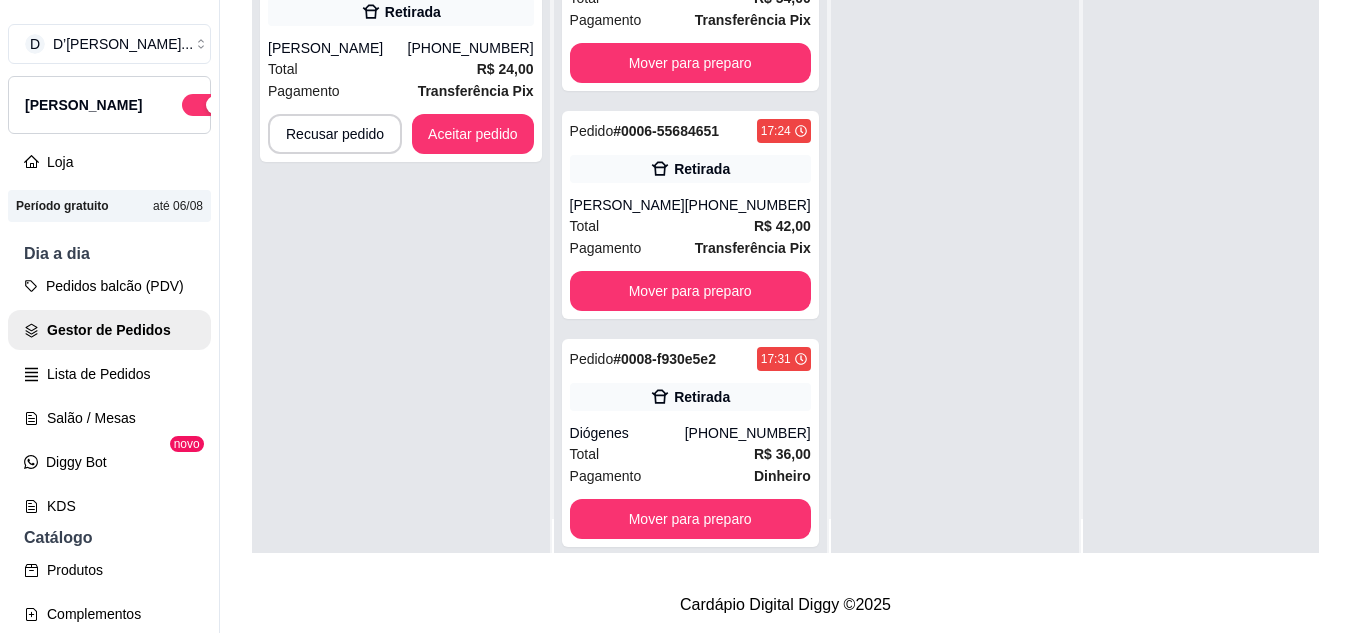 scroll, scrollTop: 0, scrollLeft: 0, axis: both 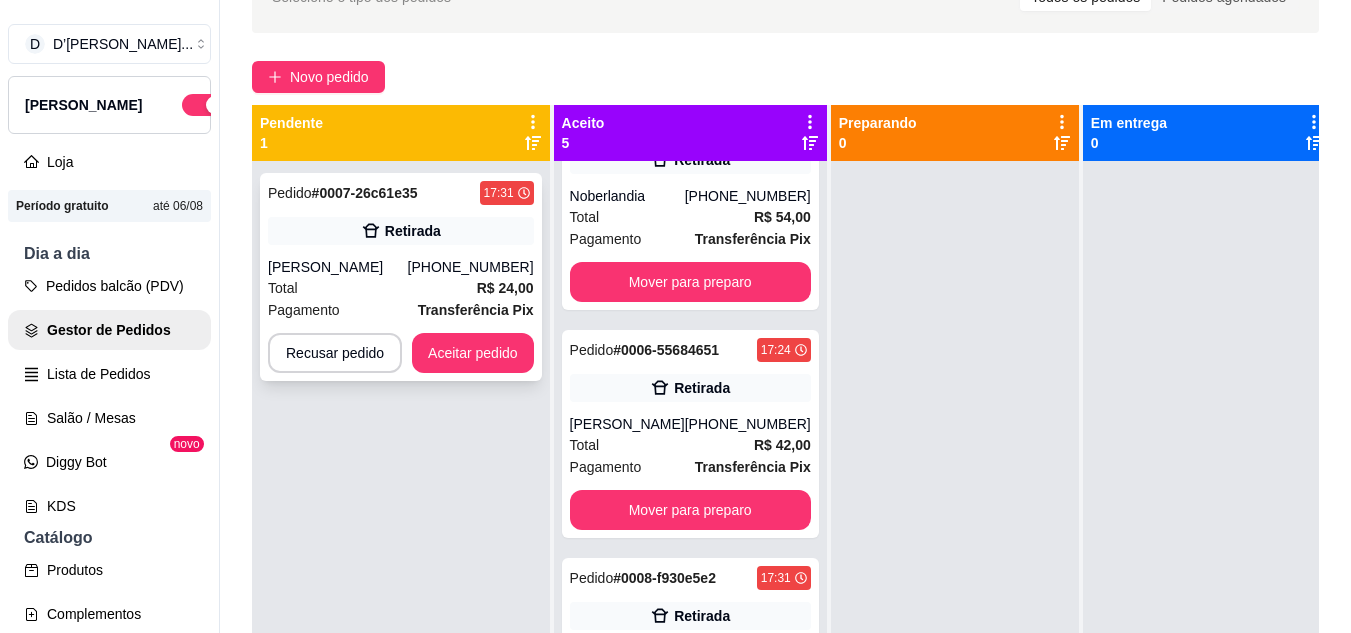 click on "Total R$ 24,00" at bounding box center [401, 288] 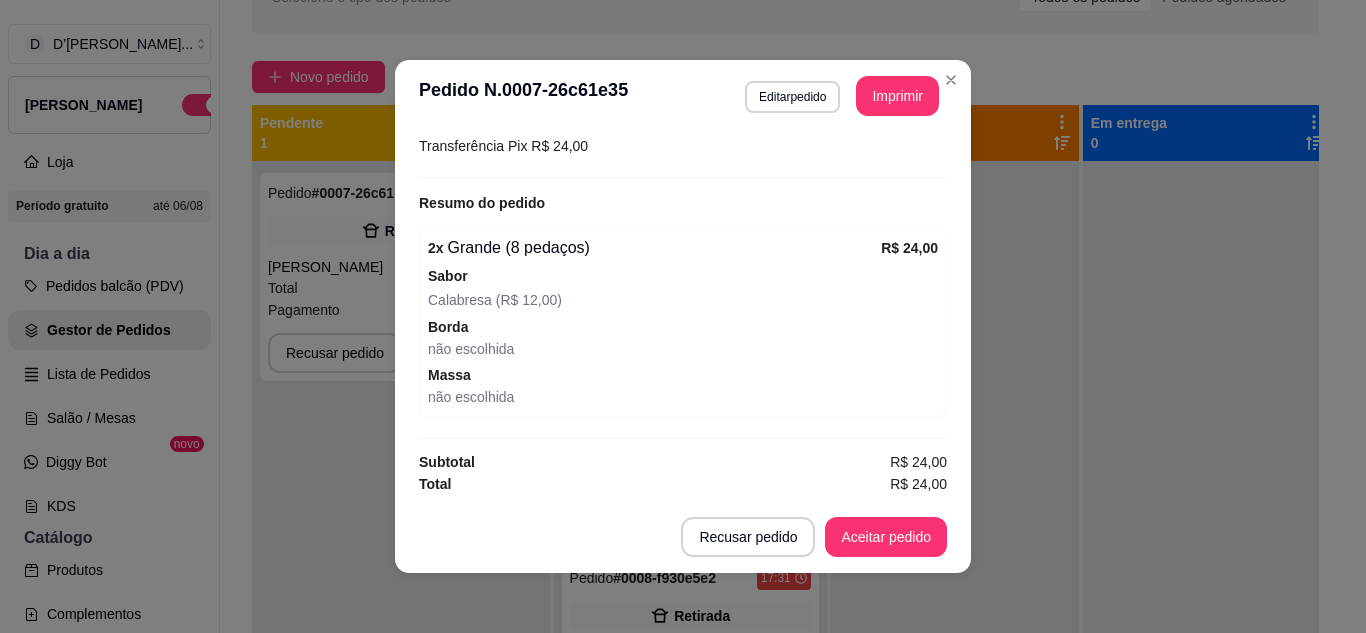 scroll, scrollTop: 416, scrollLeft: 0, axis: vertical 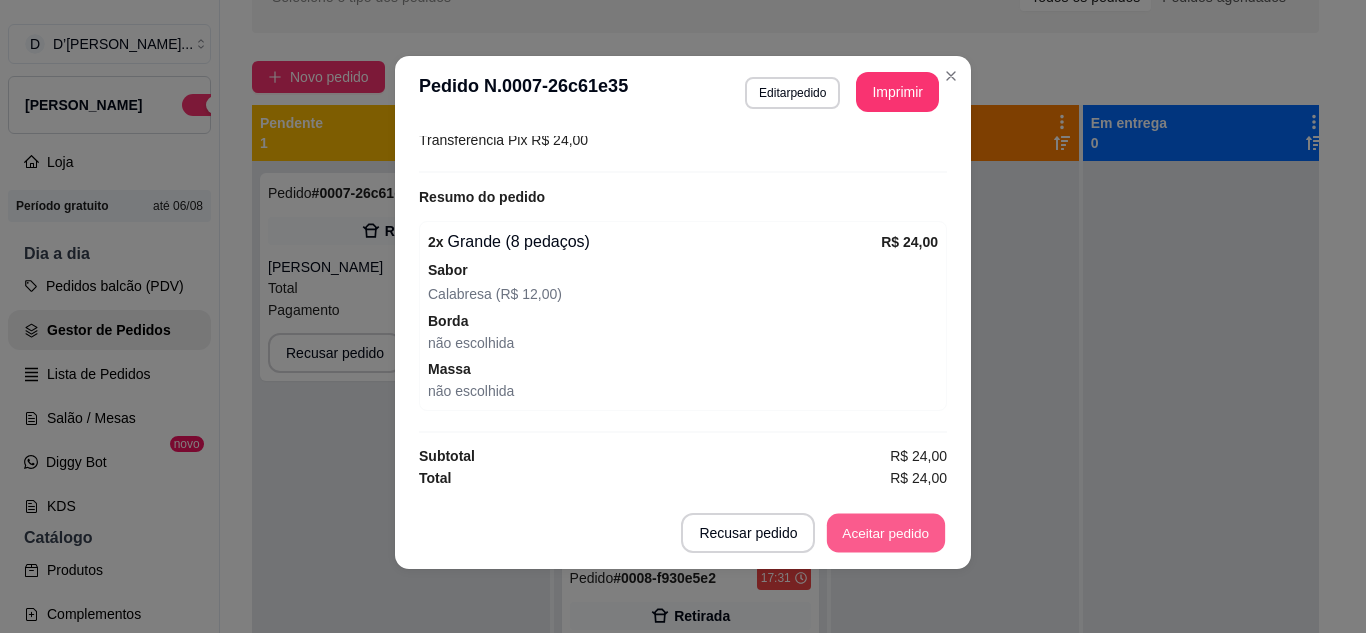 click on "Aceitar pedido" at bounding box center (886, 533) 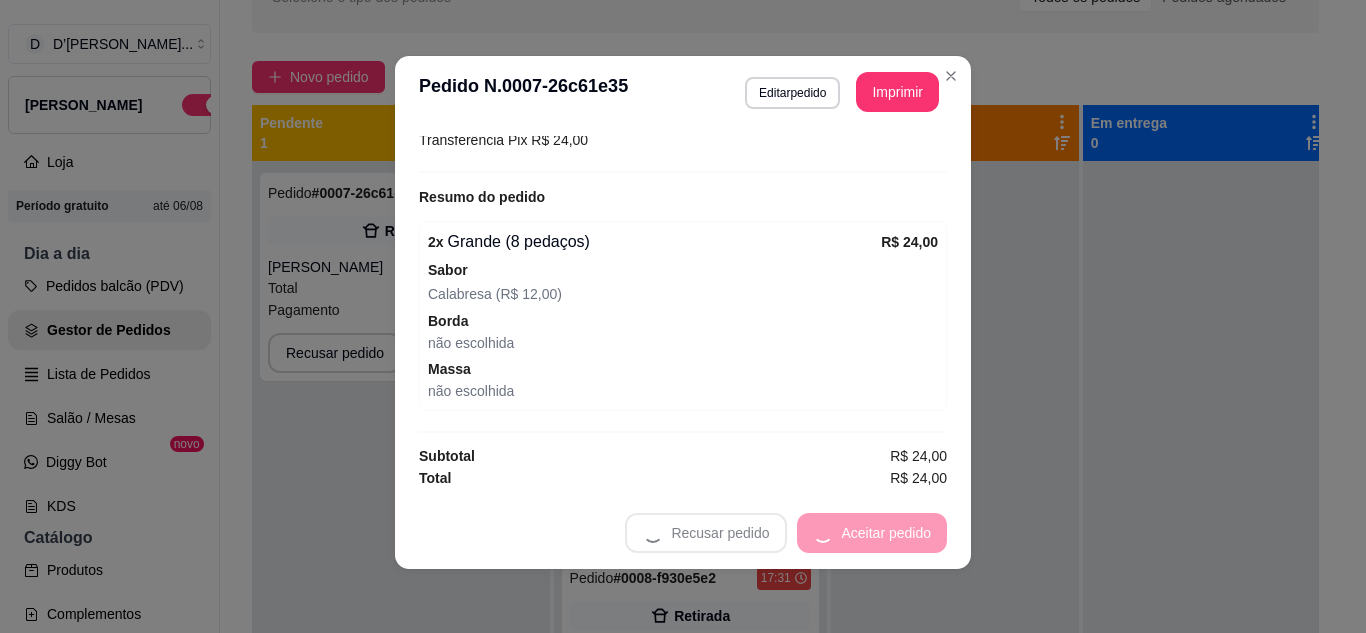 scroll, scrollTop: 595, scrollLeft: 0, axis: vertical 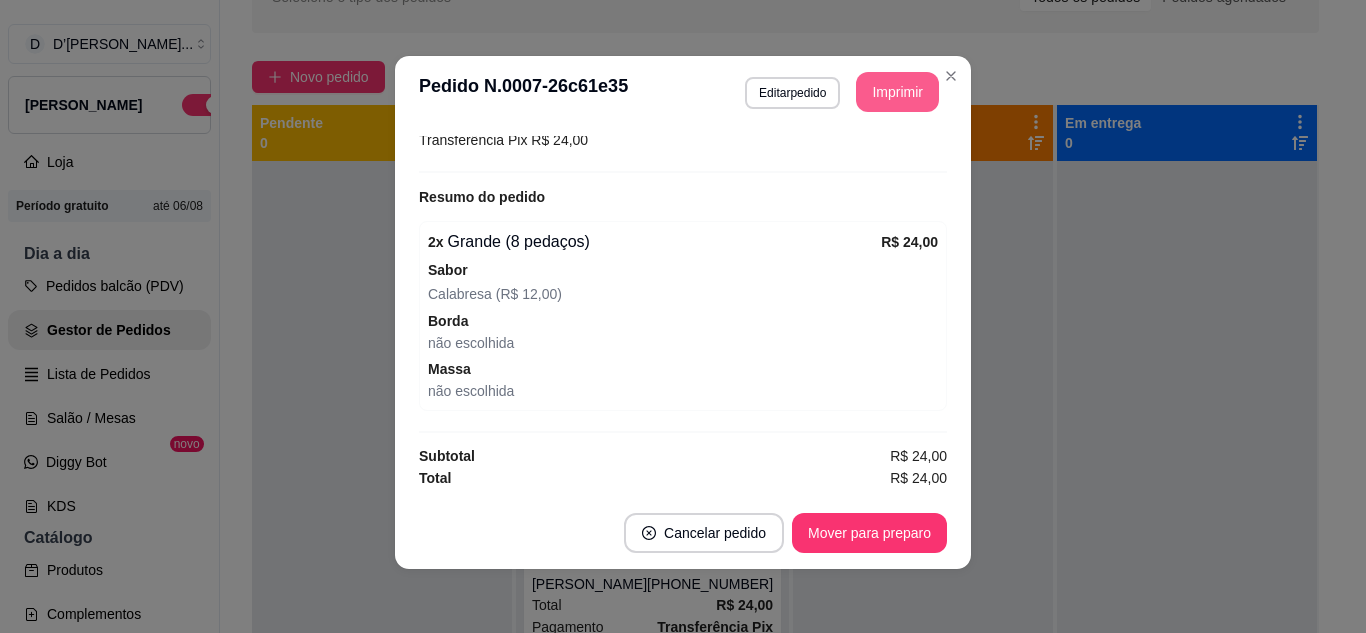 click on "Imprimir" at bounding box center (897, 92) 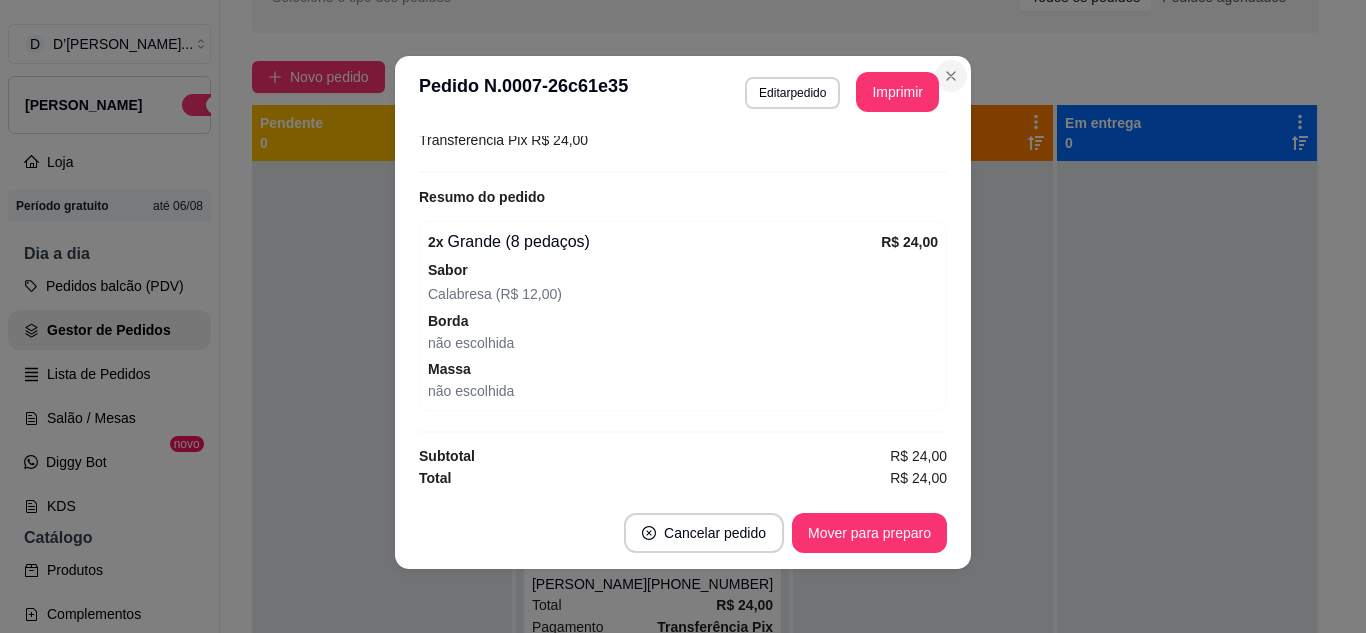 scroll, scrollTop: 0, scrollLeft: 0, axis: both 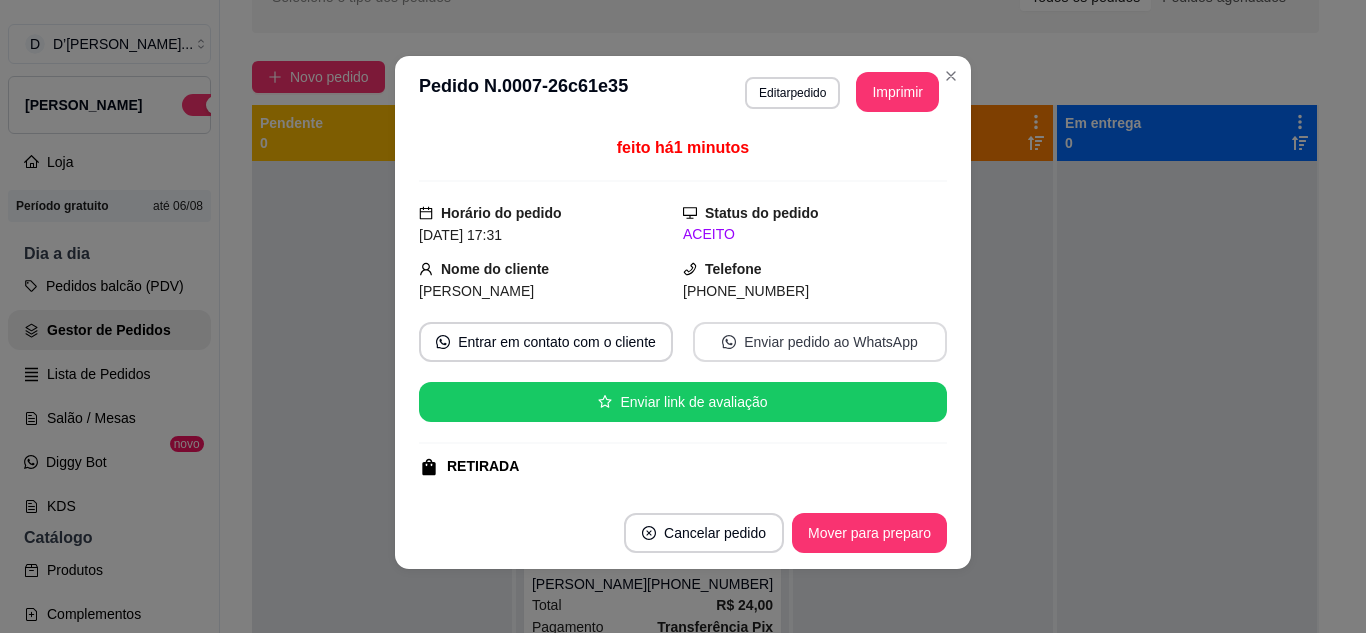 click on "Enviar pedido ao WhatsApp" at bounding box center [820, 342] 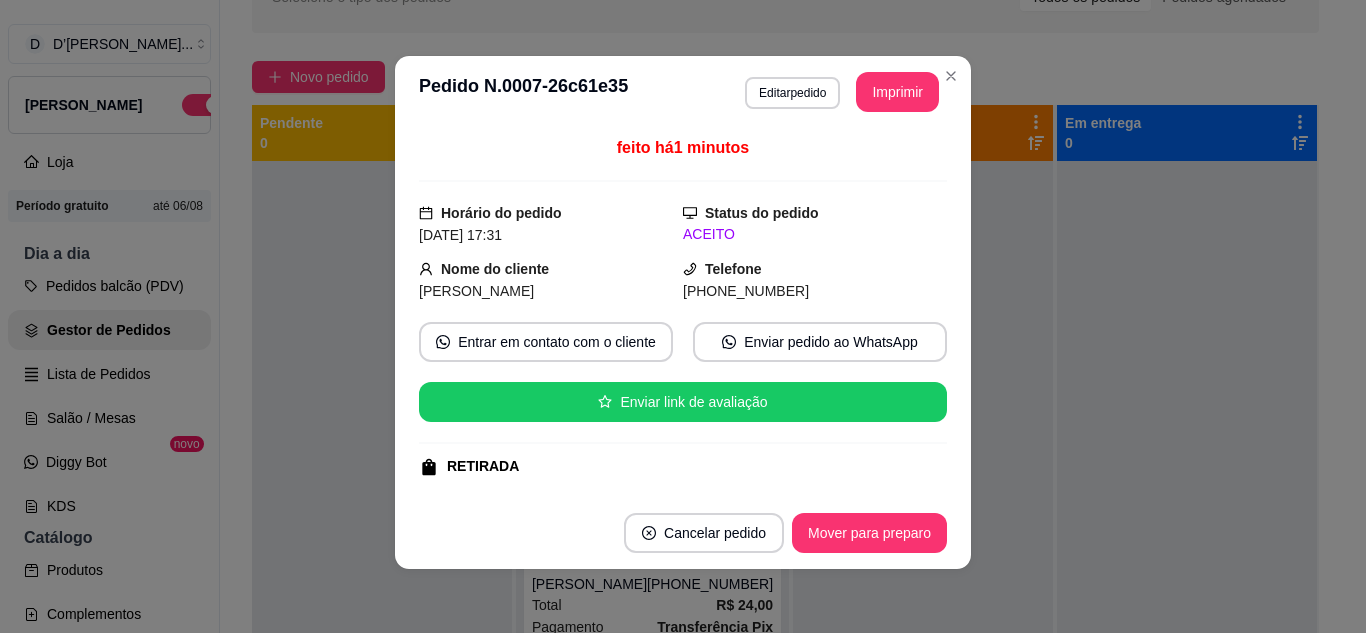 scroll, scrollTop: 0, scrollLeft: 0, axis: both 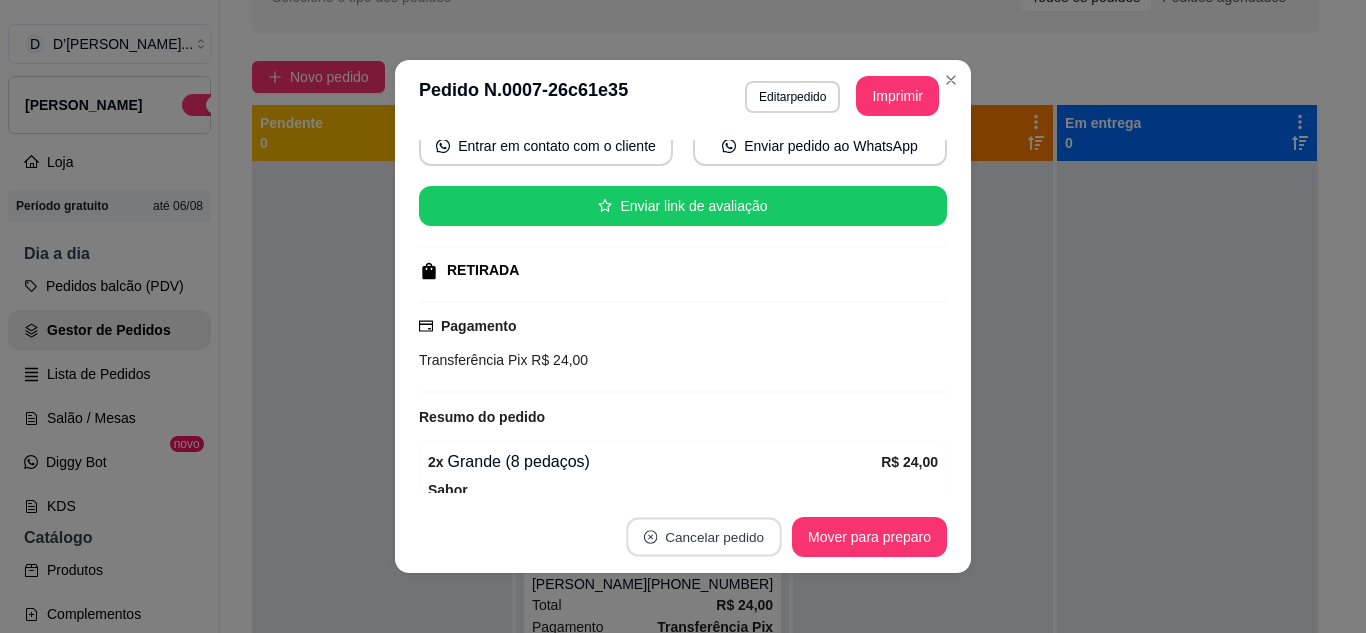 click on "Cancelar pedido" at bounding box center (703, 537) 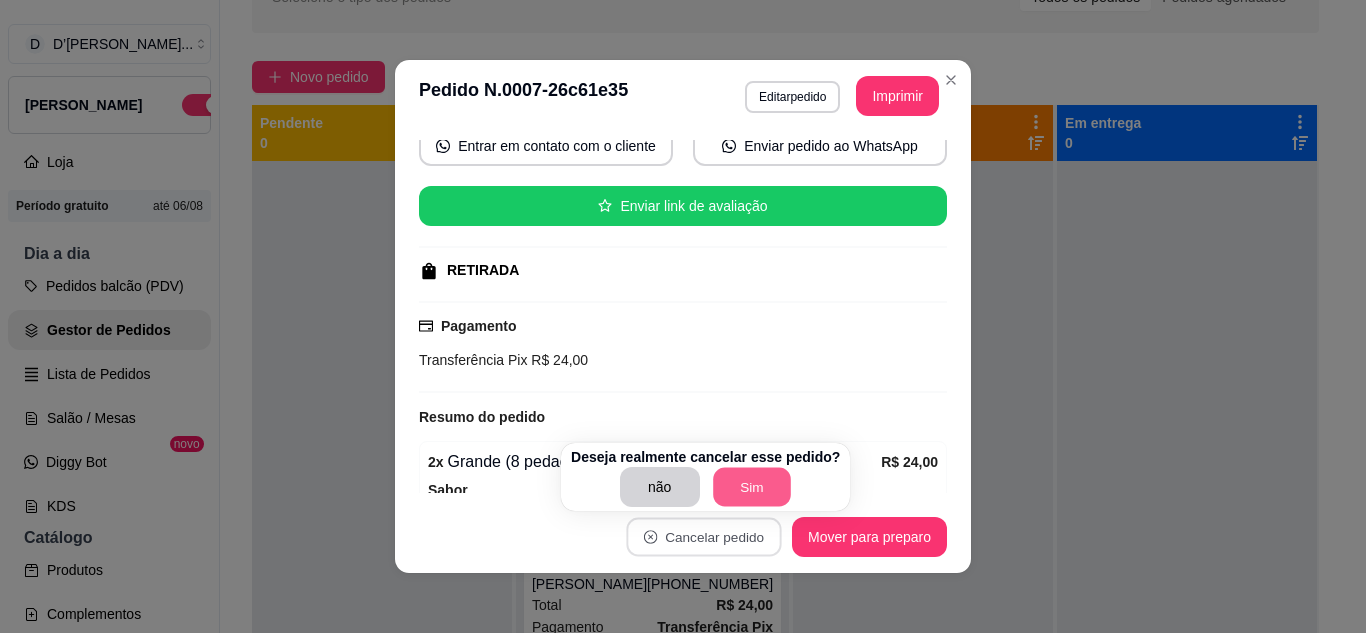 click on "Sim" at bounding box center [752, 487] 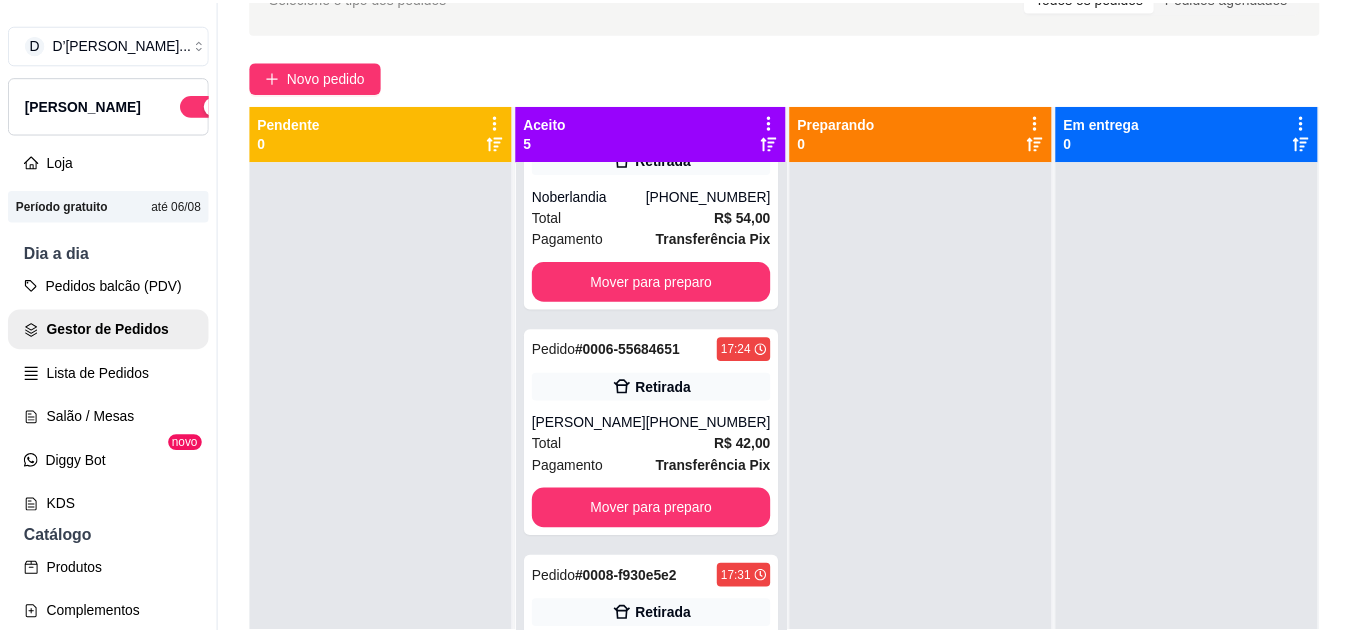 scroll, scrollTop: 547, scrollLeft: 0, axis: vertical 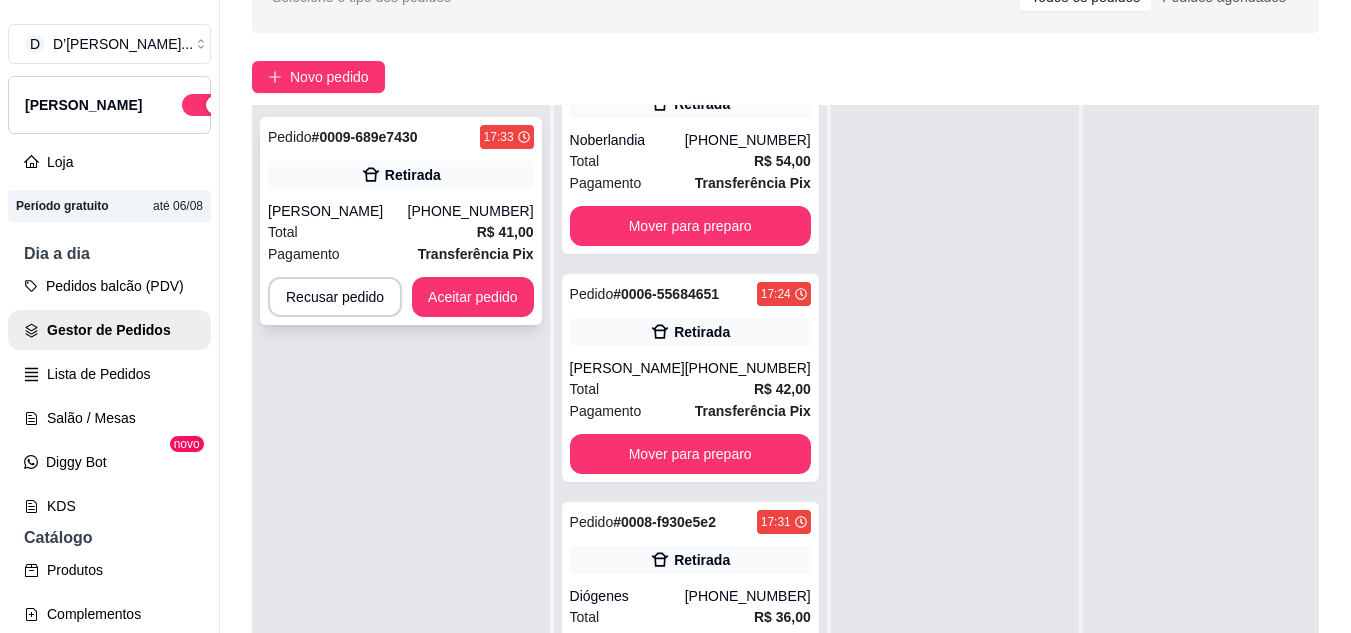 click on "[PERSON_NAME]" at bounding box center [338, 211] 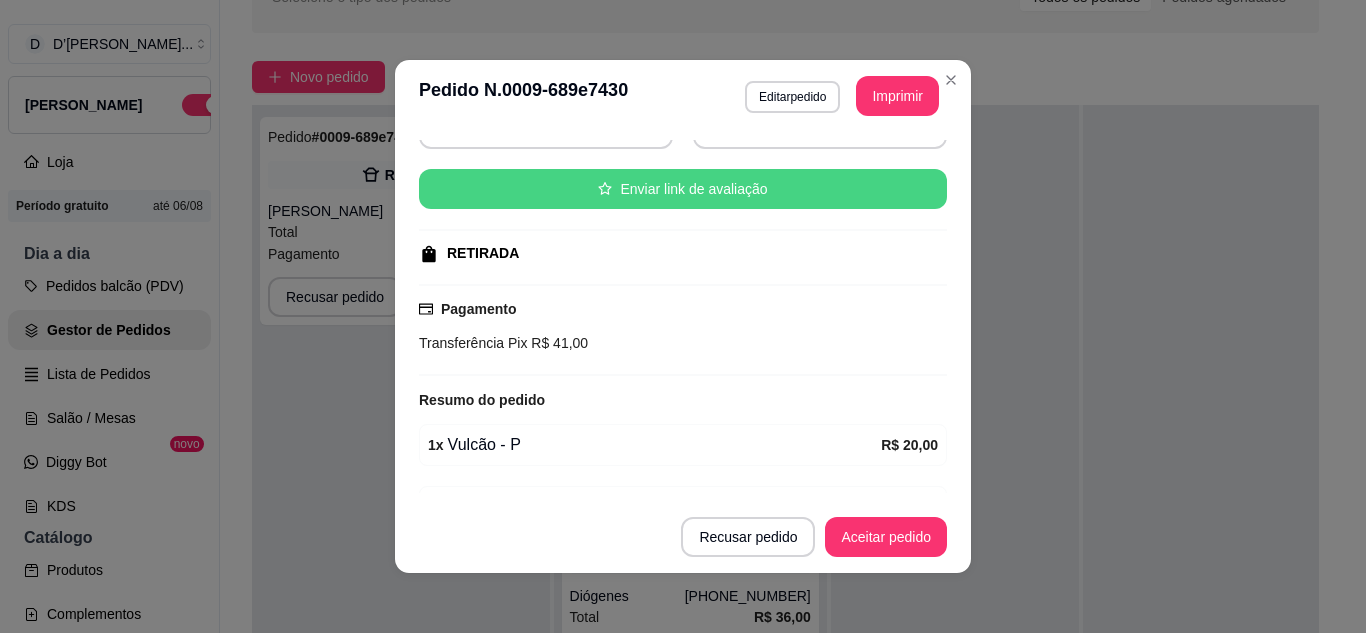 scroll, scrollTop: 392, scrollLeft: 0, axis: vertical 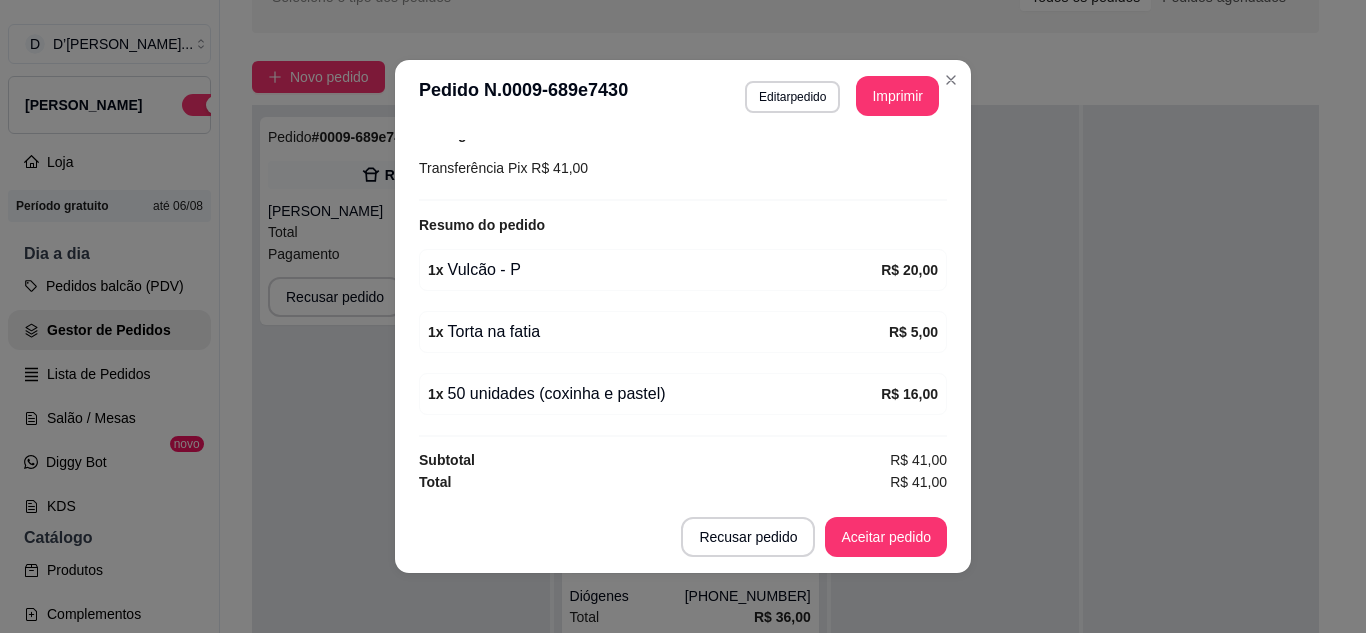 click on "1 x     50 unidades (coxinha e pastel)" at bounding box center [654, 394] 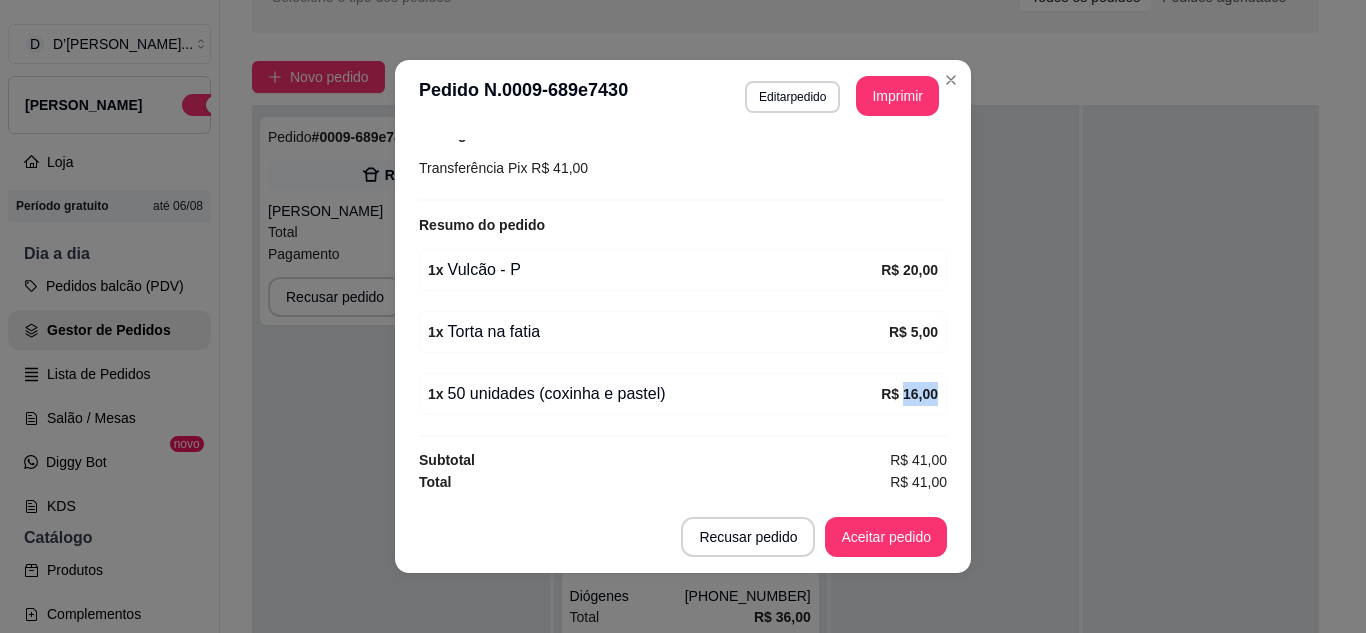 click on "R$ 16,00" at bounding box center (909, 394) 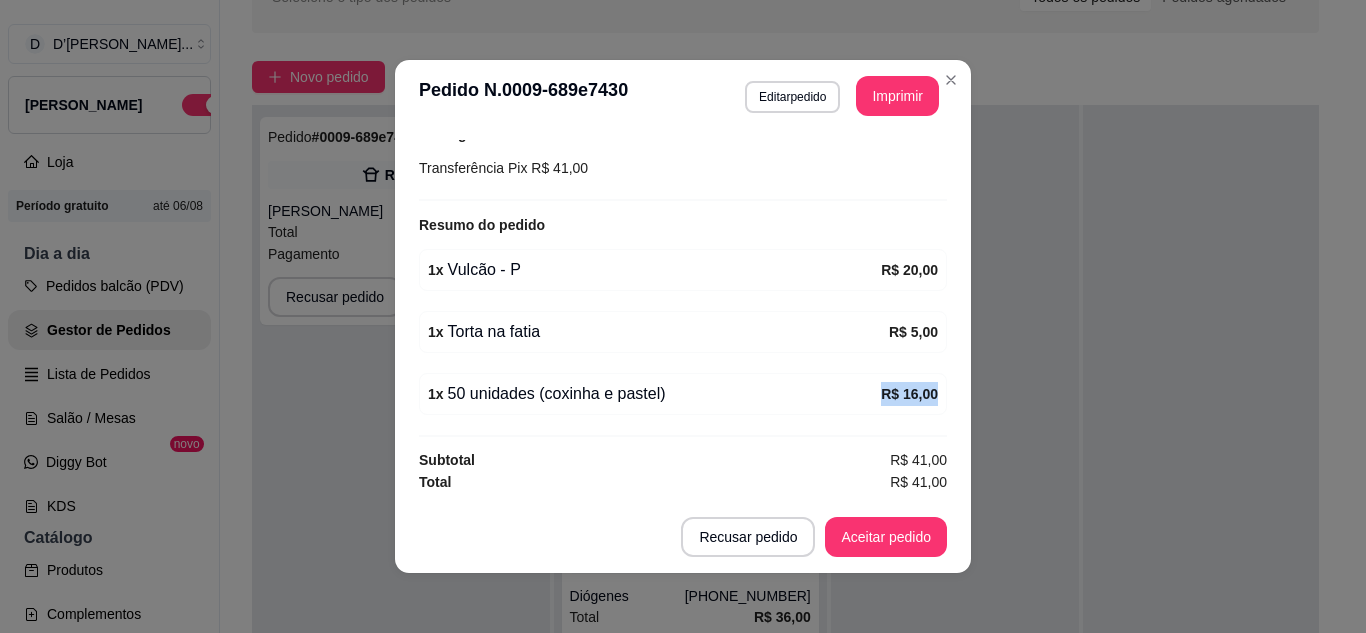 click on "R$ 16,00" at bounding box center (909, 394) 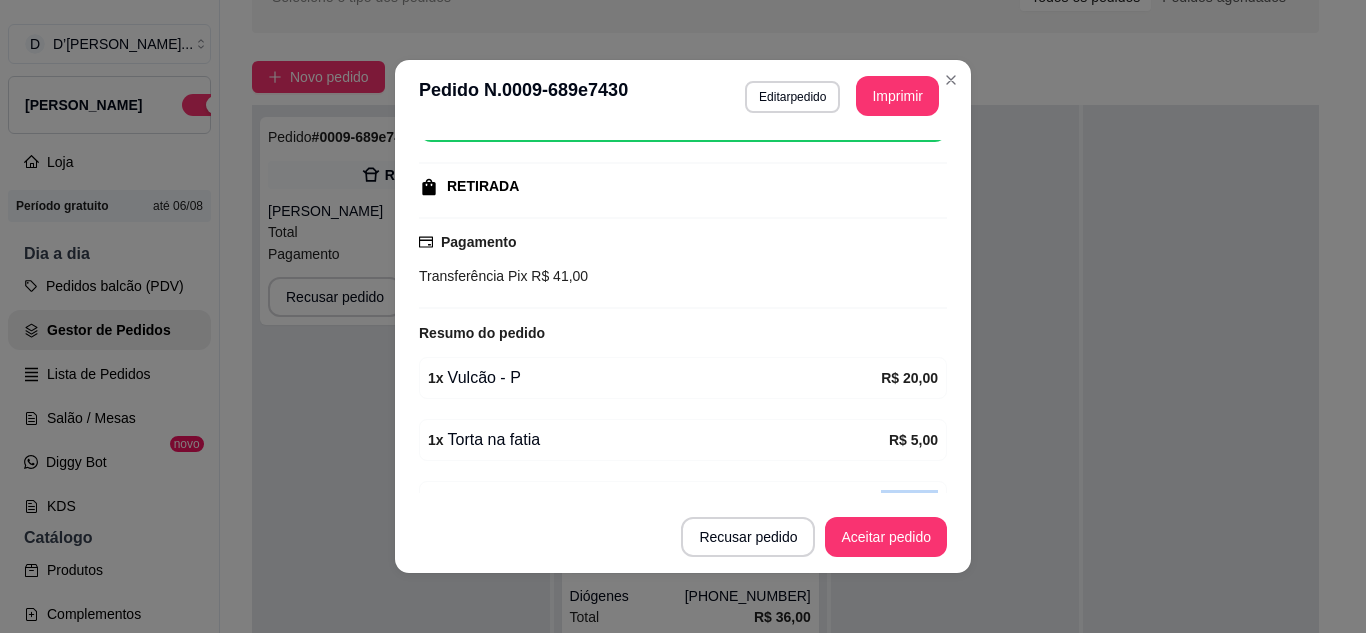 scroll, scrollTop: 0, scrollLeft: 0, axis: both 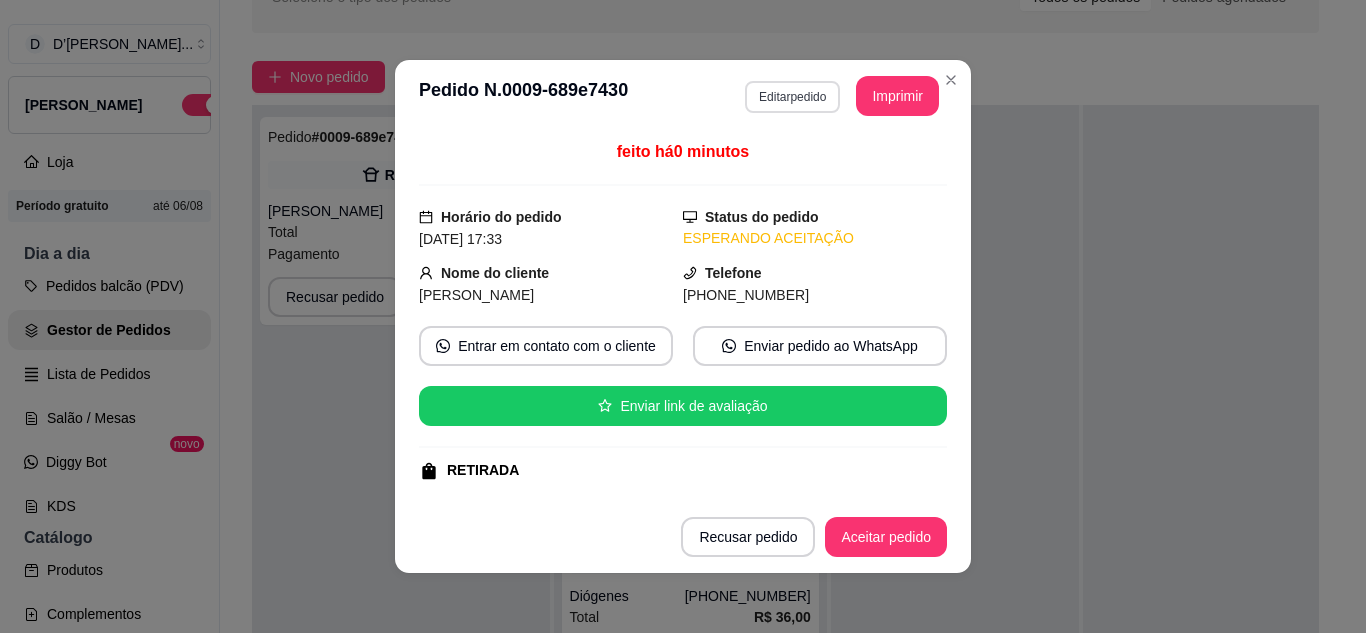click on "Editar  pedido" at bounding box center [792, 97] 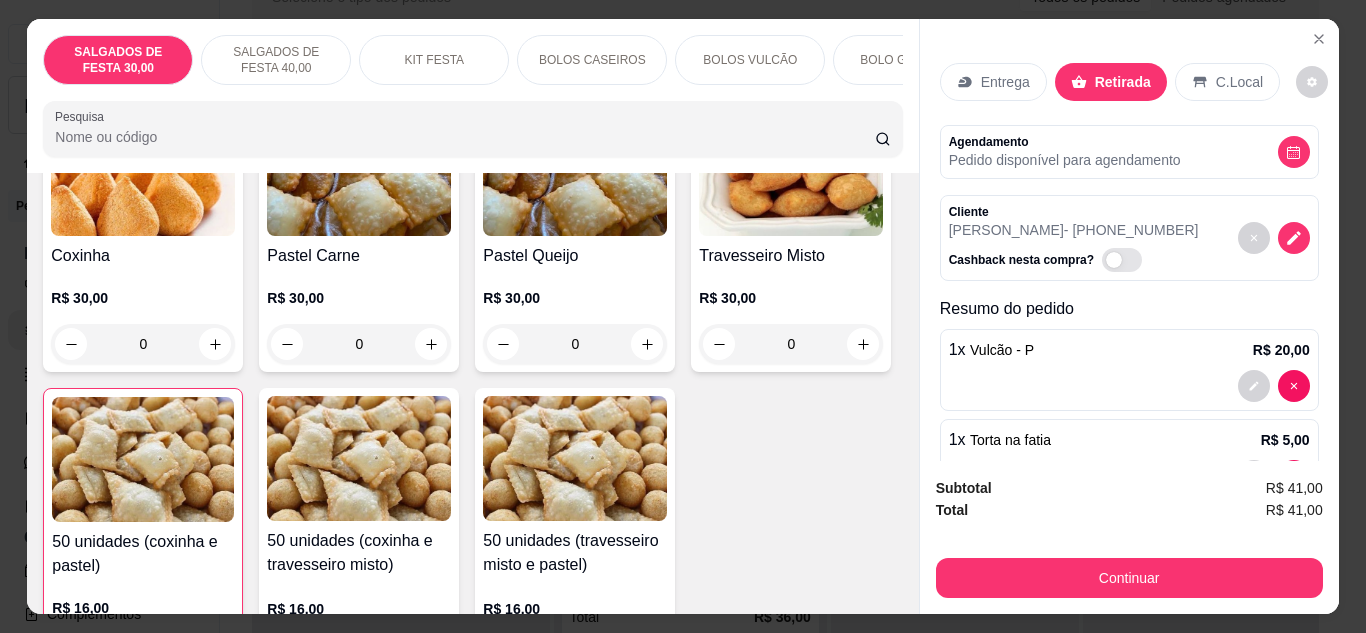 scroll, scrollTop: 0, scrollLeft: 0, axis: both 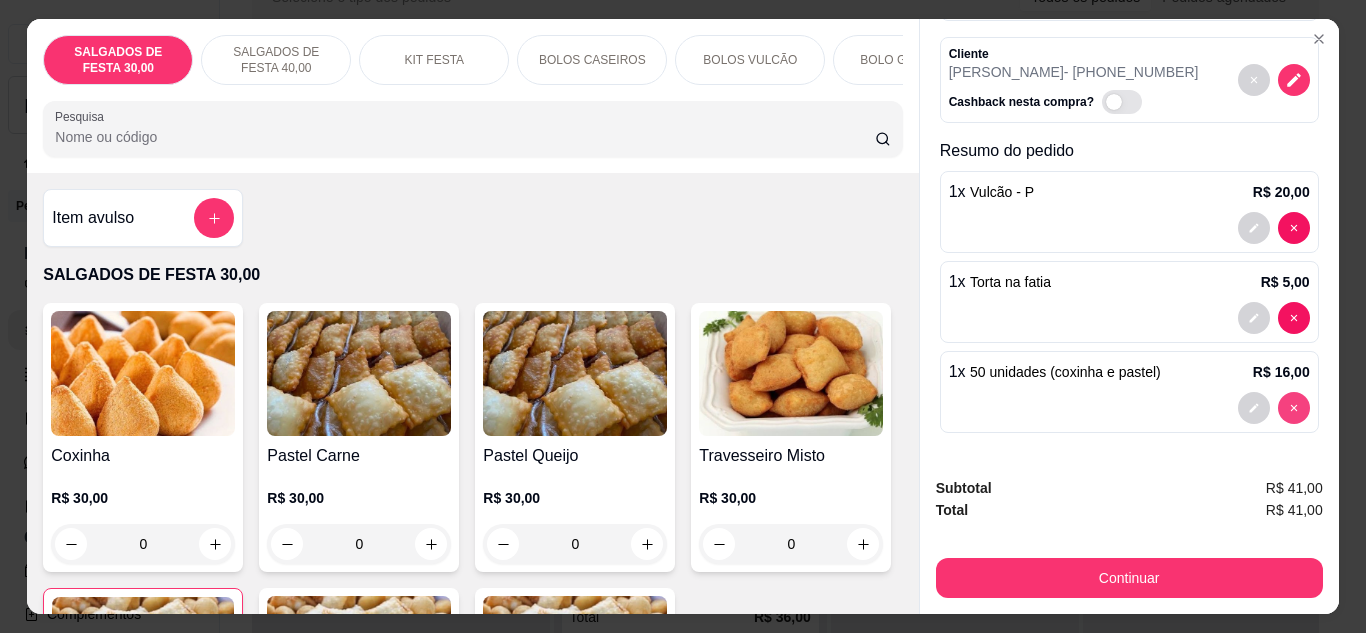 type on "0" 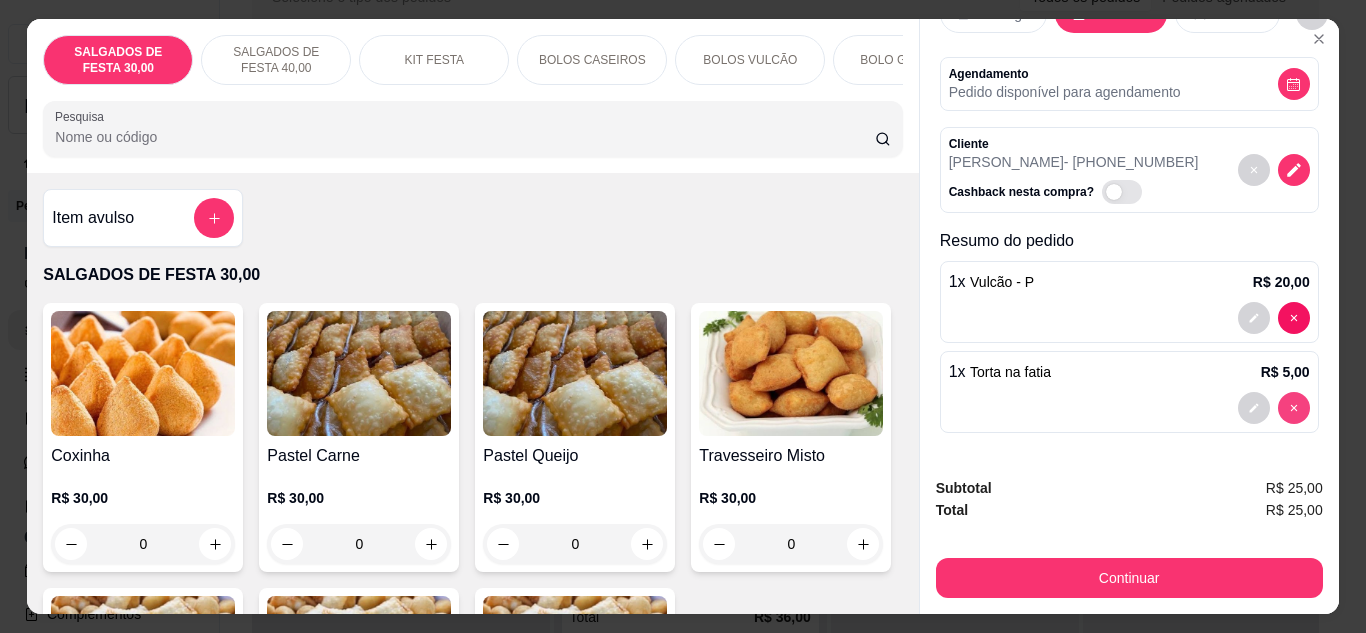 scroll, scrollTop: 68, scrollLeft: 0, axis: vertical 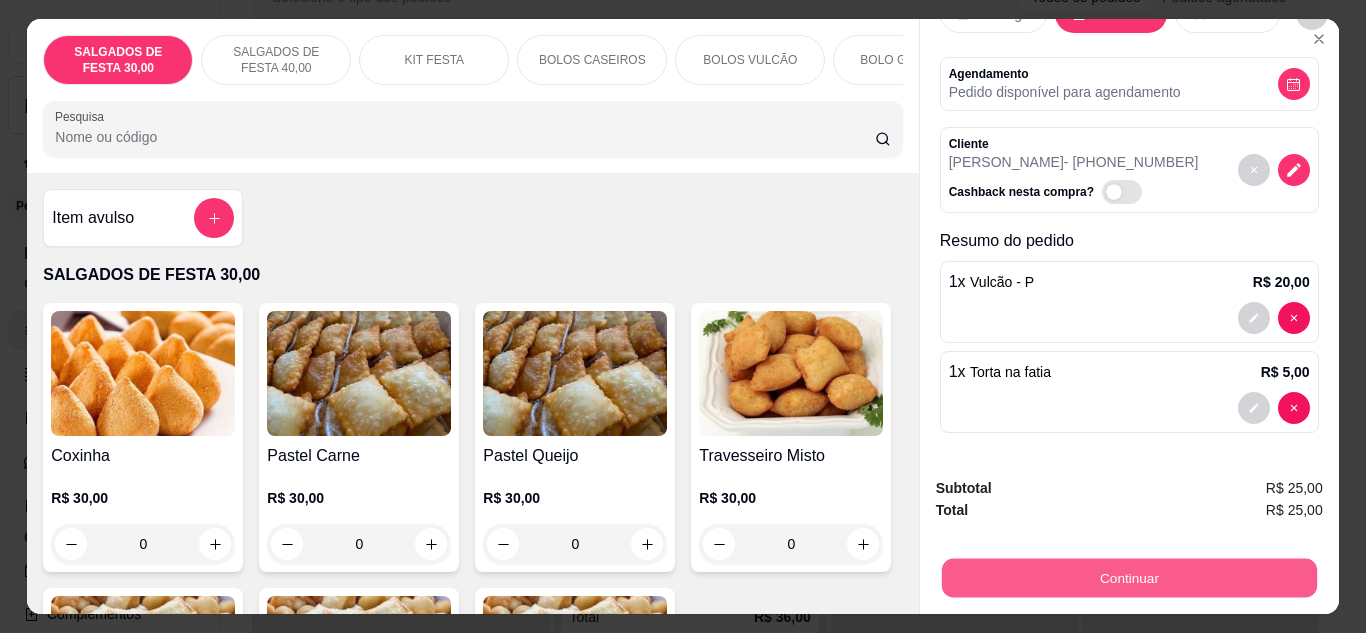 click on "Continuar" at bounding box center (1128, 578) 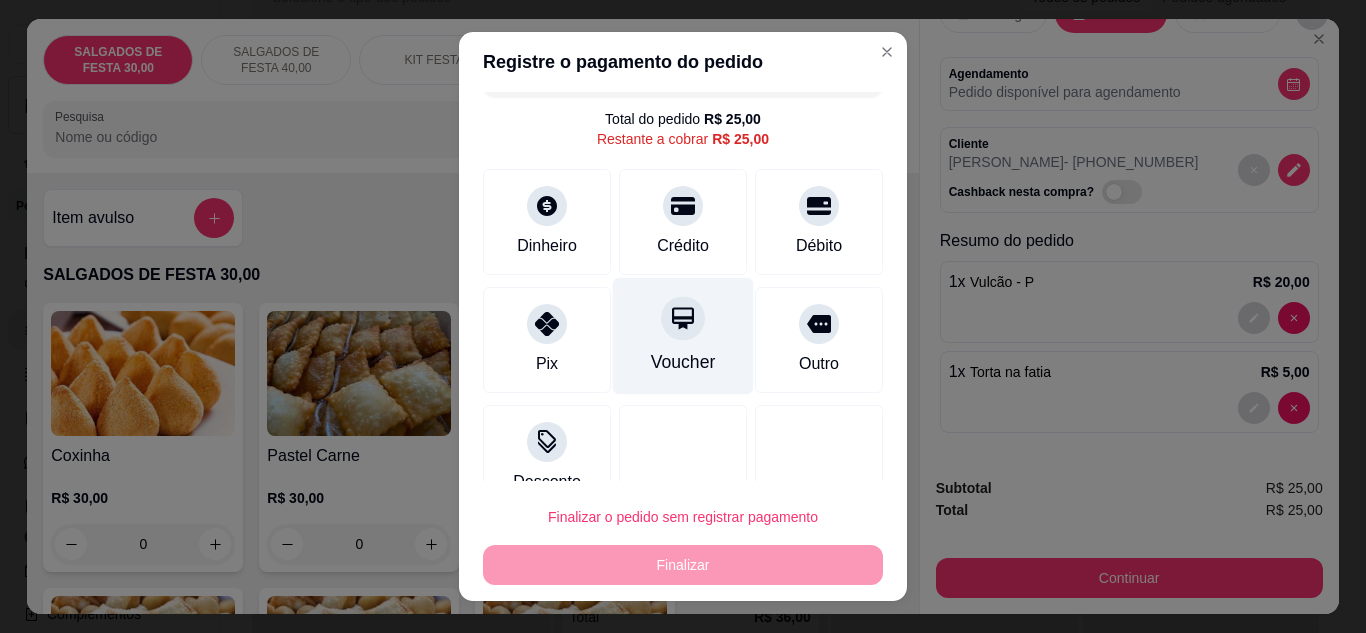 scroll, scrollTop: 80, scrollLeft: 0, axis: vertical 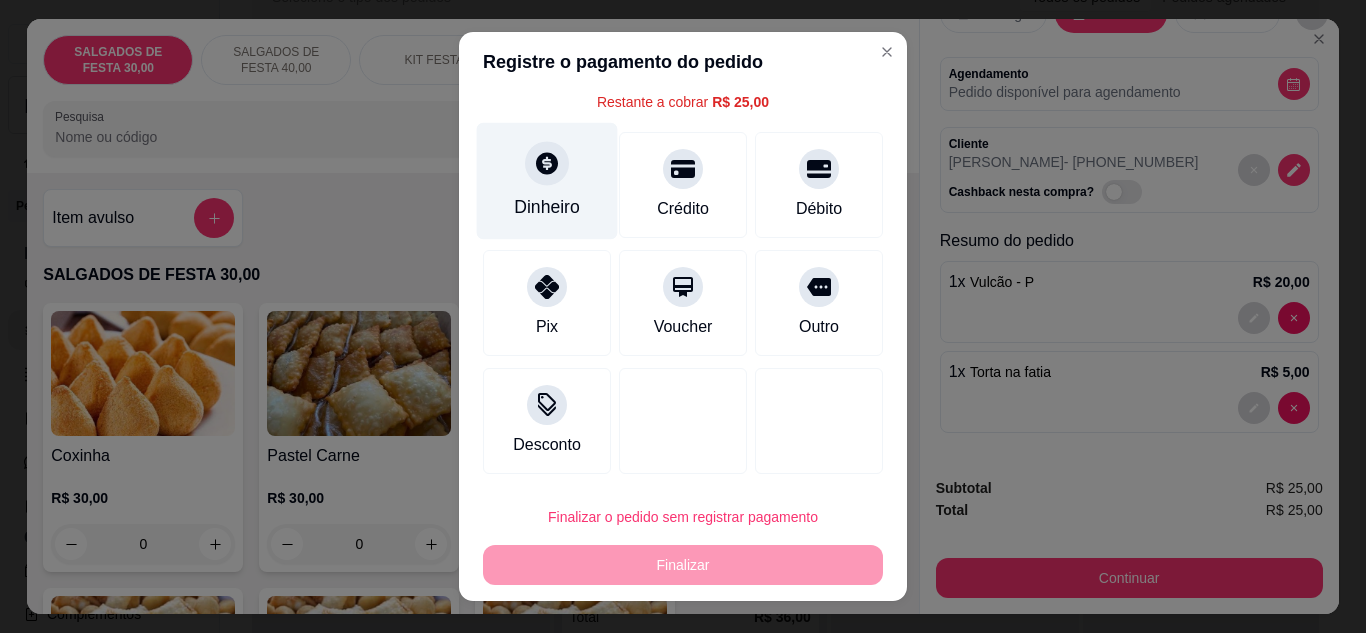 click on "Dinheiro" at bounding box center [547, 207] 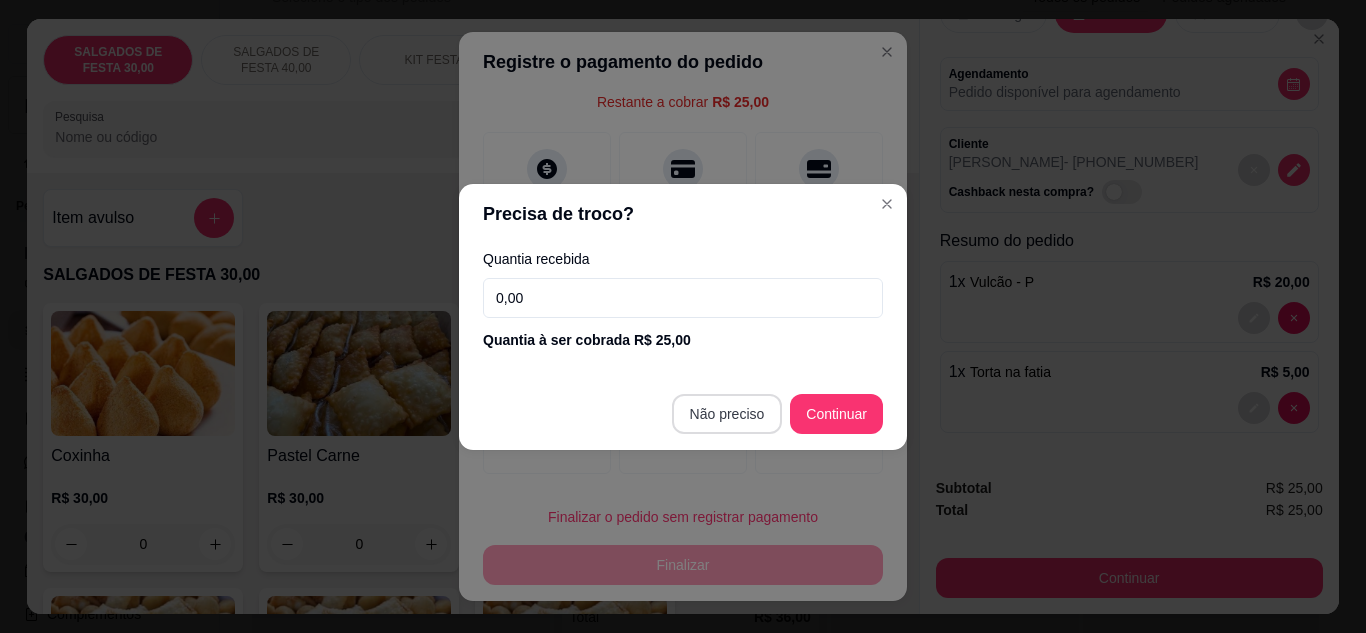 type on "R$ 0,00" 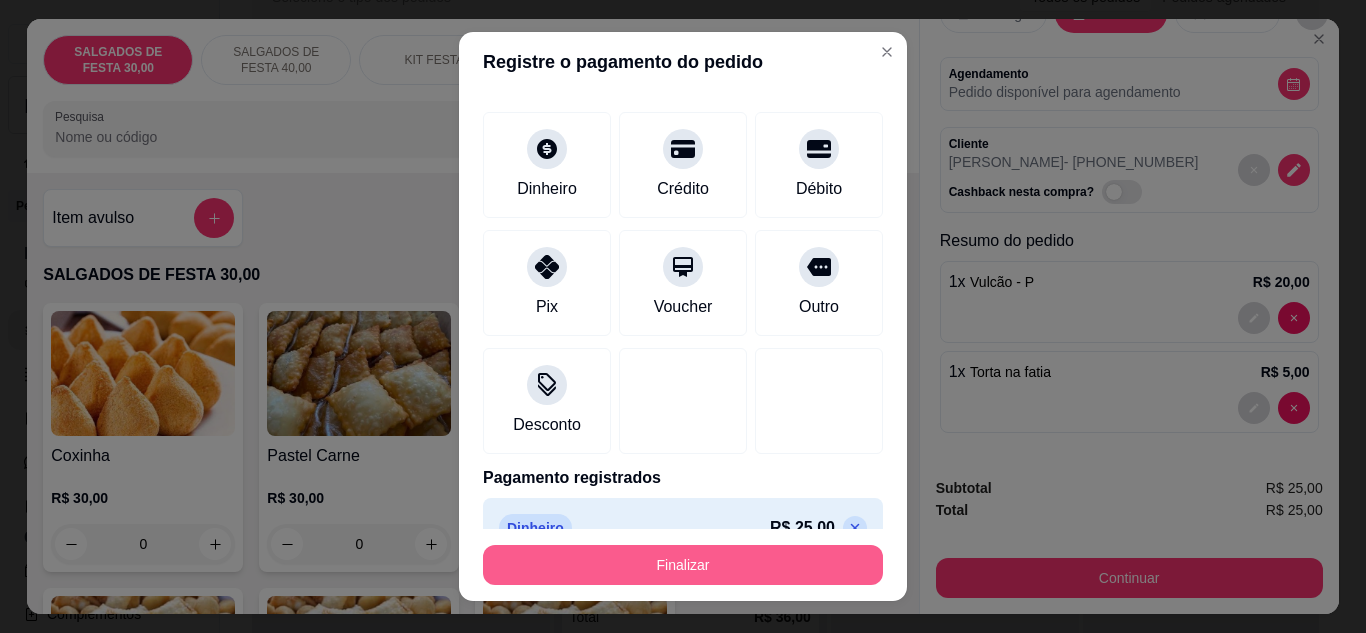 click on "Finalizar" at bounding box center (683, 565) 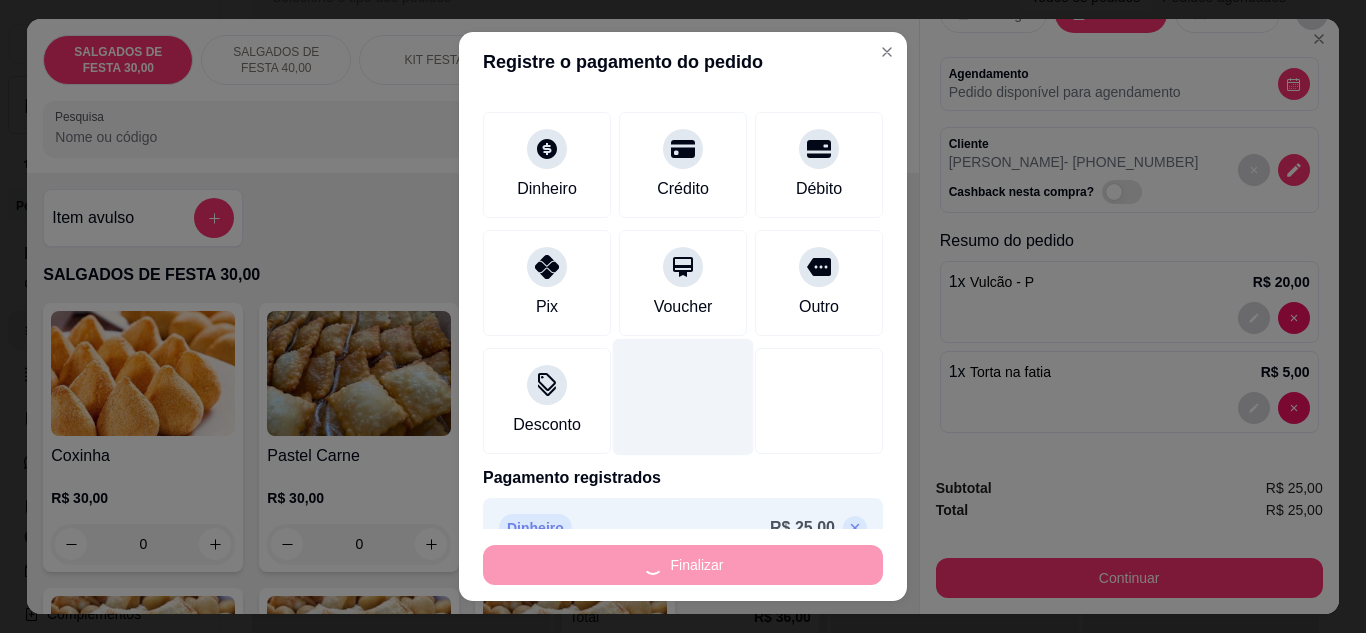type on "0" 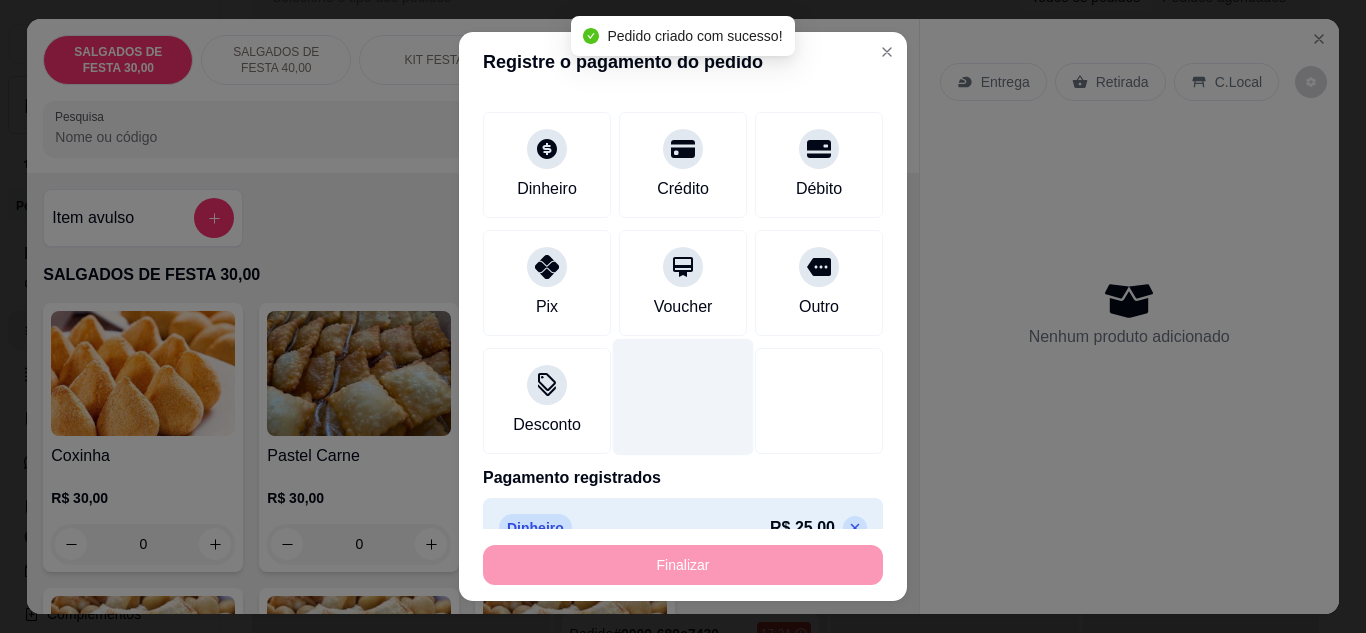 scroll, scrollTop: 0, scrollLeft: 0, axis: both 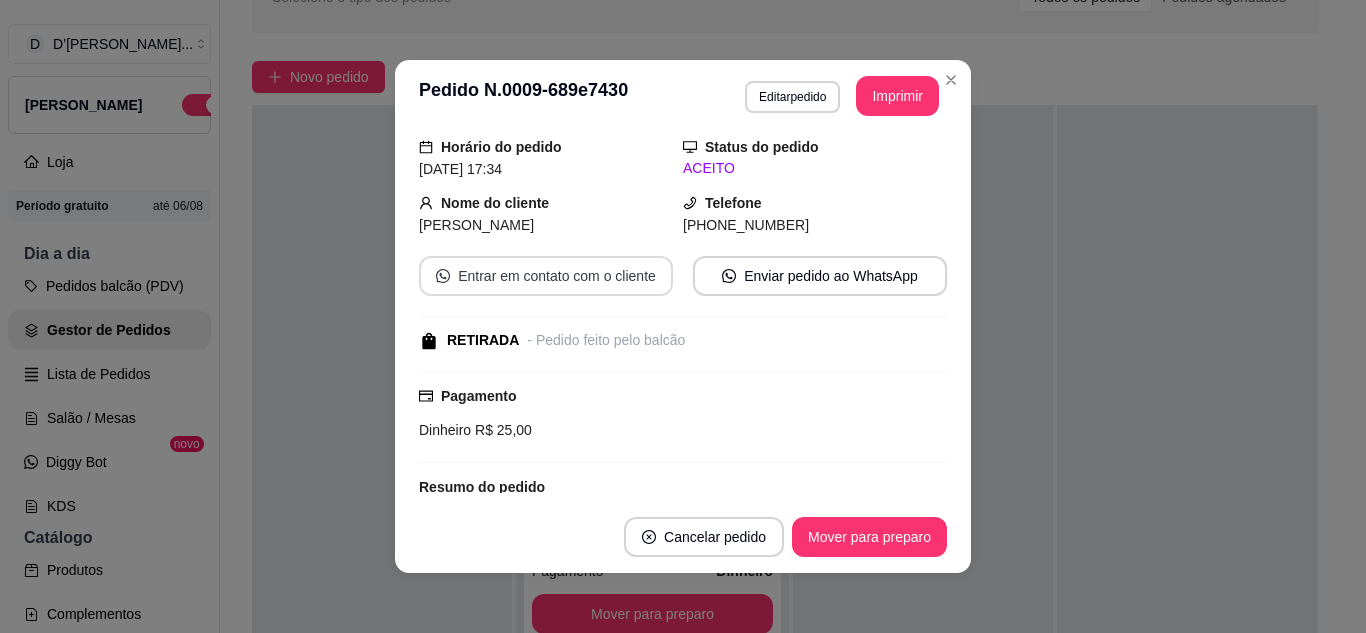 click on "Entrar em contato com o cliente" at bounding box center (546, 276) 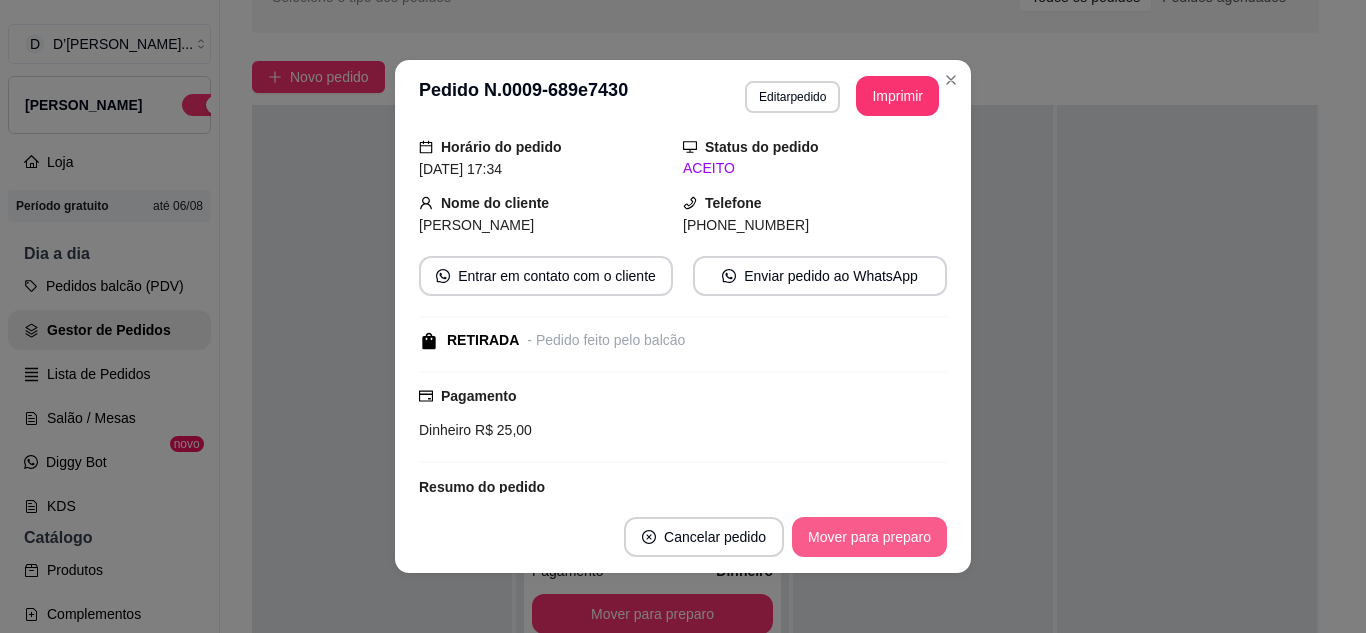 click on "Mover para preparo" at bounding box center (869, 537) 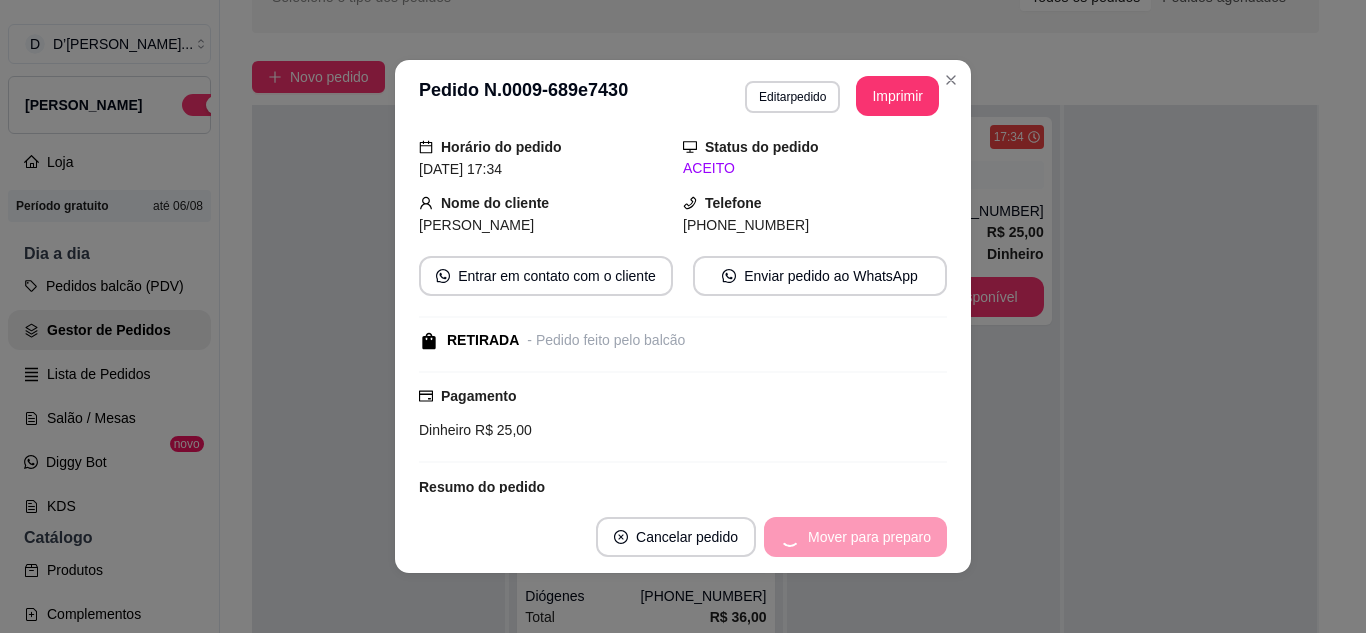 scroll, scrollTop: 547, scrollLeft: 0, axis: vertical 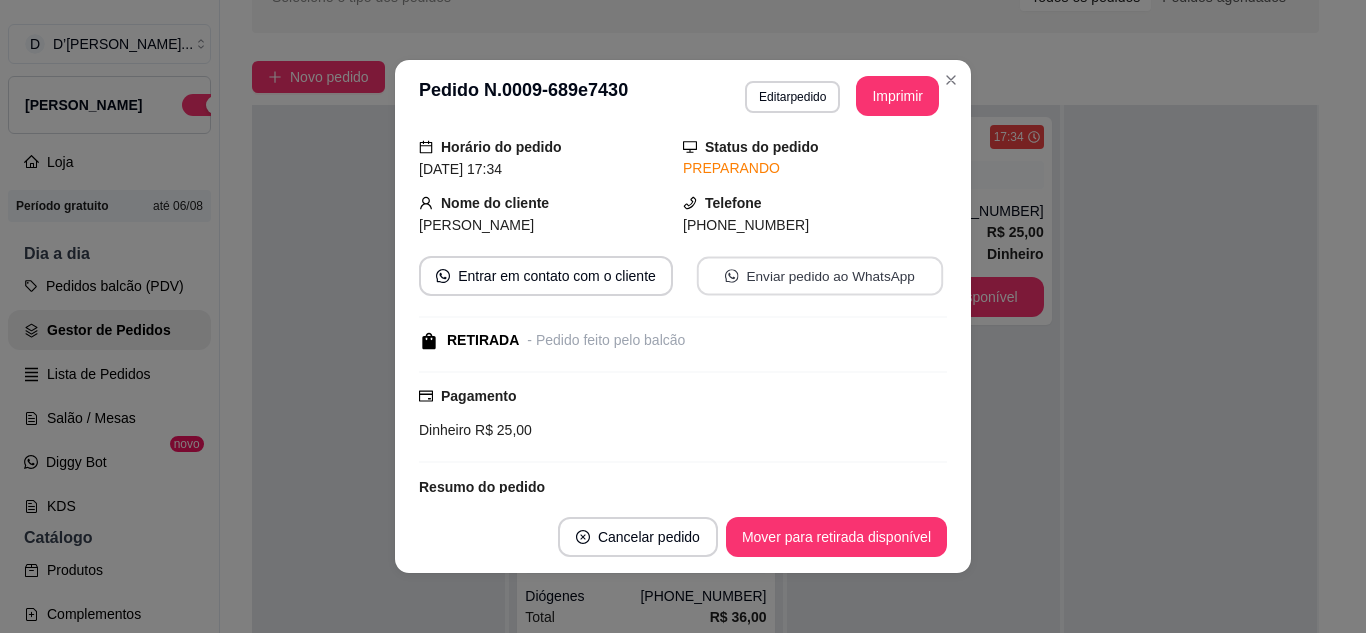 click on "Enviar pedido ao WhatsApp" at bounding box center [820, 276] 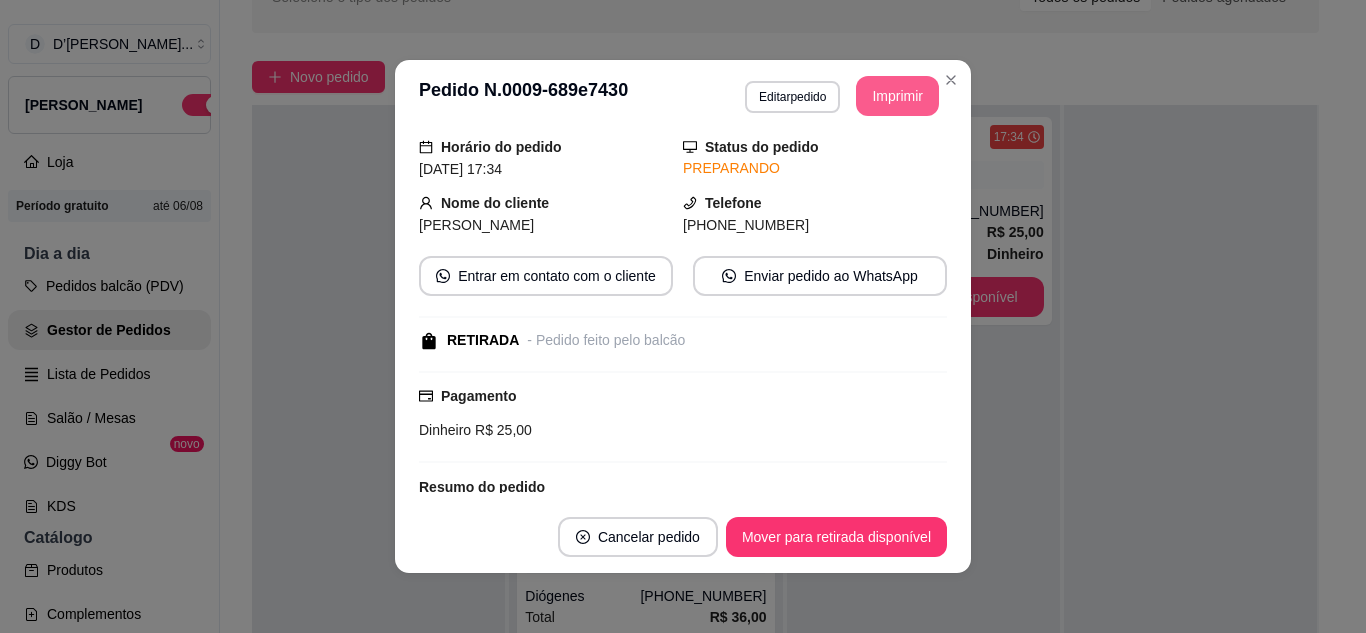 click on "Imprimir" at bounding box center (897, 96) 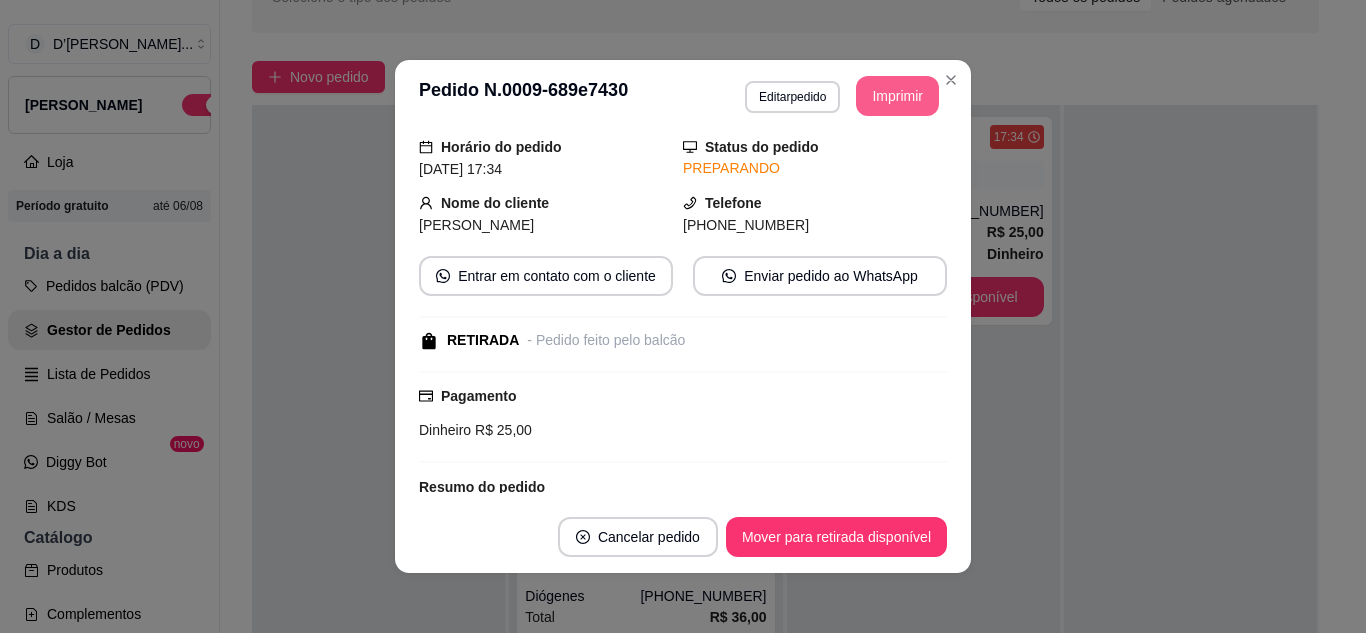 scroll, scrollTop: 0, scrollLeft: 0, axis: both 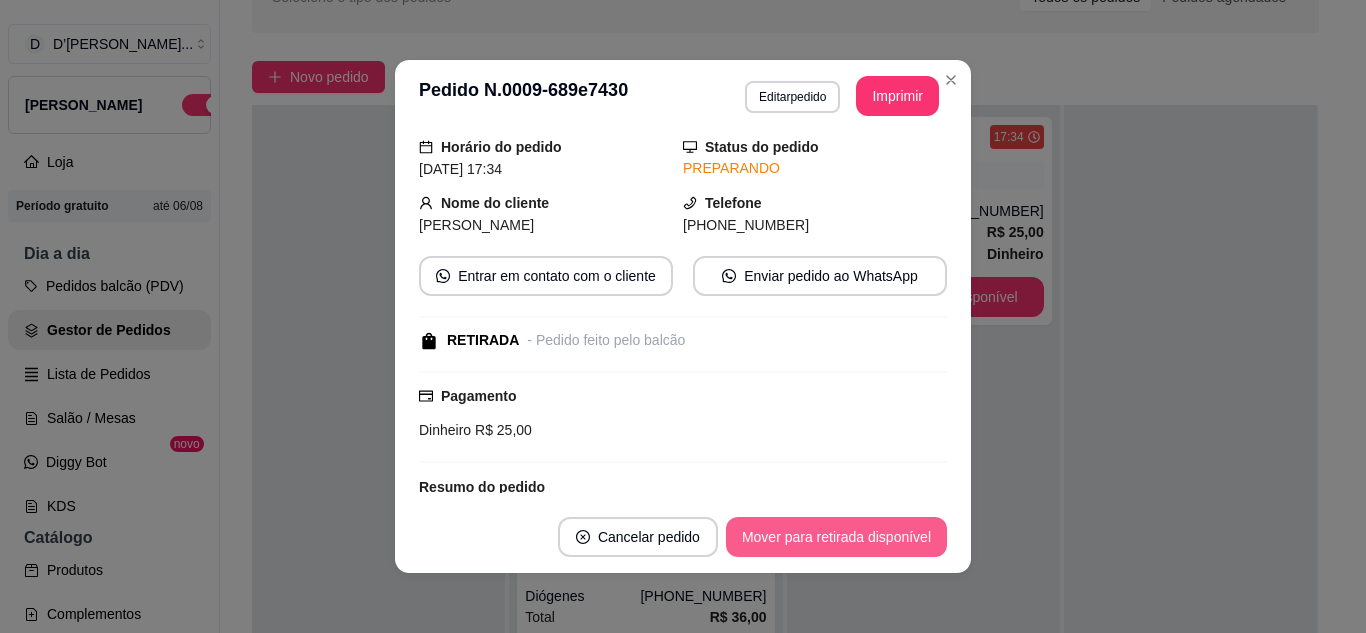 click on "Mover para retirada disponível" at bounding box center [836, 537] 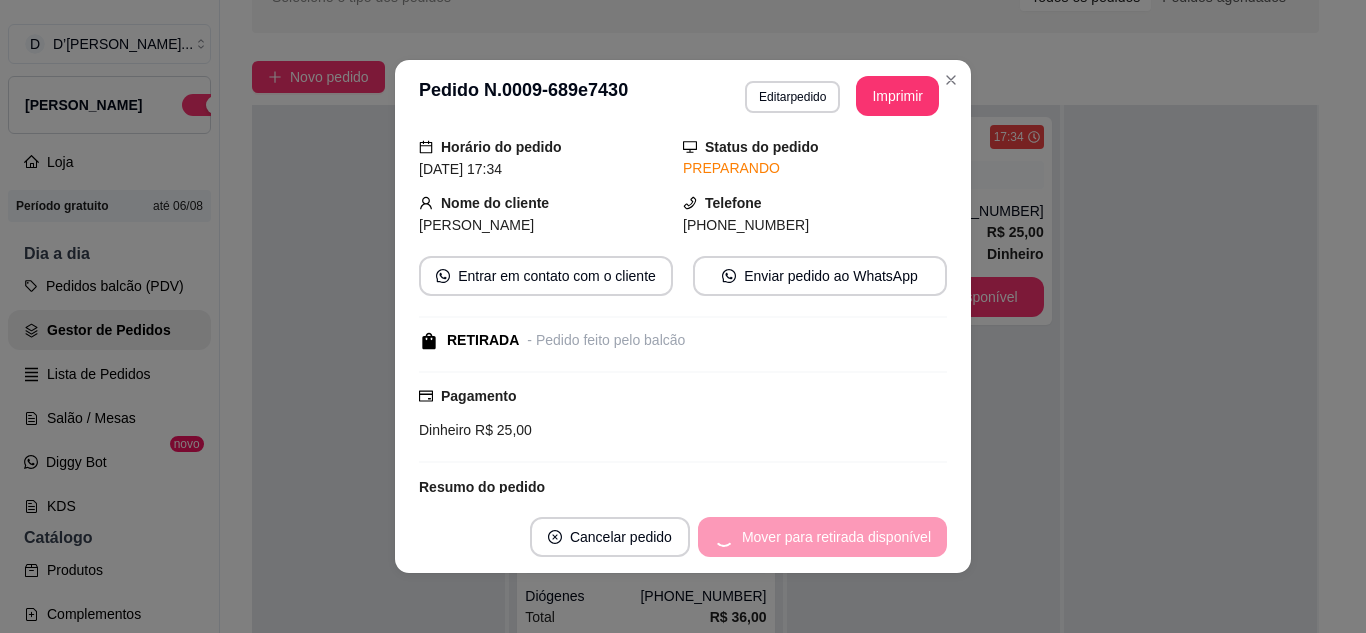 click on "Mover para retirada disponível" at bounding box center [822, 537] 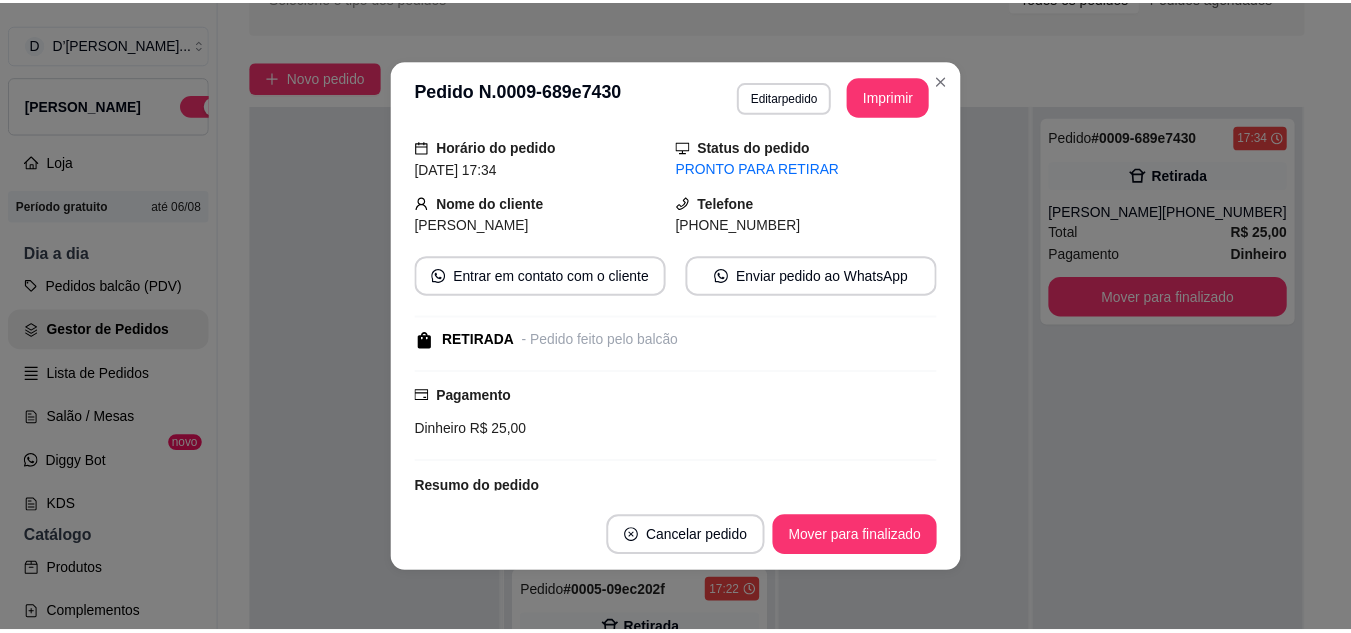 scroll, scrollTop: 56, scrollLeft: 0, axis: vertical 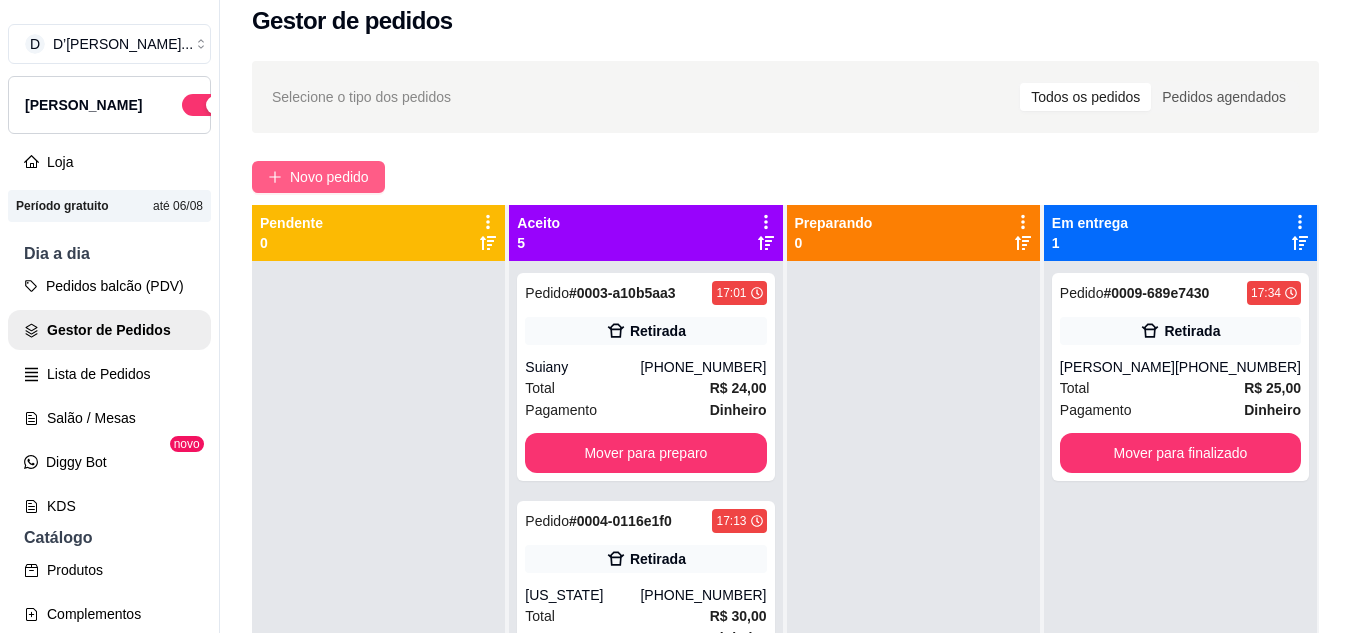 click on "Novo pedido" at bounding box center [318, 177] 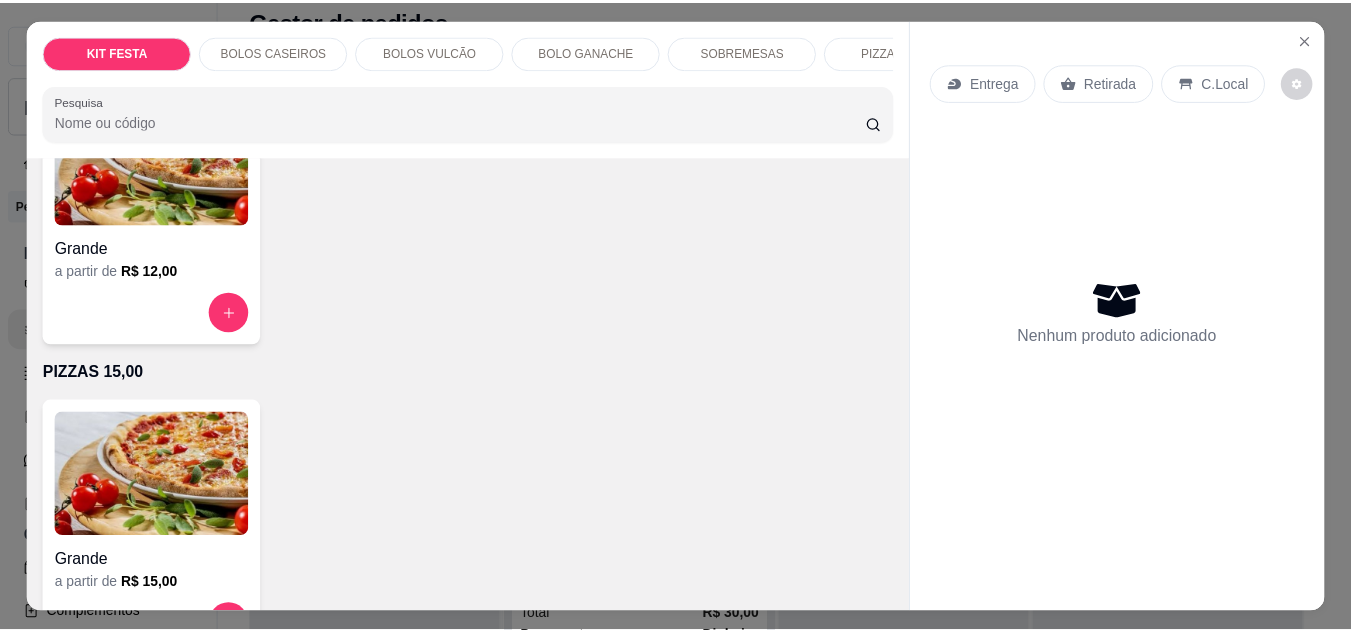 scroll, scrollTop: 2400, scrollLeft: 0, axis: vertical 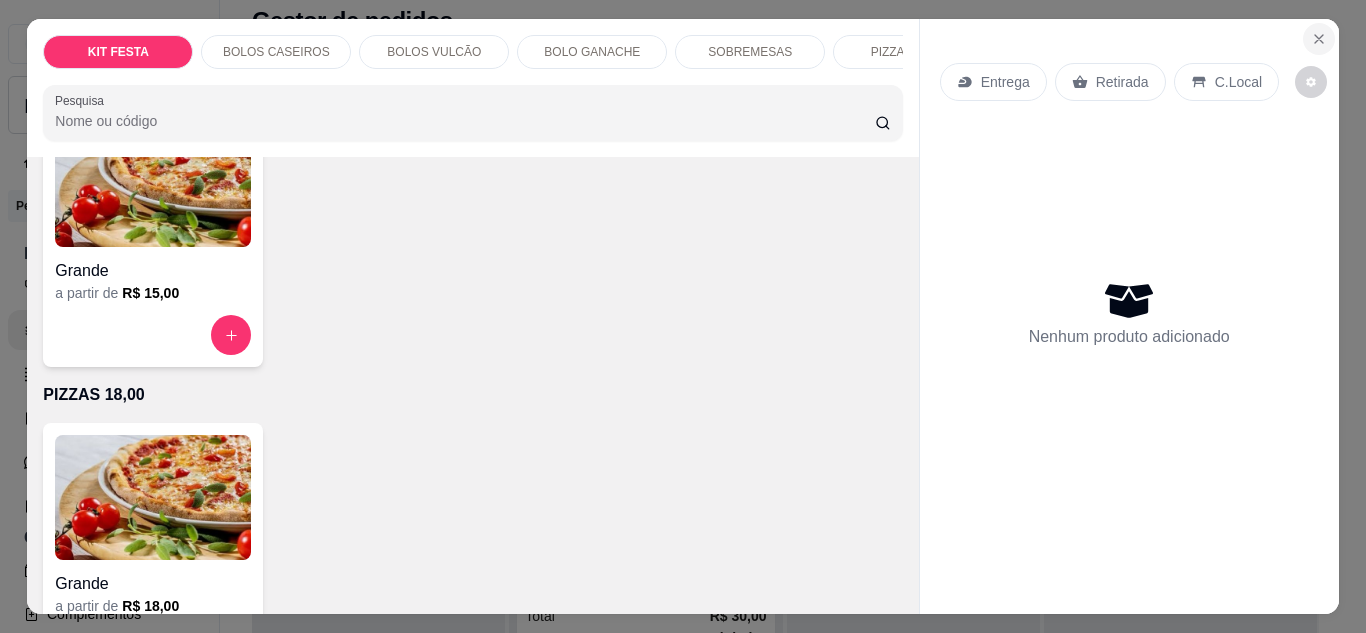click 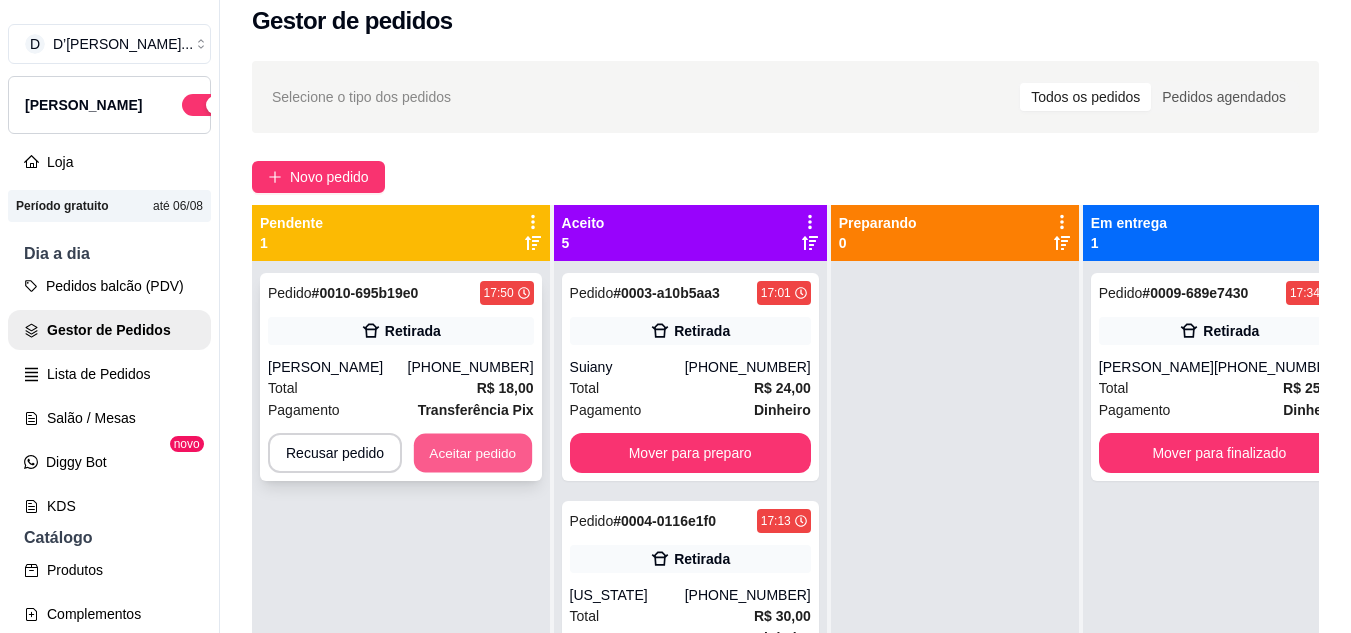 click on "Aceitar pedido" at bounding box center (473, 453) 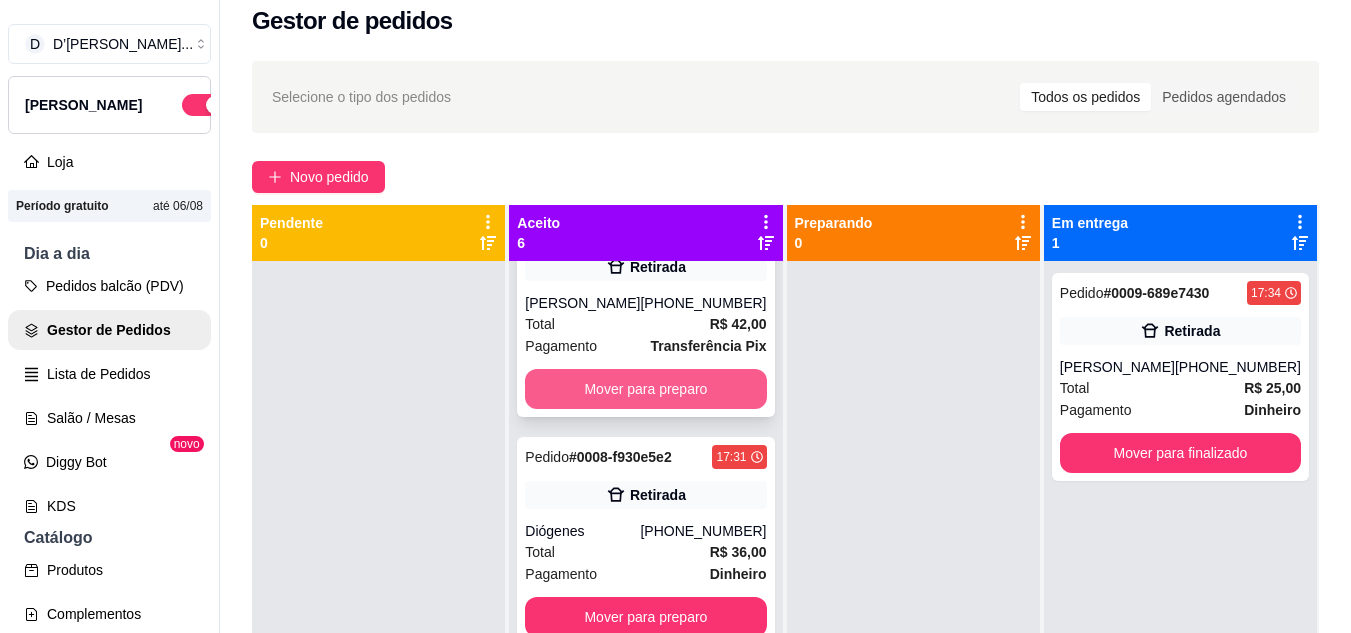 scroll, scrollTop: 775, scrollLeft: 0, axis: vertical 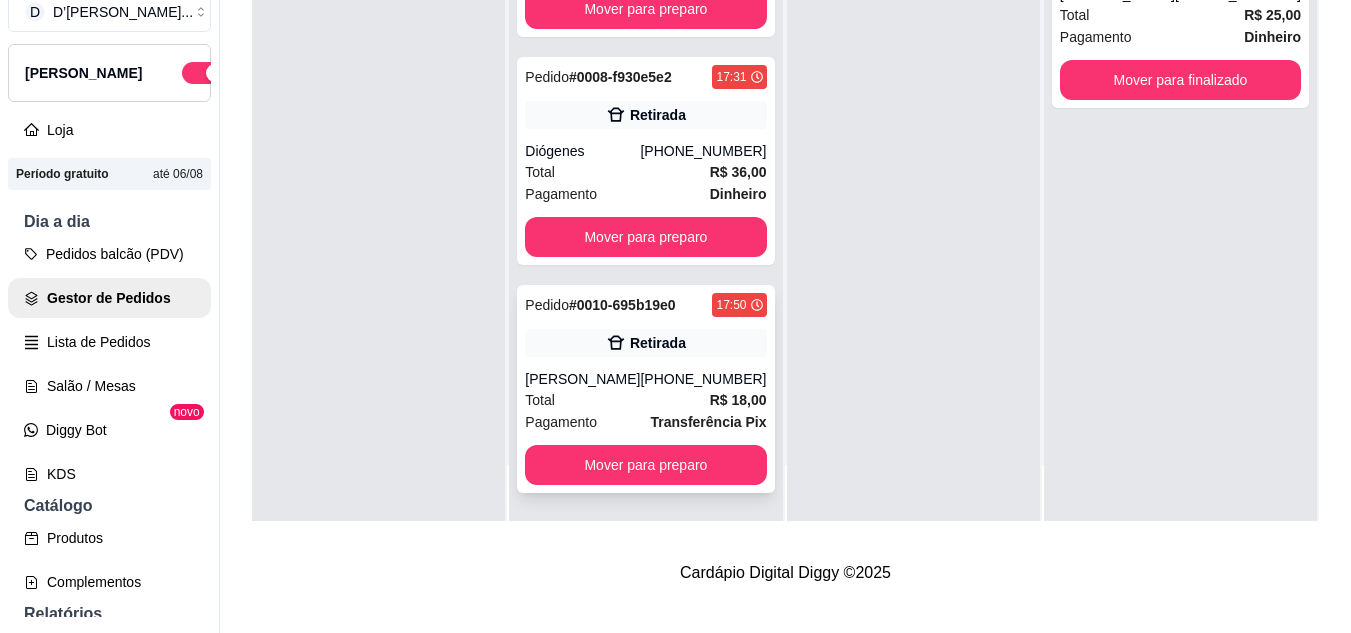 click on "Retirada" at bounding box center (645, 343) 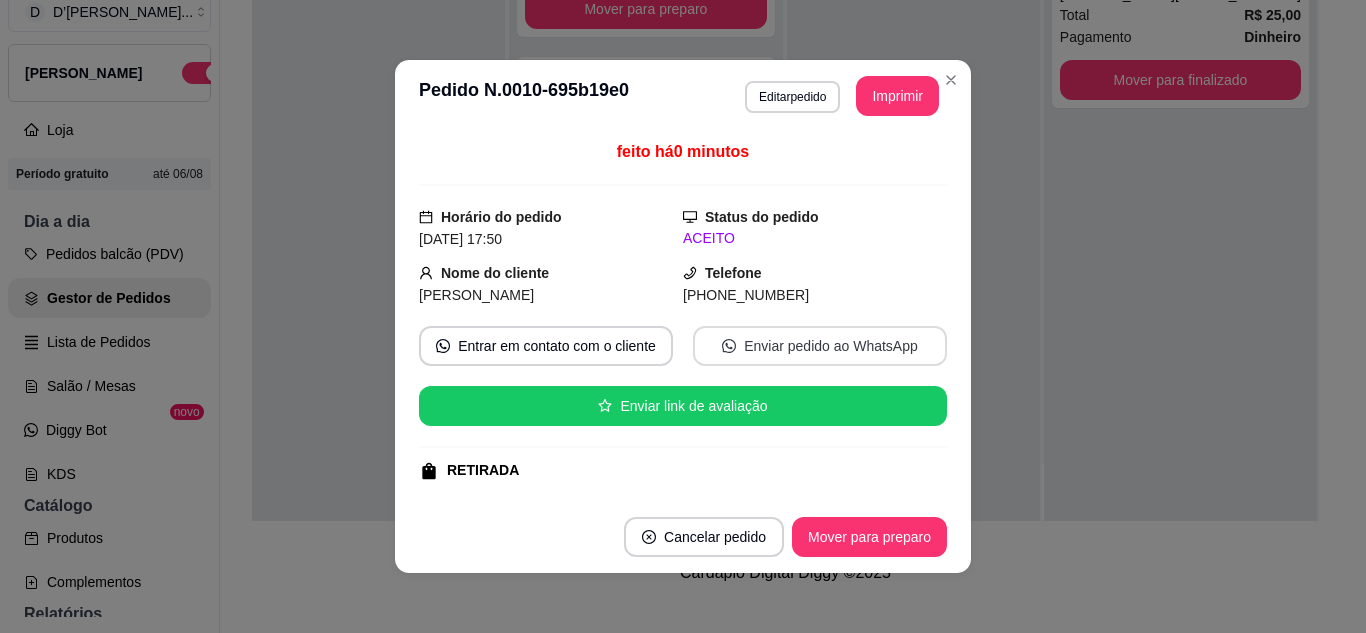 click on "Enviar pedido ao WhatsApp" at bounding box center (820, 346) 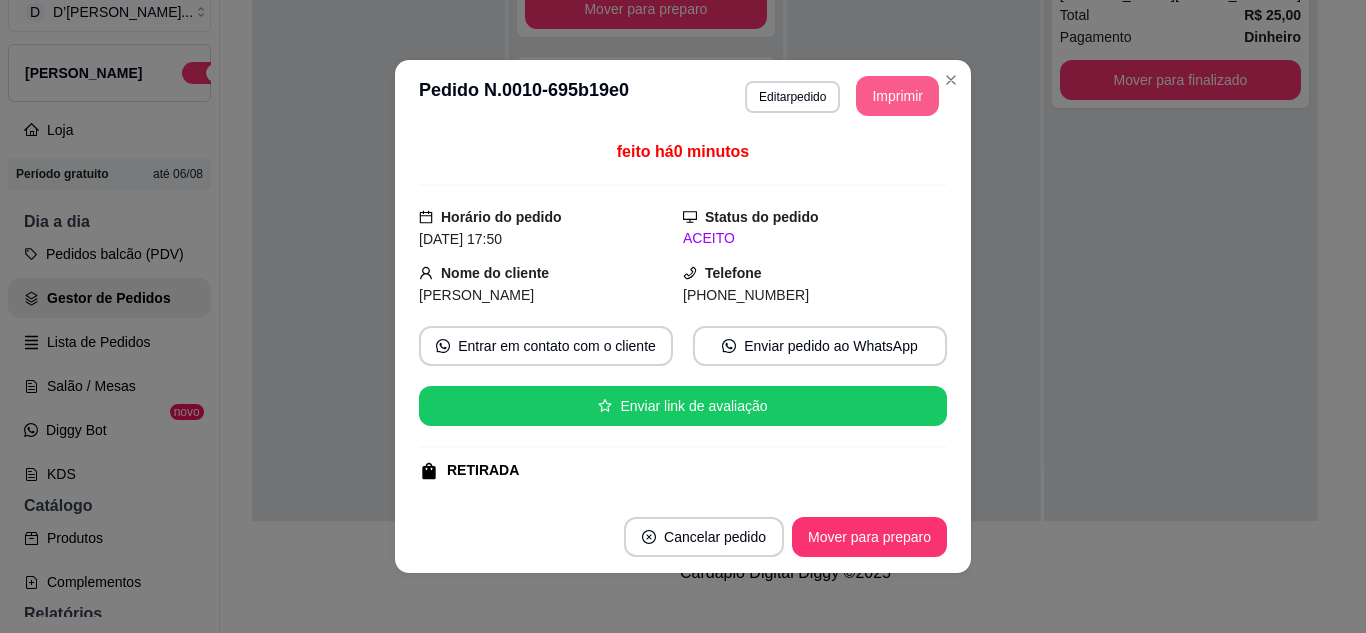 click on "Imprimir" at bounding box center [897, 96] 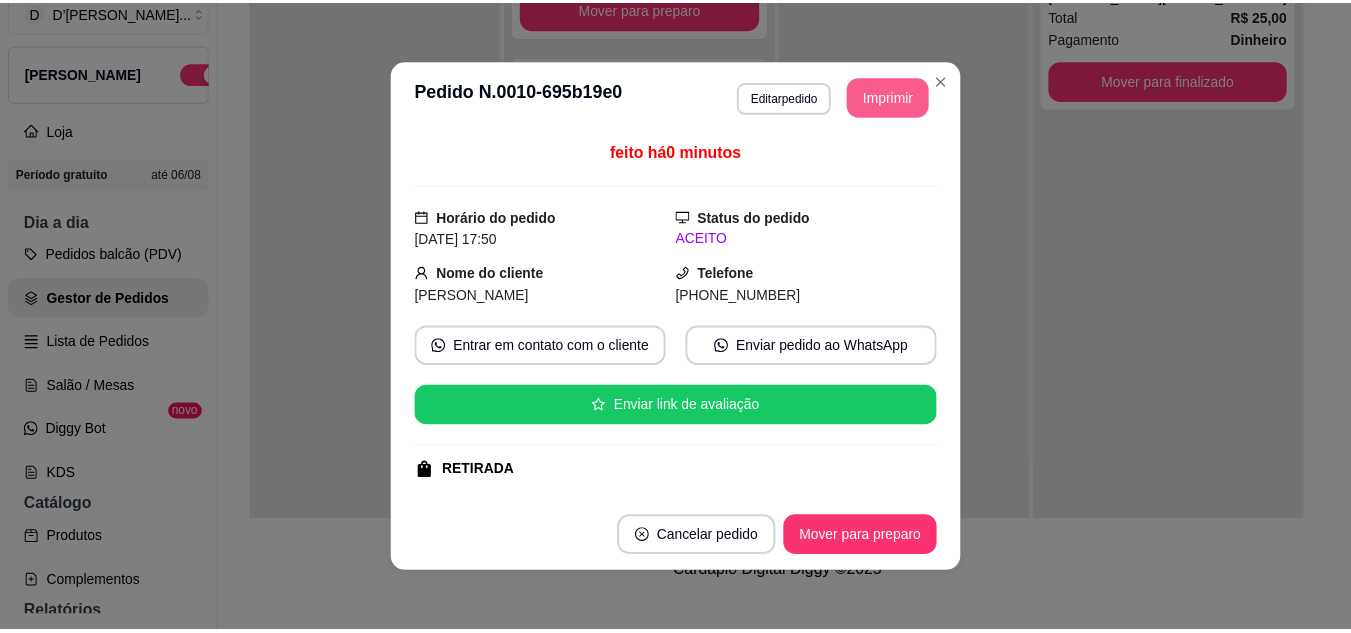 scroll, scrollTop: 0, scrollLeft: 0, axis: both 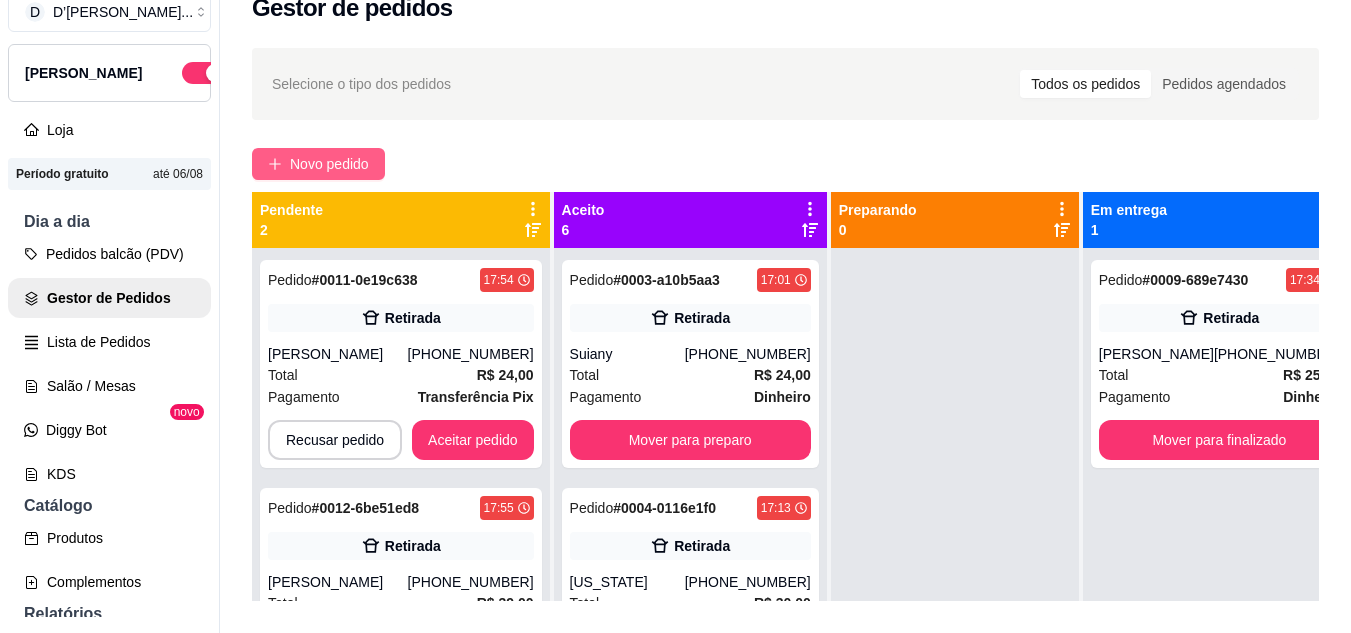 click on "Novo pedido" at bounding box center [329, 164] 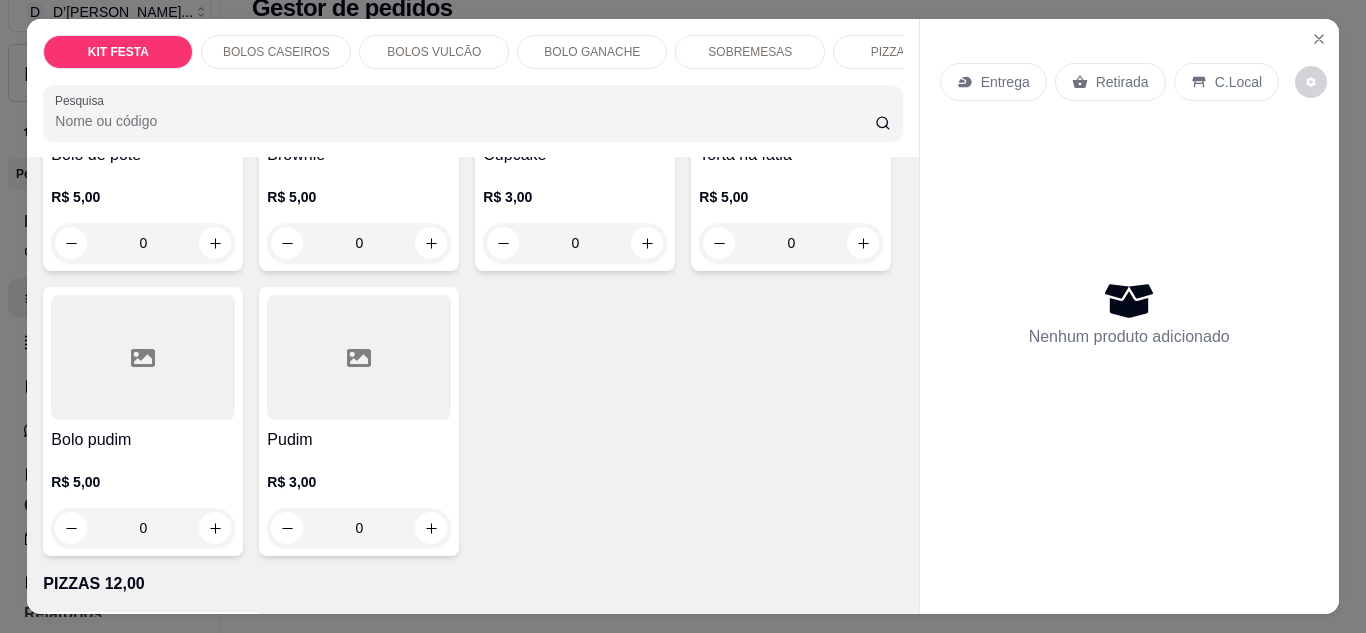 scroll, scrollTop: 1600, scrollLeft: 0, axis: vertical 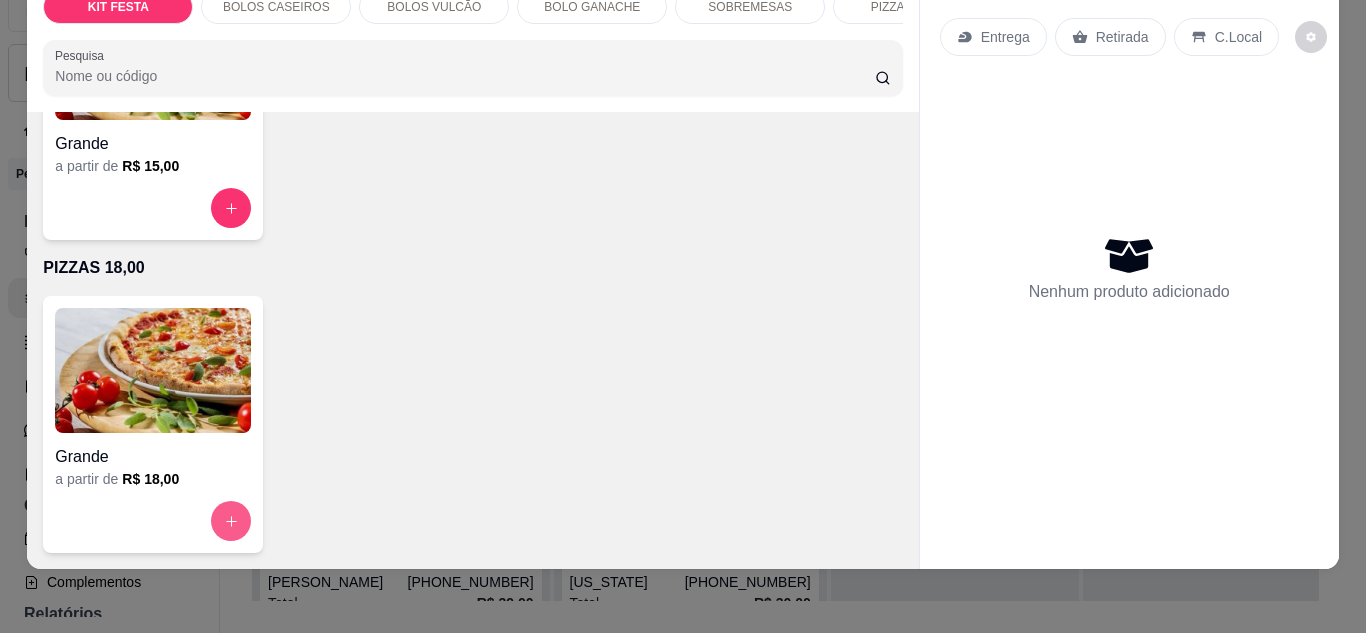 click 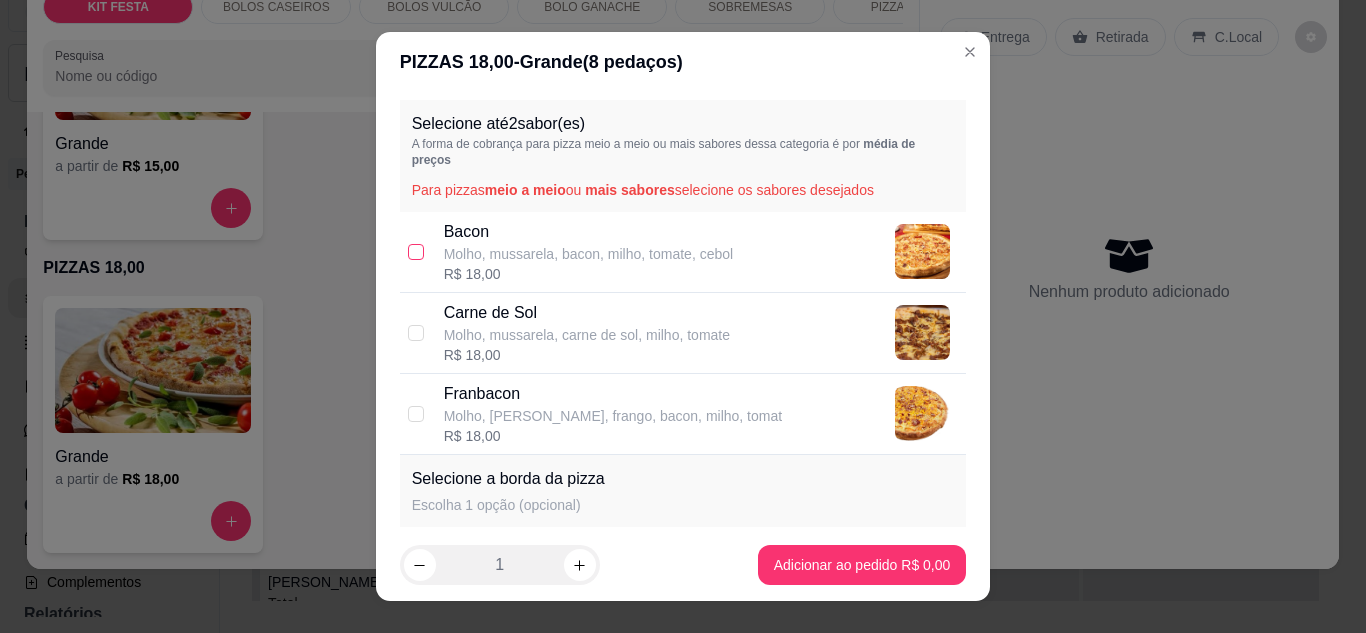 click at bounding box center (416, 252) 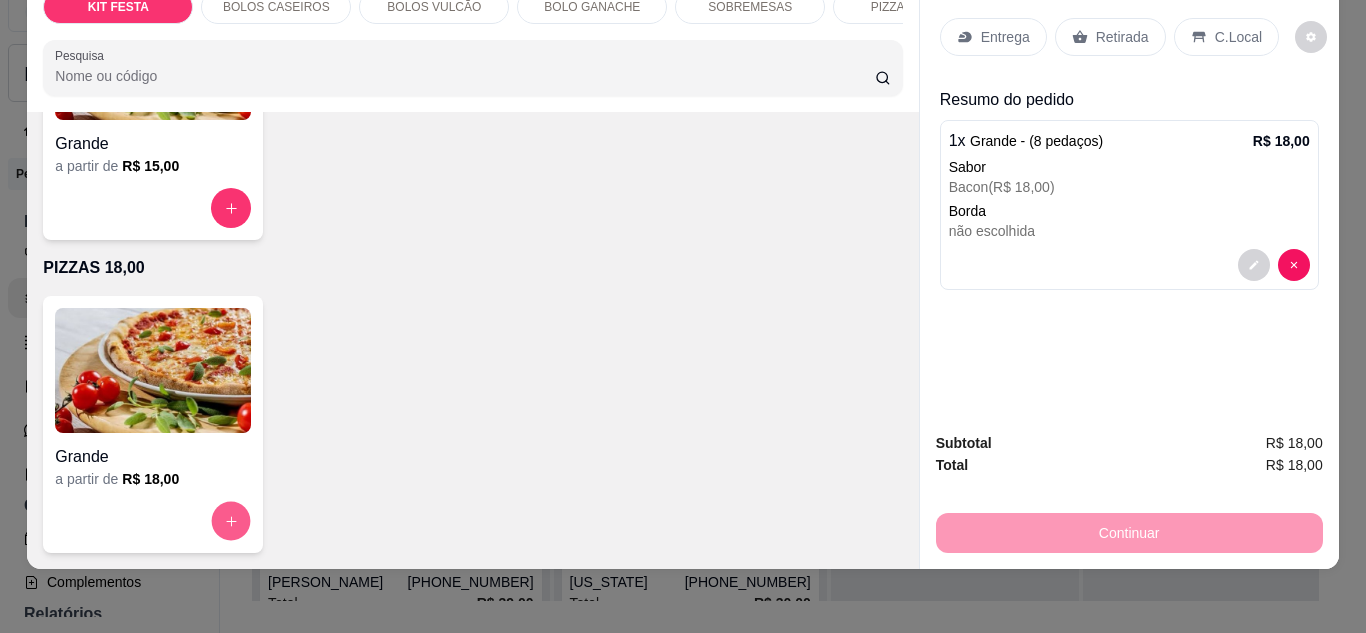 click 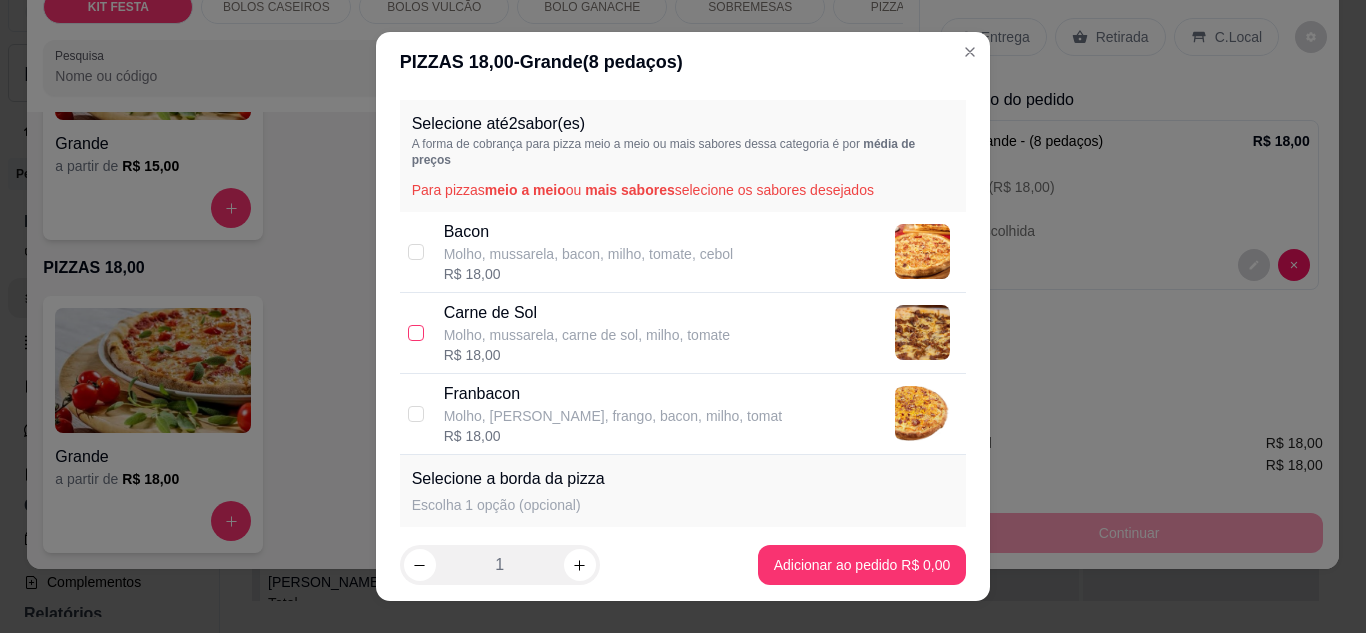 click at bounding box center [416, 333] 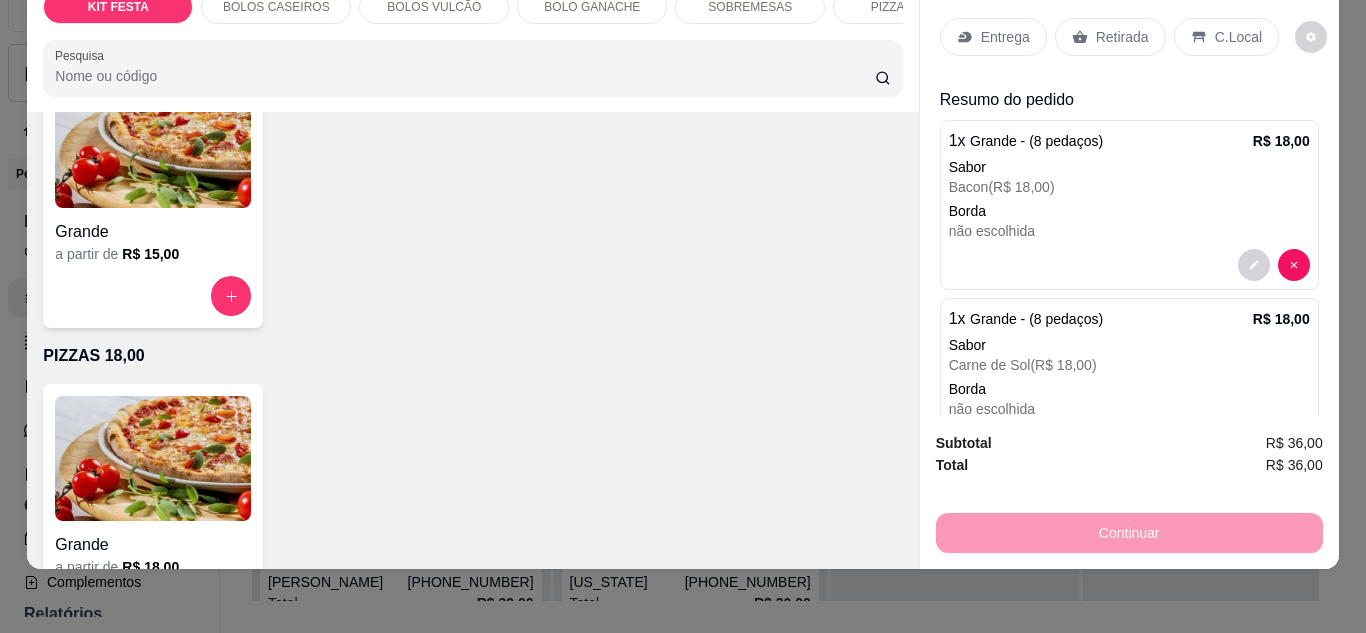 scroll, scrollTop: 2382, scrollLeft: 0, axis: vertical 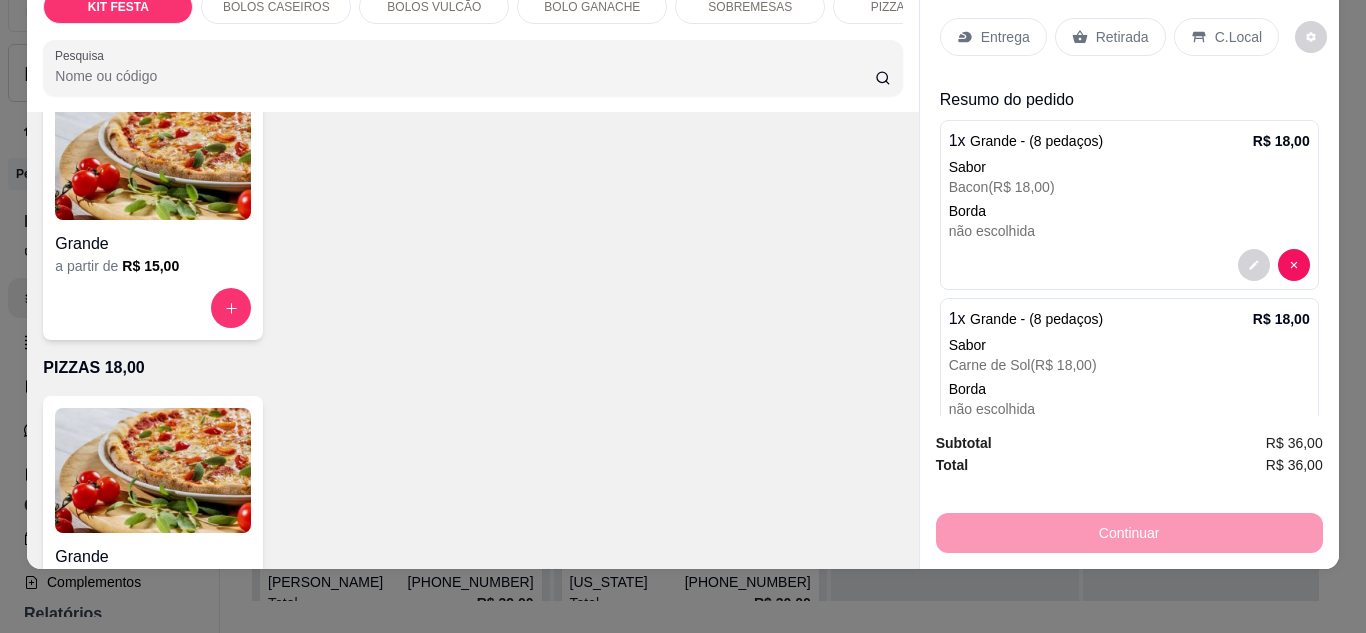 click 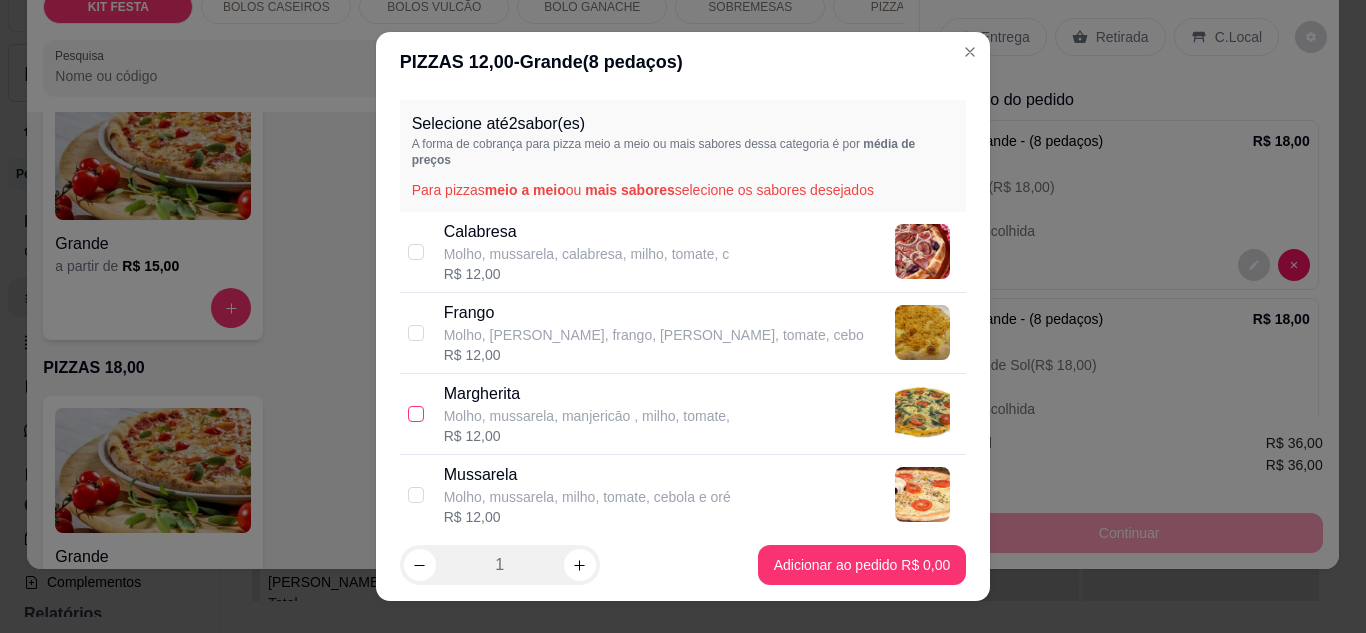 click at bounding box center (416, 414) 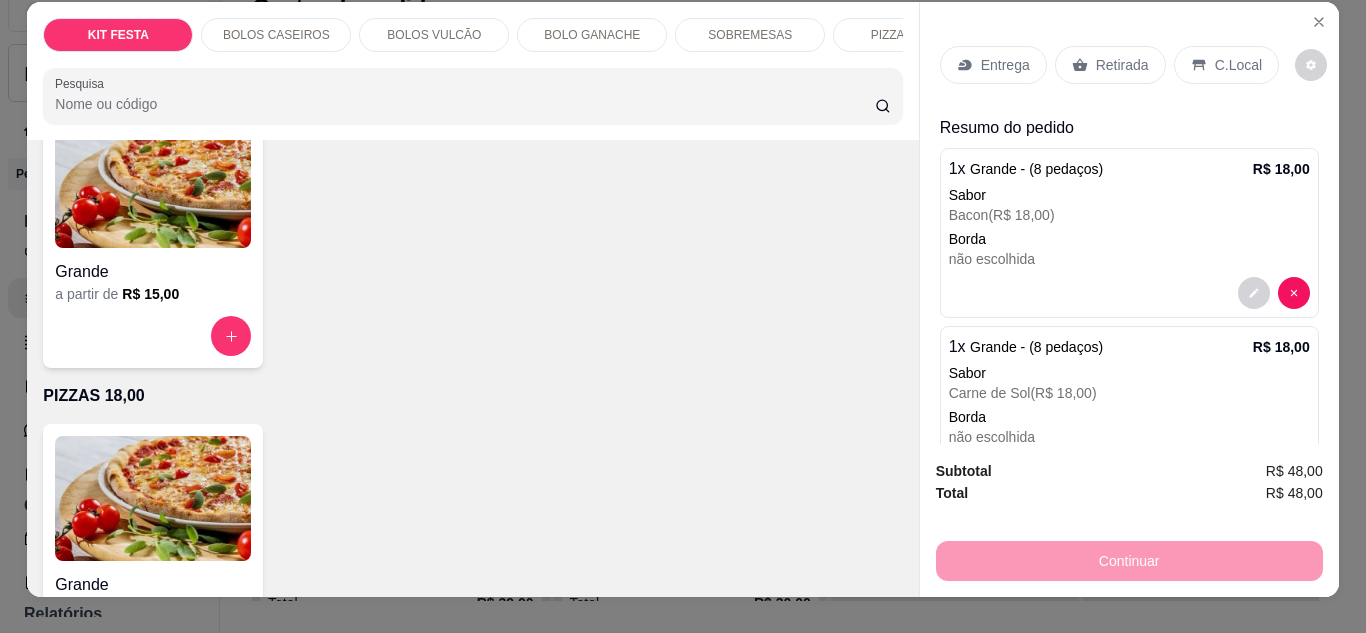 scroll, scrollTop: 0, scrollLeft: 0, axis: both 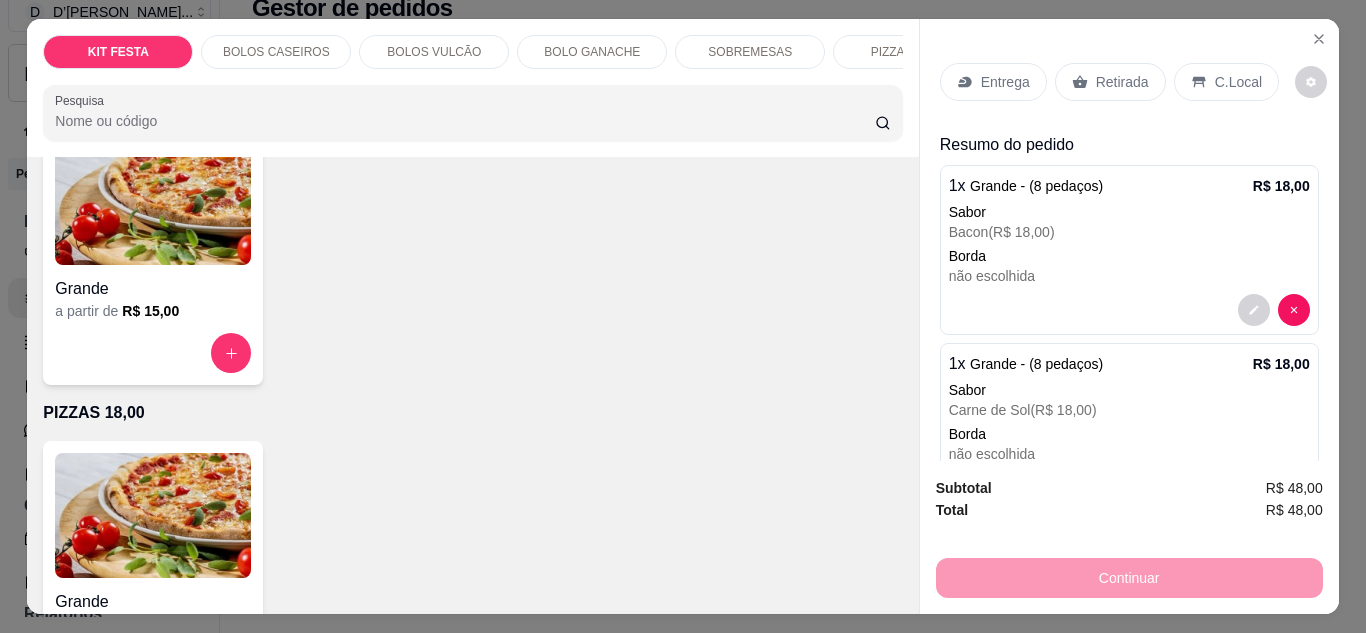 click on "Retirada" at bounding box center [1122, 82] 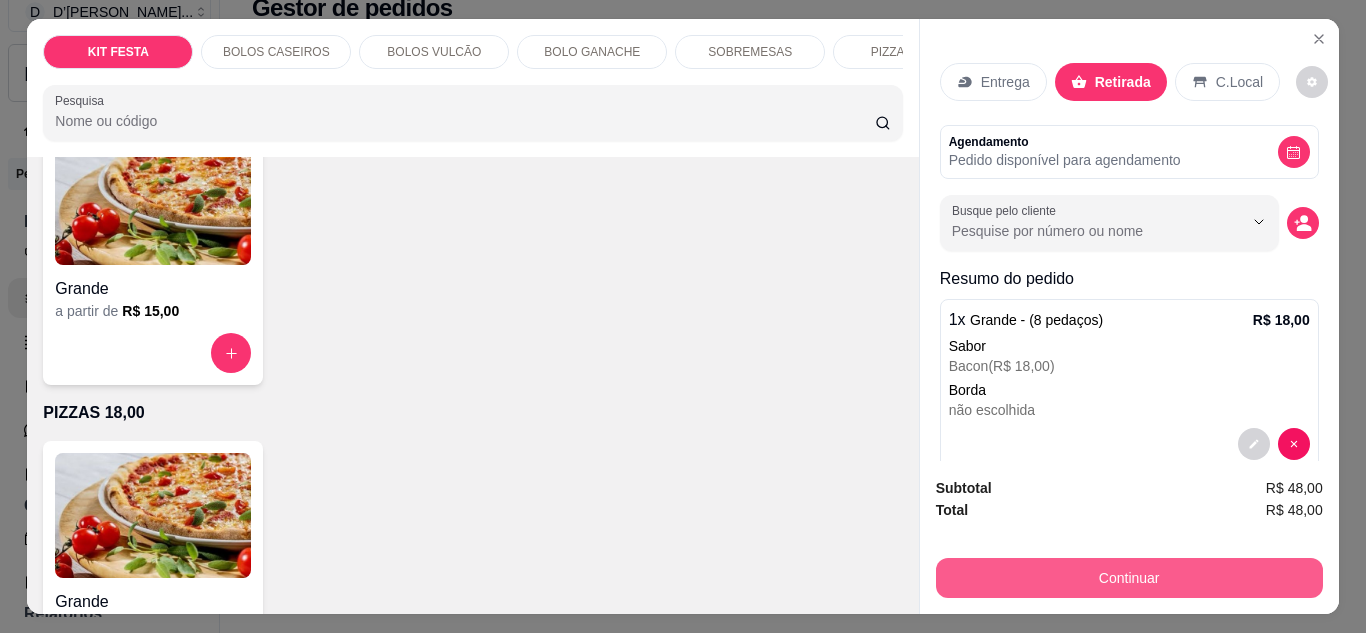 click on "Continuar" at bounding box center (1129, 578) 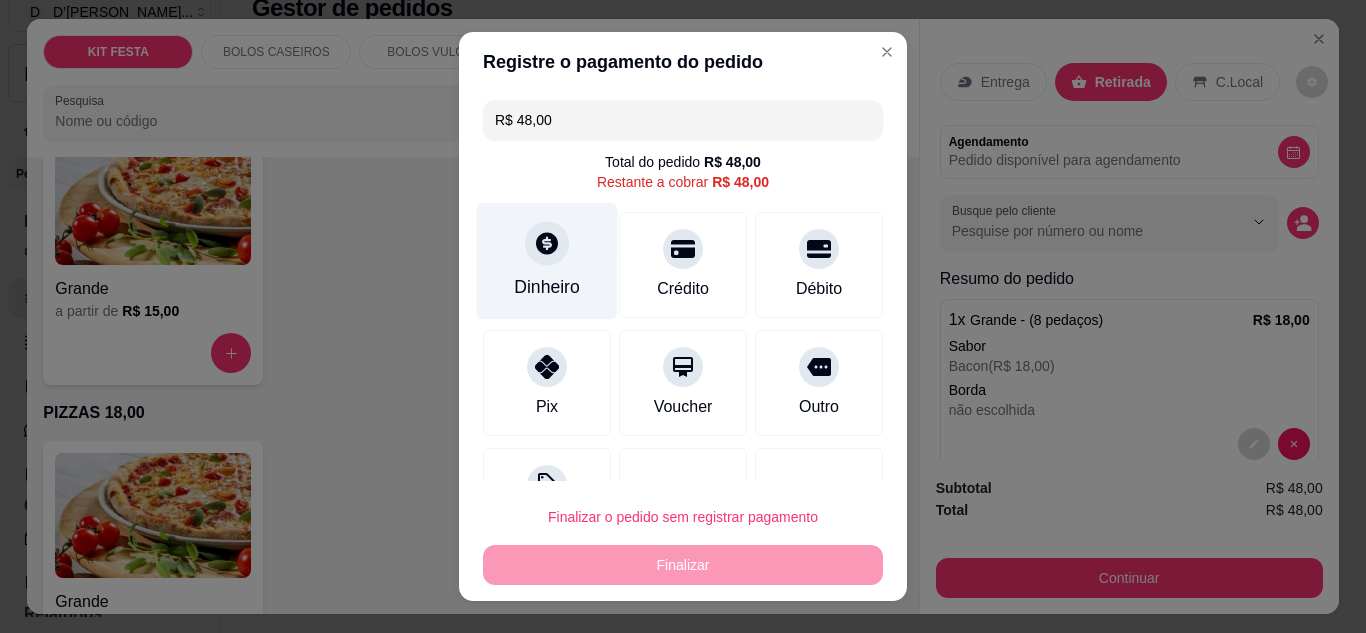 click 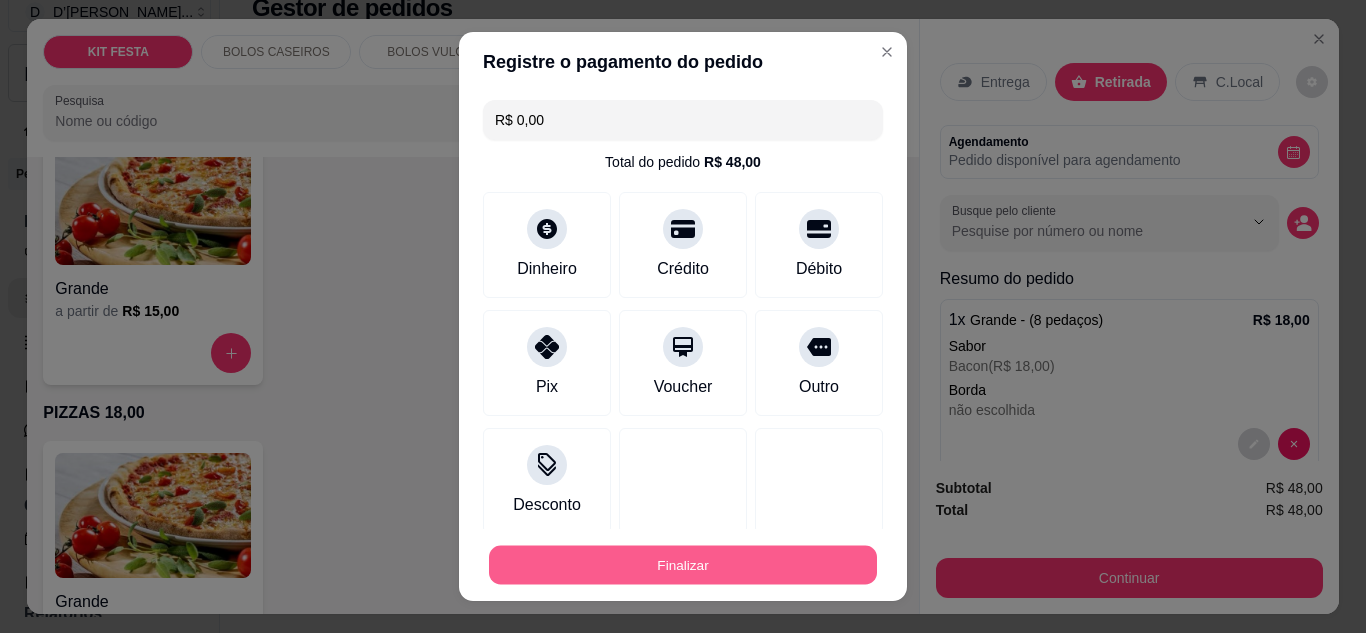click on "Finalizar" at bounding box center [683, 565] 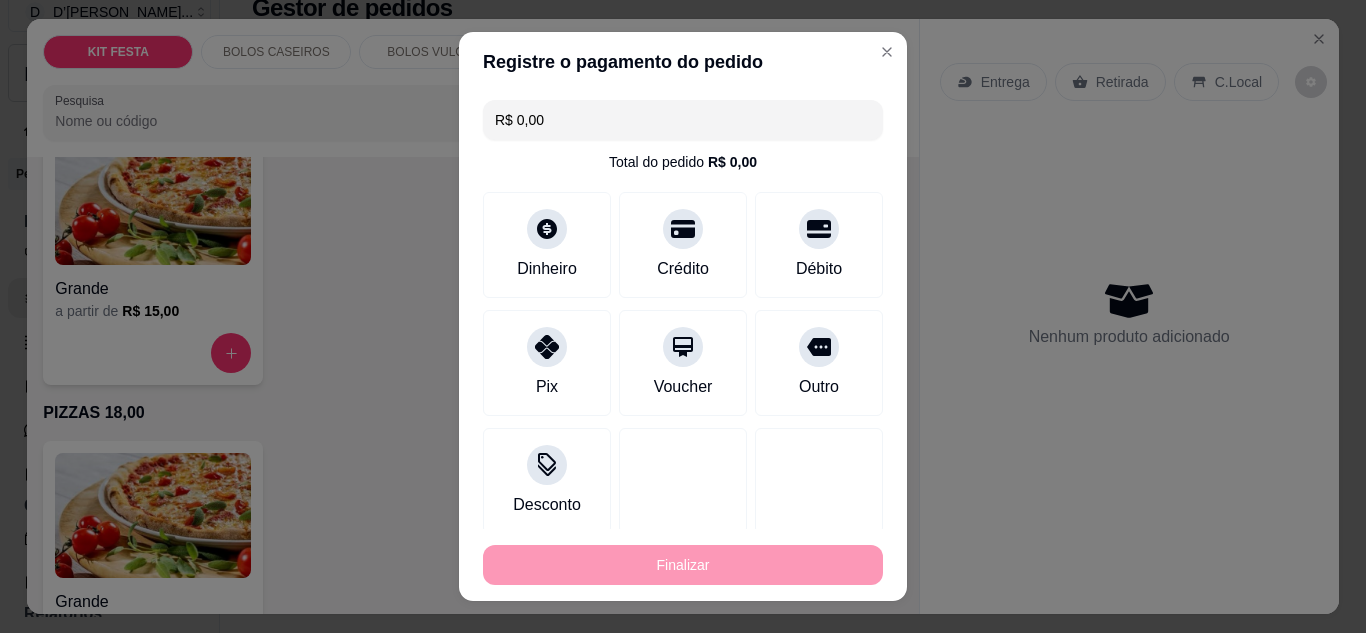 type on "-R$ 48,00" 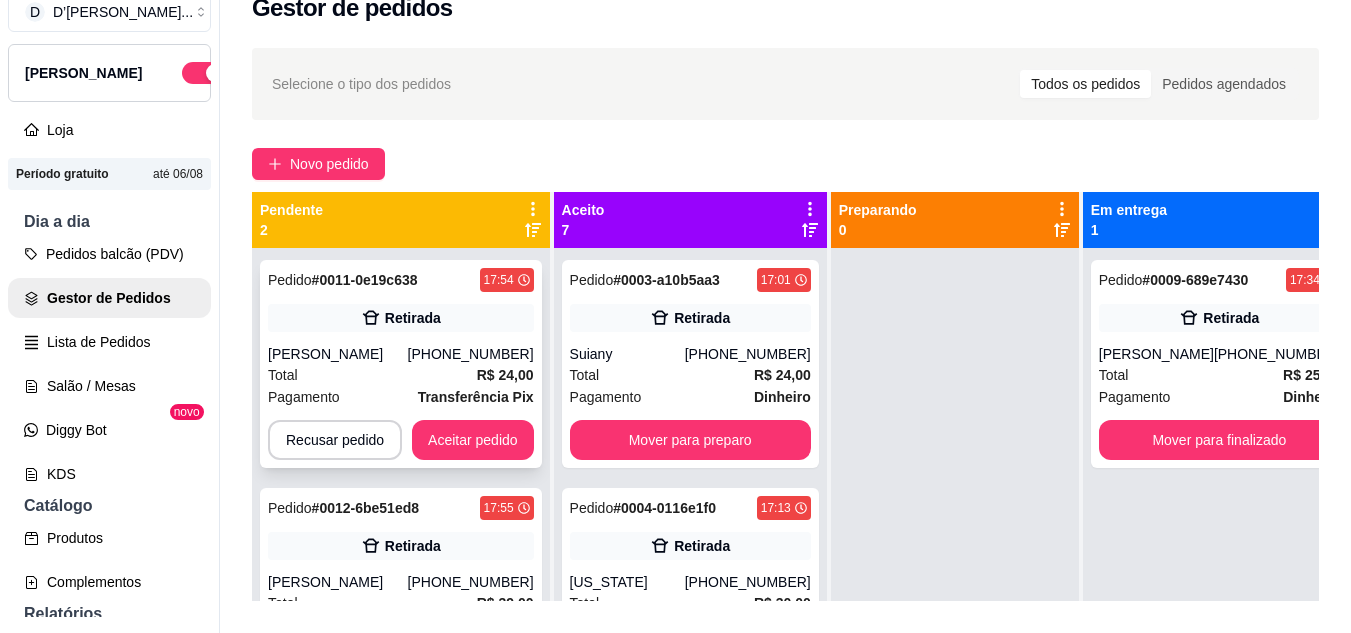 scroll, scrollTop: 71, scrollLeft: 0, axis: vertical 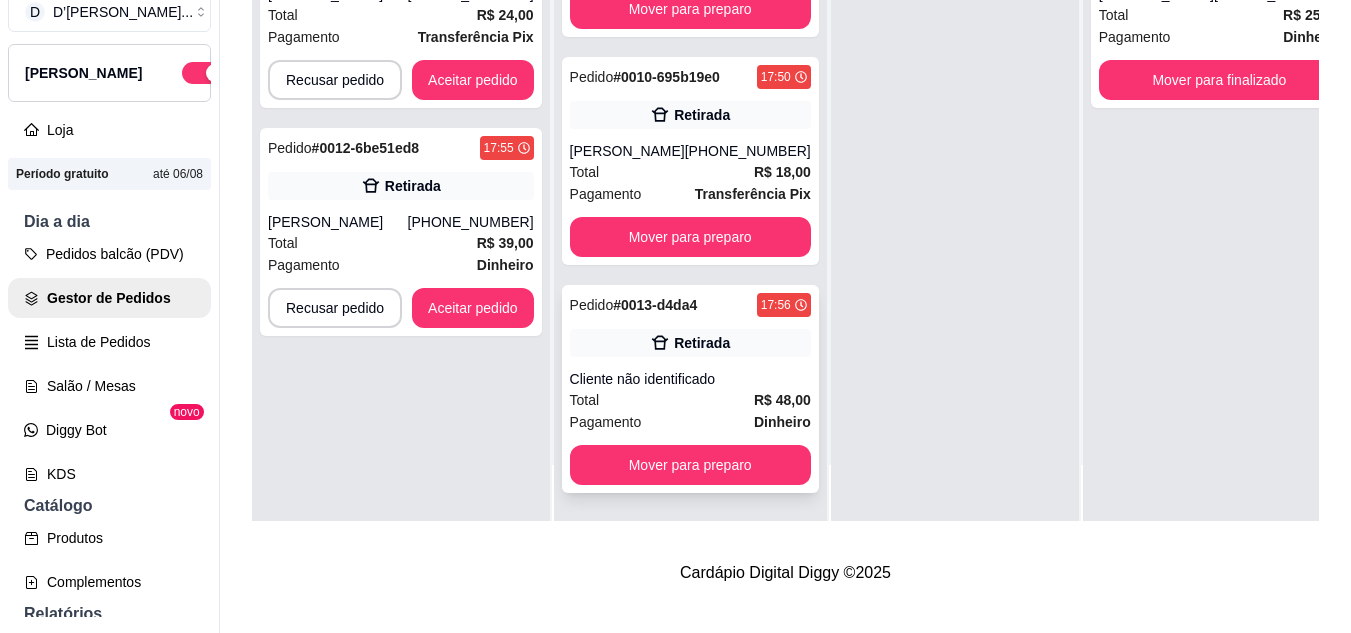 click on "Cliente não identificado" at bounding box center (690, 379) 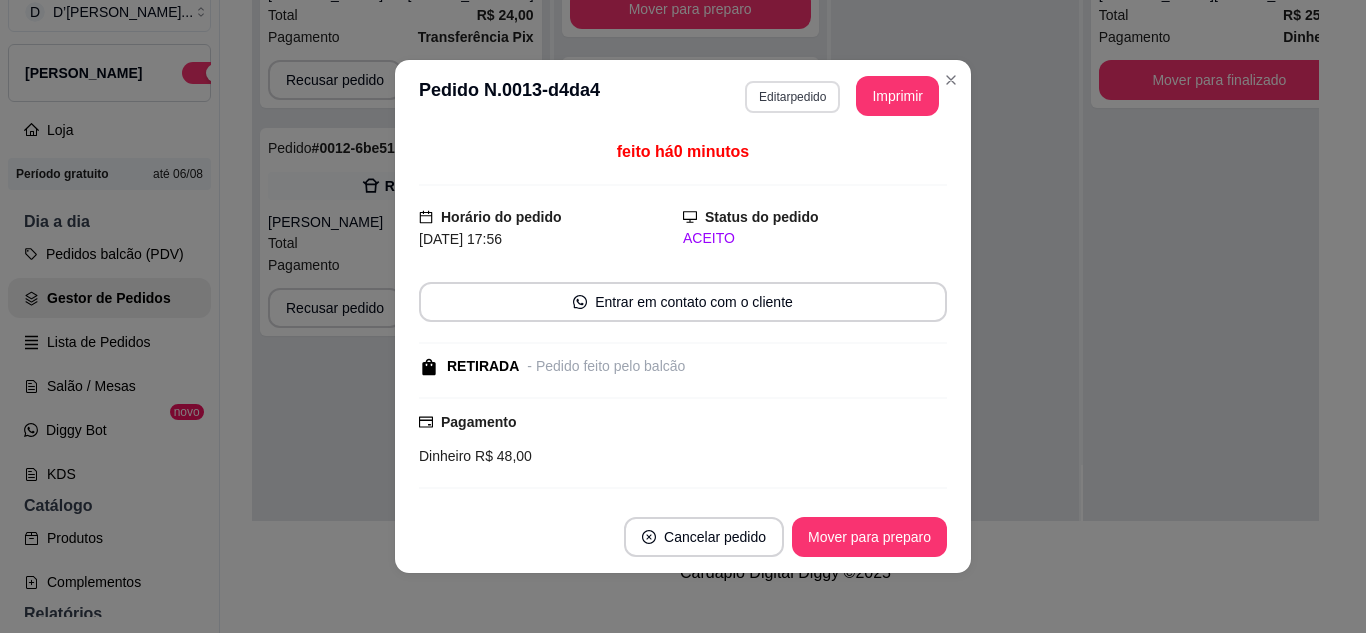 click on "Editar  pedido" at bounding box center (792, 97) 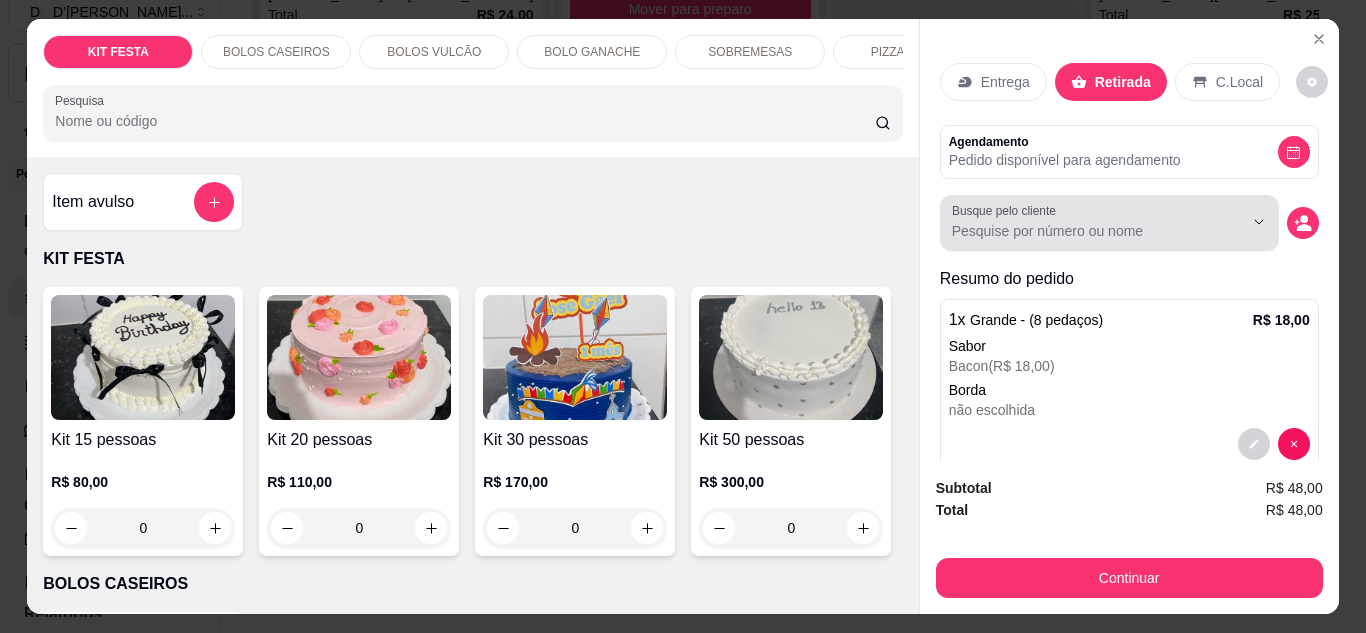 click on "Busque pelo cliente" at bounding box center (1081, 231) 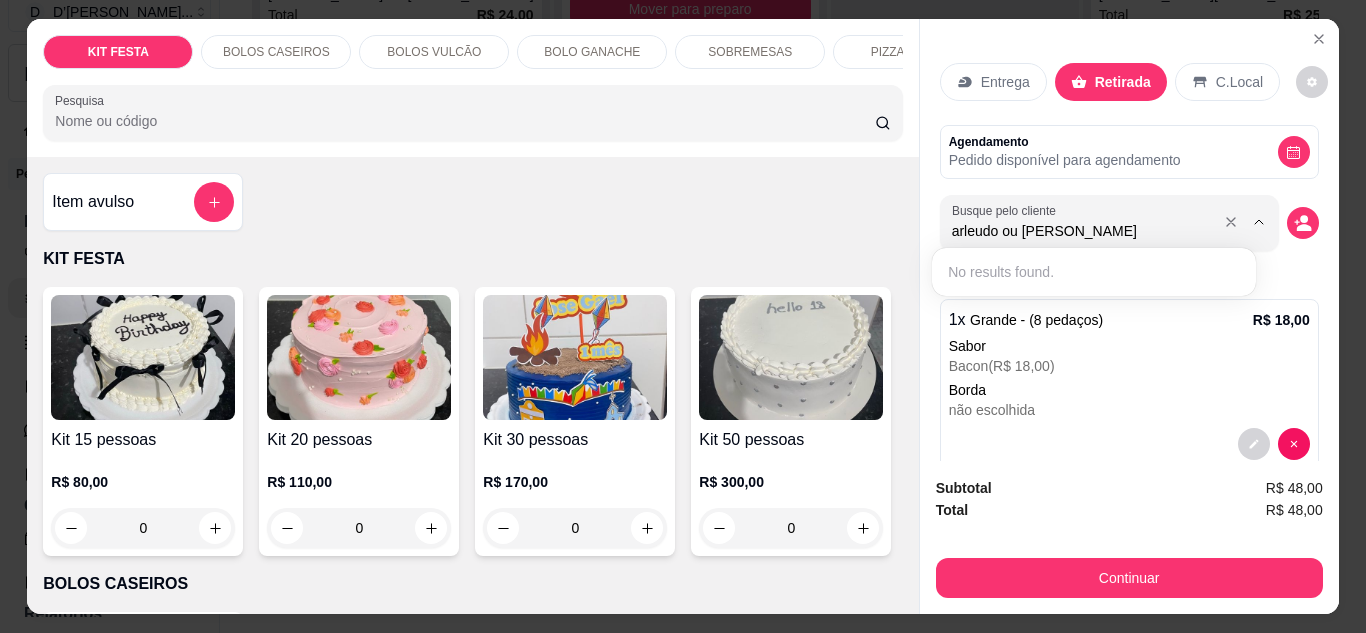 type on "arleudo ou [PERSON_NAME]" 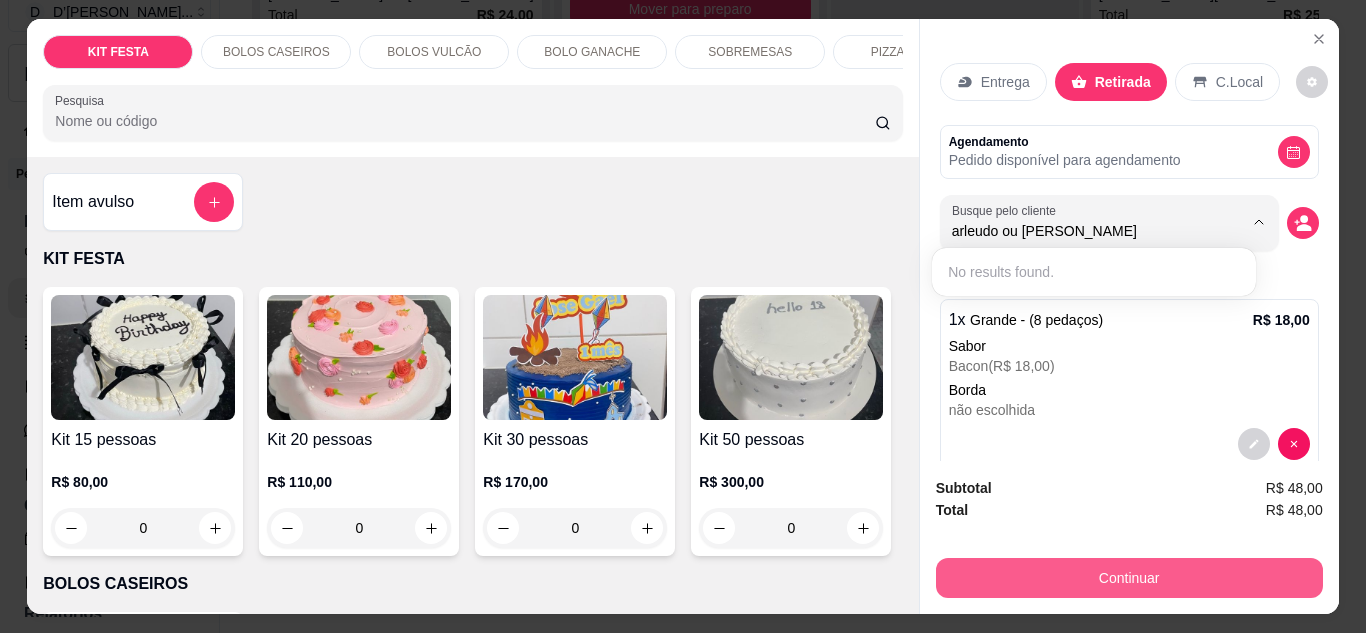 click on "Continuar" at bounding box center [1129, 578] 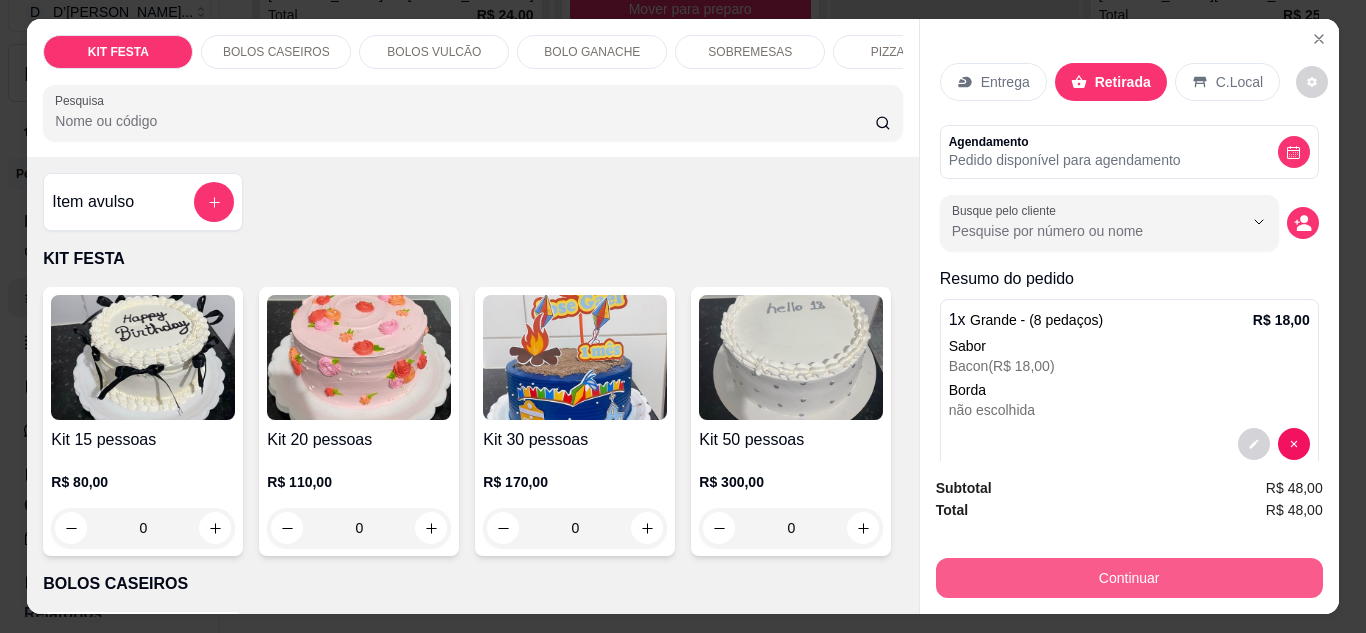 click on "Continuar" at bounding box center (1129, 578) 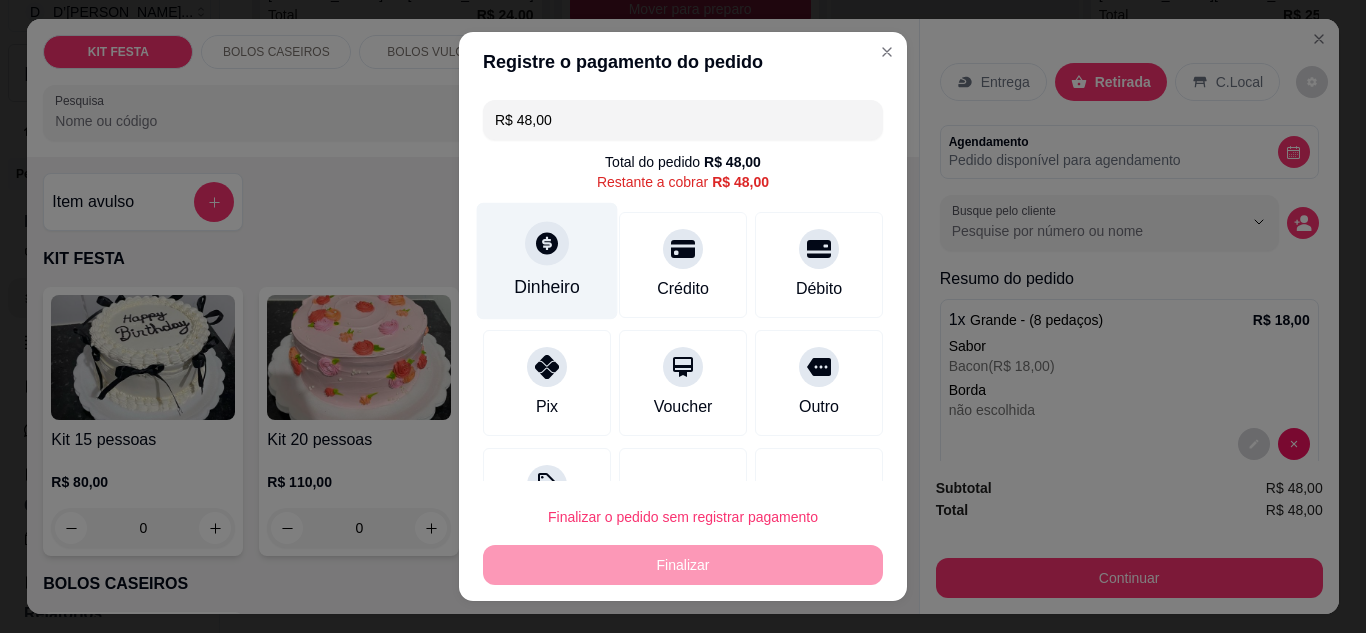 click 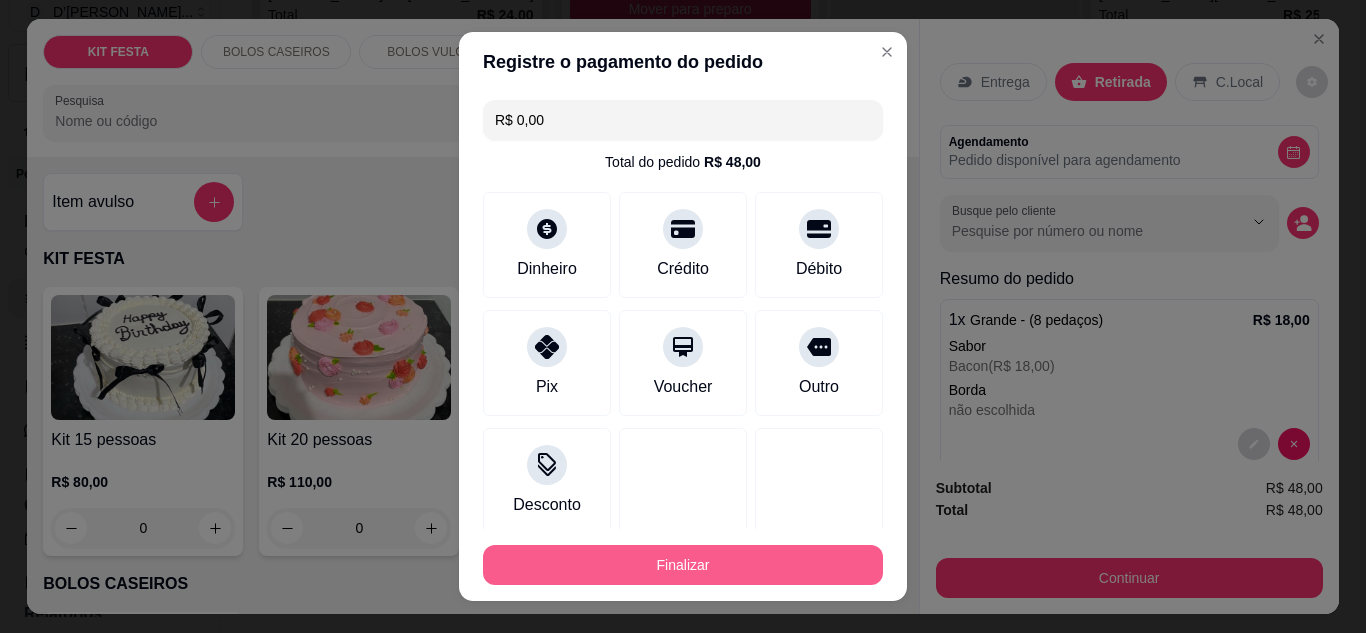 click on "Finalizar" at bounding box center (683, 565) 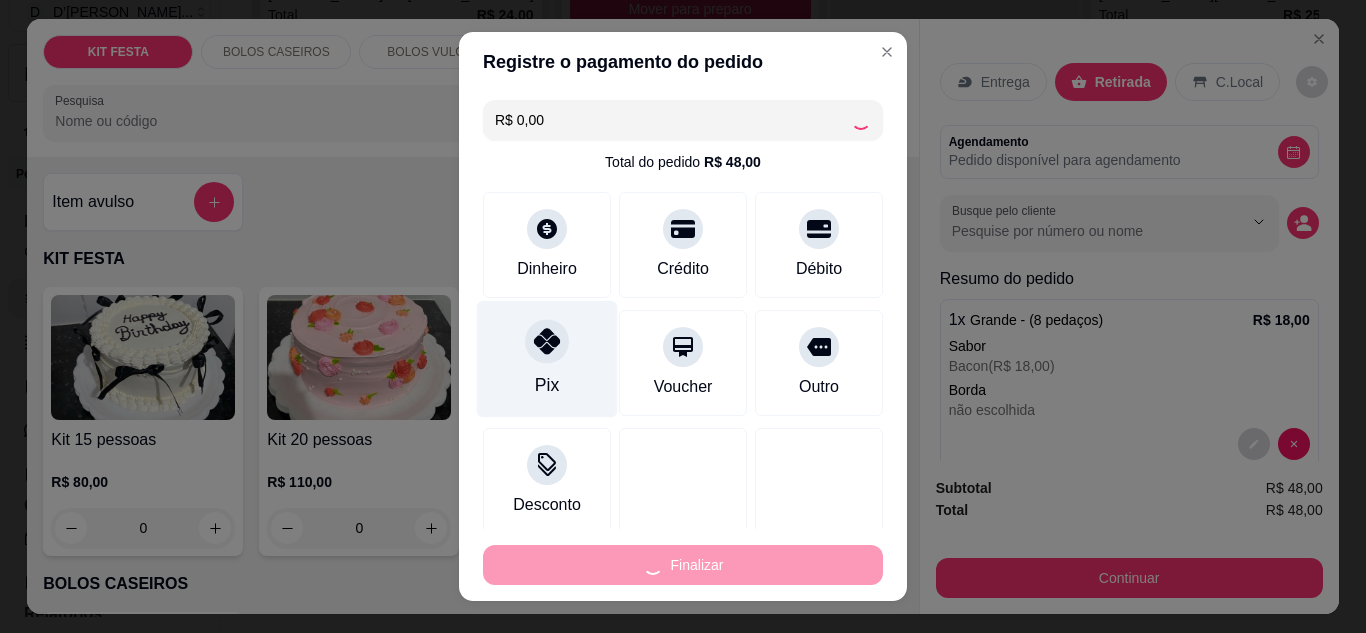 type on "-R$ 48,00" 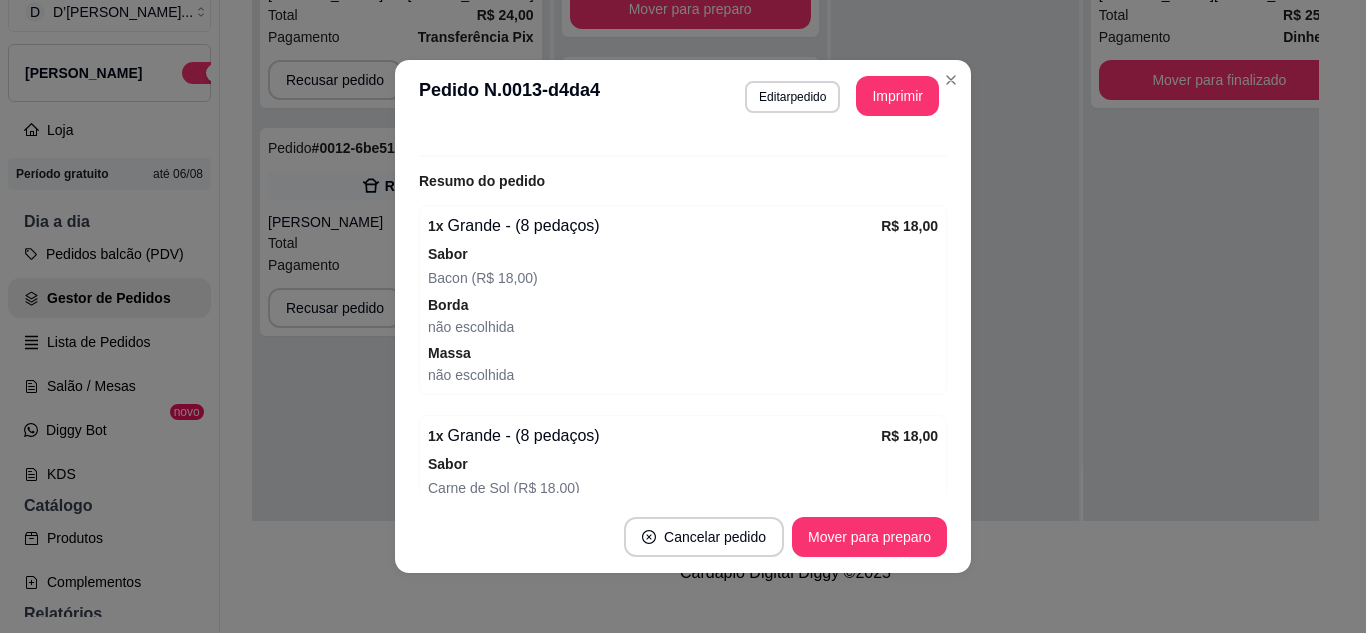 scroll, scrollTop: 0, scrollLeft: 0, axis: both 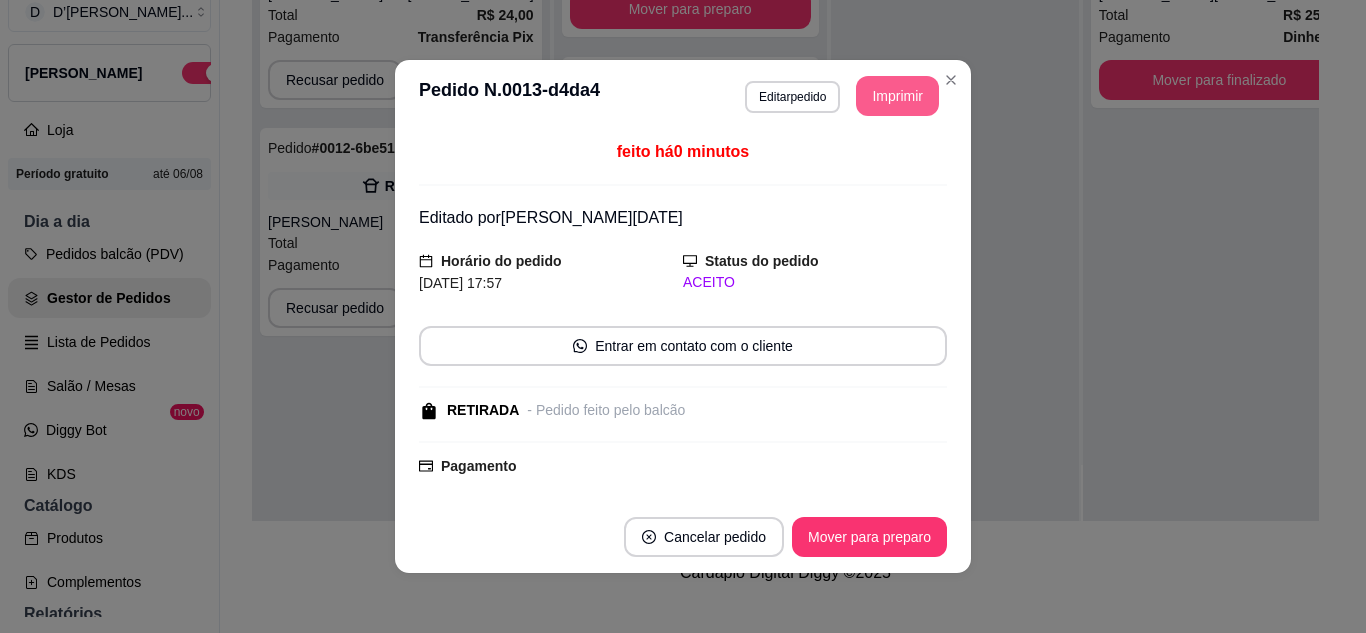 click on "Imprimir" at bounding box center [897, 96] 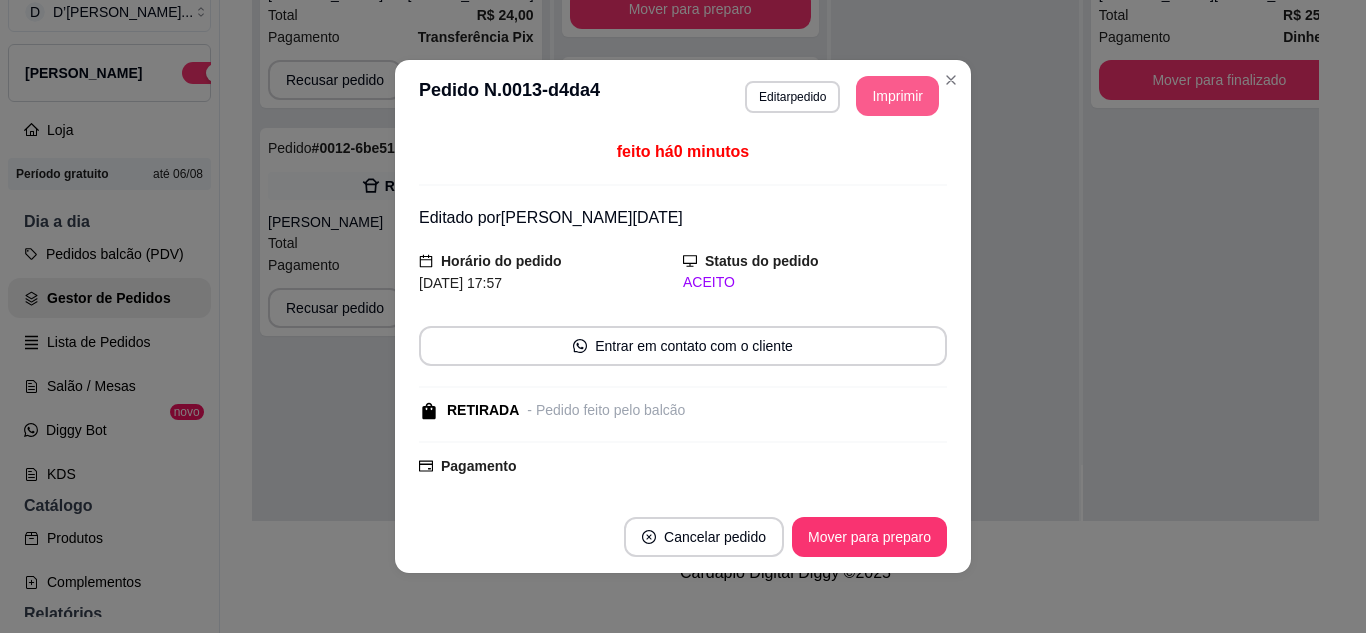 scroll, scrollTop: 0, scrollLeft: 0, axis: both 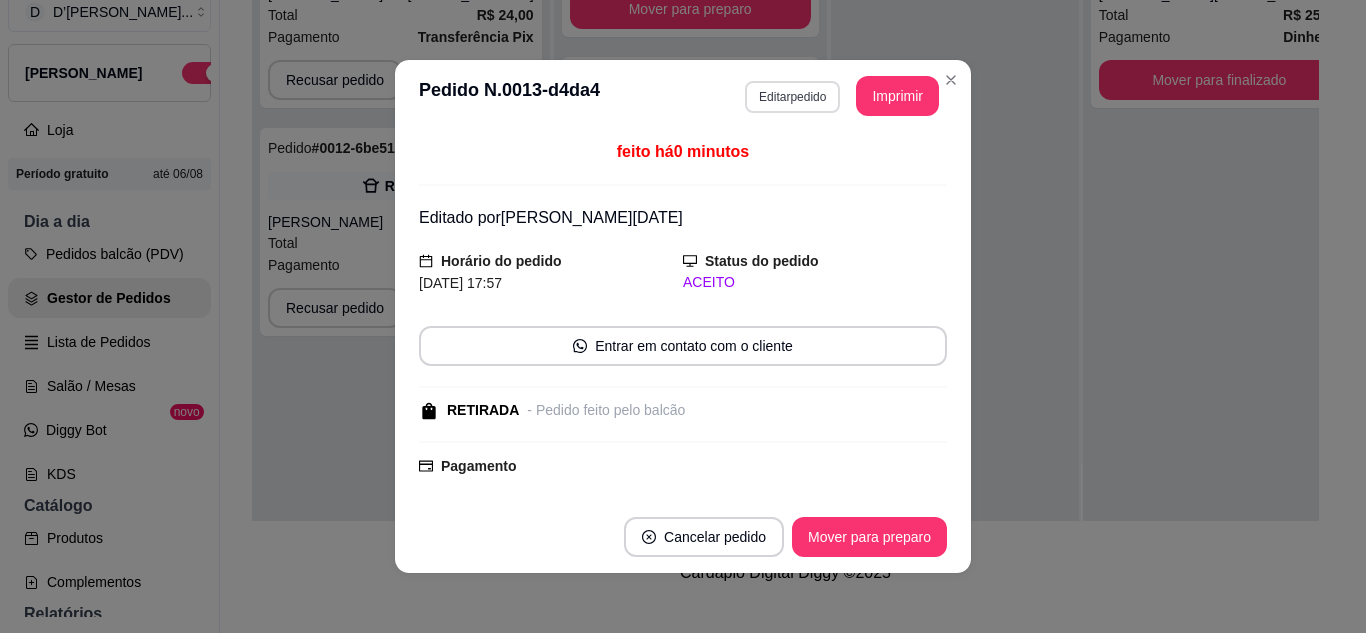 click on "Editar  pedido" at bounding box center [792, 97] 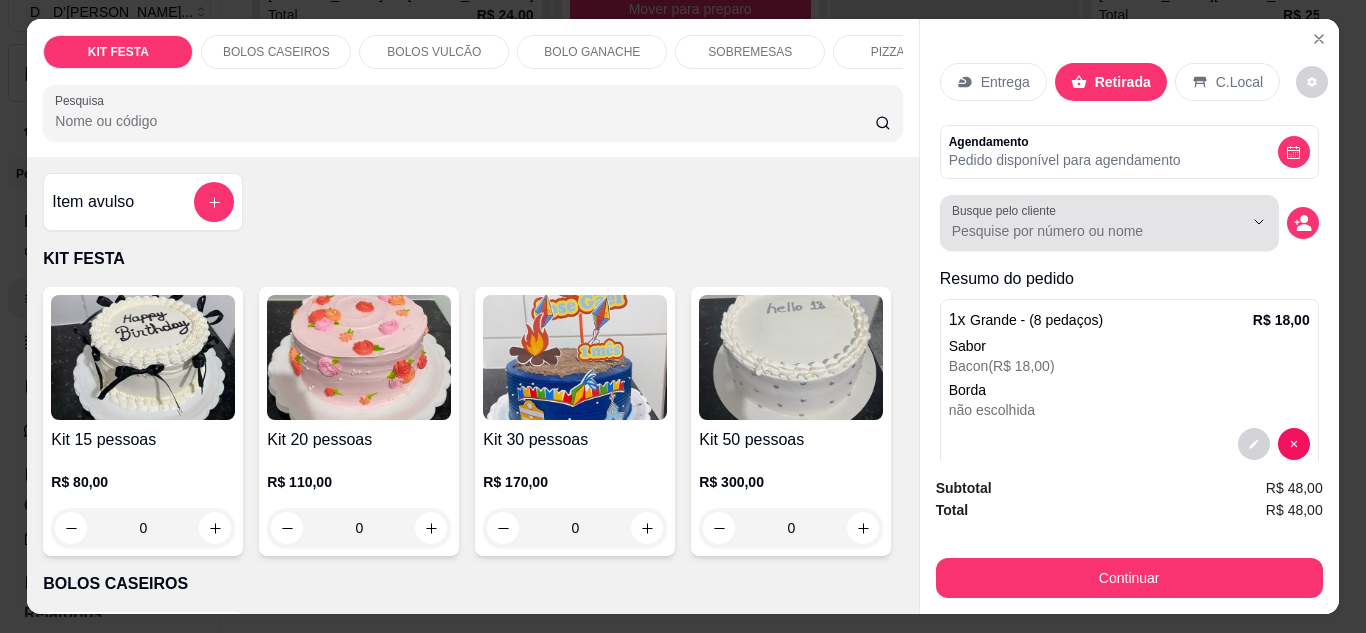 click at bounding box center (1109, 223) 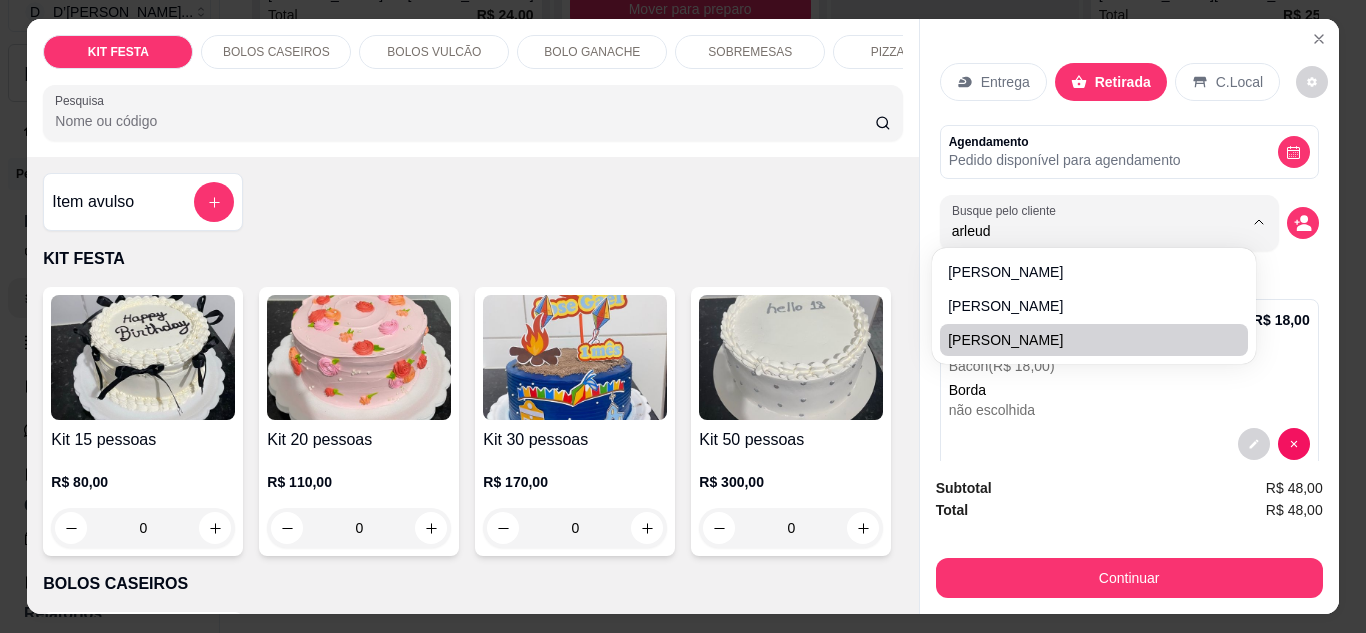 type on "arleudo" 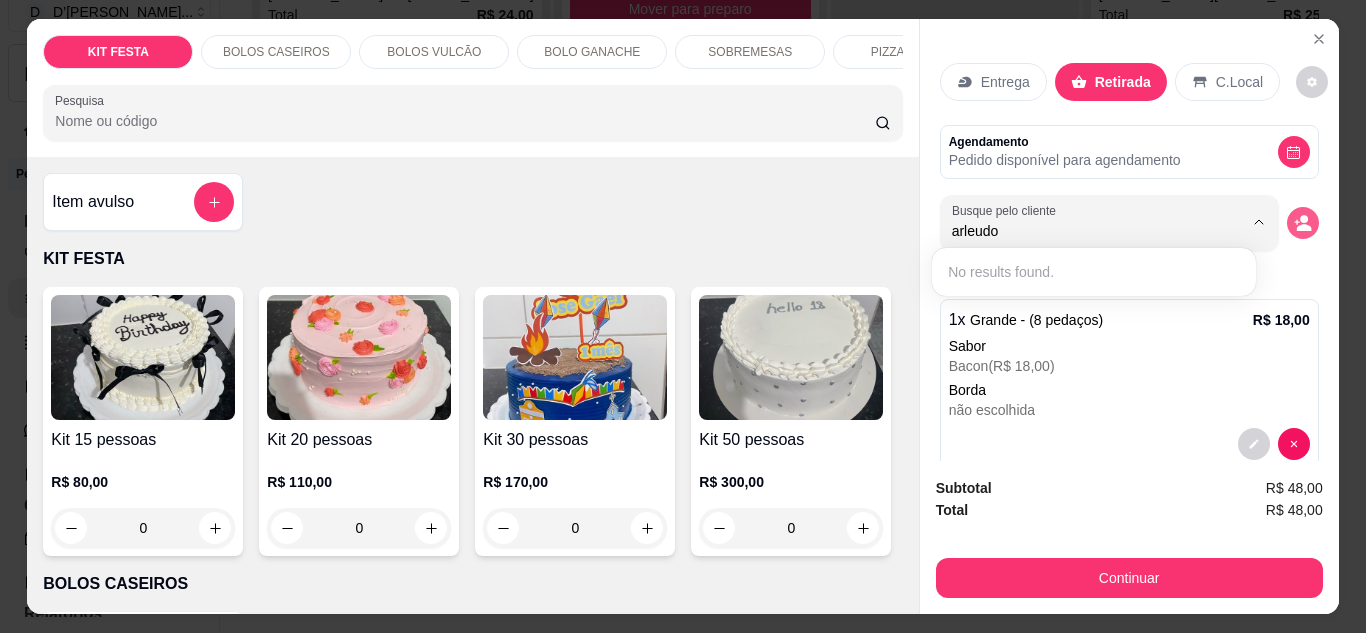 click 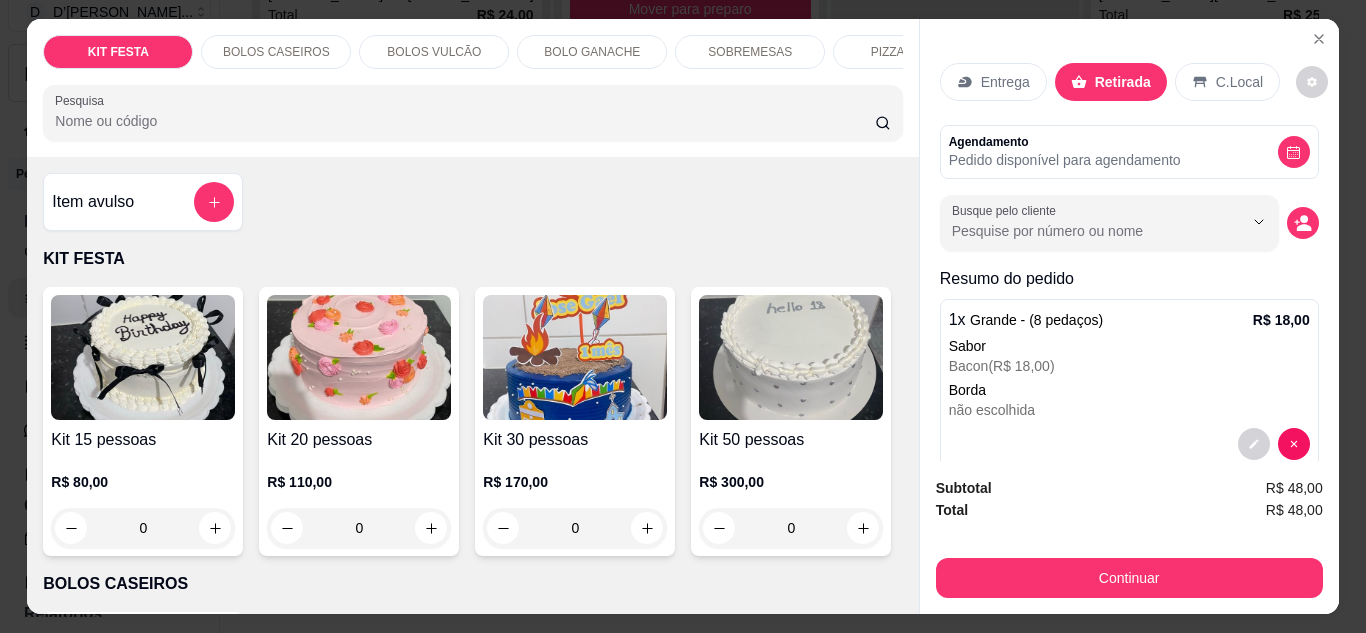 click on "Busque pelo cliente" at bounding box center (1081, 231) 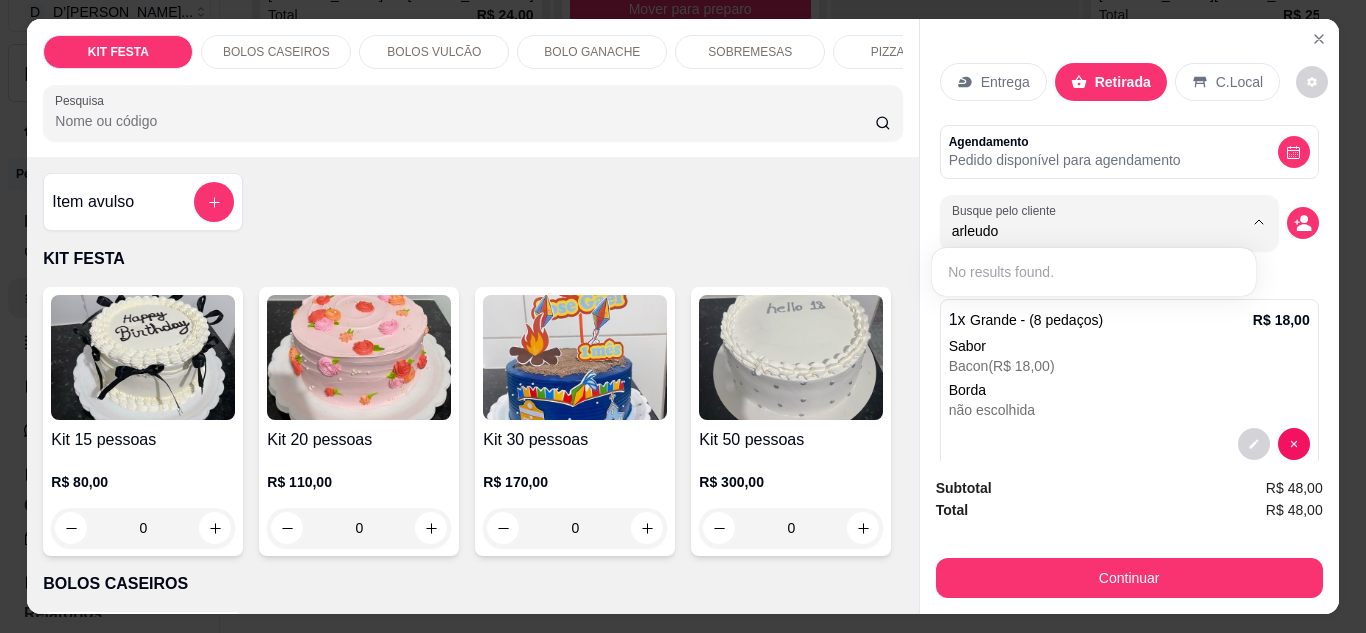 type on "arleudo" 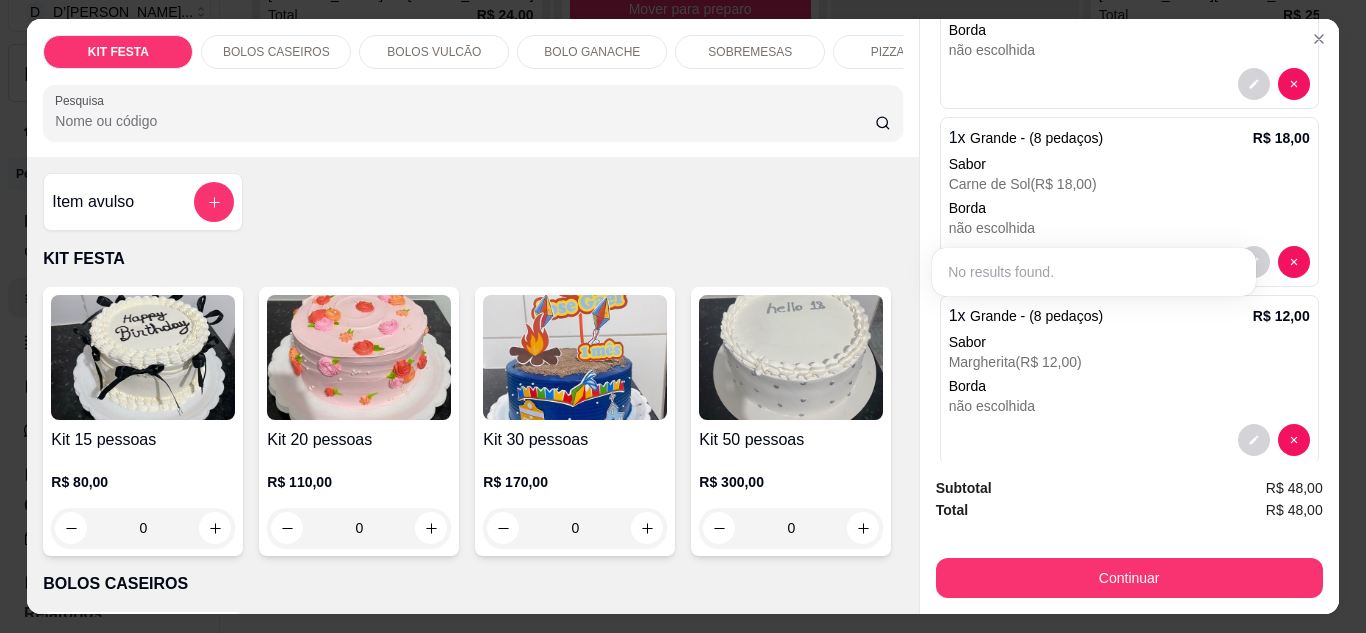 scroll, scrollTop: 392, scrollLeft: 0, axis: vertical 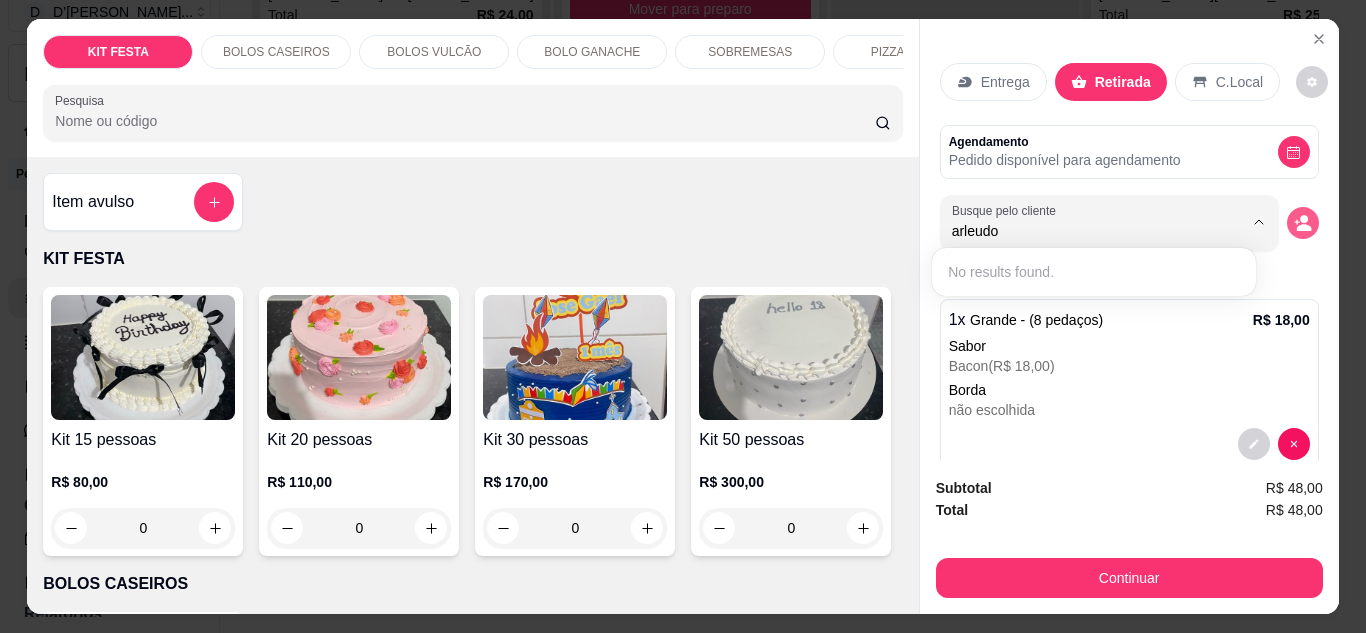 click 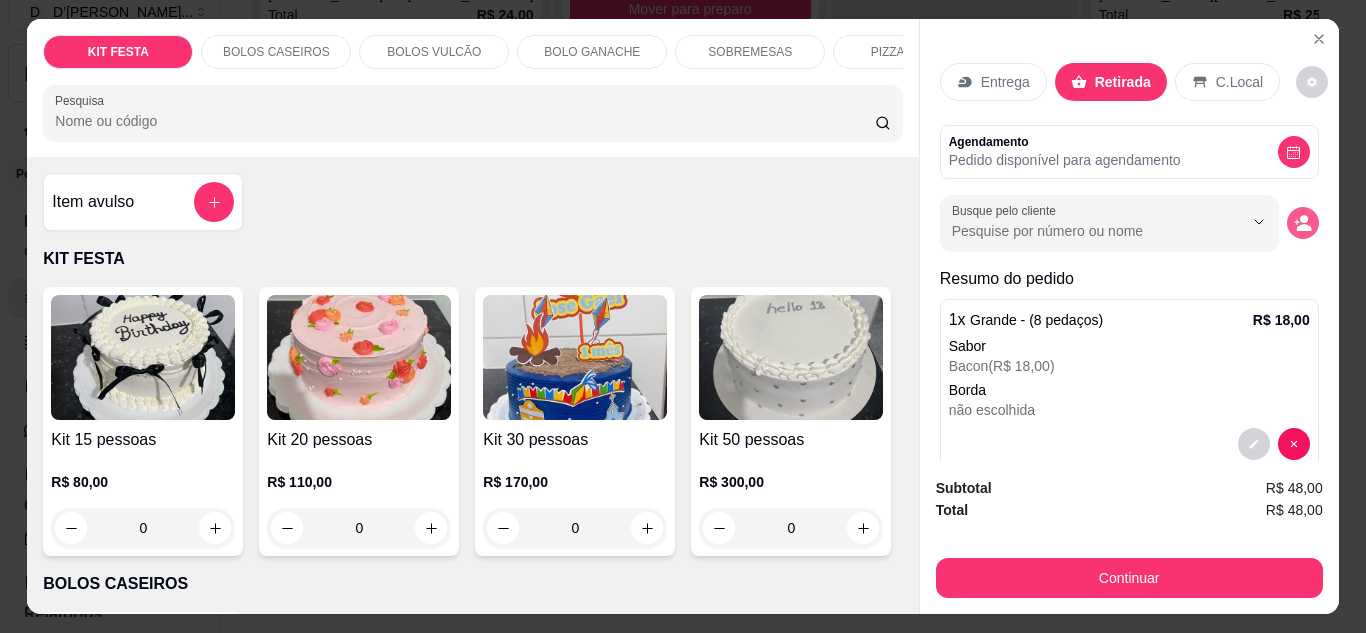 click 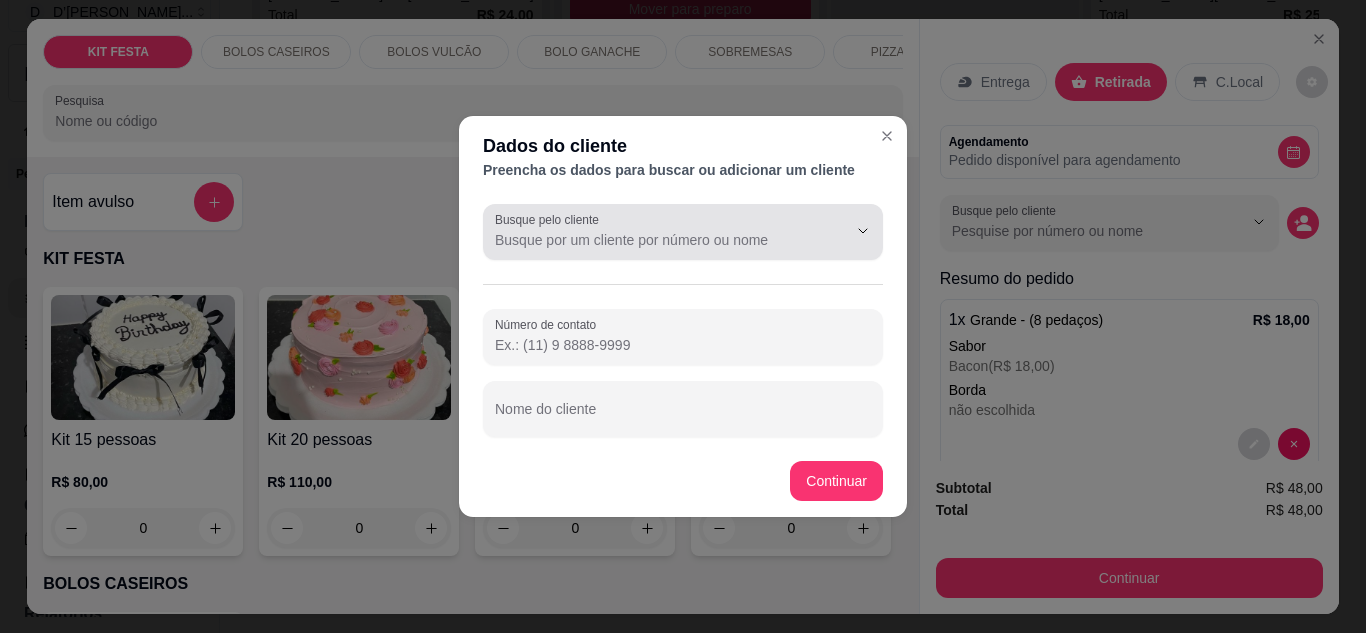 click on "Busque pelo cliente" at bounding box center [655, 240] 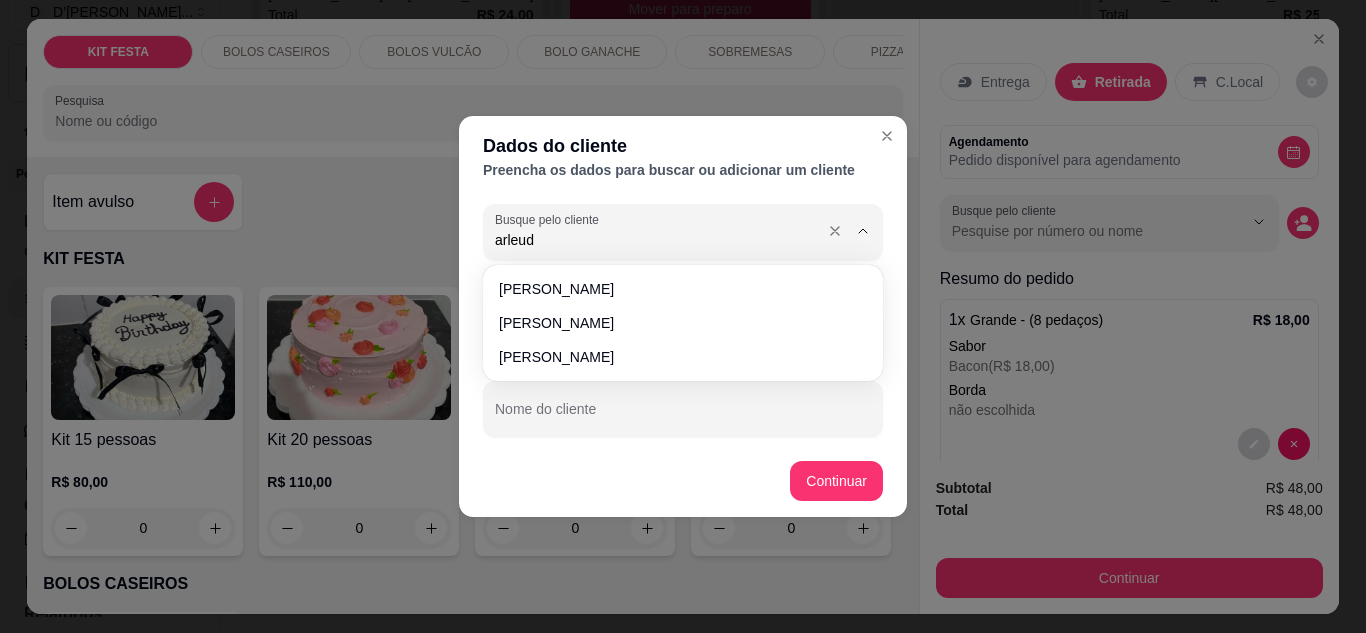 type on "arleudo" 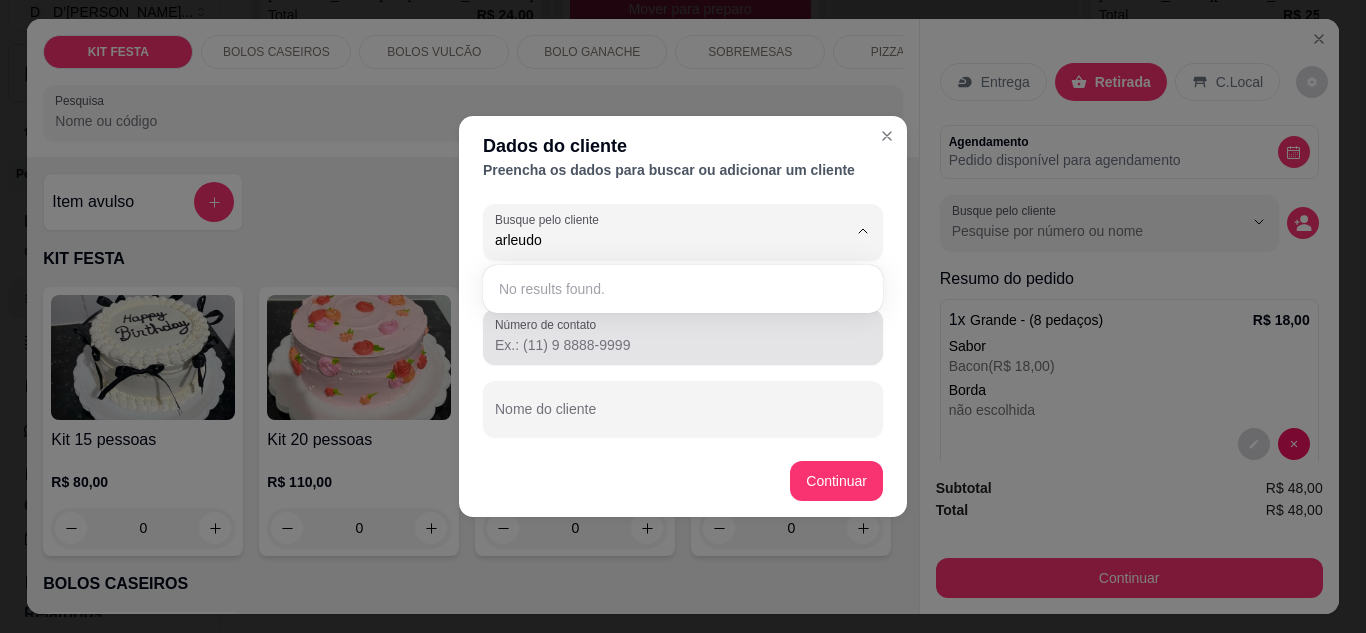click on "Número de contato" at bounding box center [683, 345] 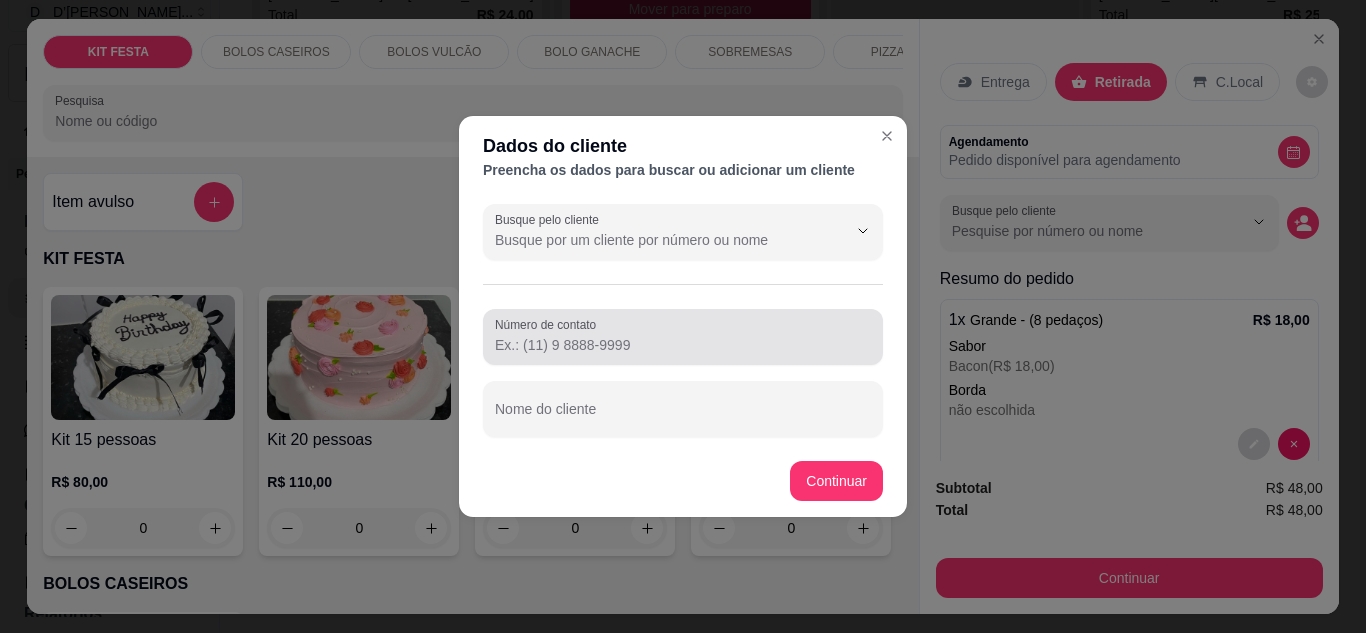 click on "Número de contato" at bounding box center [683, 337] 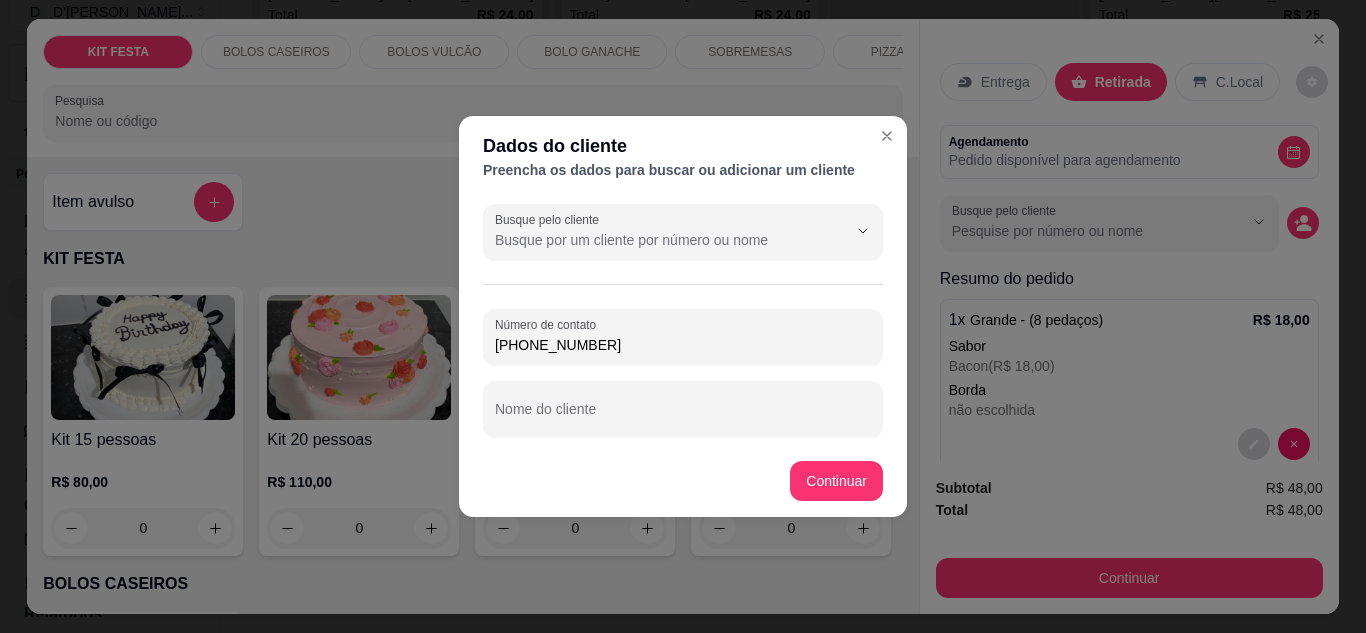 type on "[PHONE_NUMBER]" 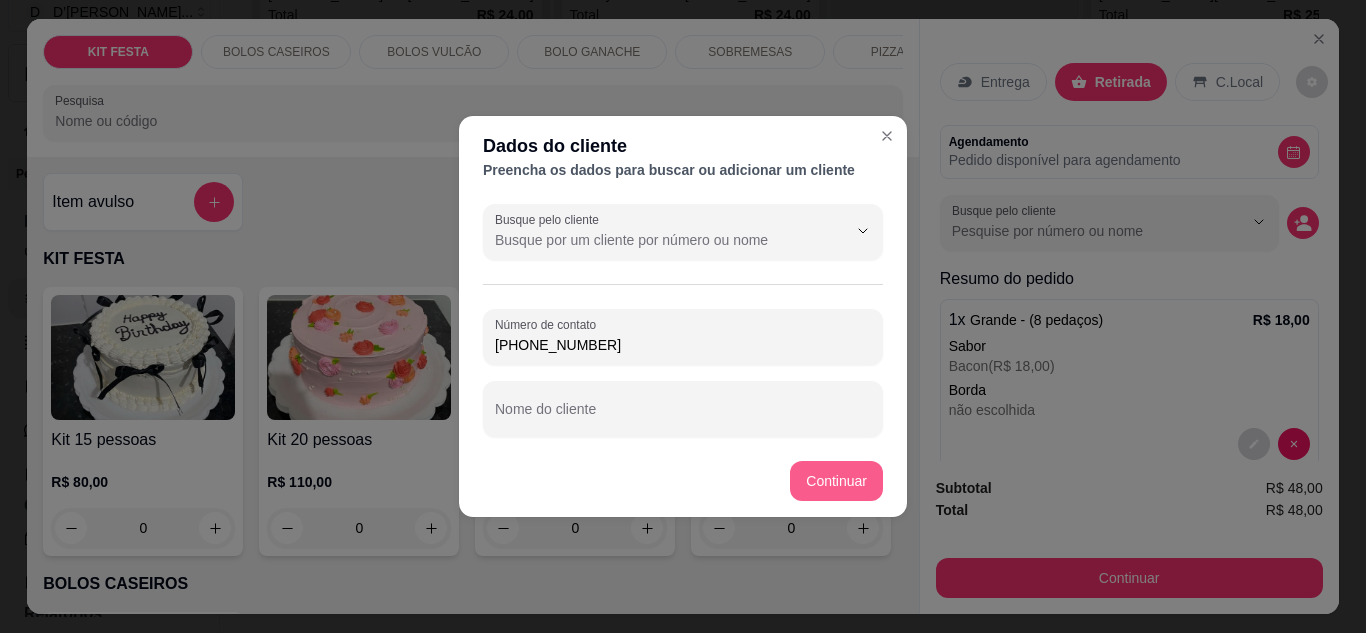 click on "Continuar" at bounding box center (836, 481) 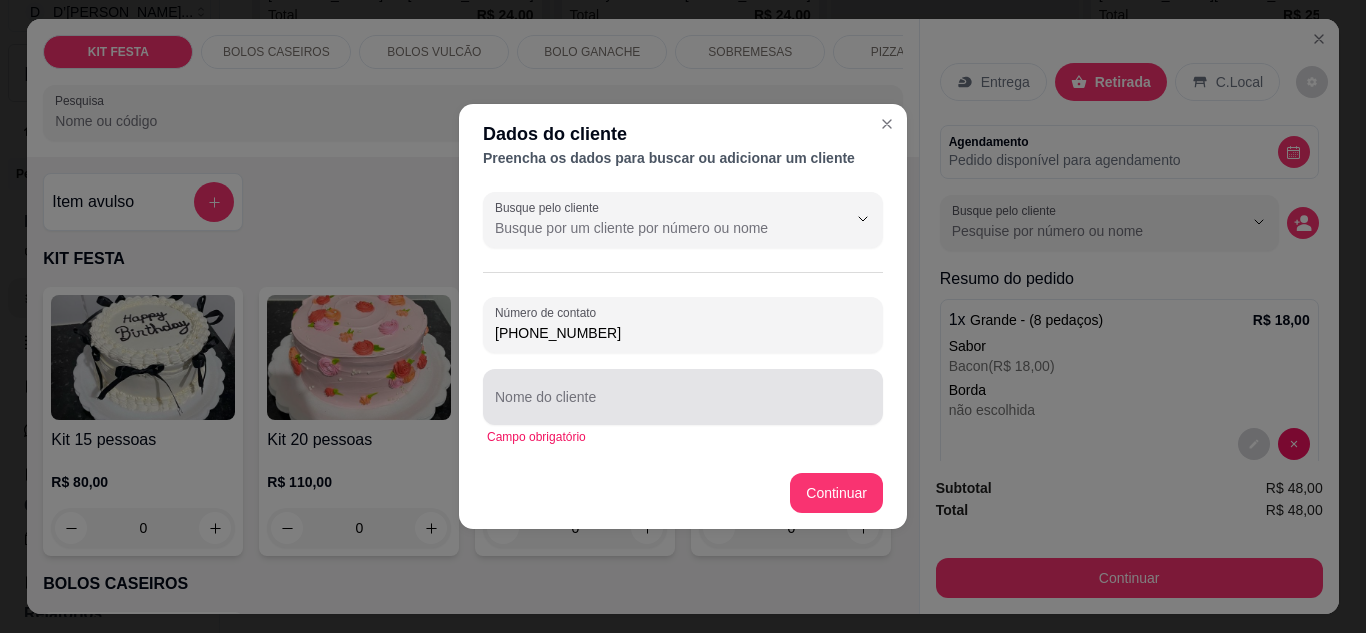 click on "Nome do cliente" at bounding box center (683, 405) 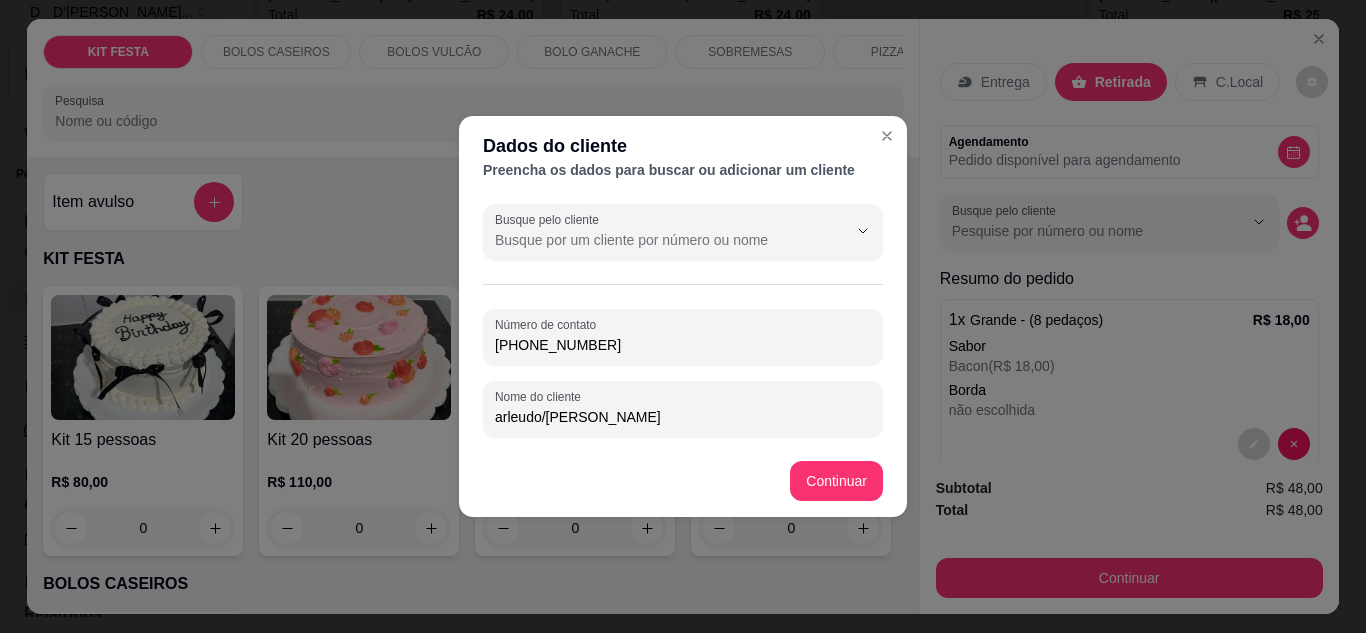 type on "arleudo/[PERSON_NAME]" 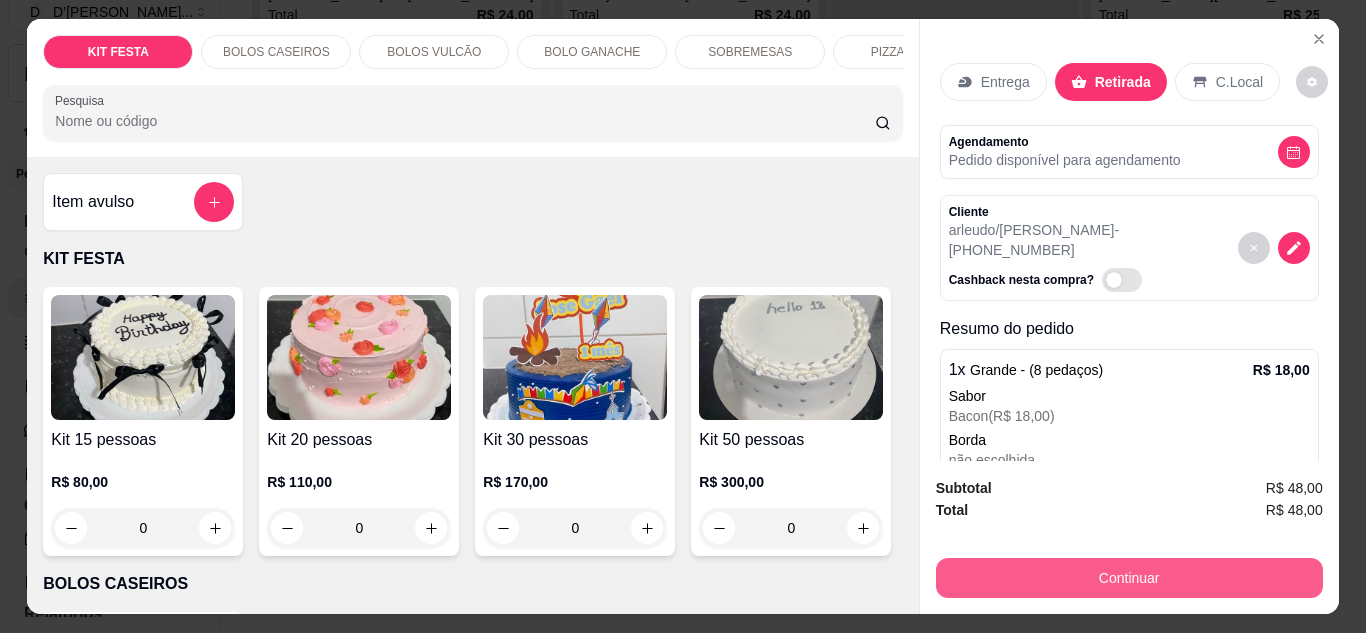 click on "Continuar" at bounding box center (1129, 578) 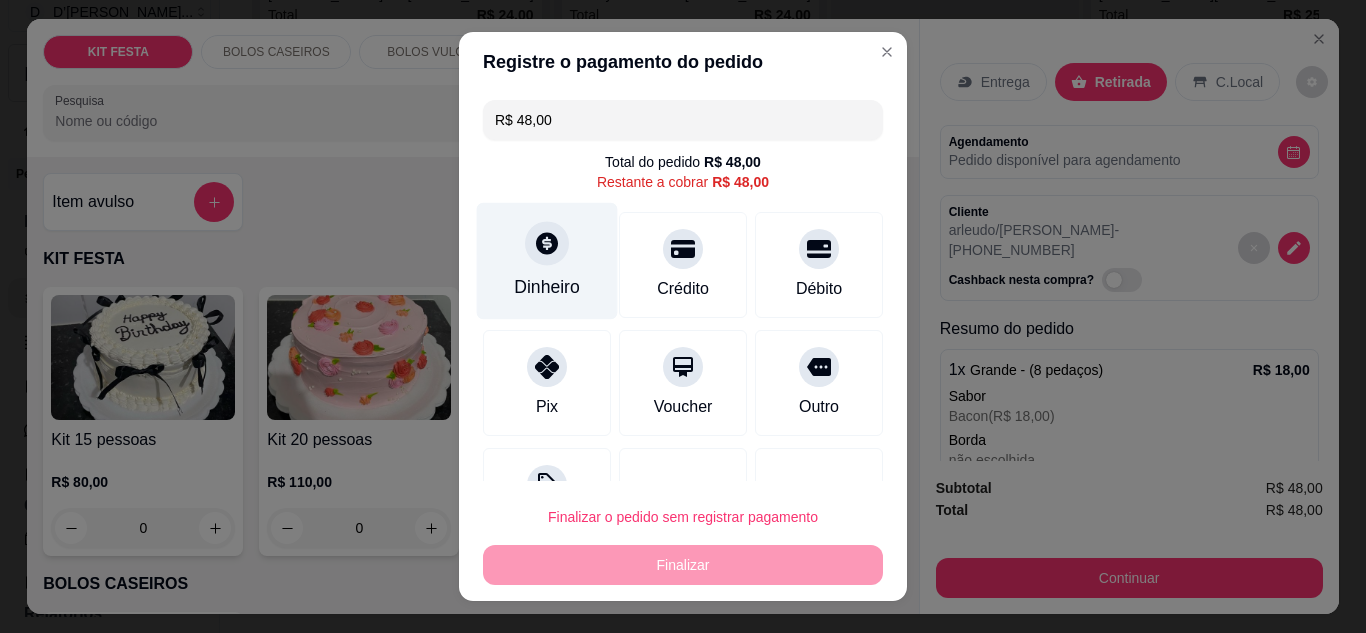click on "Dinheiro" at bounding box center (547, 260) 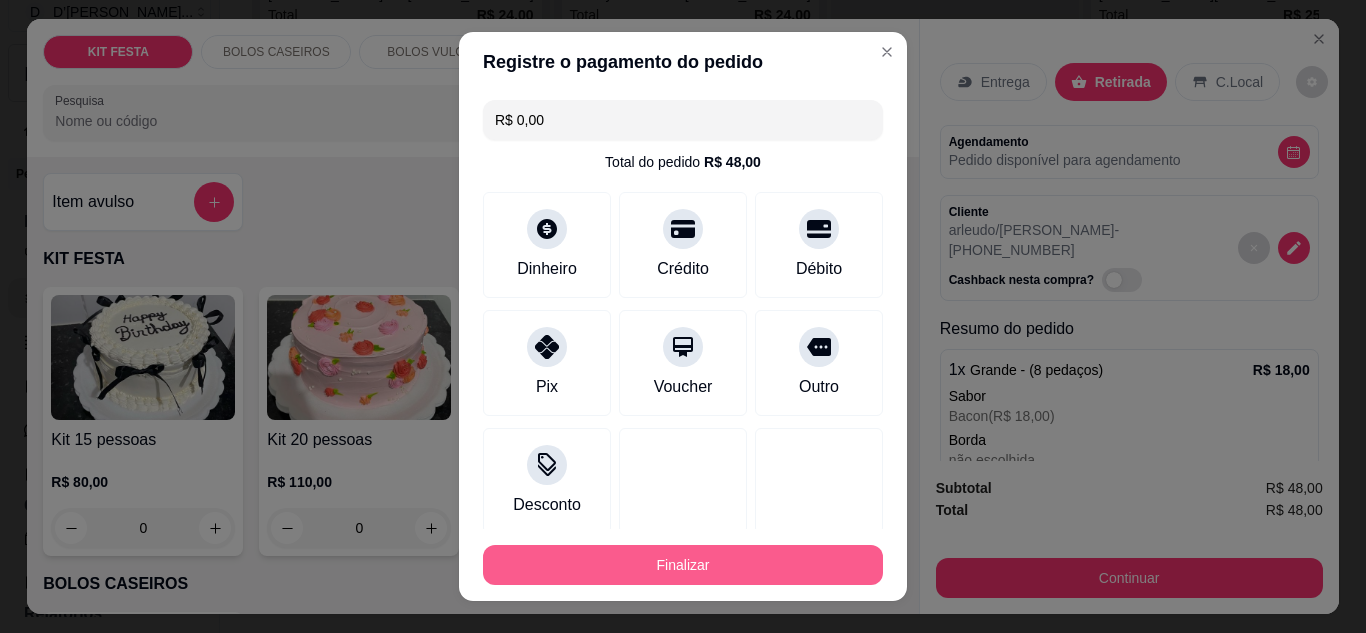 click on "Finalizar" at bounding box center [683, 565] 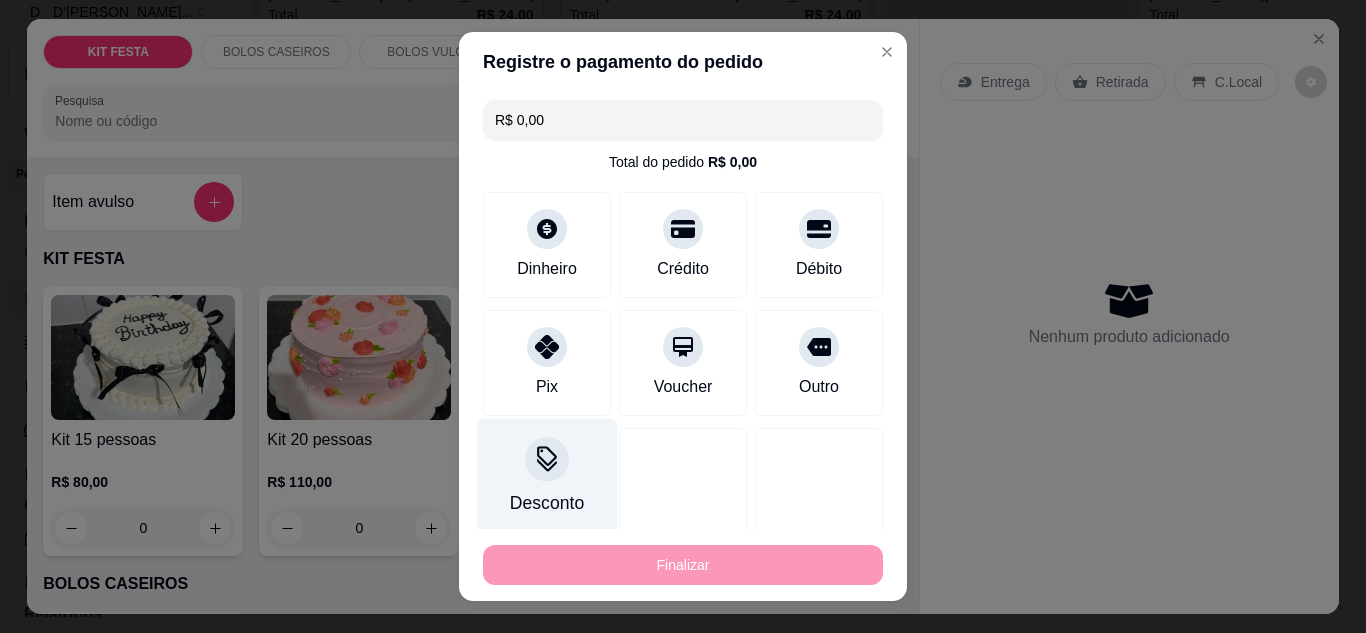 type on "-R$ 48,00" 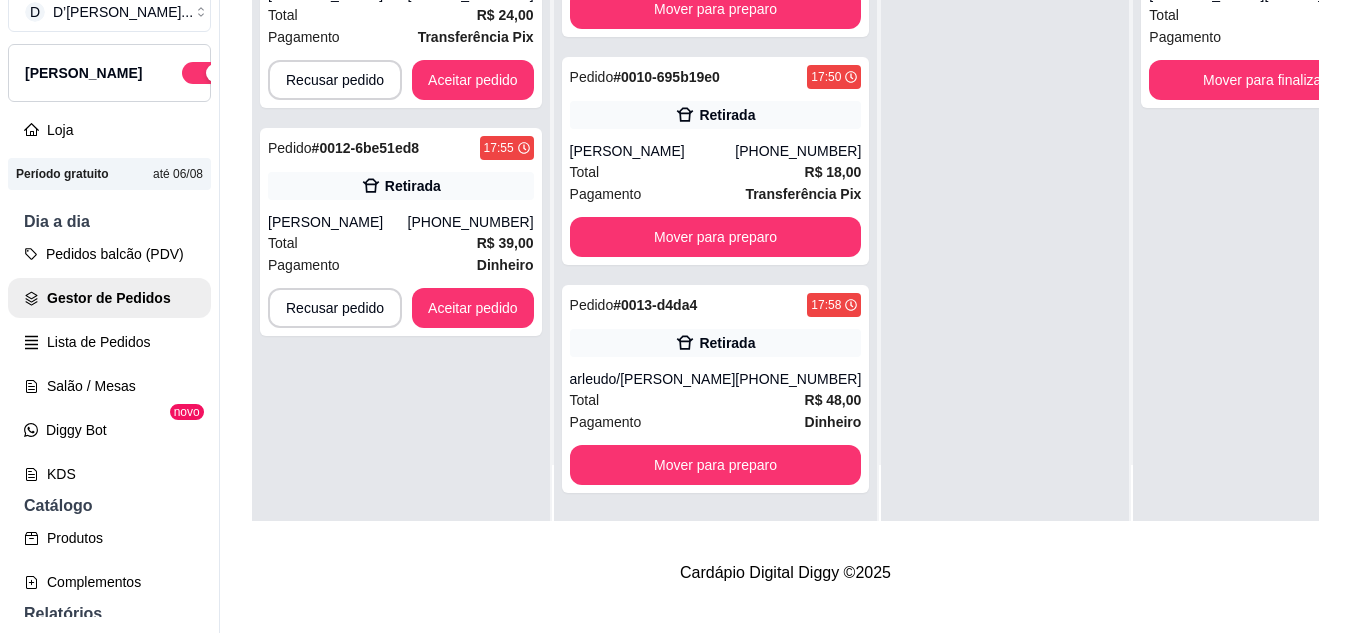 scroll, scrollTop: 1123, scrollLeft: 0, axis: vertical 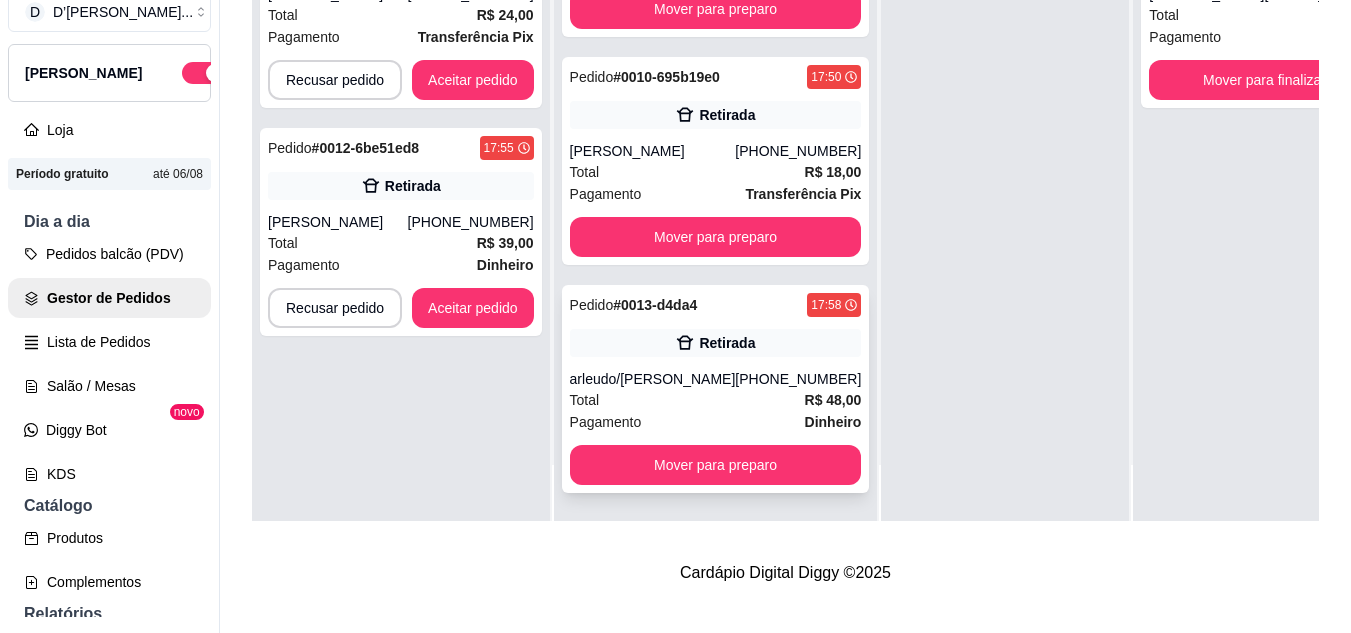 click on "arleudo/[PERSON_NAME]" at bounding box center (653, 379) 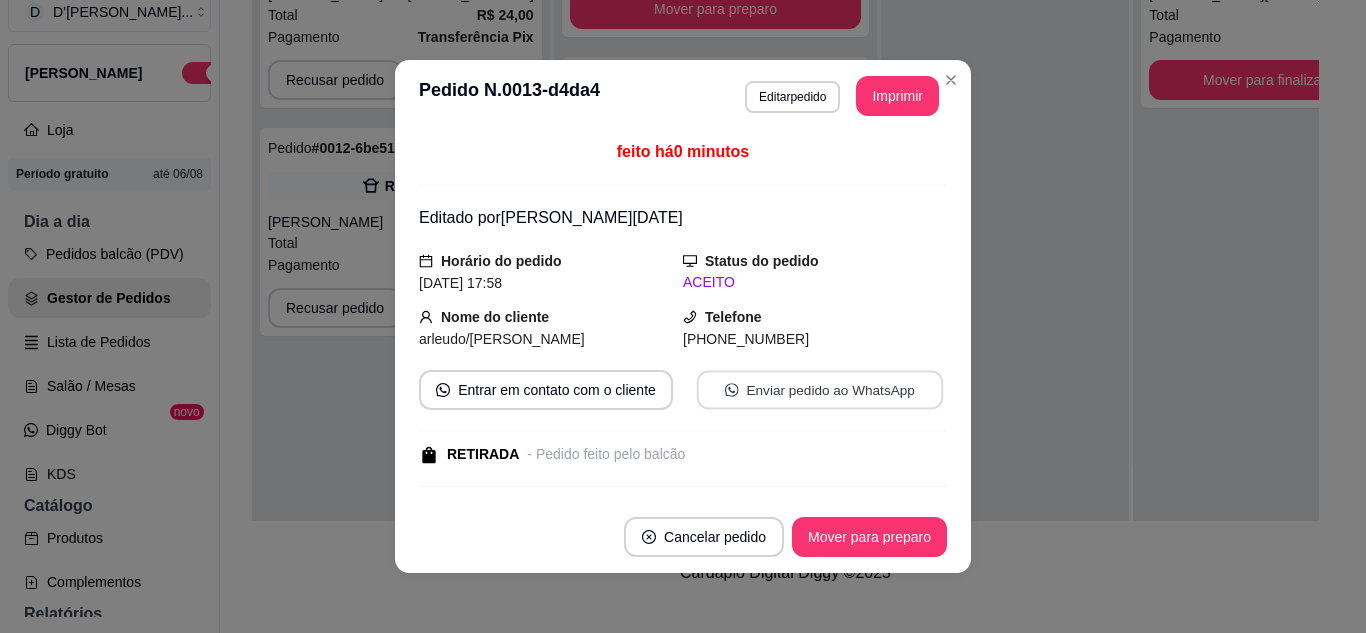 click on "Enviar pedido ao WhatsApp" at bounding box center (820, 390) 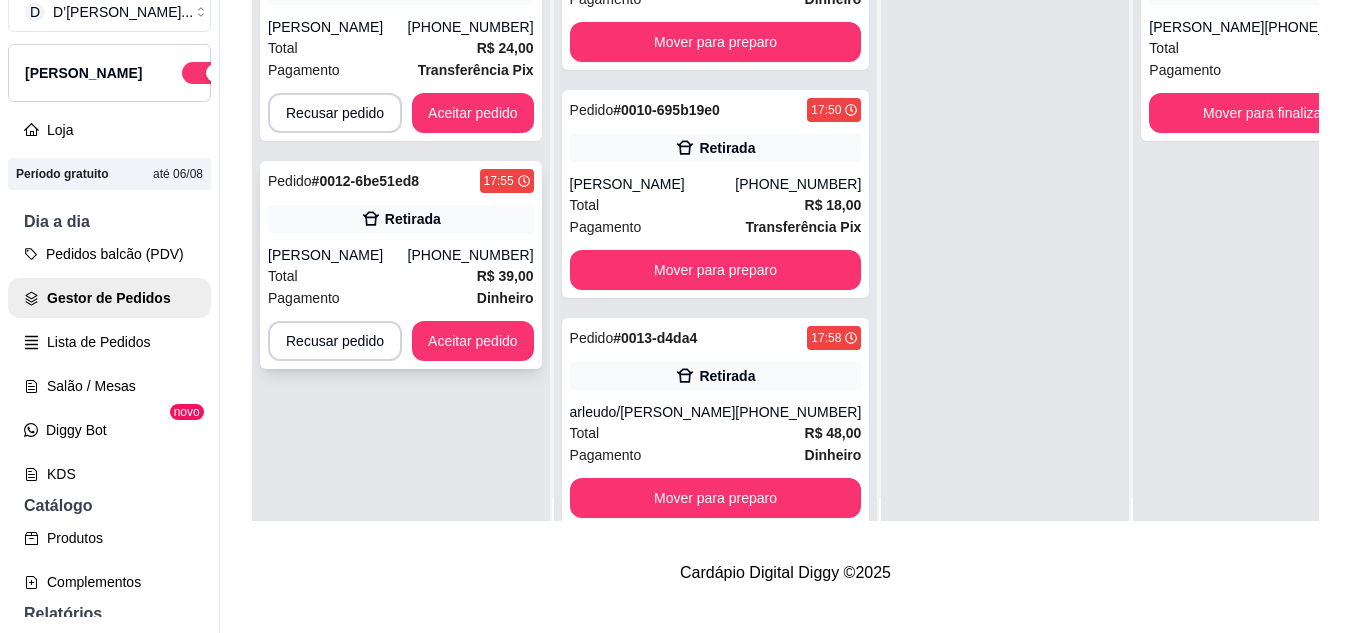 scroll, scrollTop: 0, scrollLeft: 0, axis: both 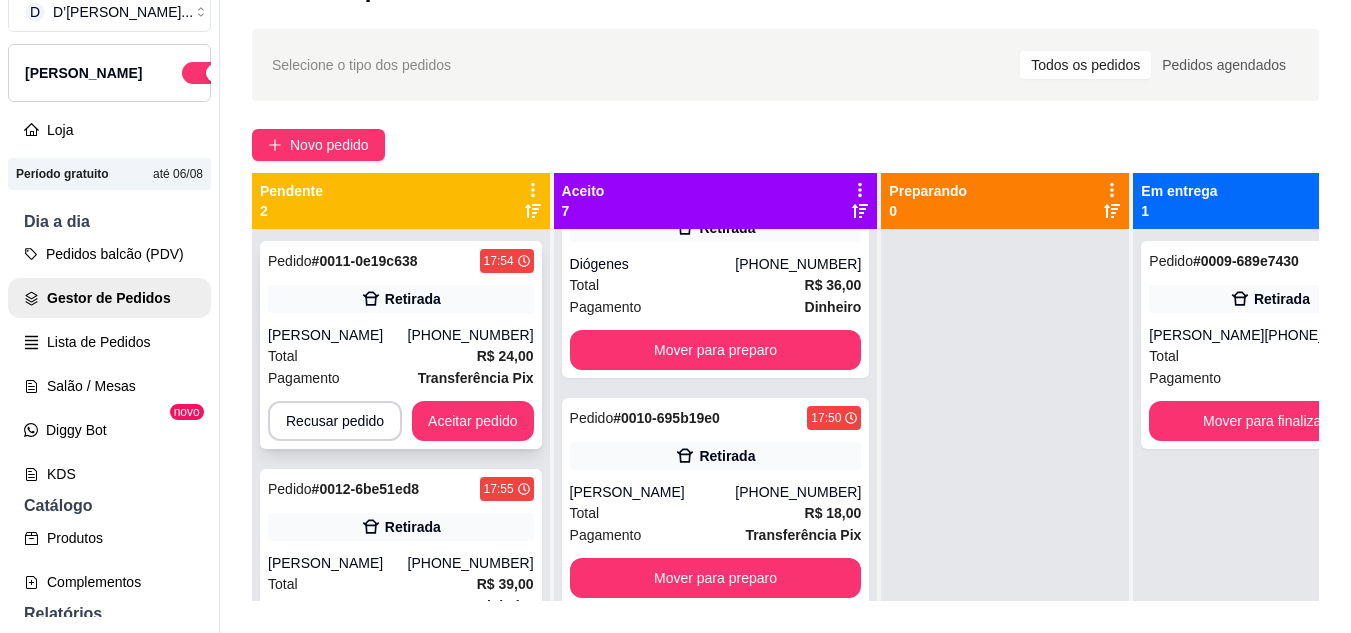 click on "Total R$ 24,00" at bounding box center (401, 356) 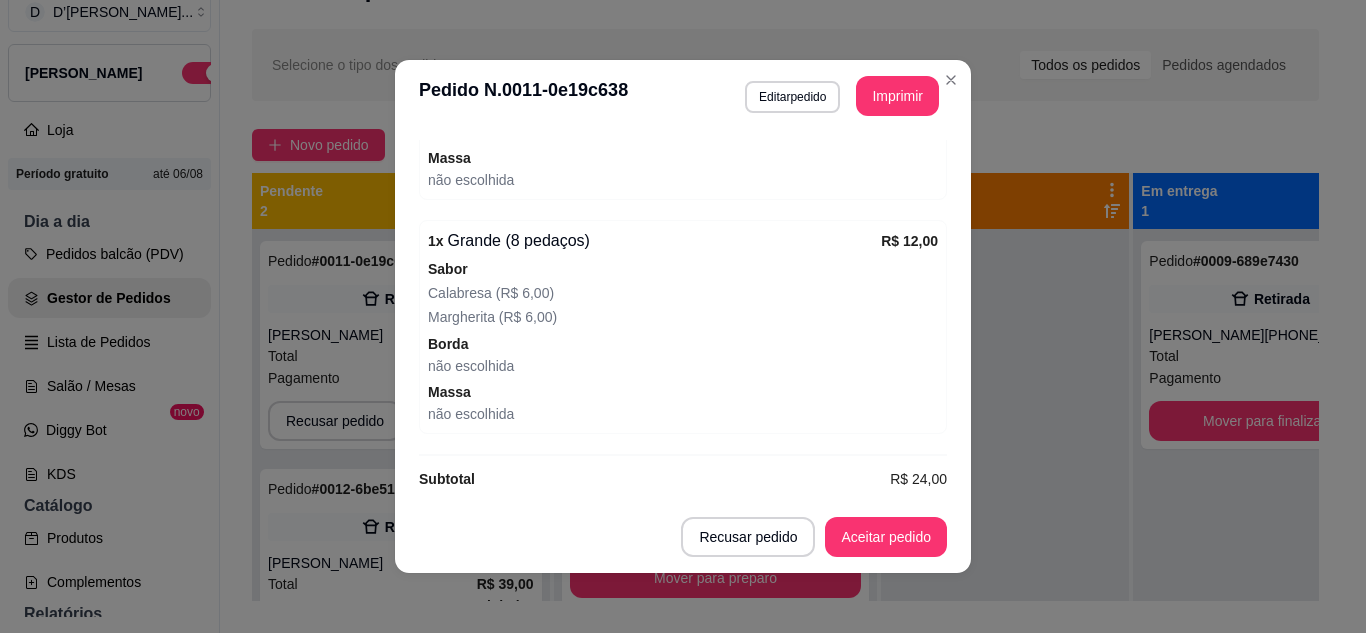 scroll, scrollTop: 674, scrollLeft: 0, axis: vertical 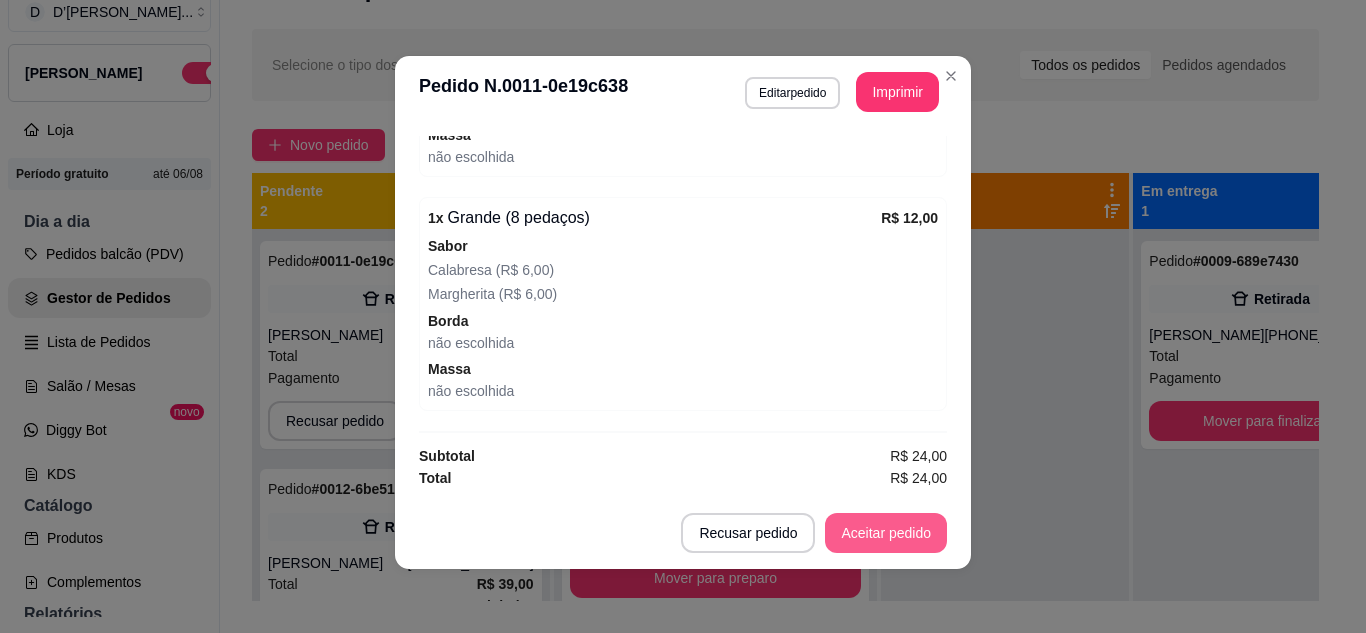 click on "Aceitar pedido" at bounding box center (886, 533) 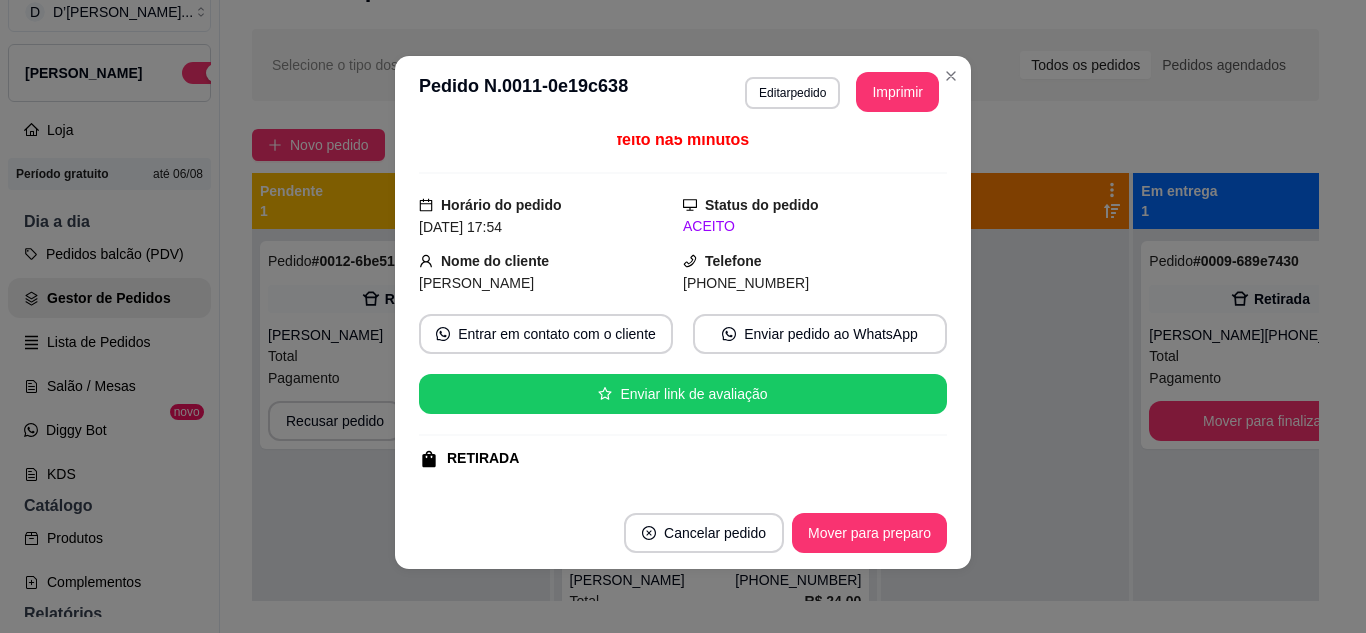 scroll, scrollTop: 0, scrollLeft: 0, axis: both 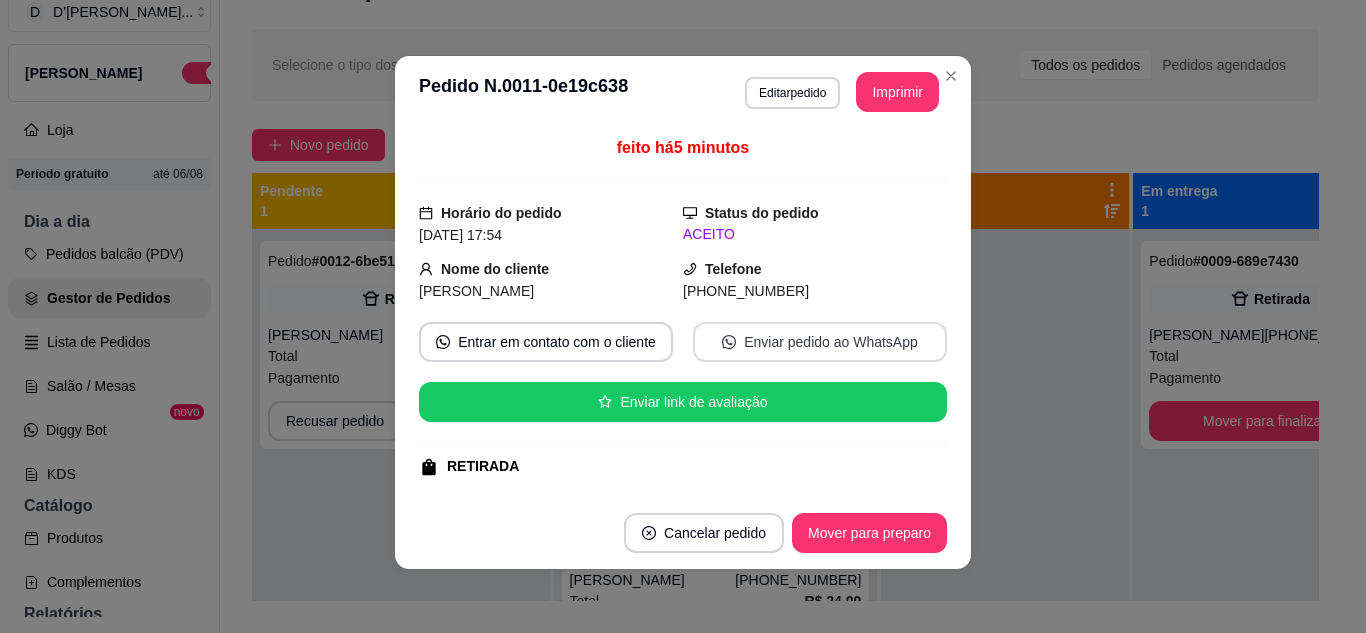 click on "Enviar pedido ao WhatsApp" at bounding box center (820, 342) 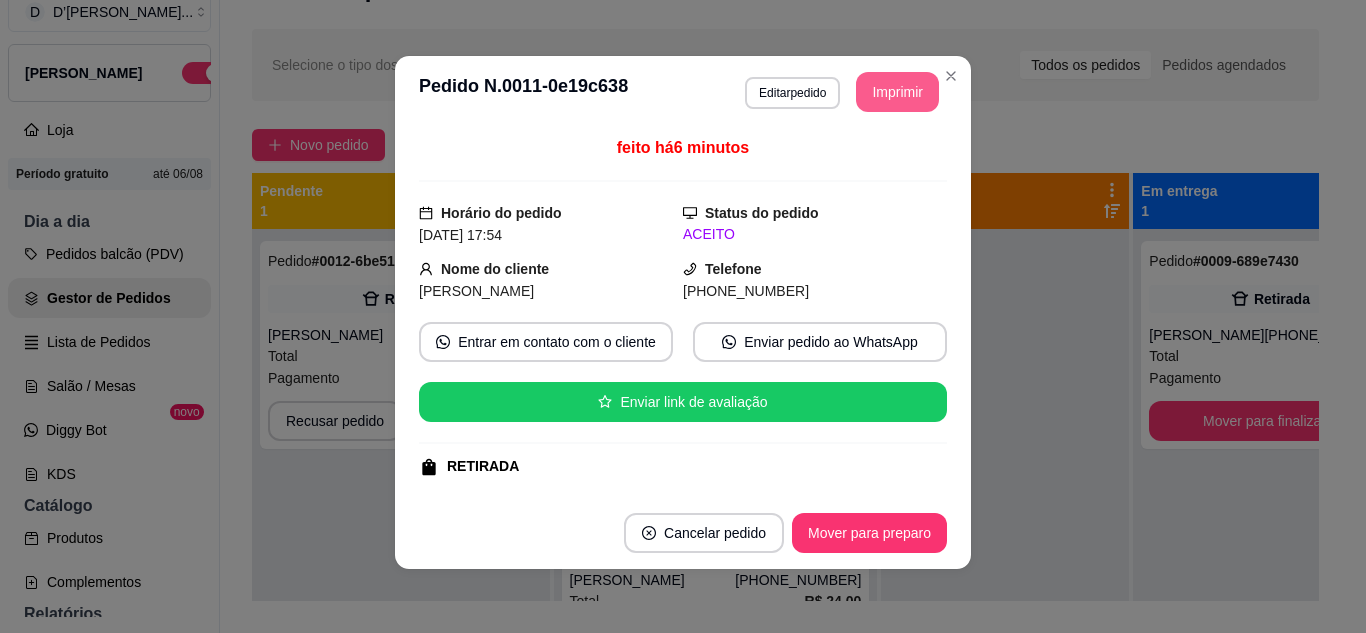 click on "Imprimir" at bounding box center [897, 92] 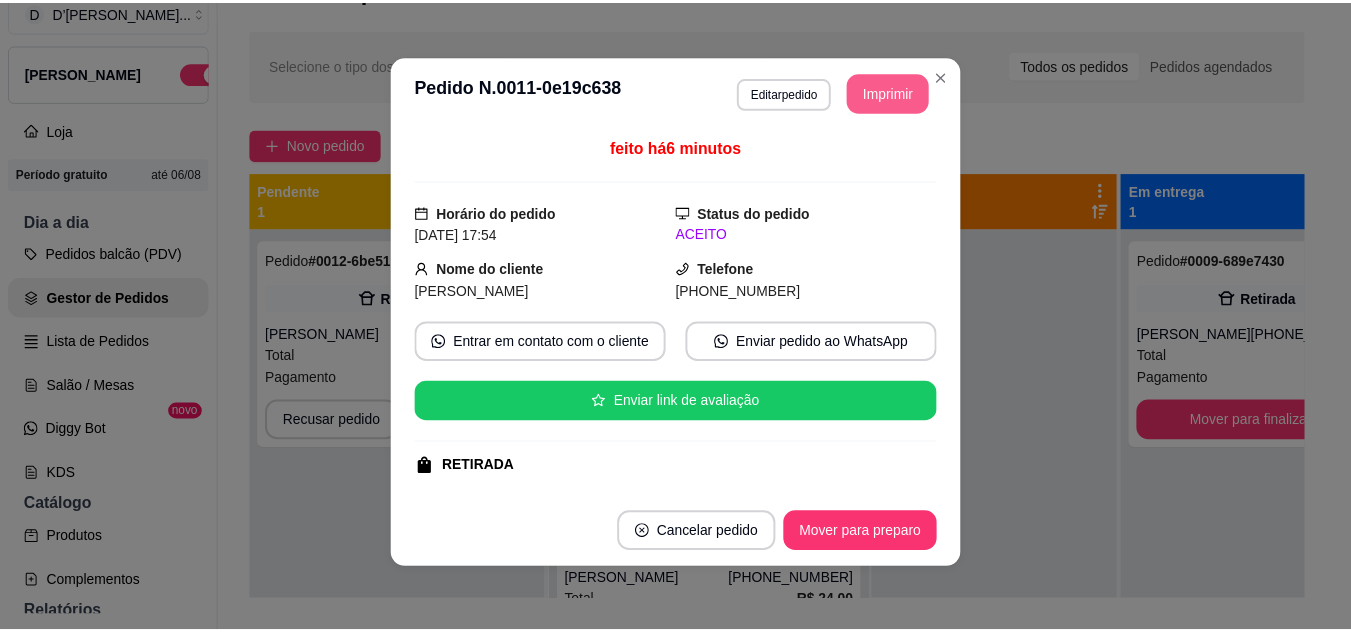 scroll, scrollTop: 0, scrollLeft: 0, axis: both 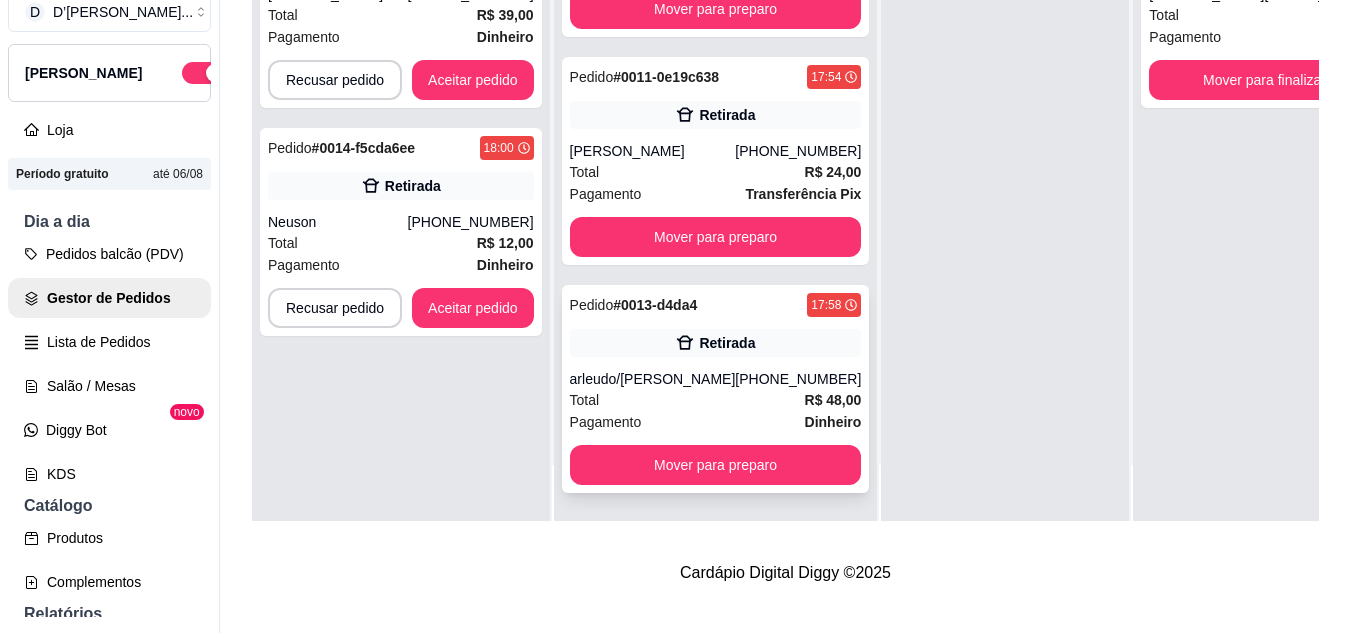 click on "Total R$ 48,00" at bounding box center (716, 400) 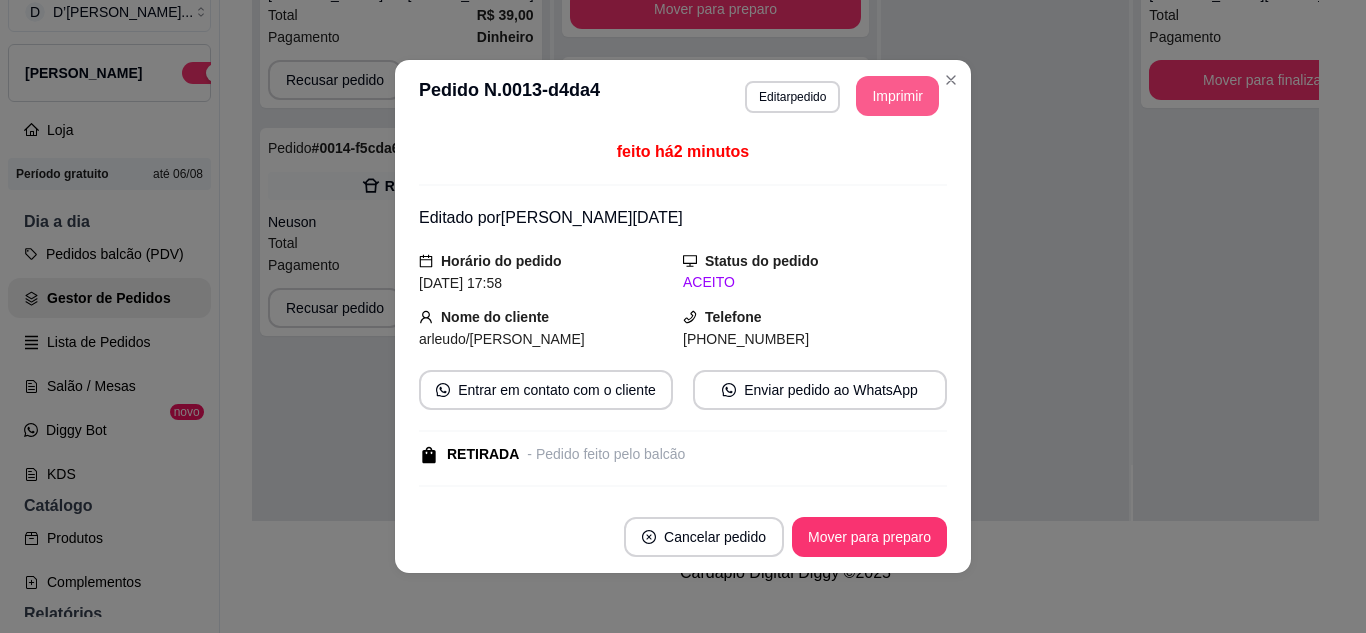 click on "Imprimir" at bounding box center (897, 96) 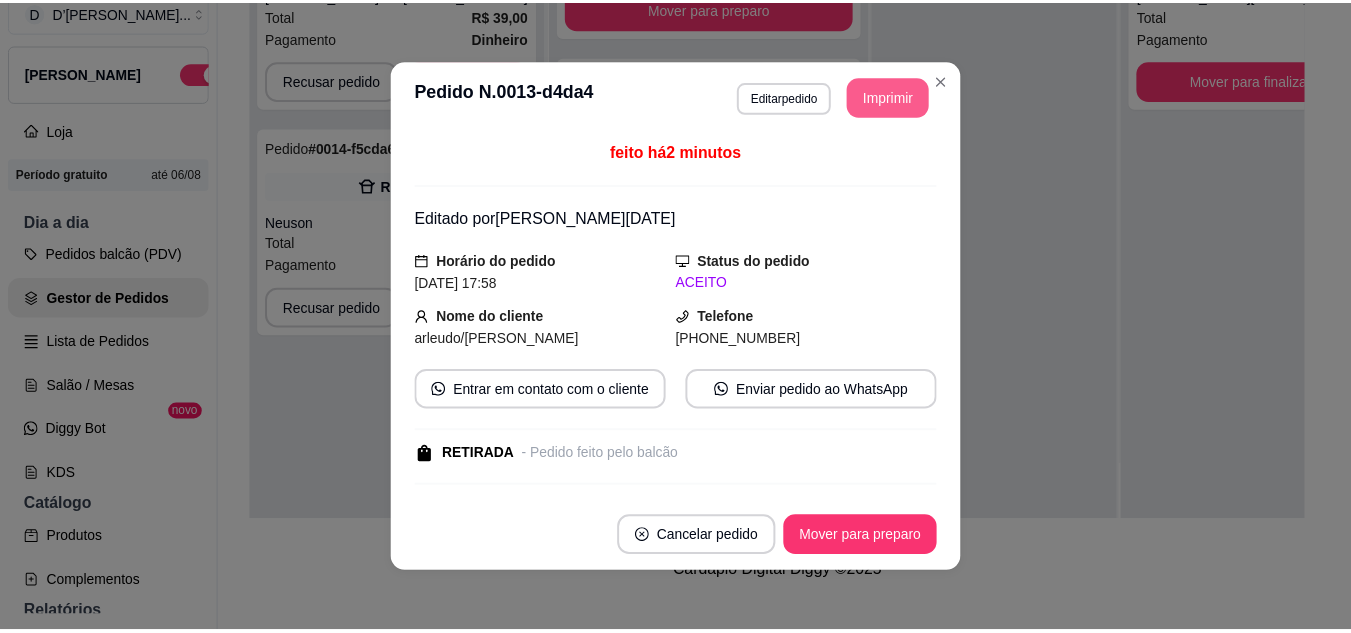scroll, scrollTop: 0, scrollLeft: 0, axis: both 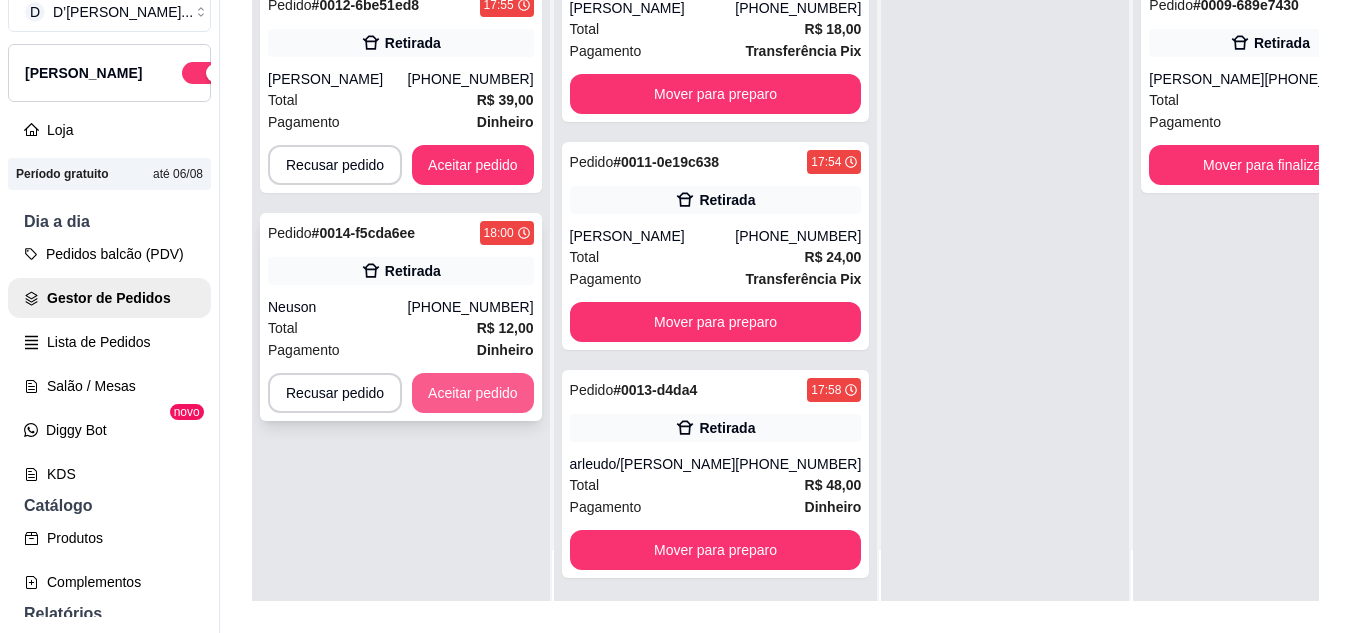 click on "Aceitar pedido" at bounding box center (473, 393) 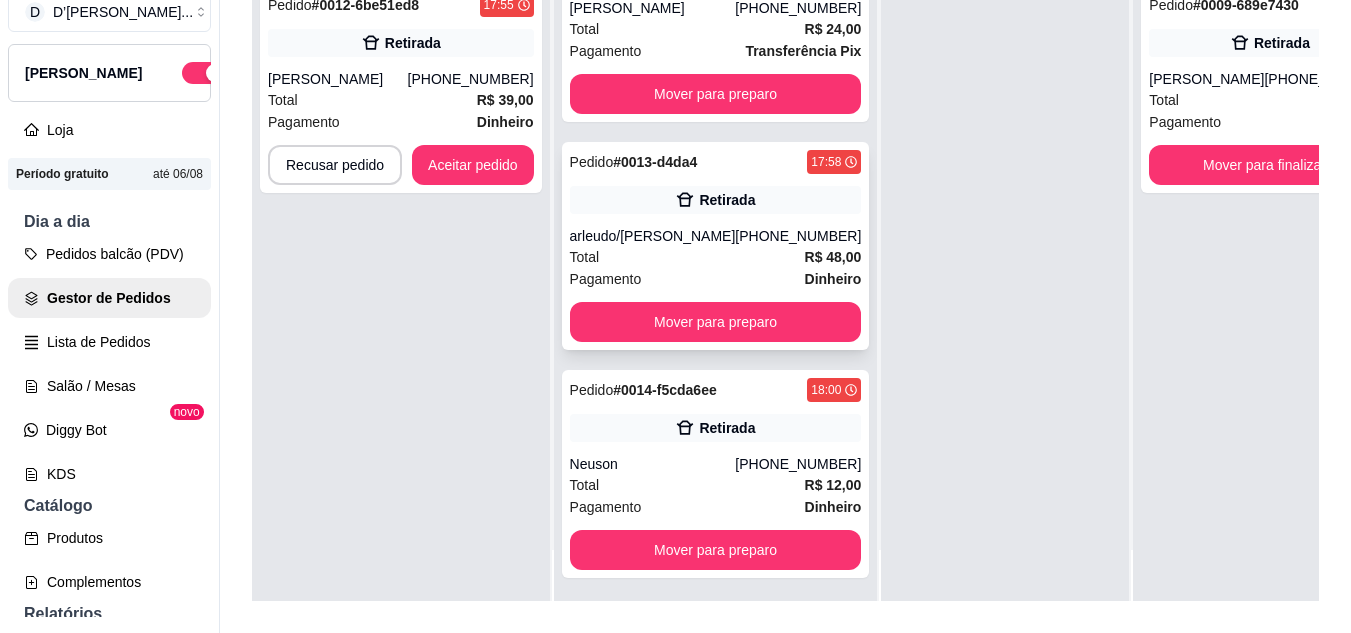 scroll, scrollTop: 1579, scrollLeft: 0, axis: vertical 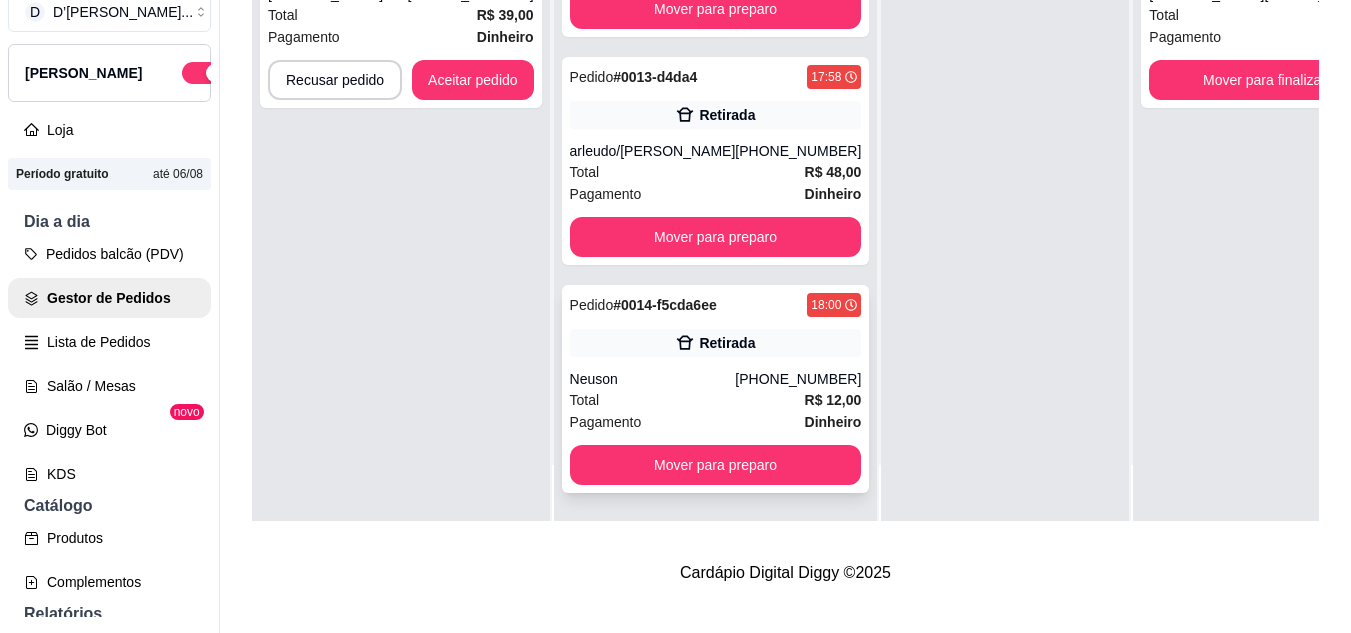 click on "Total R$ 12,00" at bounding box center [716, 400] 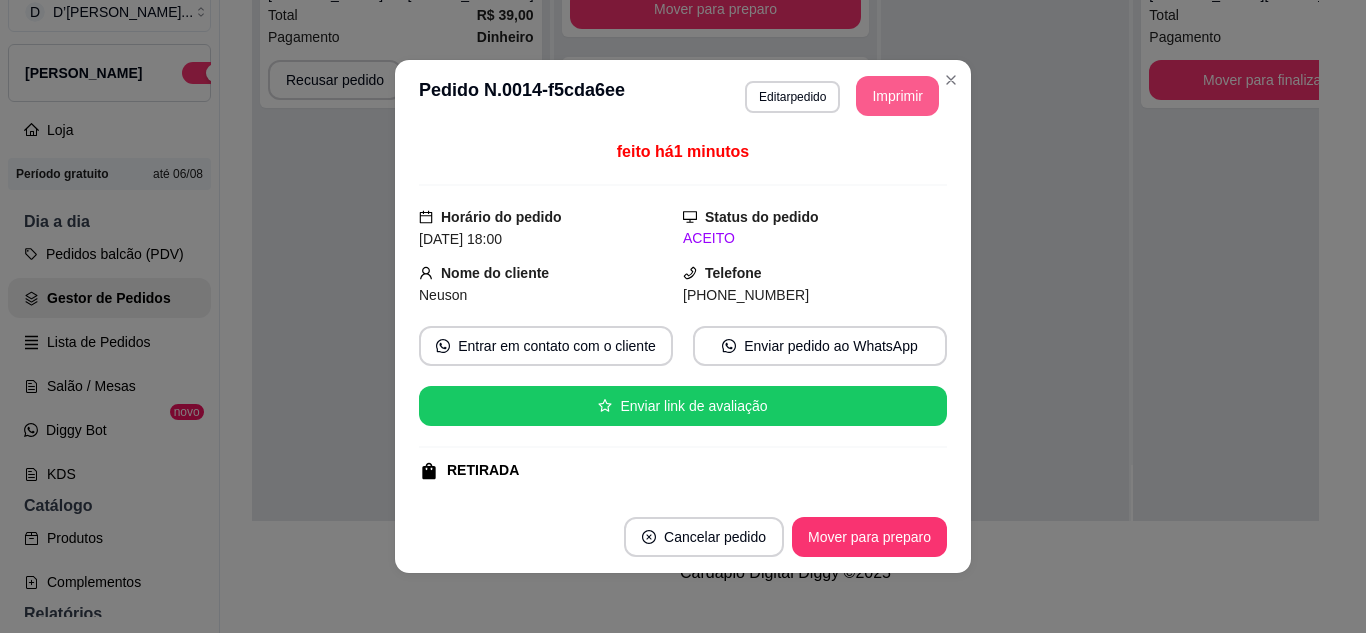 click on "Imprimir" at bounding box center [897, 96] 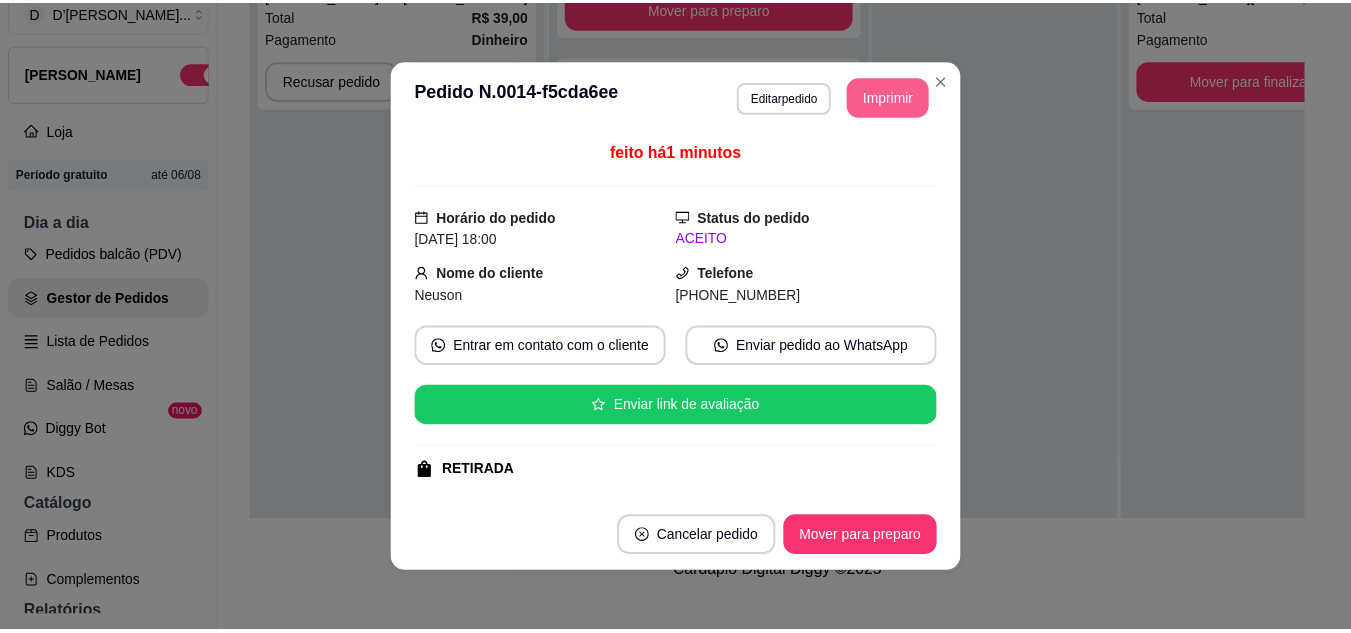 scroll, scrollTop: 0, scrollLeft: 0, axis: both 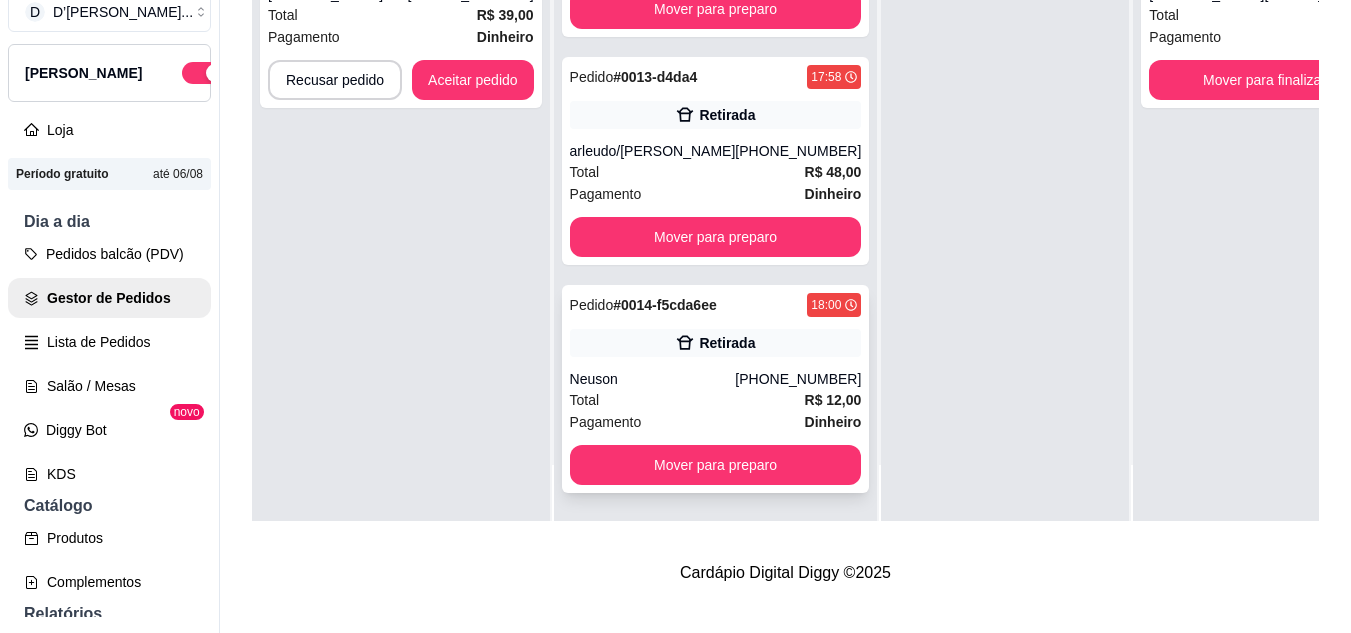 click on "Total R$ 12,00" at bounding box center (716, 400) 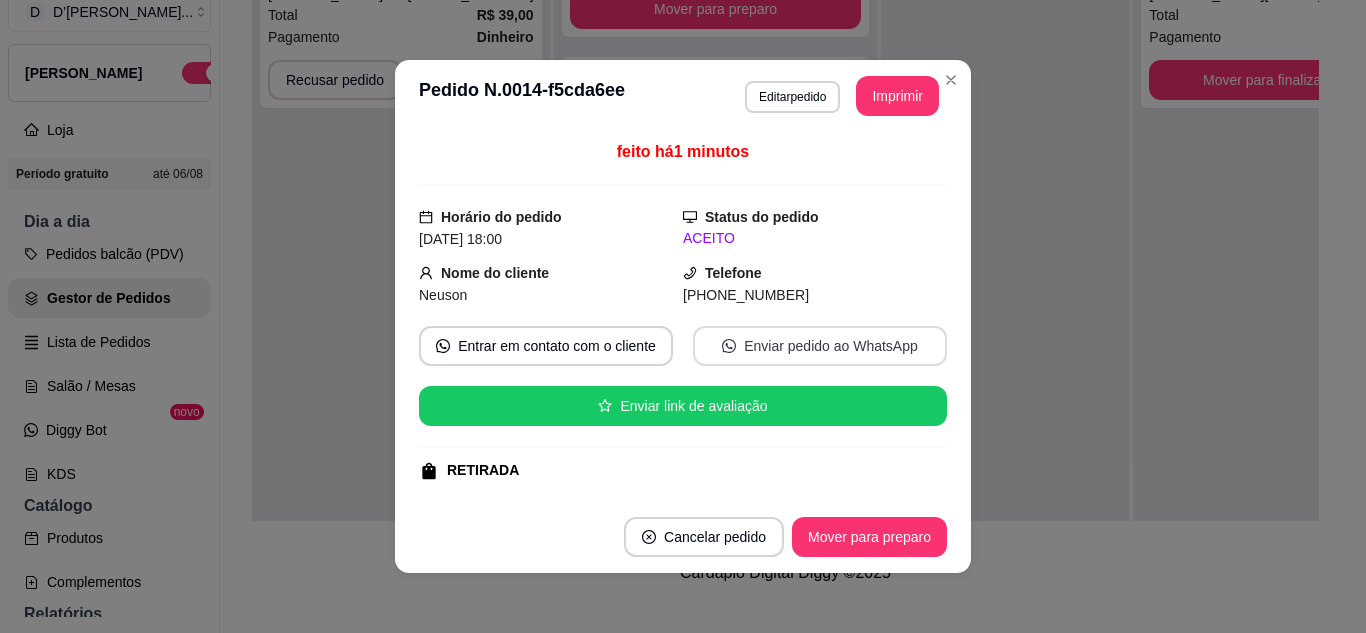 click on "Enviar pedido ao WhatsApp" at bounding box center [820, 346] 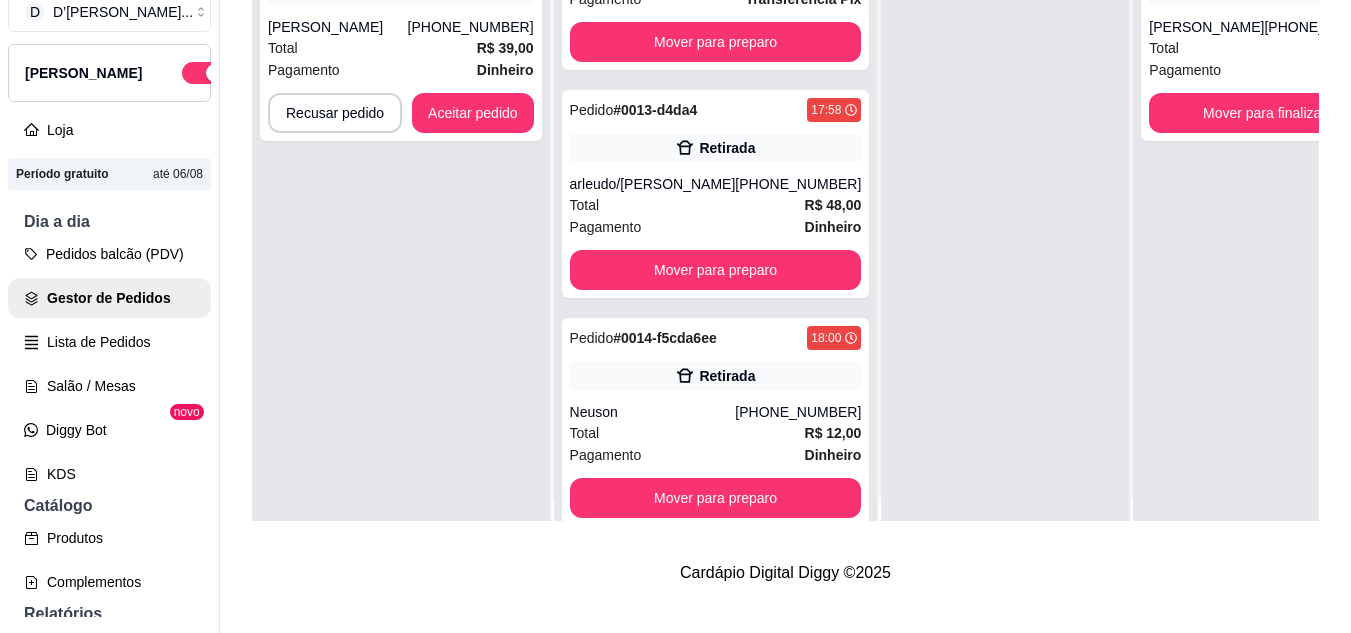 scroll, scrollTop: 0, scrollLeft: 0, axis: both 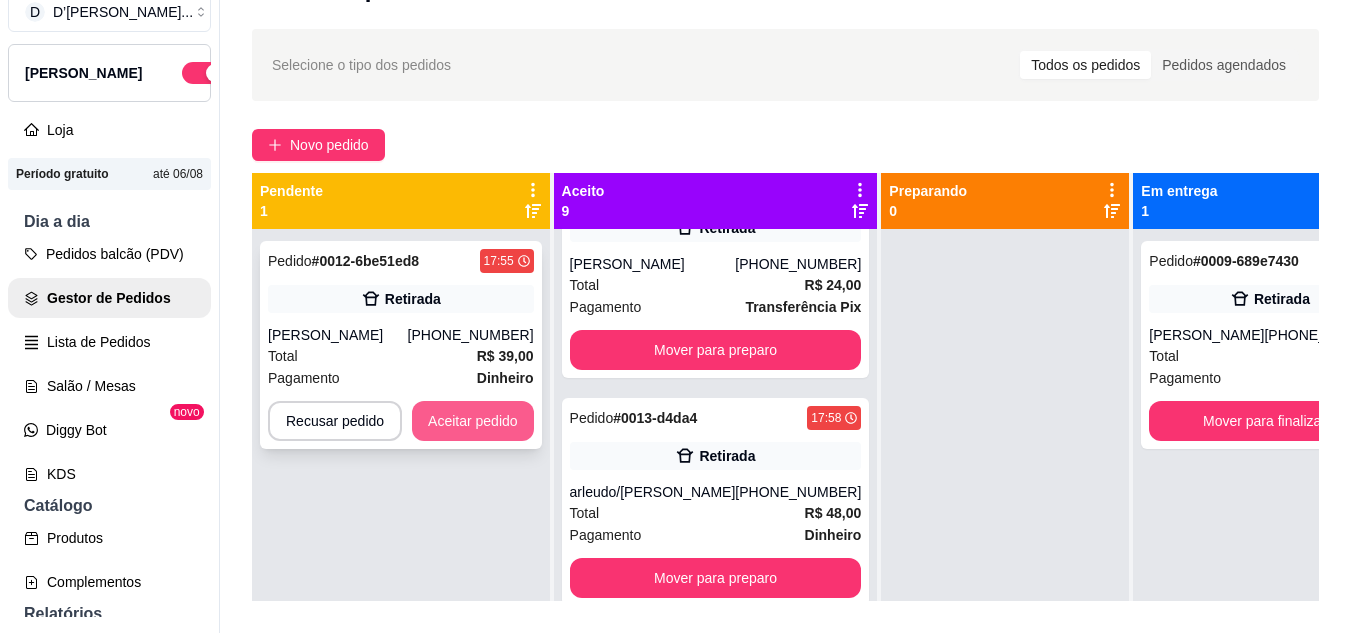 click on "Aceitar pedido" at bounding box center [473, 421] 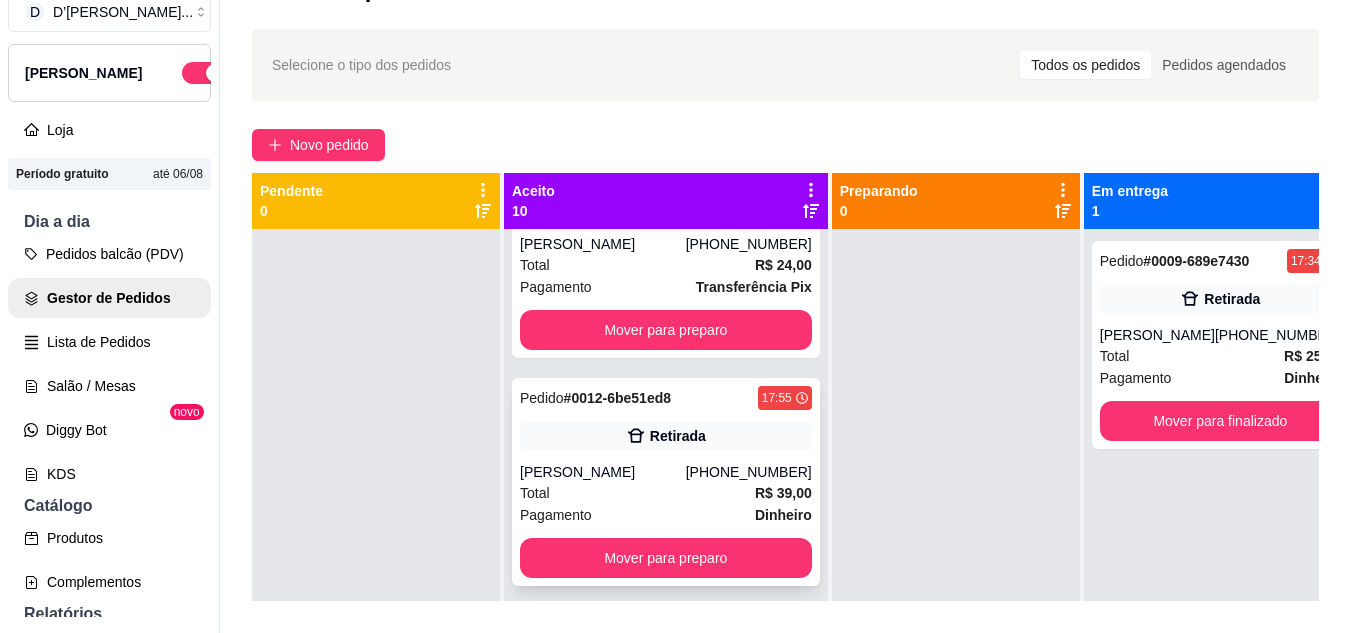 scroll, scrollTop: 1687, scrollLeft: 0, axis: vertical 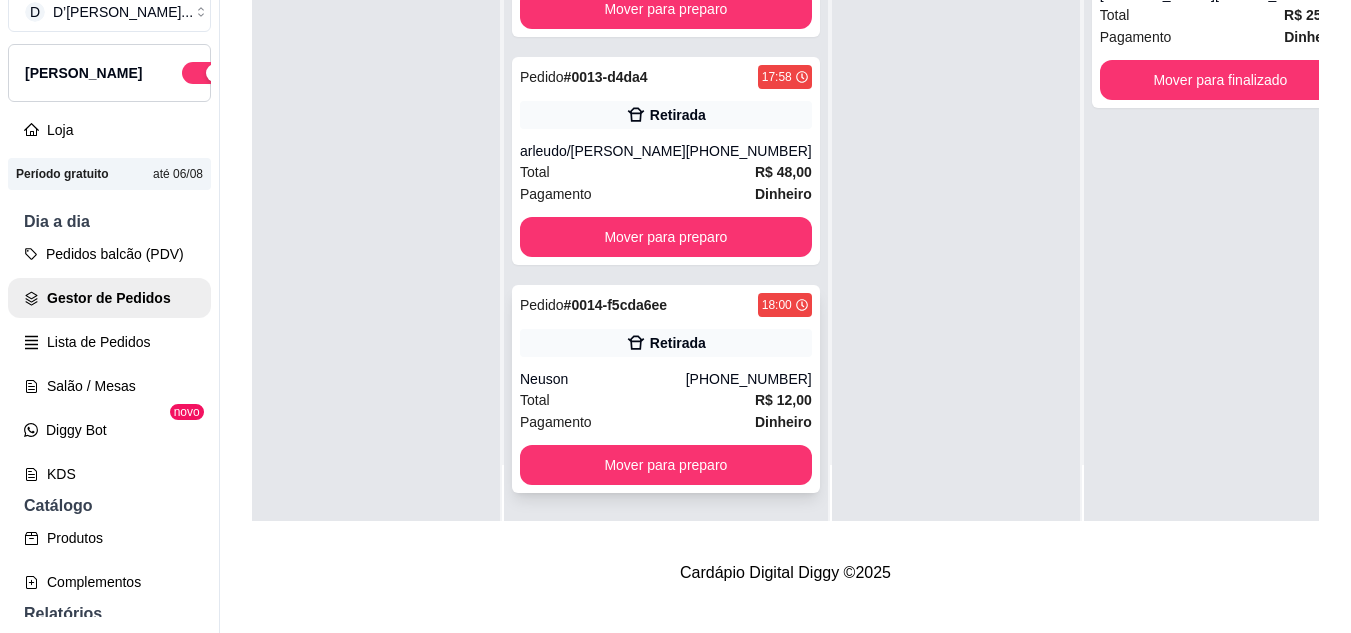 click on "Neuson" at bounding box center (603, 379) 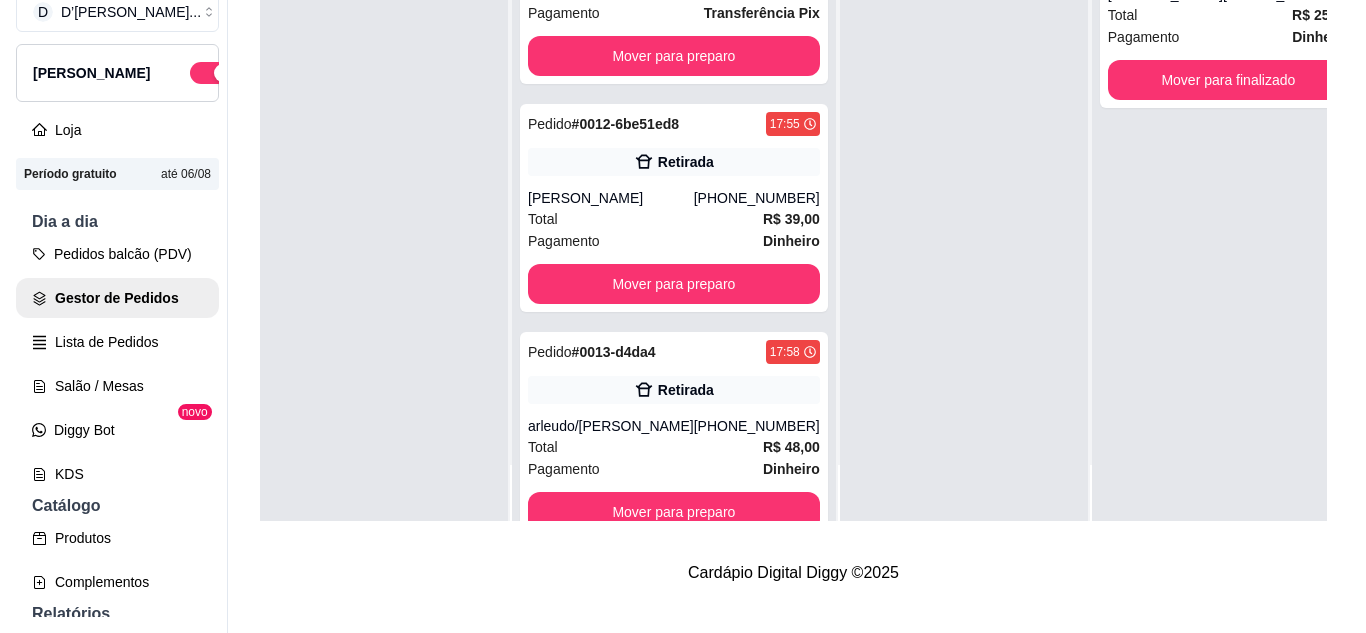 scroll, scrollTop: 1387, scrollLeft: 0, axis: vertical 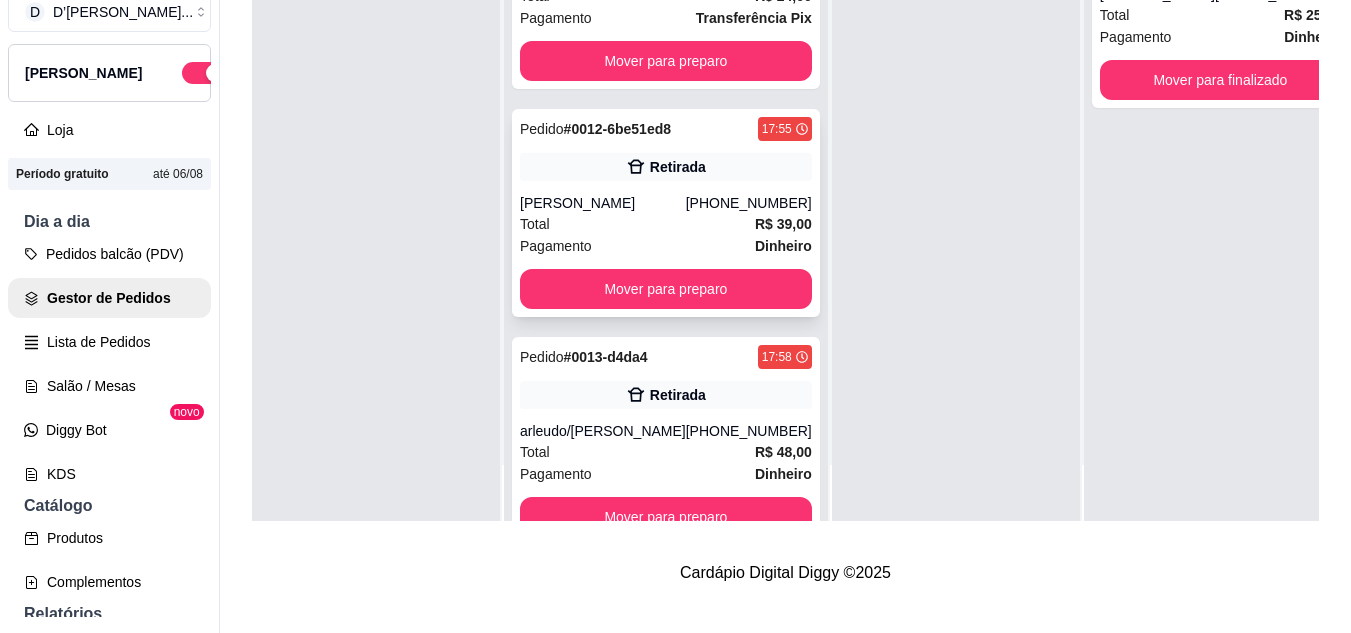 click on "[PHONE_NUMBER]" at bounding box center (749, 203) 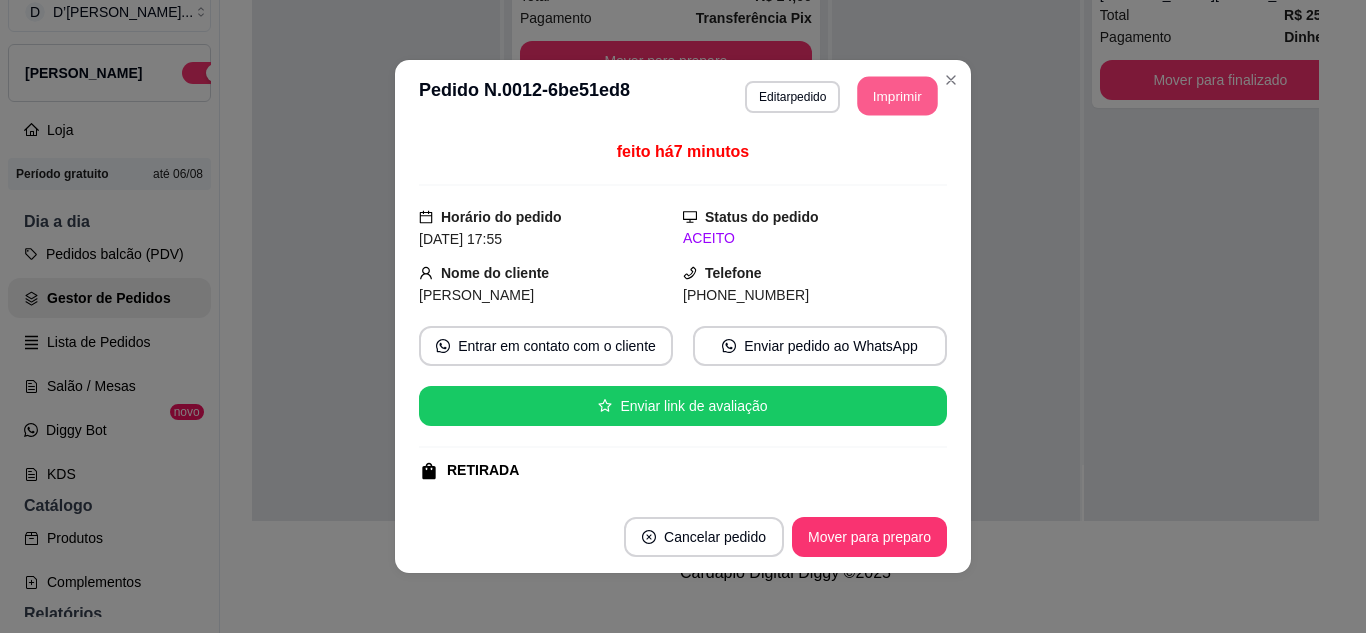 click on "Imprimir" at bounding box center (898, 96) 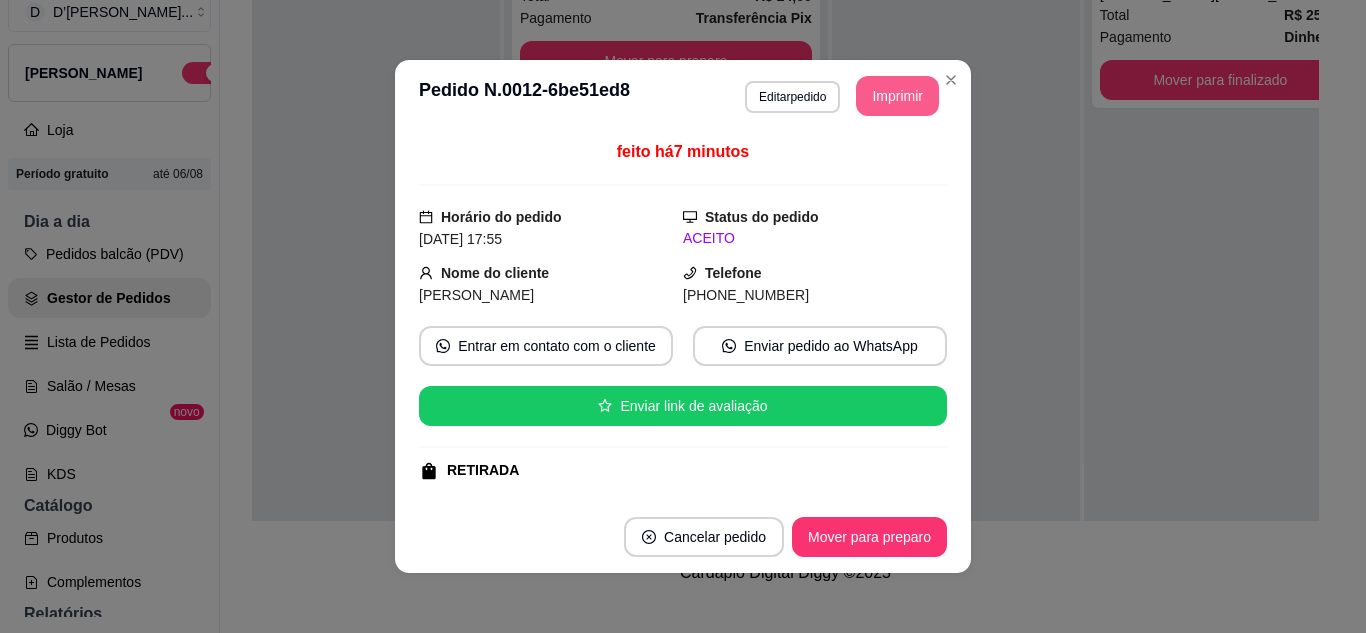 scroll, scrollTop: 0, scrollLeft: 0, axis: both 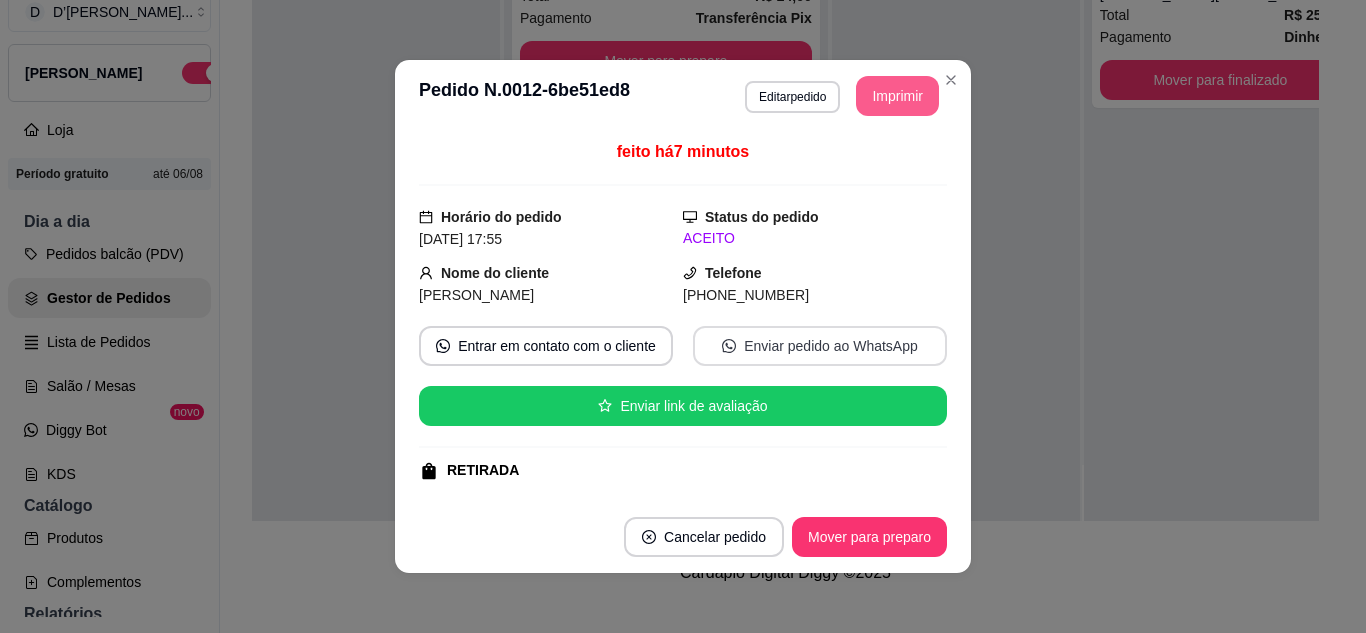 click on "Enviar pedido ao WhatsApp" at bounding box center (820, 346) 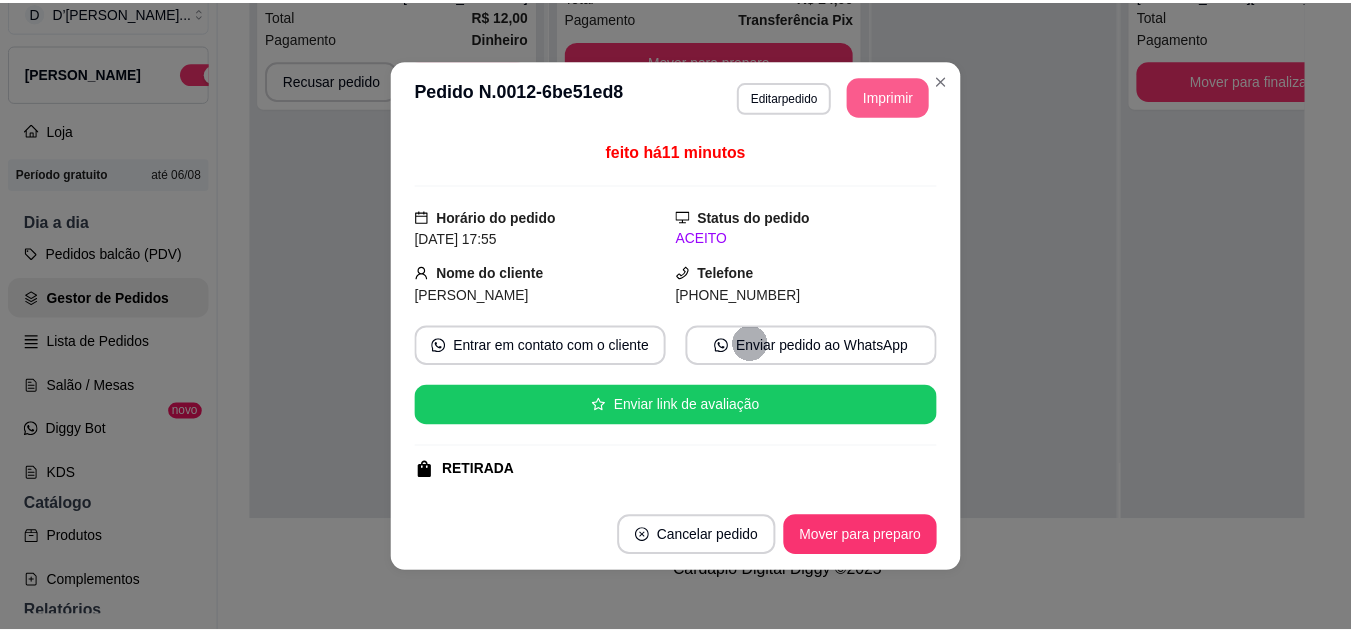 scroll, scrollTop: 1507, scrollLeft: 0, axis: vertical 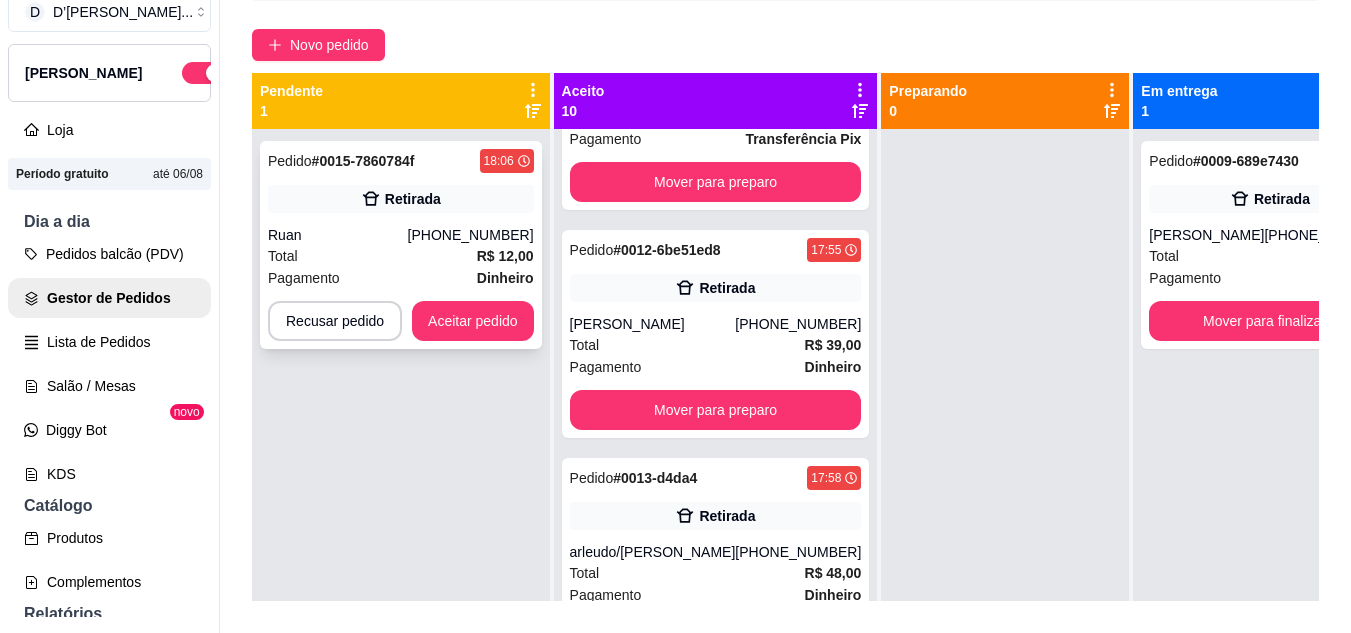 click on "Total R$ 12,00" at bounding box center (401, 256) 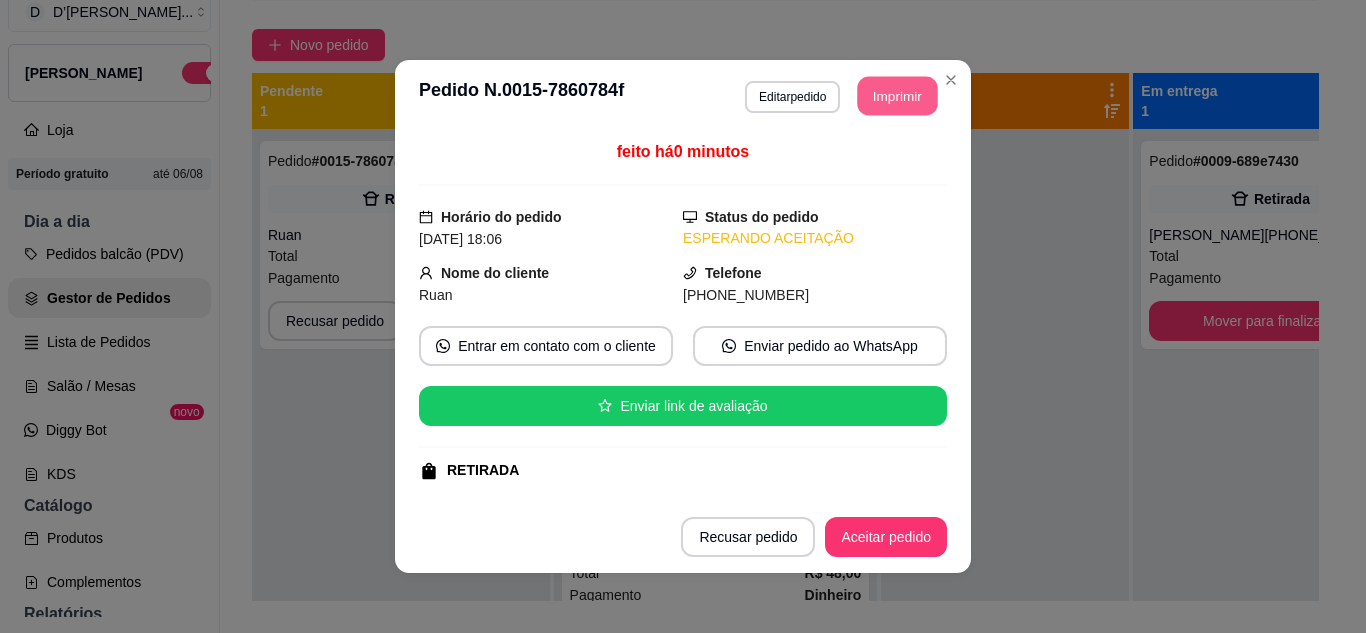 click on "Imprimir" at bounding box center [898, 96] 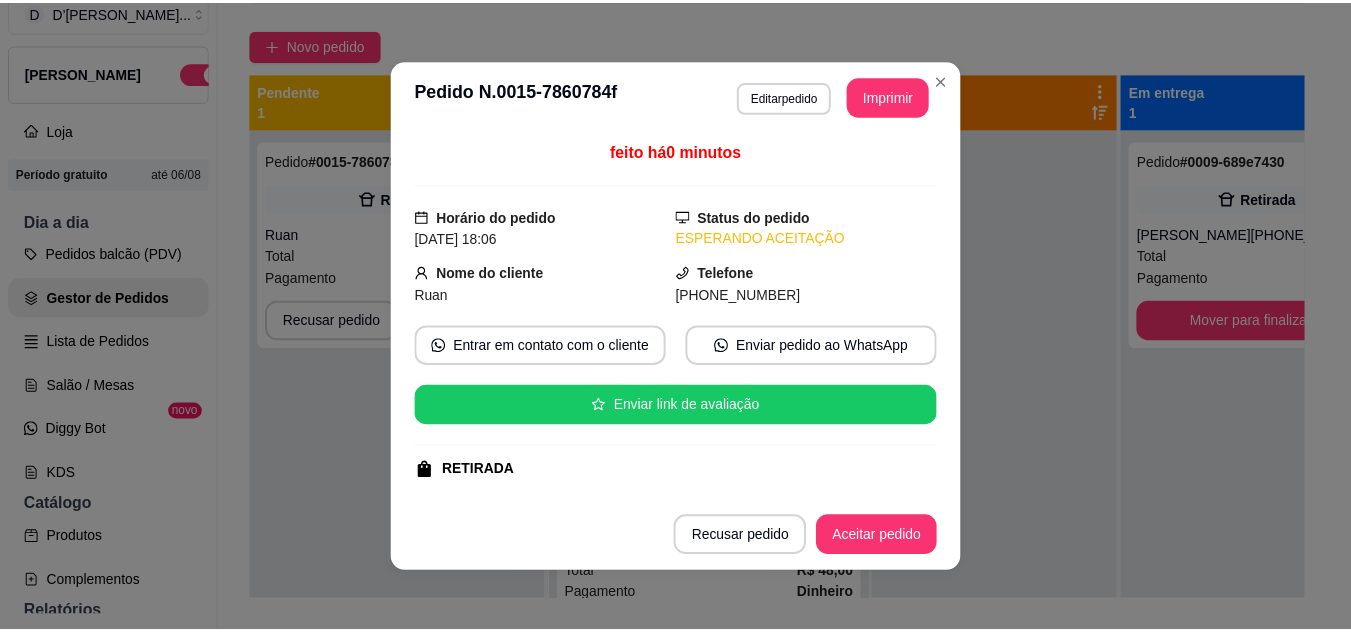 scroll, scrollTop: 0, scrollLeft: 0, axis: both 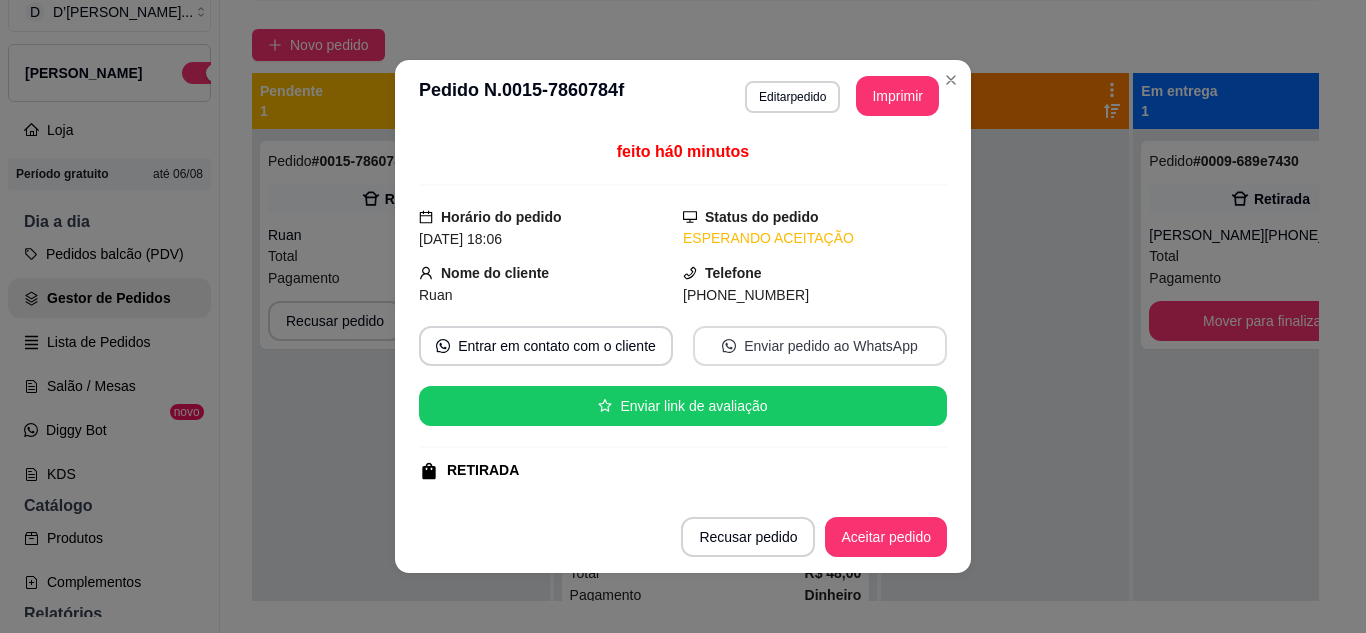 click on "Enviar pedido ao WhatsApp" at bounding box center (820, 346) 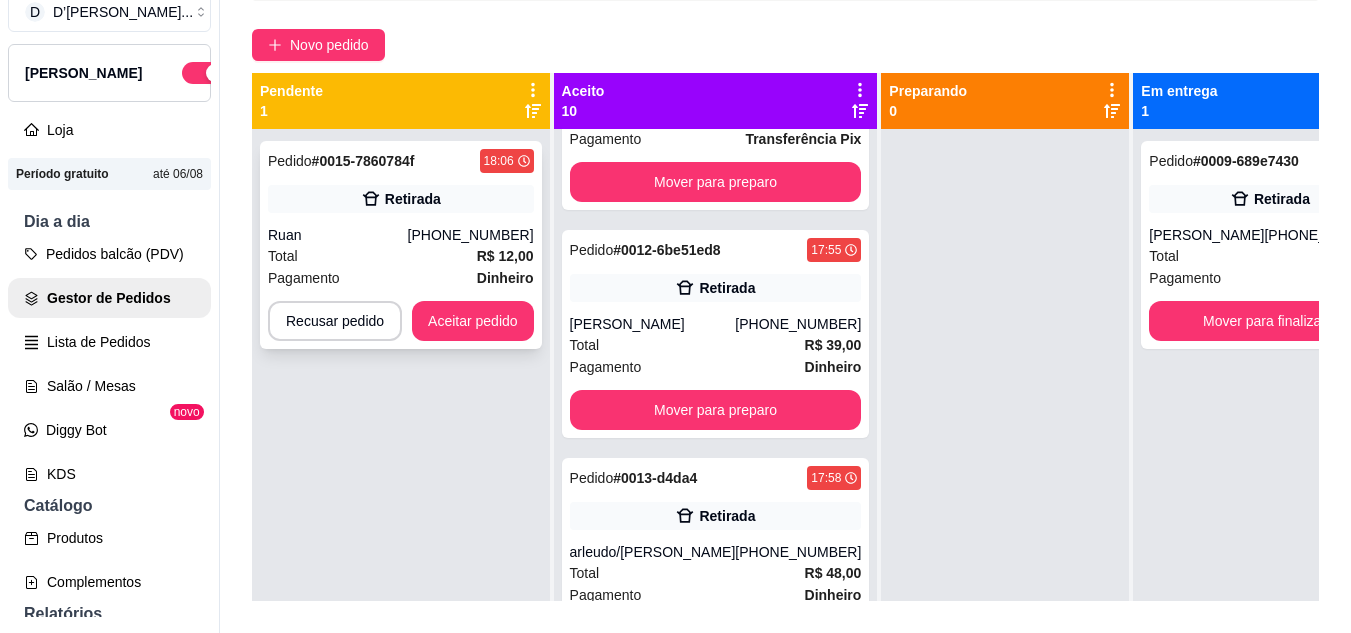 click on "Total R$ 12,00" at bounding box center [401, 256] 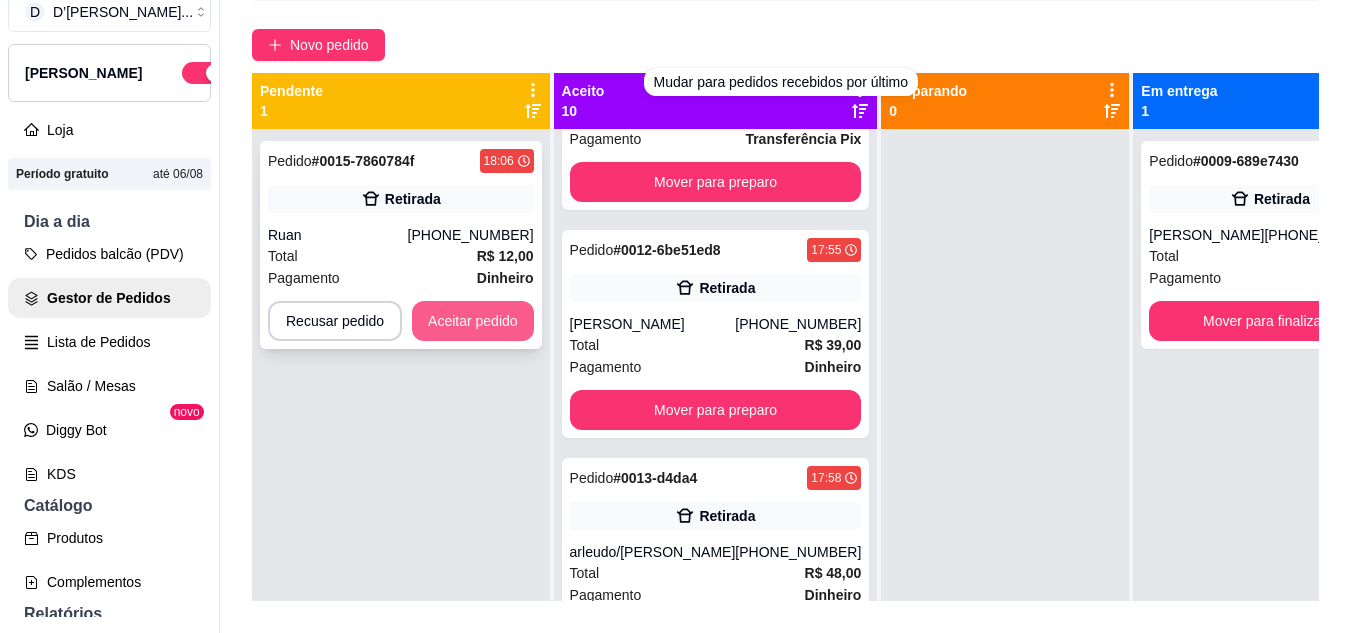 click on "Aceitar pedido" at bounding box center (473, 321) 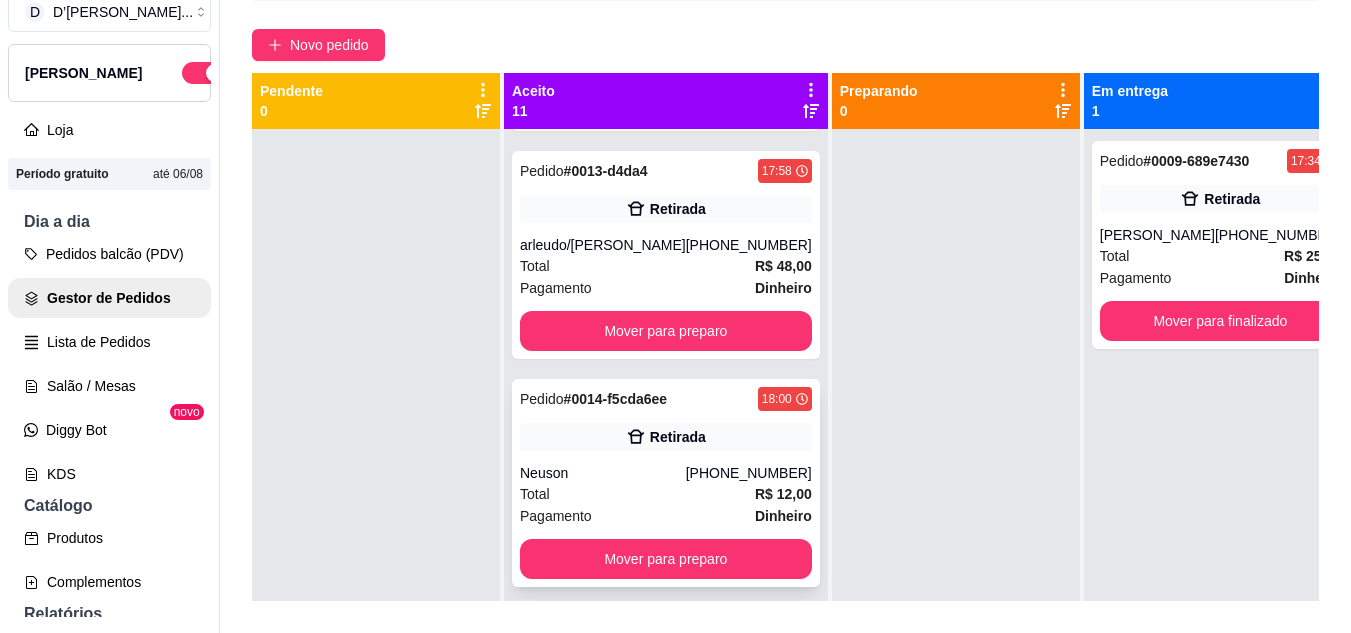 scroll, scrollTop: 1915, scrollLeft: 0, axis: vertical 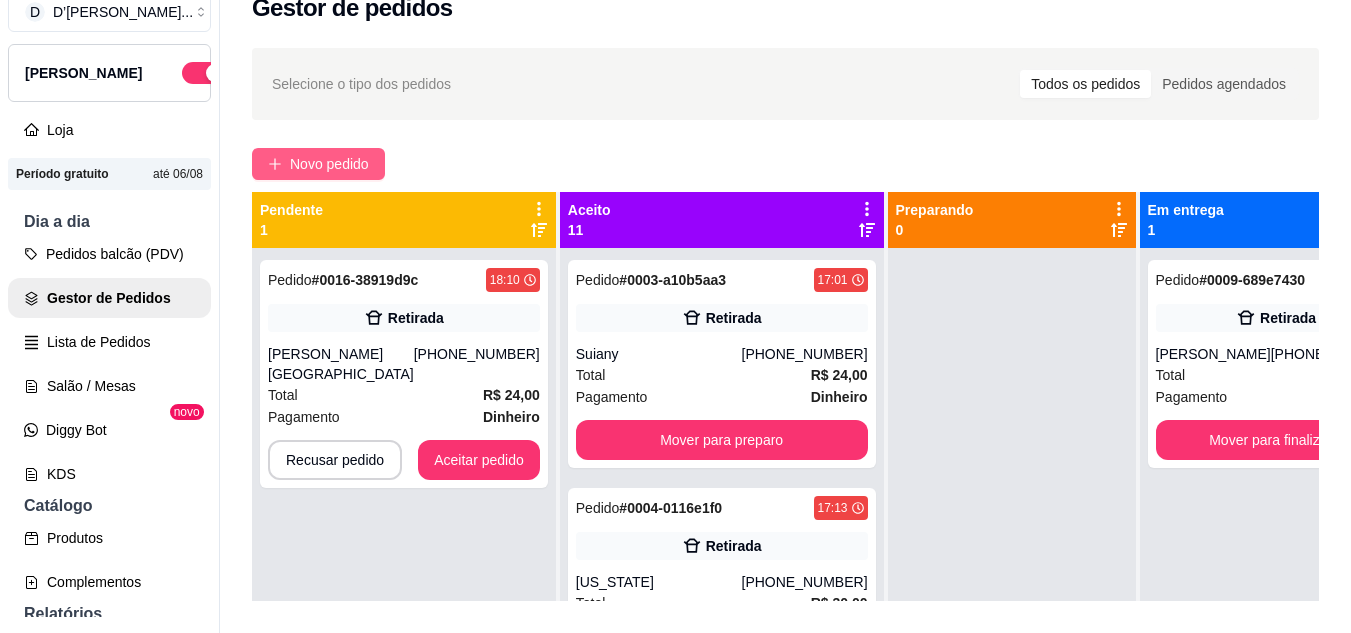 click on "Novo pedido" at bounding box center (329, 164) 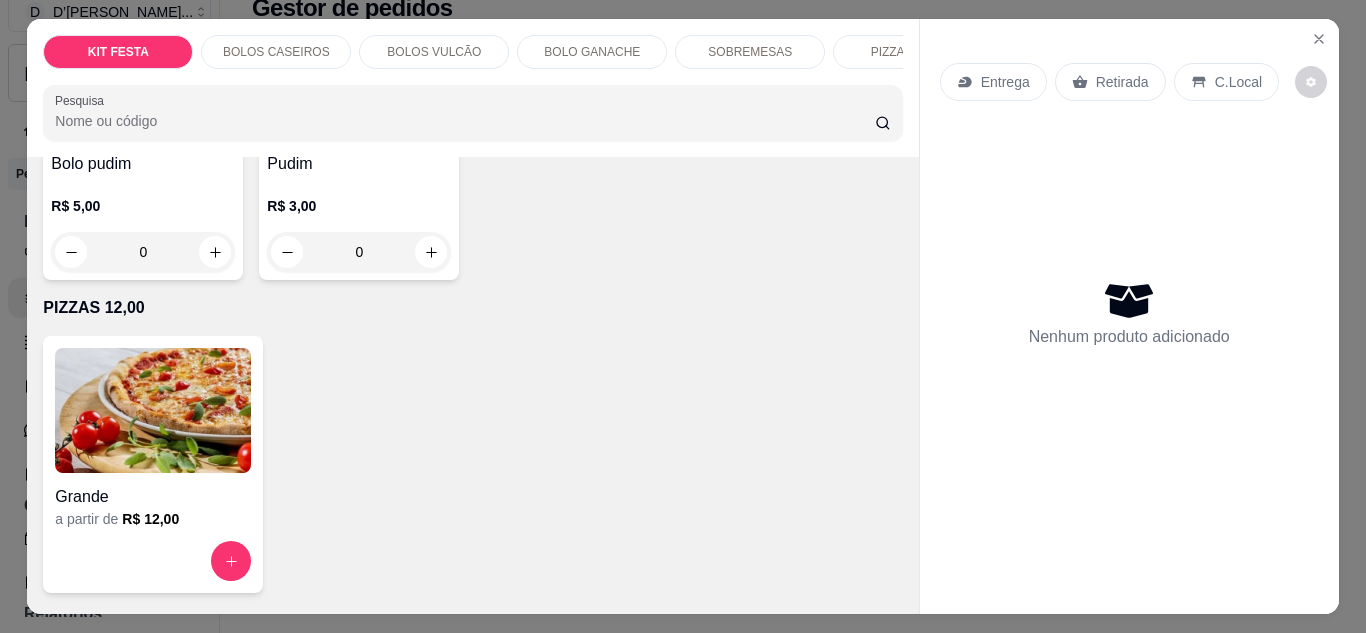 scroll, scrollTop: 2300, scrollLeft: 0, axis: vertical 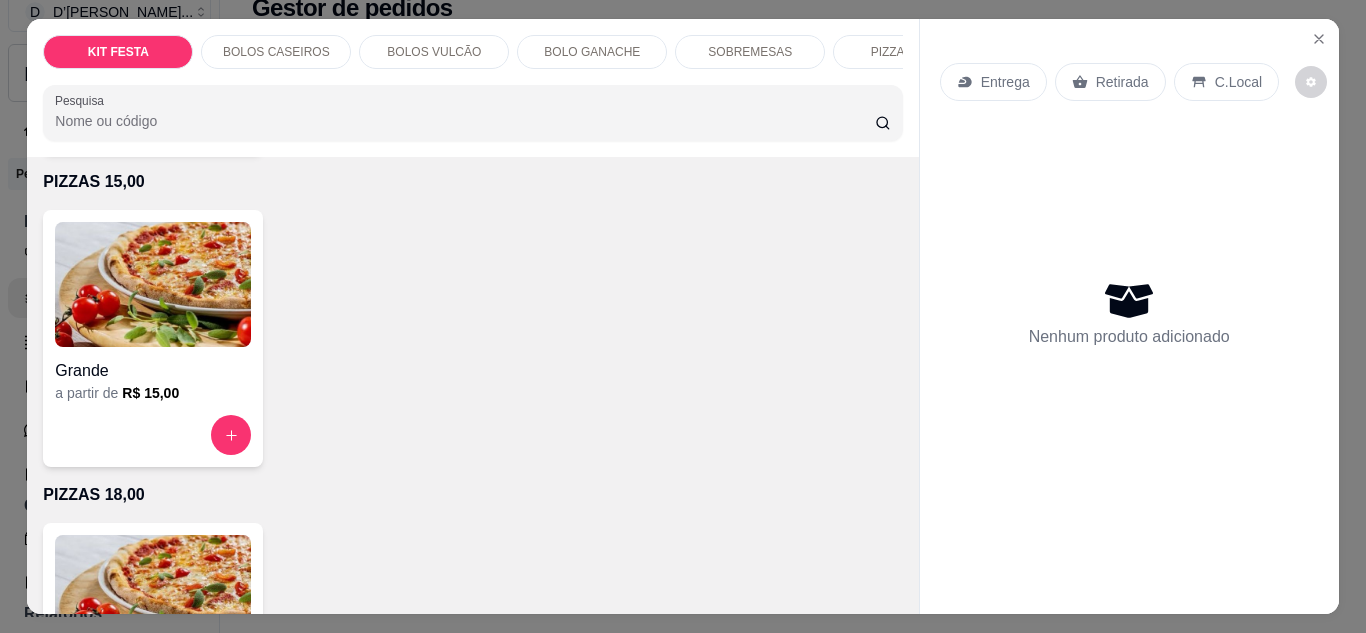 click 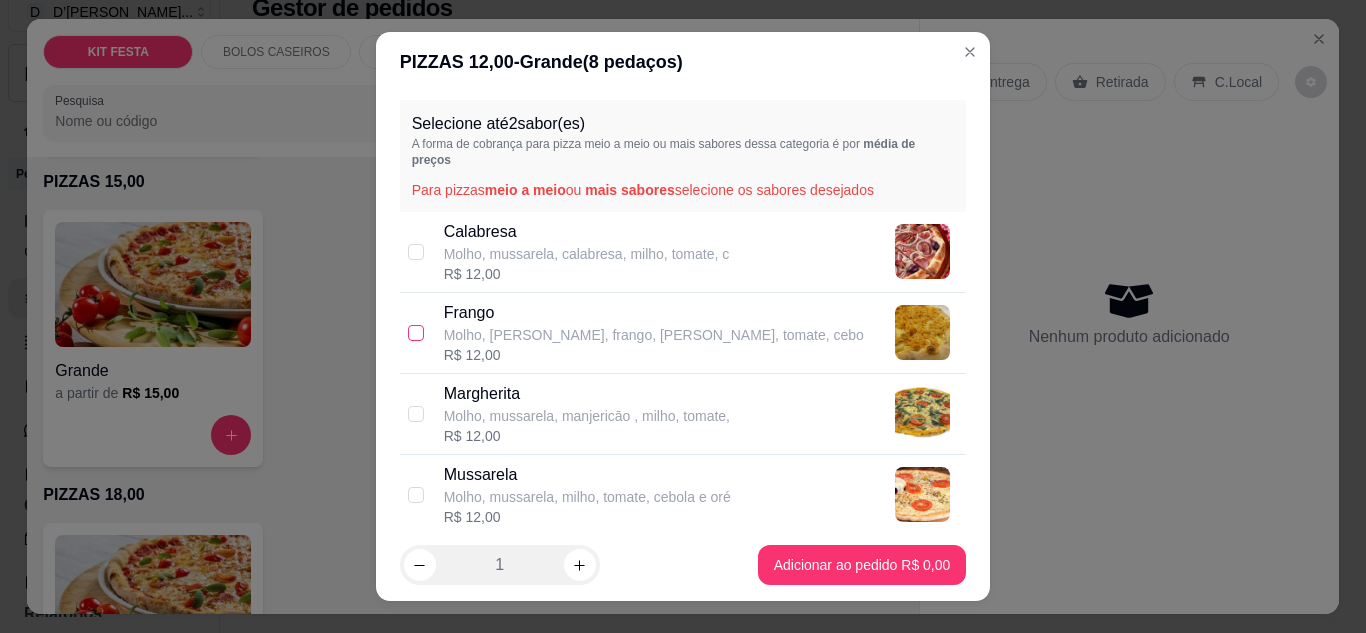 click at bounding box center (416, 333) 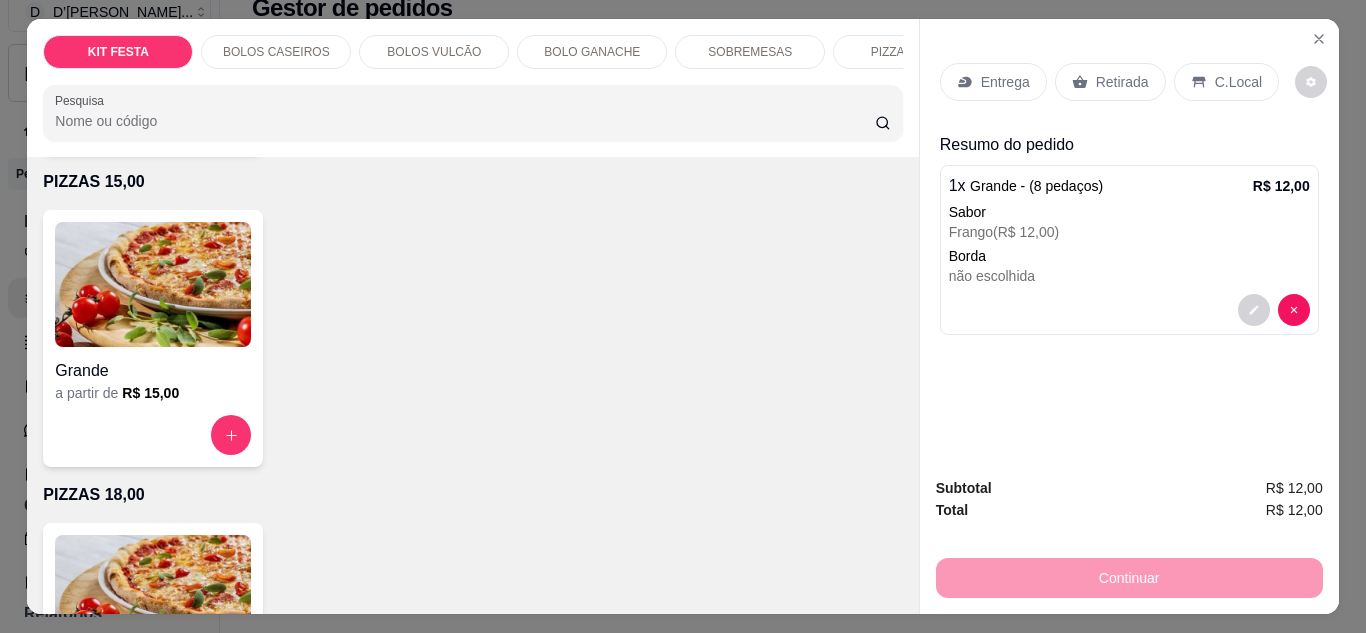 click 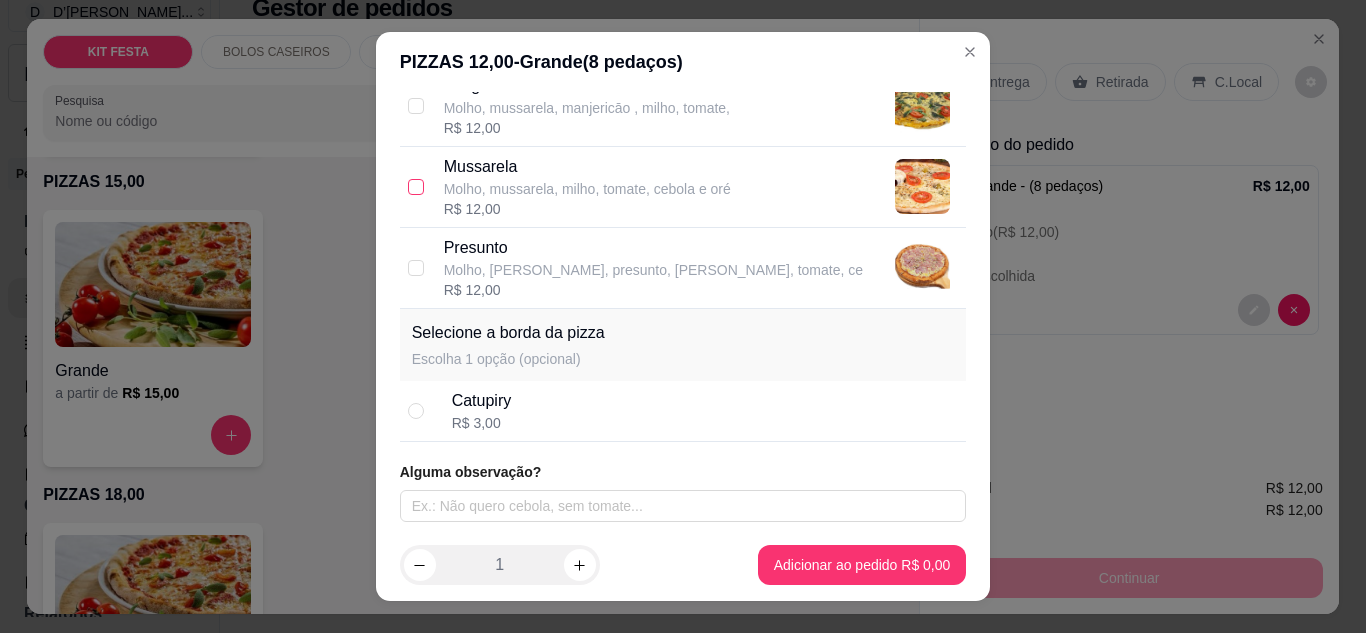 scroll, scrollTop: 0, scrollLeft: 0, axis: both 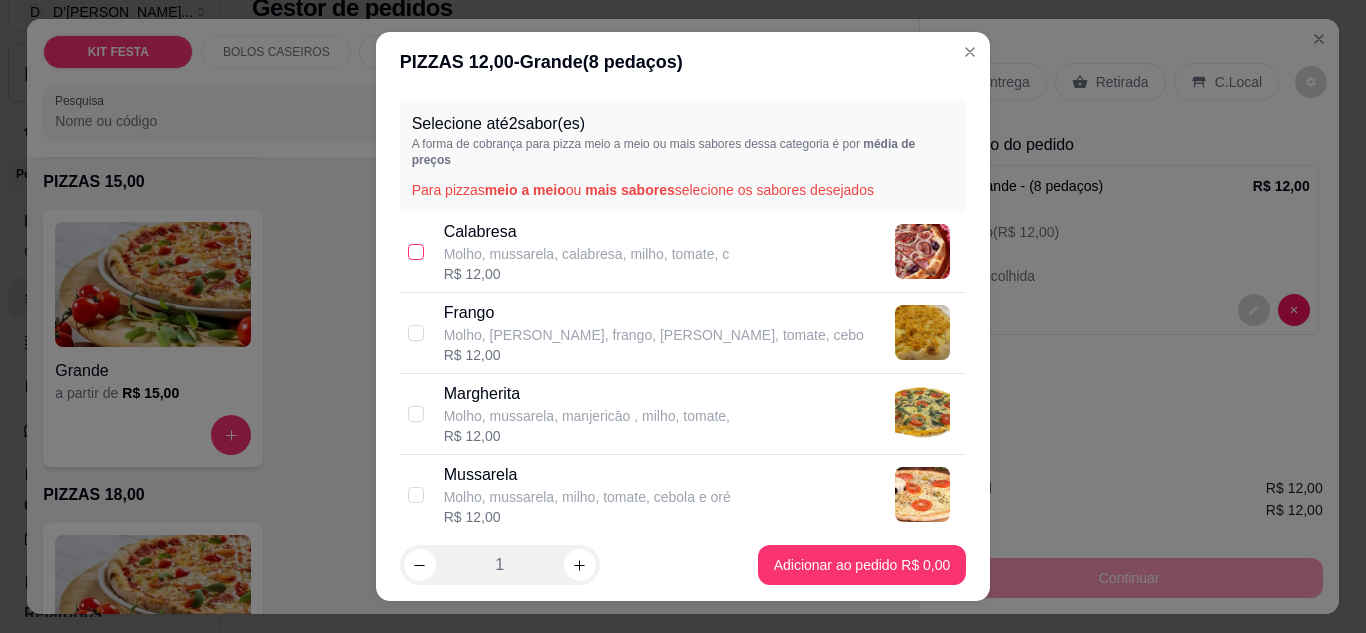click at bounding box center [416, 252] 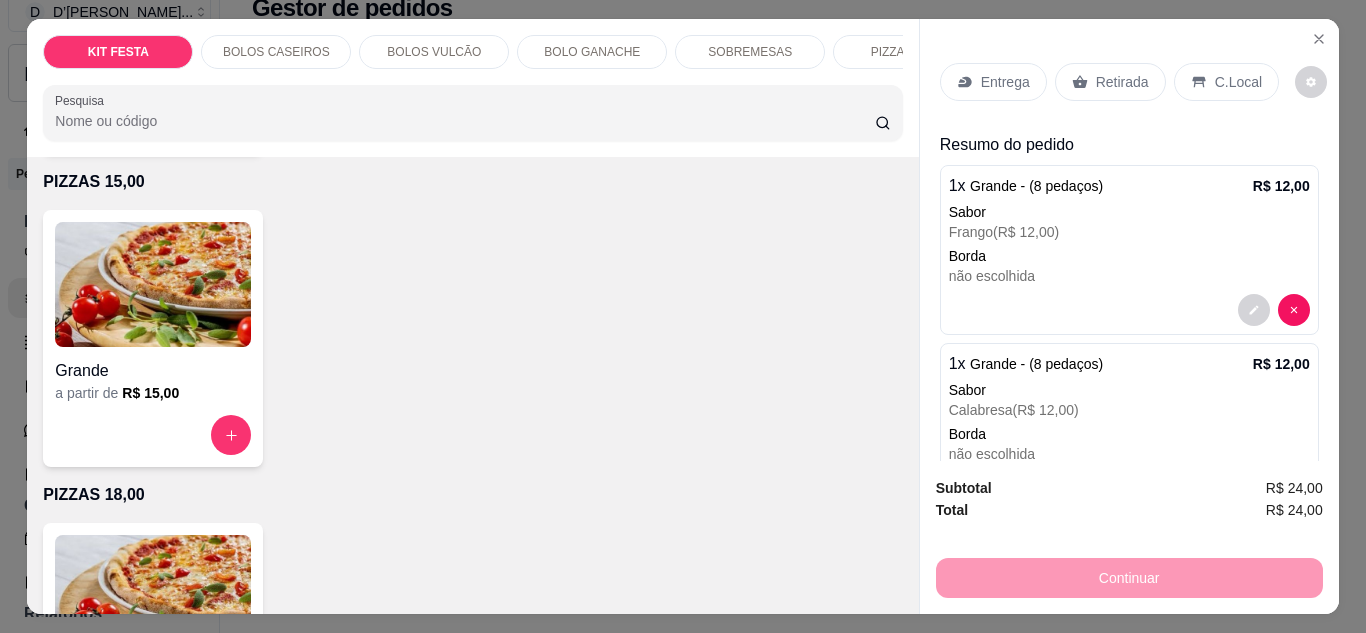 click 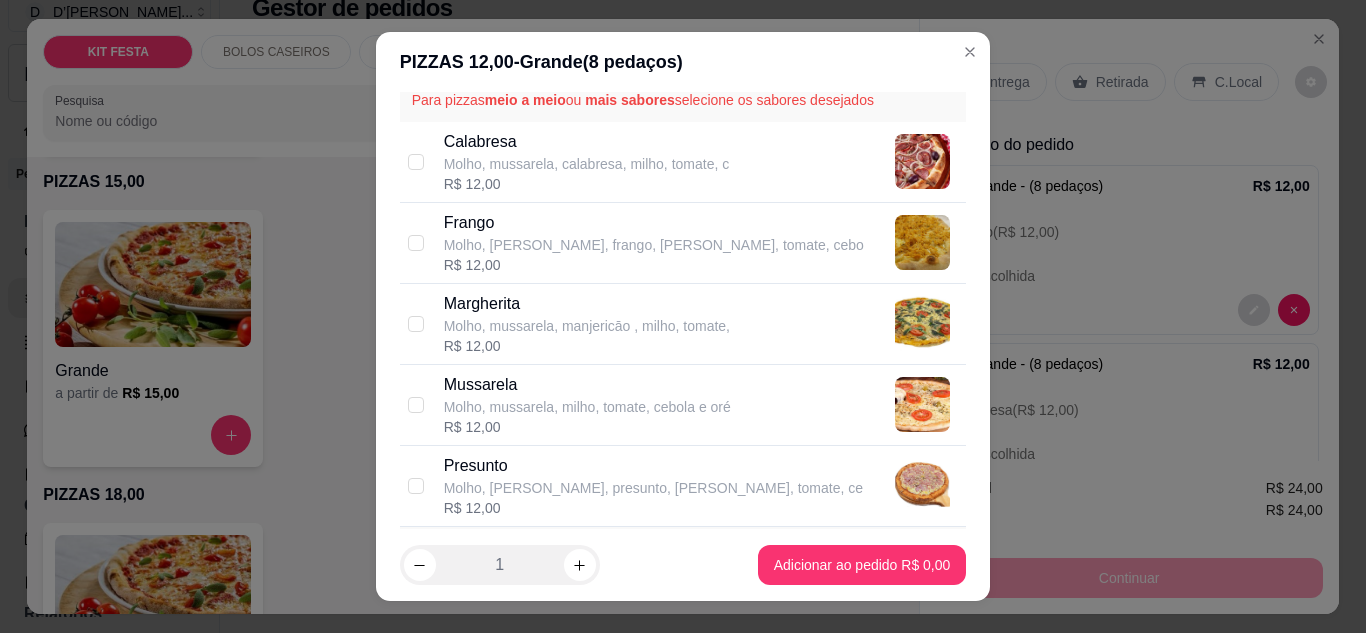scroll, scrollTop: 200, scrollLeft: 0, axis: vertical 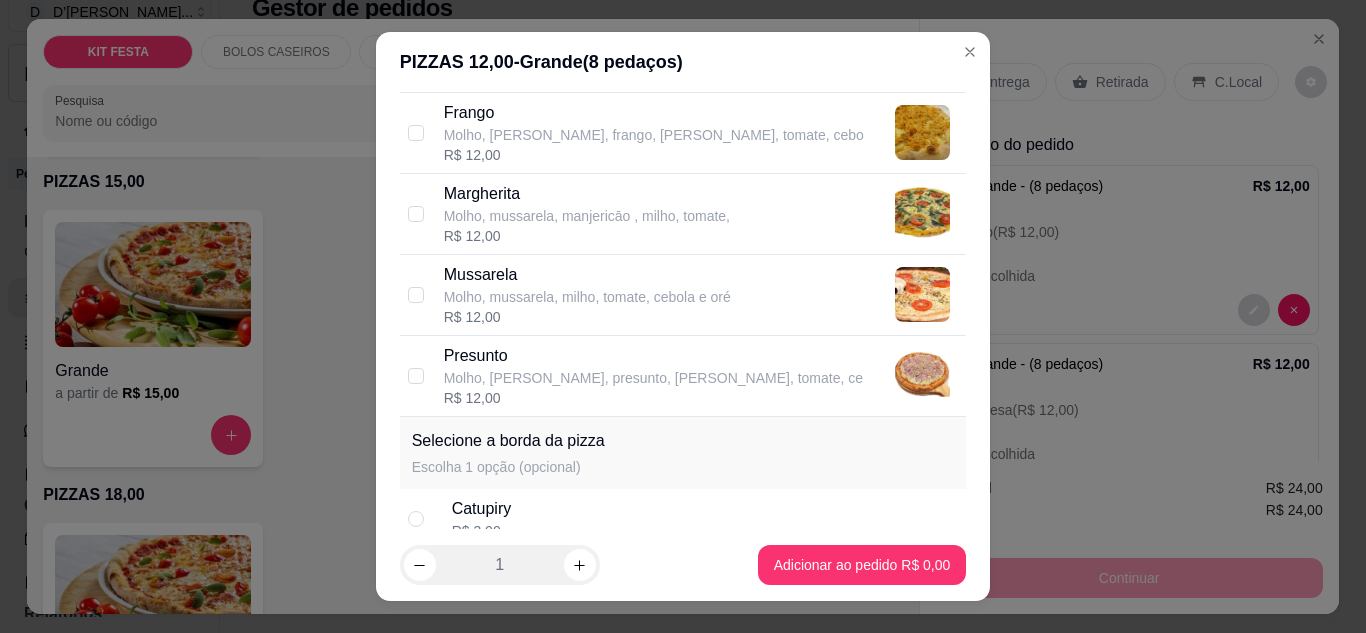 click on "Presunto Molho, [PERSON_NAME], presunto, [PERSON_NAME], tomate, ce R$ 12,00" at bounding box center [683, 376] 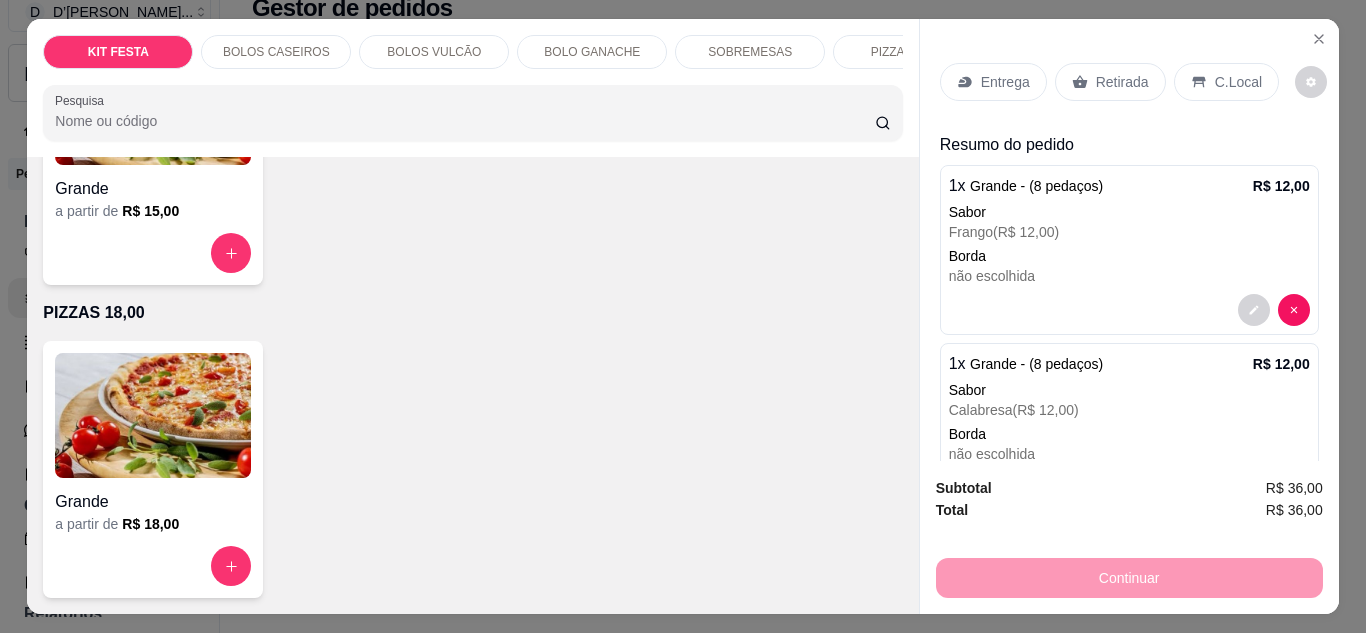 scroll, scrollTop: 2600, scrollLeft: 0, axis: vertical 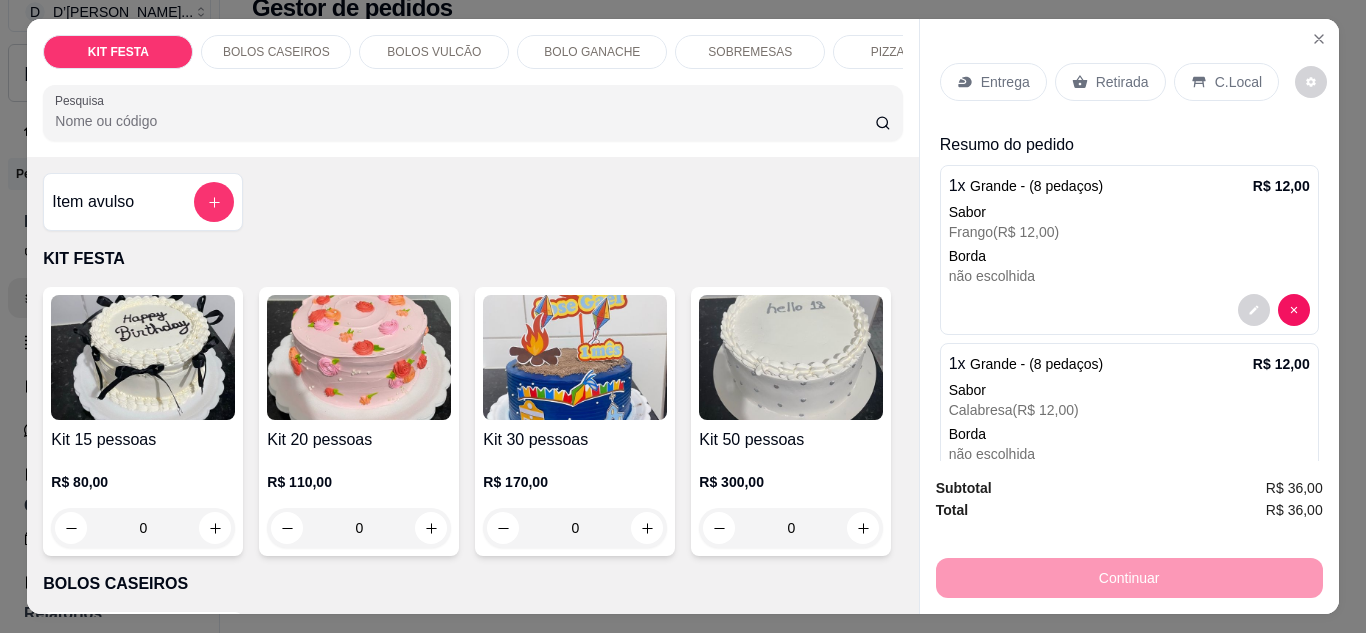 click on "Continuar" at bounding box center [1129, 575] 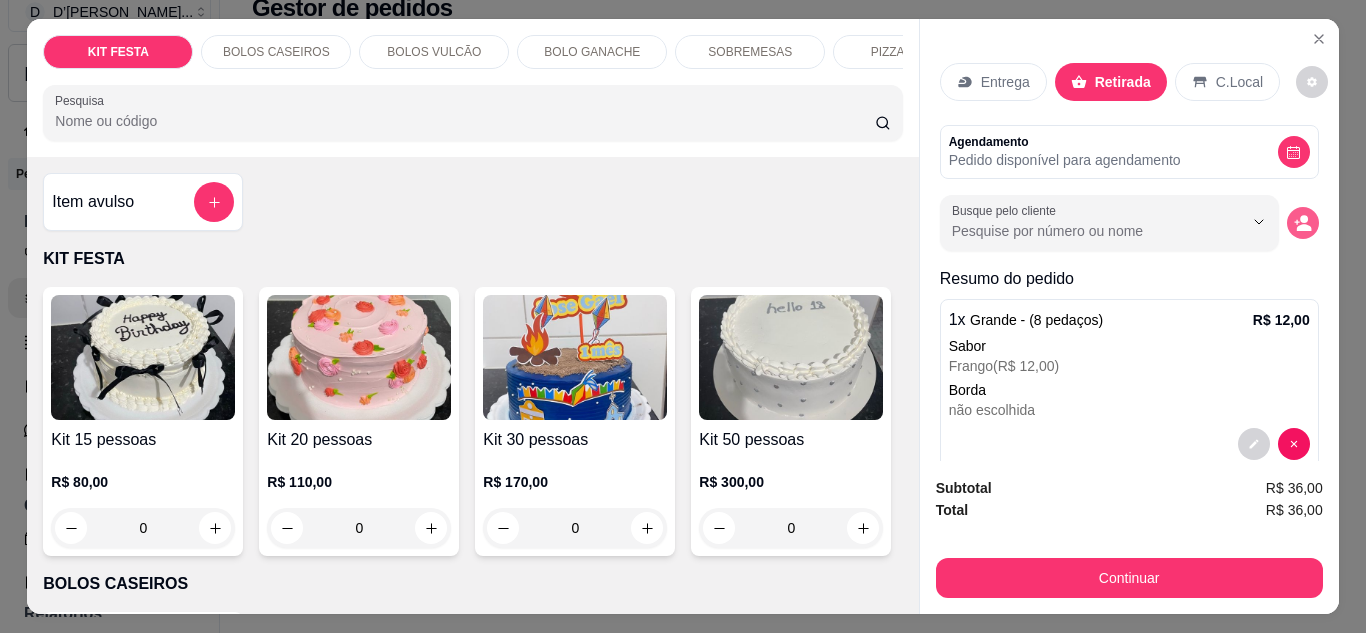 click 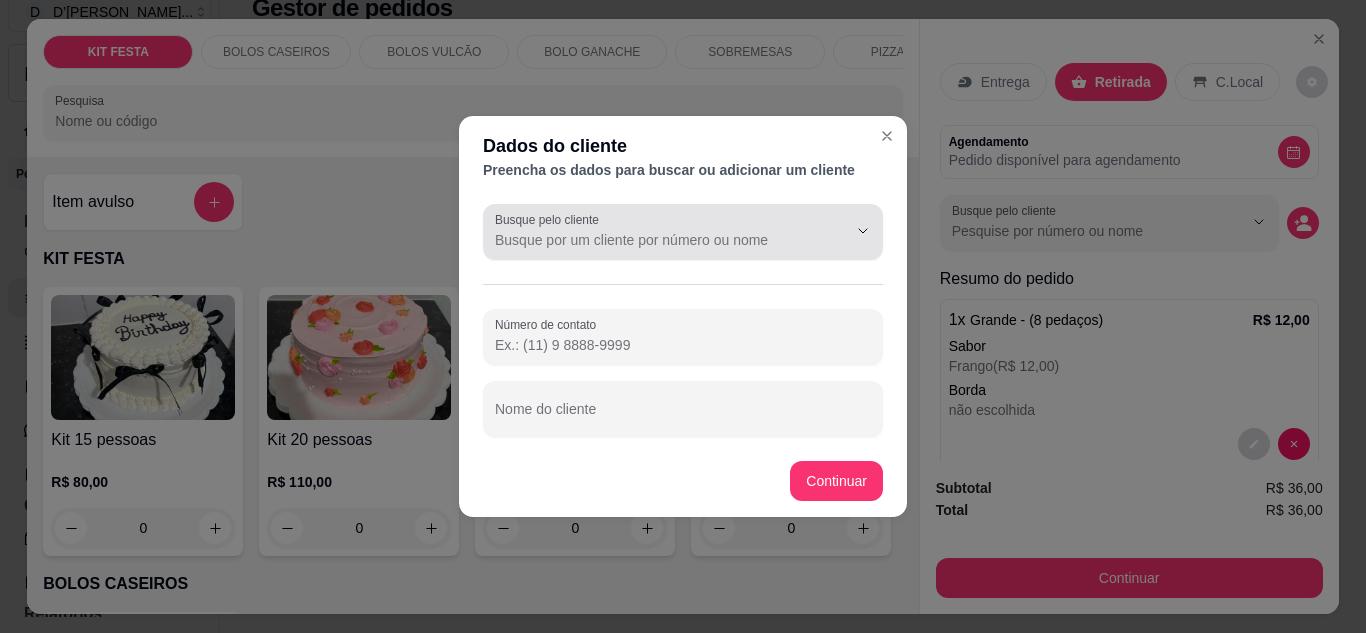 click on "Busque pelo cliente" at bounding box center [683, 232] 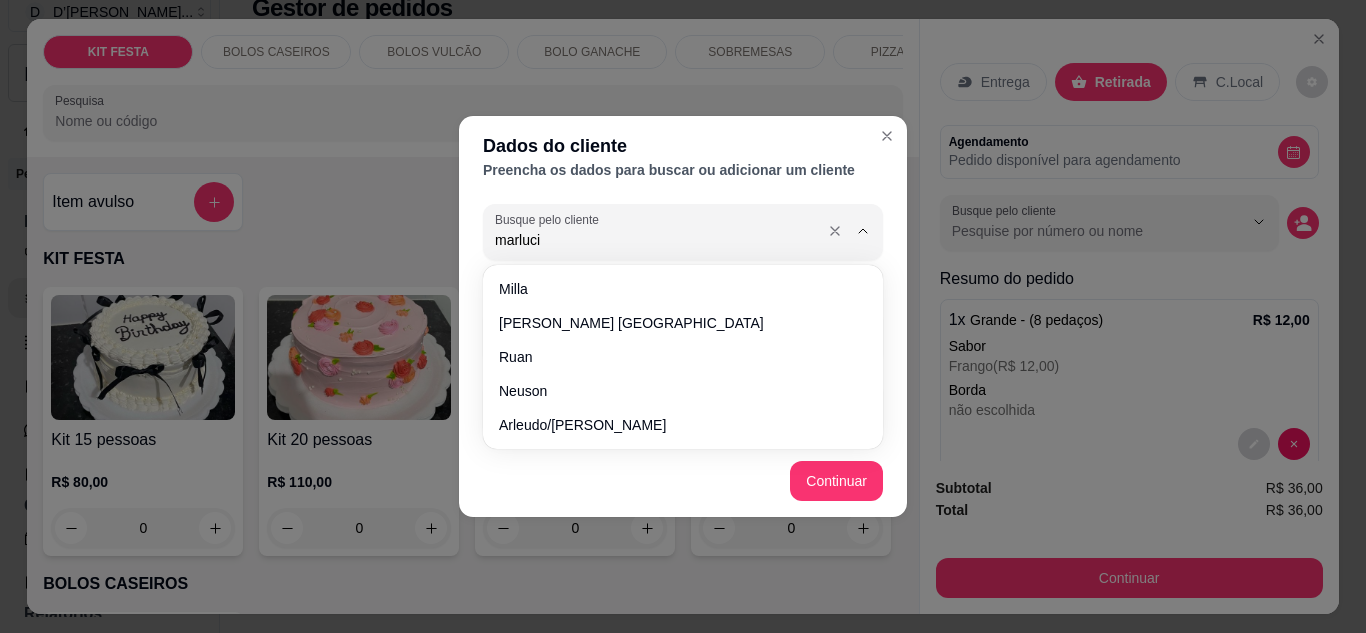 type on "marlucia" 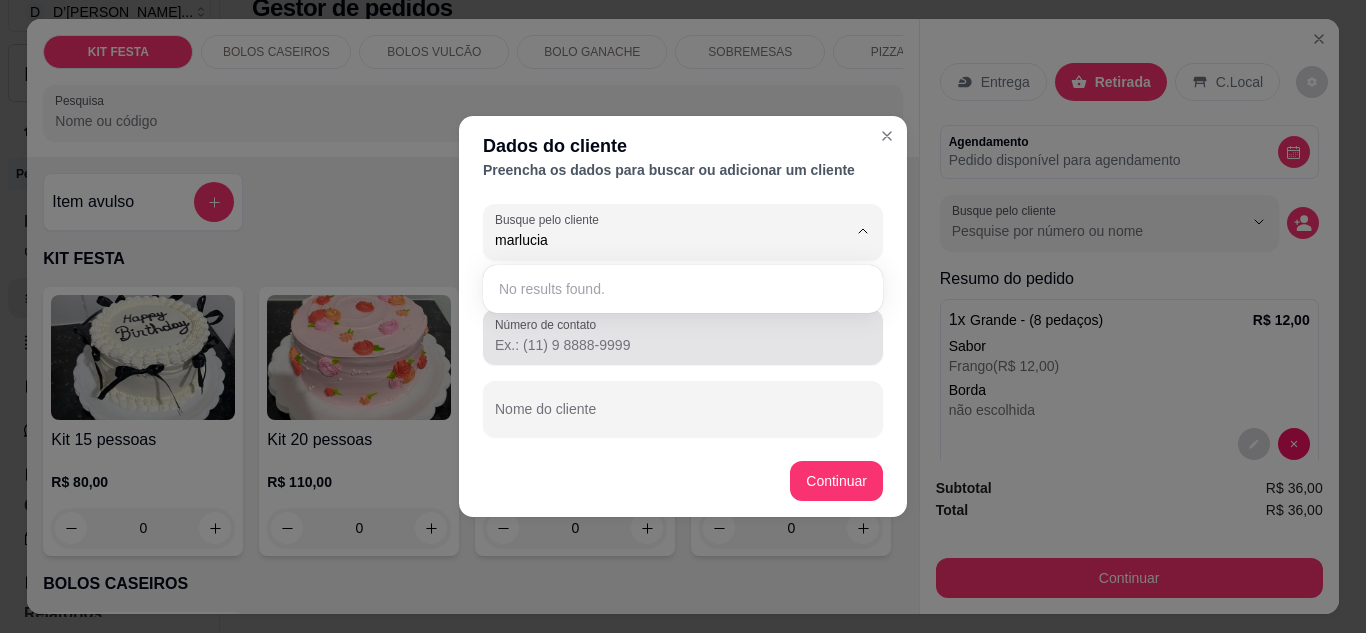 click on "Número de contato" at bounding box center [683, 345] 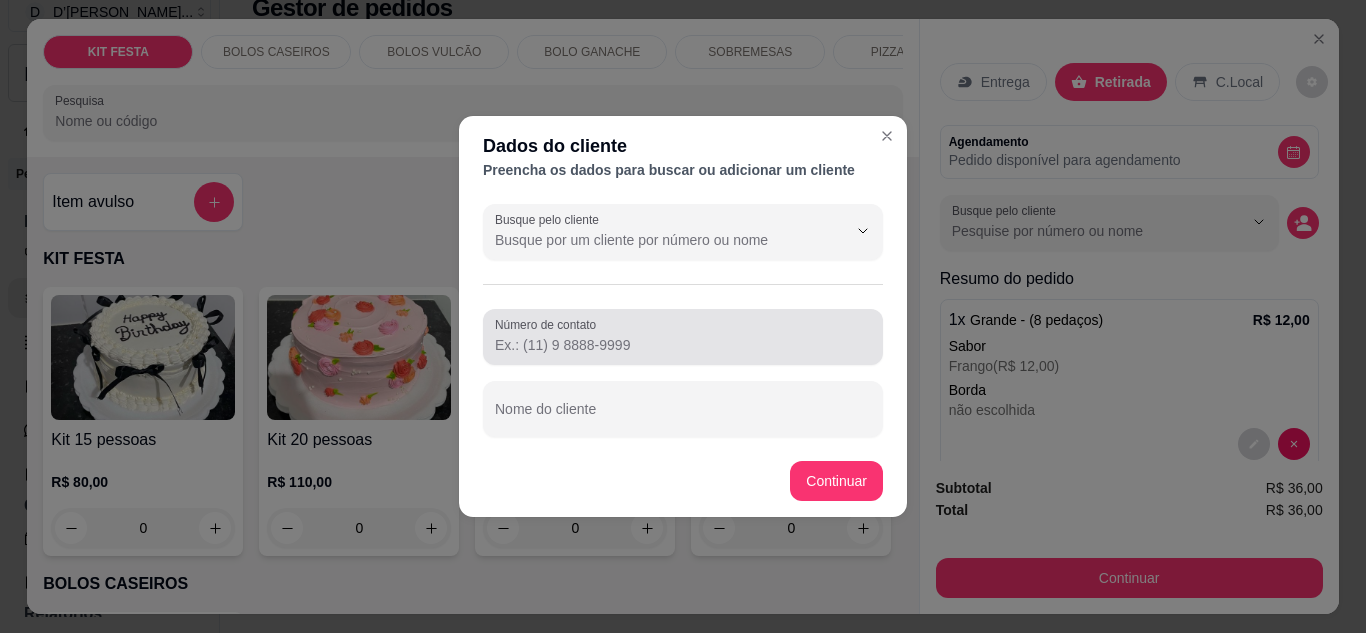 click on "Número de contato" at bounding box center [683, 345] 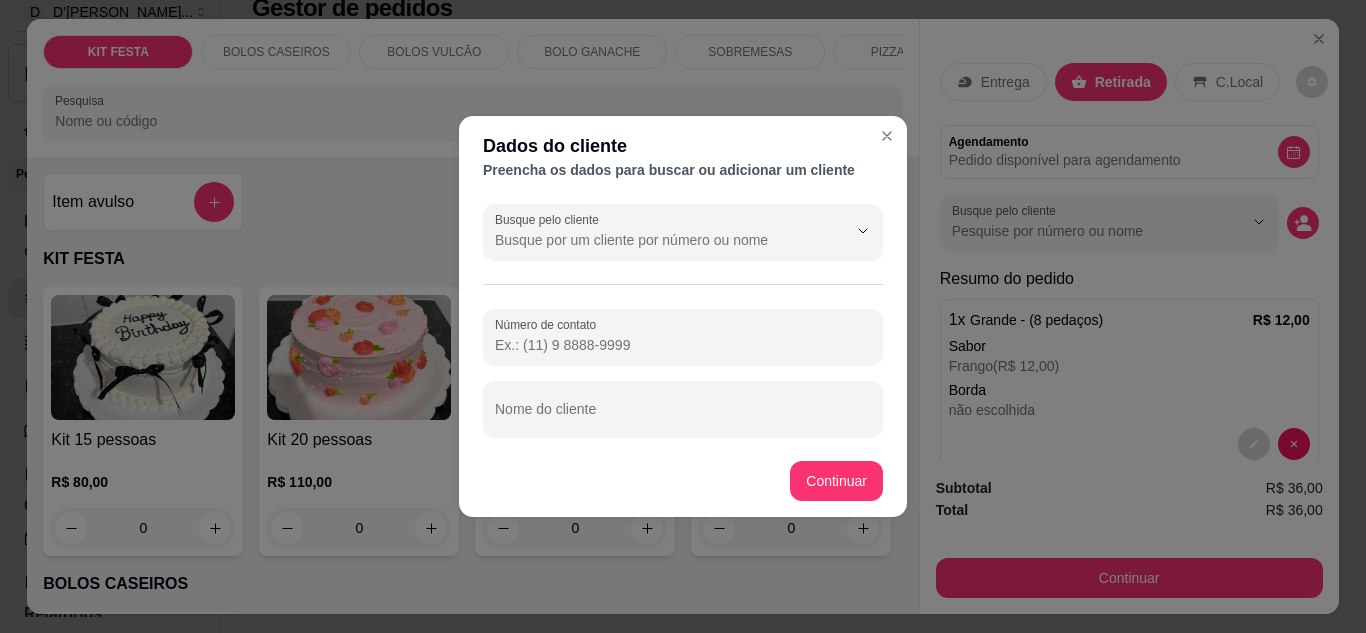 paste on "[PHONE_NUMBER]" 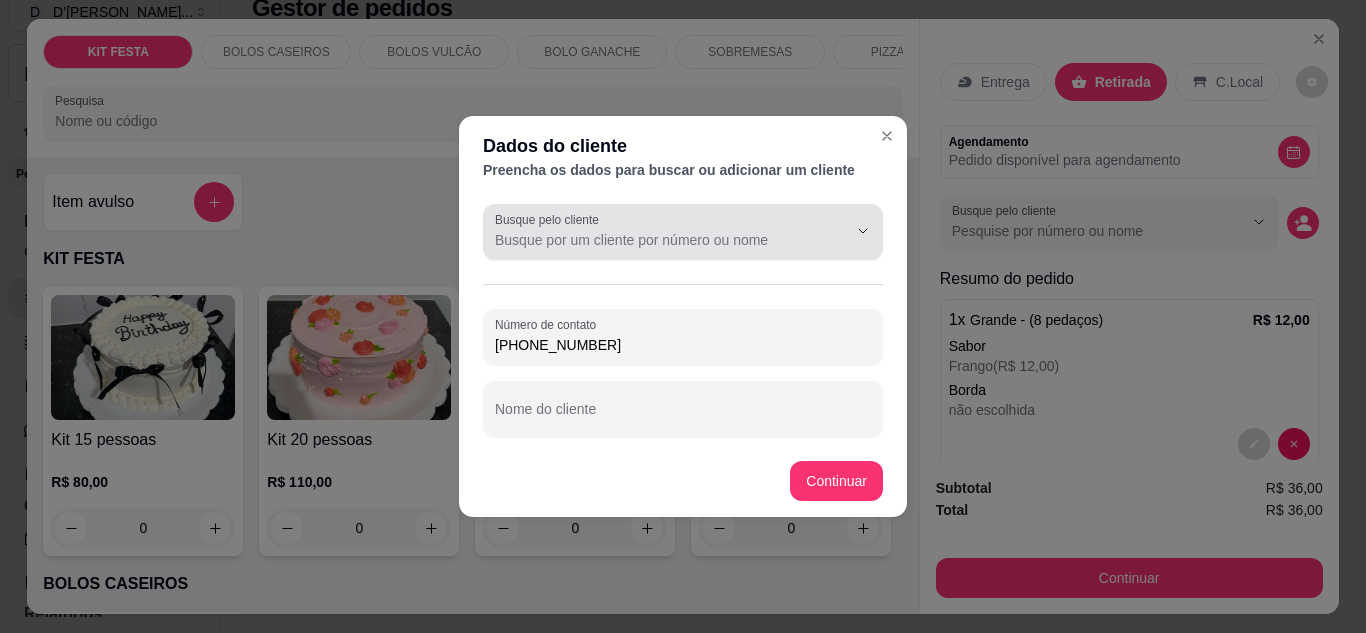 type on "[PHONE_NUMBER]" 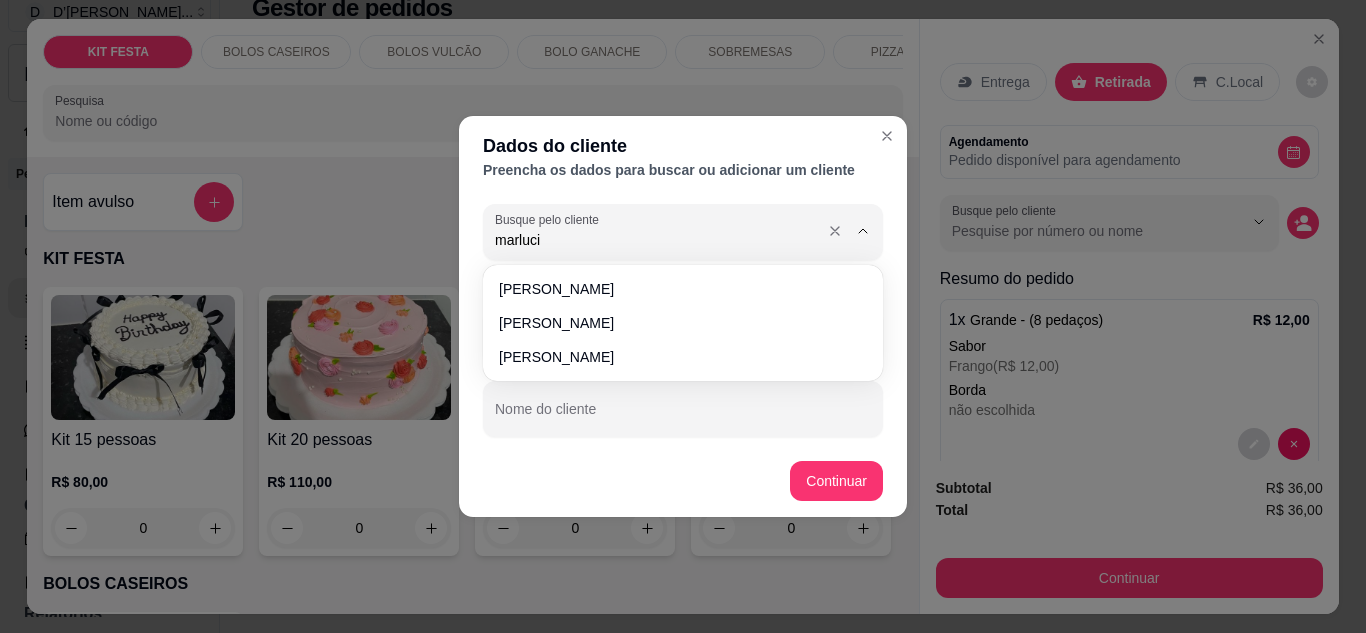 type on "marlucia" 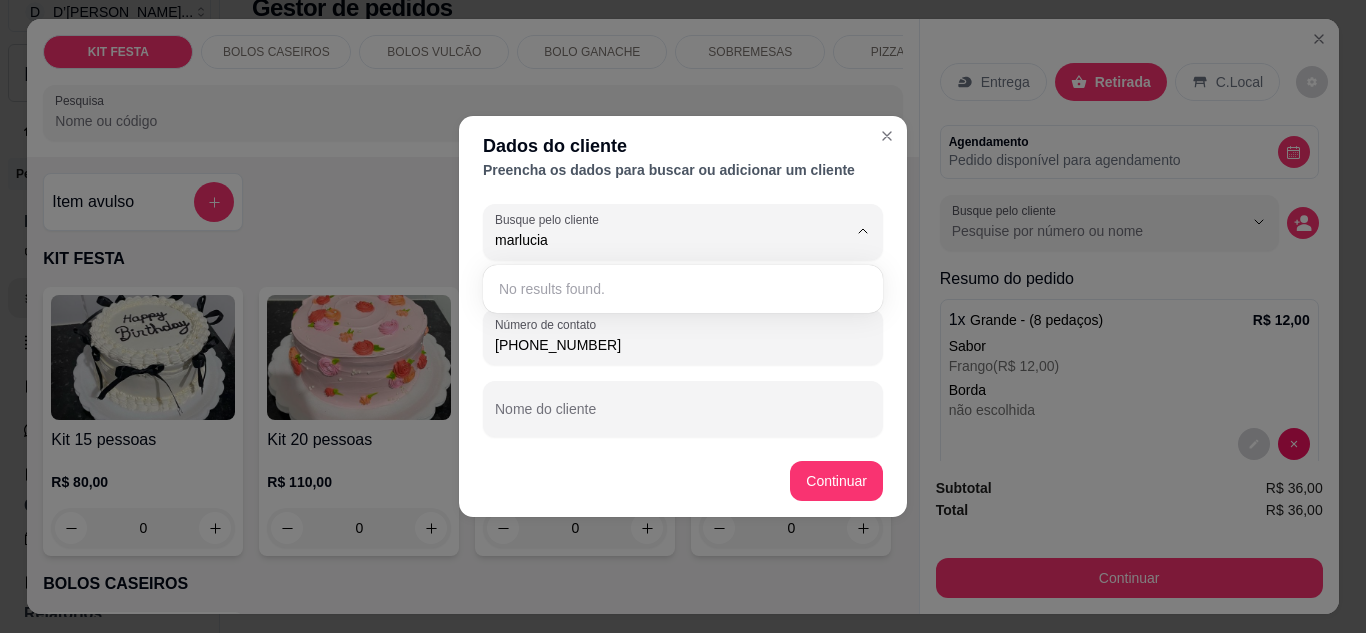 click on "Dados do cliente Preencha os dados para buscar ou adicionar um cliente" at bounding box center [683, 156] 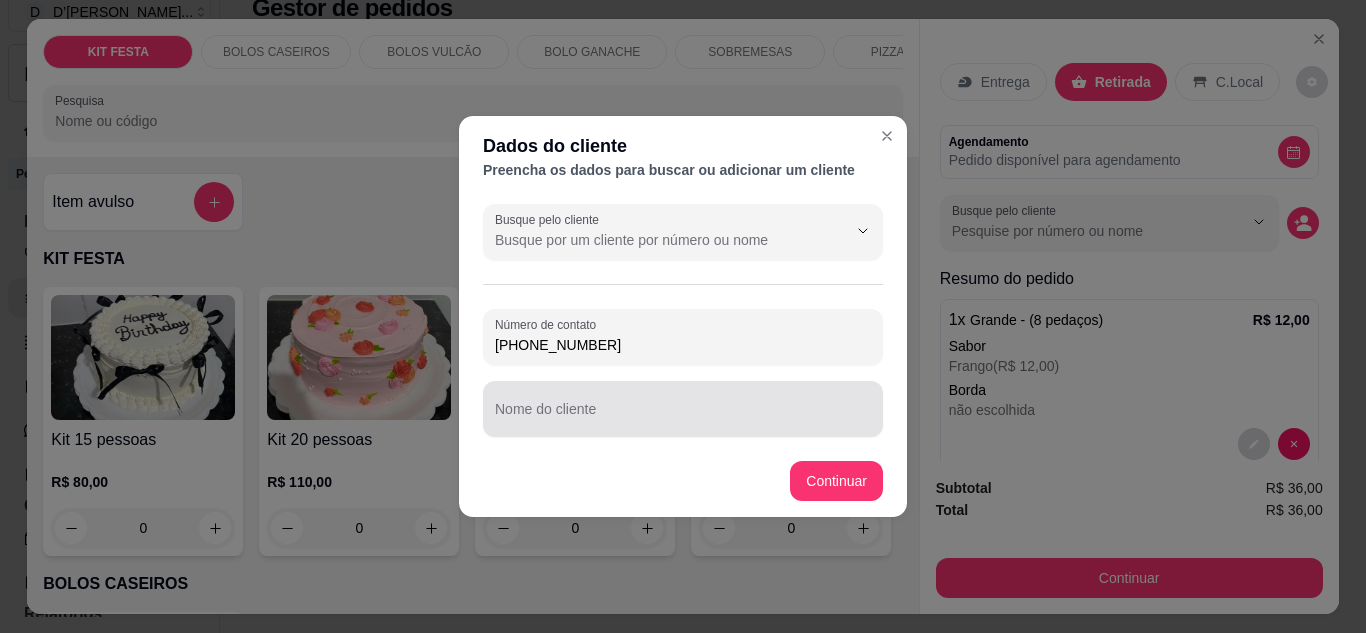 click on "Nome do cliente" at bounding box center (683, 417) 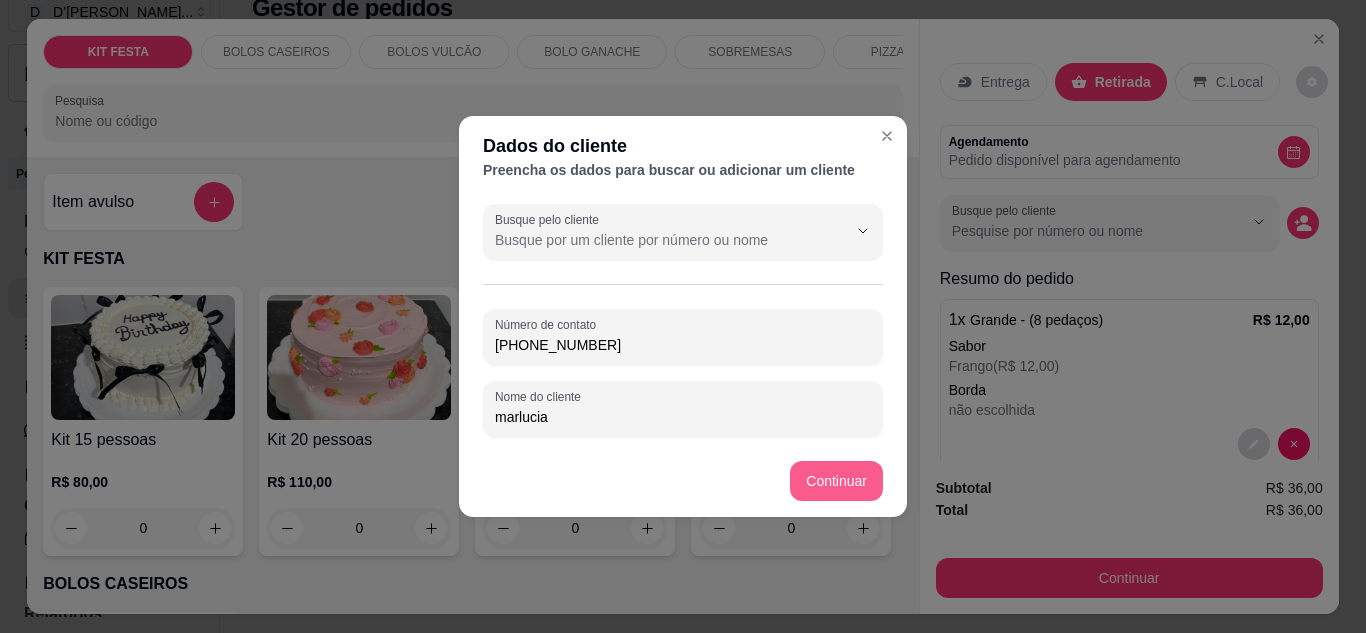 type on "marlucia" 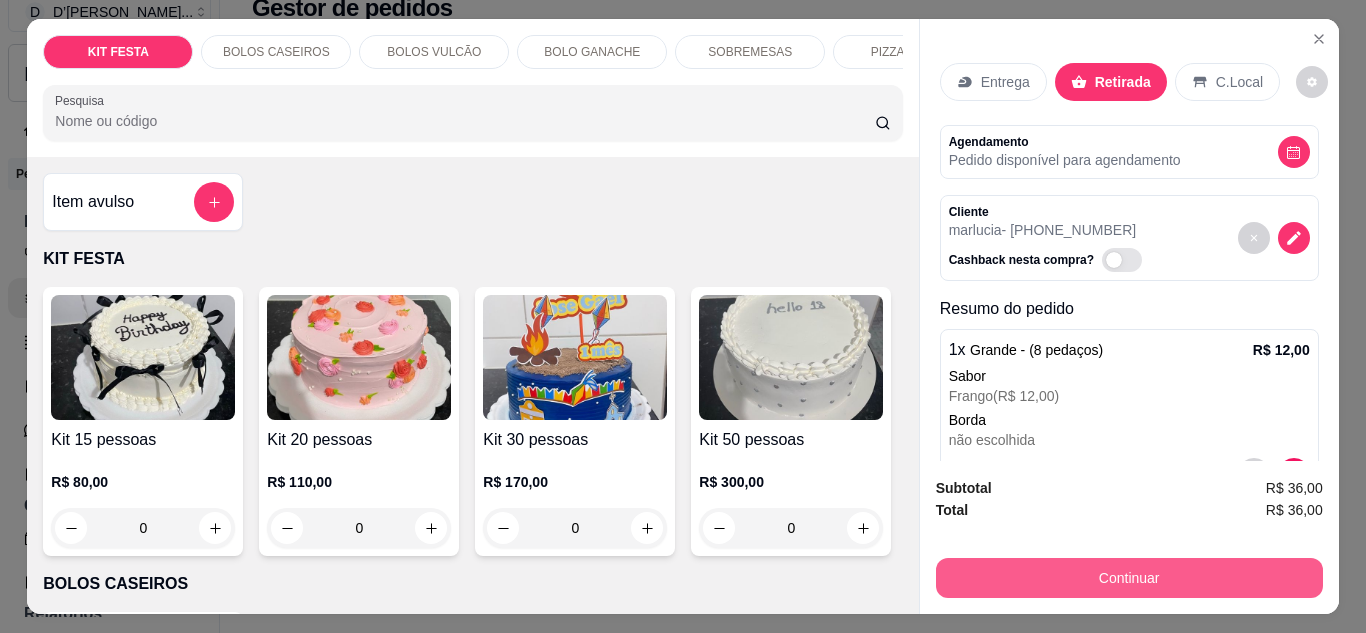 click on "Continuar" at bounding box center [1129, 578] 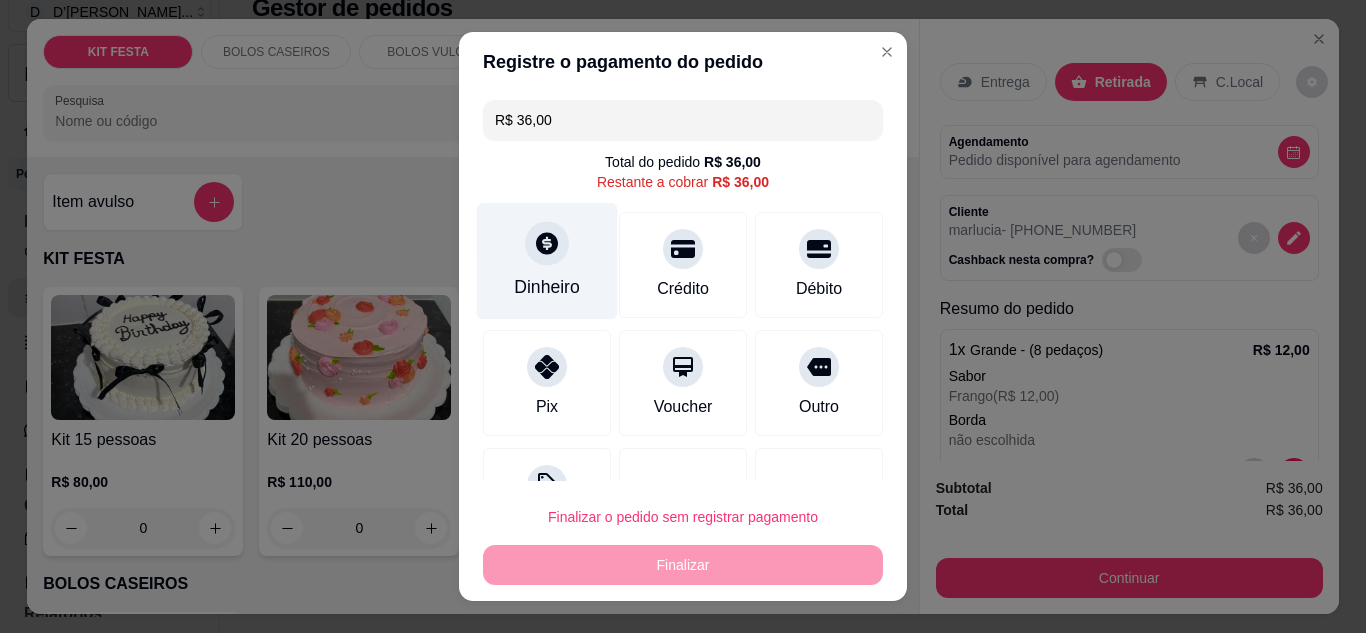 click 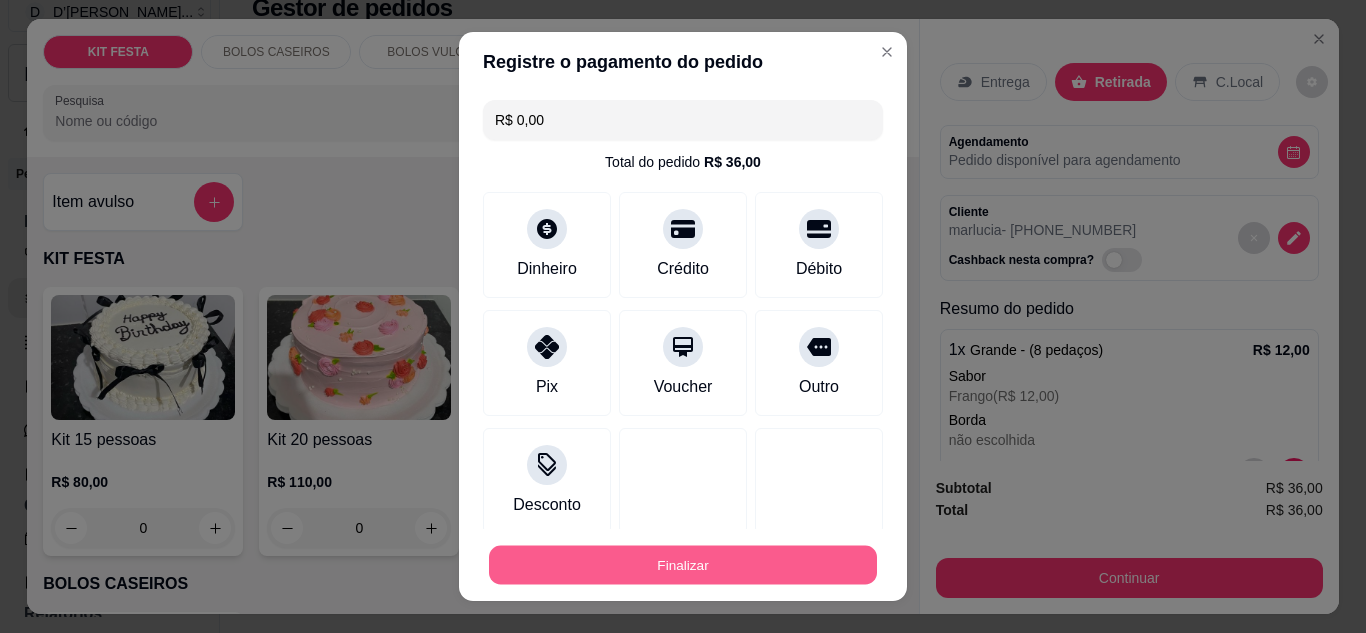 click on "Finalizar" at bounding box center (683, 565) 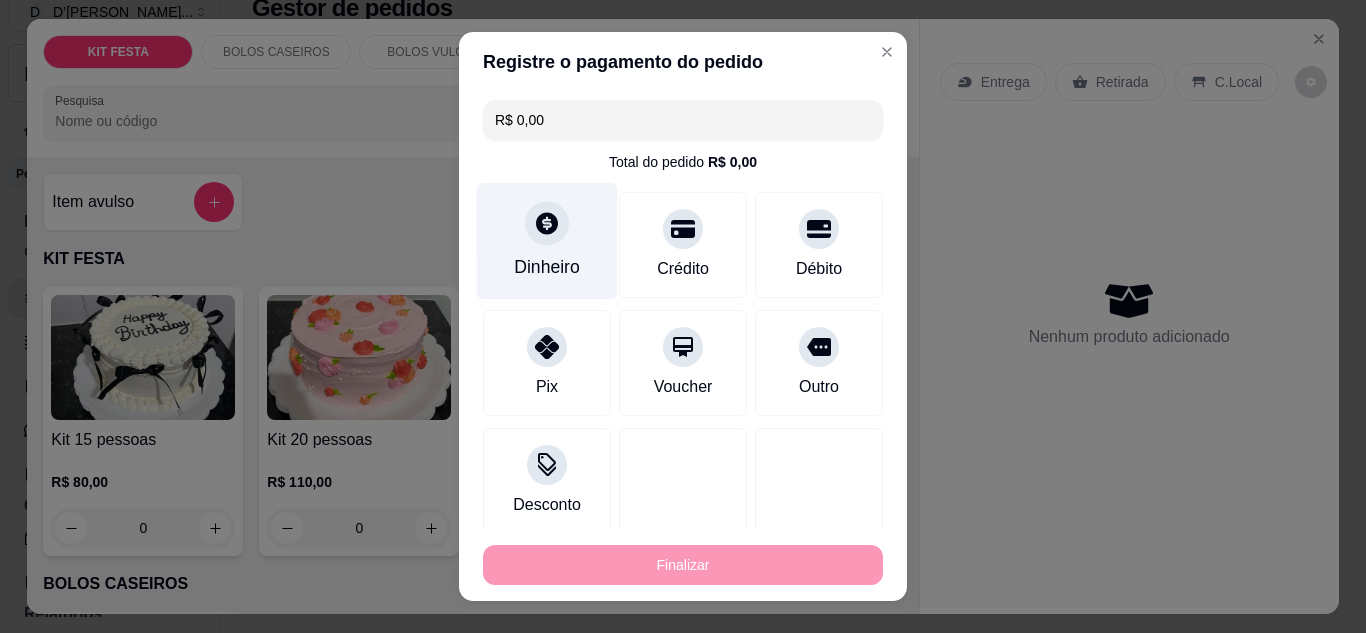 type on "-R$ 36,00" 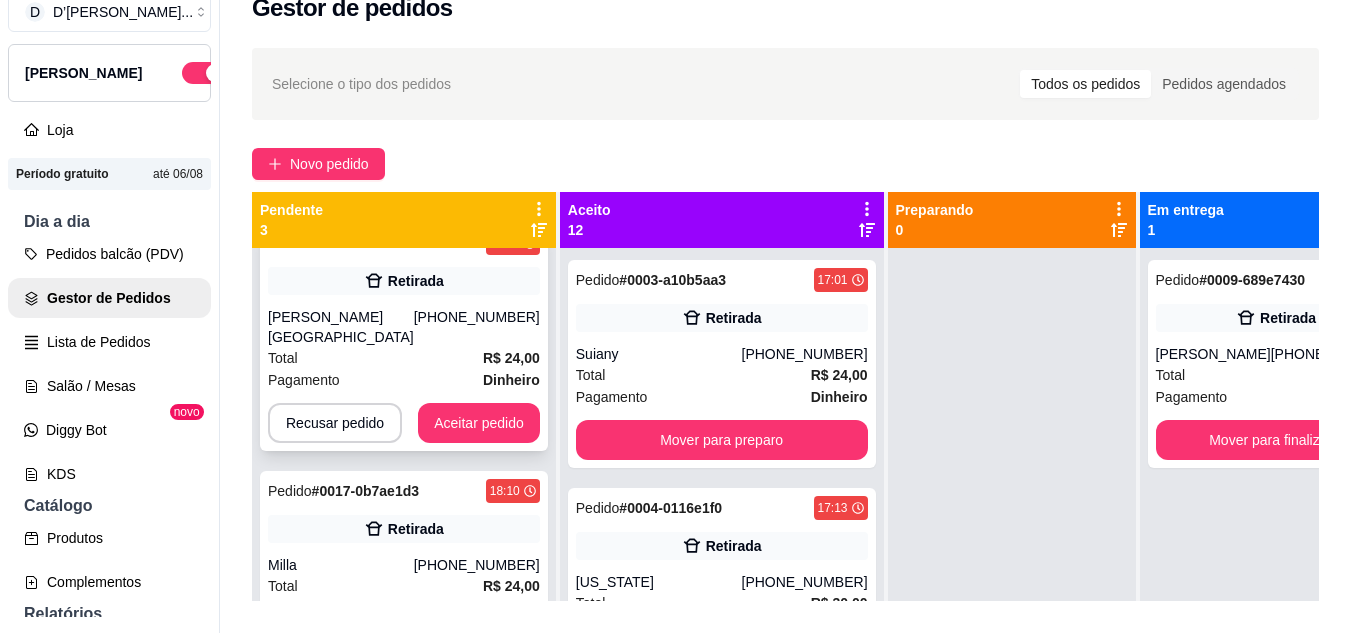 scroll, scrollTop: 71, scrollLeft: 0, axis: vertical 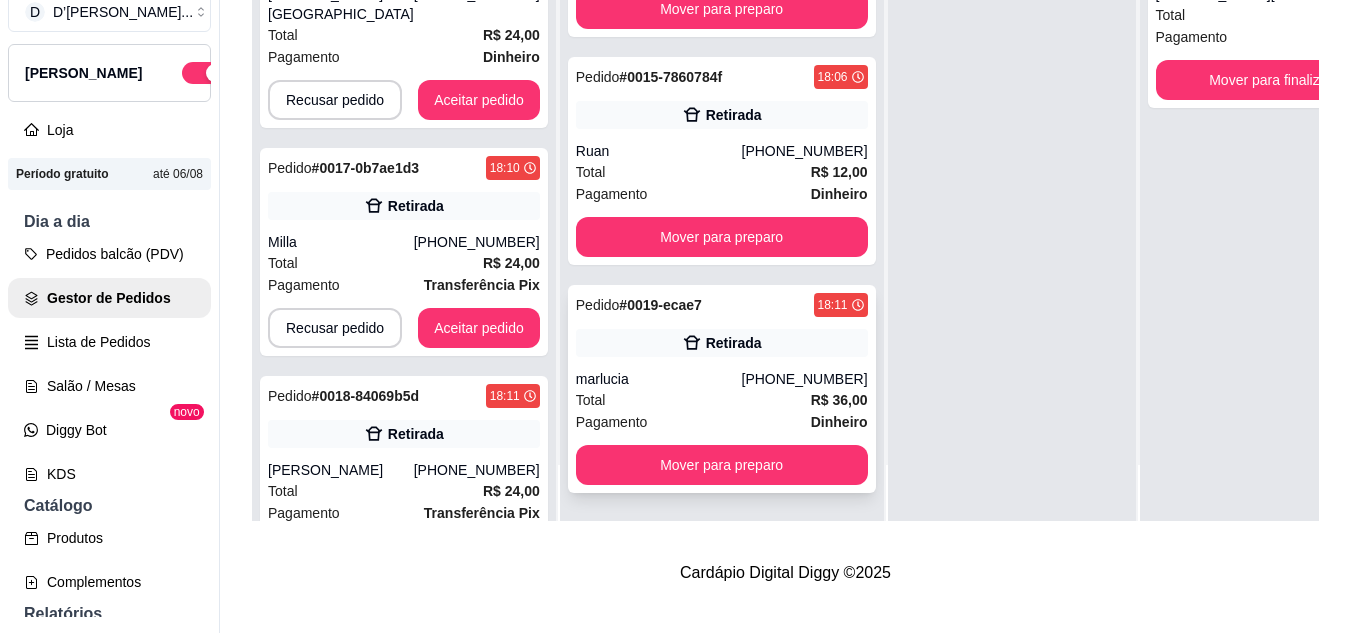 click on "[PHONE_NUMBER]" at bounding box center (805, 379) 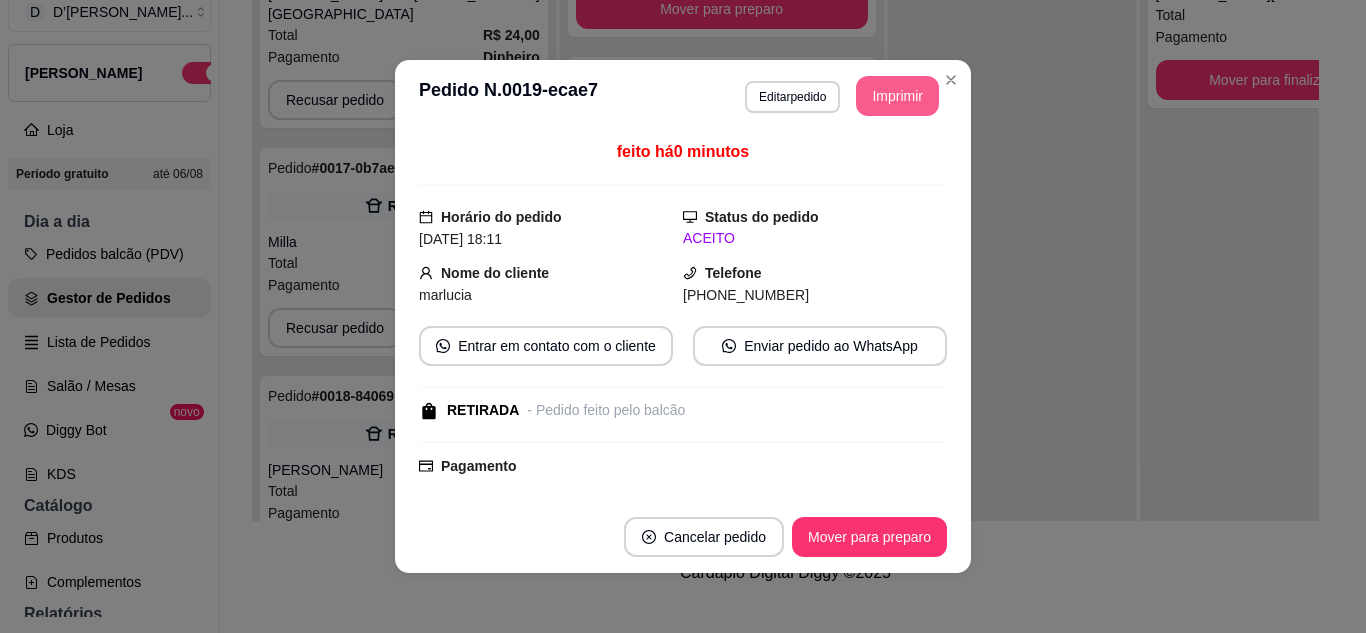 click on "Imprimir" at bounding box center (897, 96) 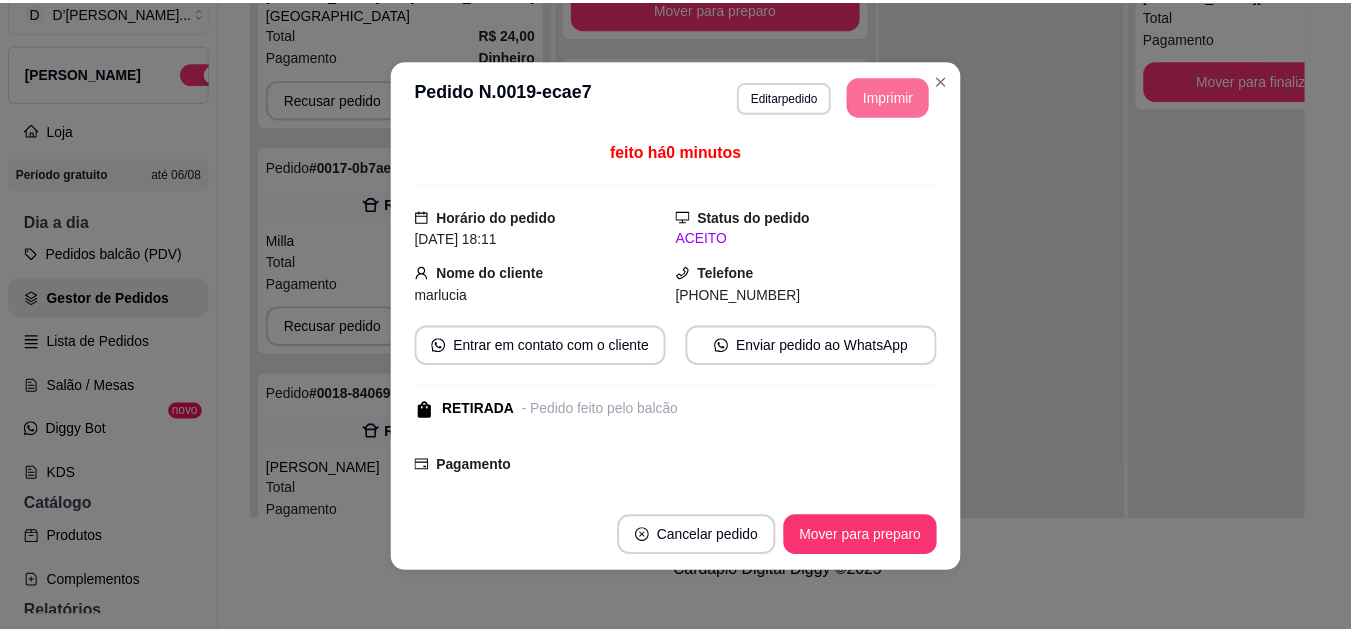 scroll, scrollTop: 0, scrollLeft: 0, axis: both 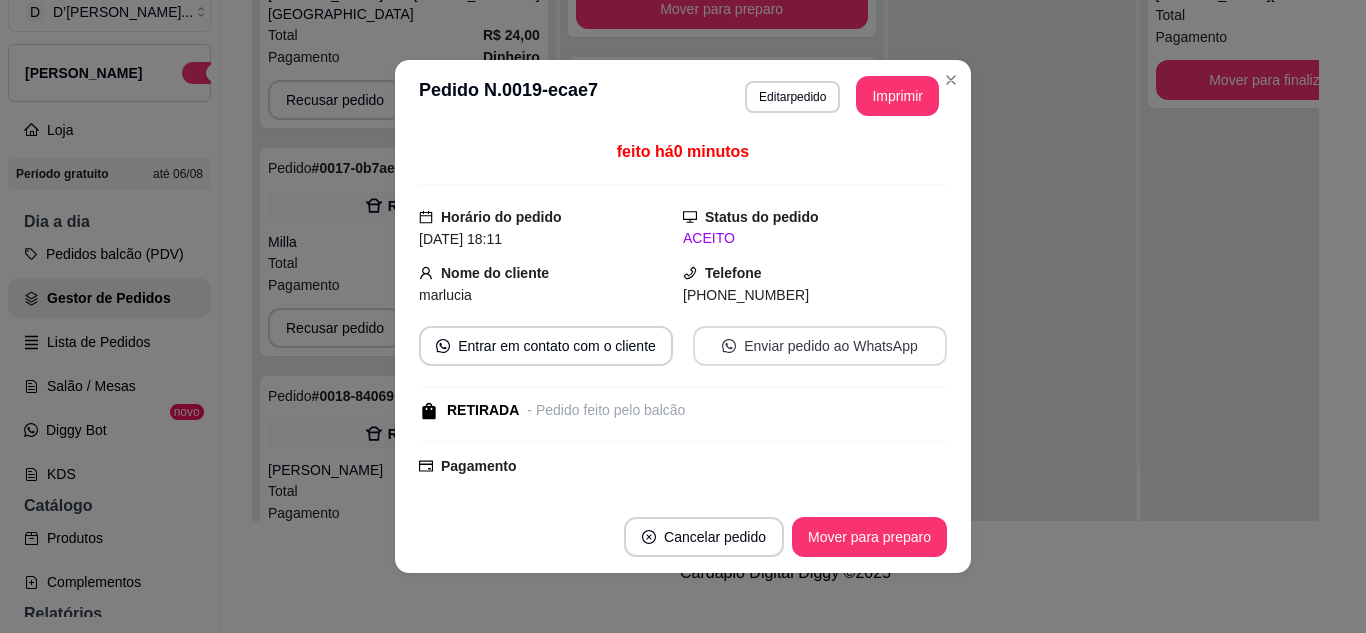 click on "Enviar pedido ao WhatsApp" at bounding box center [820, 346] 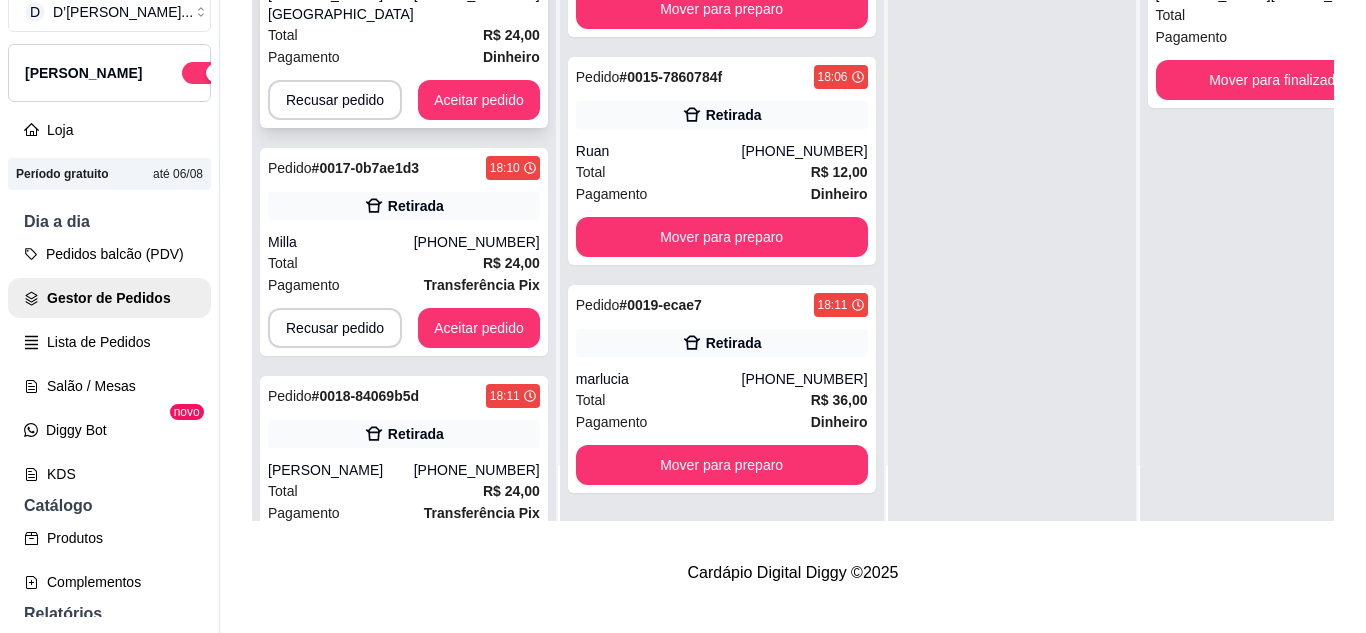 click on "Total R$ 24,00" at bounding box center (404, 35) 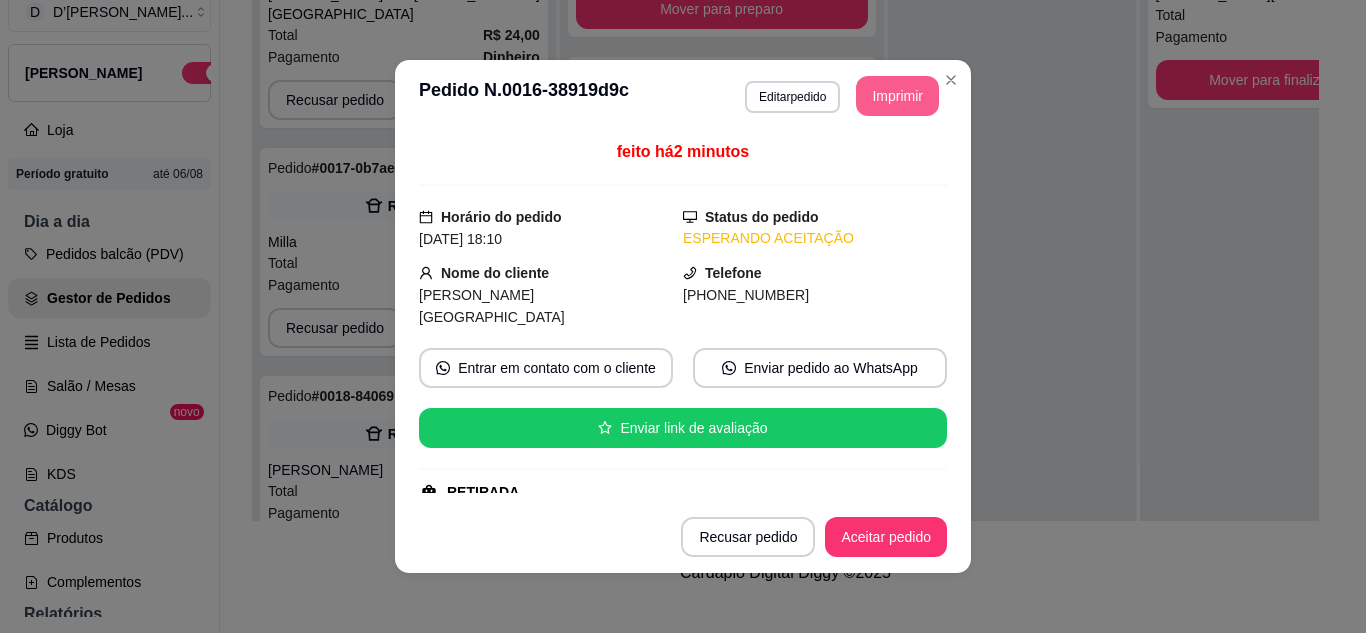 click on "Imprimir" at bounding box center [897, 96] 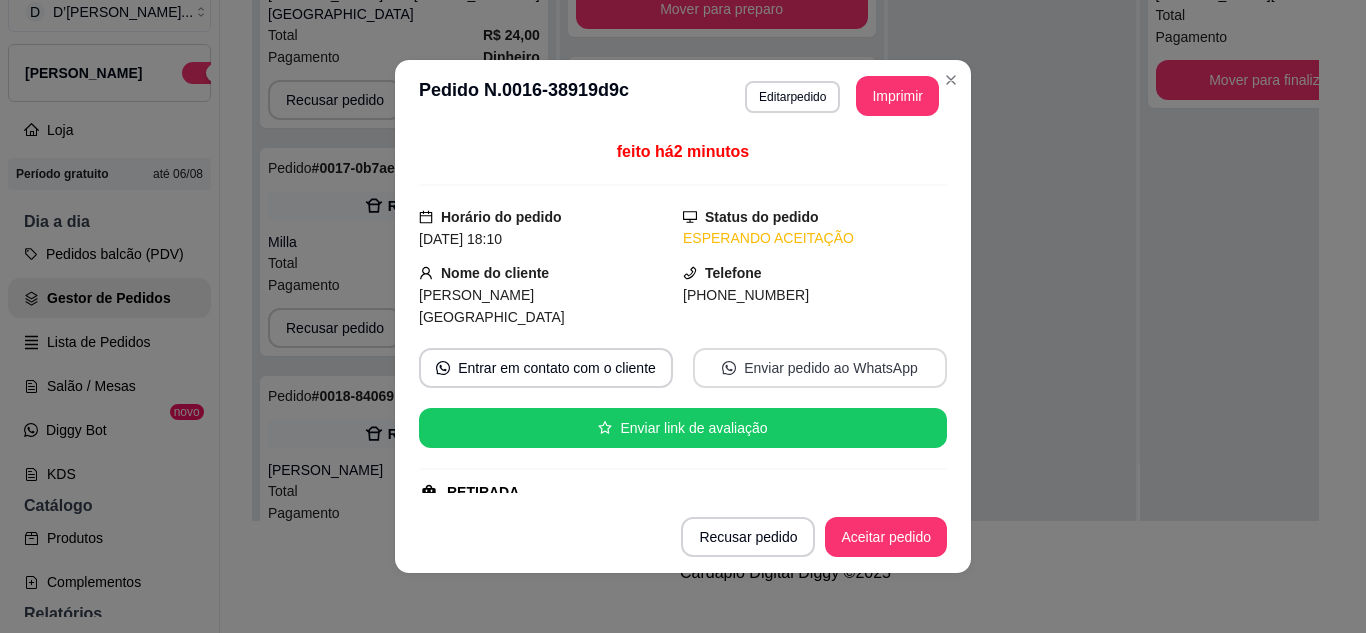 click on "Enviar pedido ao WhatsApp" at bounding box center [820, 368] 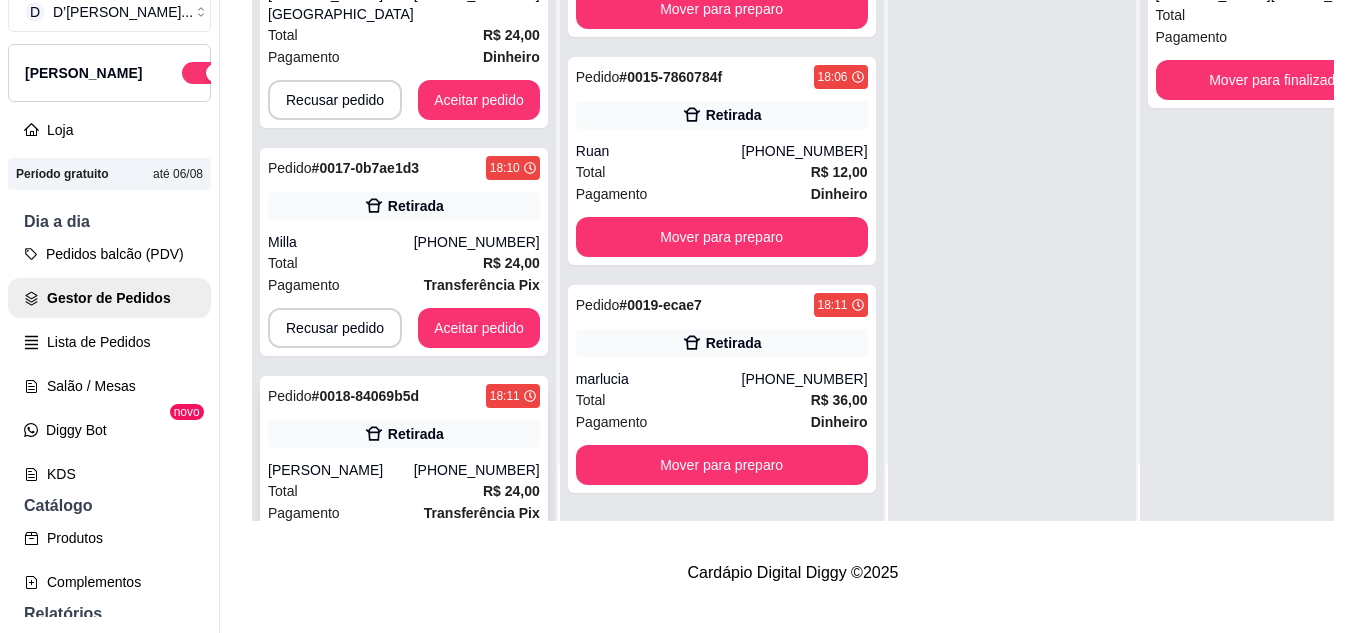 click on "[PERSON_NAME]" at bounding box center [341, 470] 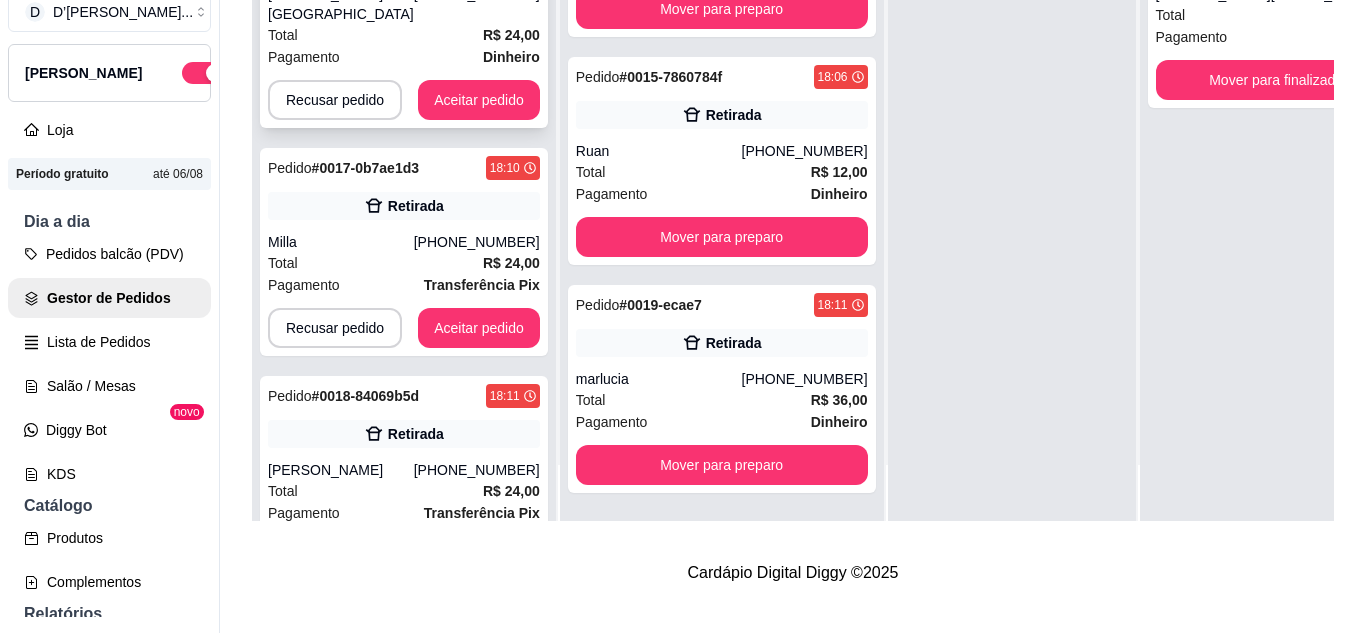 click on "[PERSON_NAME] [GEOGRAPHIC_DATA]" at bounding box center (341, 4) 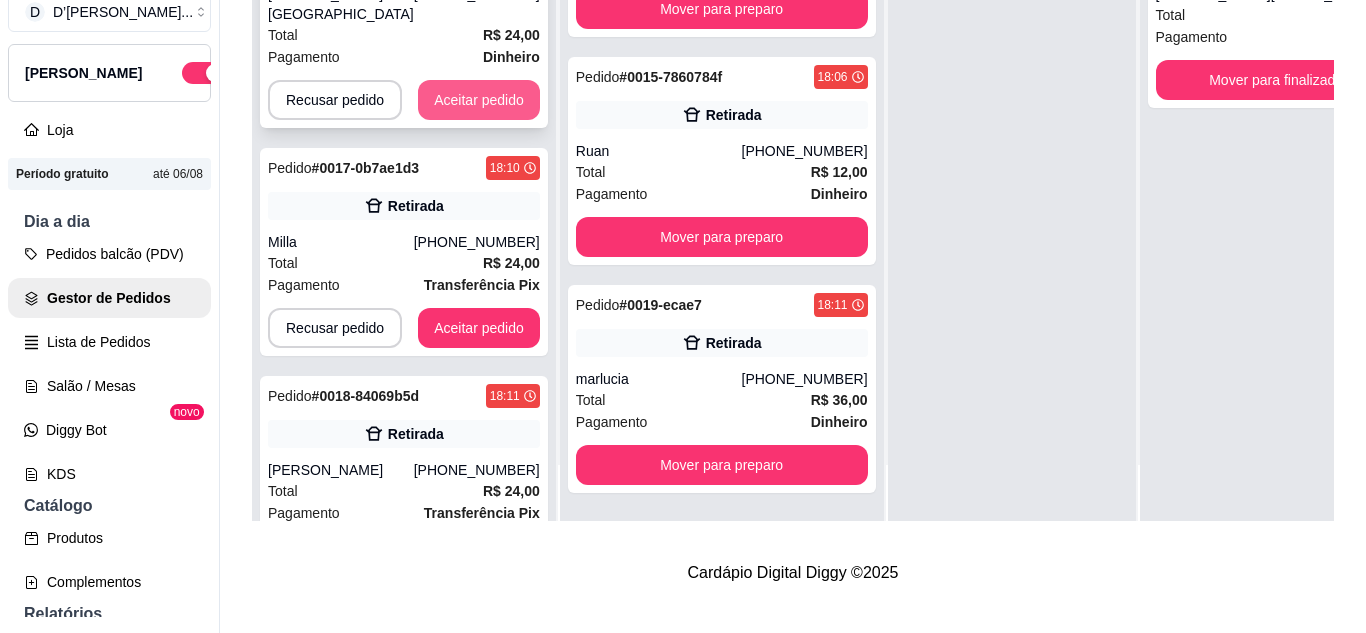click on "Aceitar pedido" at bounding box center [479, 100] 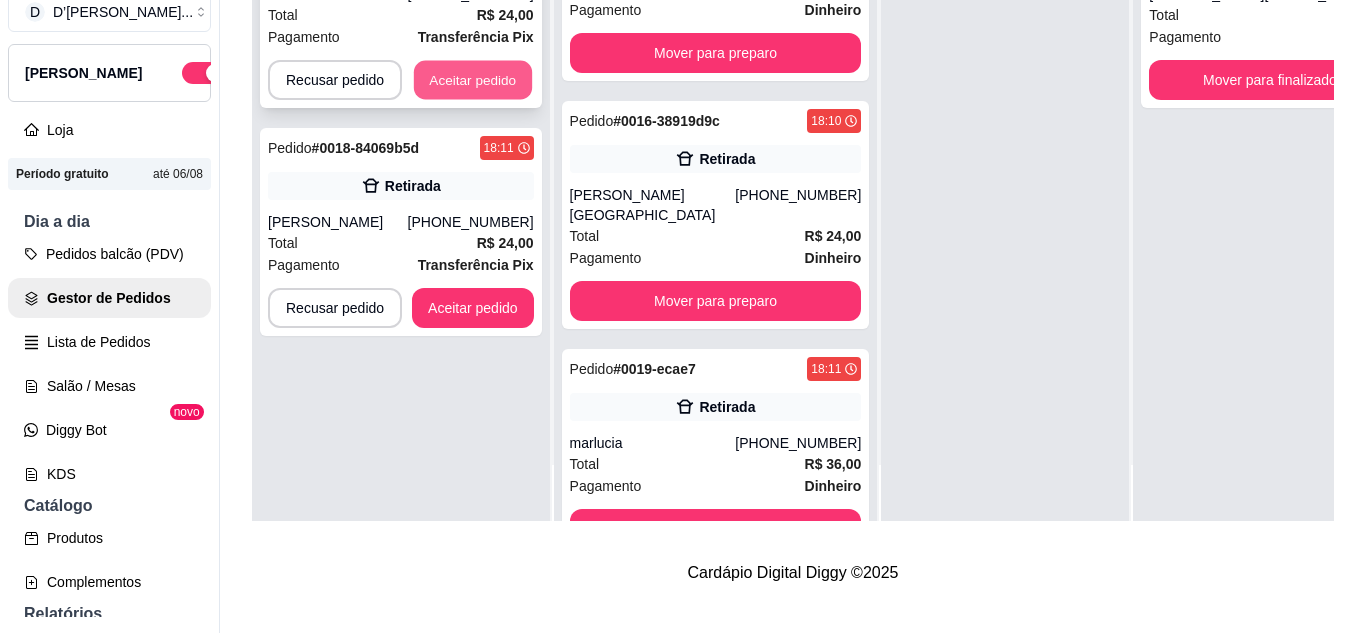 click on "Aceitar pedido" at bounding box center [473, 80] 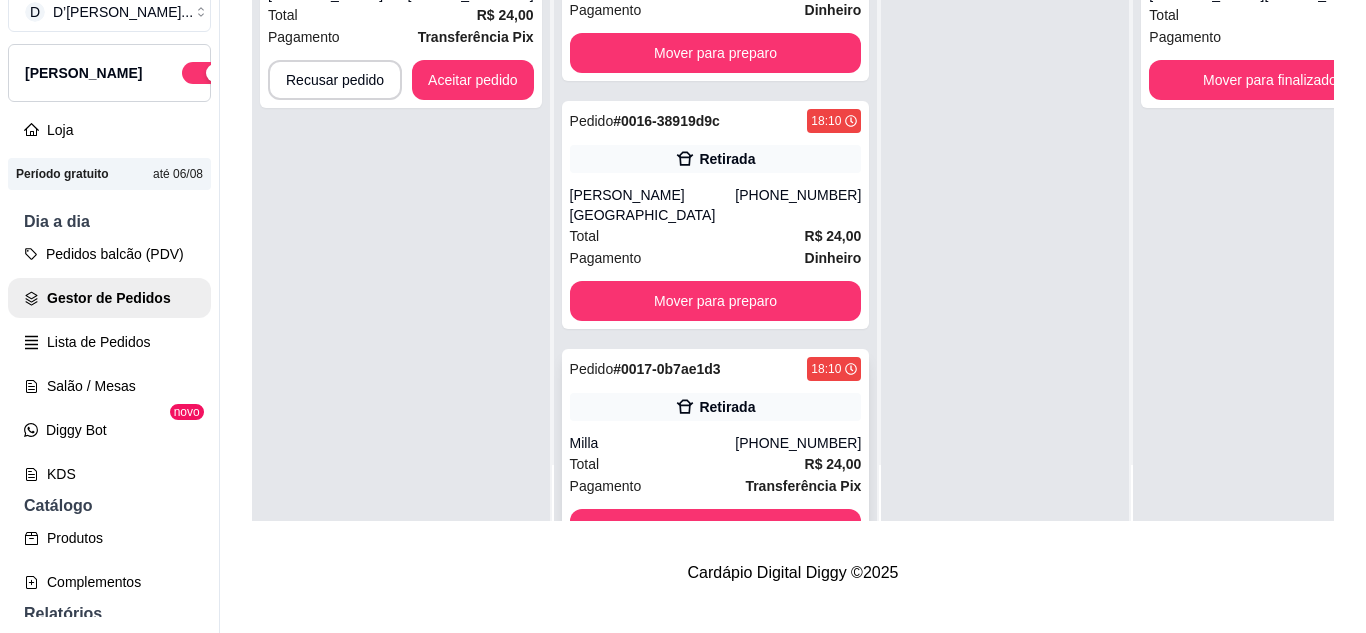 click on "[PHONE_NUMBER]" at bounding box center (798, 443) 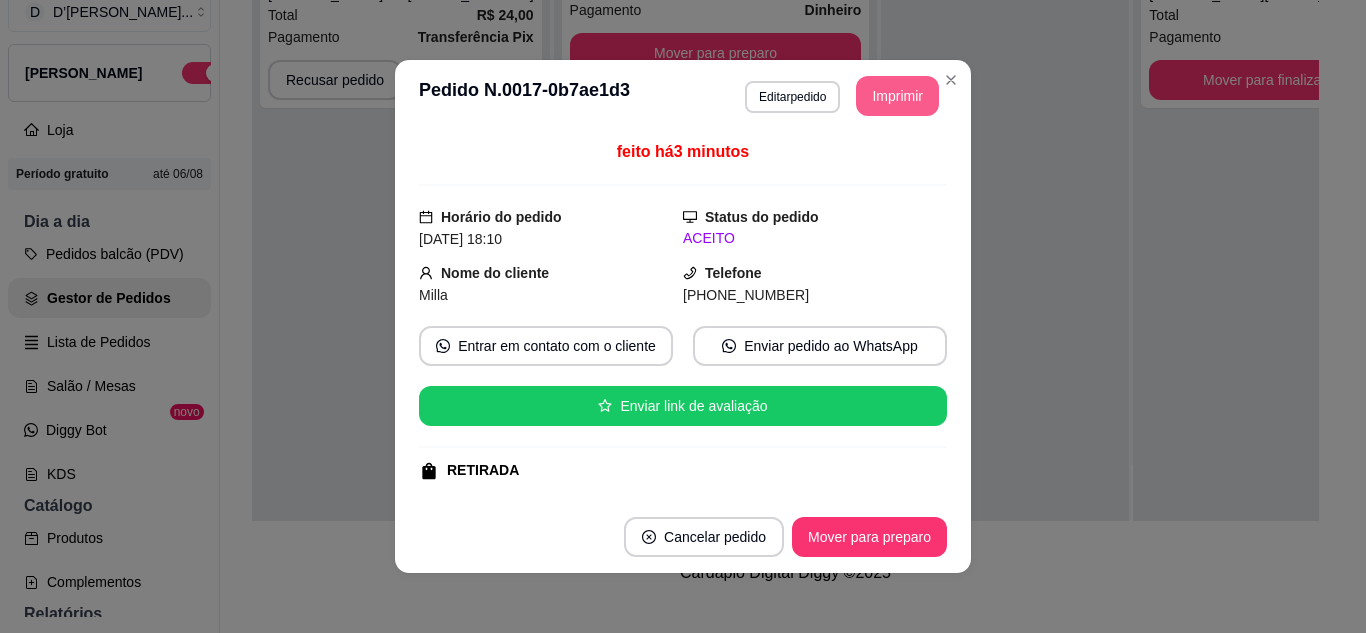 click on "Imprimir" at bounding box center (897, 96) 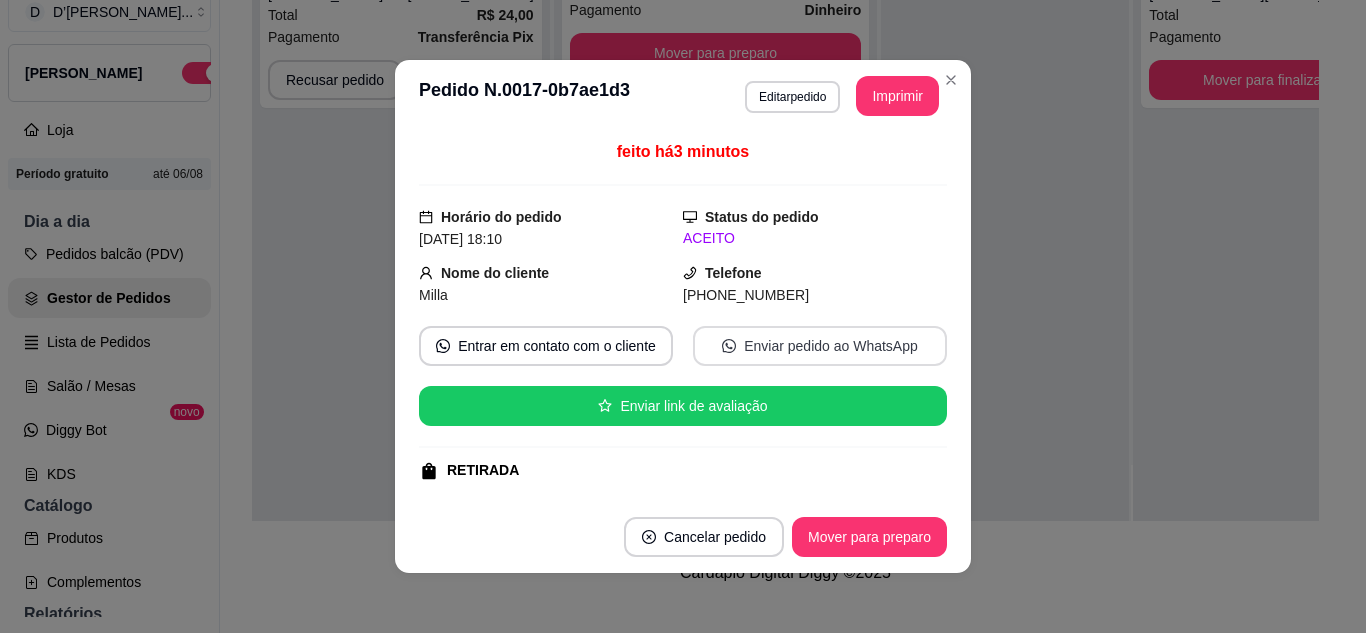 click on "Enviar pedido ao WhatsApp" at bounding box center [820, 346] 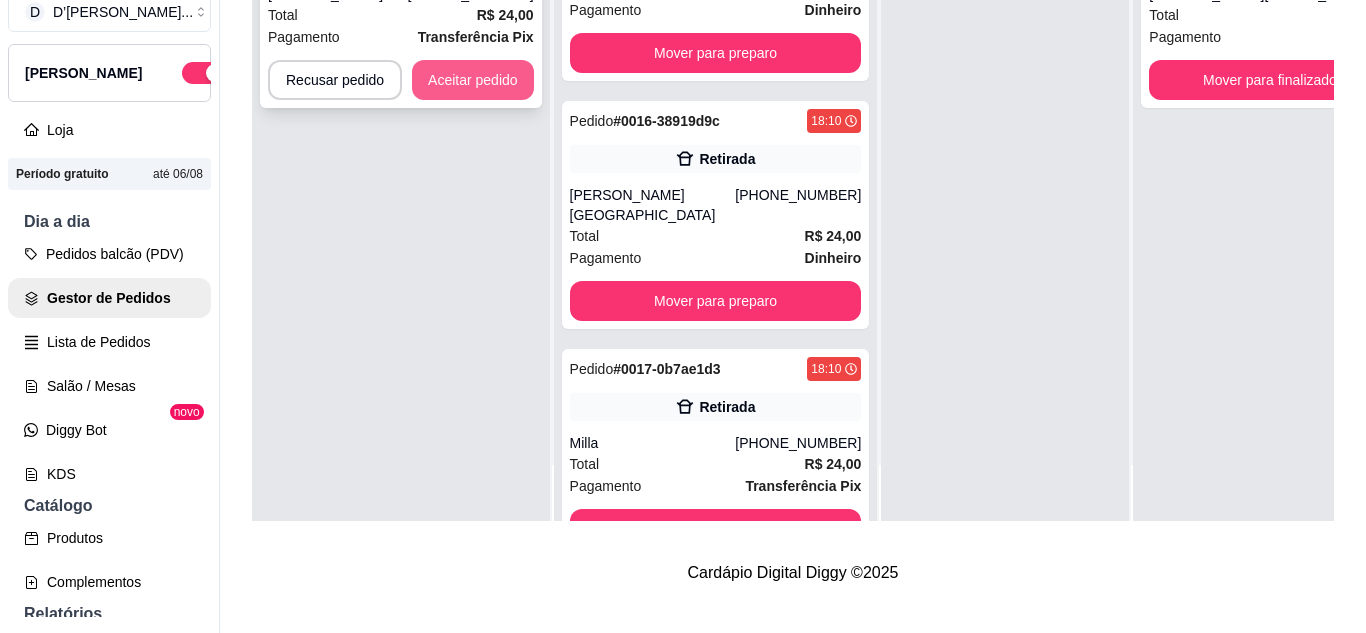 click on "Aceitar pedido" at bounding box center (473, 80) 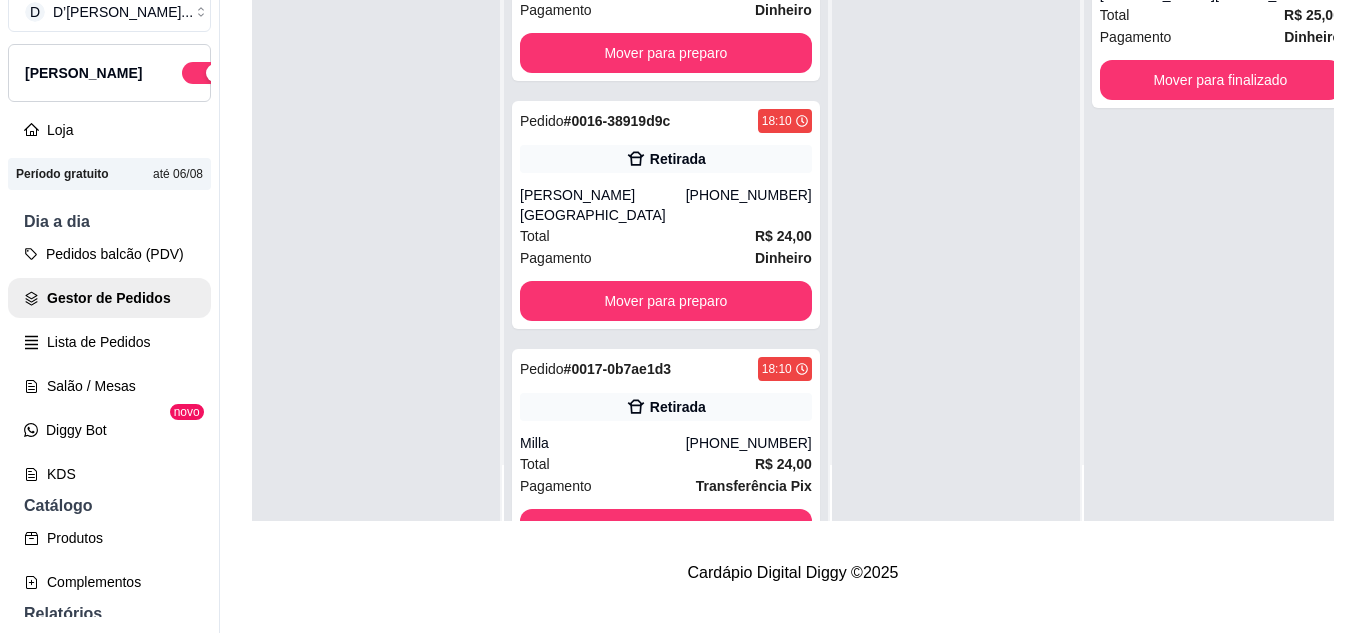click on "[PHONE_NUMBER]" at bounding box center (749, 671) 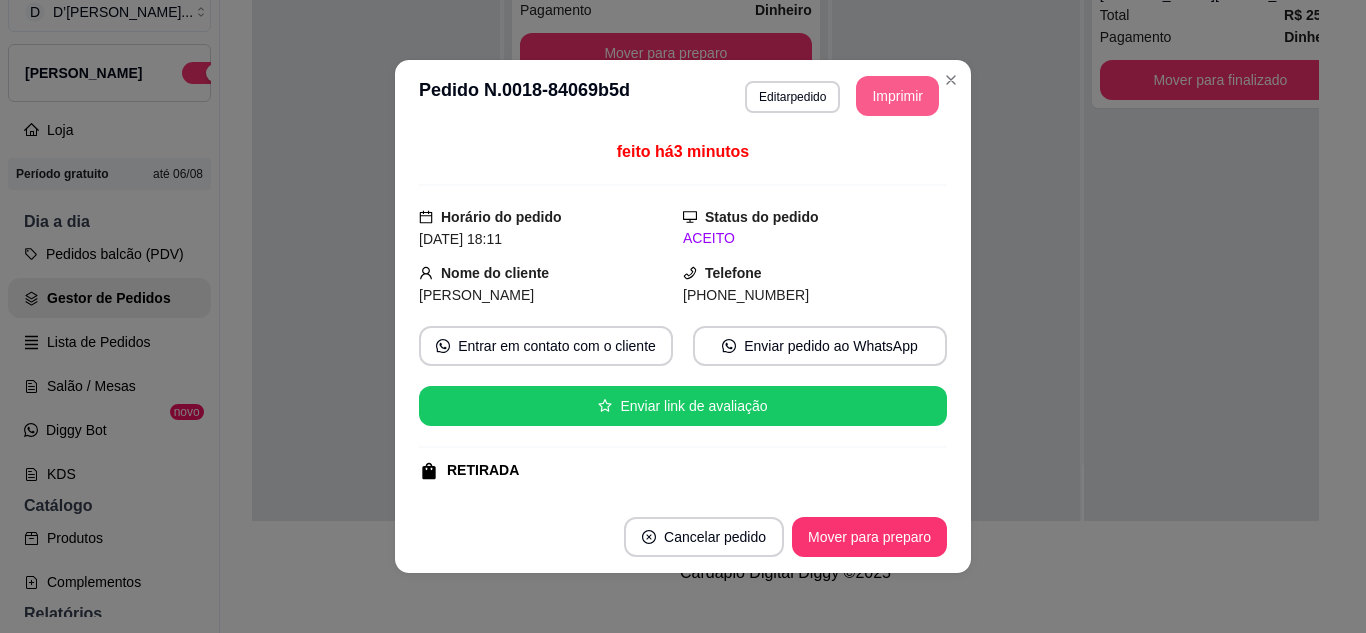 click on "Imprimir" at bounding box center [897, 96] 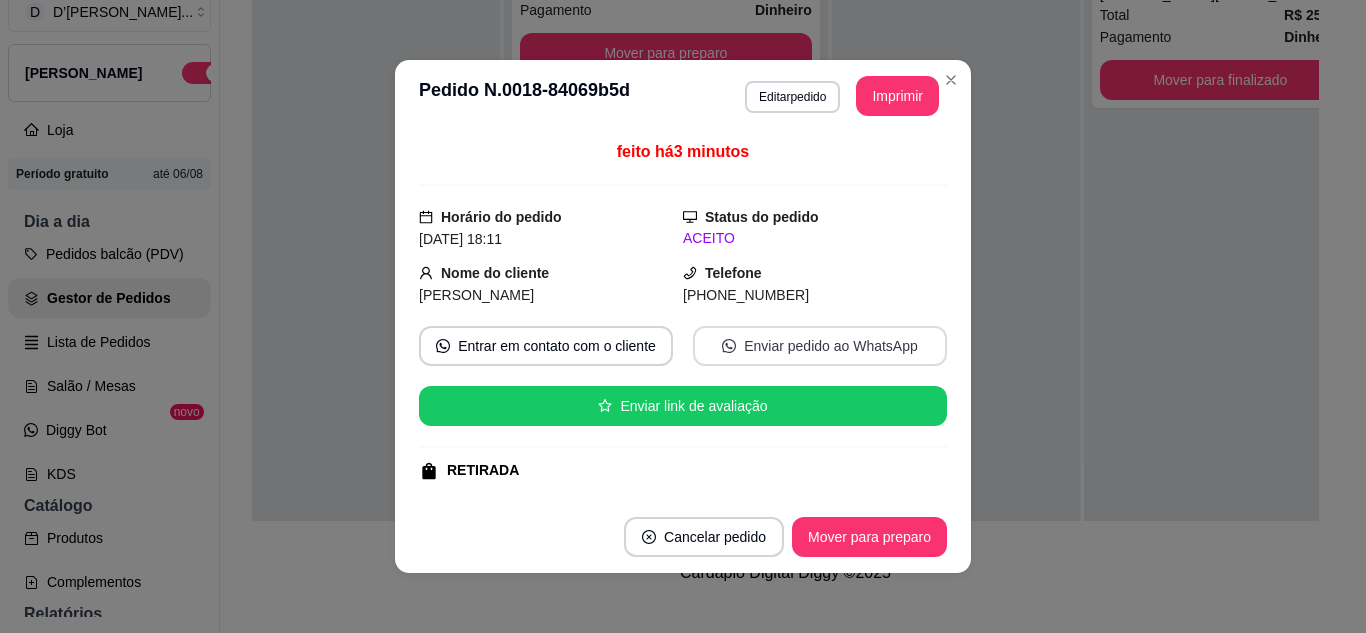 click on "Enviar pedido ao WhatsApp" at bounding box center (820, 346) 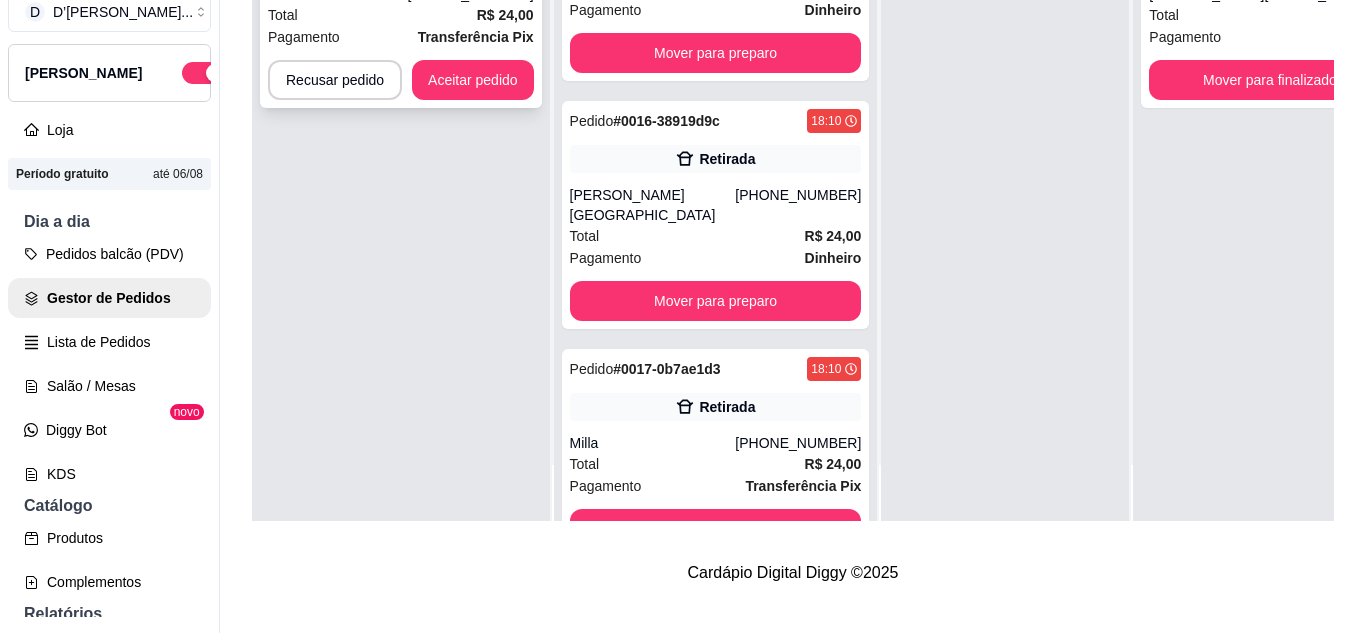 click on "Marciana" at bounding box center (338, -6) 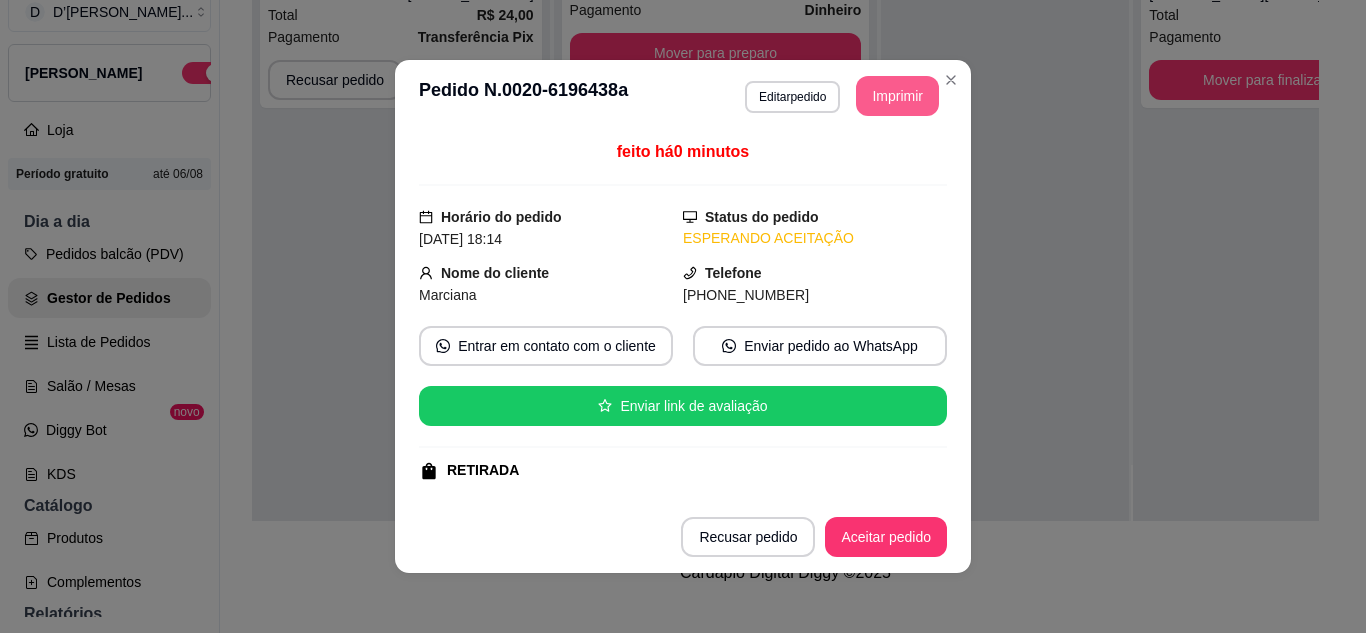 click on "Imprimir" at bounding box center [897, 96] 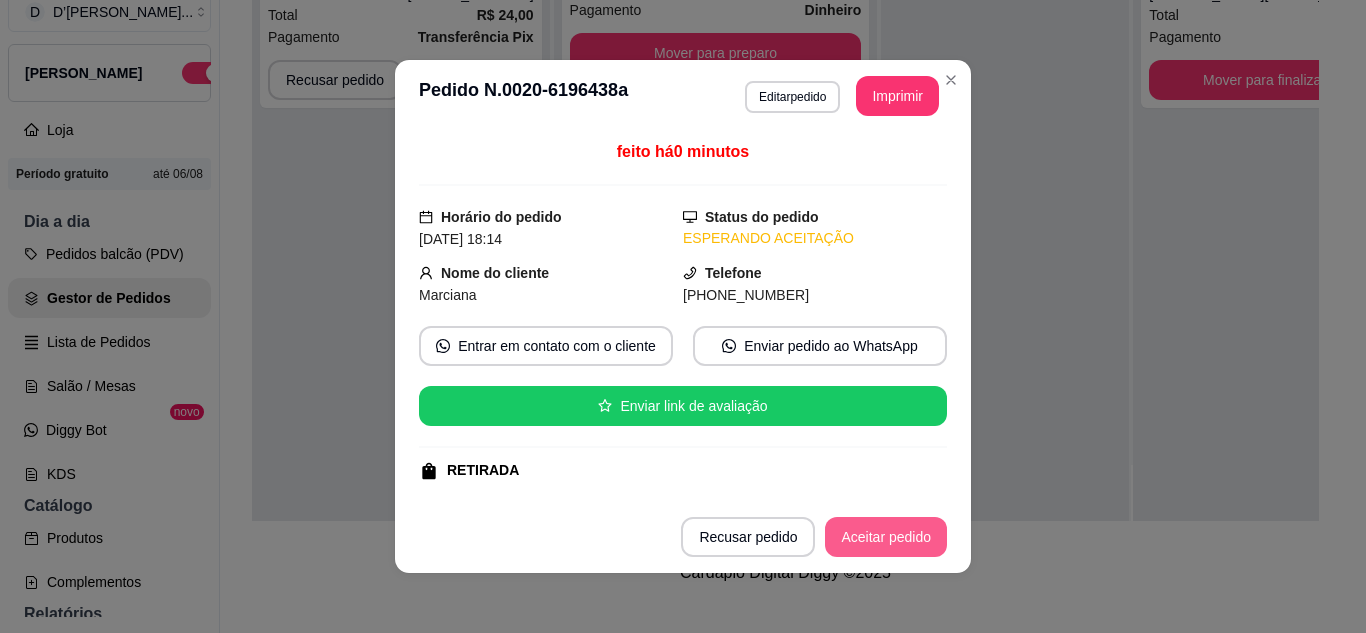 click on "Aceitar pedido" at bounding box center (886, 537) 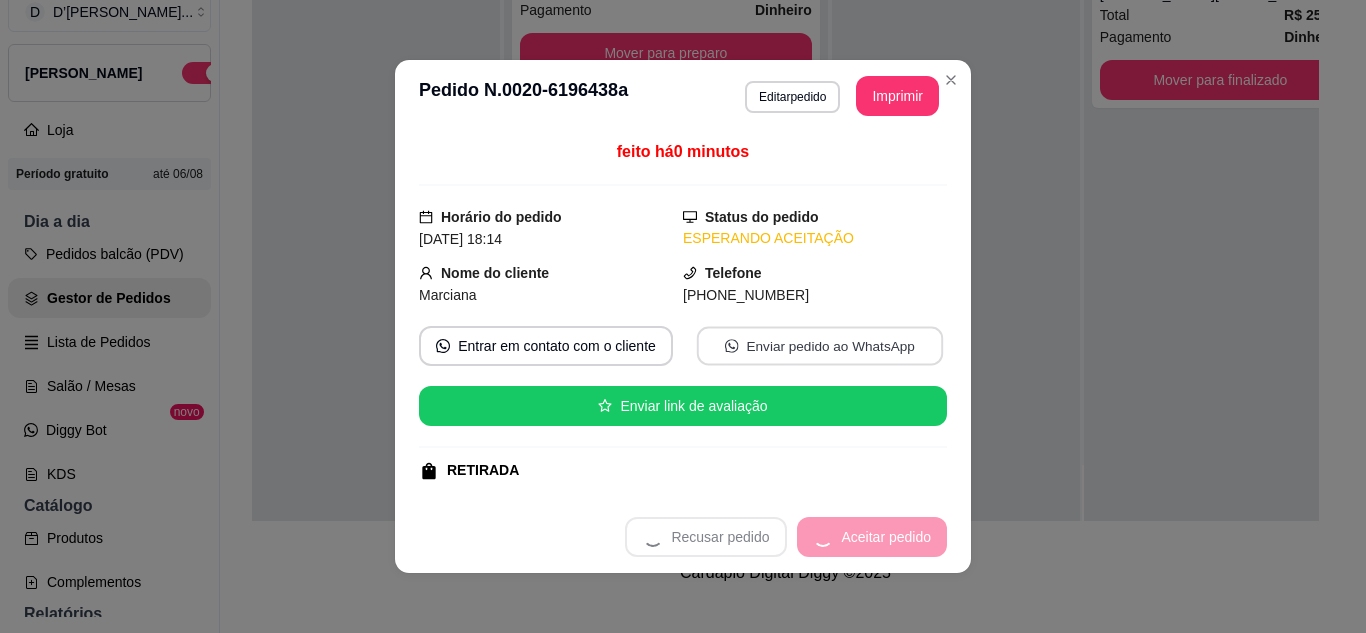 click 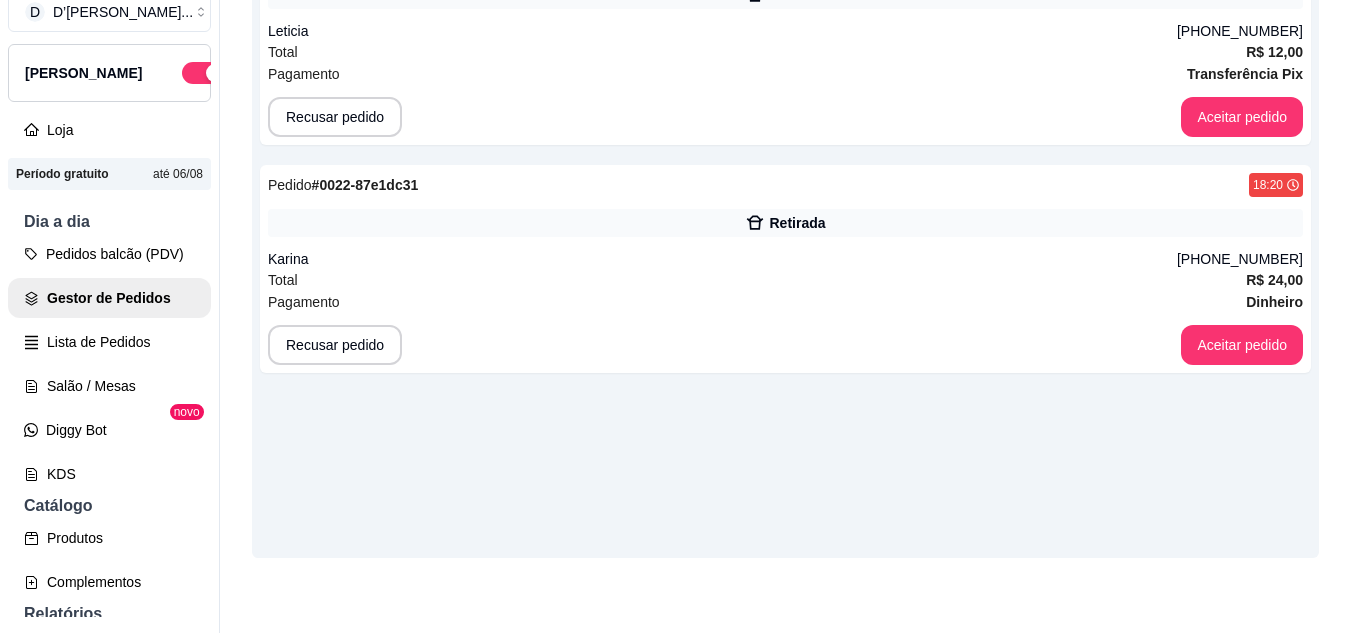 scroll, scrollTop: 0, scrollLeft: 0, axis: both 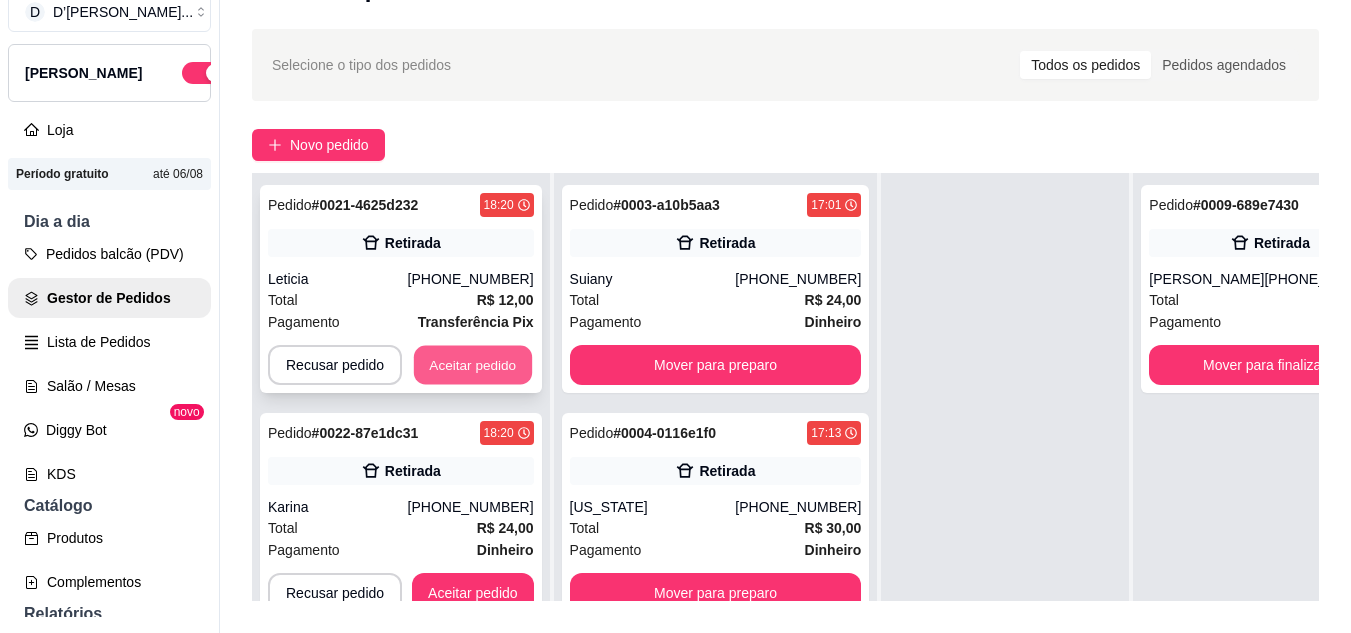 click on "Aceitar pedido" at bounding box center [473, 365] 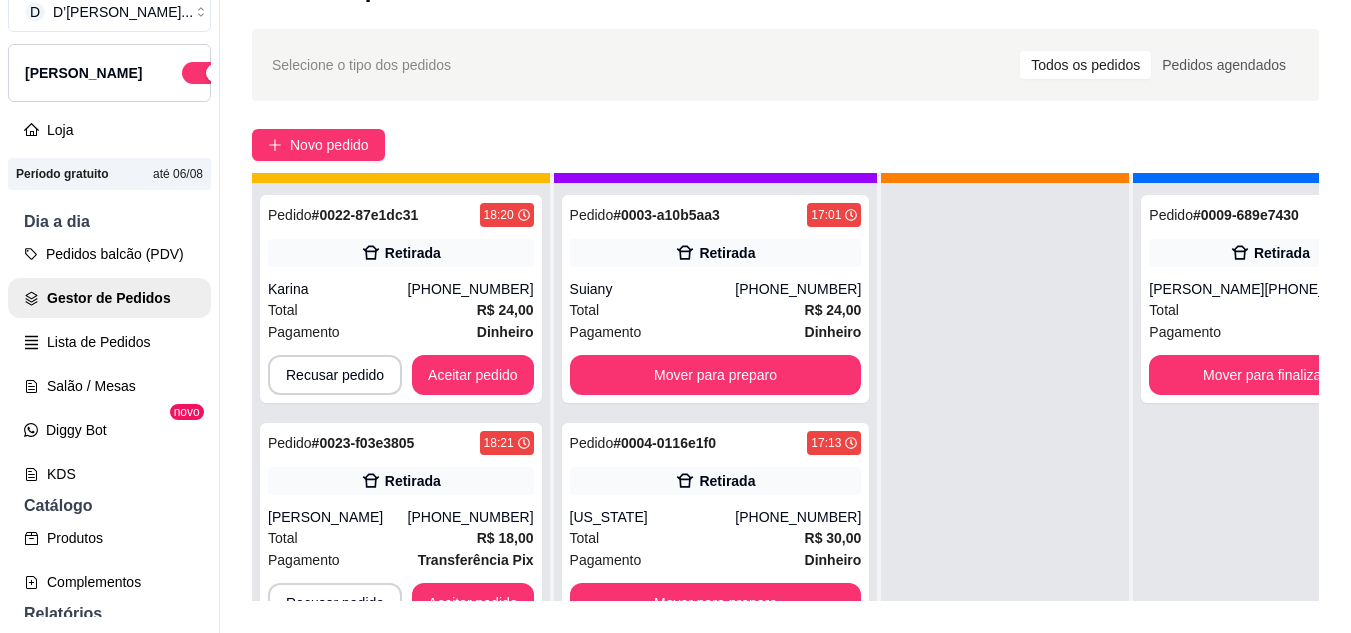 scroll, scrollTop: 71, scrollLeft: 0, axis: vertical 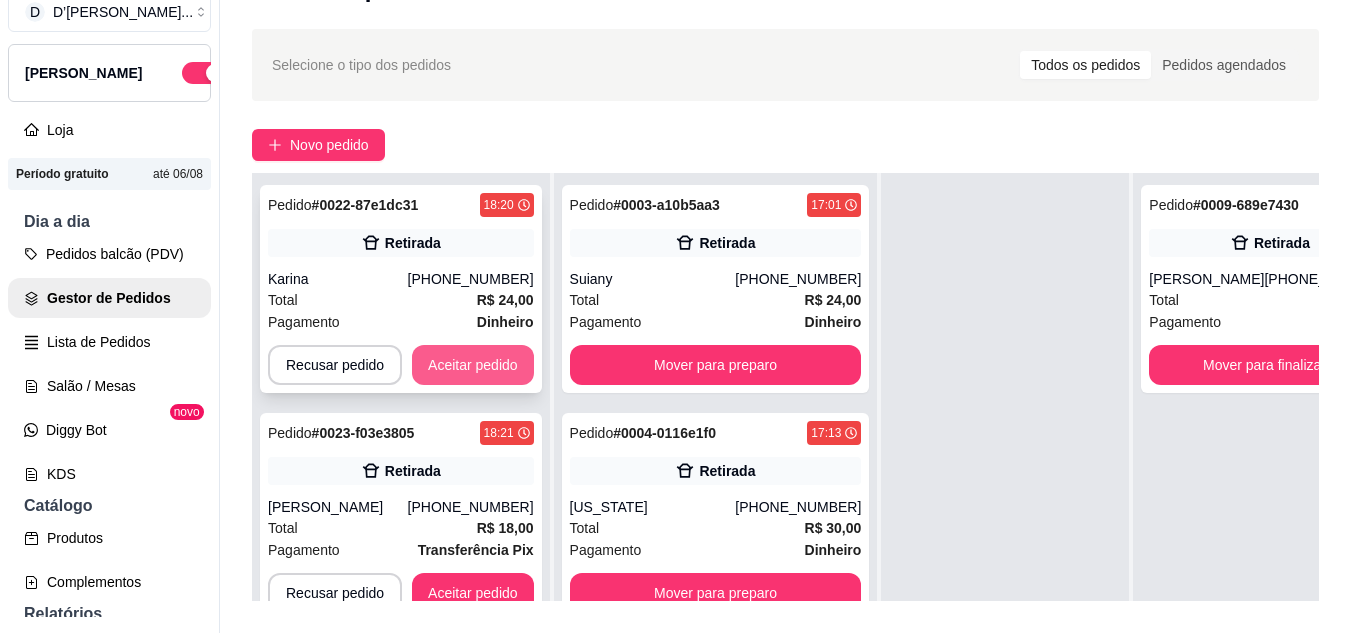 click on "Aceitar pedido" at bounding box center [473, 365] 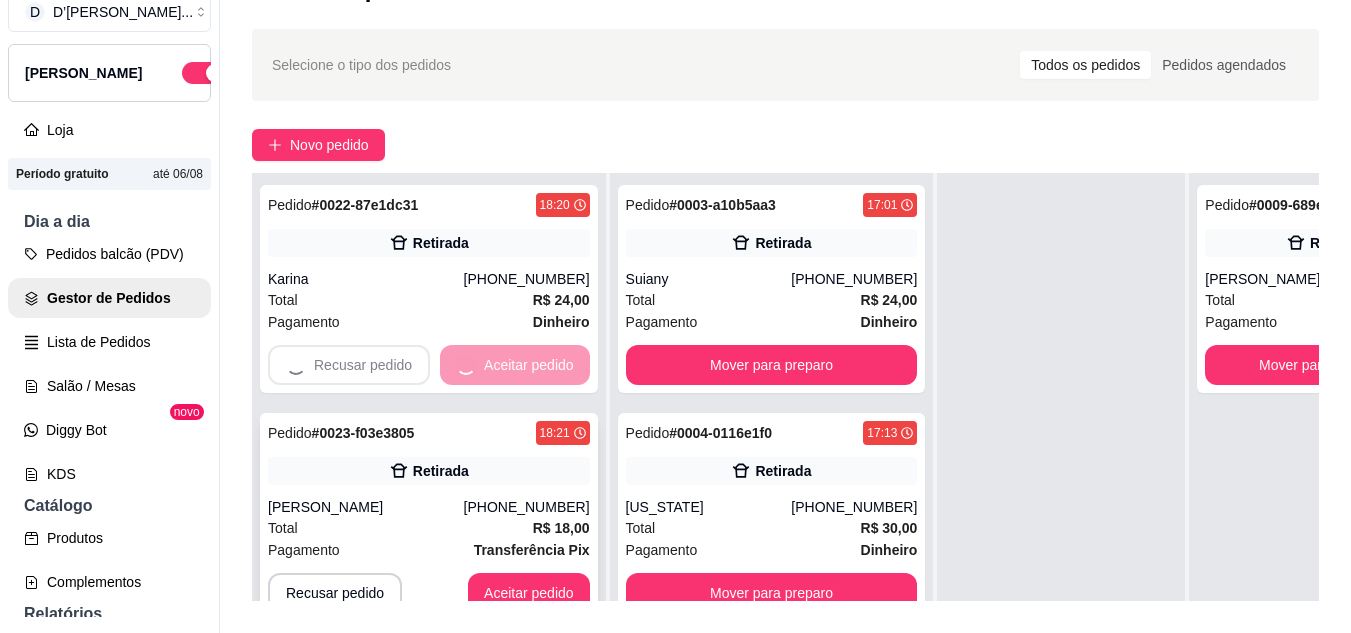 scroll, scrollTop: 0, scrollLeft: 0, axis: both 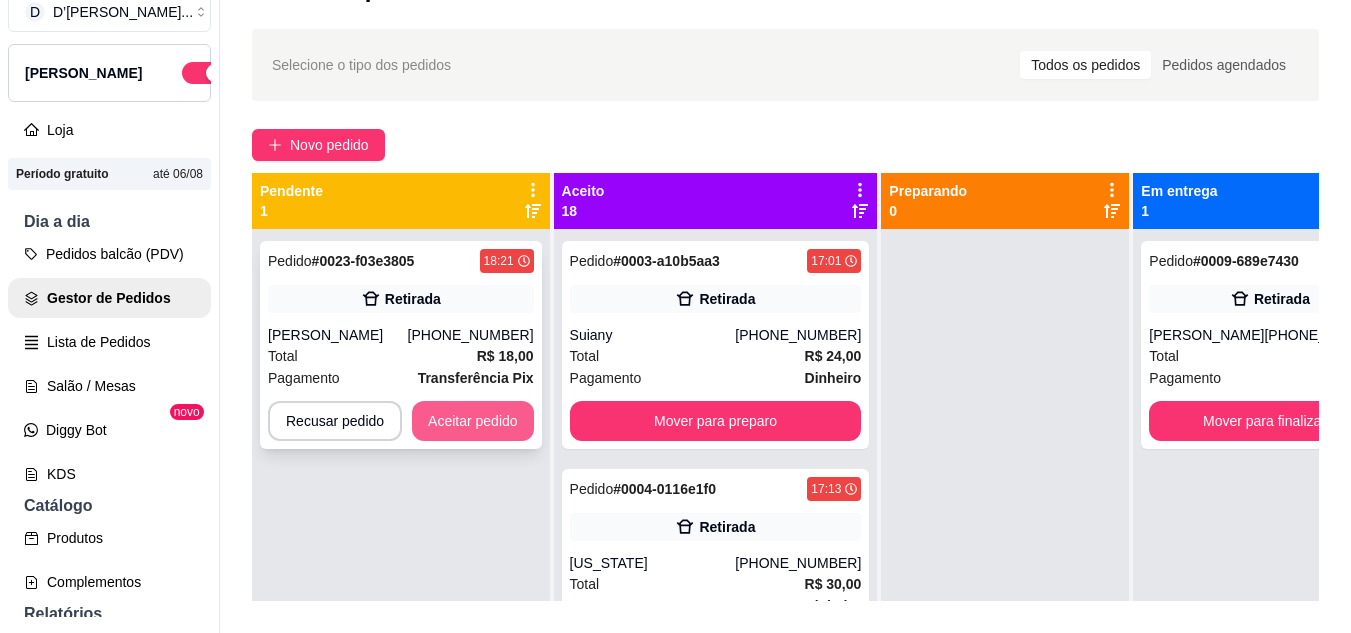 click on "Aceitar pedido" at bounding box center [473, 421] 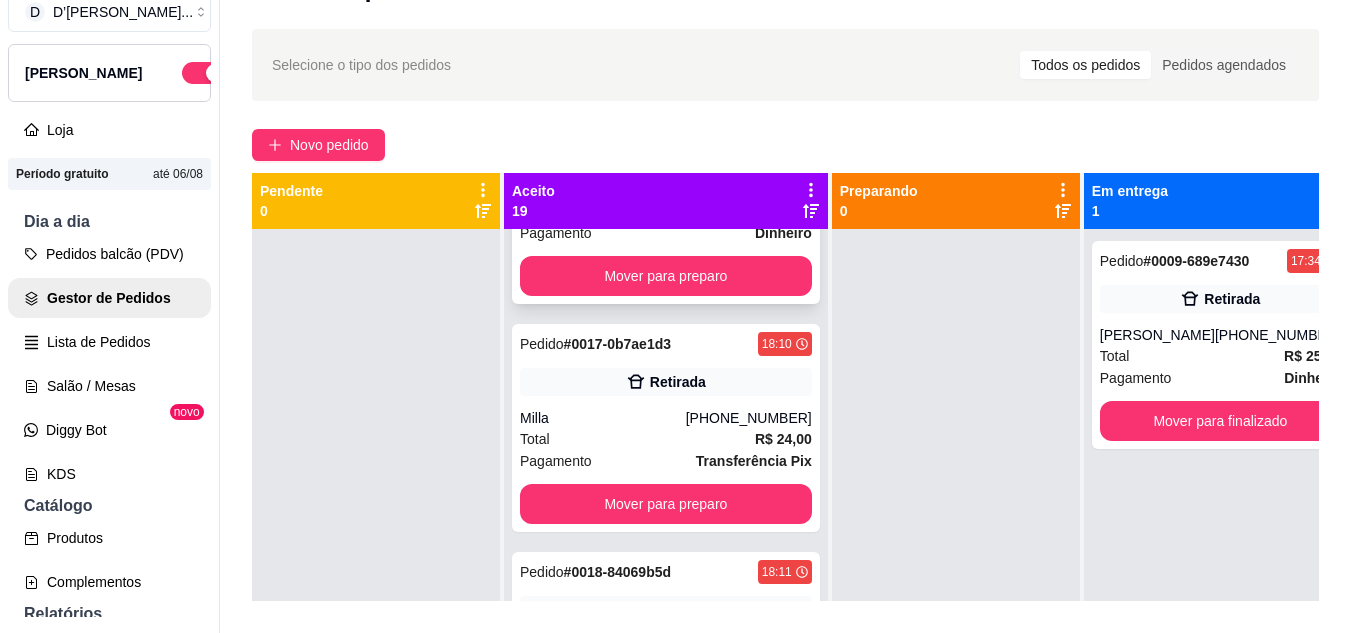 scroll, scrollTop: 3000, scrollLeft: 0, axis: vertical 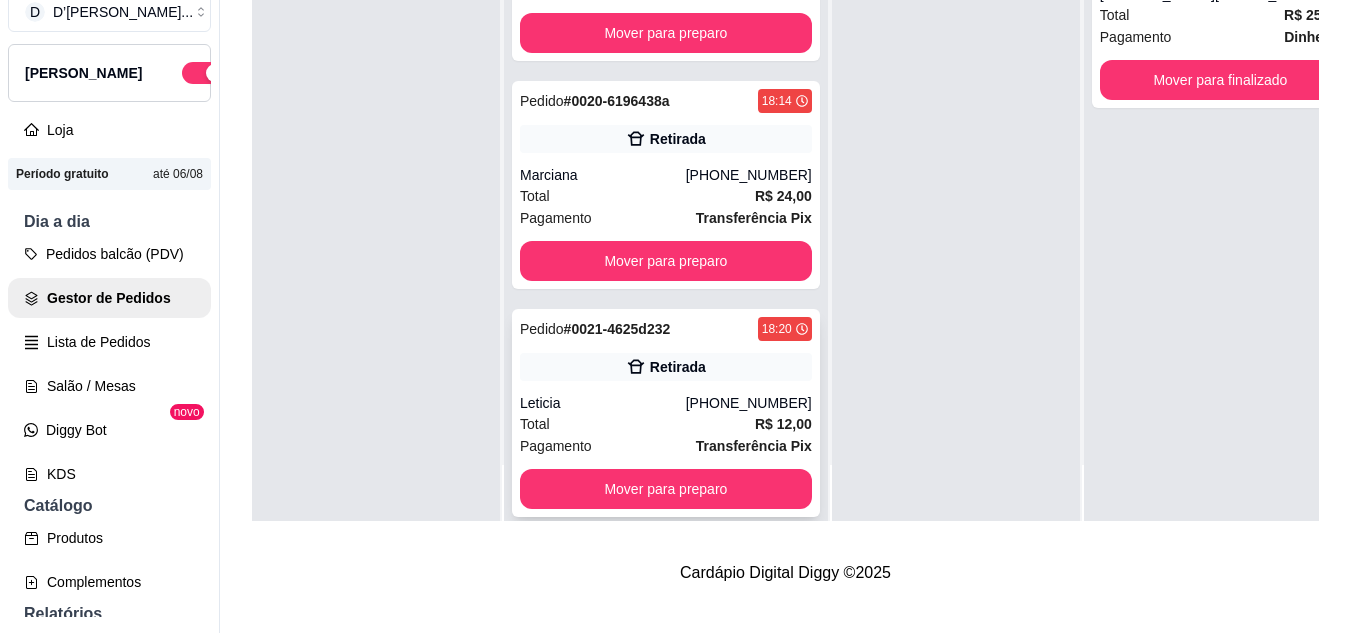 click on "Retirada" at bounding box center (678, 367) 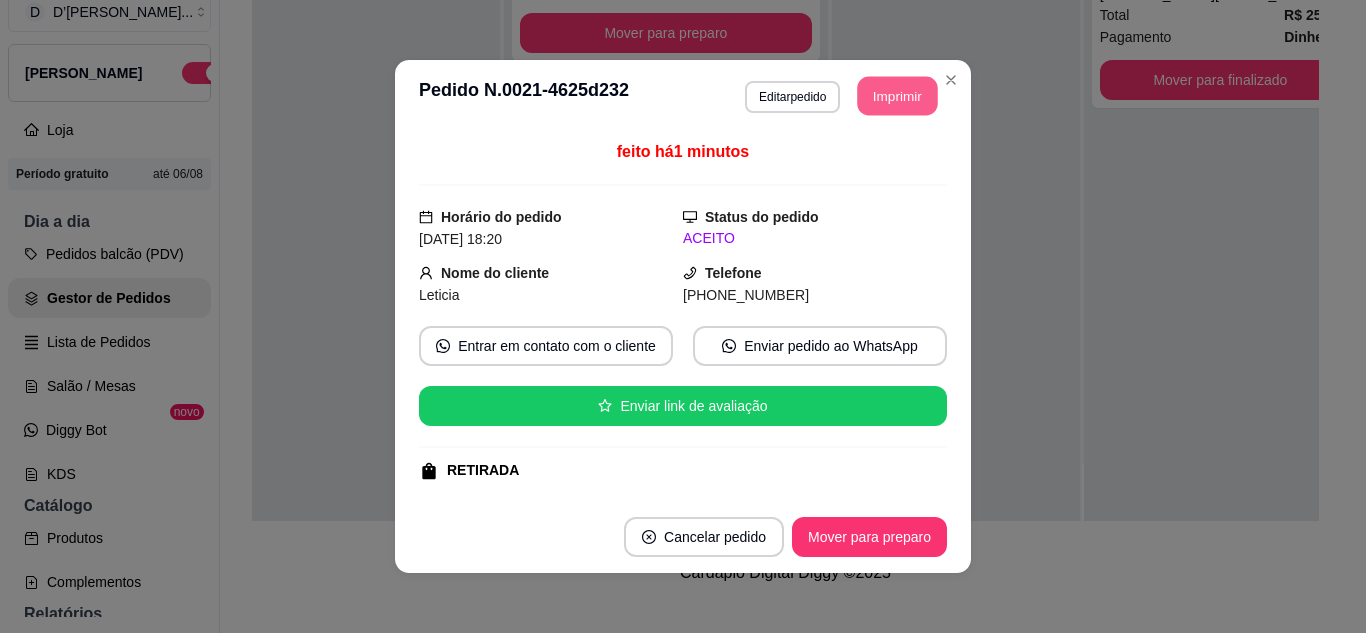 click on "Imprimir" at bounding box center [898, 96] 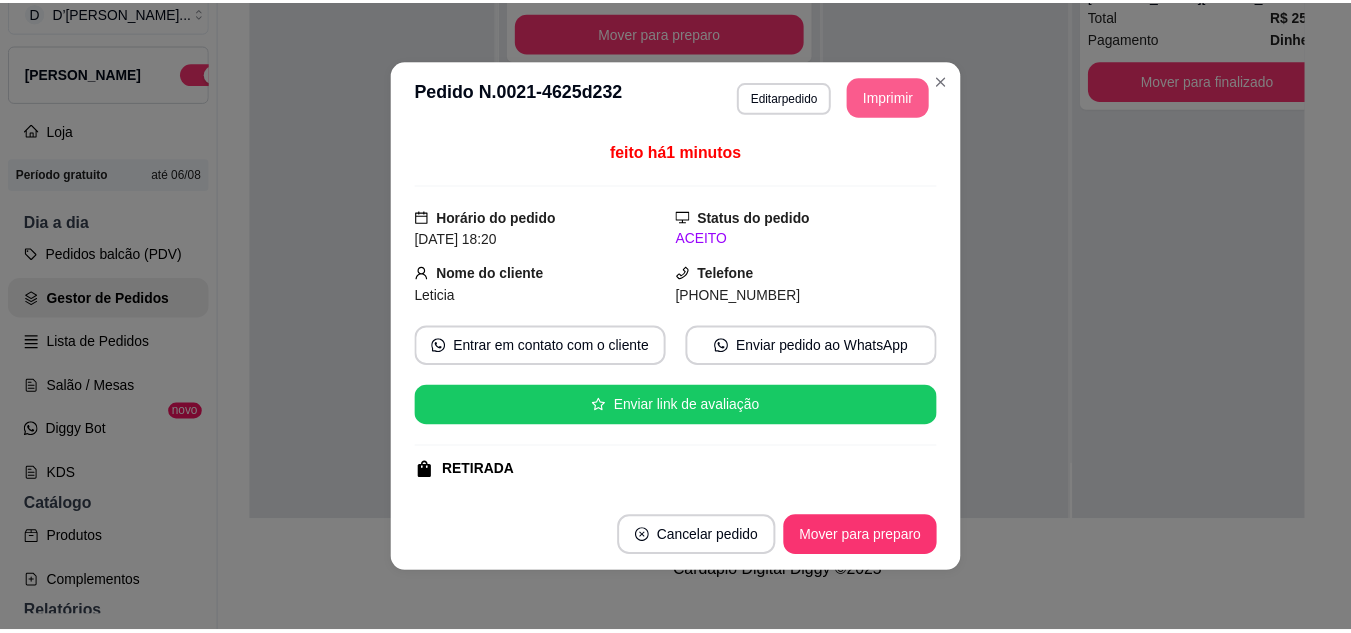 scroll, scrollTop: 0, scrollLeft: 0, axis: both 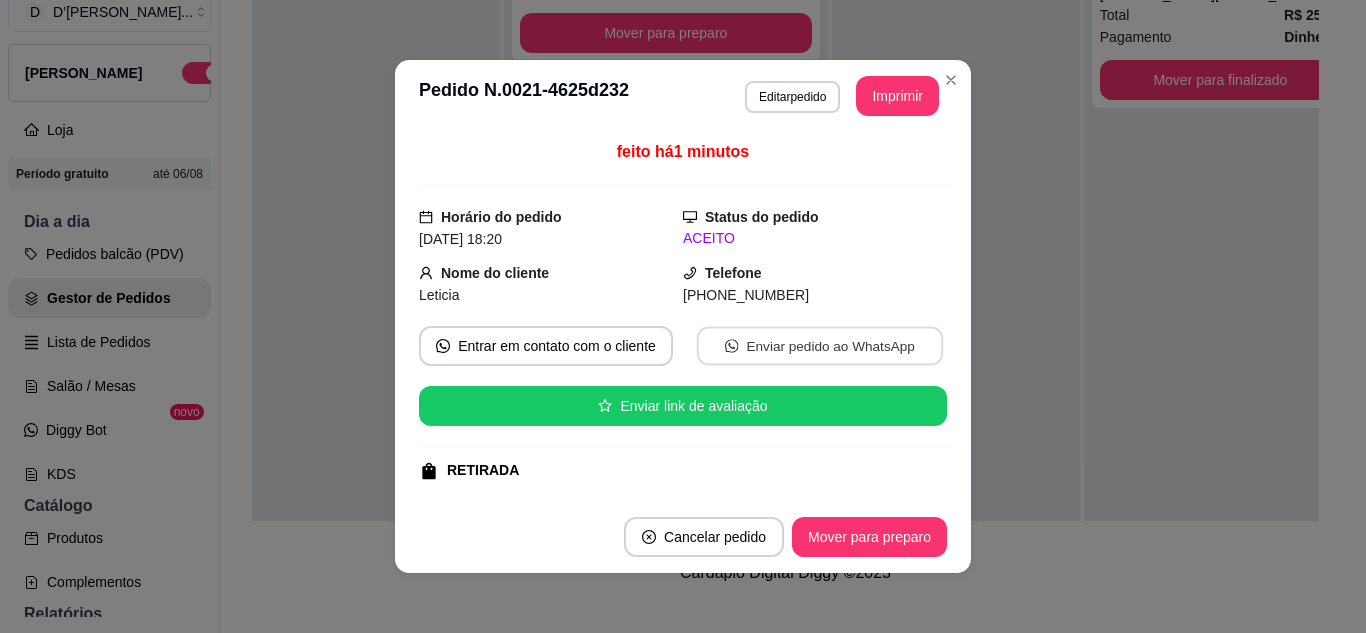 click on "Enviar pedido ao WhatsApp" at bounding box center [820, 346] 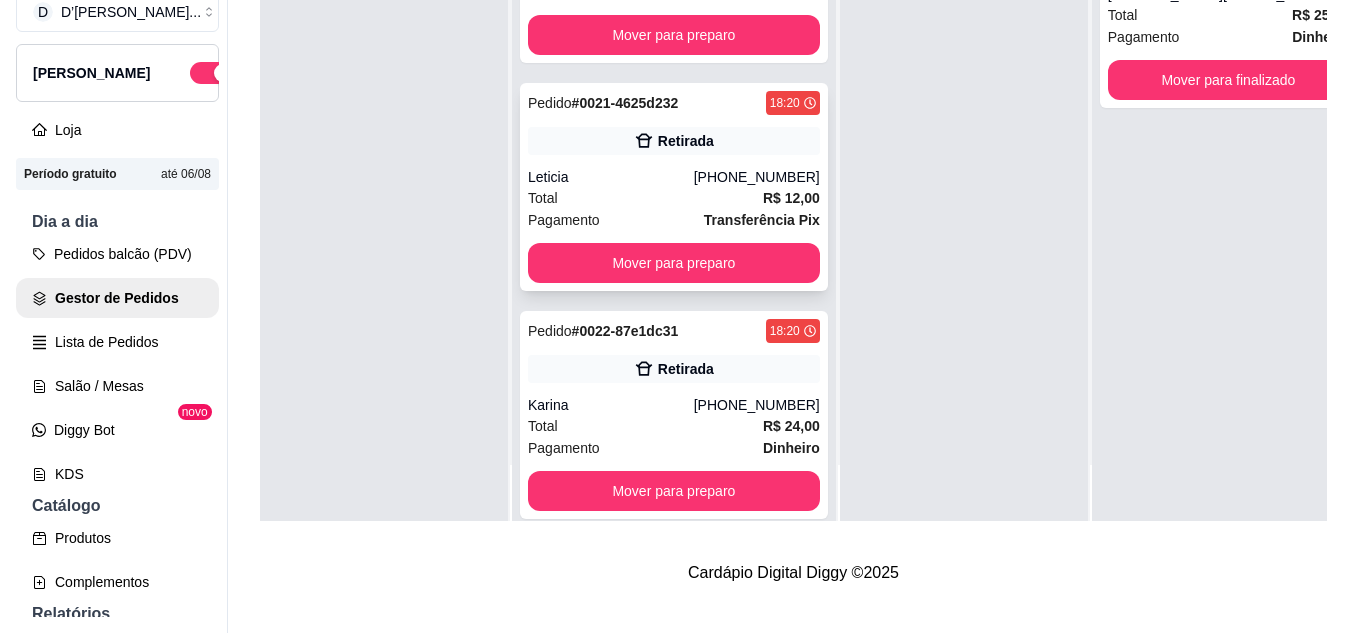 scroll, scrollTop: 3559, scrollLeft: 0, axis: vertical 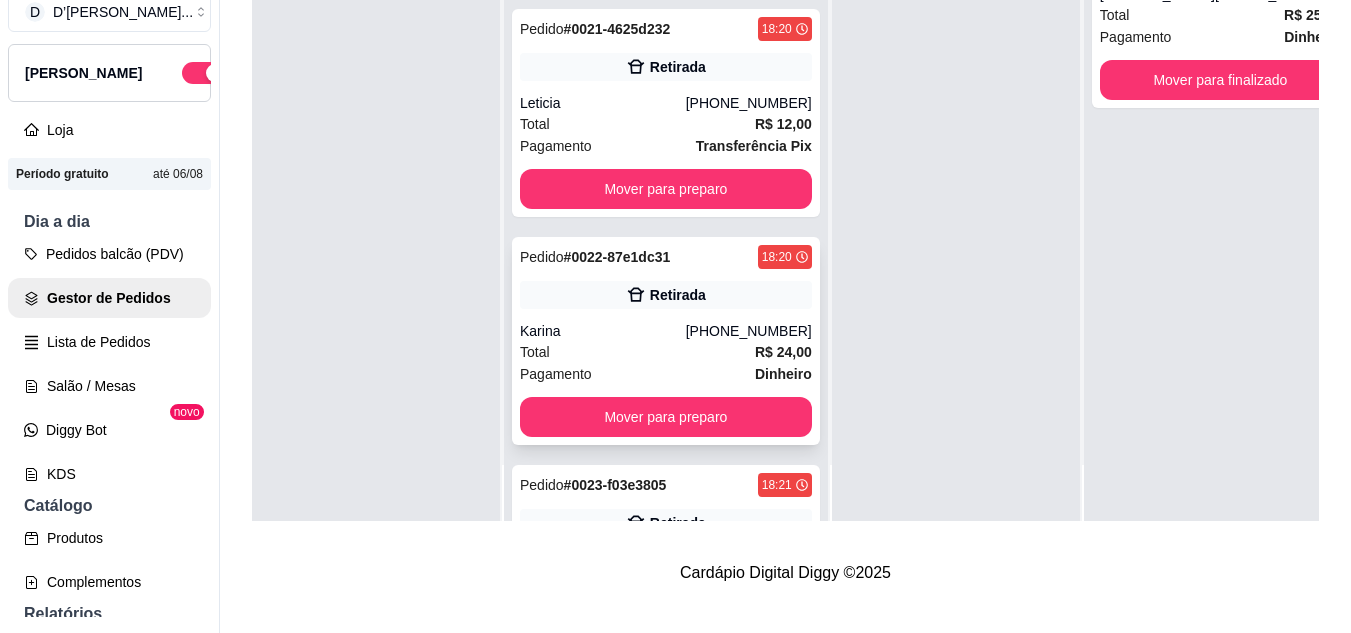 click on "Total R$ 24,00" at bounding box center (666, 352) 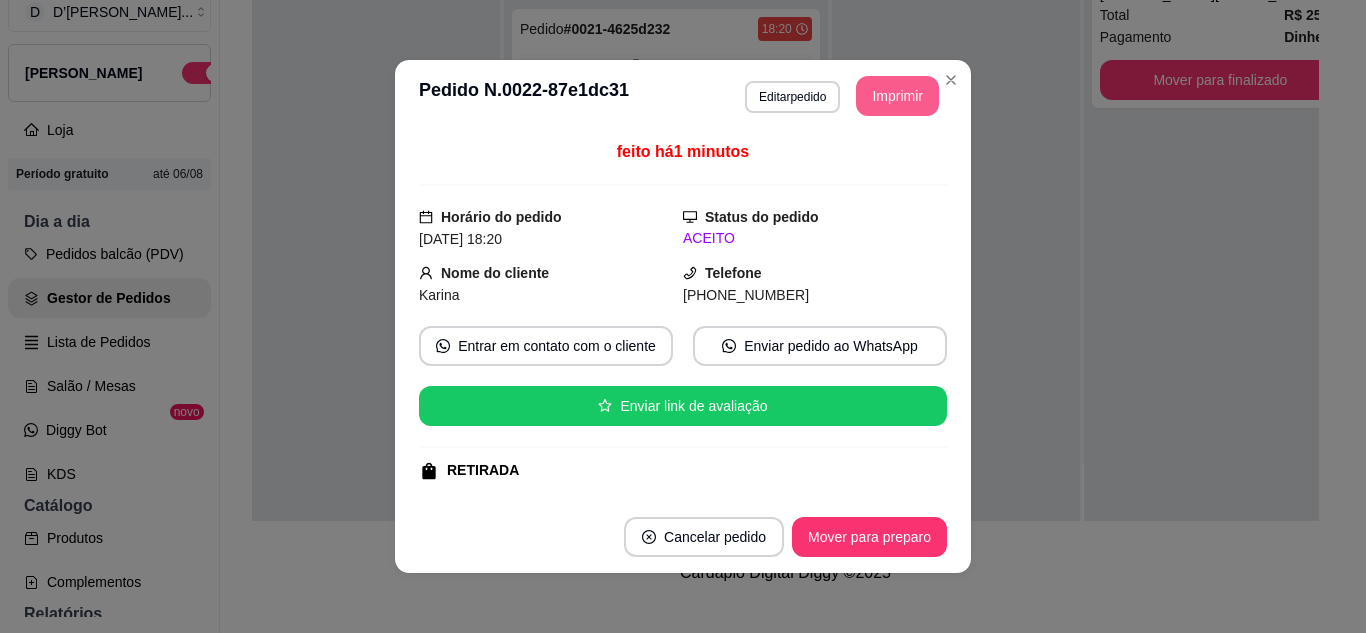 click on "Imprimir" at bounding box center [897, 96] 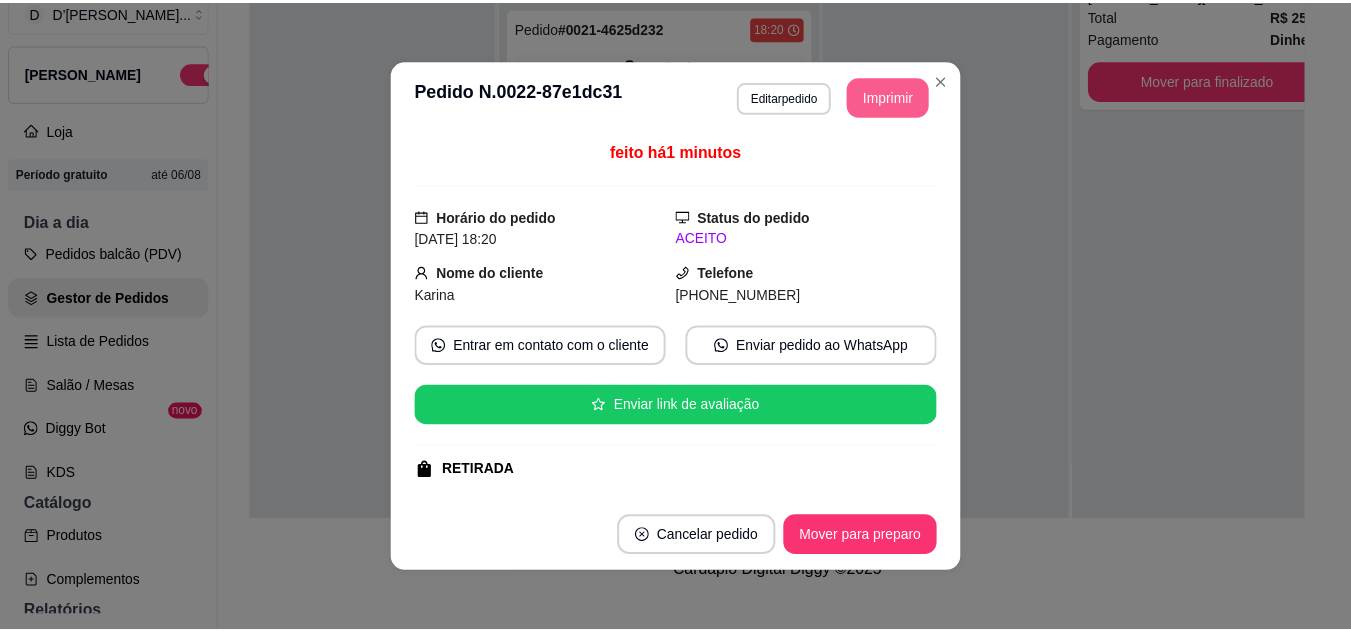 scroll, scrollTop: 0, scrollLeft: 0, axis: both 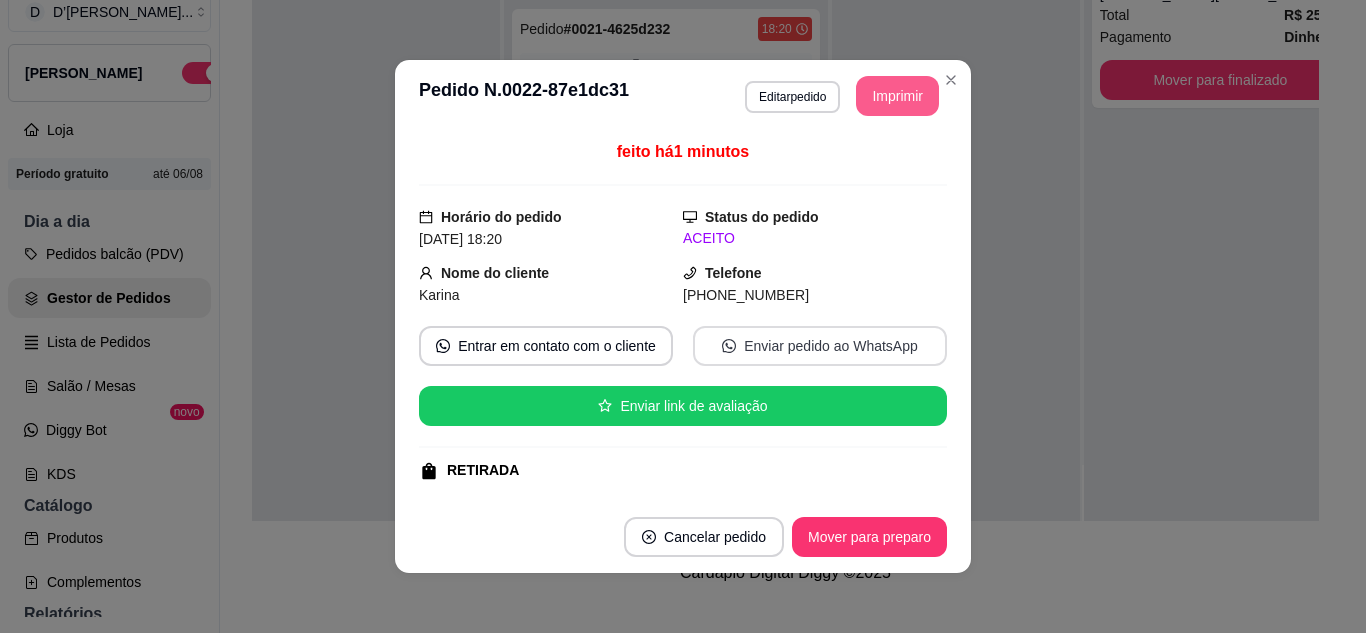 click on "Enviar pedido ao WhatsApp" at bounding box center [820, 346] 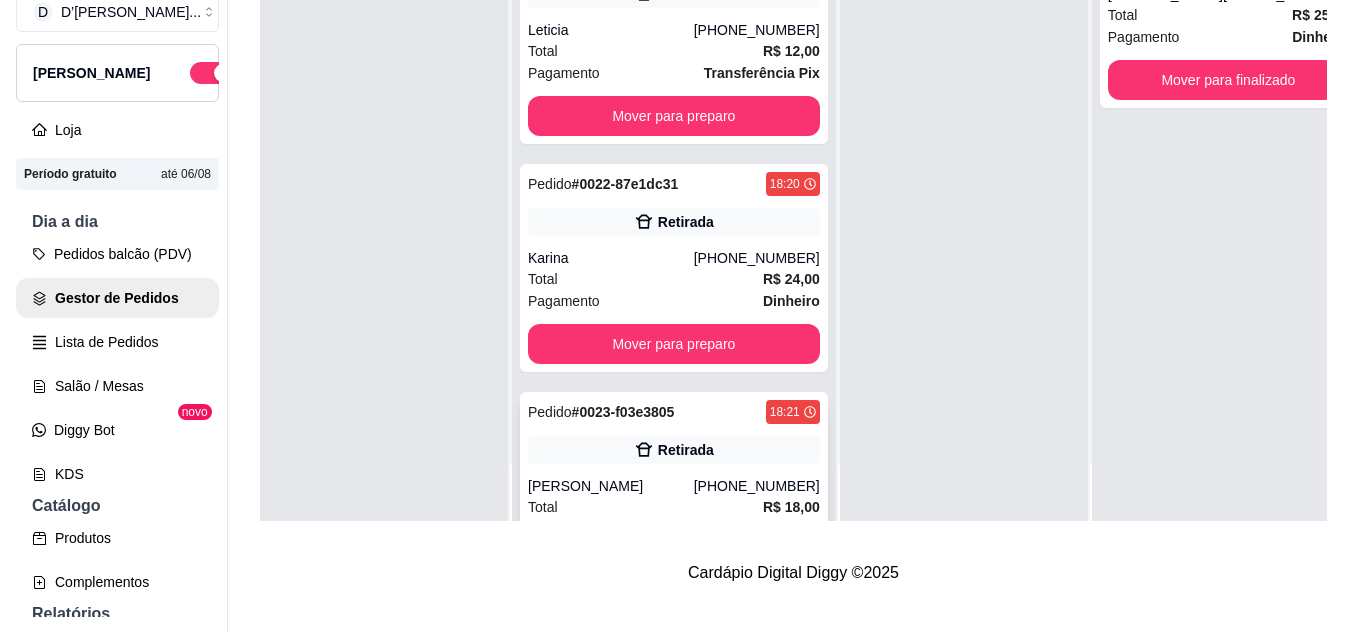scroll, scrollTop: 3759, scrollLeft: 0, axis: vertical 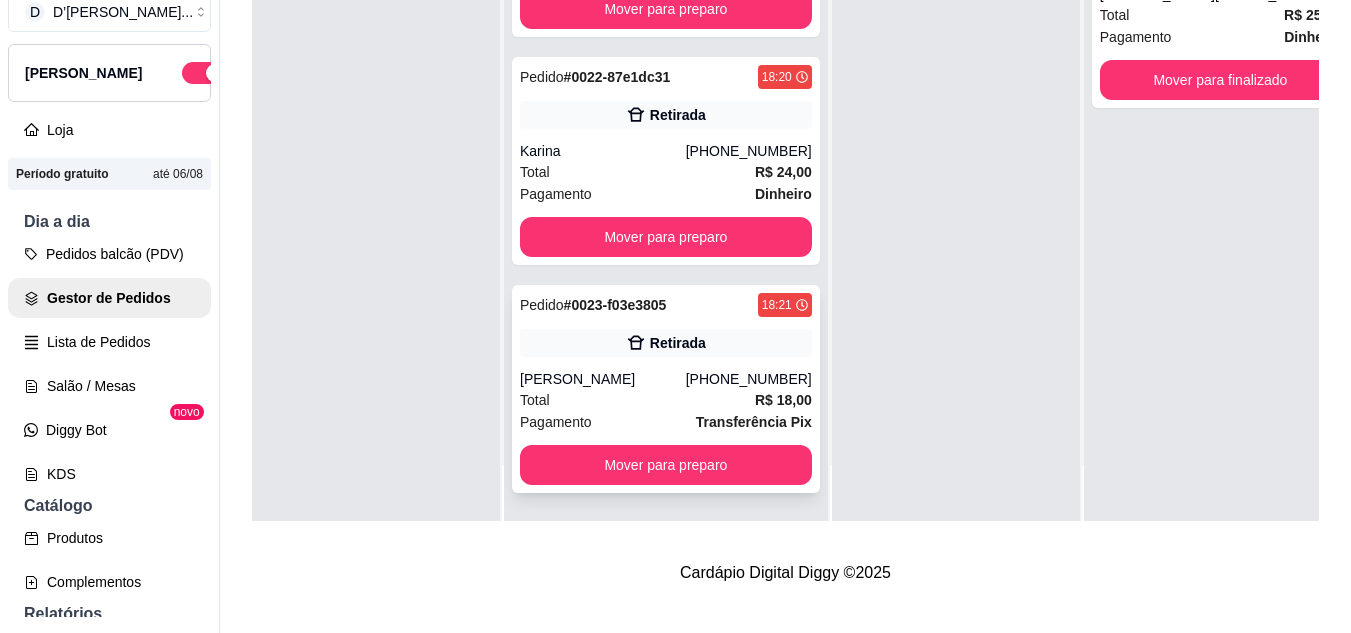click on "Total R$ 18,00" at bounding box center (666, 400) 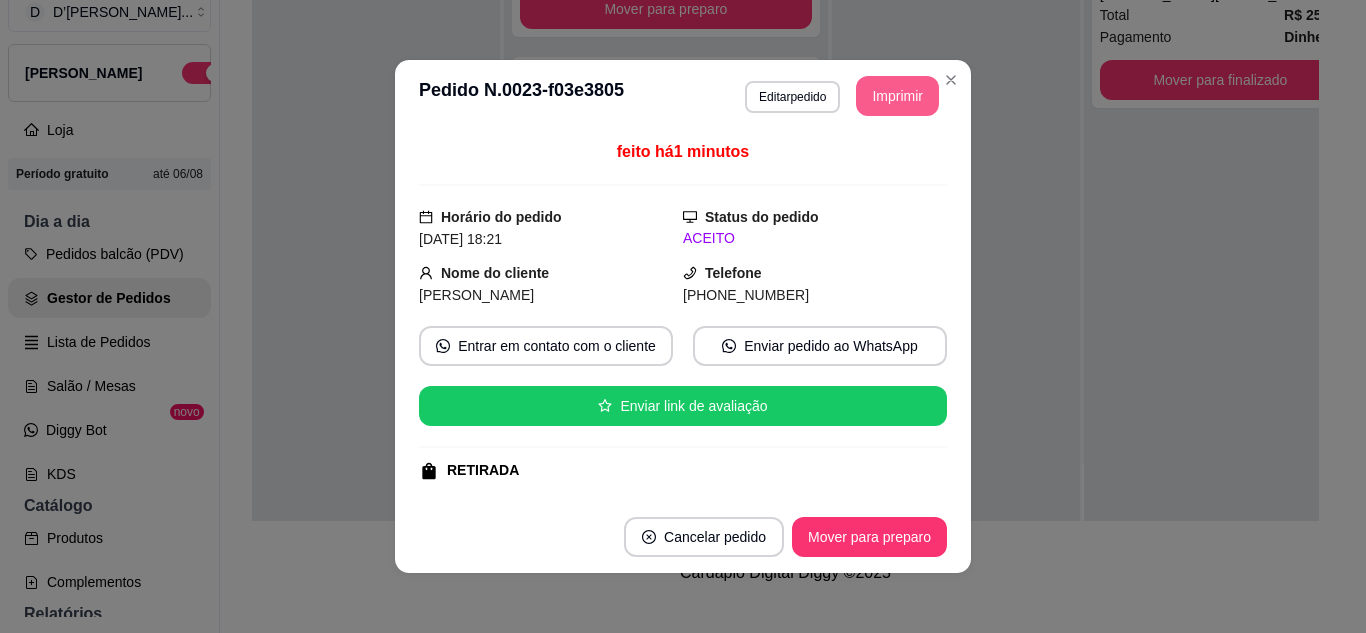 click on "Imprimir" at bounding box center (897, 96) 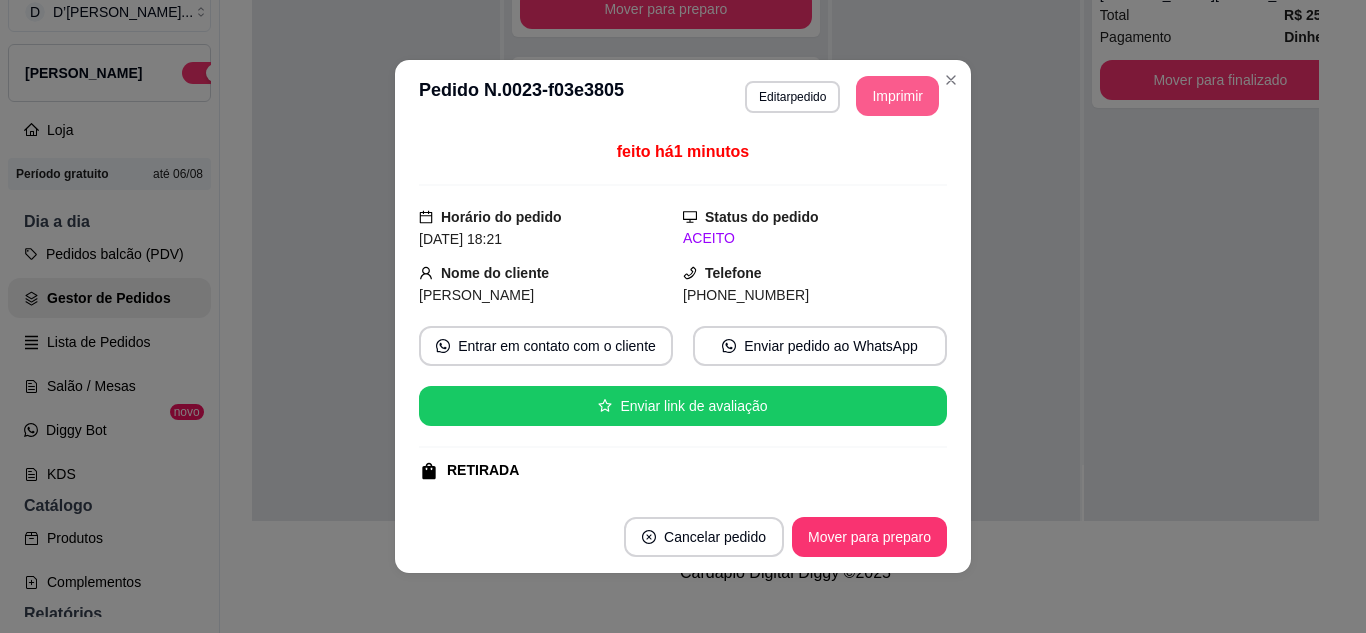 scroll, scrollTop: 0, scrollLeft: 0, axis: both 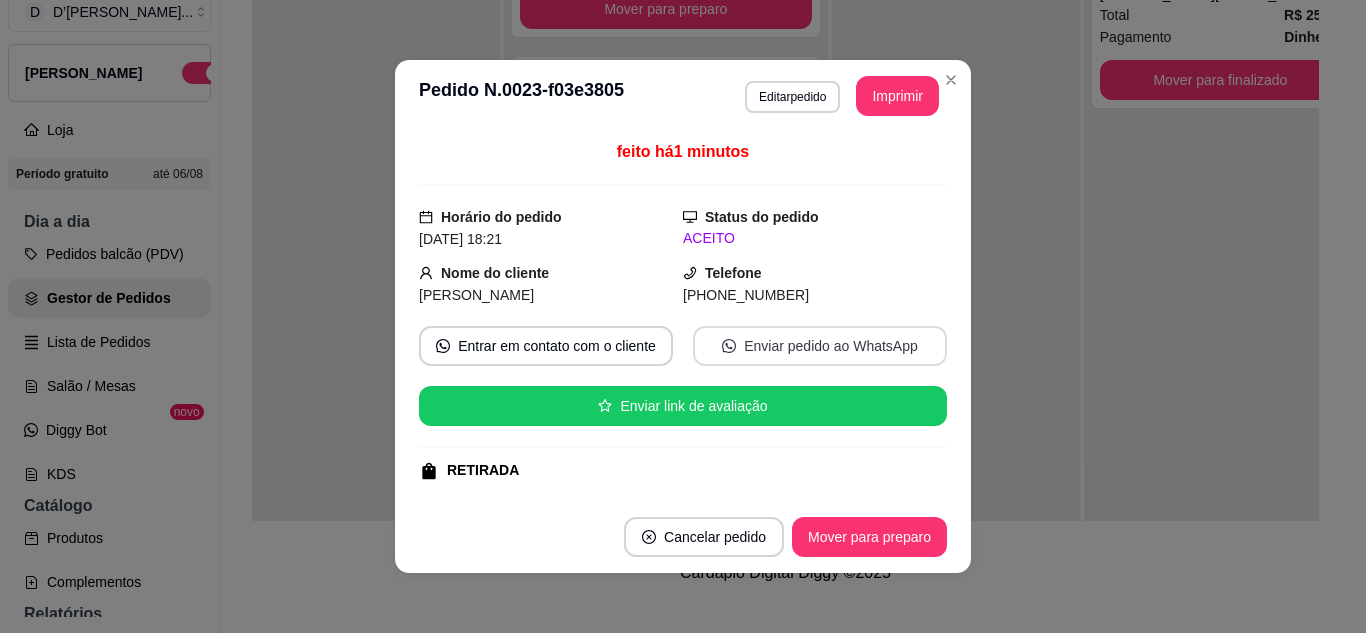 click on "Enviar pedido ao WhatsApp" at bounding box center (820, 346) 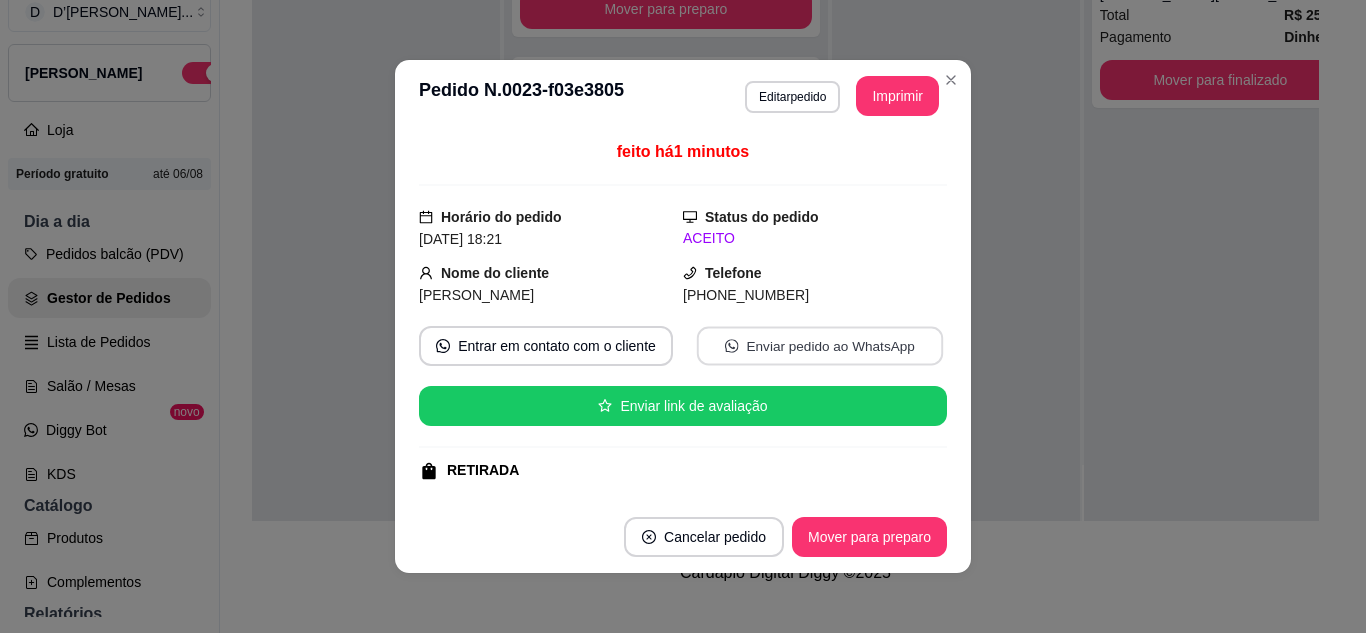 click on "Enviar pedido ao WhatsApp" at bounding box center (820, 346) 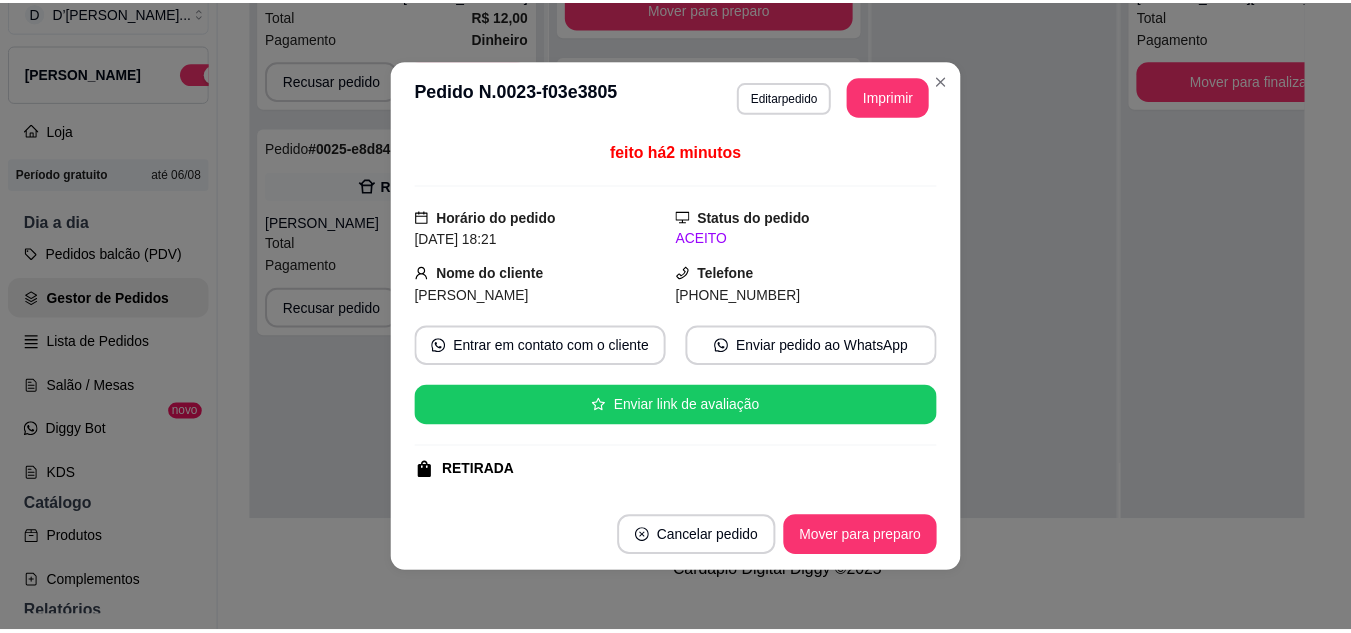 scroll, scrollTop: 4043, scrollLeft: 0, axis: vertical 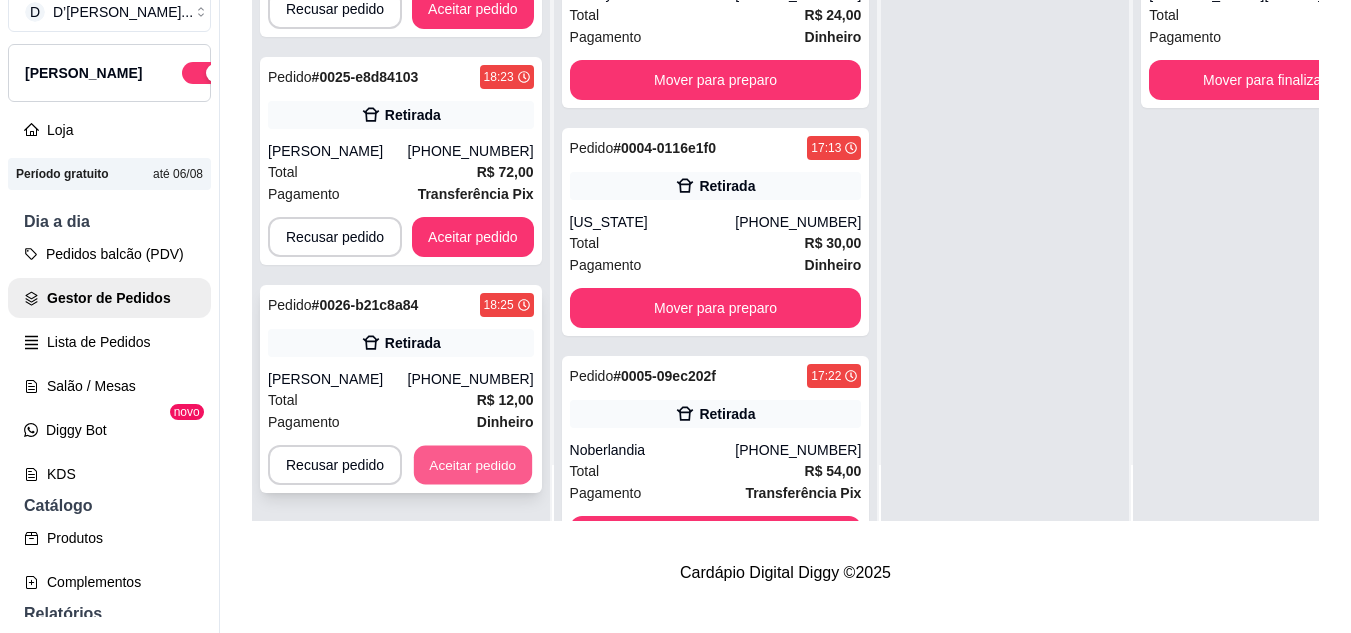 click on "Aceitar pedido" at bounding box center [473, 465] 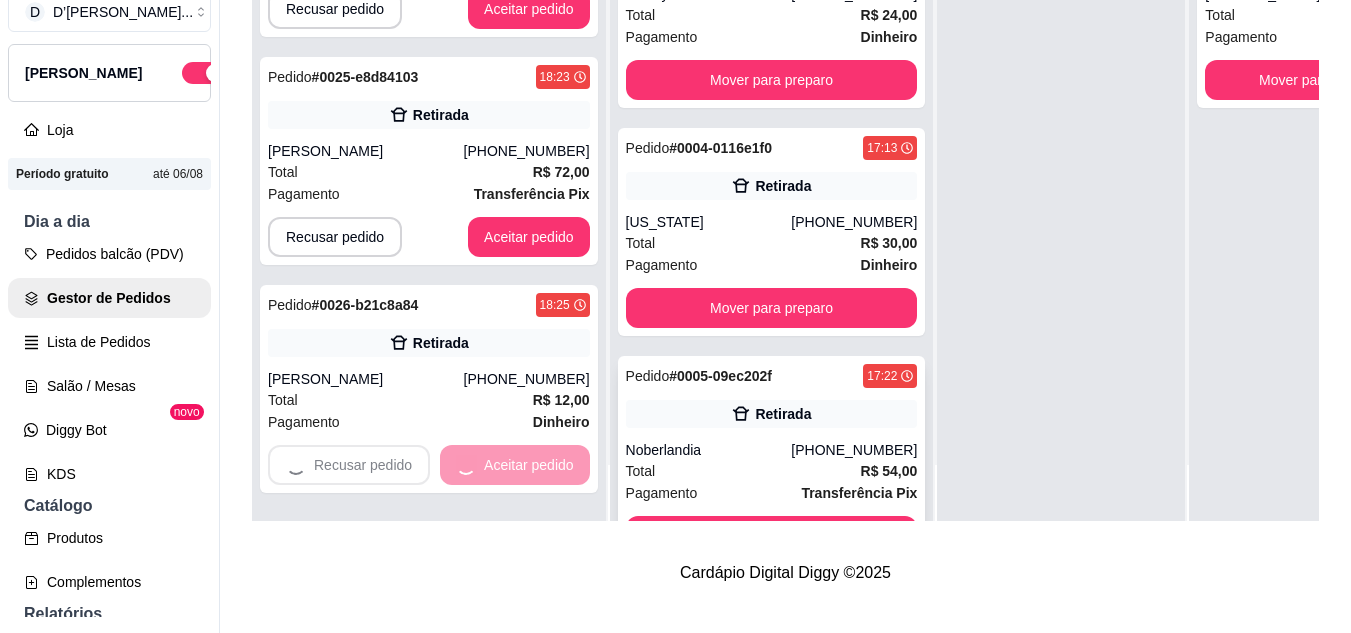 scroll, scrollTop: 0, scrollLeft: 0, axis: both 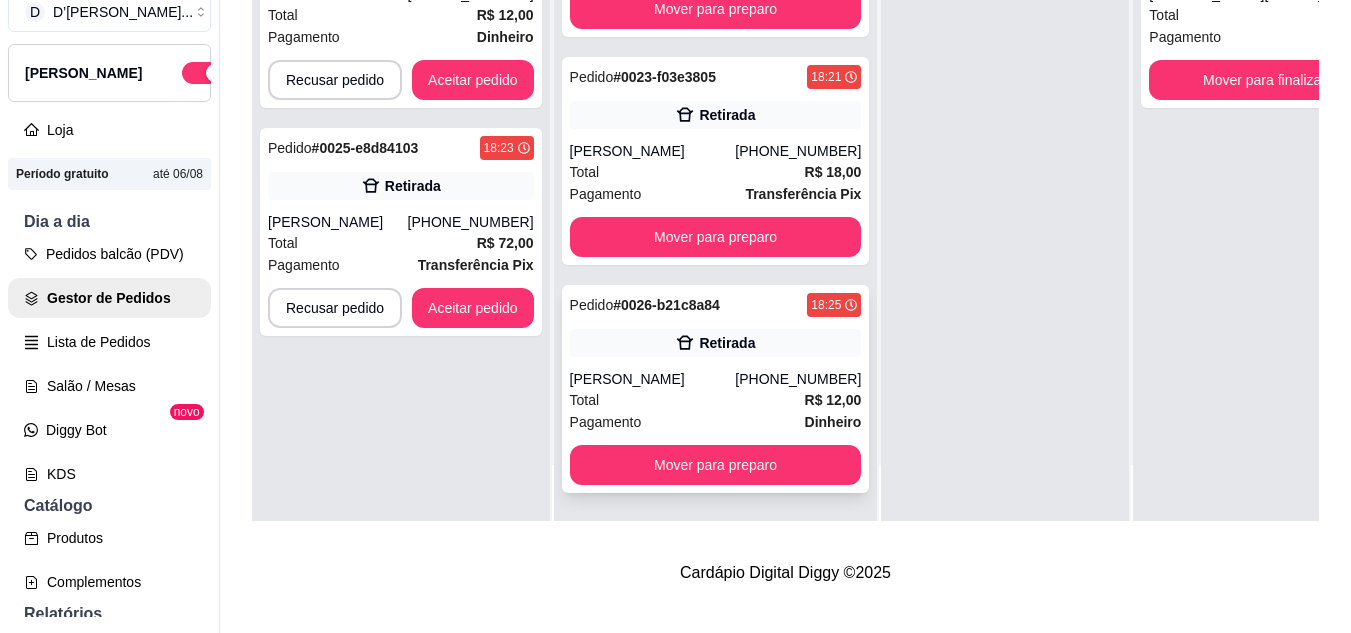 click on "[PHONE_NUMBER]" at bounding box center [798, 379] 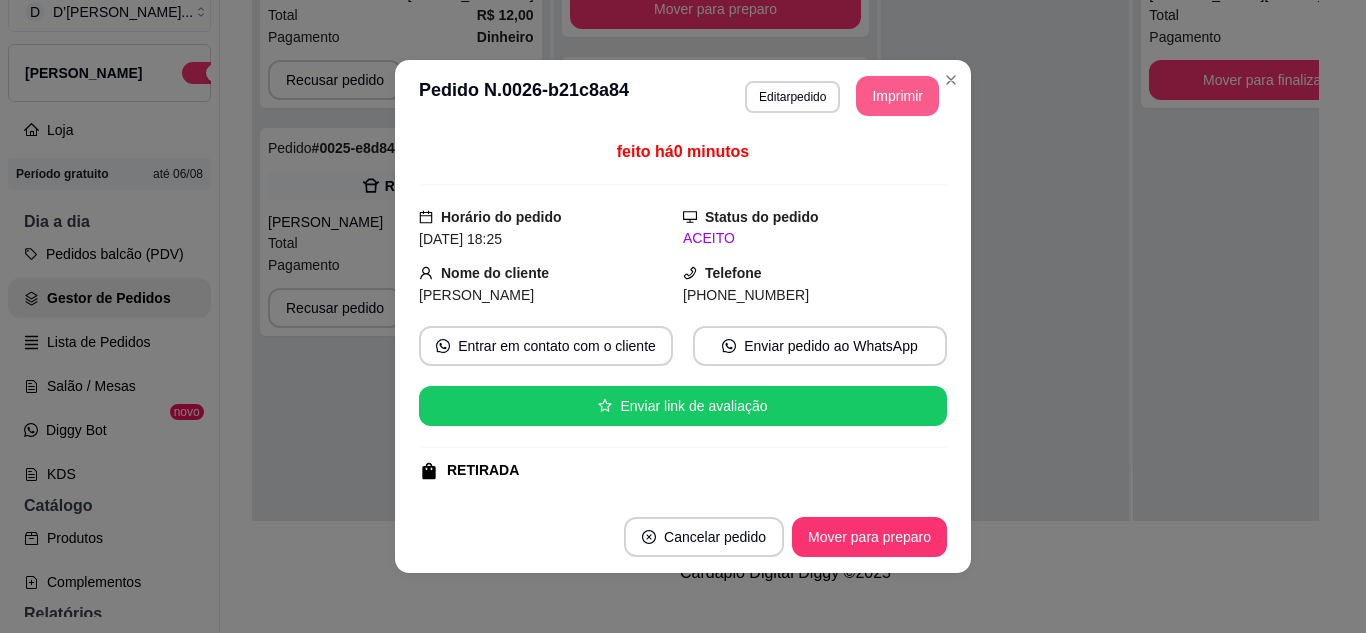 click on "Imprimir" at bounding box center [897, 96] 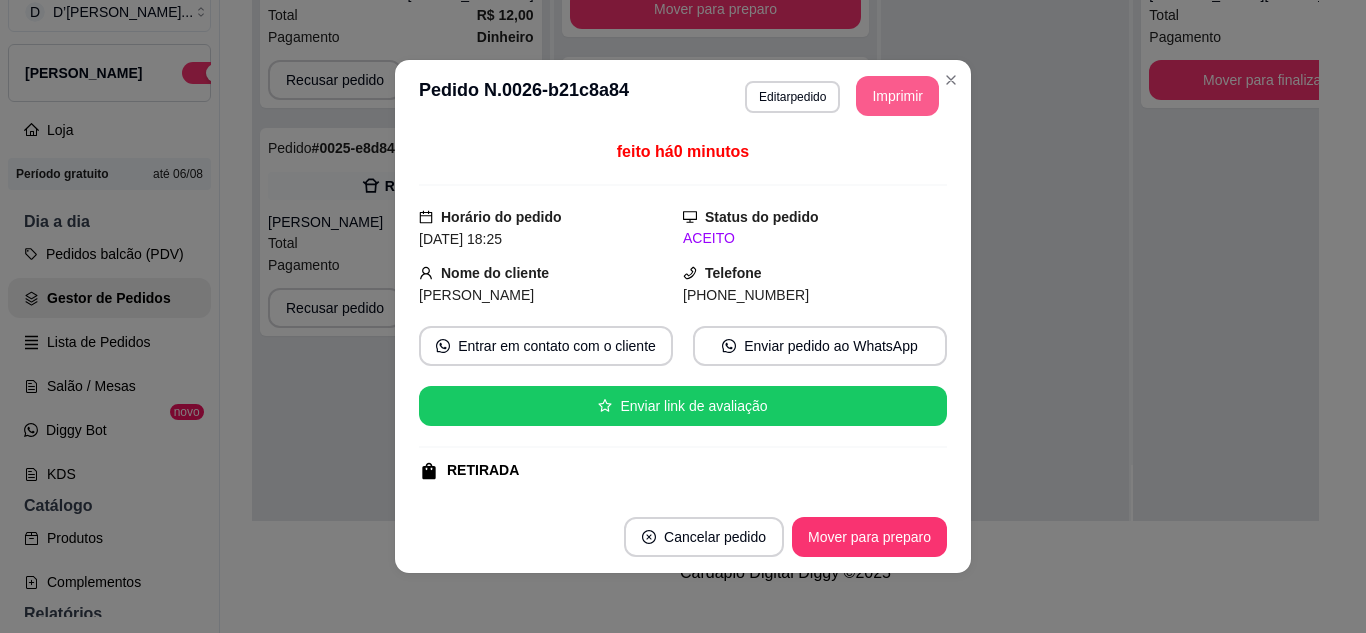 scroll, scrollTop: 0, scrollLeft: 0, axis: both 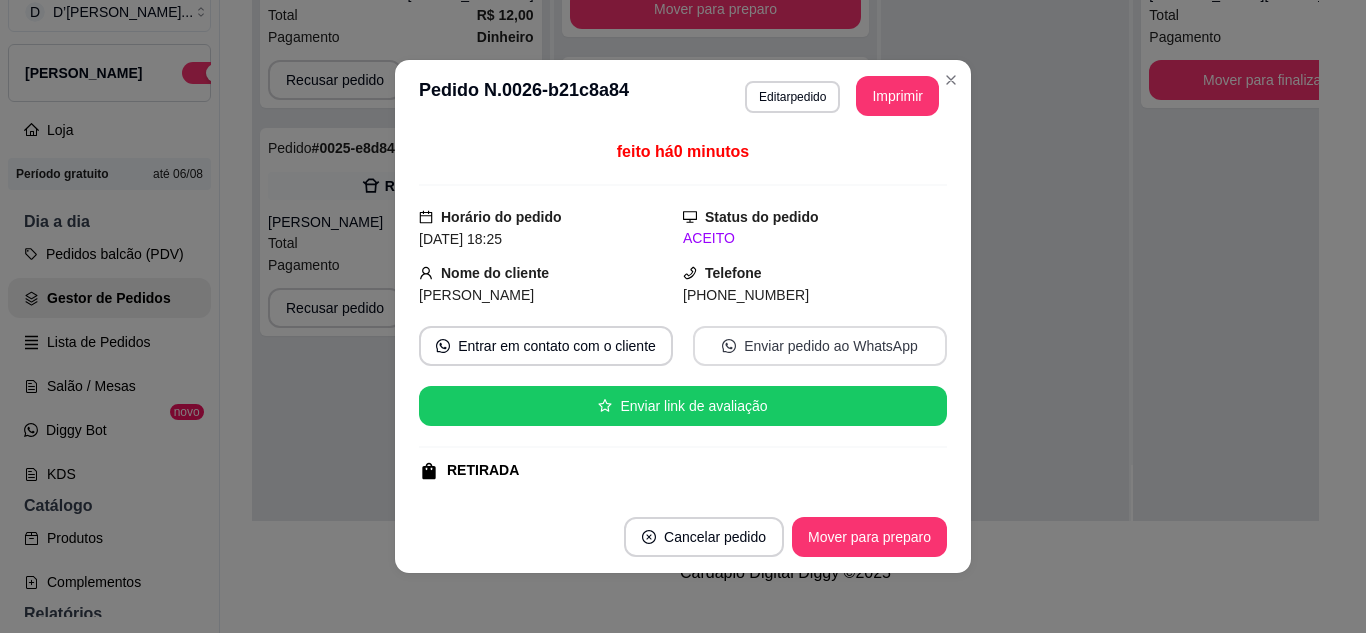 click on "Enviar pedido ao WhatsApp" at bounding box center (820, 346) 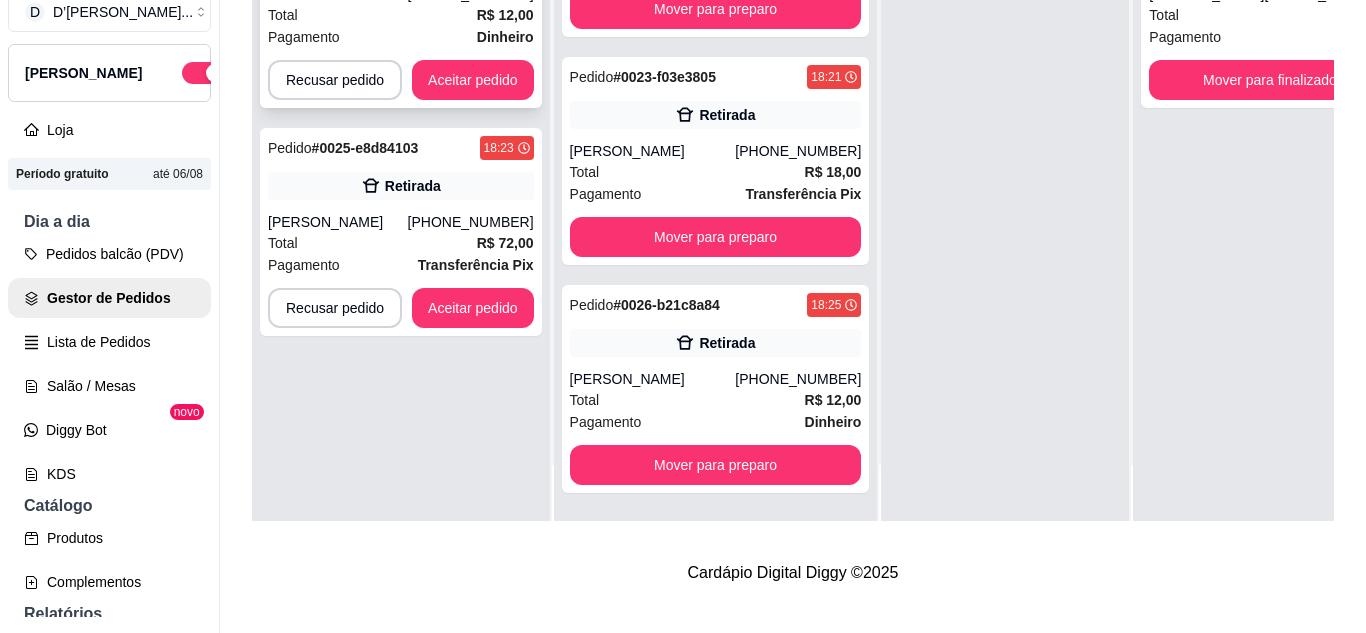 click on "[PHONE_NUMBER]" at bounding box center [471, -6] 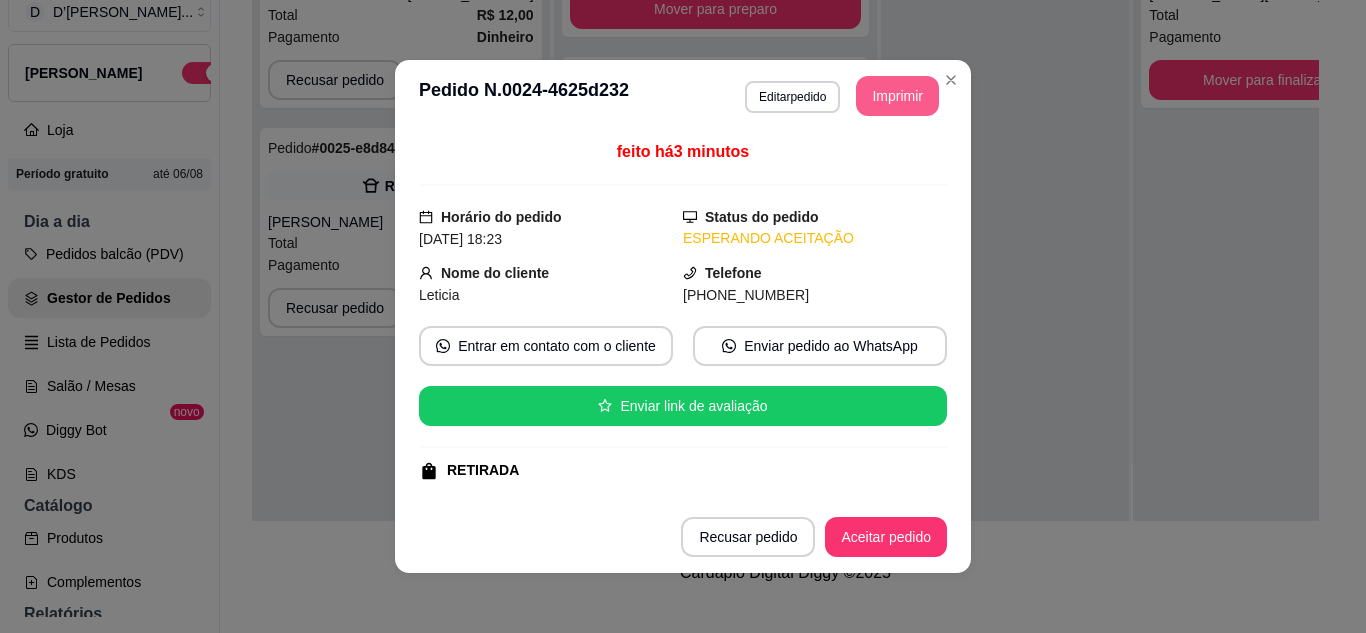 click on "Imprimir" at bounding box center (897, 96) 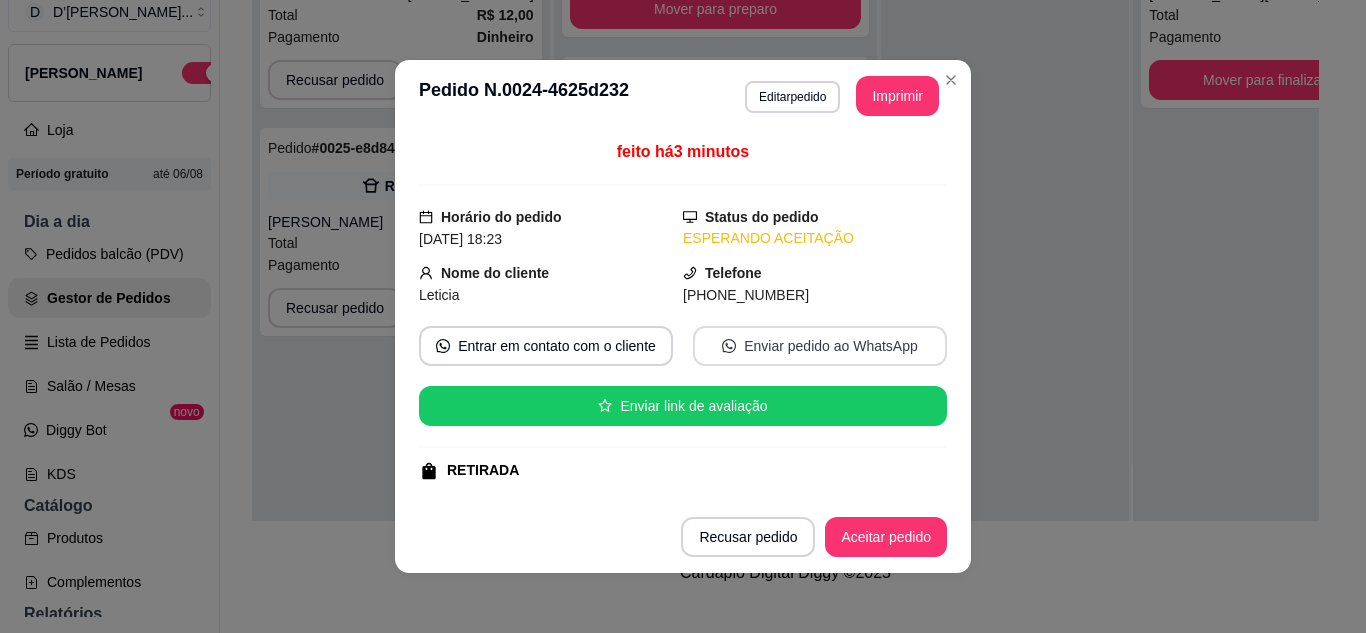 click on "Enviar pedido ao WhatsApp" at bounding box center (820, 346) 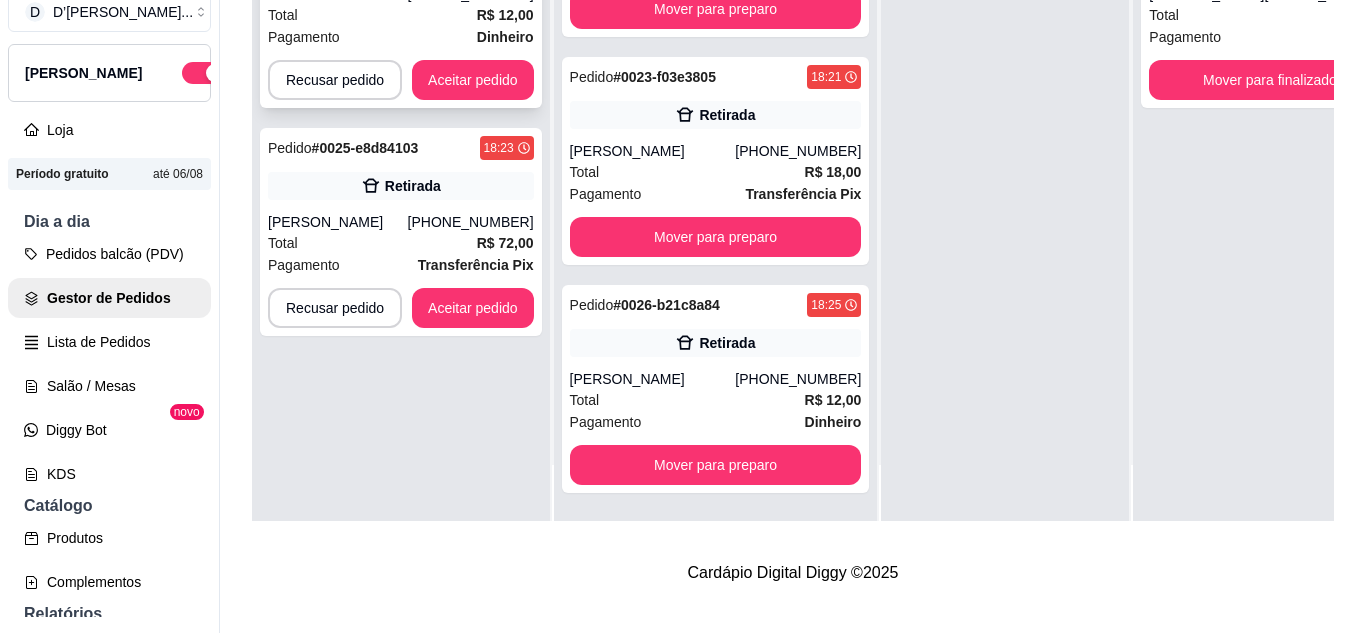click on "R$ 12,00" at bounding box center (505, 15) 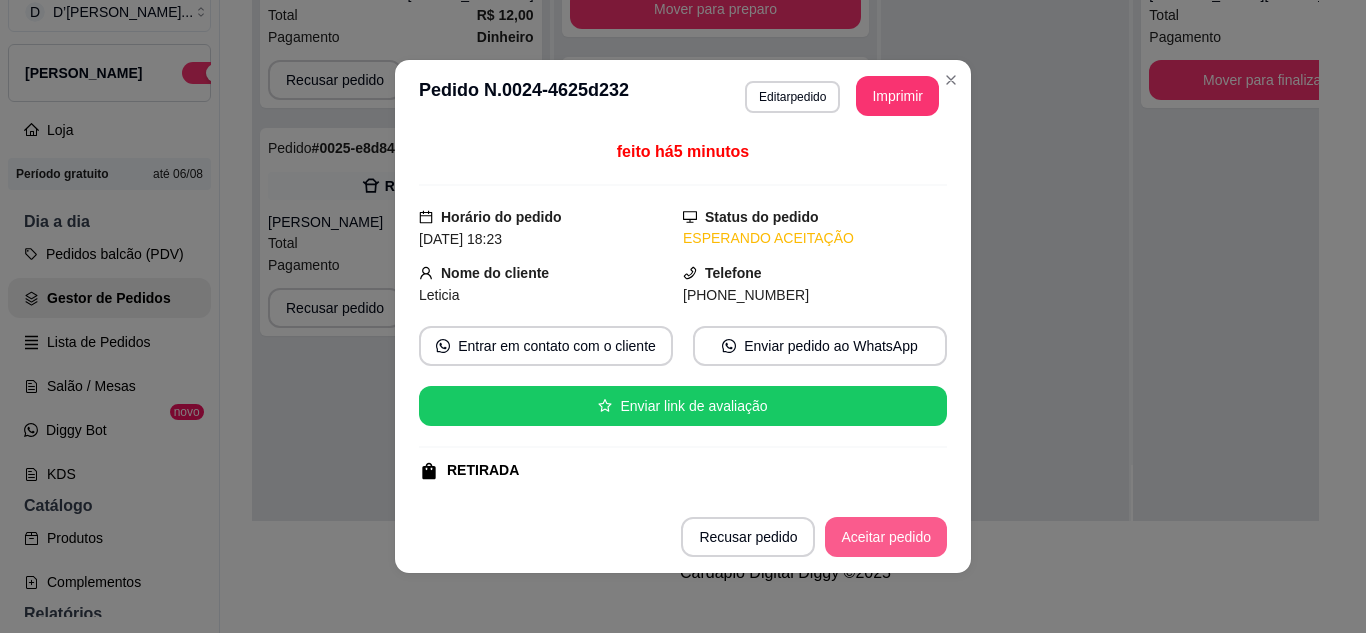 click on "Aceitar pedido" at bounding box center (886, 537) 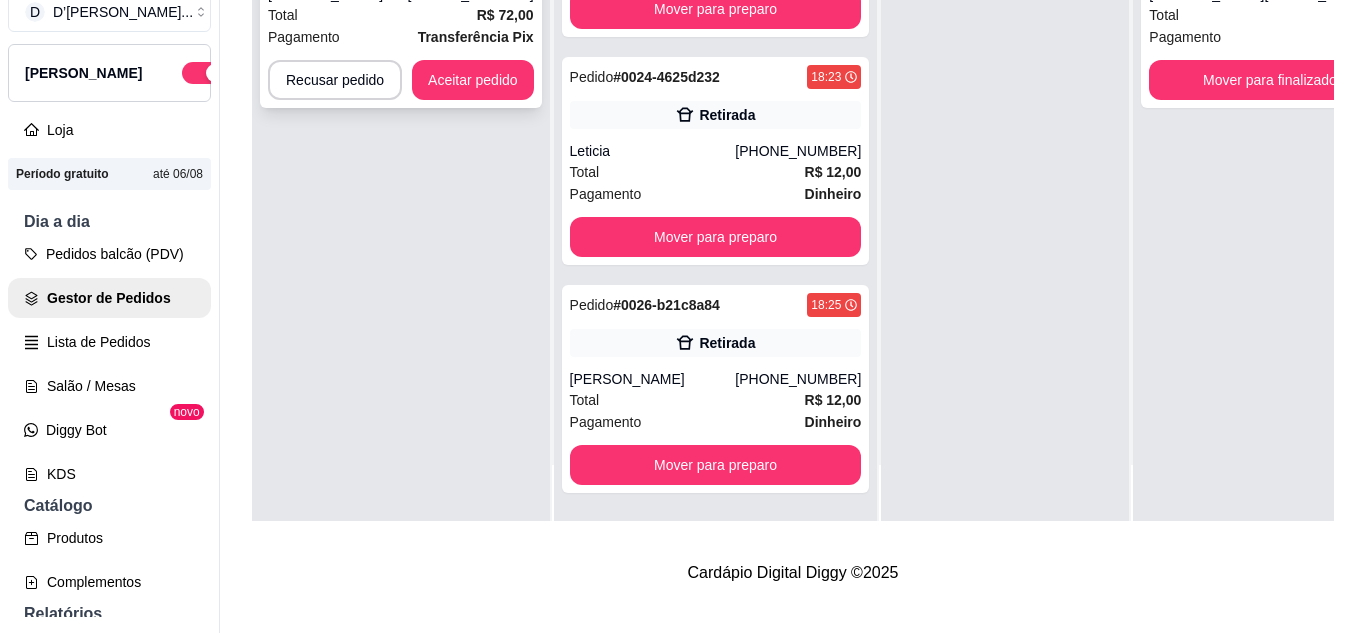 click on "Transferência Pix" at bounding box center [476, 37] 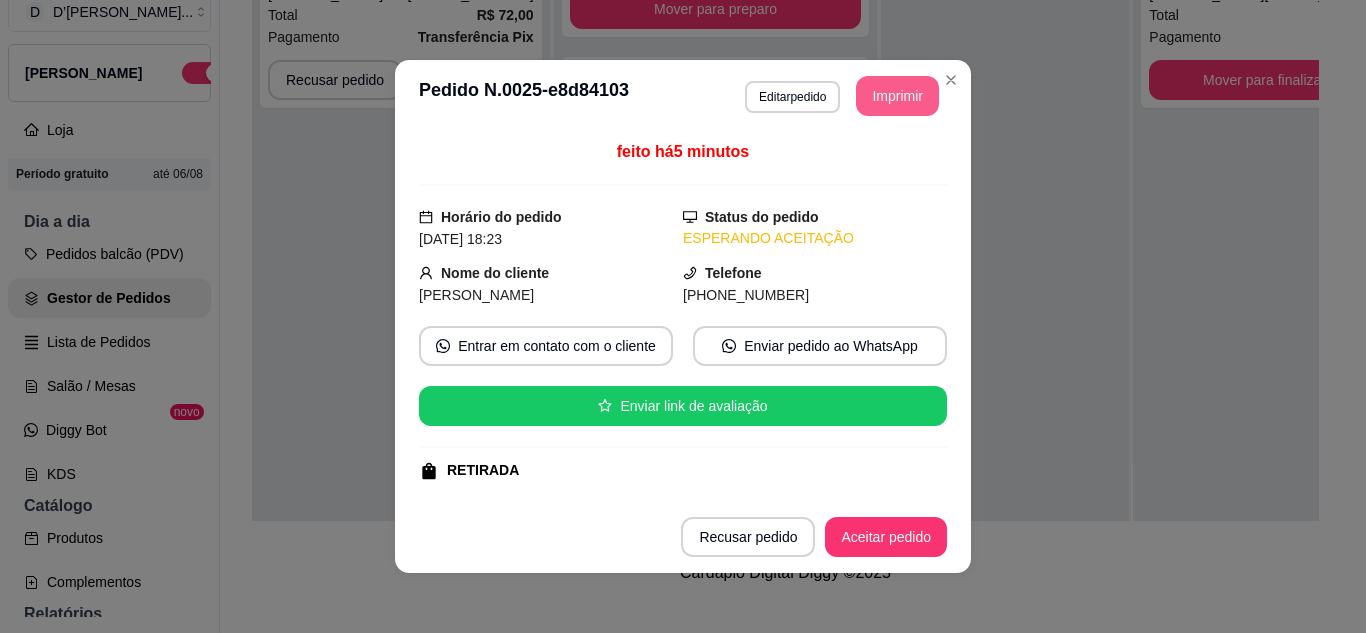 click on "Imprimir" at bounding box center (897, 96) 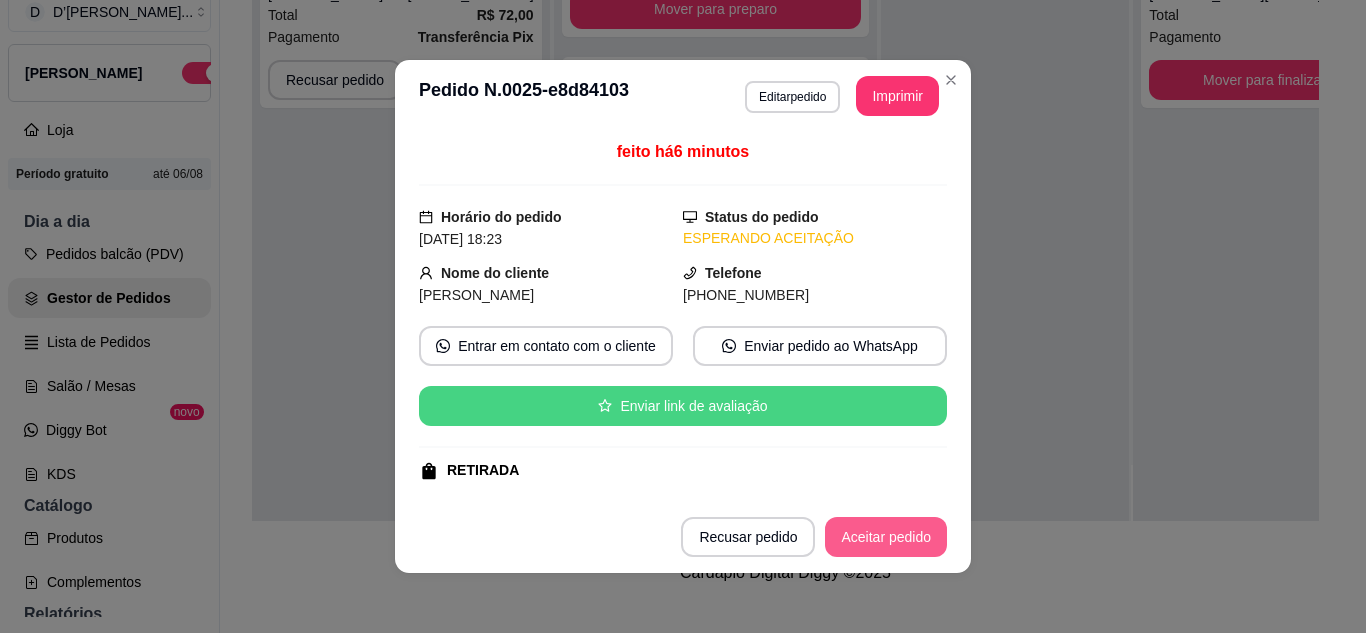 click on "Aceitar pedido" at bounding box center (886, 537) 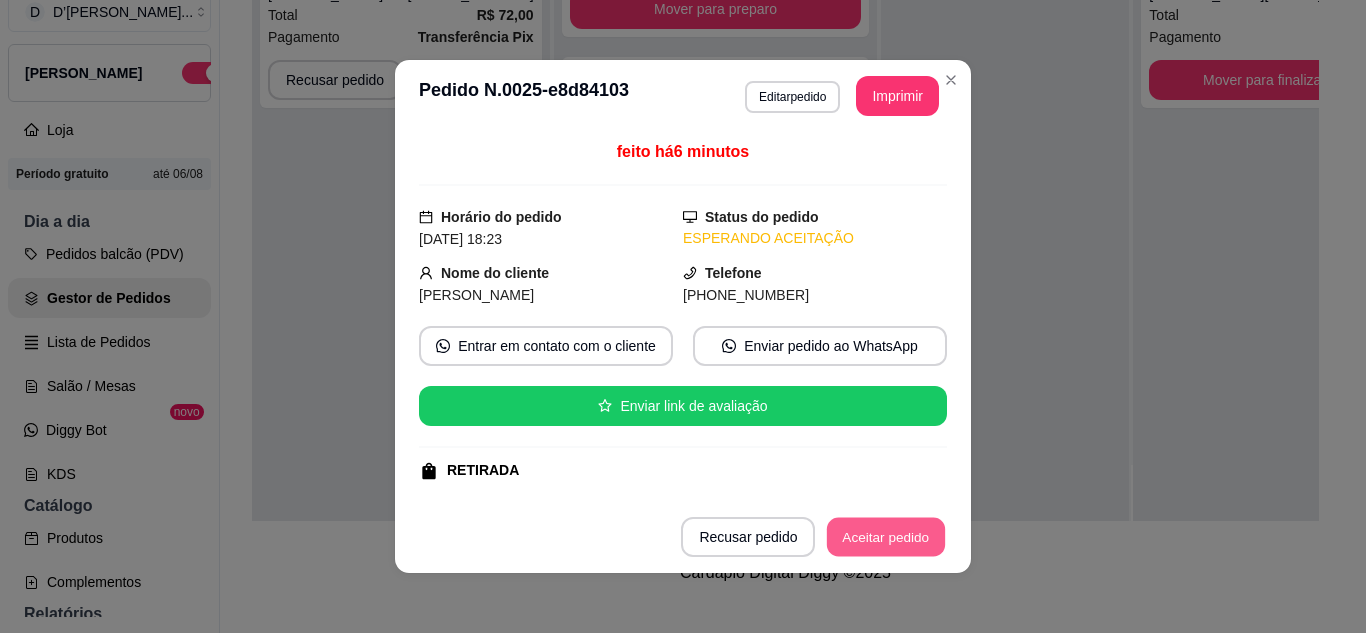 click on "Aceitar pedido" at bounding box center (886, 537) 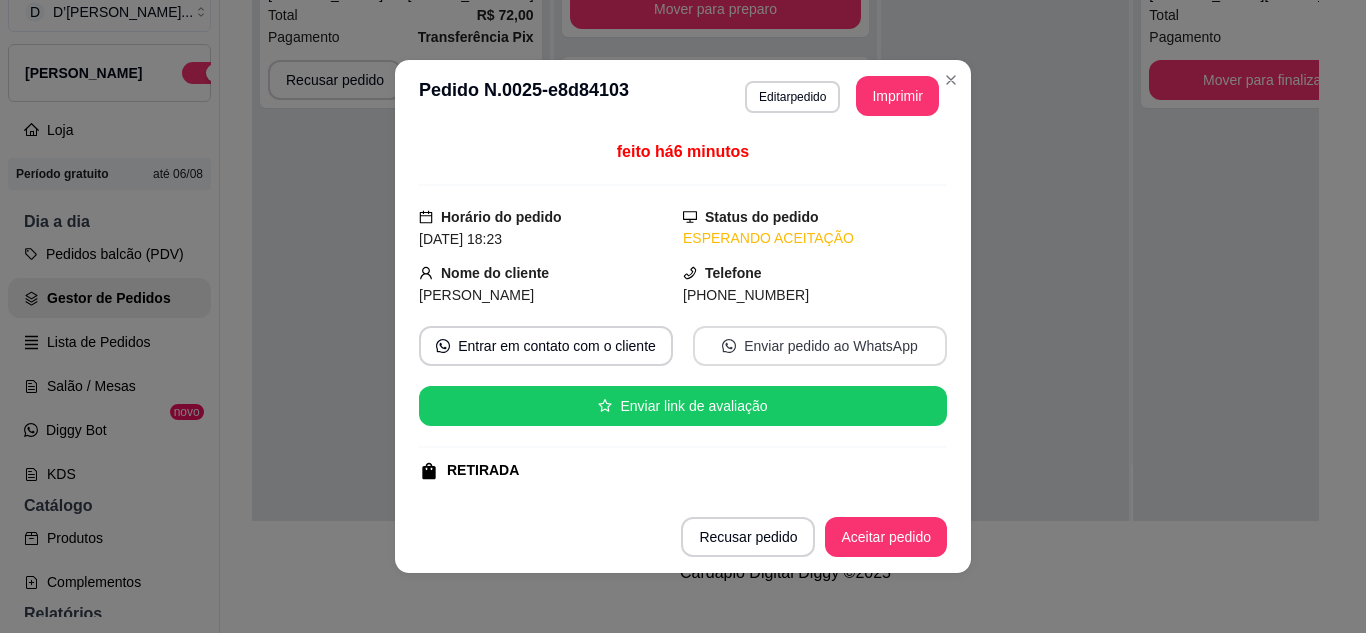 click on "Enviar pedido ao WhatsApp" at bounding box center (820, 346) 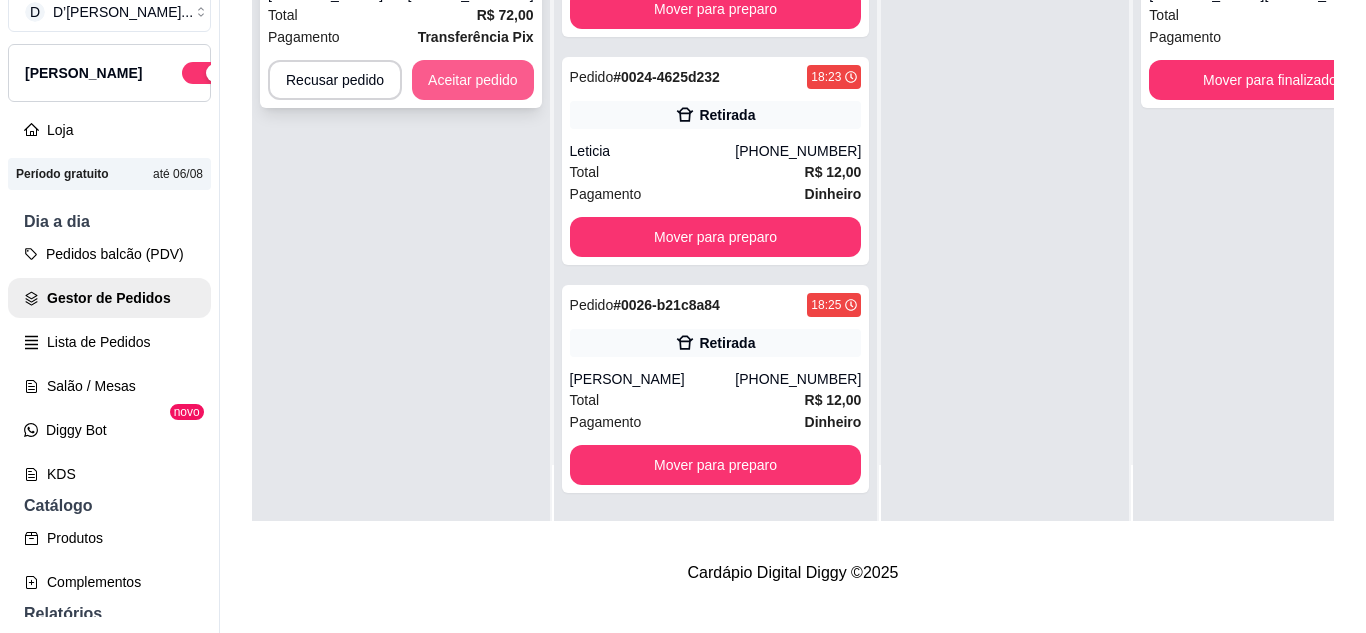 click on "Aceitar pedido" at bounding box center (473, 80) 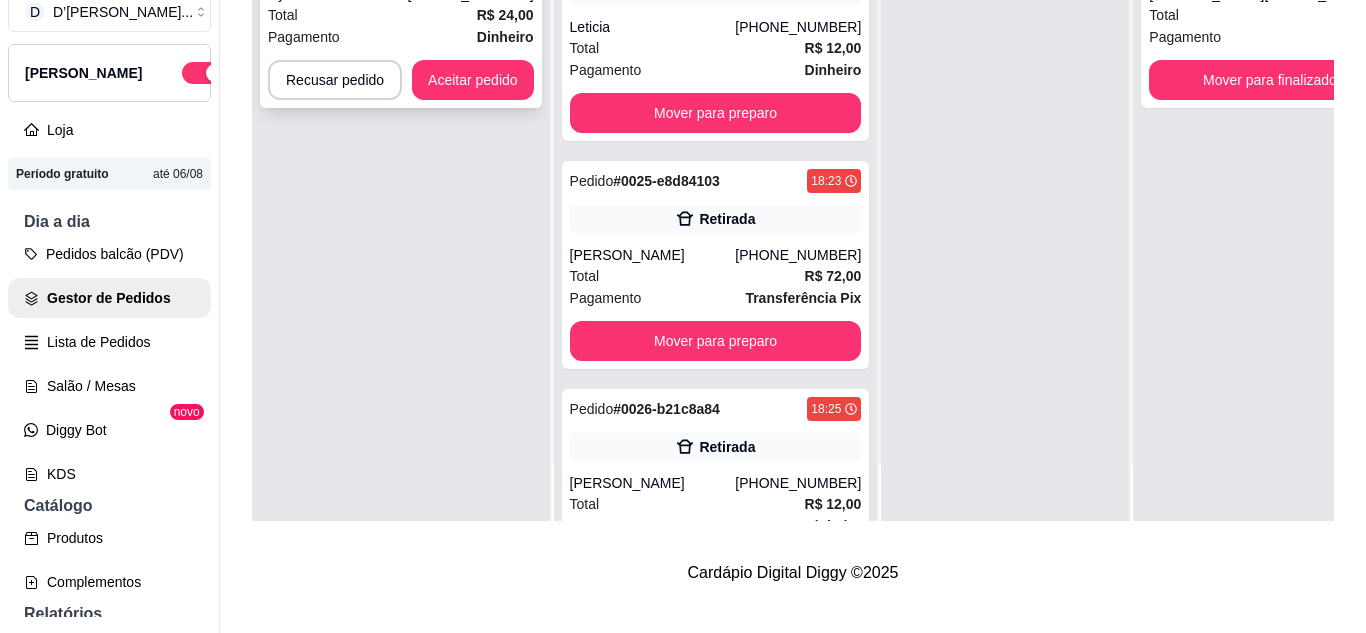 click on "Dyeli Carolina" at bounding box center [338, -6] 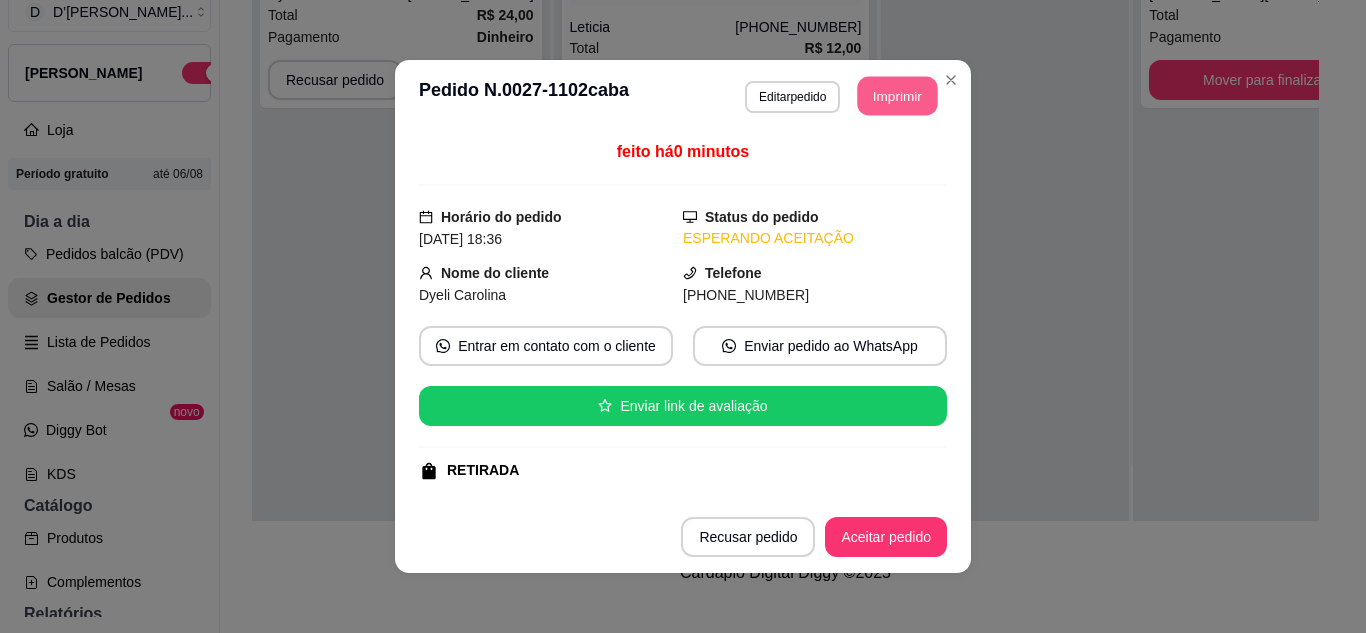 click on "Imprimir" at bounding box center (898, 96) 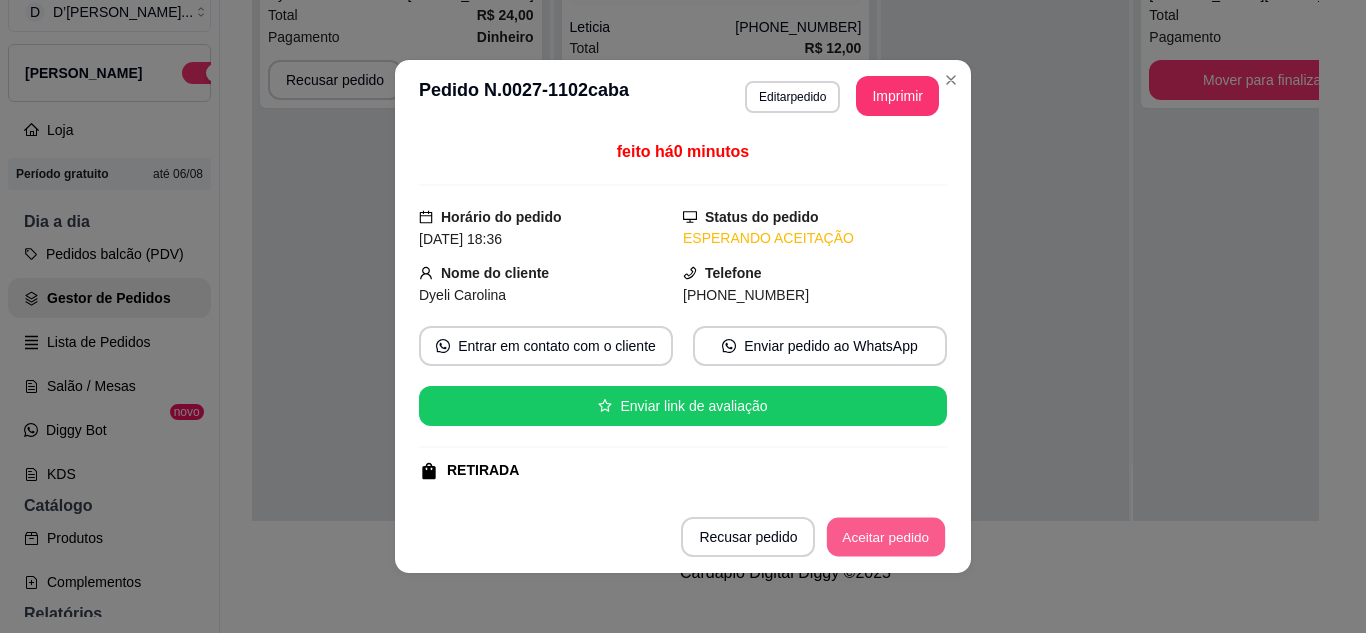click on "Aceitar pedido" at bounding box center [886, 537] 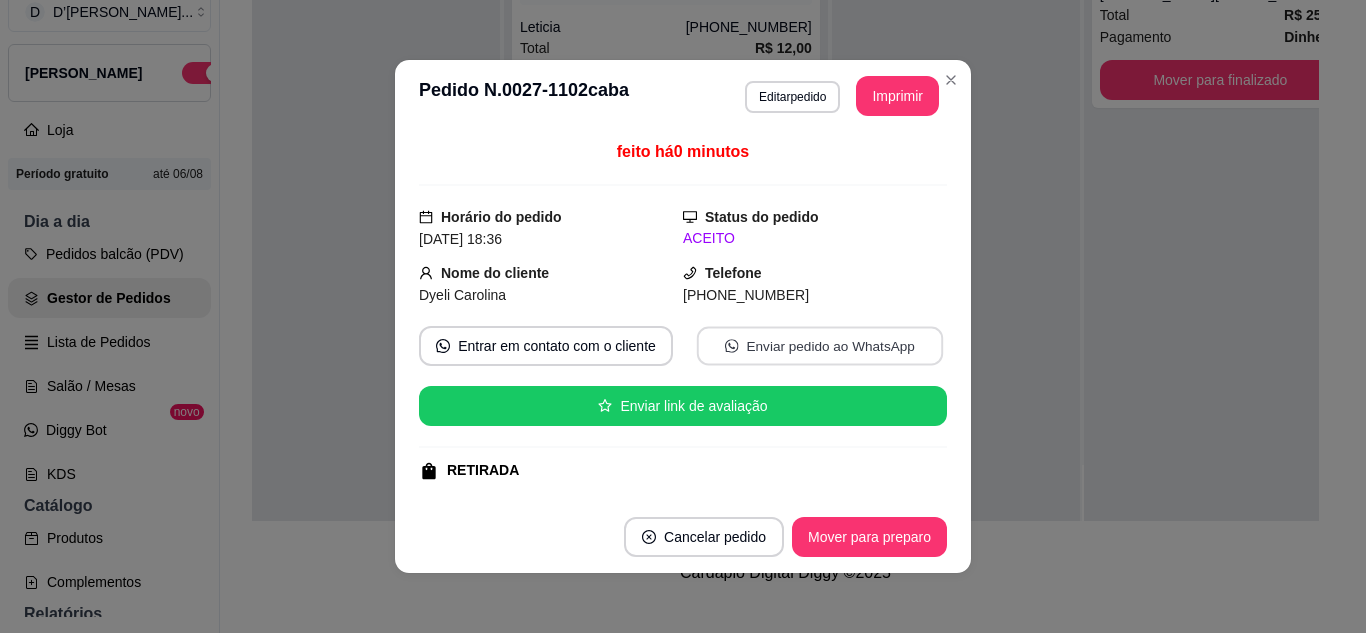 click on "Enviar pedido ao WhatsApp" at bounding box center (820, 346) 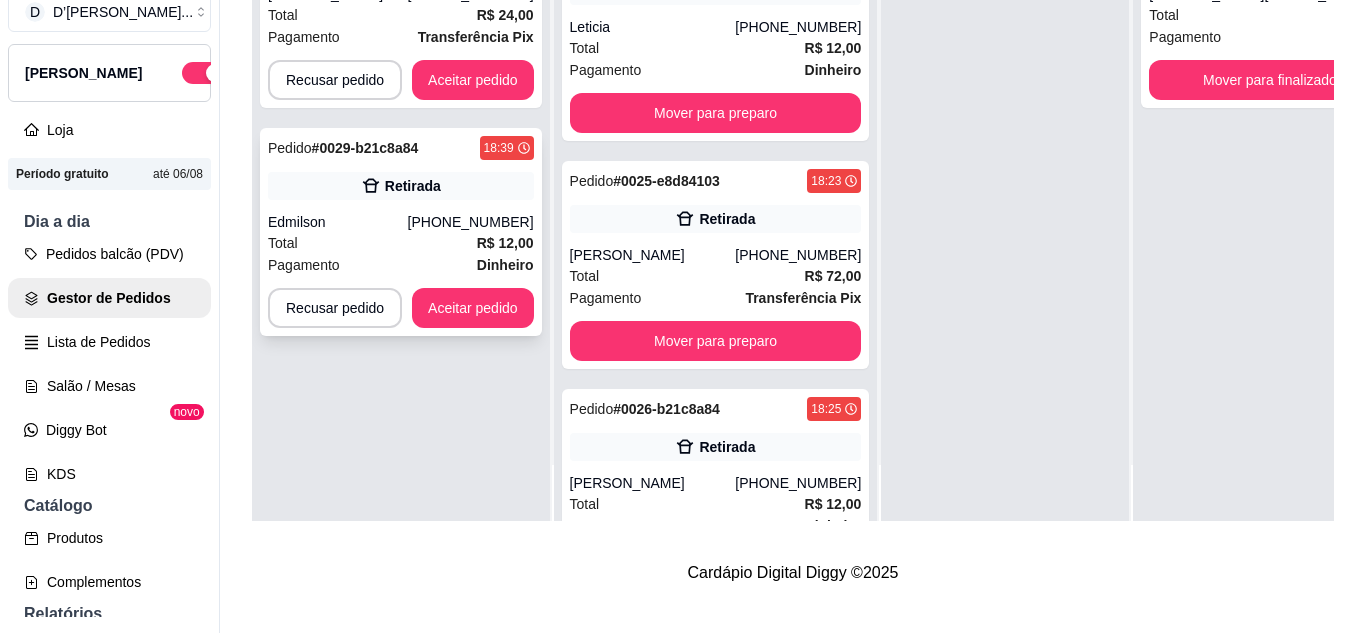 click on "[PHONE_NUMBER]" at bounding box center (471, 222) 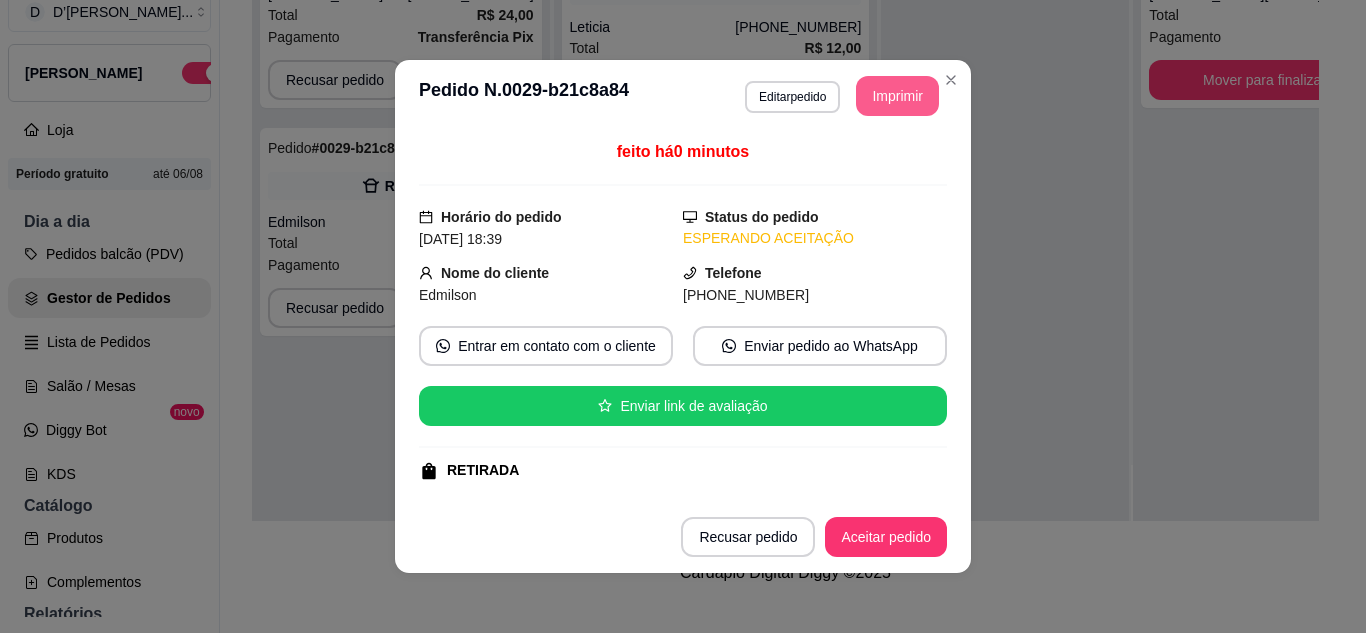 click on "Imprimir" at bounding box center [897, 96] 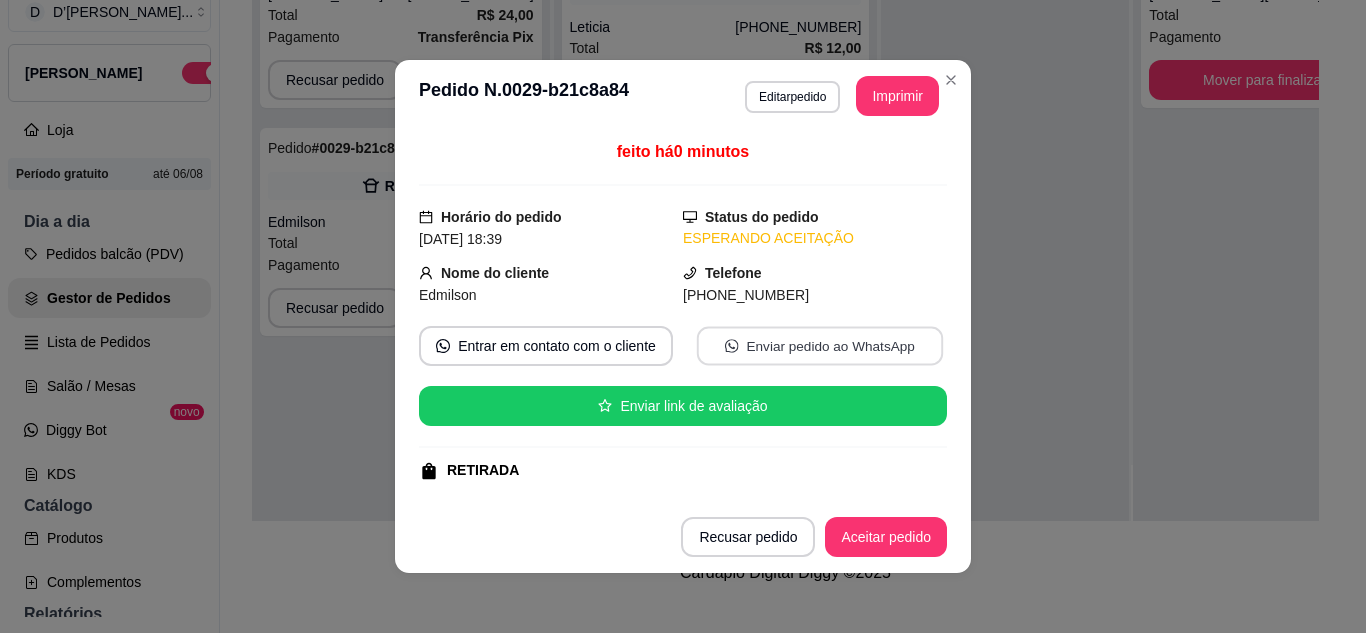 click on "Enviar pedido ao WhatsApp" at bounding box center (820, 346) 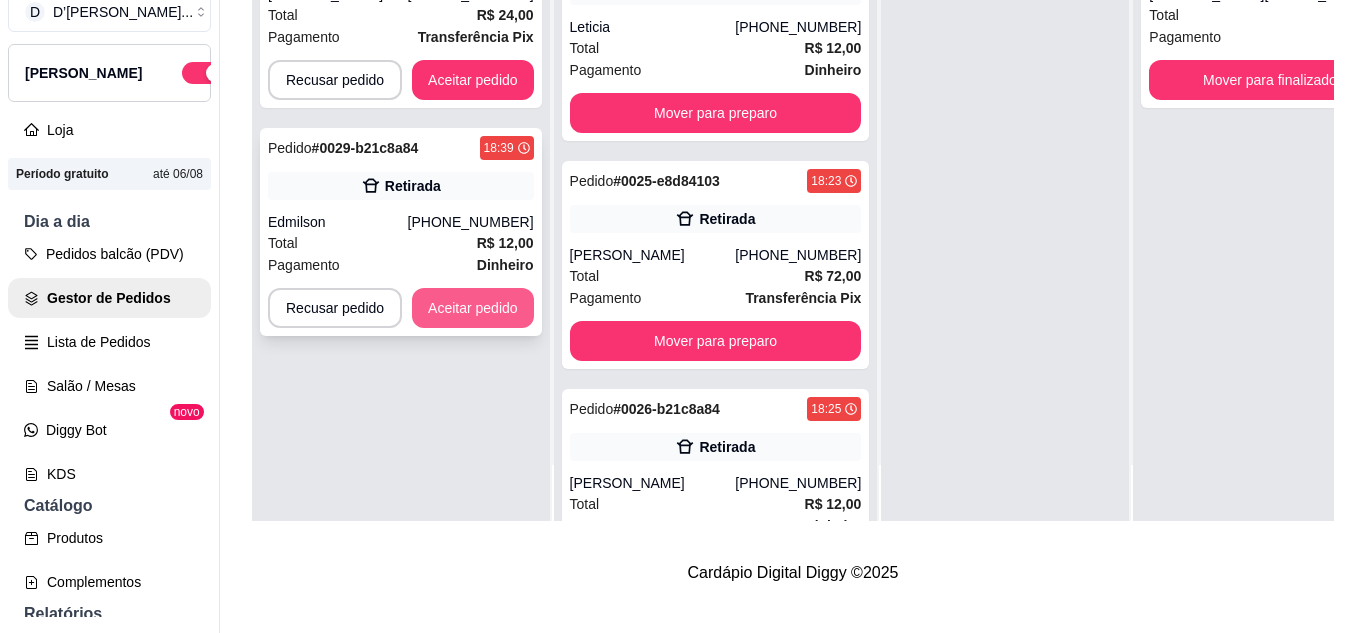 click on "Aceitar pedido" at bounding box center [473, 308] 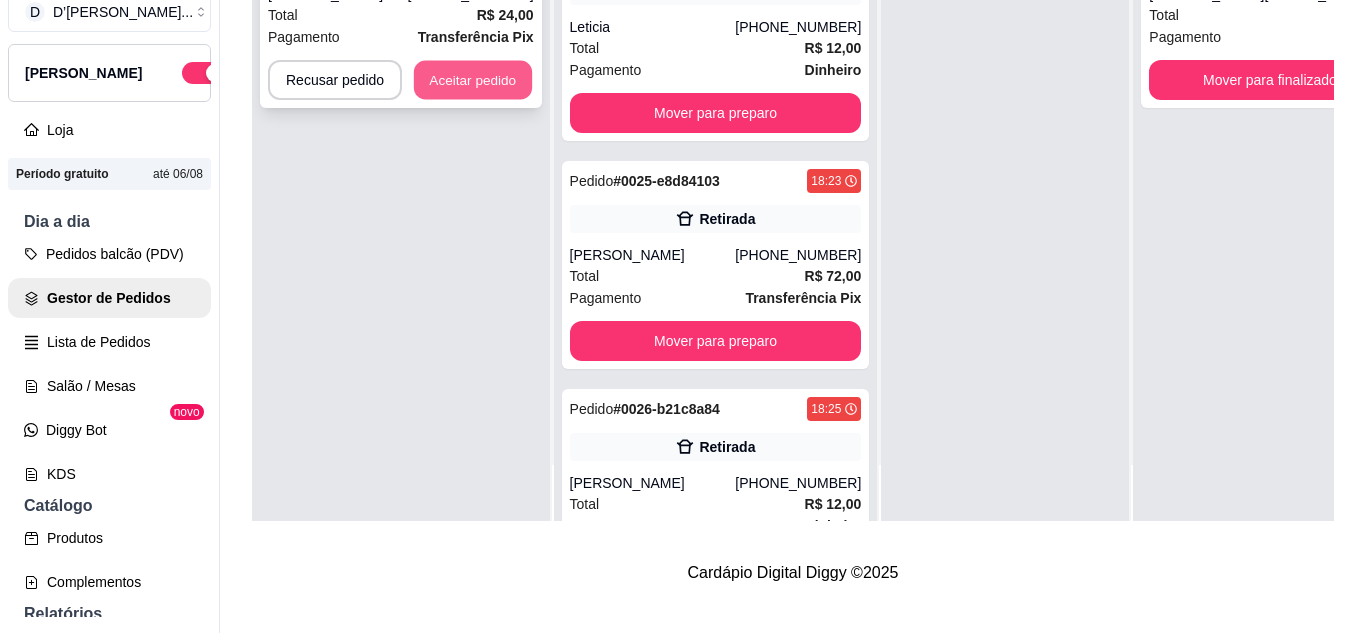 click on "Aceitar pedido" at bounding box center (473, 80) 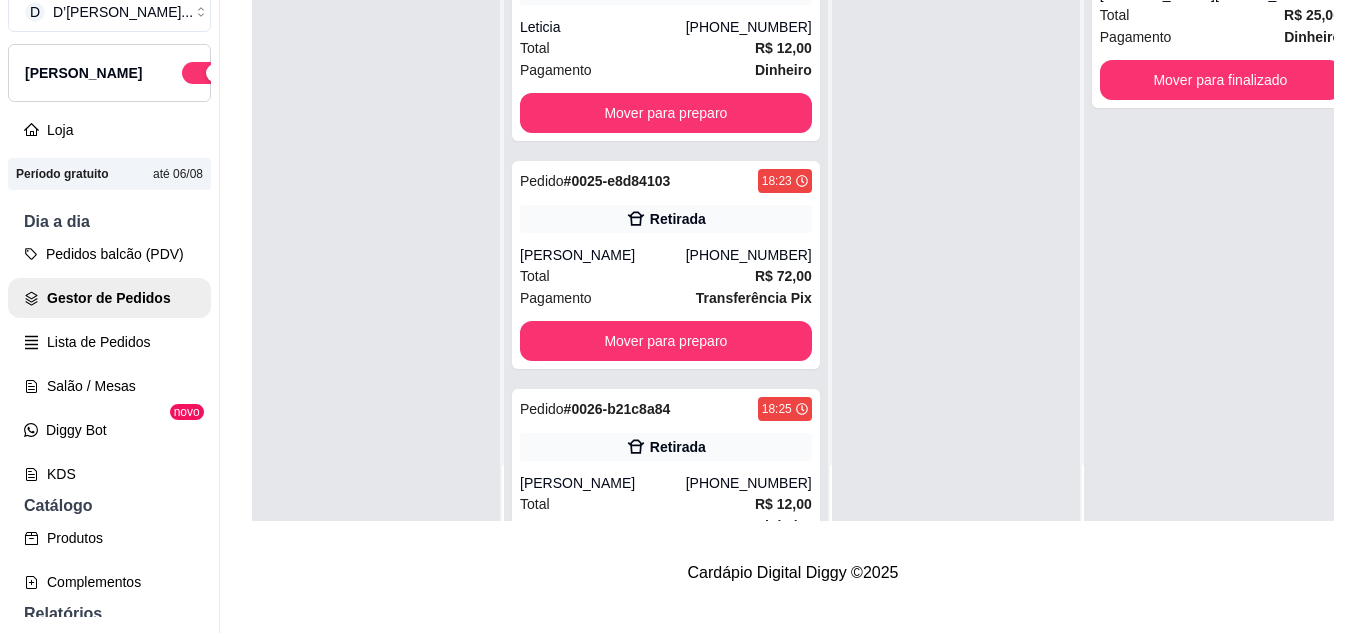 click on "Transferência Pix" at bounding box center [754, 982] 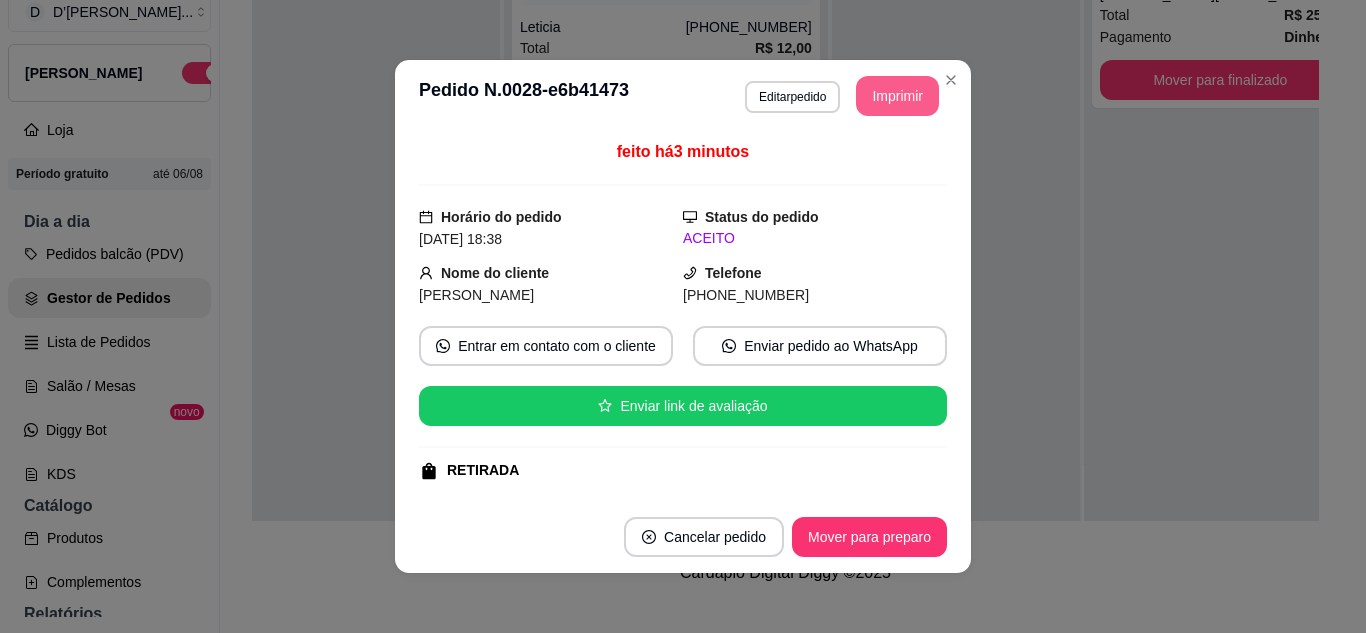 click on "Imprimir" at bounding box center (897, 96) 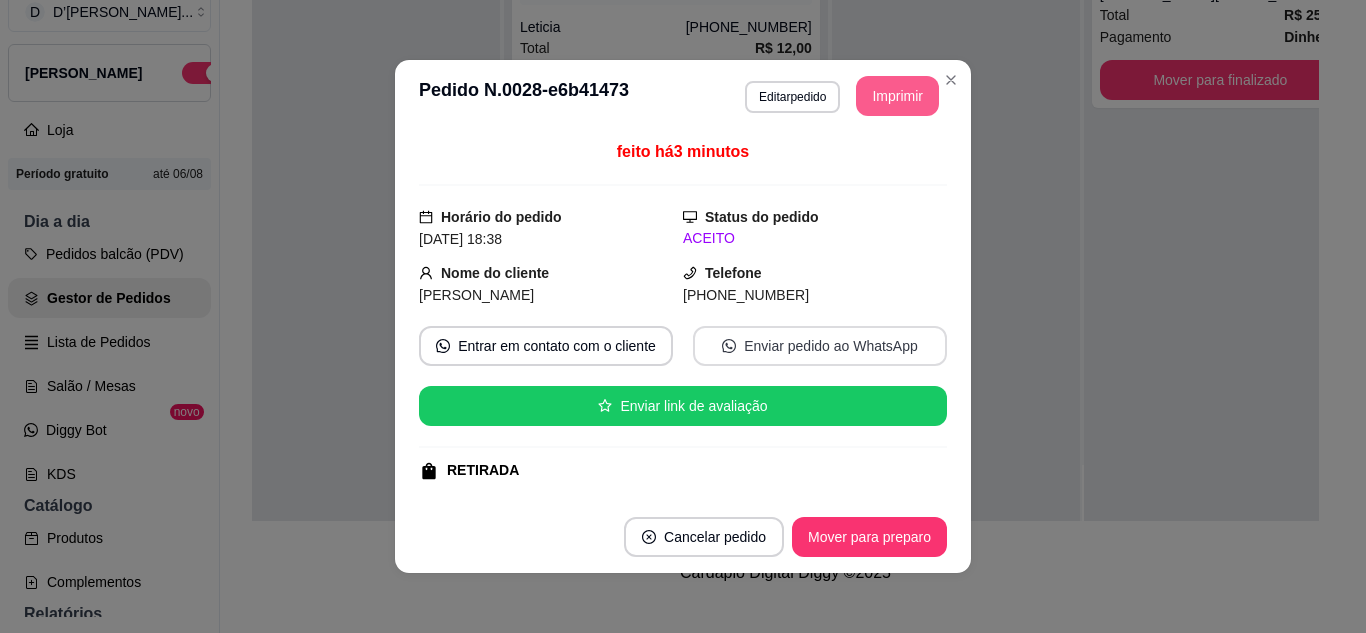click on "Enviar pedido ao WhatsApp" at bounding box center [820, 346] 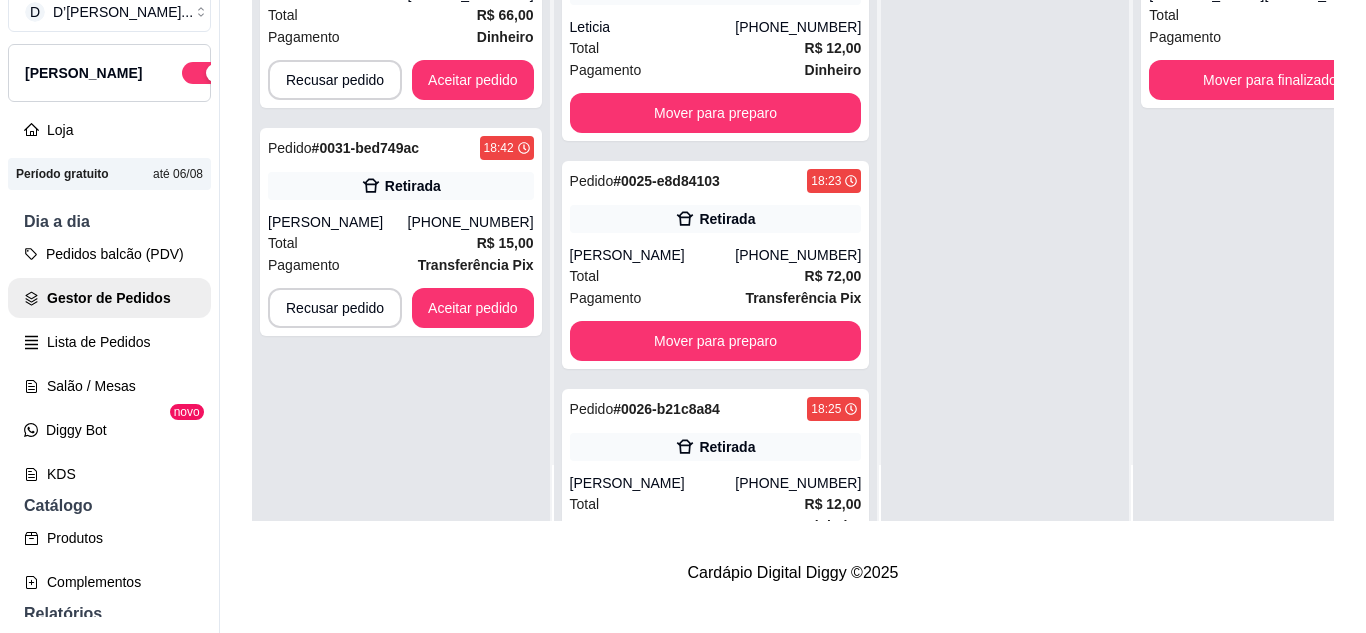 click on "Mover para preparo" at bounding box center (715, -4239) 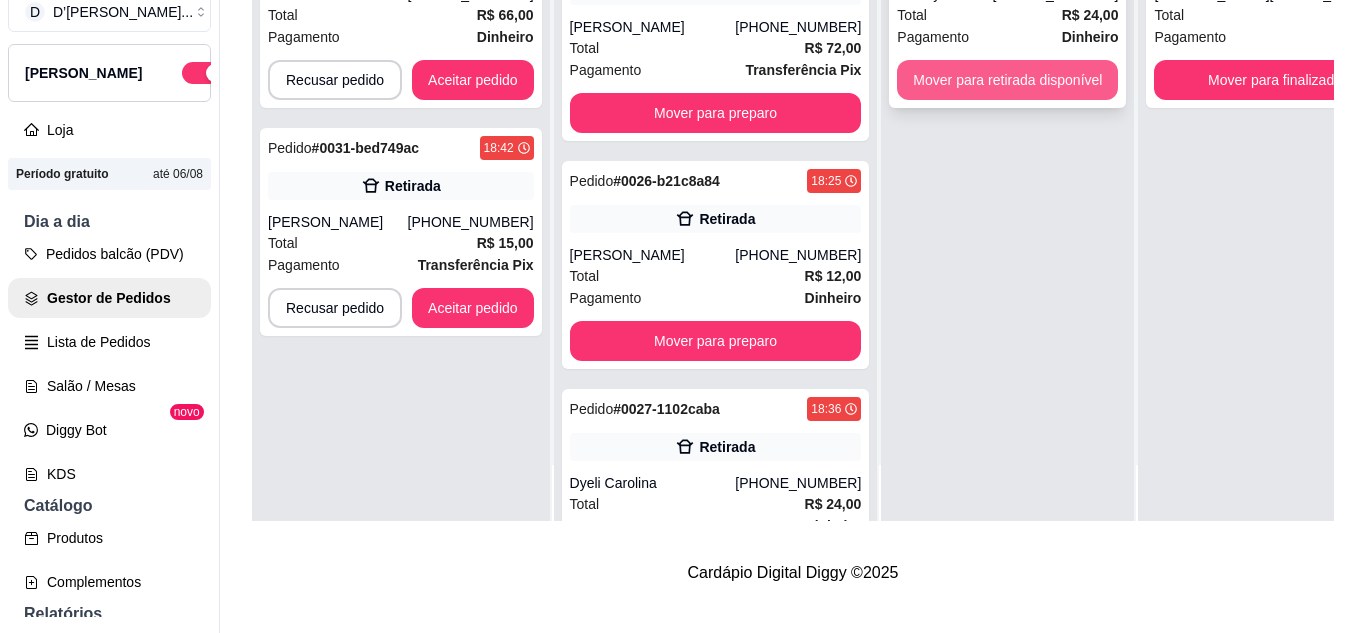 click on "Mover para retirada disponível" at bounding box center [1007, 80] 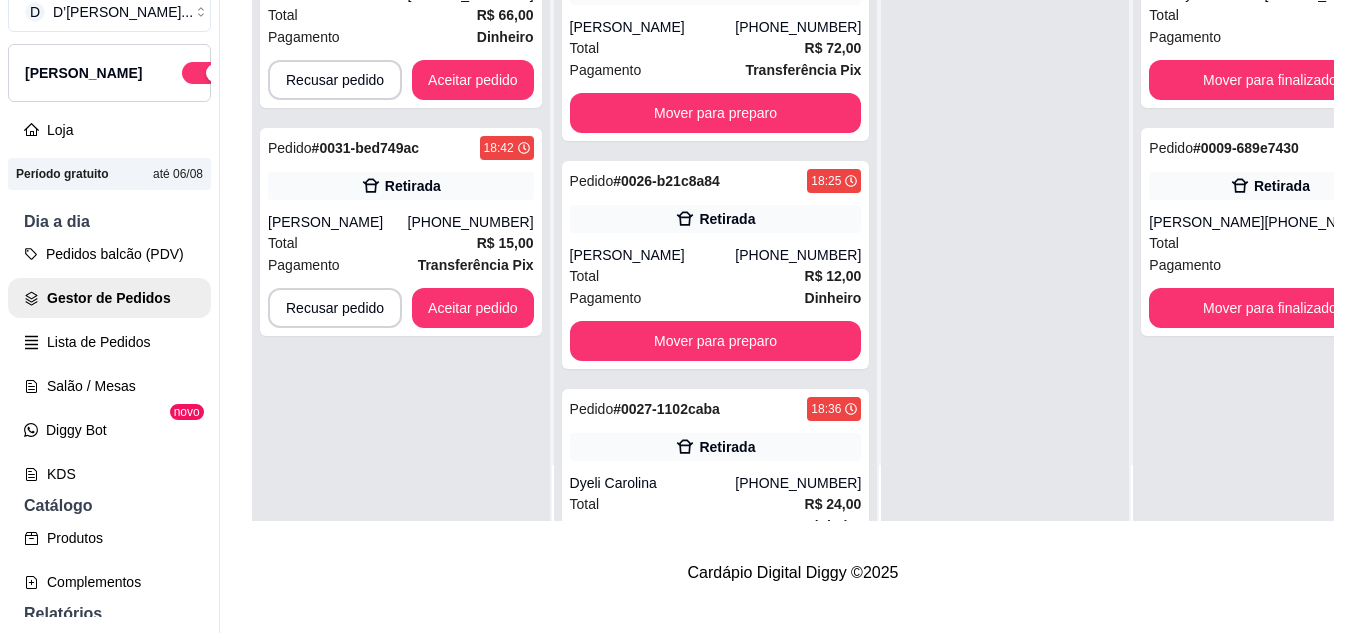 click on "Mover para preparo" at bounding box center [716, -4239] 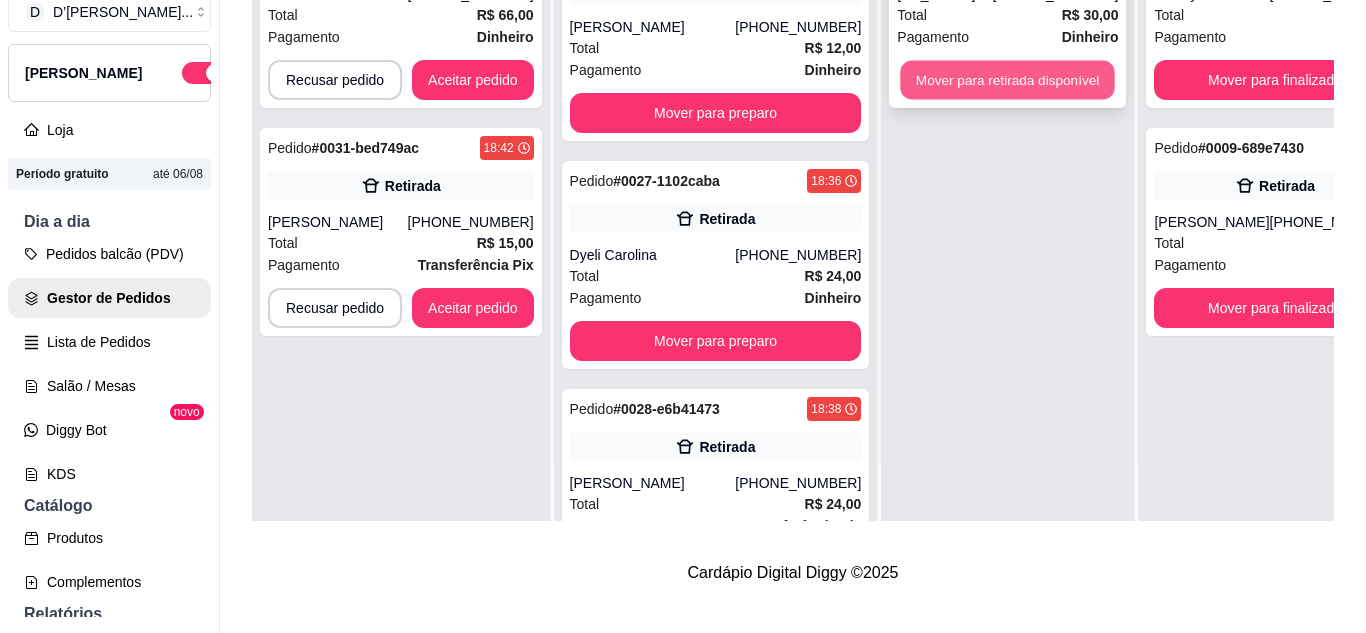 click on "Mover para retirada disponível" at bounding box center [1008, 80] 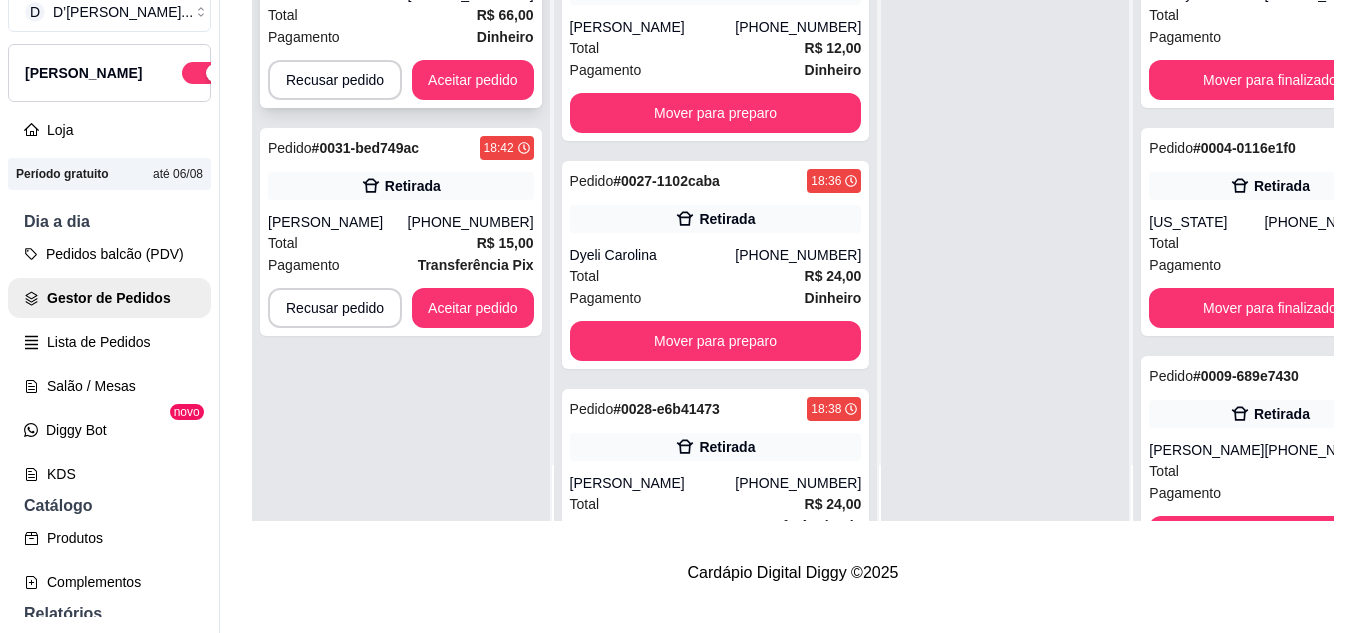 click on "Total R$ 66,00" at bounding box center [401, 15] 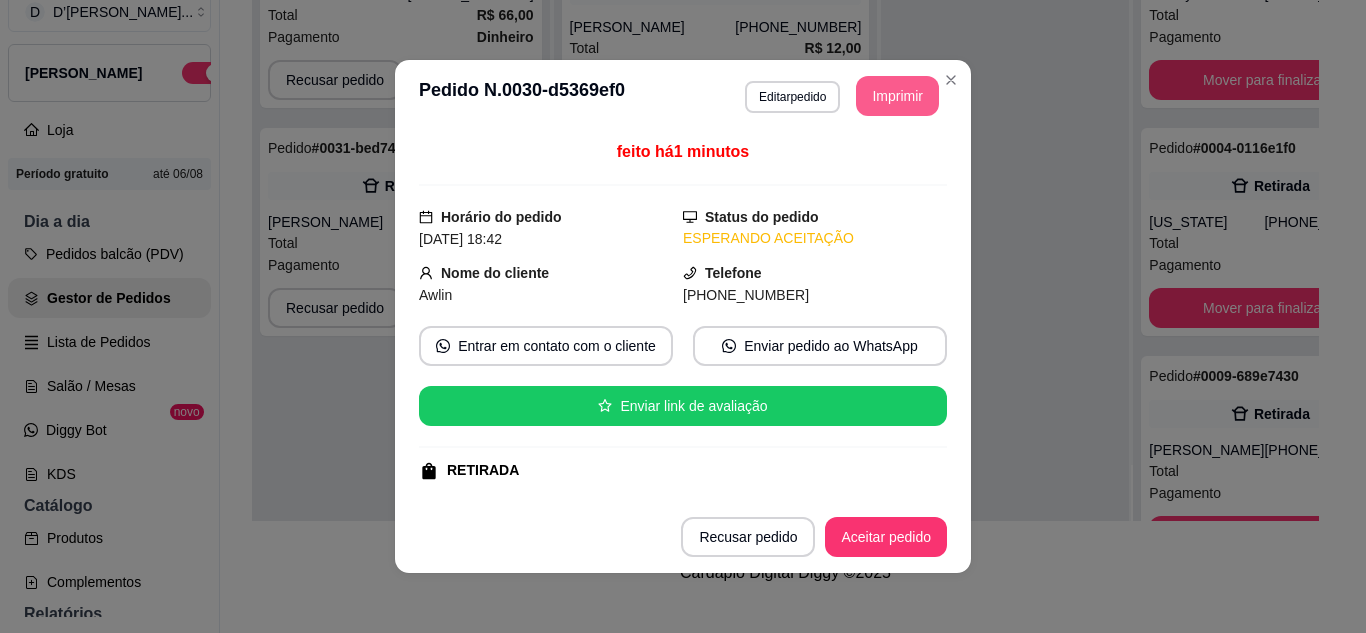 click on "Imprimir" at bounding box center (897, 96) 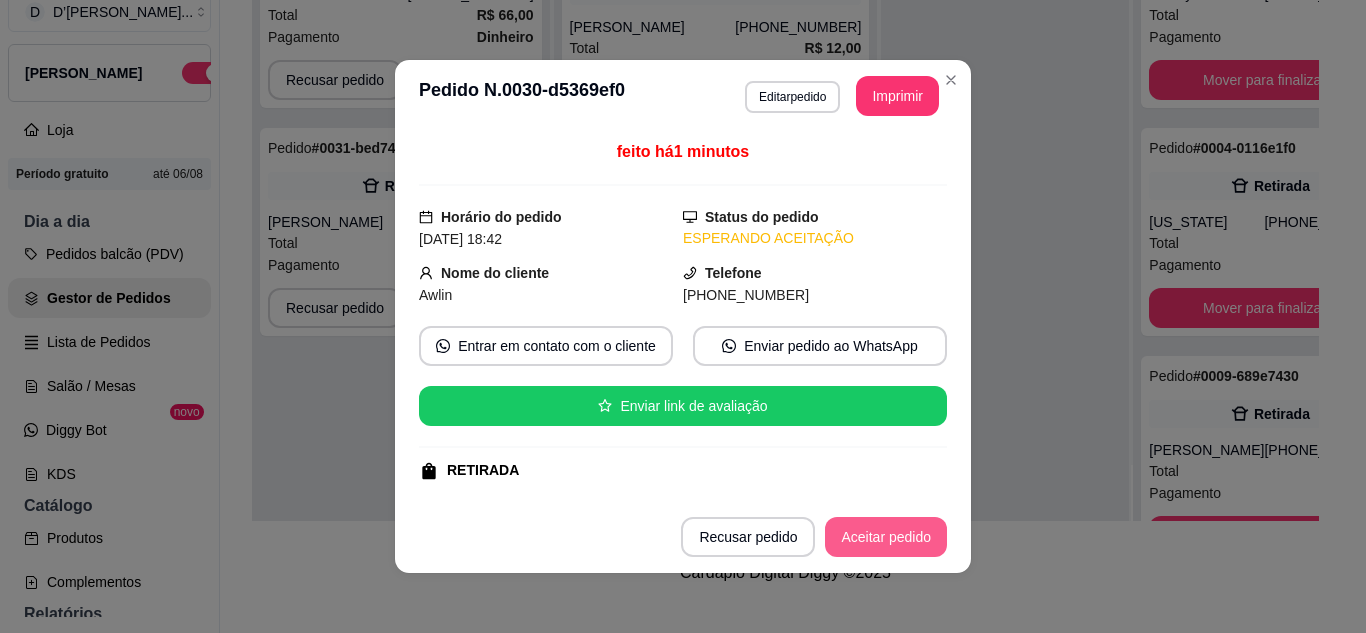 click on "Aceitar pedido" at bounding box center [886, 537] 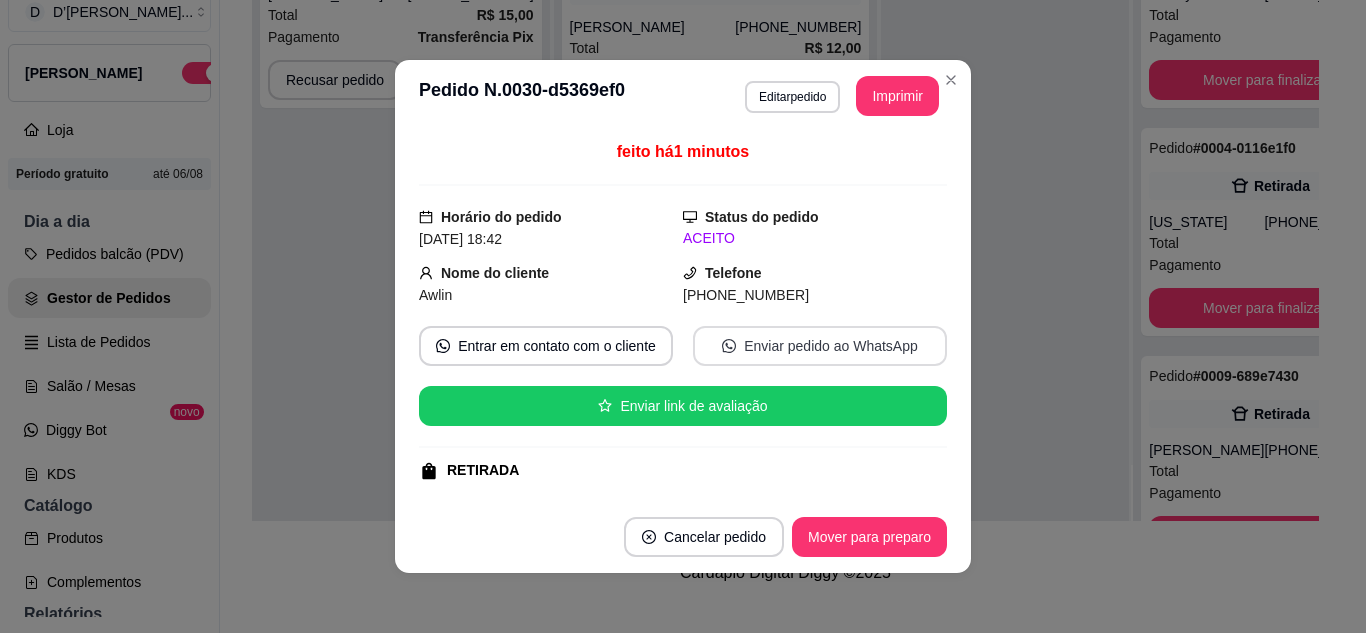 click on "Enviar pedido ao WhatsApp" at bounding box center [820, 346] 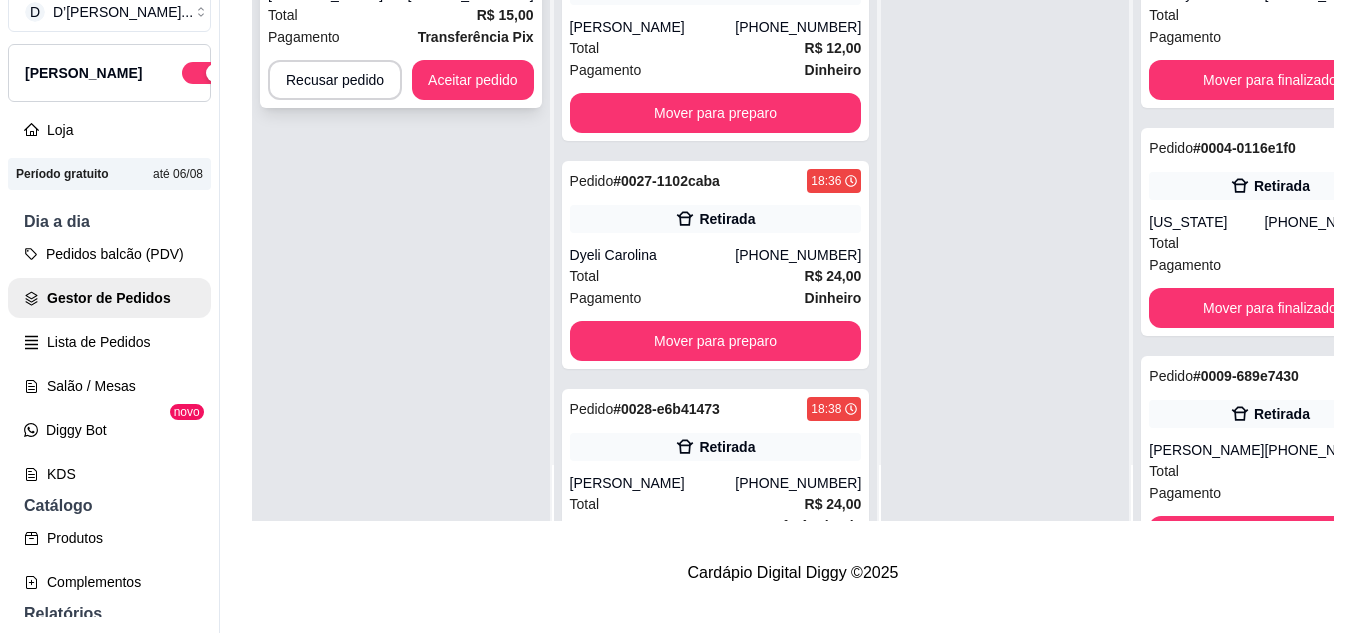 click on "Pedido  # 0031-bed749ac 18:42 Retirada [PERSON_NAME]  [PHONE_NUMBER] Total R$ 15,00 Pagamento Transferência Pix Recusar pedido Aceitar pedido" at bounding box center [401, 4] 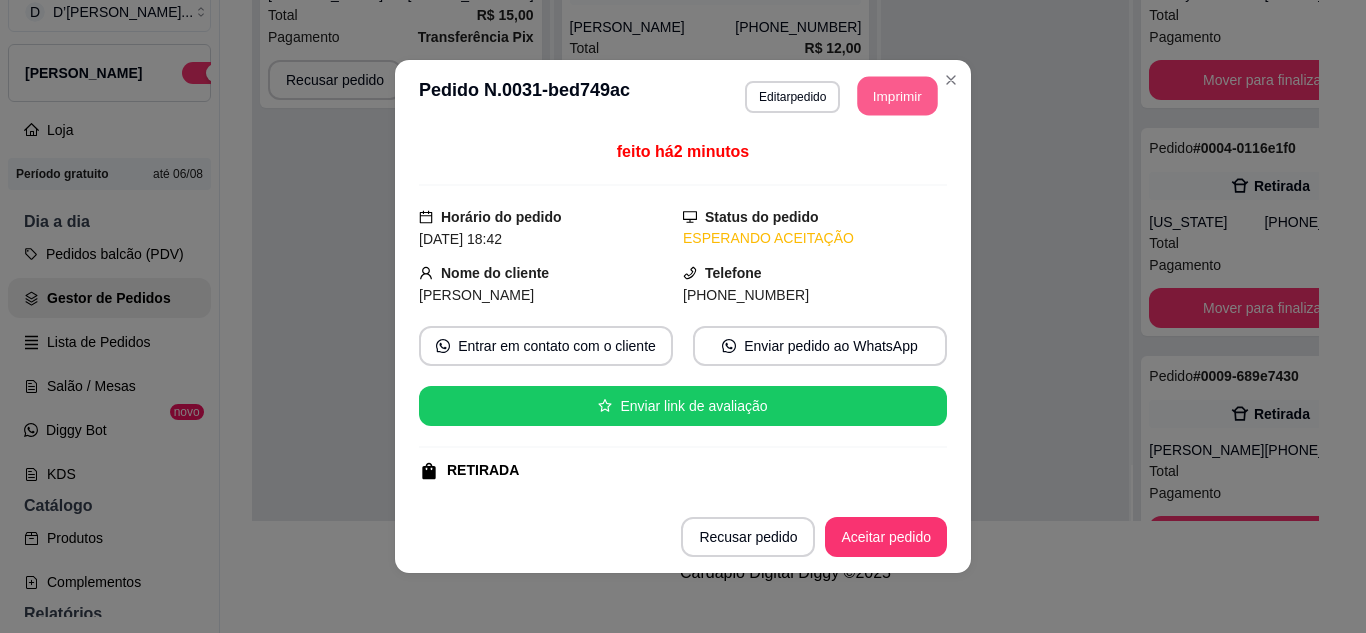 click on "Imprimir" at bounding box center (898, 96) 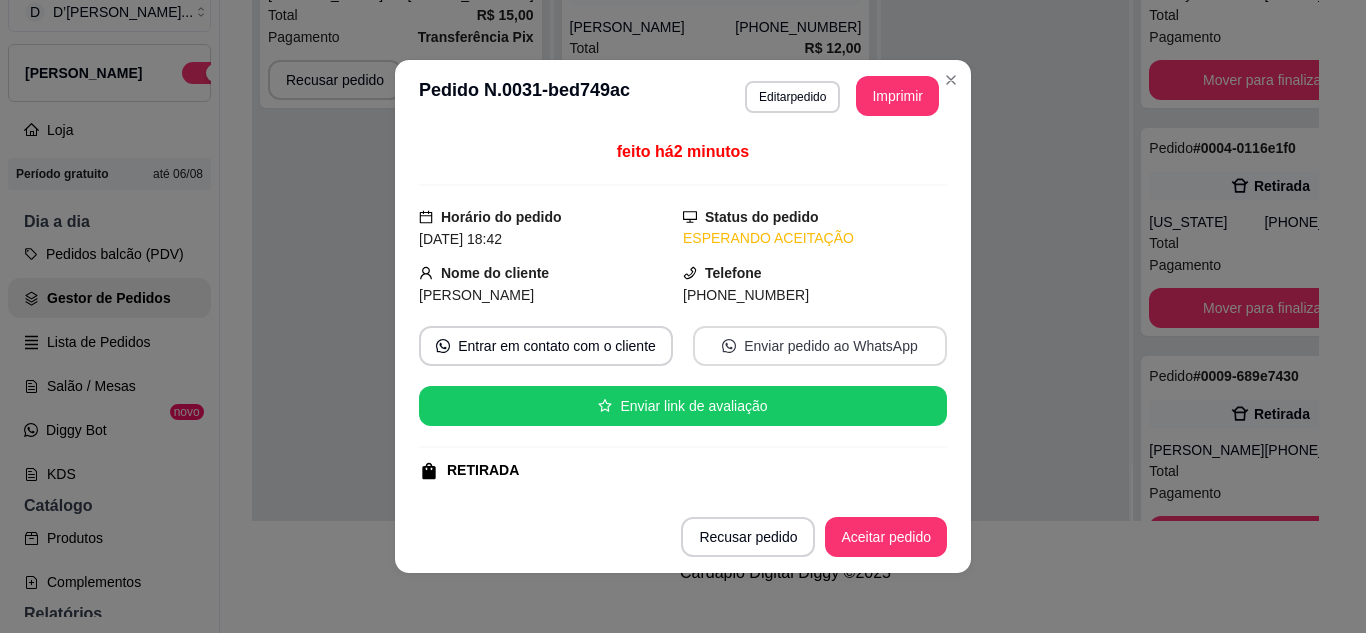 click on "Enviar pedido ao WhatsApp" at bounding box center [820, 346] 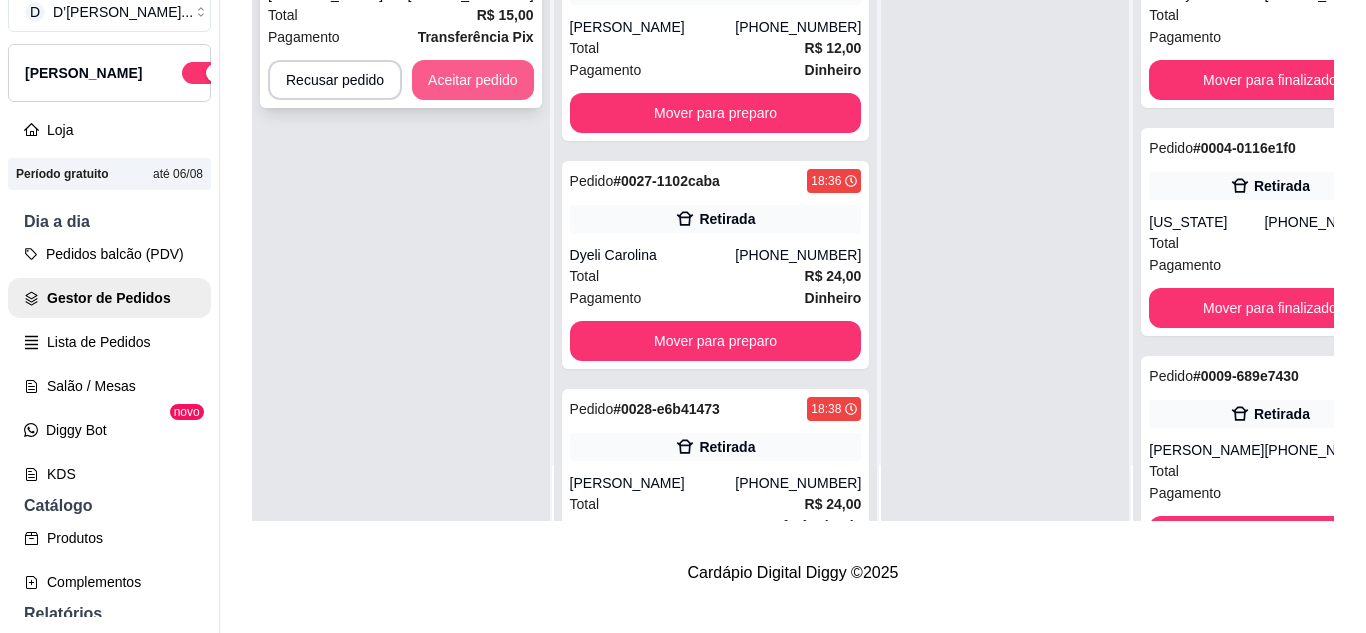 click on "Aceitar pedido" at bounding box center [473, 80] 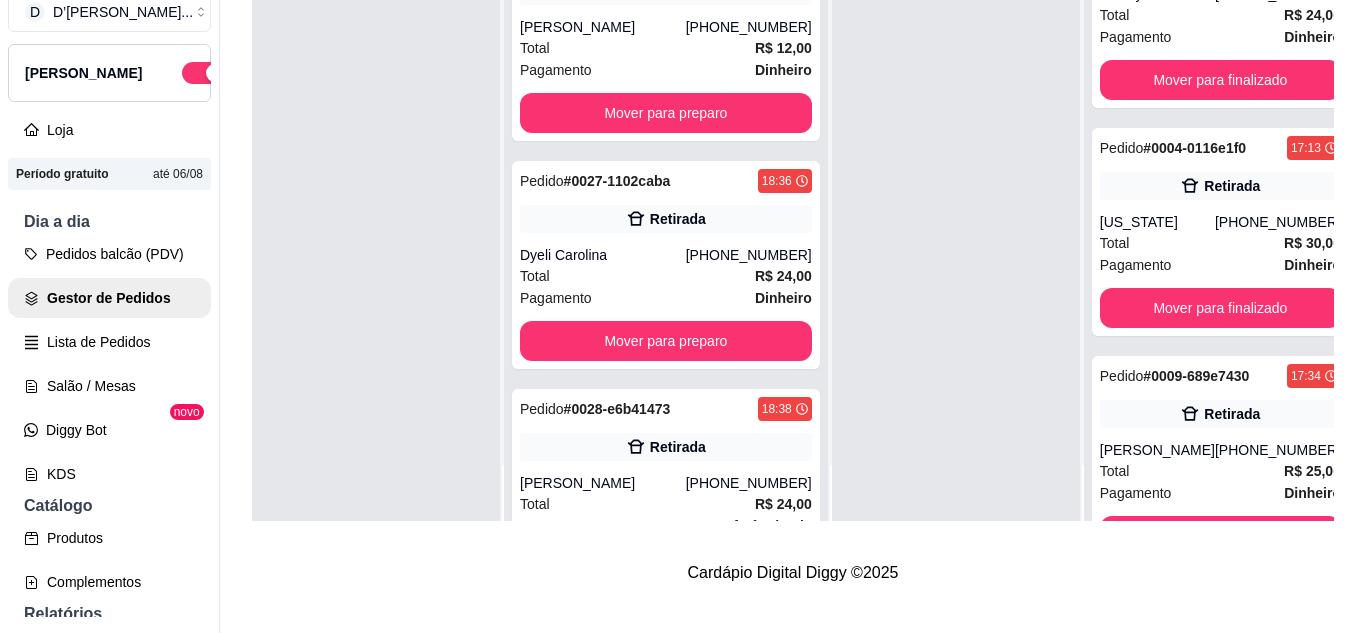click on "Mover para preparo" at bounding box center [666, -4239] 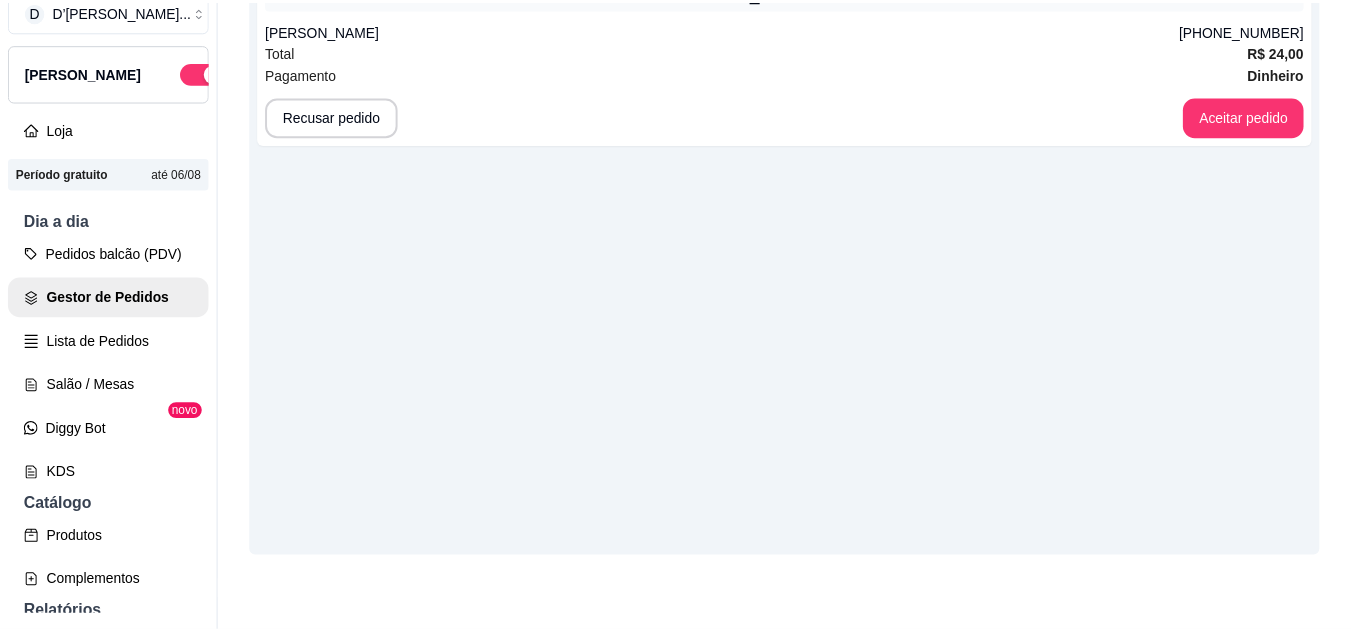 scroll, scrollTop: 0, scrollLeft: 0, axis: both 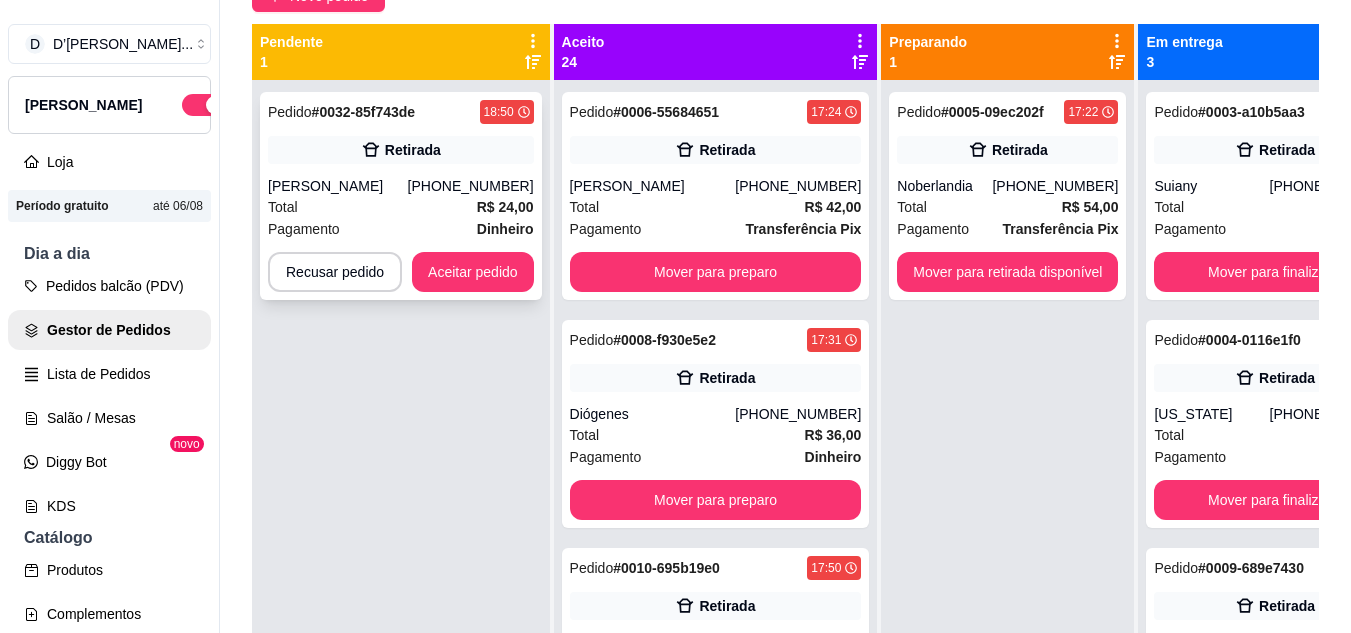 click on "[PERSON_NAME]" at bounding box center [338, 186] 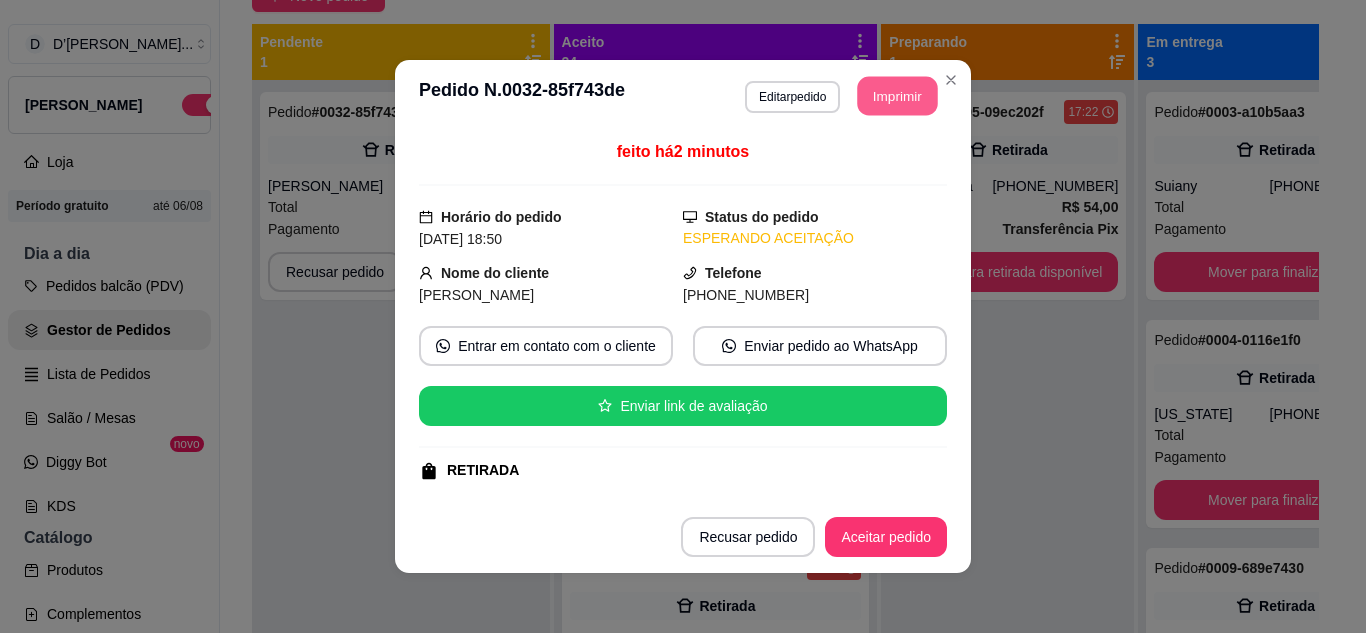 click on "Imprimir" at bounding box center (898, 96) 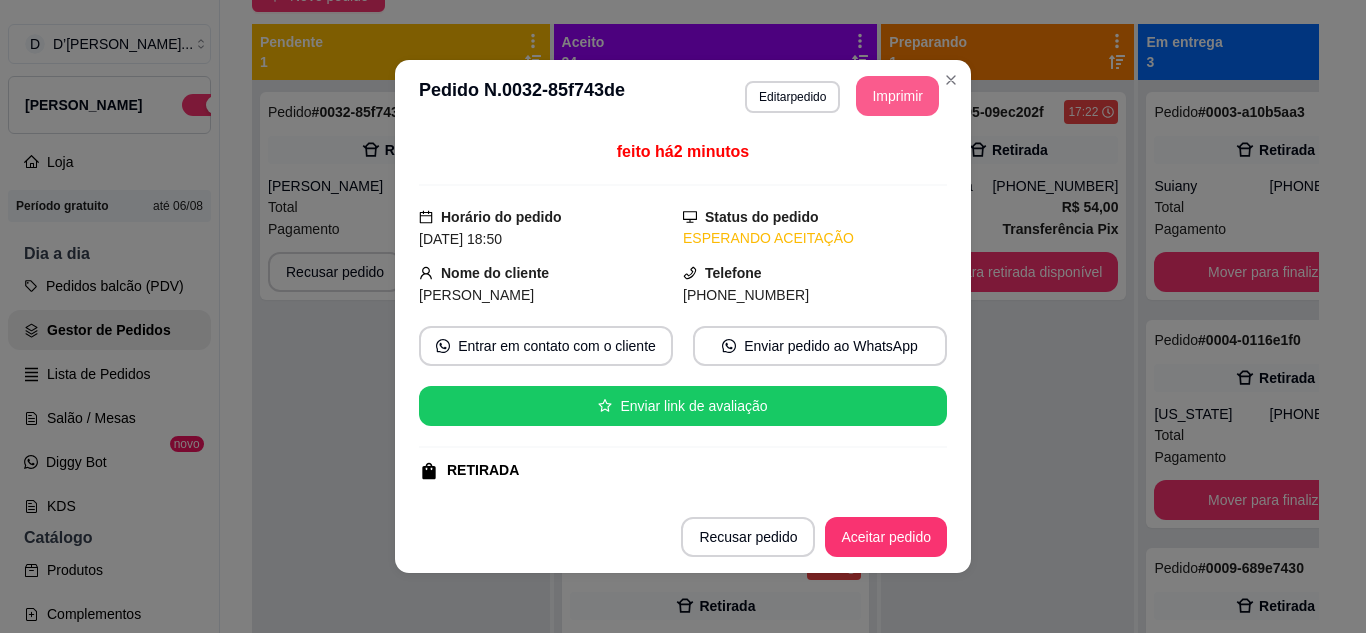 scroll, scrollTop: 0, scrollLeft: 0, axis: both 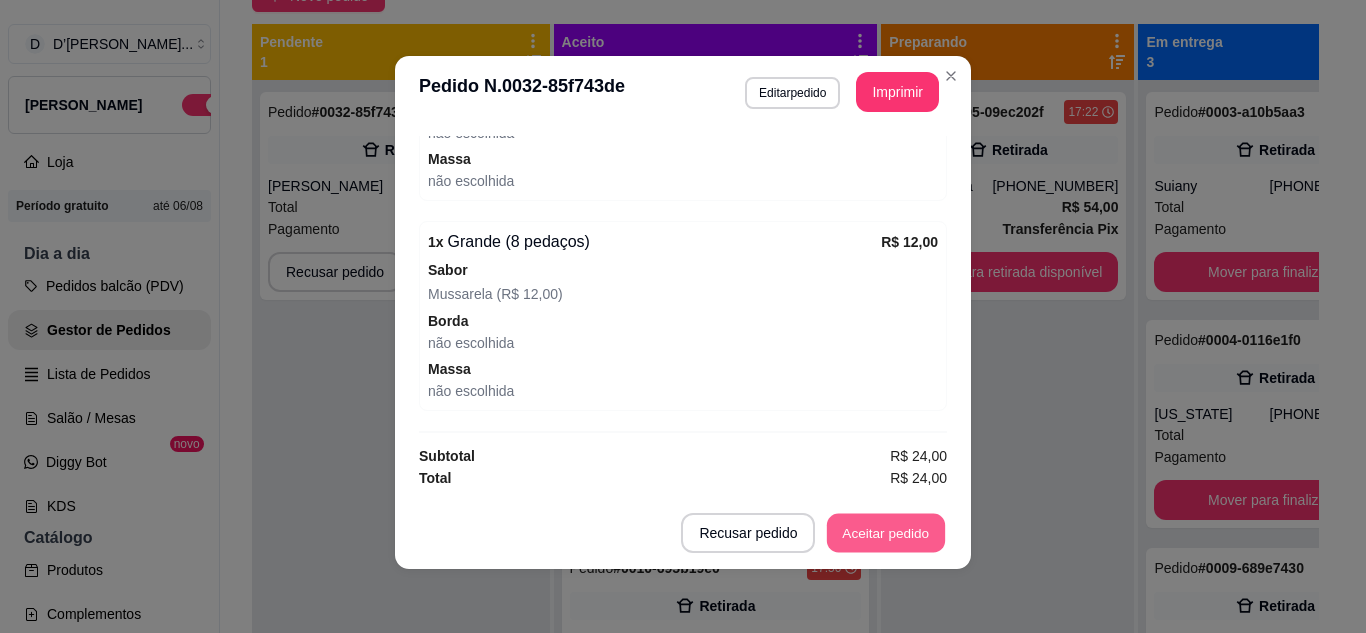 click on "Aceitar pedido" at bounding box center (886, 533) 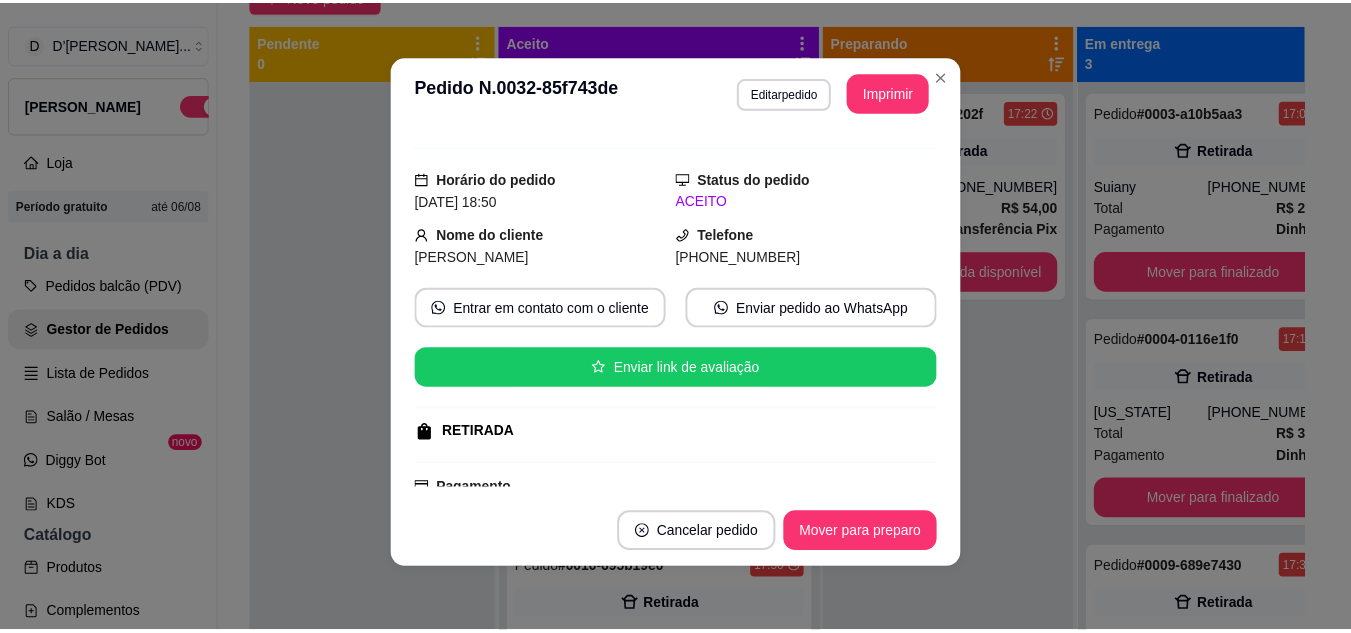 scroll, scrollTop: 0, scrollLeft: 0, axis: both 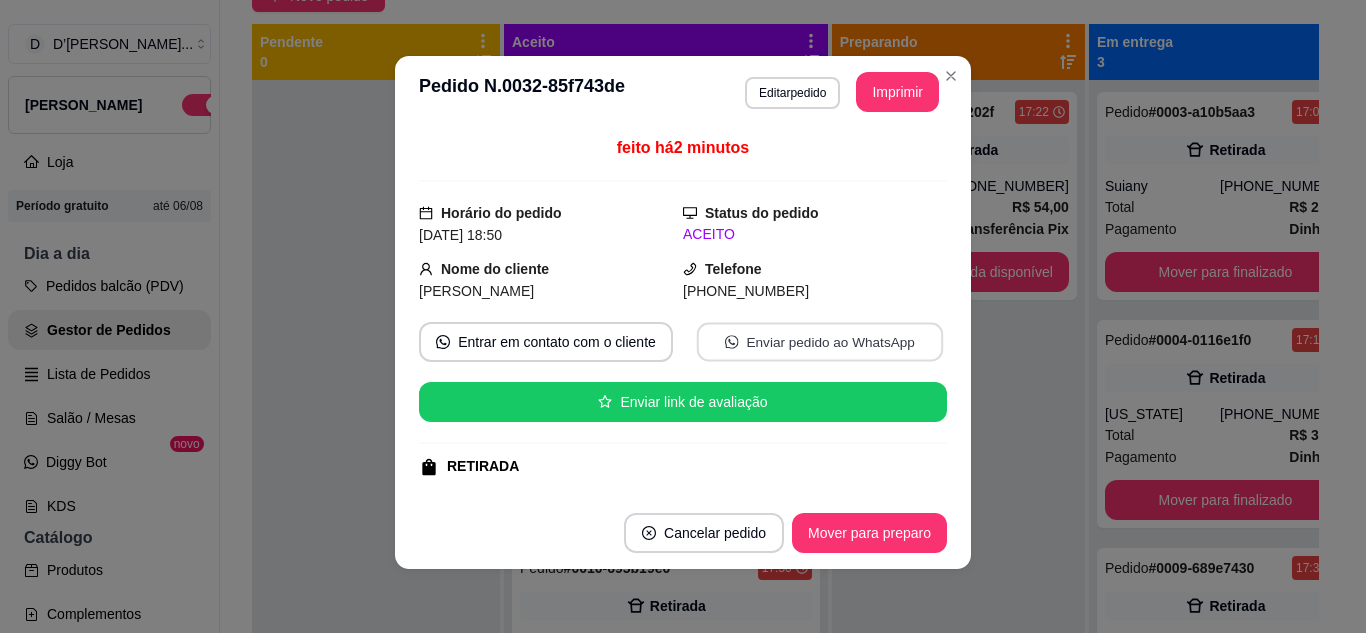 click on "Enviar pedido ao WhatsApp" at bounding box center [820, 342] 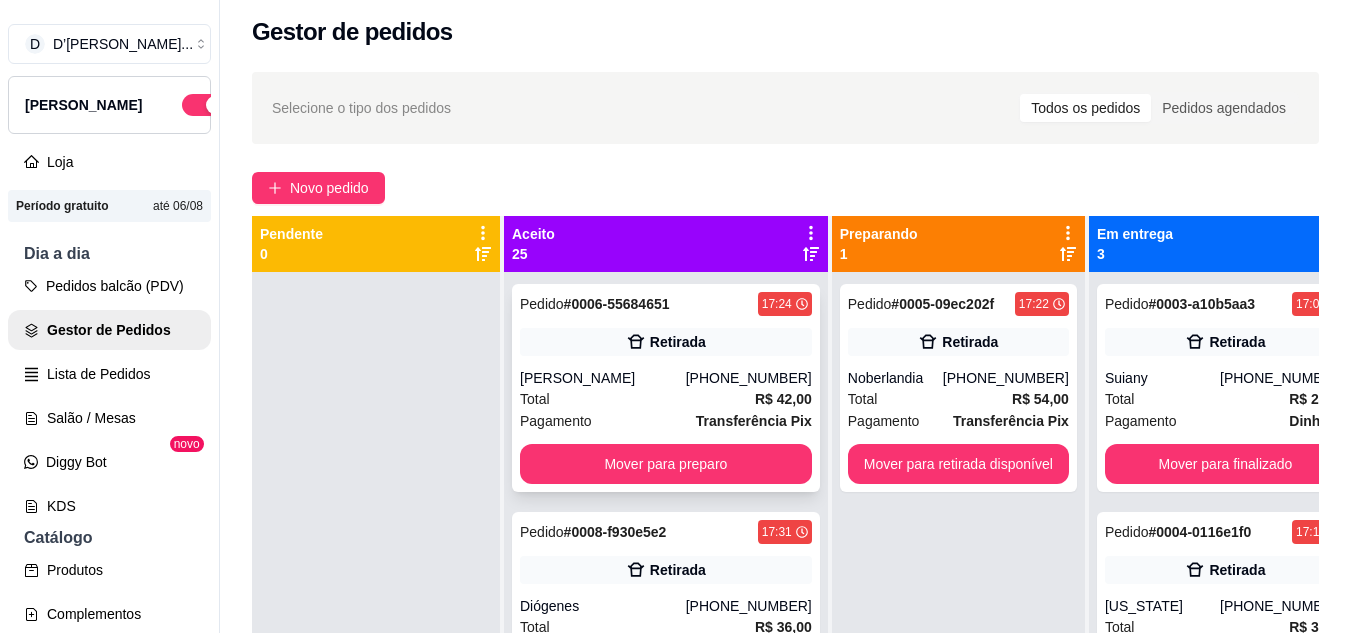 scroll, scrollTop: 0, scrollLeft: 0, axis: both 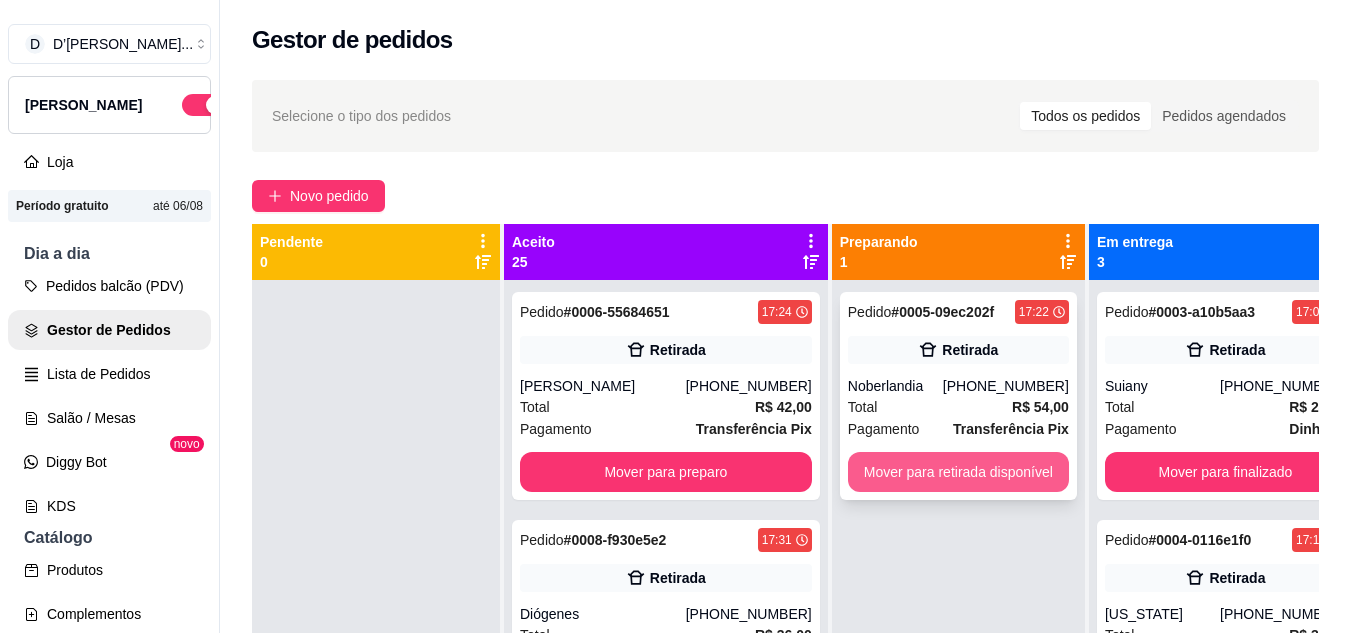 click on "Mover para retirada disponível" at bounding box center (958, 472) 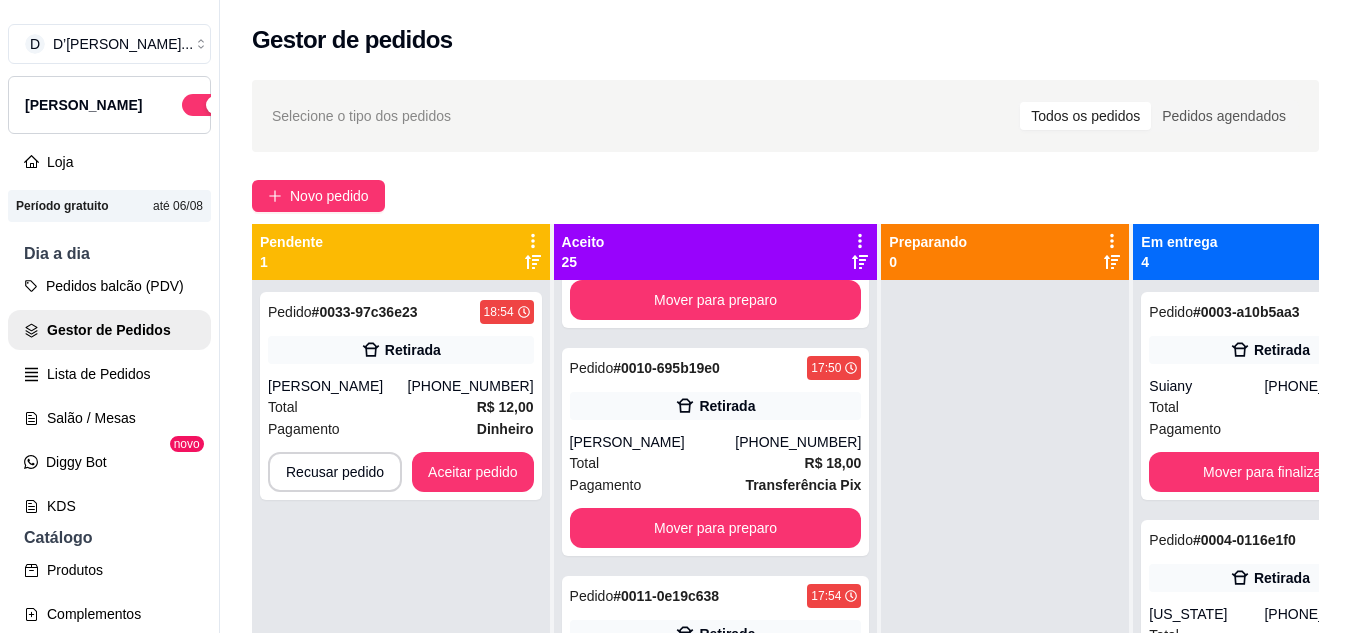 scroll, scrollTop: 0, scrollLeft: 0, axis: both 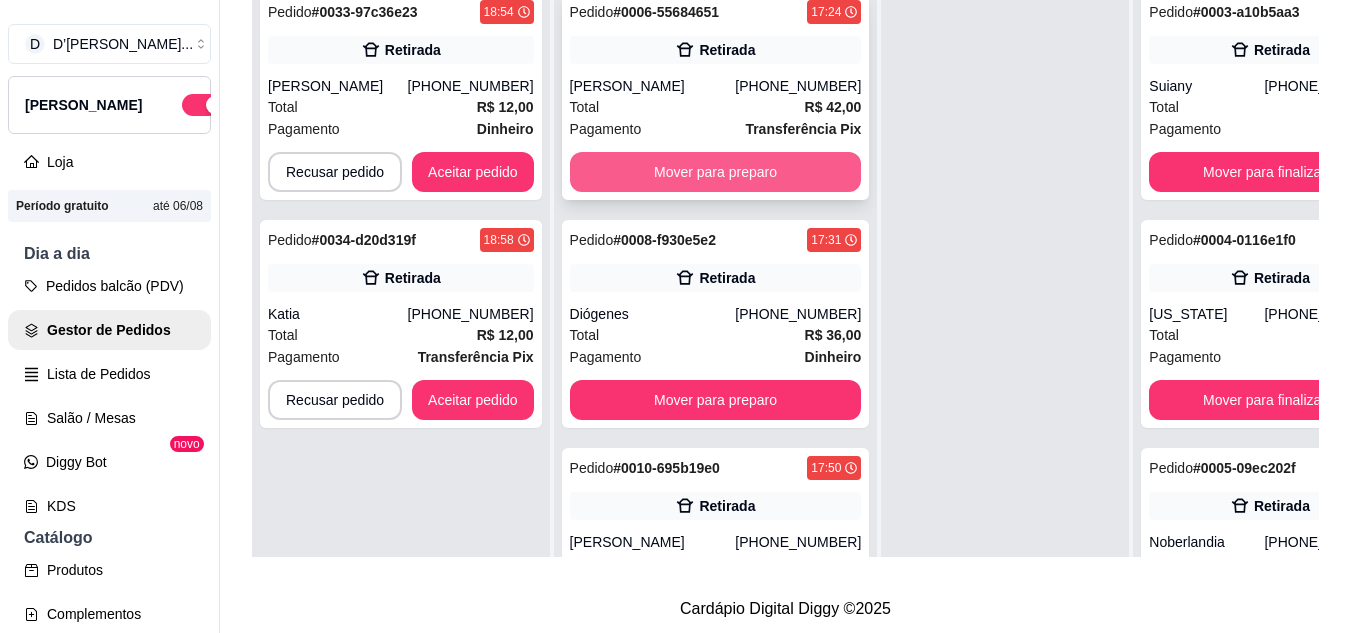 click on "Mover para preparo" at bounding box center (716, 172) 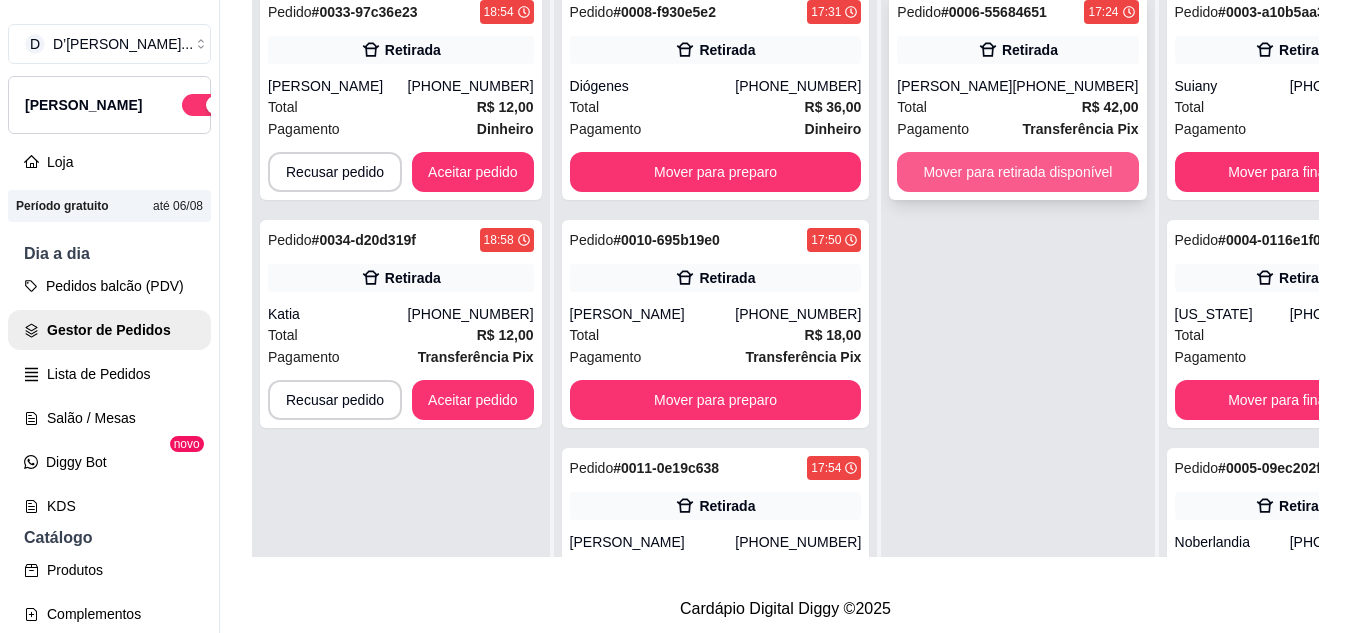 click on "Mover para retirada disponível" at bounding box center (1017, 172) 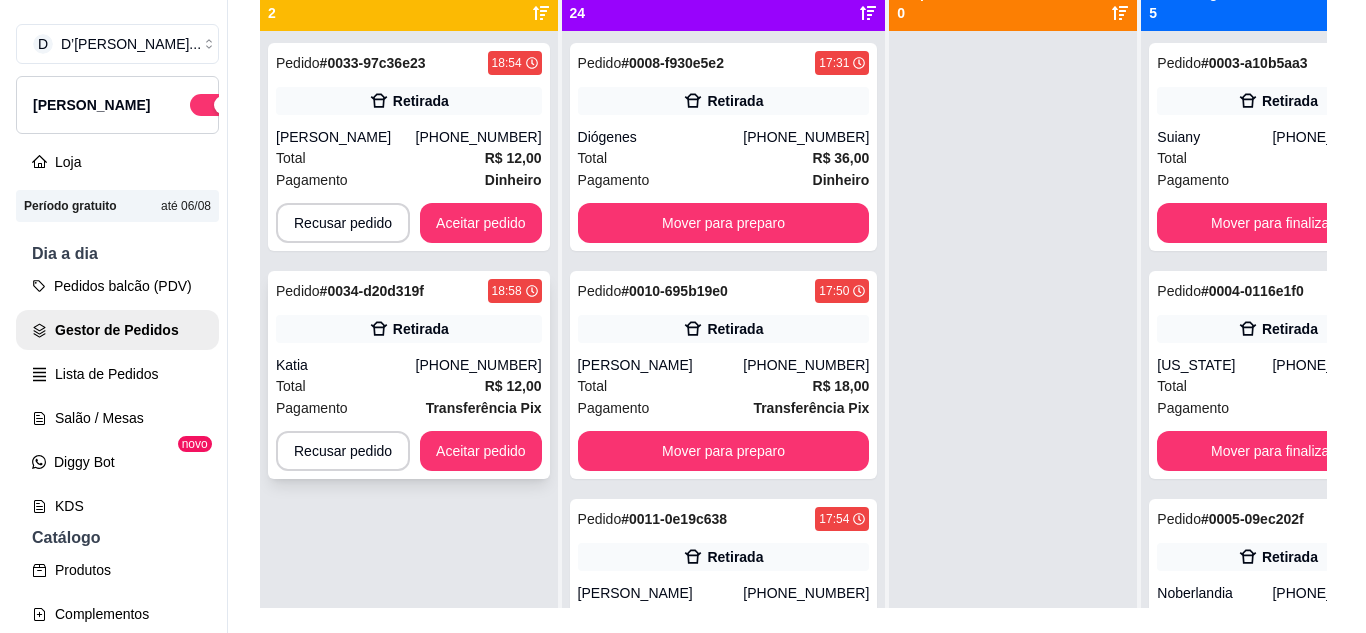 scroll, scrollTop: 100, scrollLeft: 0, axis: vertical 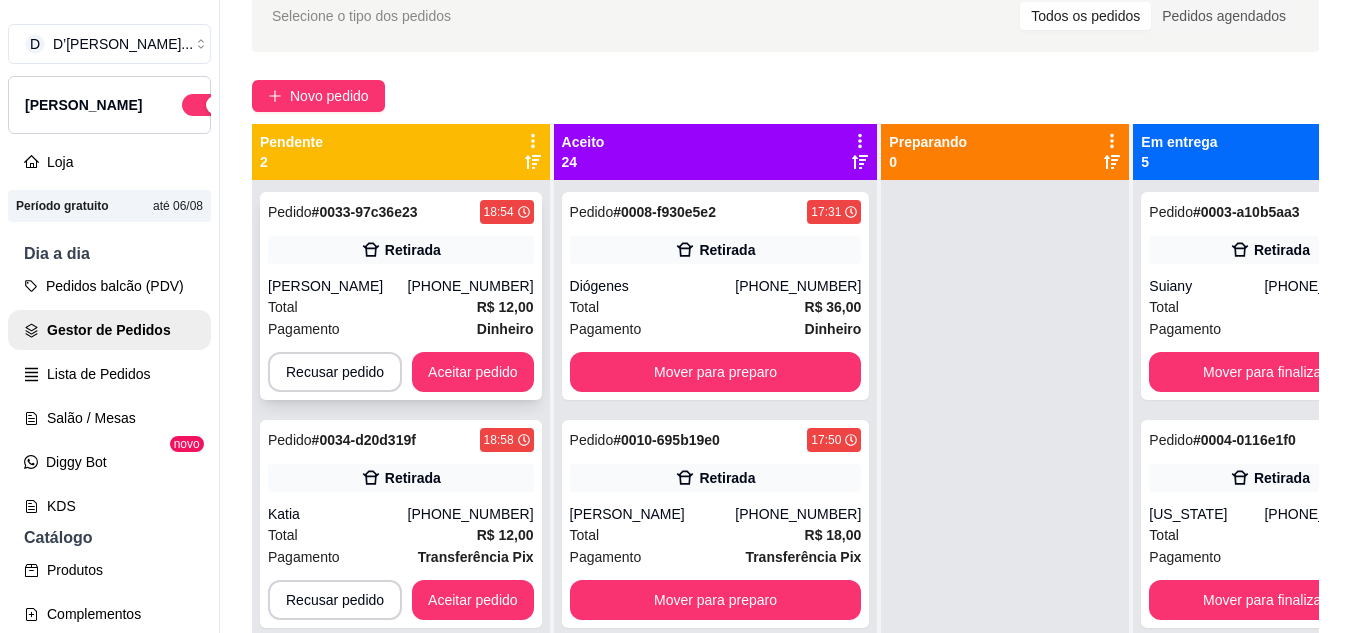 click on "[PERSON_NAME]" at bounding box center [338, 286] 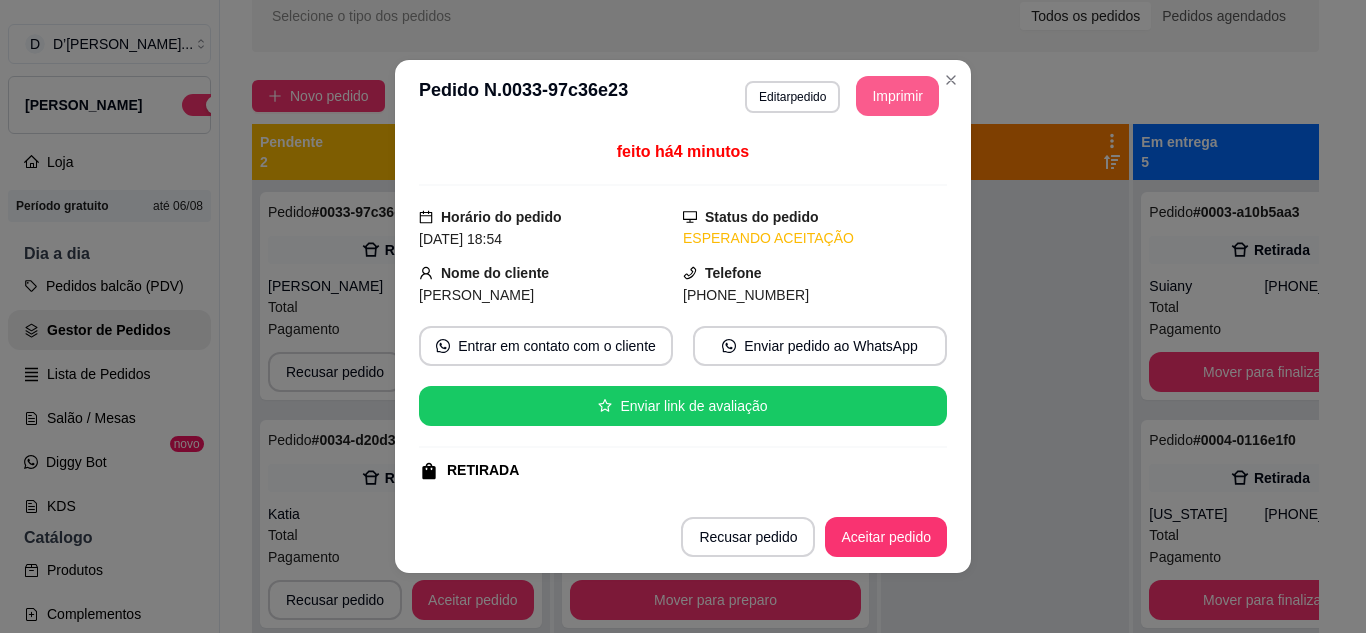 click on "Imprimir" at bounding box center [897, 96] 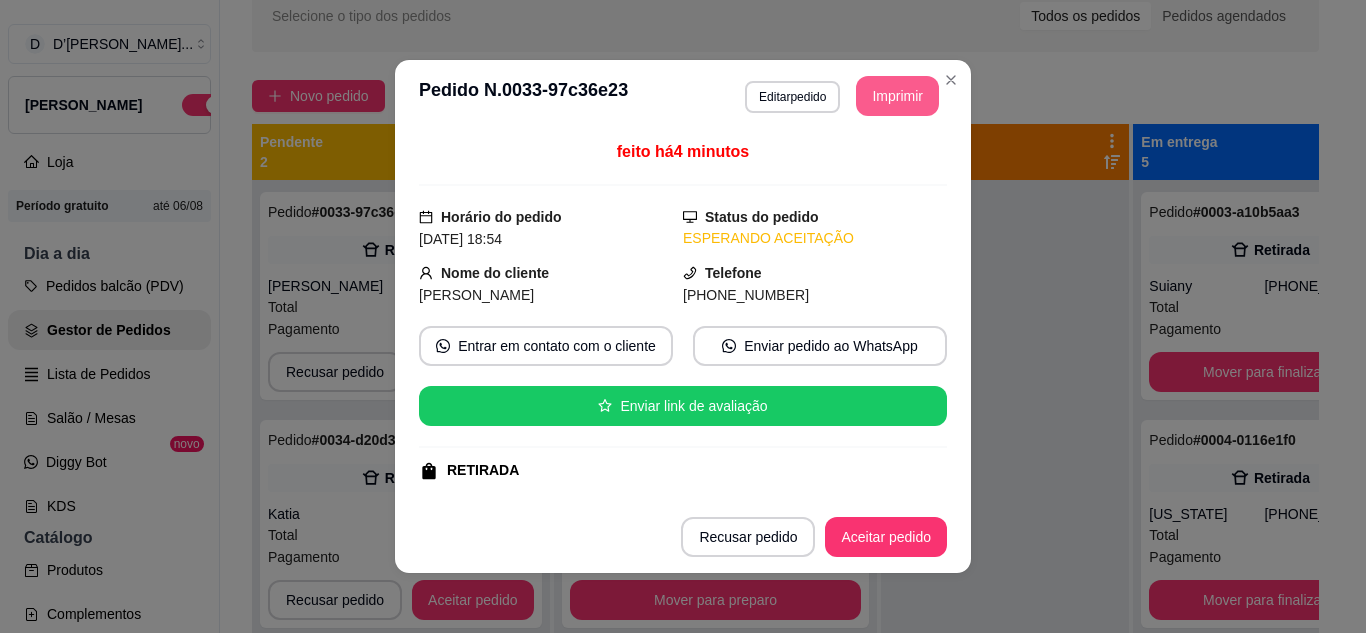 scroll, scrollTop: 0, scrollLeft: 0, axis: both 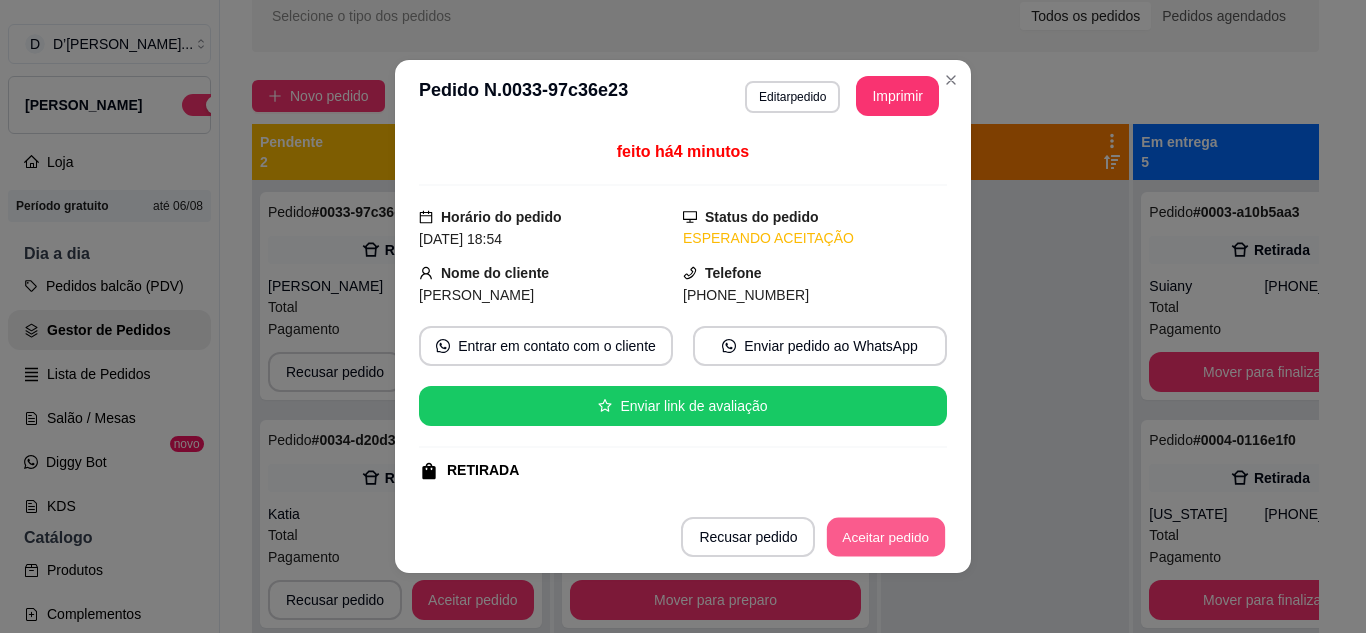 click on "Aceitar pedido" at bounding box center (886, 537) 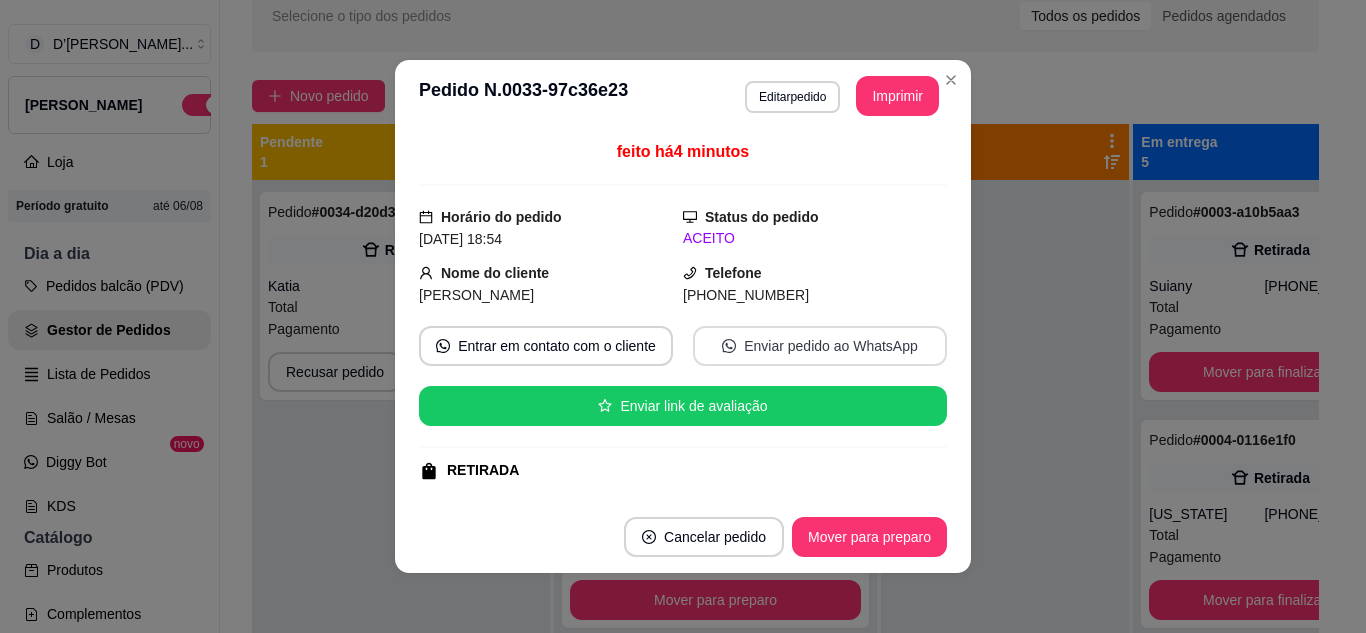 click on "Enviar pedido ao WhatsApp" at bounding box center [820, 346] 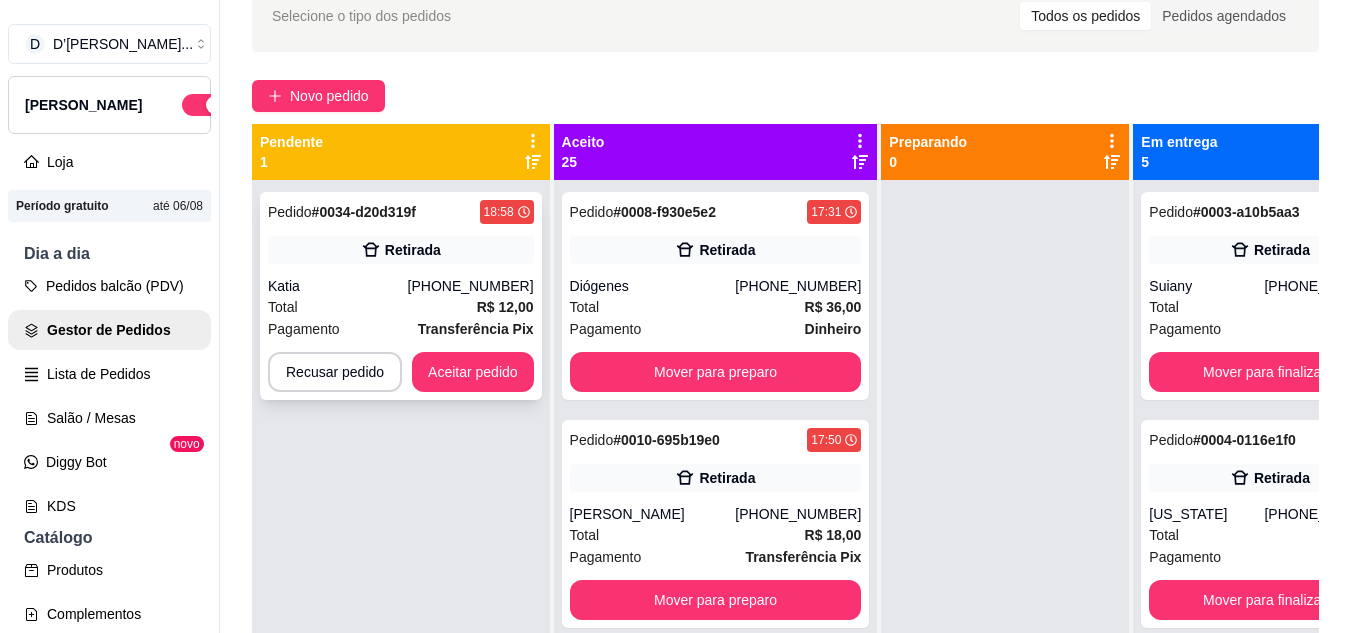 click on "Total R$ 12,00" at bounding box center [401, 307] 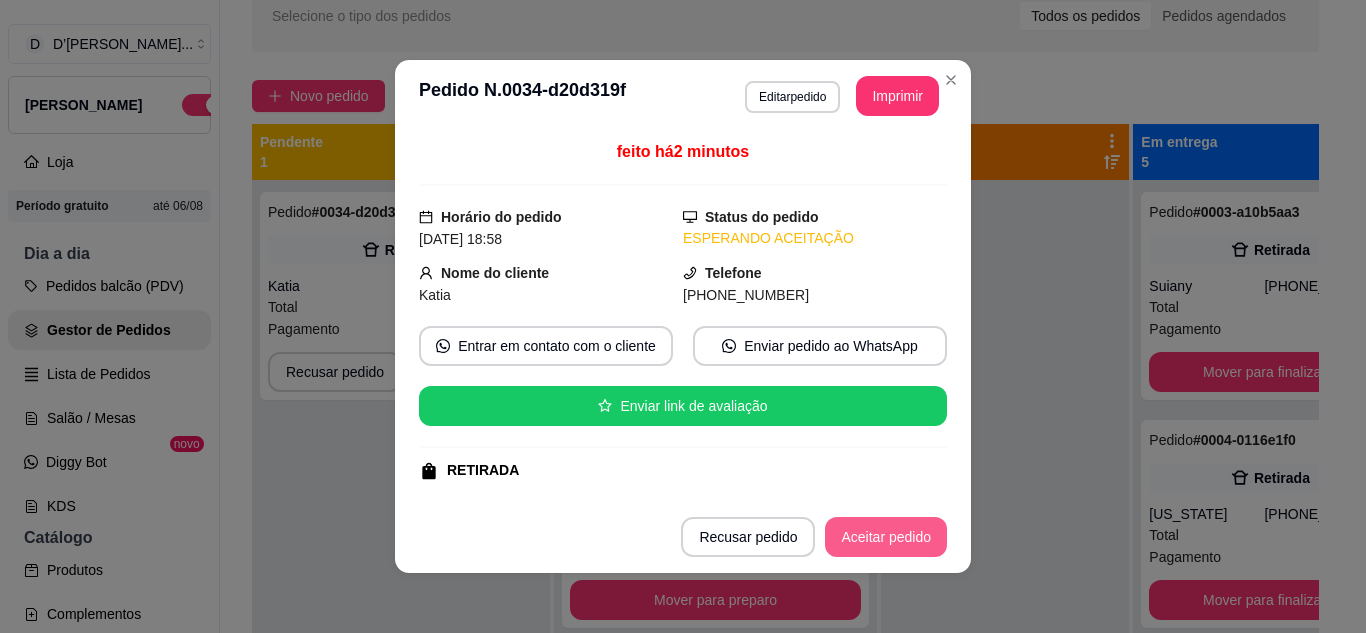 click on "Aceitar pedido" at bounding box center [886, 537] 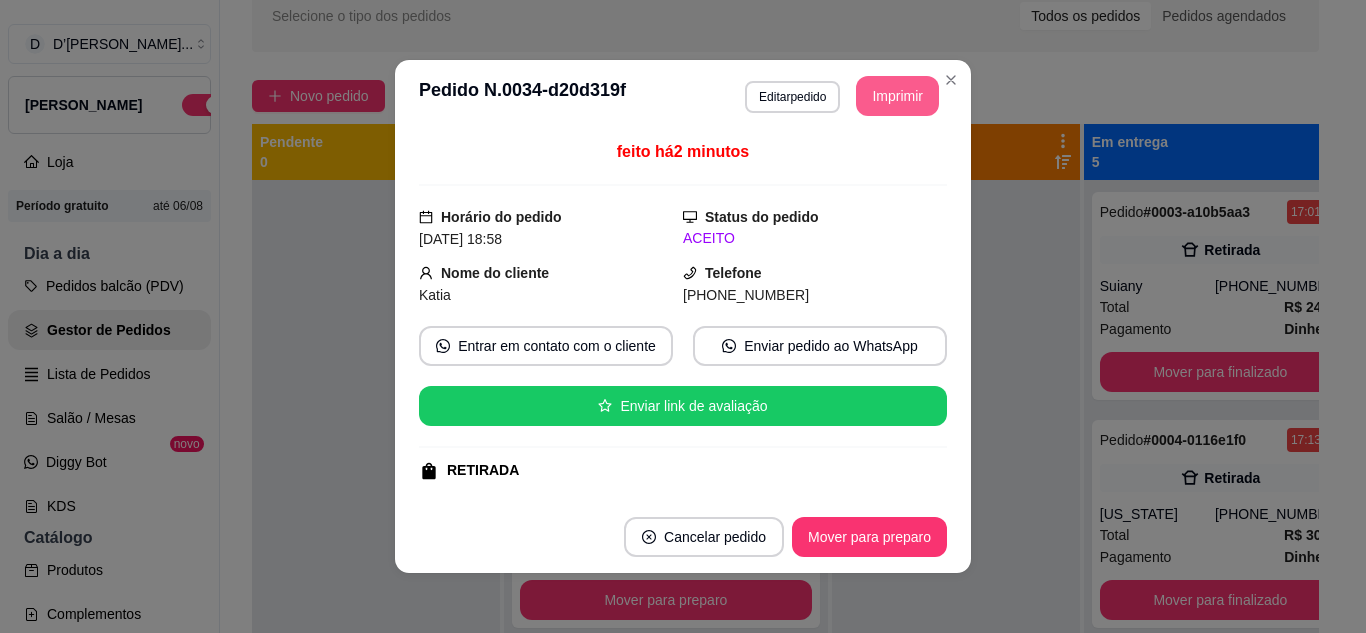 click on "Imprimir" at bounding box center (897, 96) 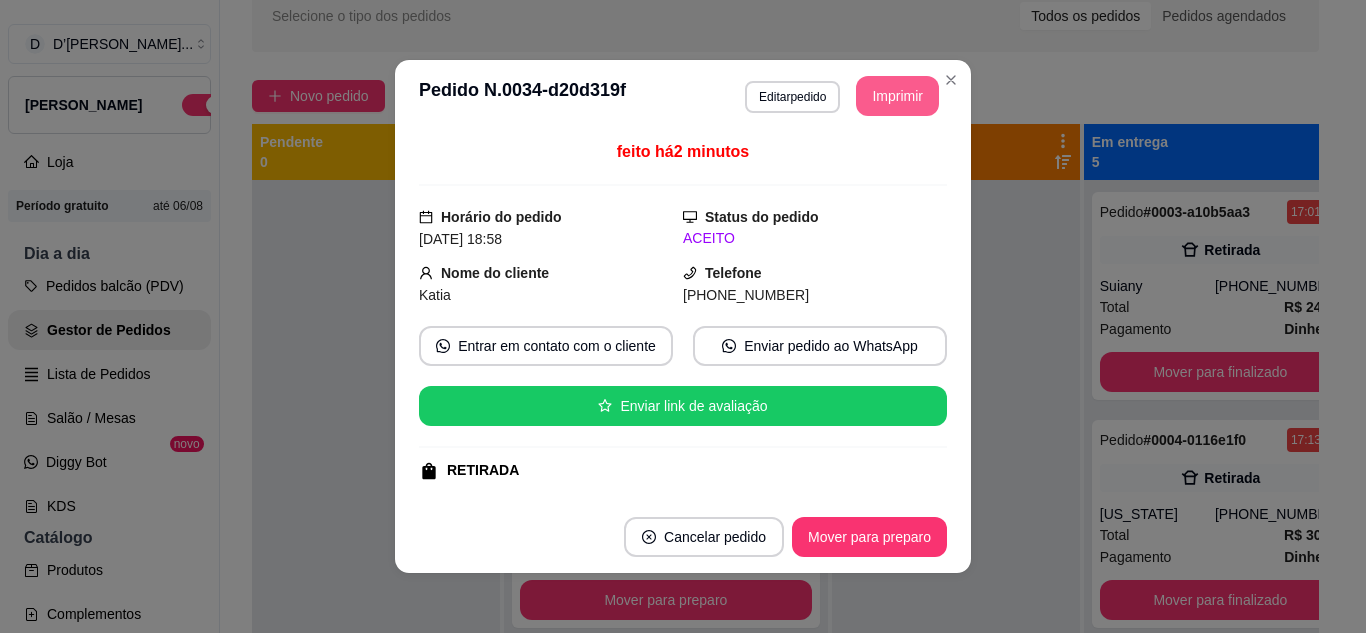 scroll, scrollTop: 0, scrollLeft: 0, axis: both 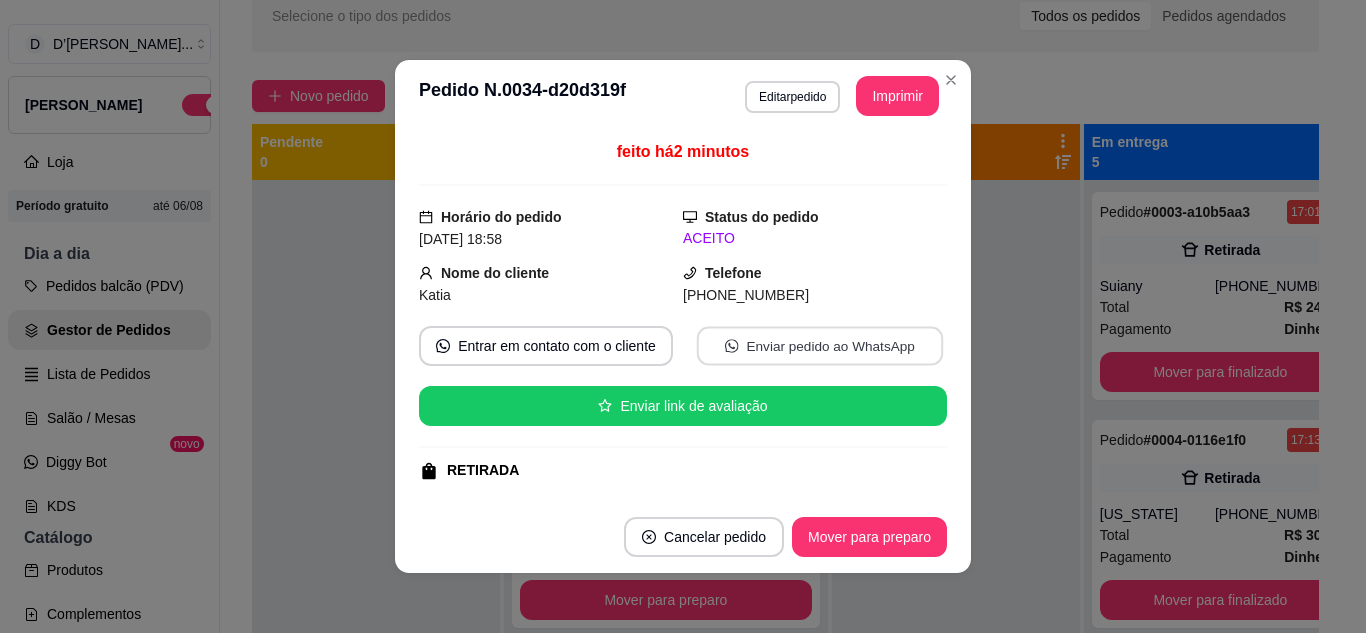 click on "Enviar pedido ao WhatsApp" at bounding box center [820, 346] 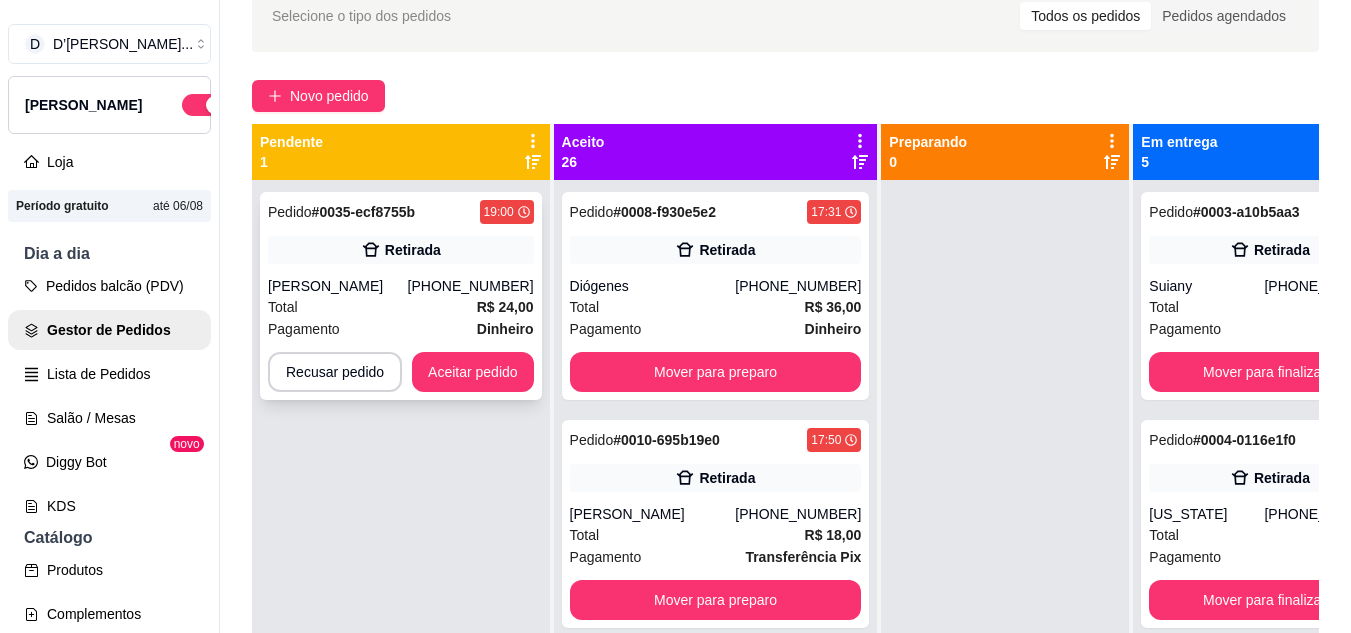 click on "Total R$ 24,00" at bounding box center [401, 307] 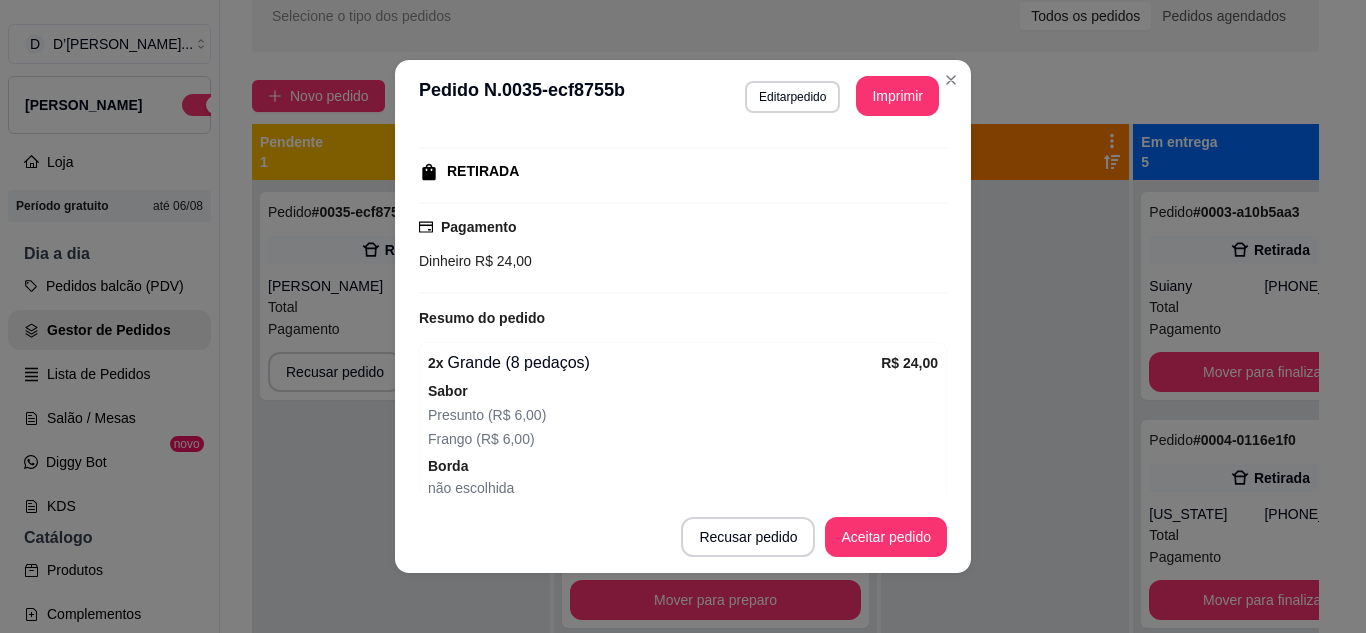 scroll, scrollTop: 300, scrollLeft: 0, axis: vertical 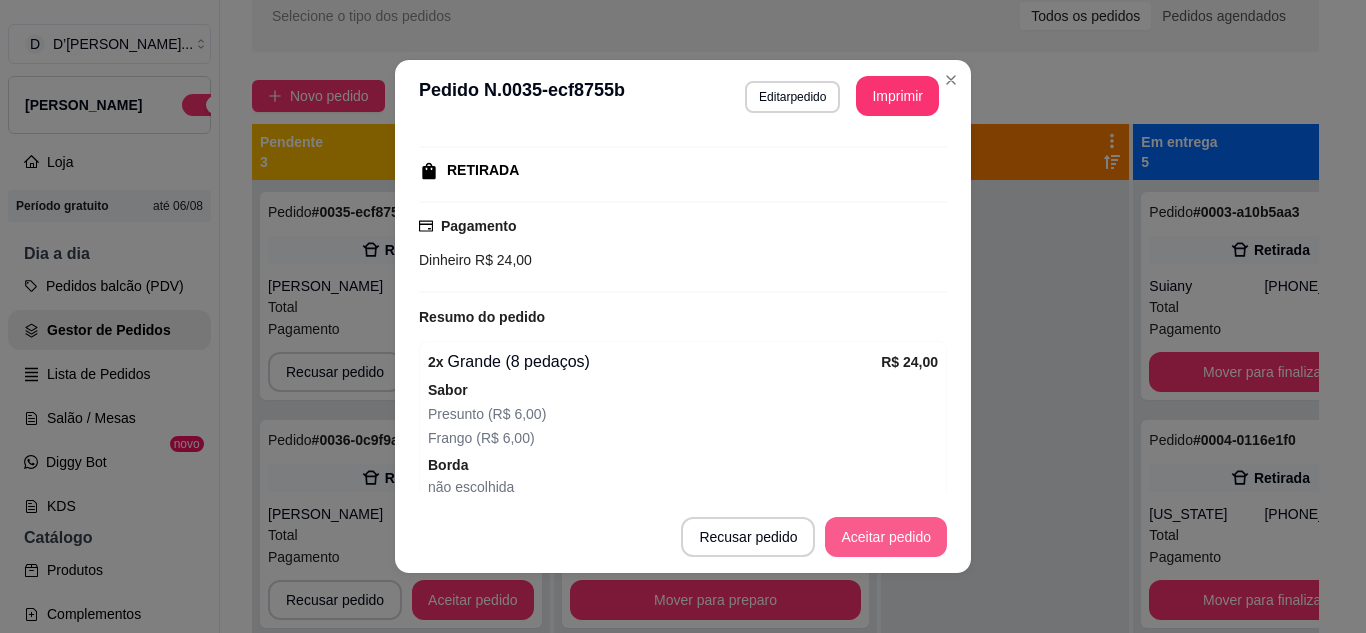 click on "Aceitar pedido" at bounding box center (886, 537) 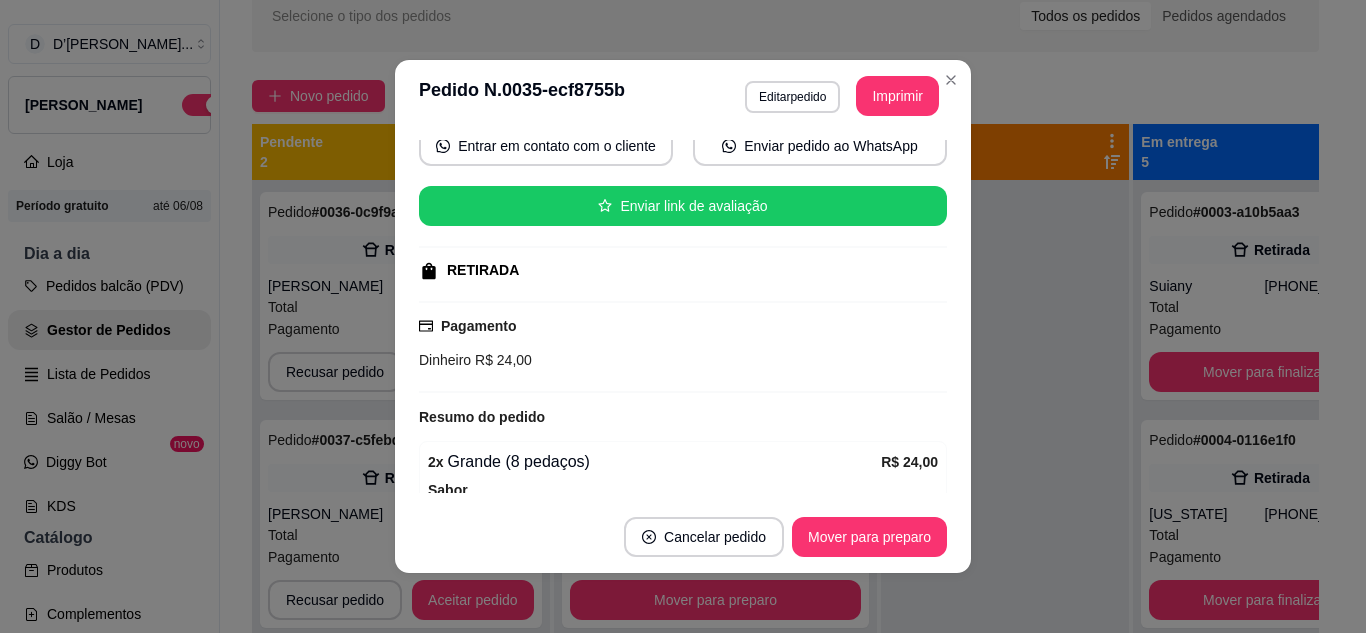 scroll, scrollTop: 0, scrollLeft: 0, axis: both 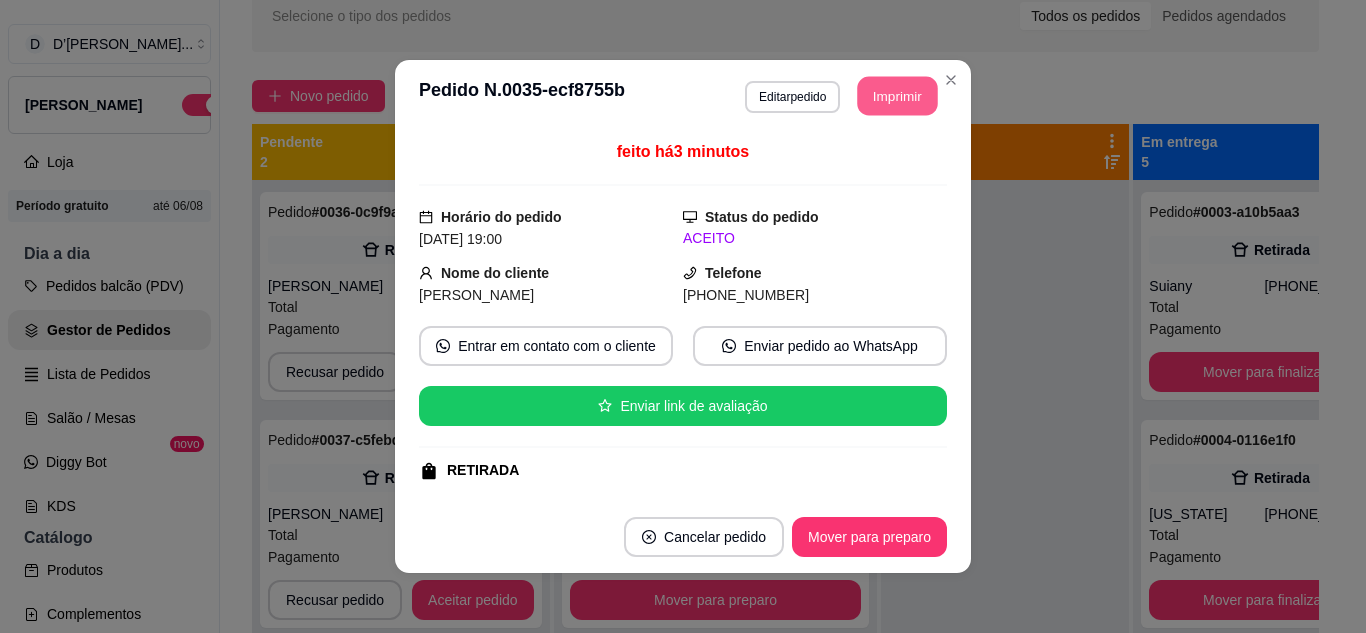 click on "Imprimir" at bounding box center [898, 96] 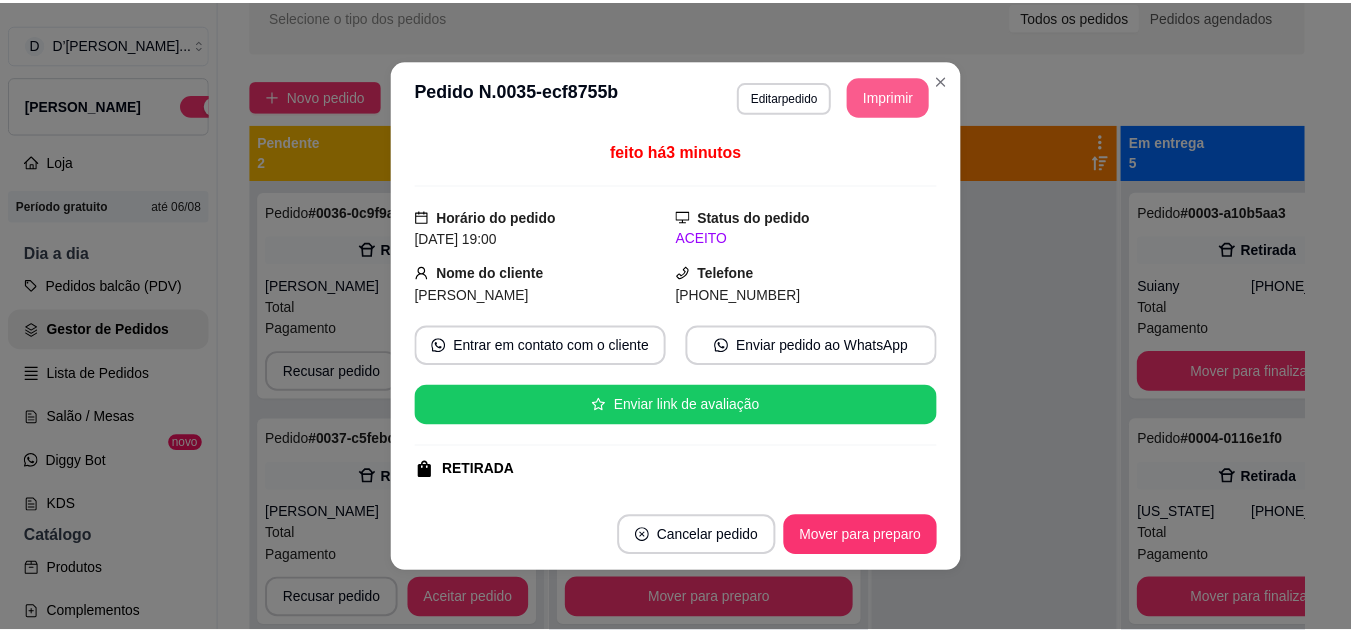 scroll, scrollTop: 0, scrollLeft: 0, axis: both 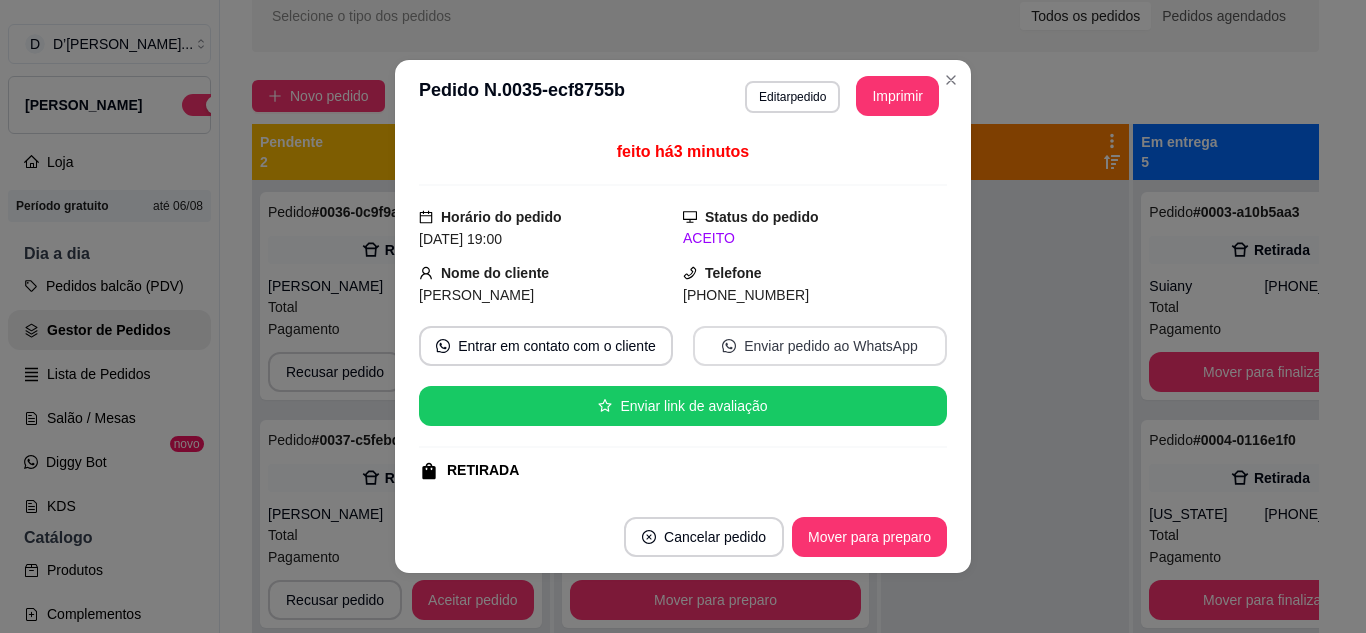 click on "Enviar pedido ao WhatsApp" at bounding box center (820, 346) 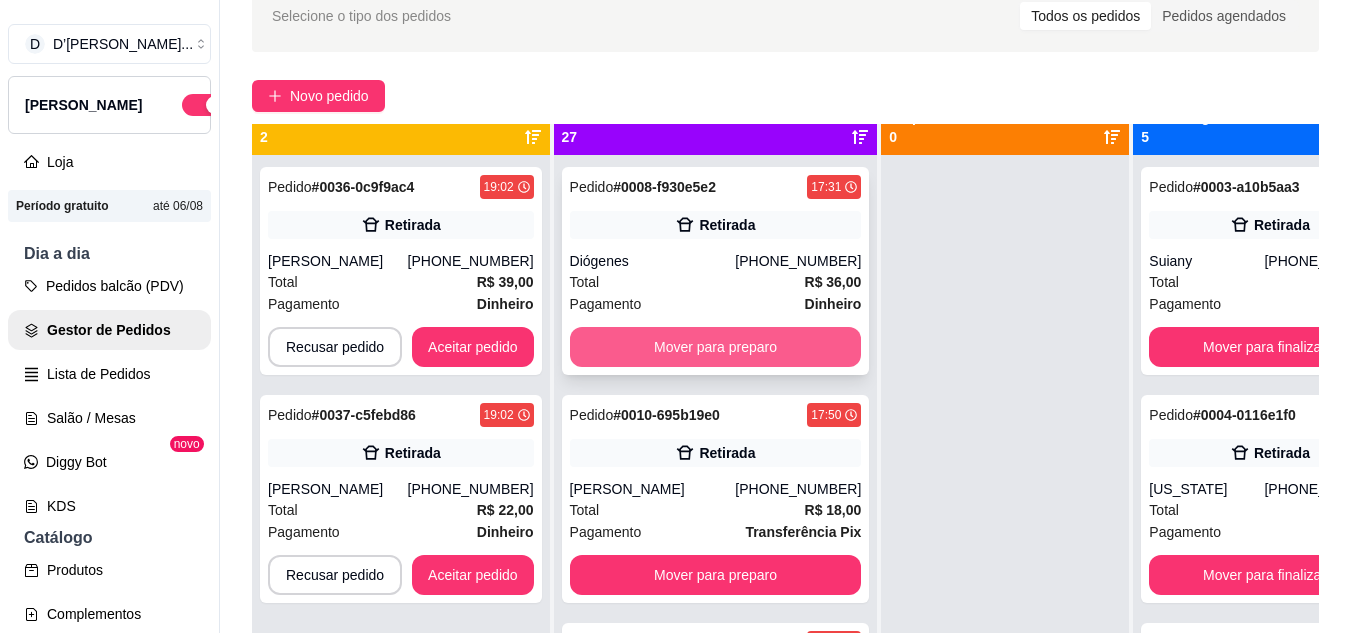 scroll, scrollTop: 0, scrollLeft: 0, axis: both 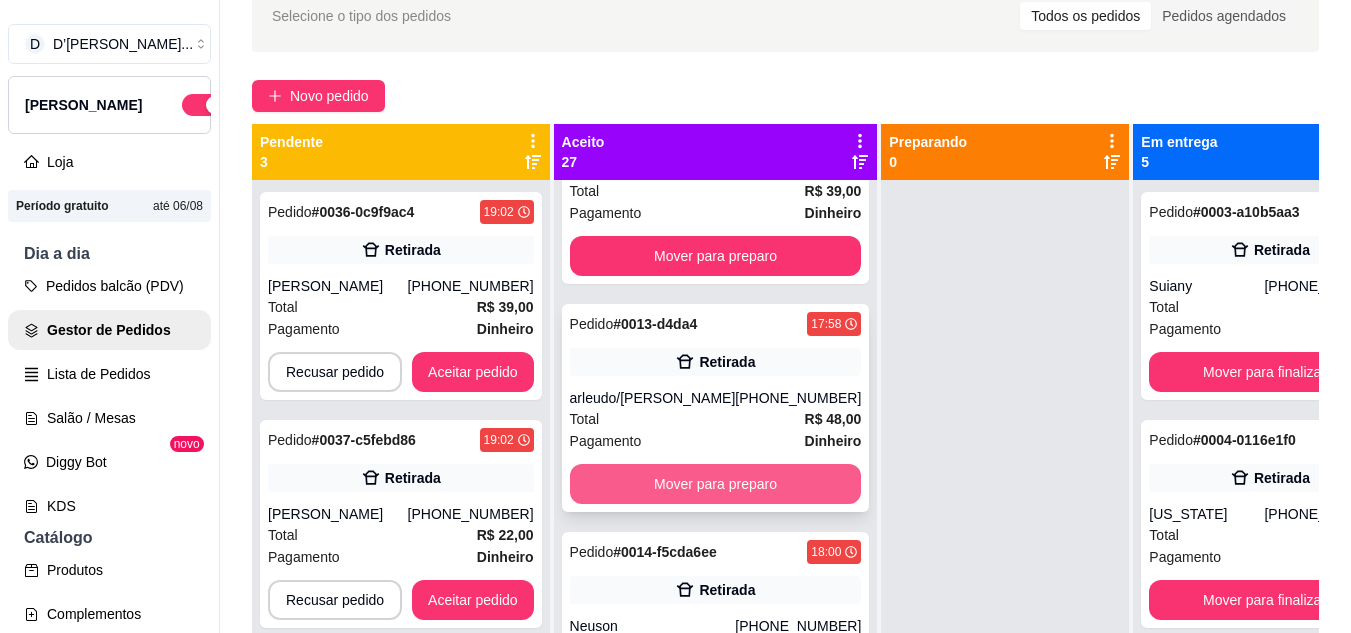 click on "Mover para preparo" at bounding box center (716, 484) 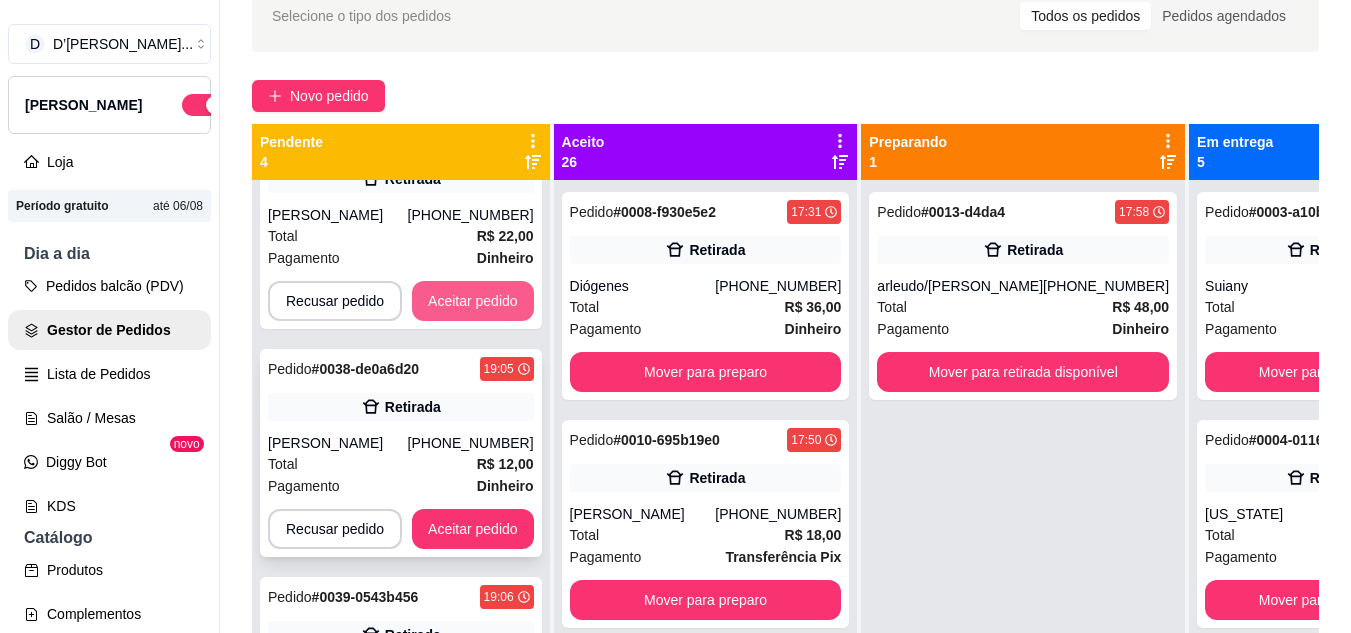 scroll, scrollTop: 319, scrollLeft: 0, axis: vertical 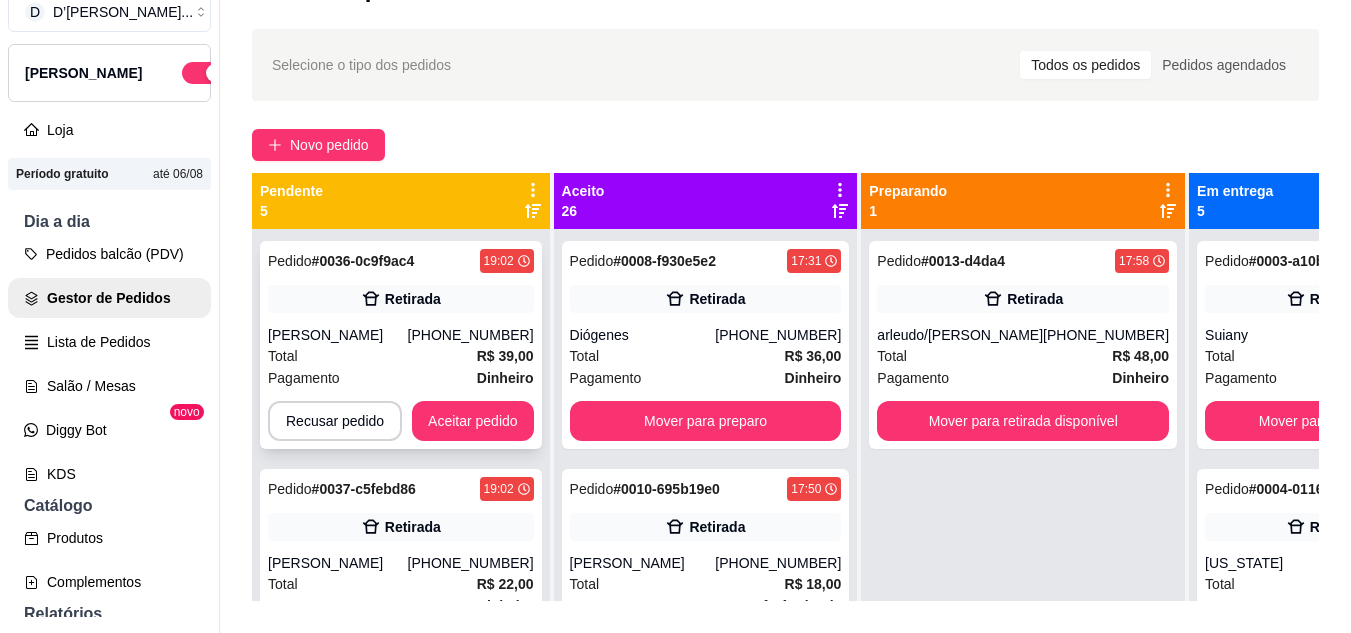 click on "[PERSON_NAME]" at bounding box center (338, 335) 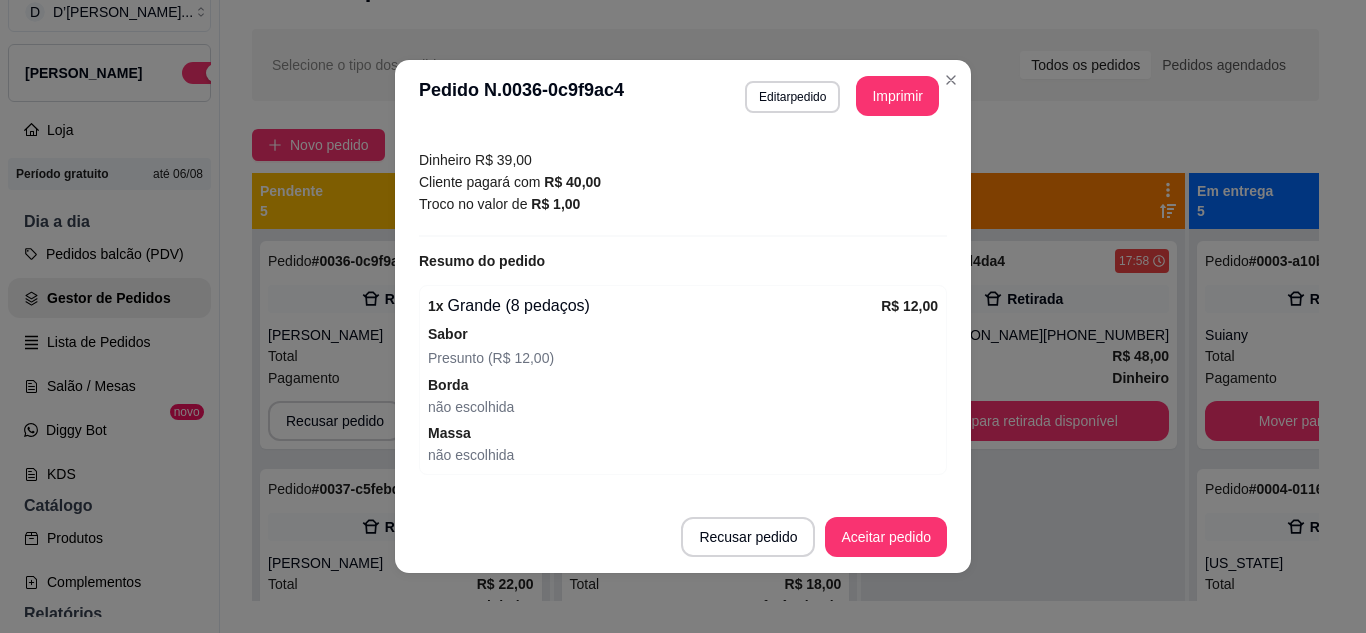 scroll, scrollTop: 0, scrollLeft: 0, axis: both 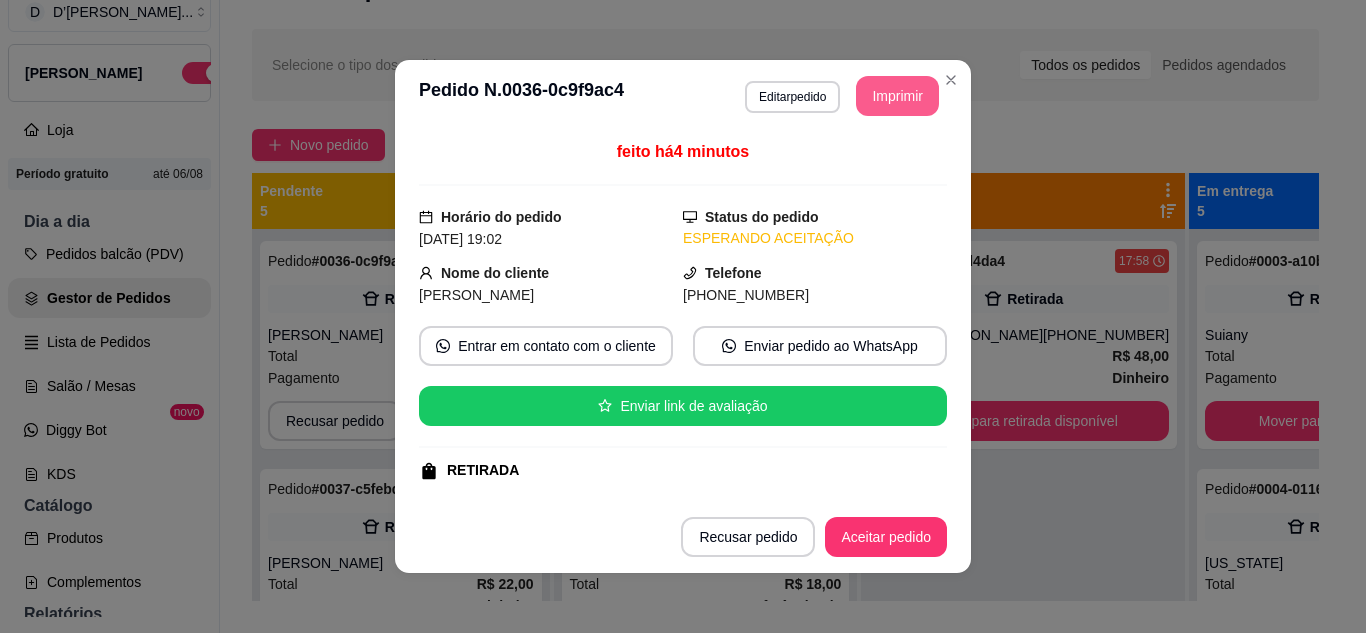 click on "Imprimir" at bounding box center (897, 96) 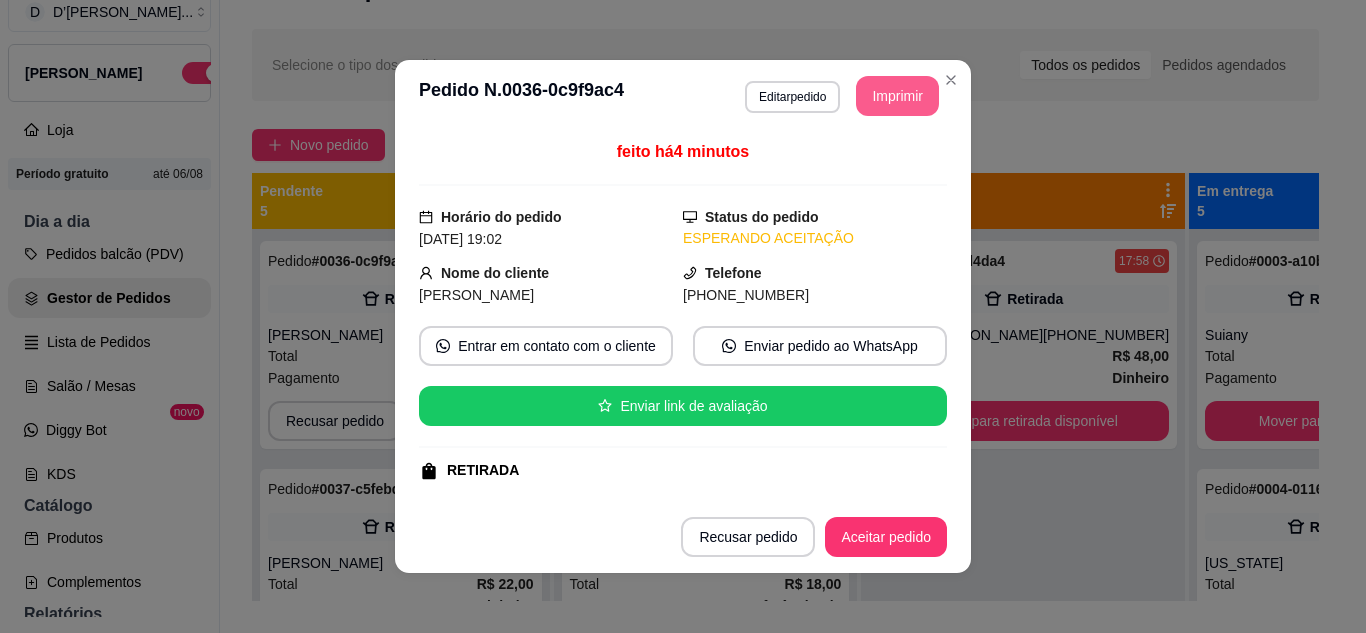 scroll, scrollTop: 0, scrollLeft: 0, axis: both 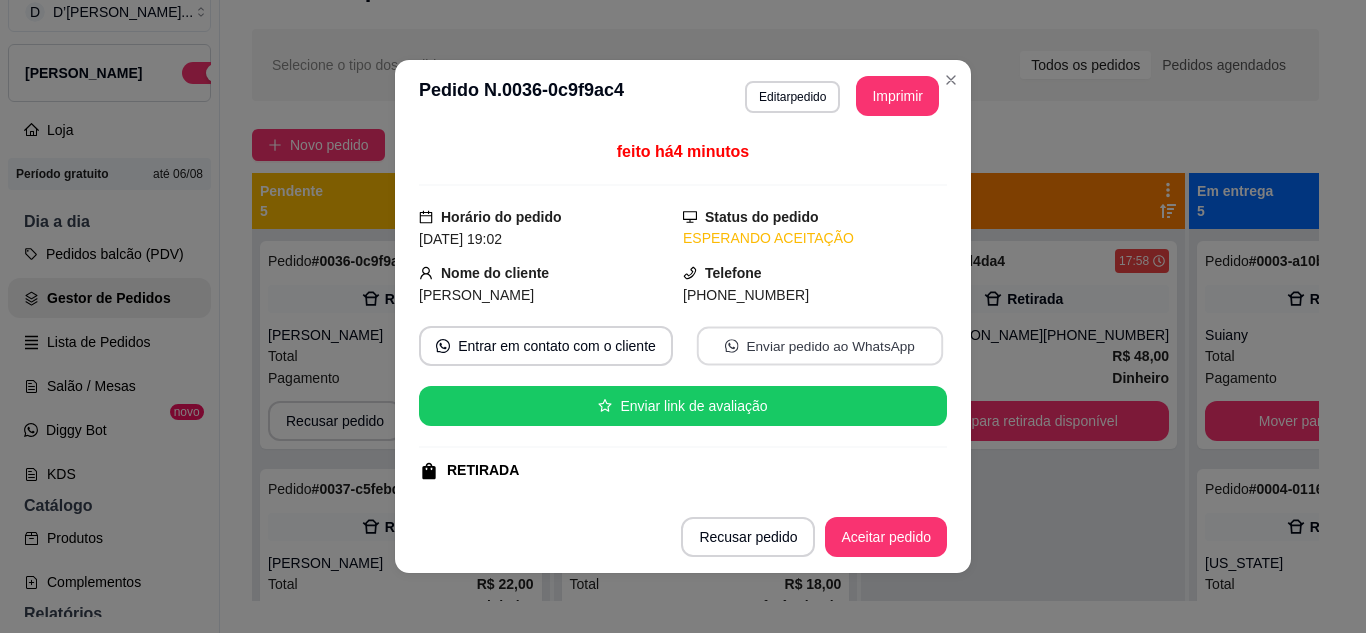 click on "Enviar pedido ao WhatsApp" at bounding box center [820, 346] 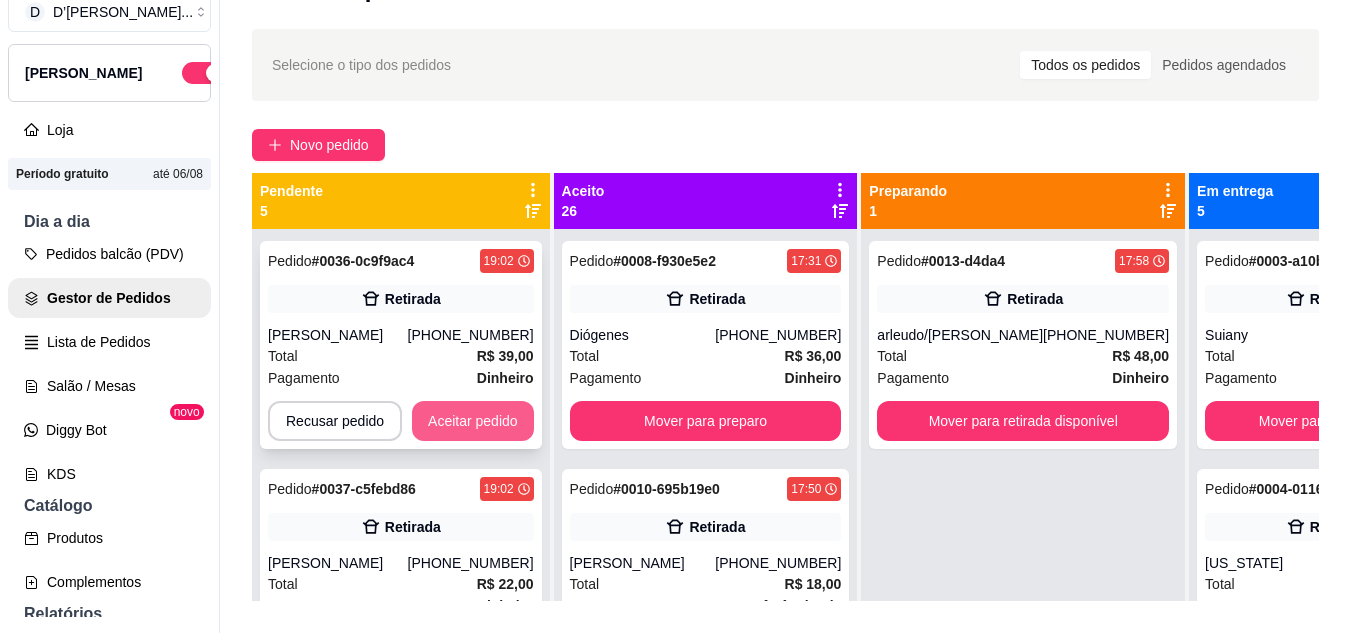 click on "Aceitar pedido" at bounding box center (473, 421) 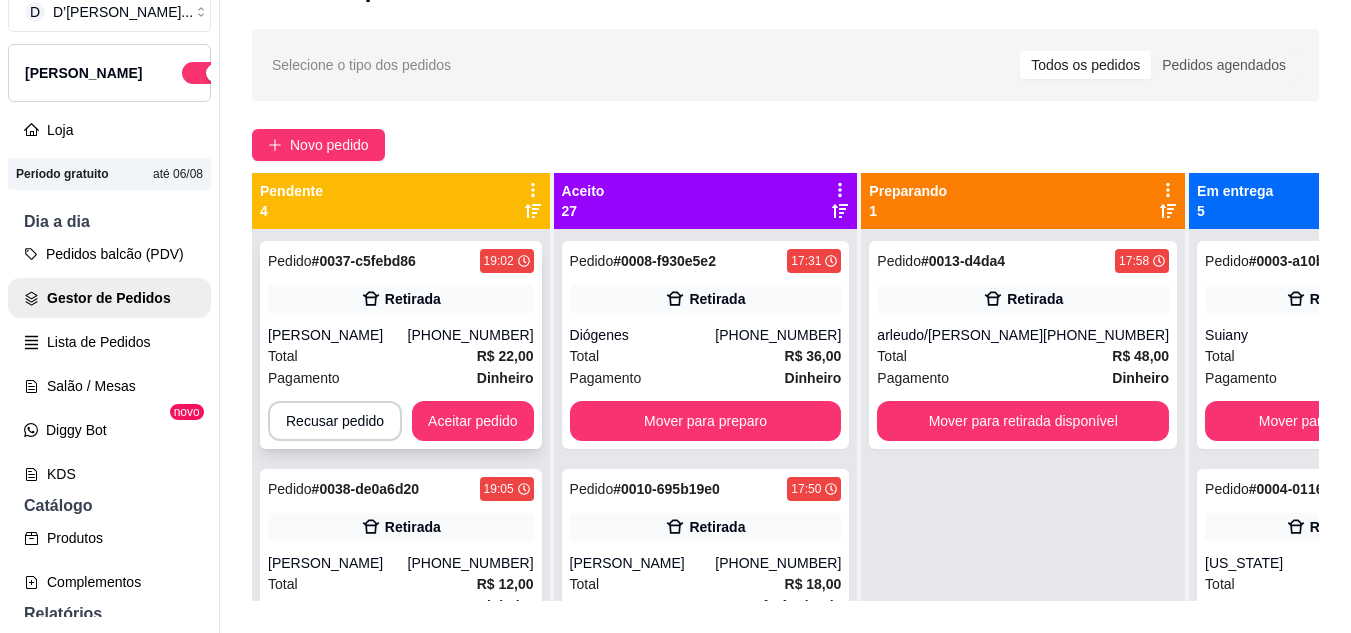 click on "Total R$ 22,00" at bounding box center [401, 356] 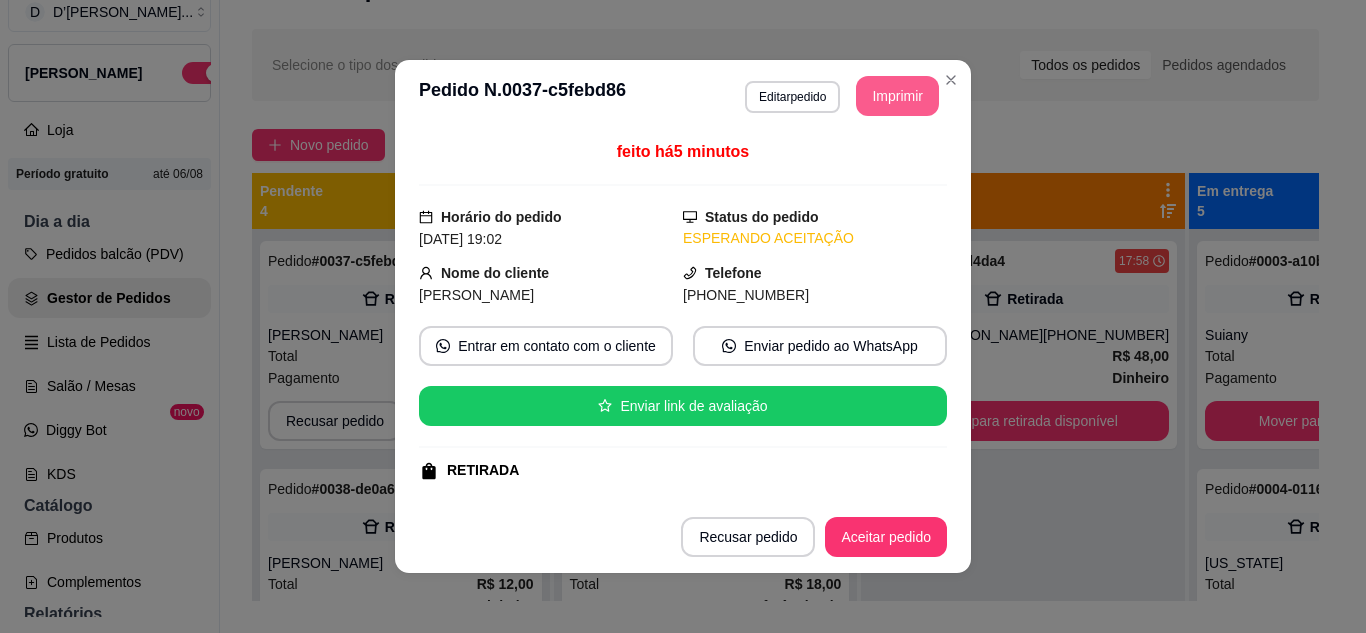 click on "Imprimir" at bounding box center (897, 96) 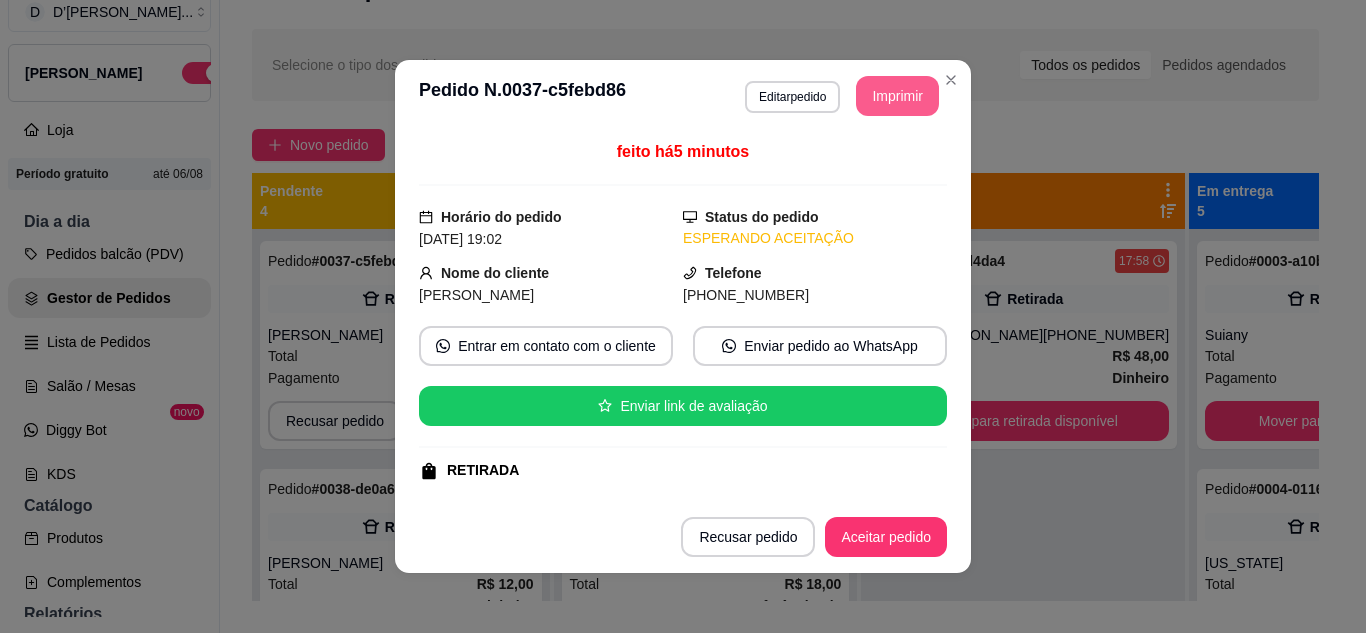 scroll, scrollTop: 0, scrollLeft: 0, axis: both 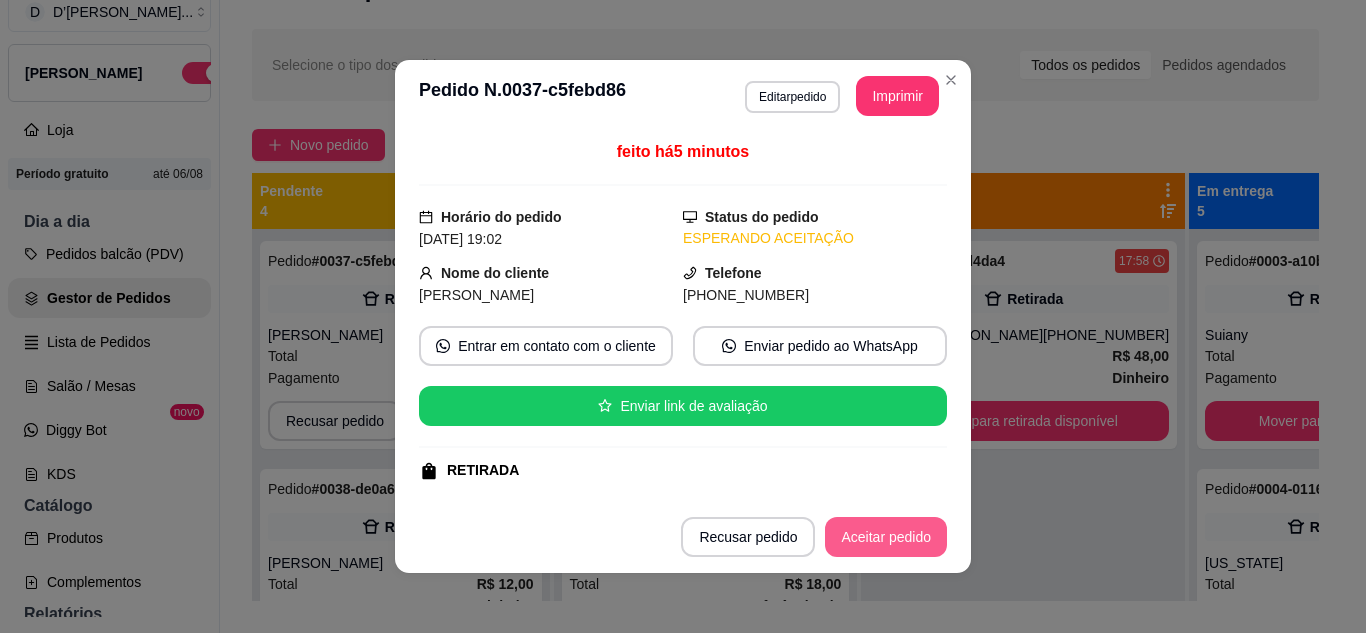 click on "Aceitar pedido" at bounding box center (886, 537) 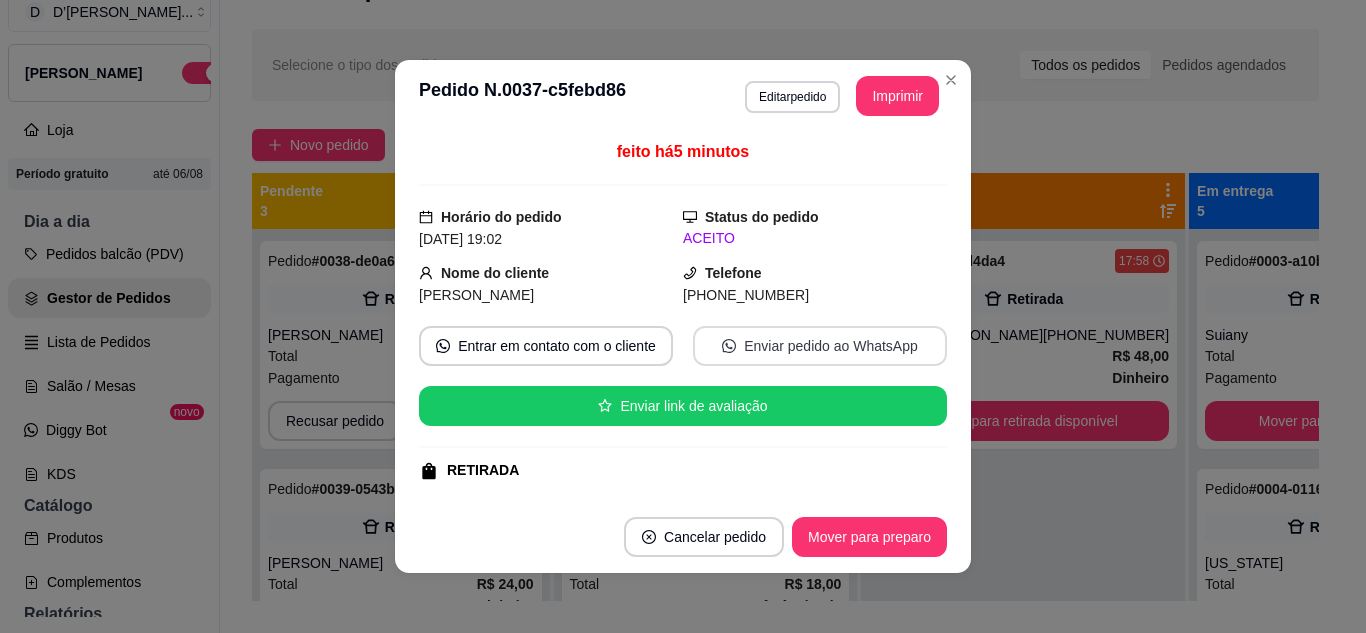 click on "Enviar pedido ao WhatsApp" at bounding box center (820, 346) 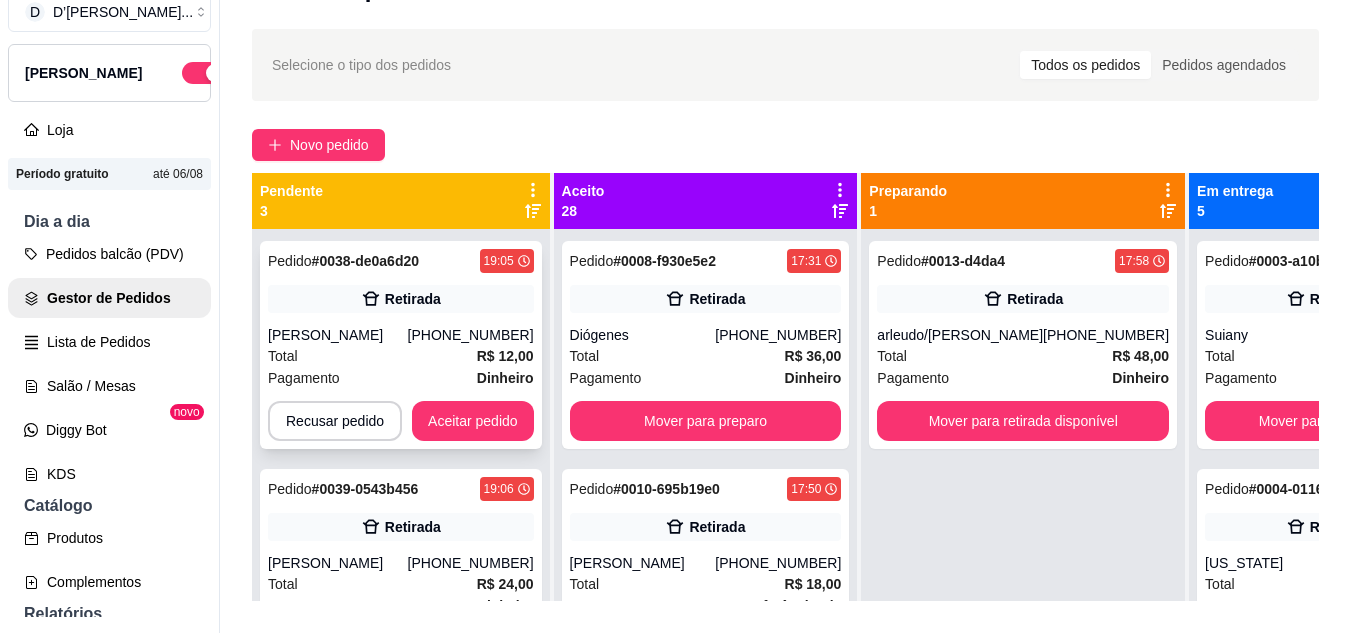 click on "[PERSON_NAME]" at bounding box center [338, 335] 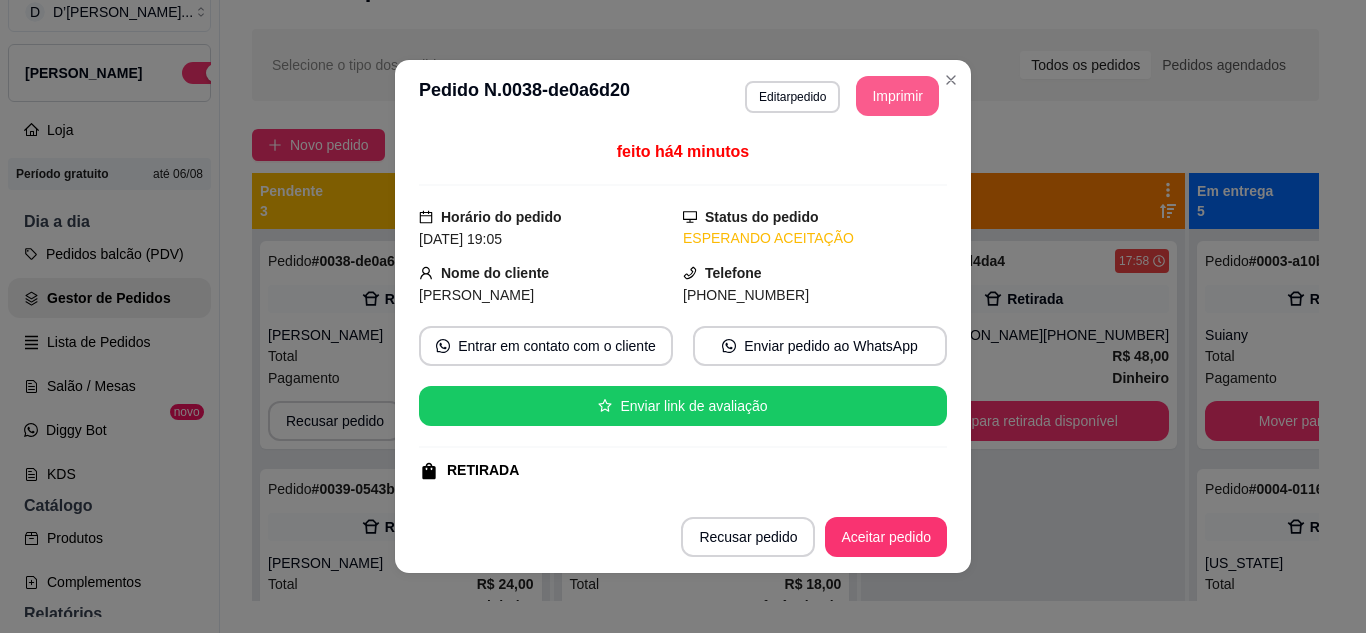 click on "Imprimir" at bounding box center [897, 96] 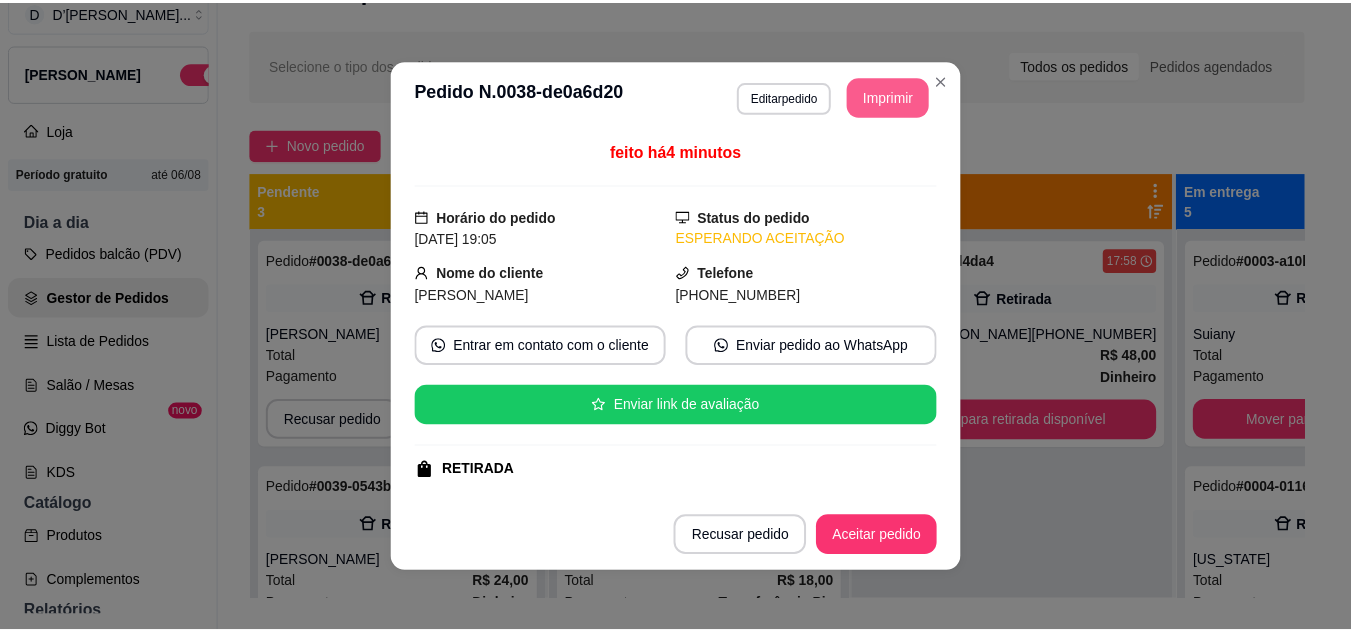 scroll, scrollTop: 0, scrollLeft: 0, axis: both 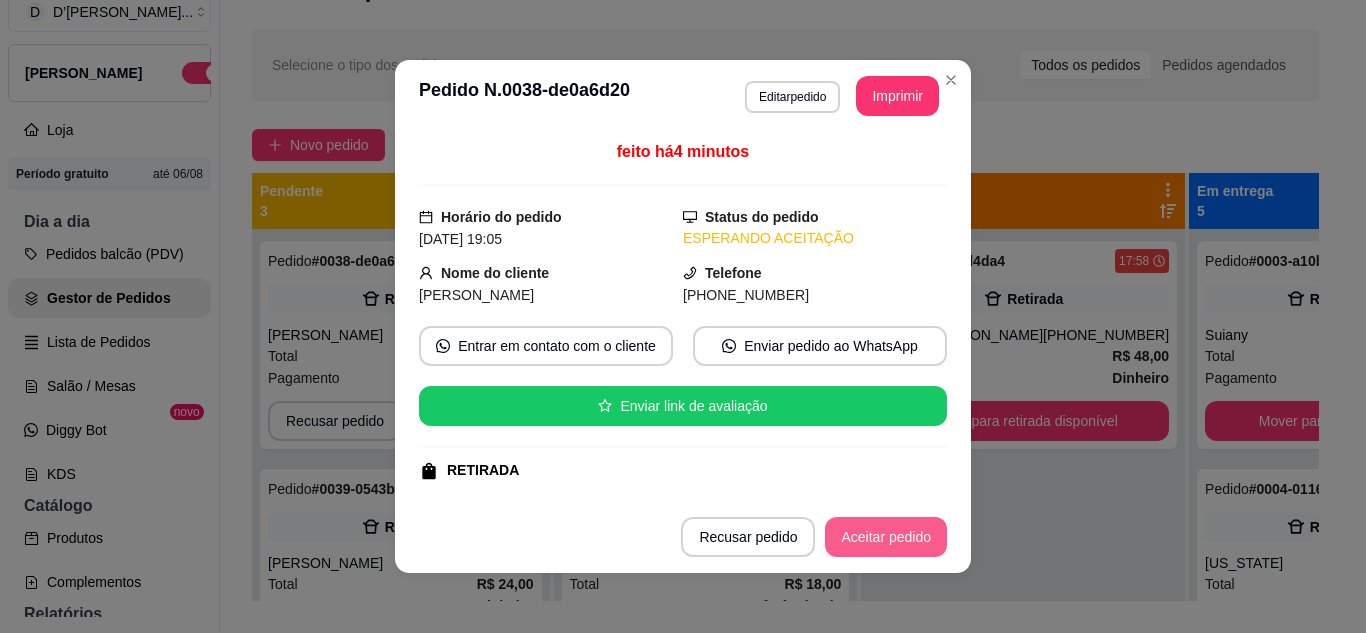 click on "Aceitar pedido" at bounding box center [886, 537] 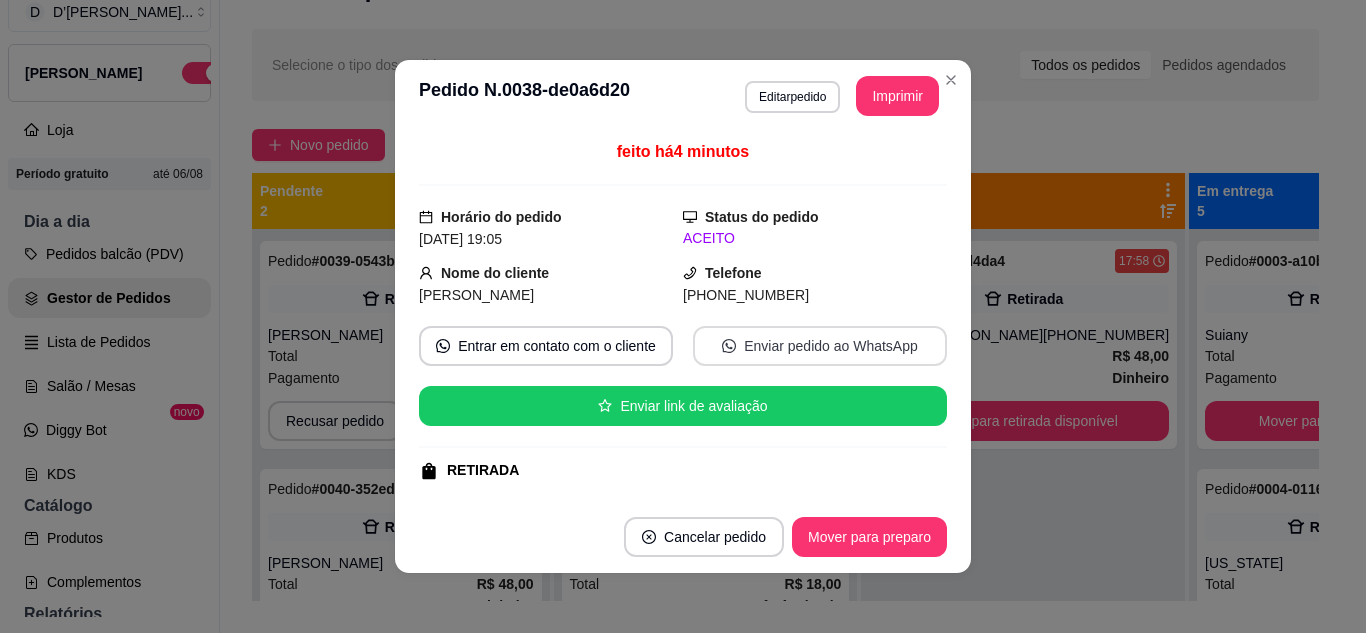 click on "Enviar pedido ao WhatsApp" at bounding box center (820, 346) 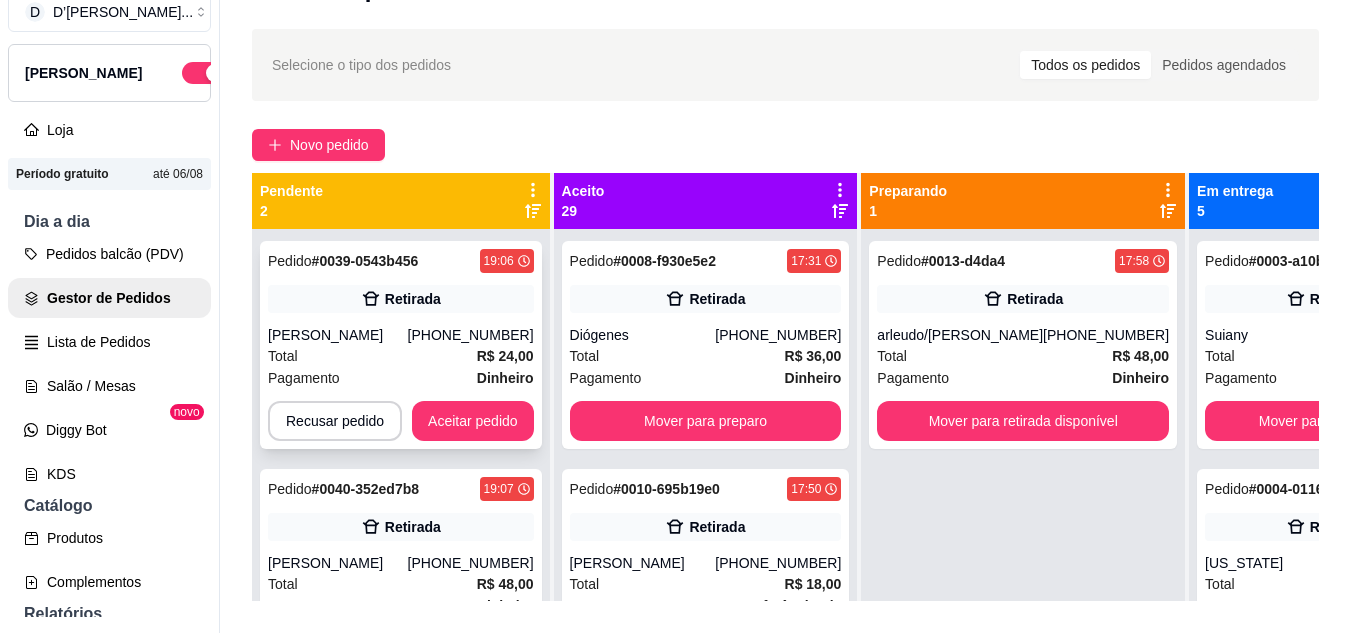 scroll, scrollTop: 71, scrollLeft: 0, axis: vertical 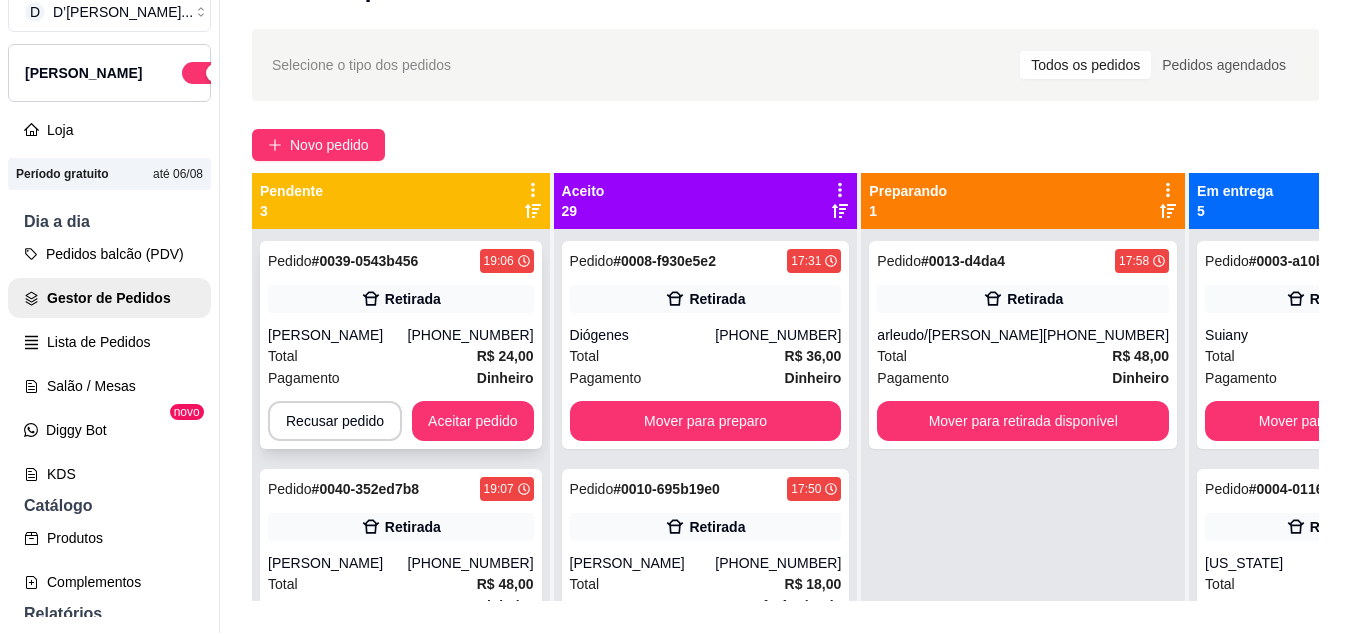 click on "Pedido  # 0039-0543b456 19:06 Retirada Angélica  [PHONE_NUMBER] Total R$ 24,00 Pagamento Dinheiro Recusar pedido Aceitar pedido" at bounding box center (401, 345) 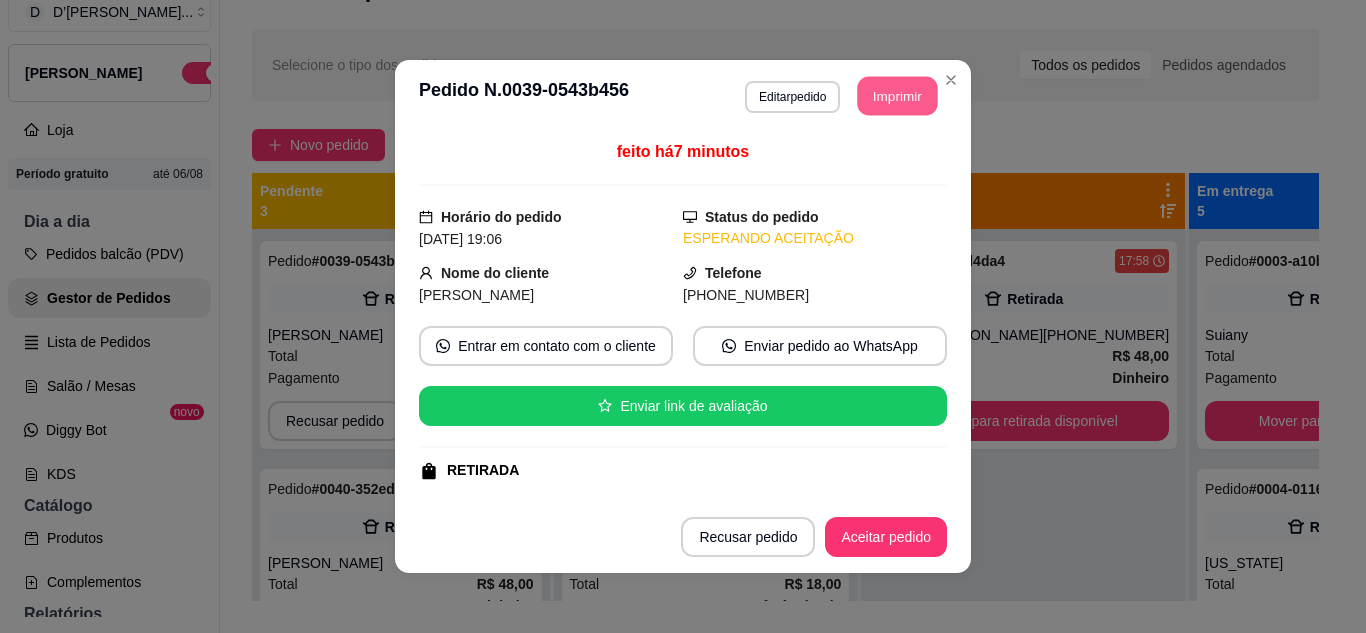 click on "Imprimir" at bounding box center [898, 96] 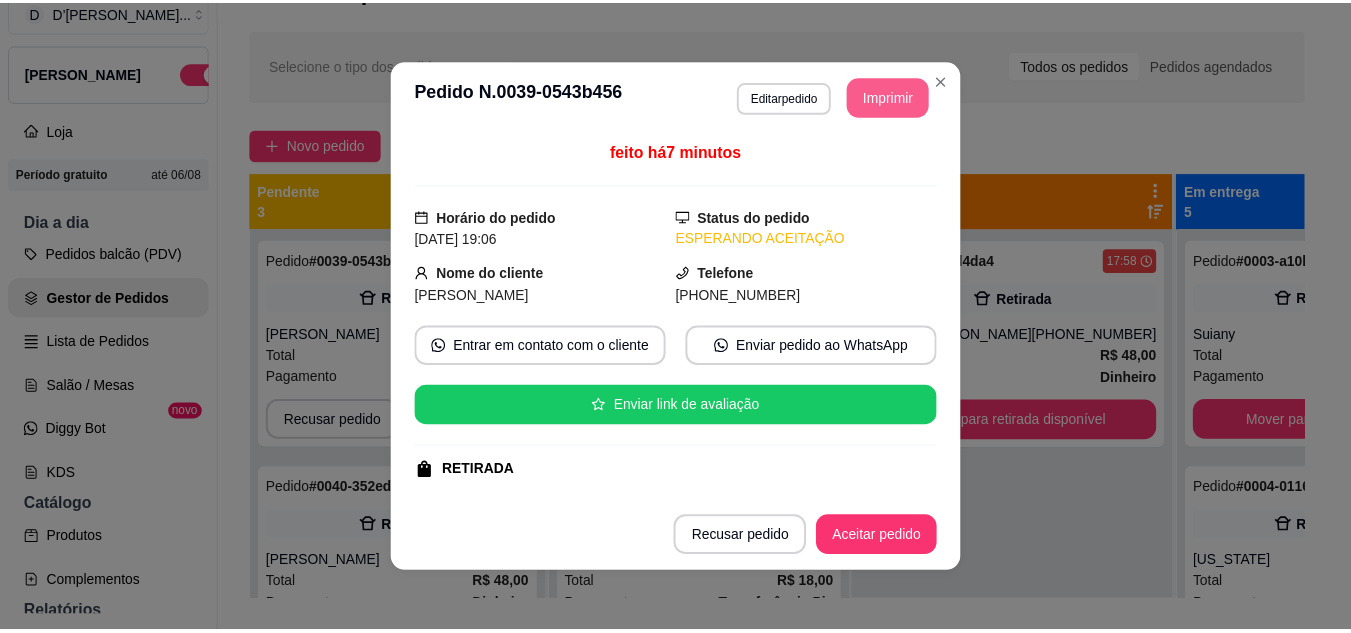 scroll, scrollTop: 0, scrollLeft: 0, axis: both 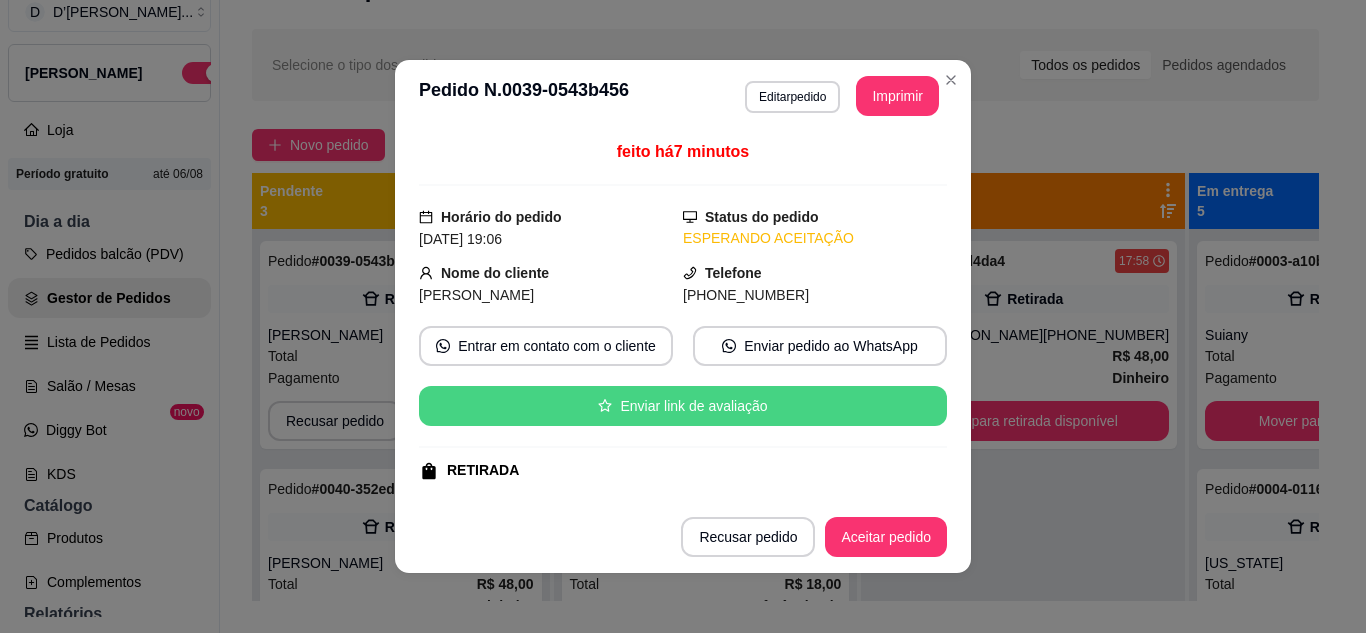 click on "Aceitar pedido" at bounding box center [886, 537] 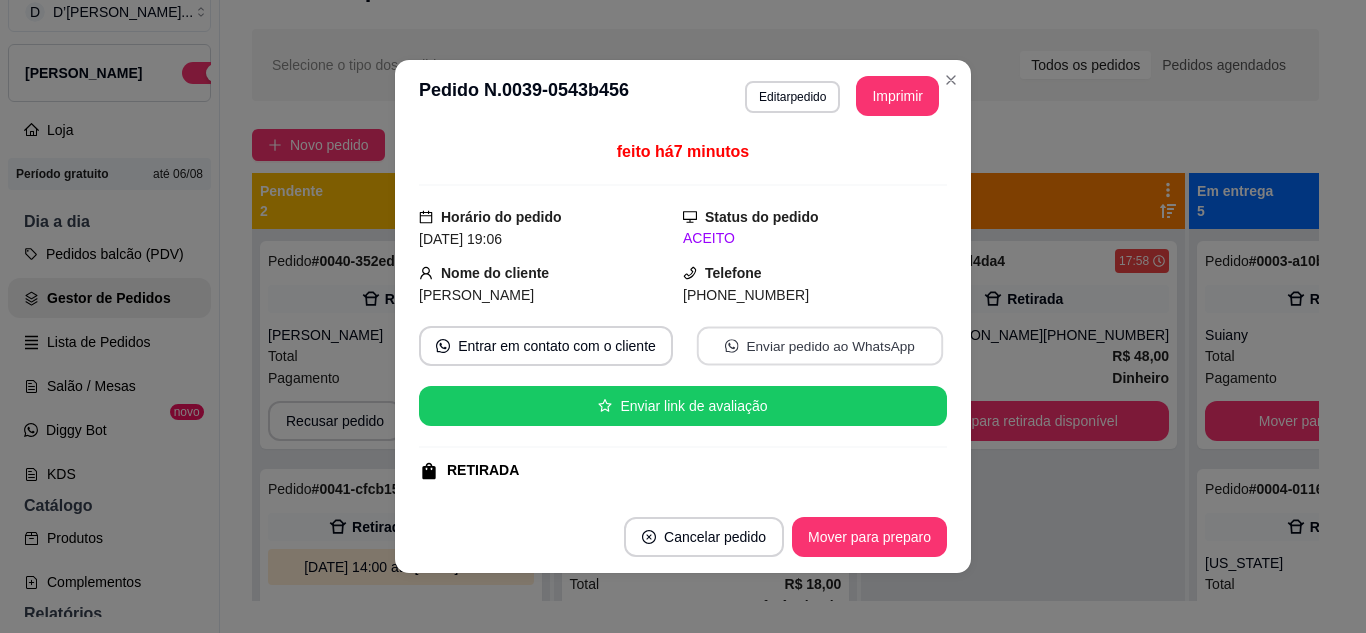 click on "Enviar pedido ao WhatsApp" at bounding box center (820, 346) 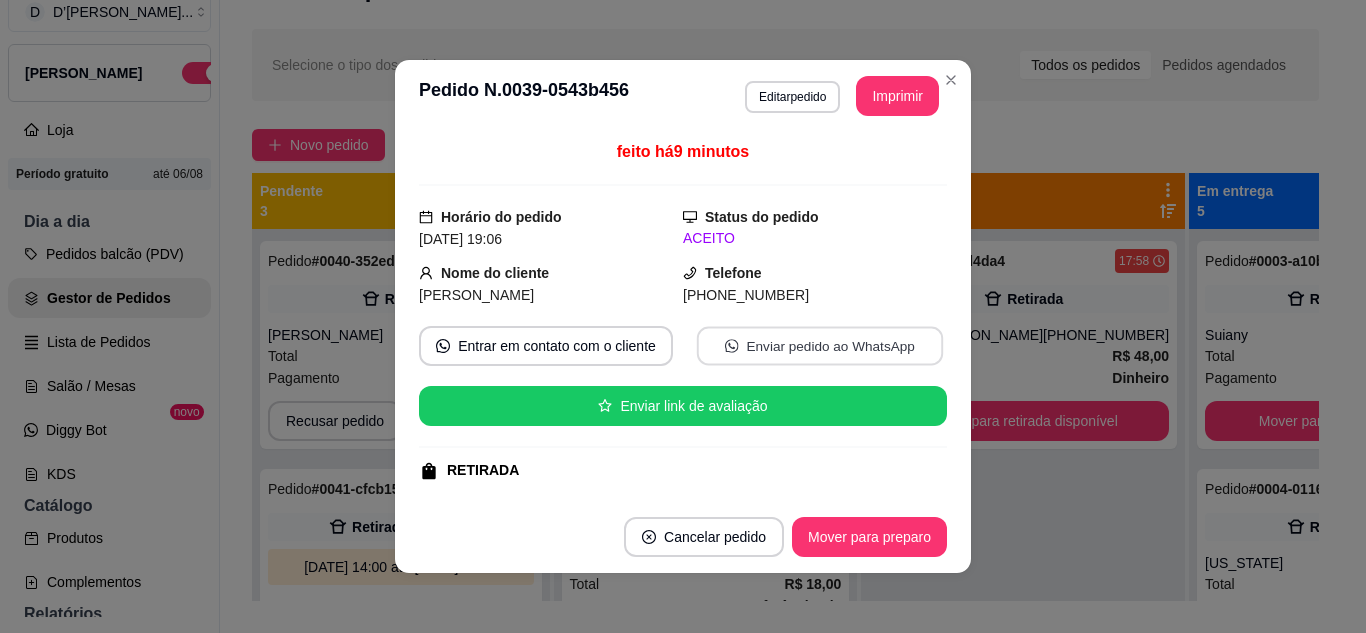 click on "Enviar pedido ao WhatsApp" at bounding box center [820, 346] 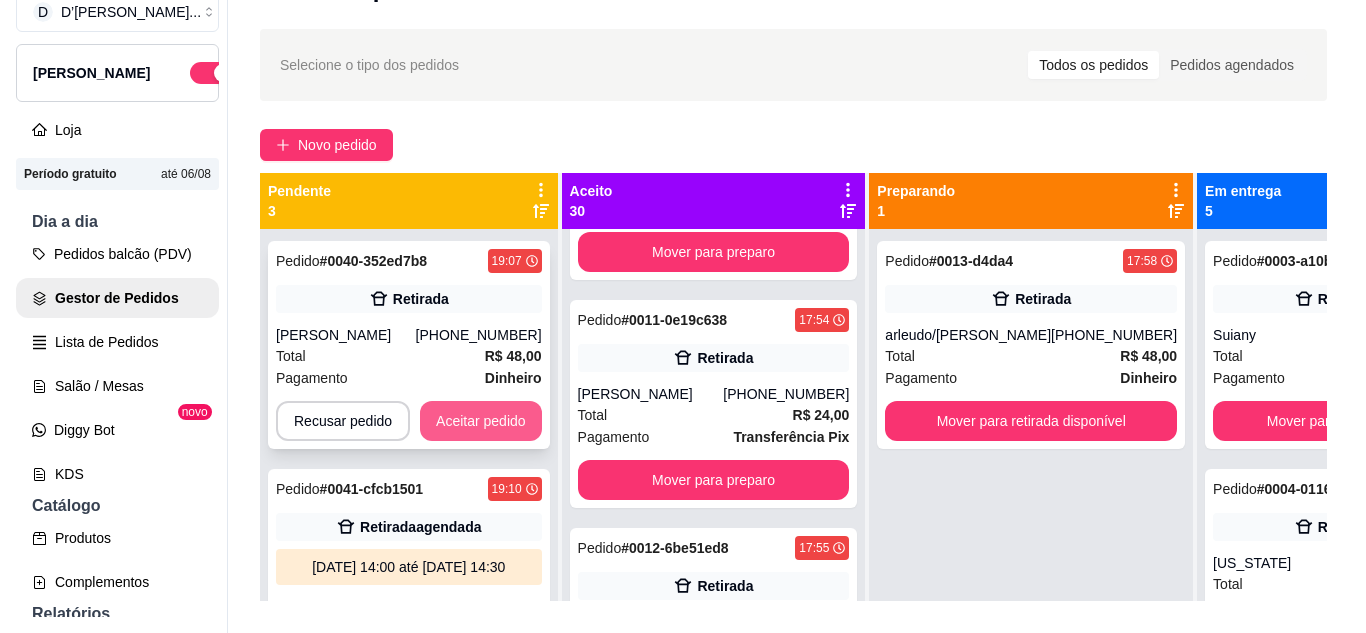 scroll, scrollTop: 400, scrollLeft: 0, axis: vertical 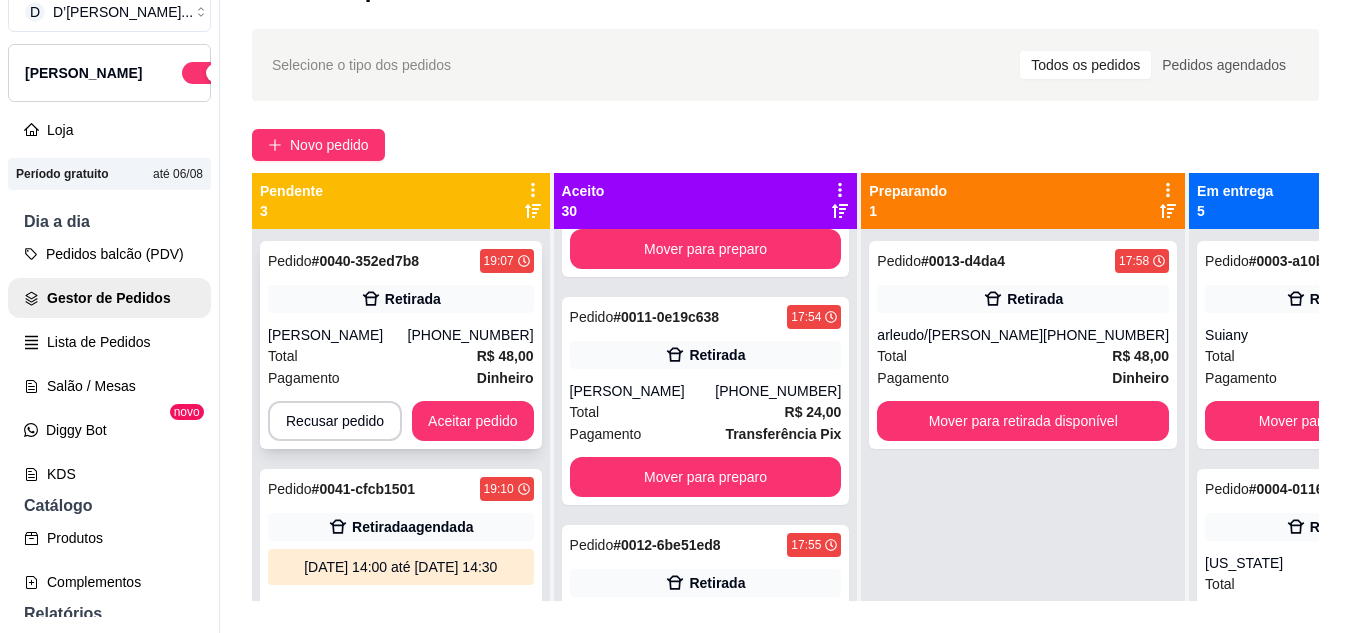 click on "[PERSON_NAME]" at bounding box center (338, 335) 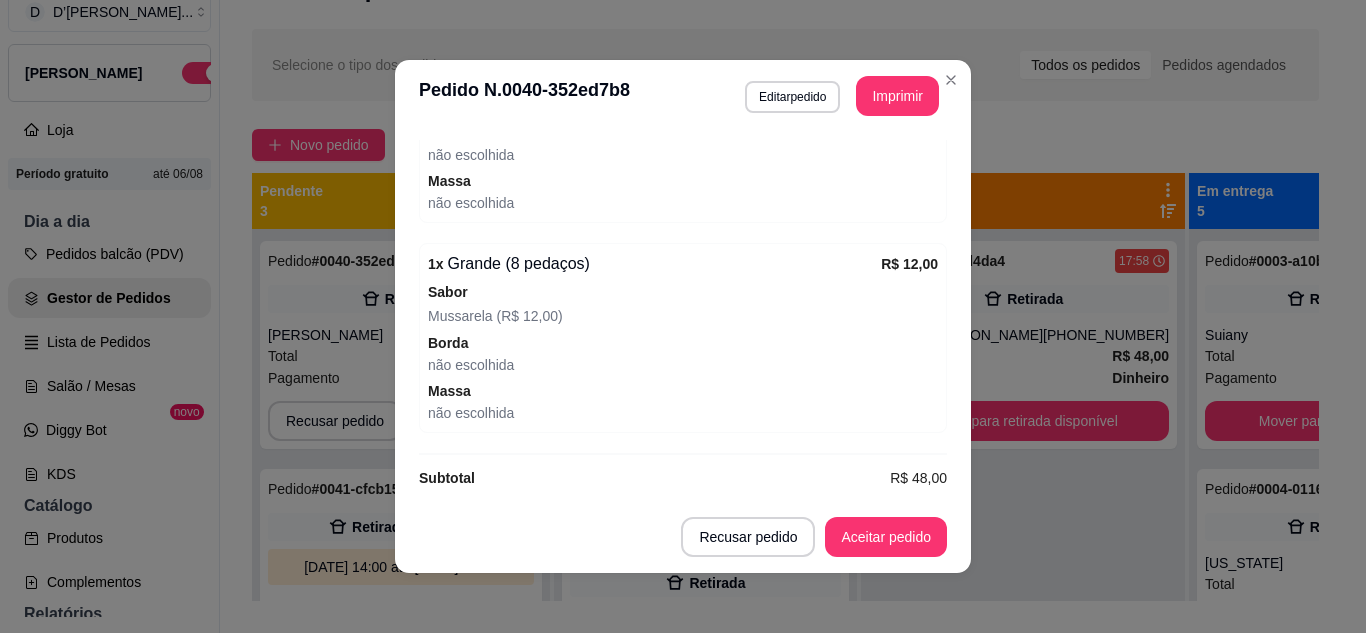 scroll, scrollTop: 1046, scrollLeft: 0, axis: vertical 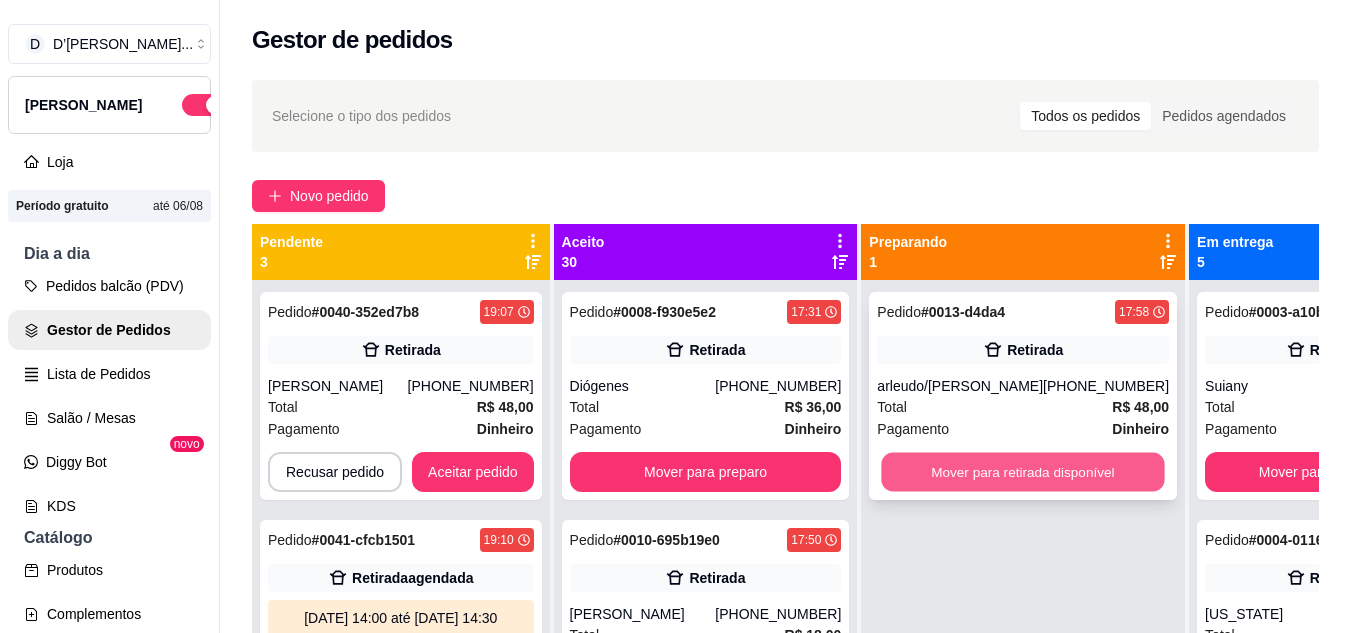 click on "Mover para retirada disponível" at bounding box center (1023, 472) 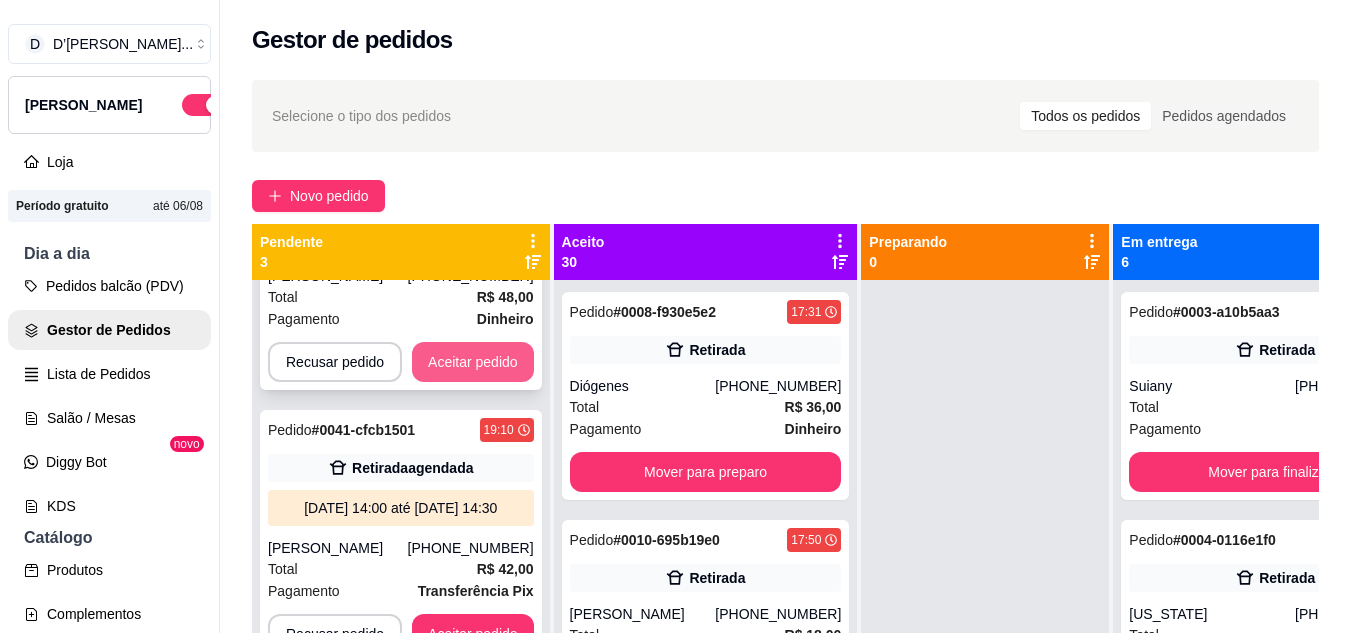 scroll, scrollTop: 115, scrollLeft: 0, axis: vertical 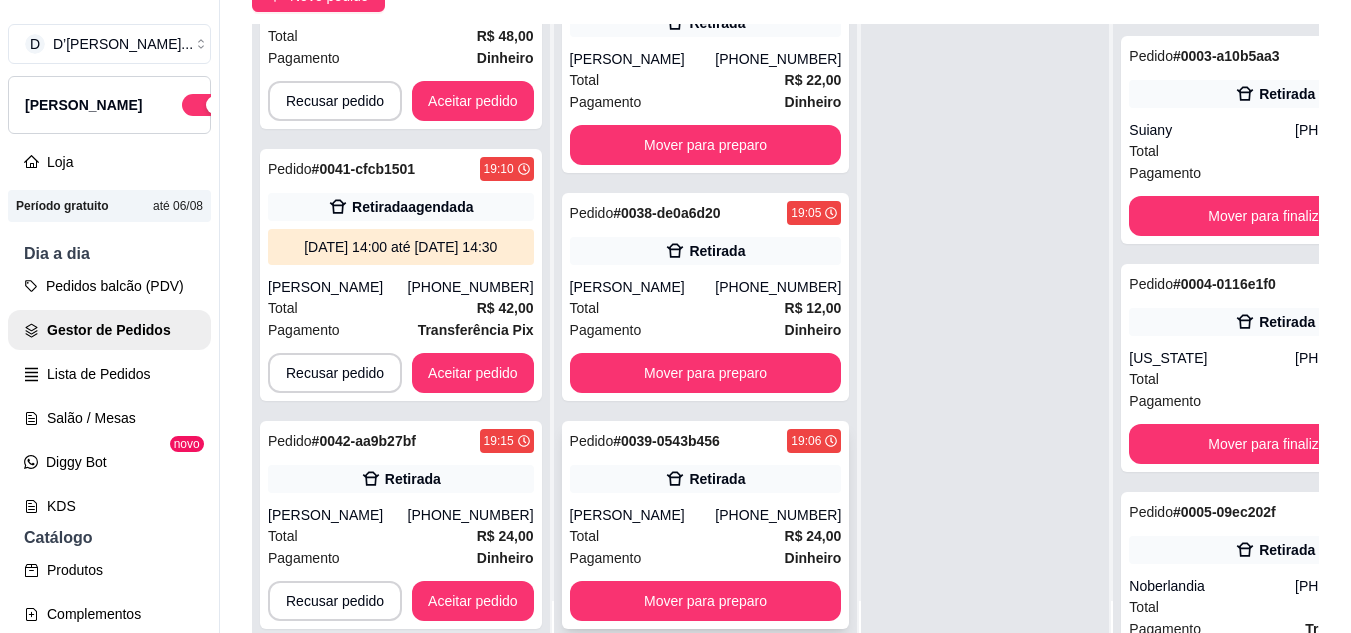 click on "Pedido  # 0039-0543b456 19:06 Retirada Angélica  [PHONE_NUMBER] Total R$ 24,00 Pagamento Dinheiro Mover para preparo" at bounding box center (706, 525) 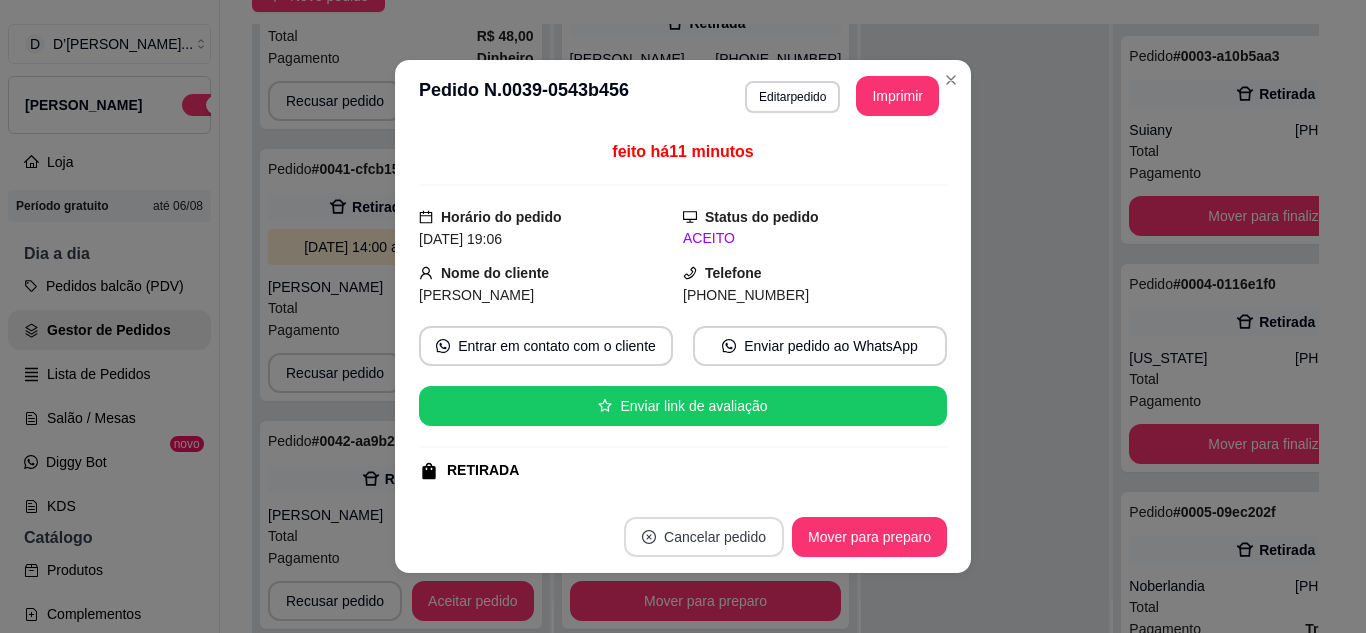 click on "Cancelar pedido" at bounding box center (704, 537) 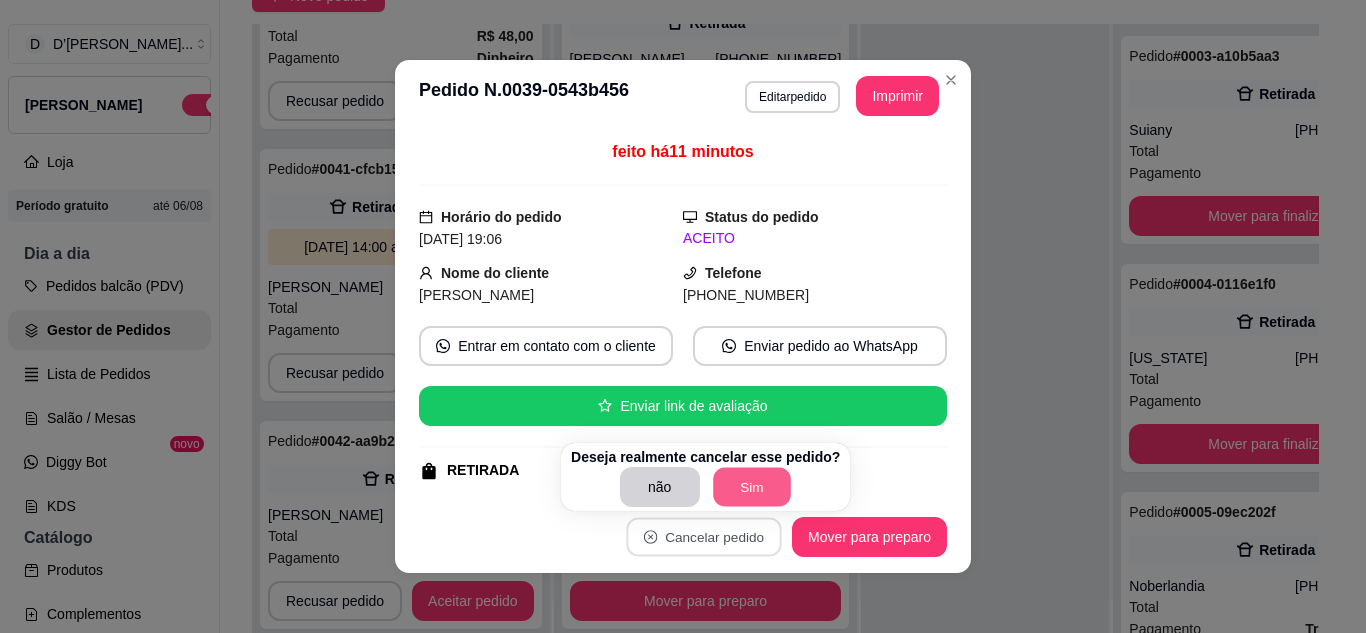 click on "Sim" at bounding box center [752, 487] 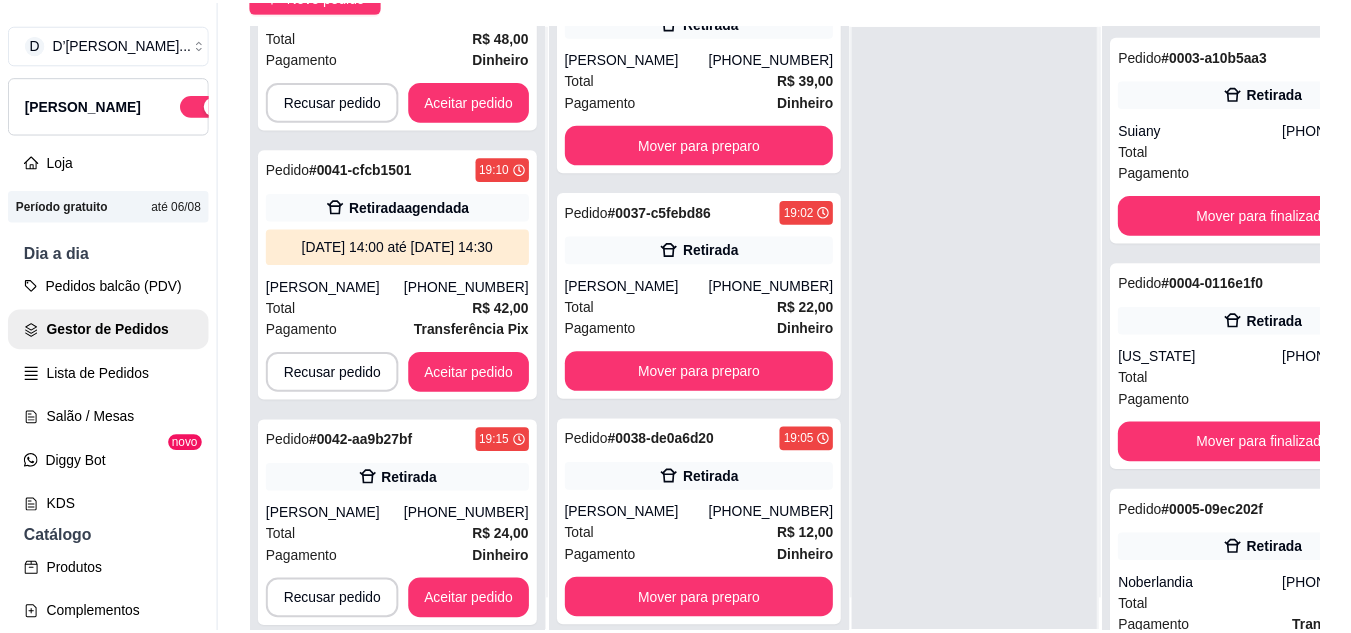 scroll, scrollTop: 6627, scrollLeft: 0, axis: vertical 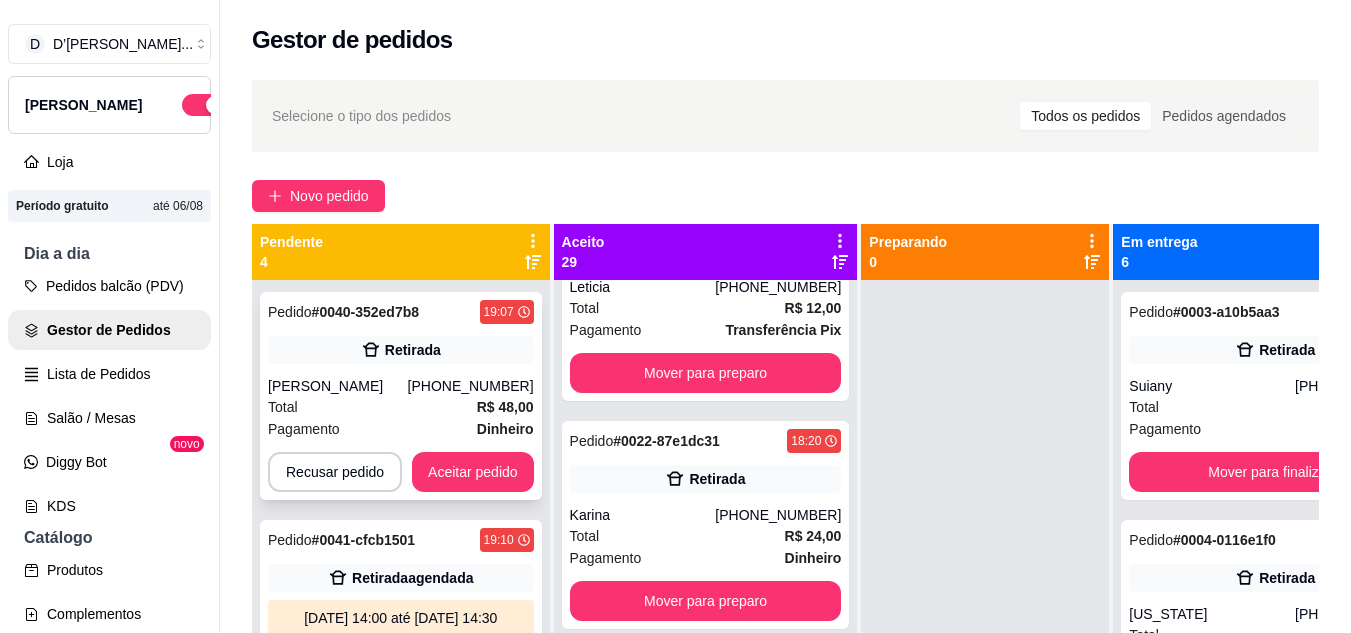 click on "Total R$ 48,00" at bounding box center [401, 407] 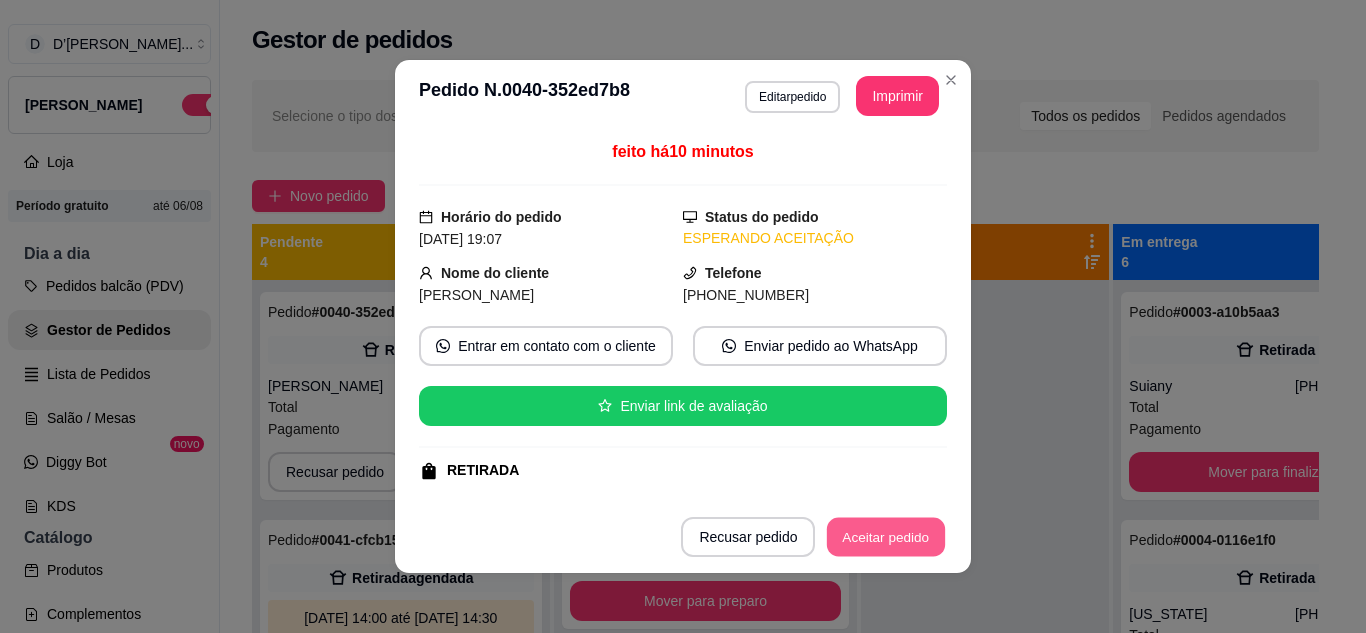 click on "Aceitar pedido" at bounding box center [886, 537] 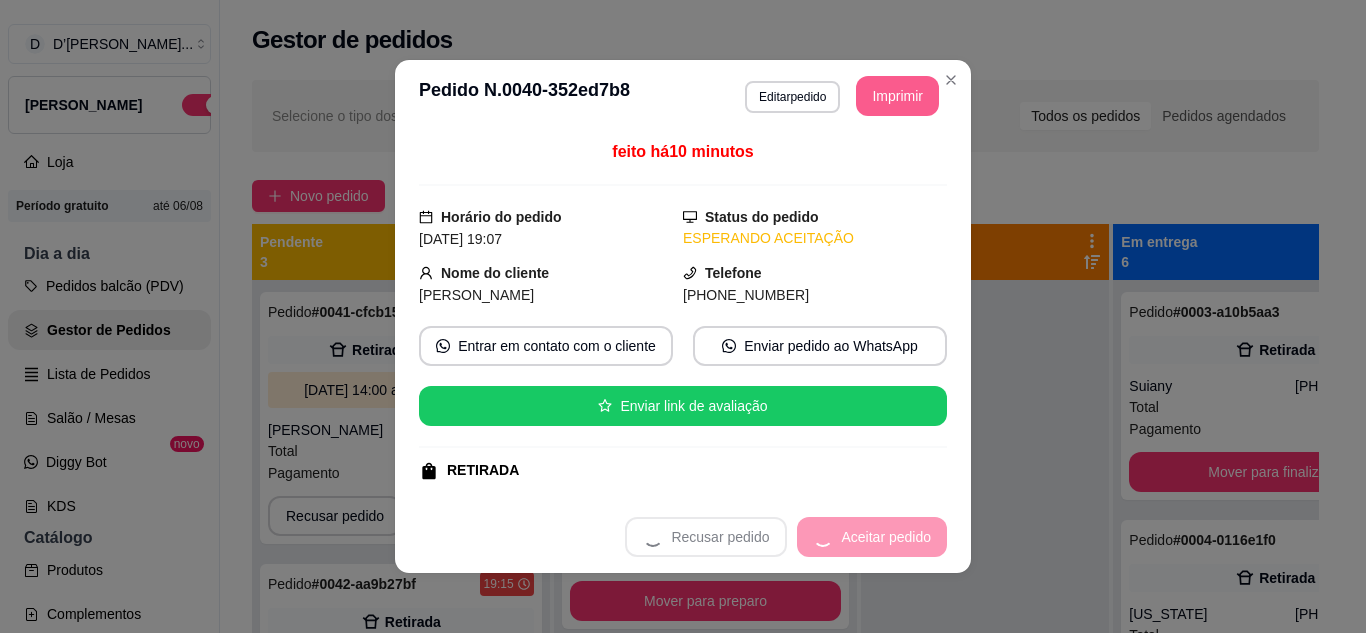 click on "Imprimir" at bounding box center (897, 96) 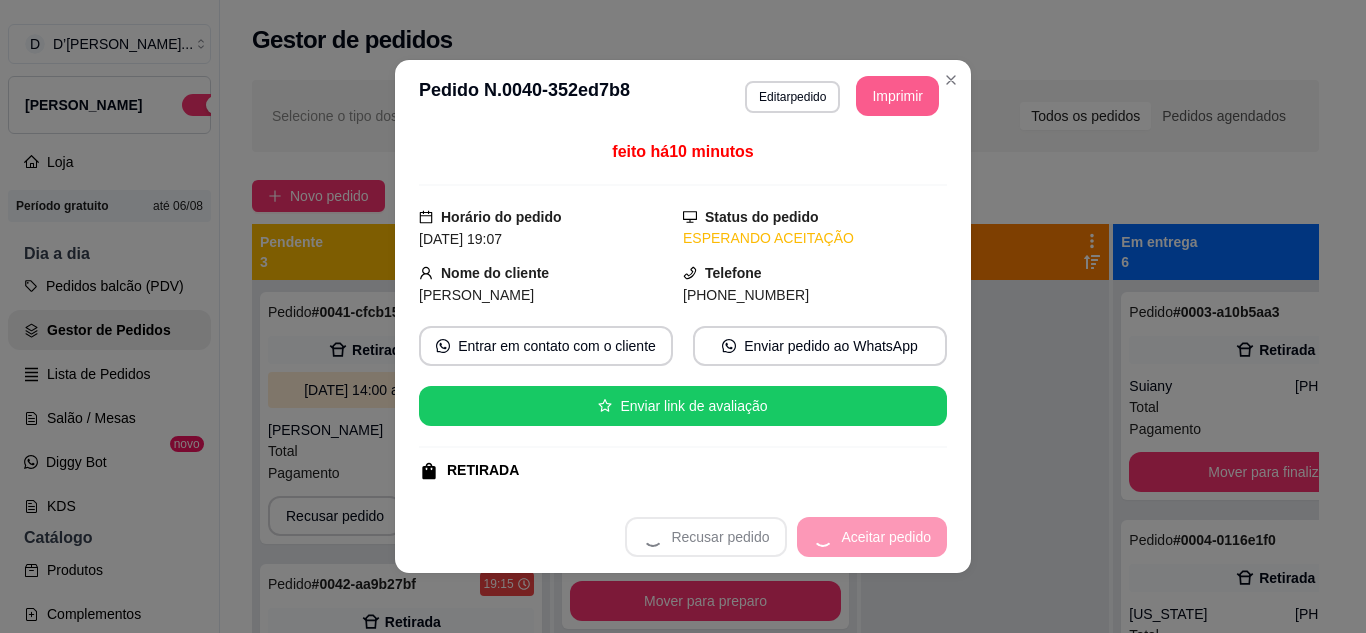 scroll, scrollTop: 0, scrollLeft: 0, axis: both 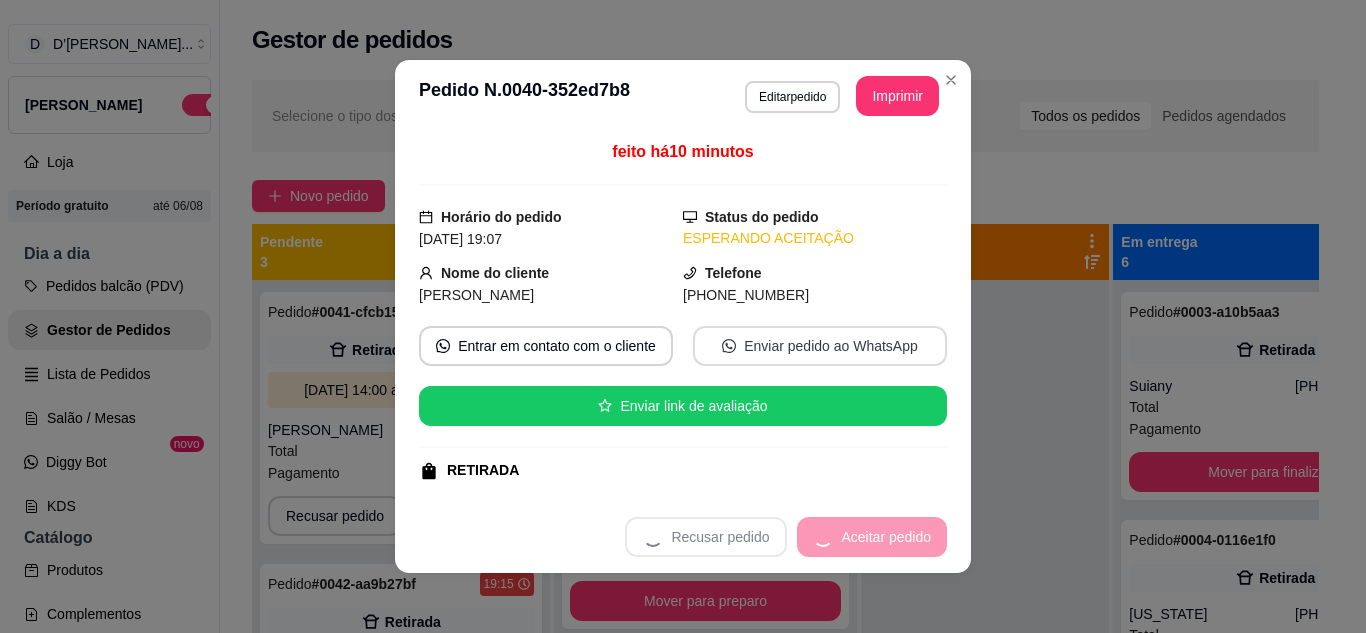 click on "Enviar pedido ao WhatsApp" at bounding box center (820, 346) 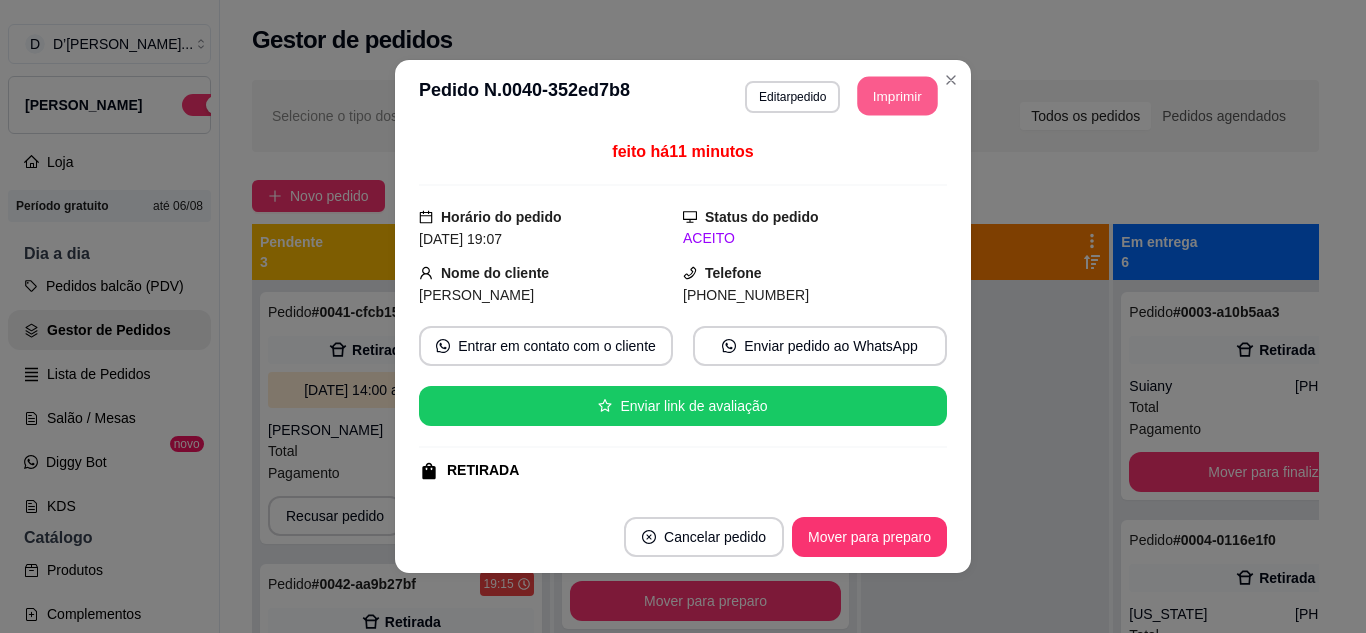 click on "Imprimir" at bounding box center [898, 96] 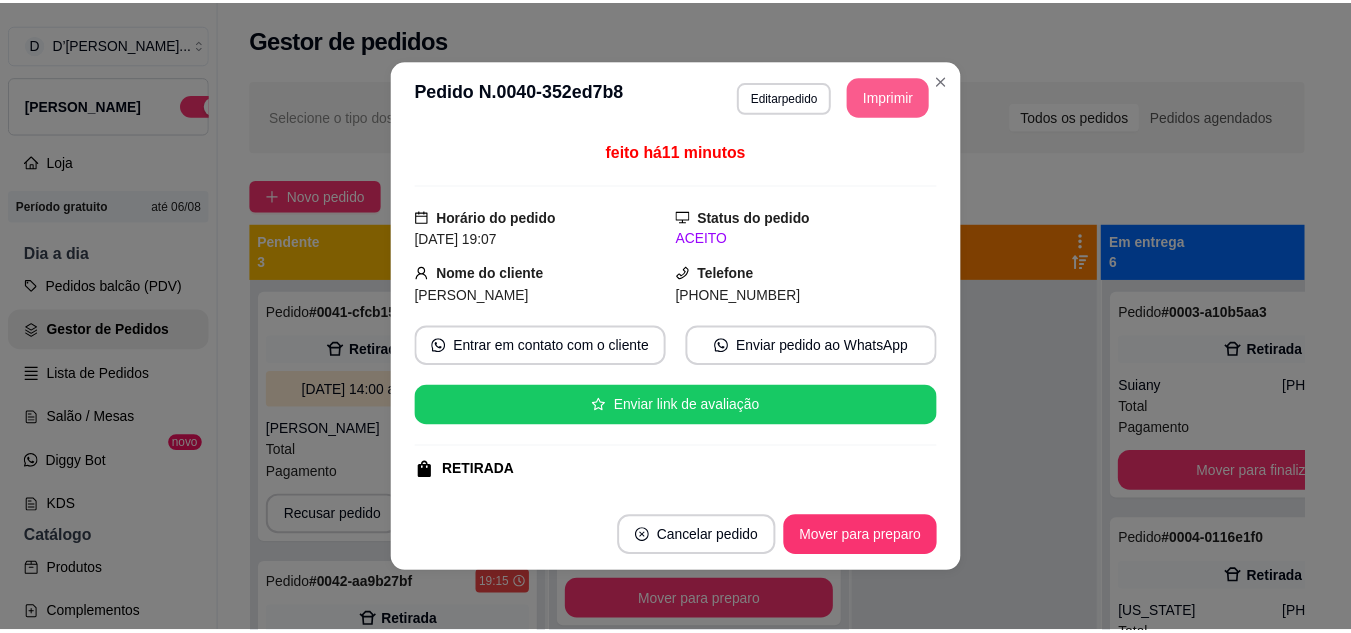 scroll, scrollTop: 0, scrollLeft: 0, axis: both 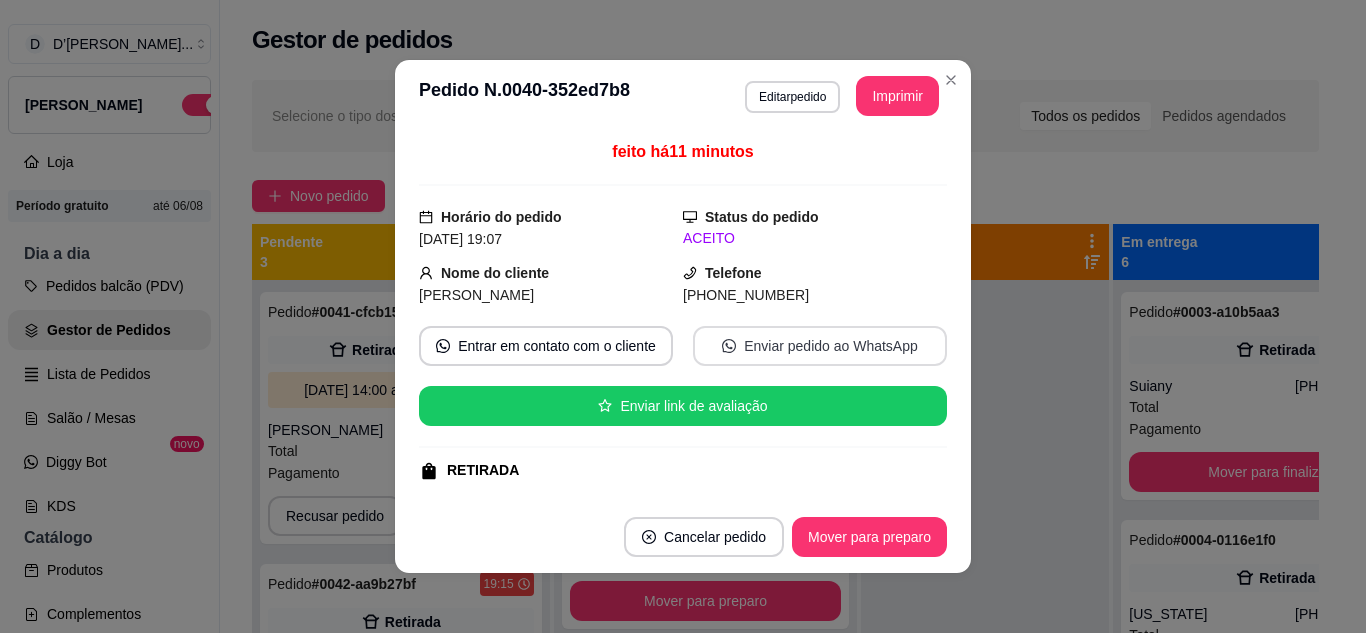 click on "Enviar pedido ao WhatsApp" at bounding box center [820, 346] 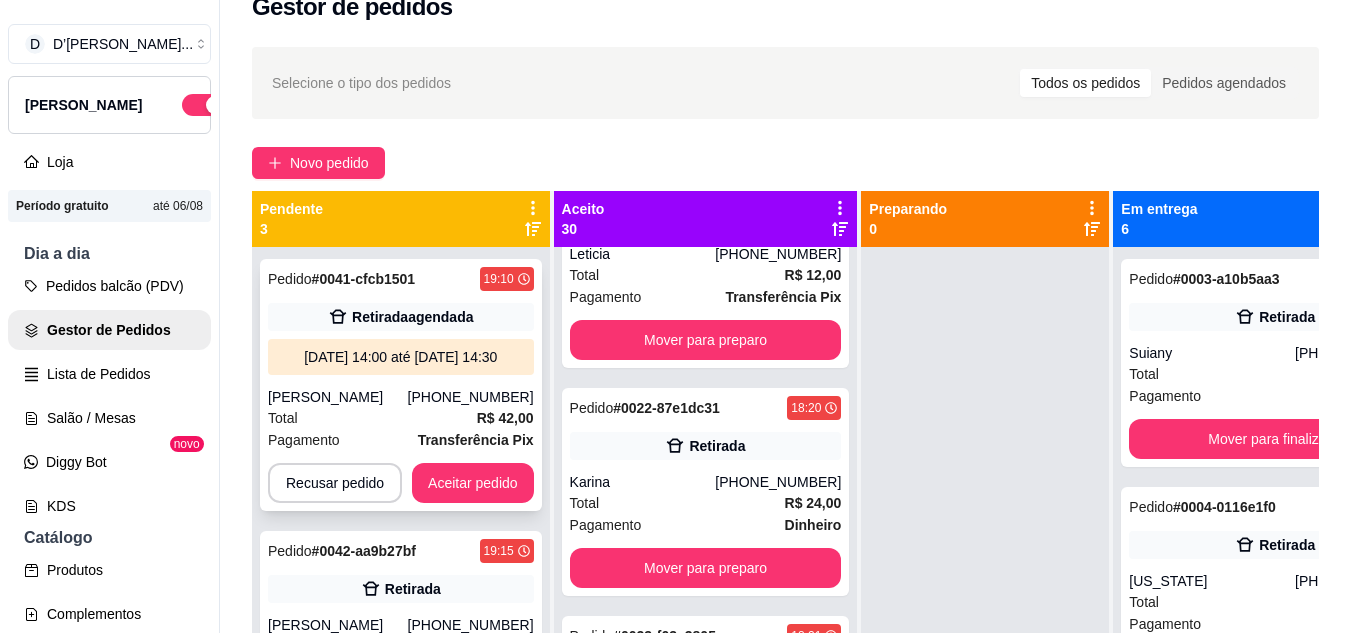 scroll, scrollTop: 0, scrollLeft: 0, axis: both 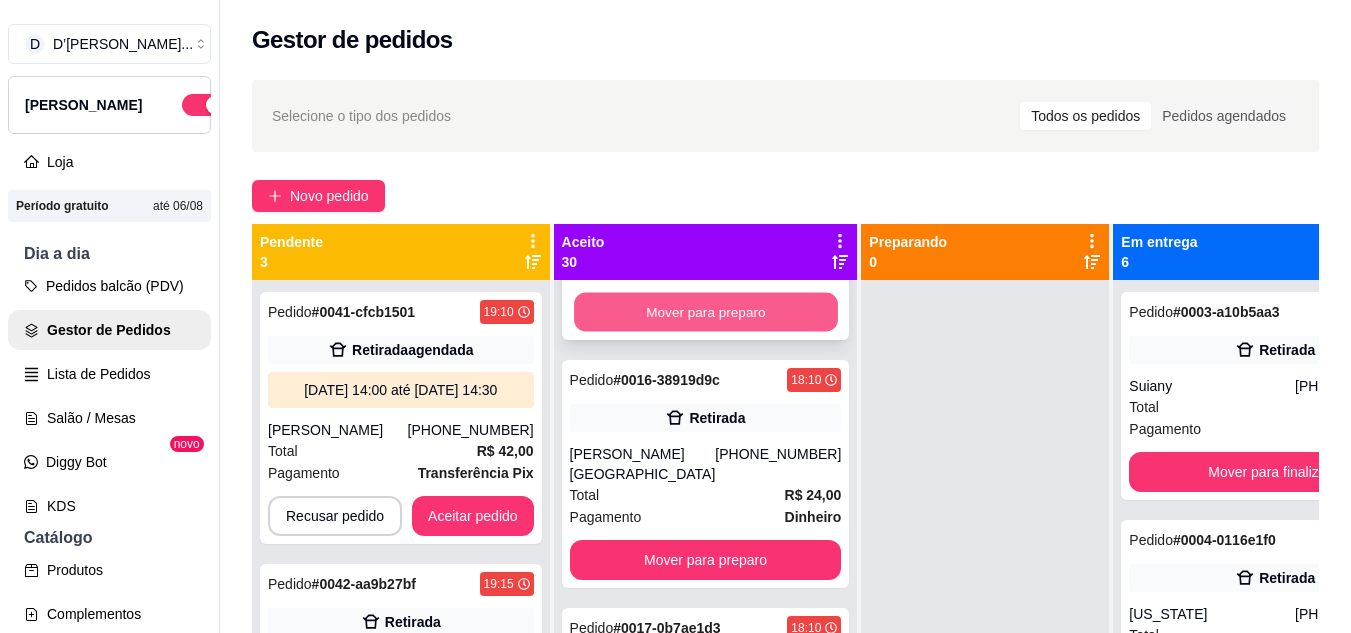 click on "Mover para preparo" at bounding box center (706, 312) 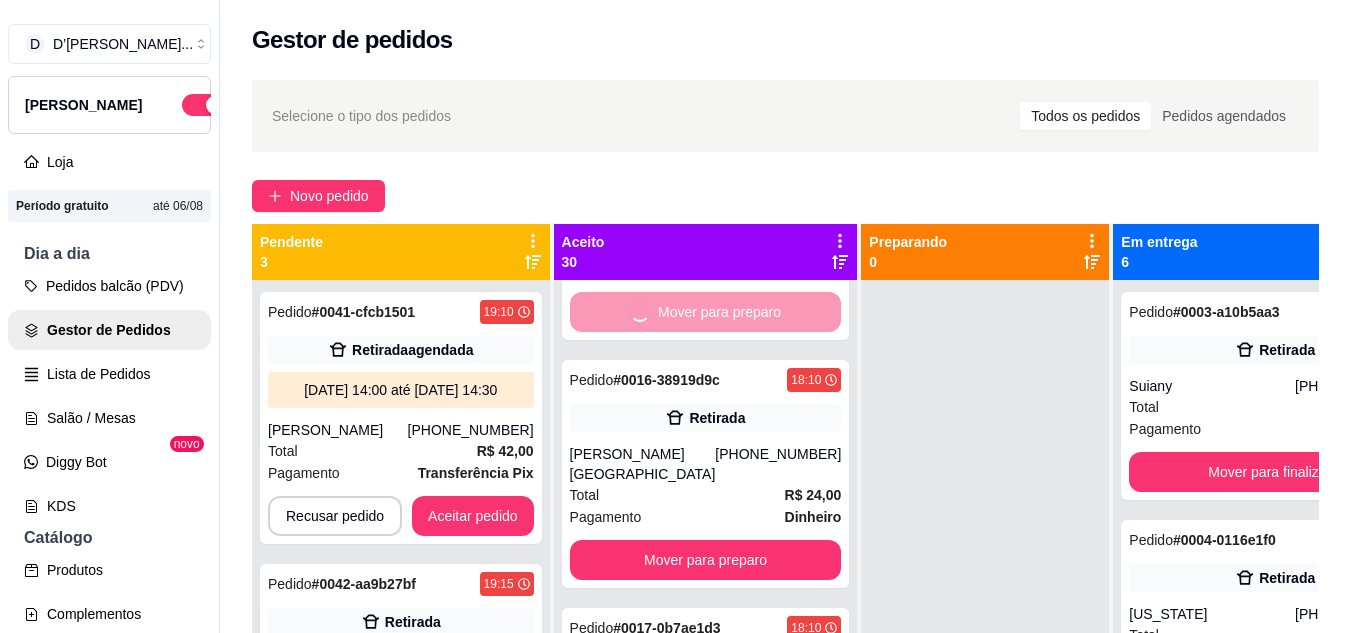 scroll, scrollTop: 1072, scrollLeft: 0, axis: vertical 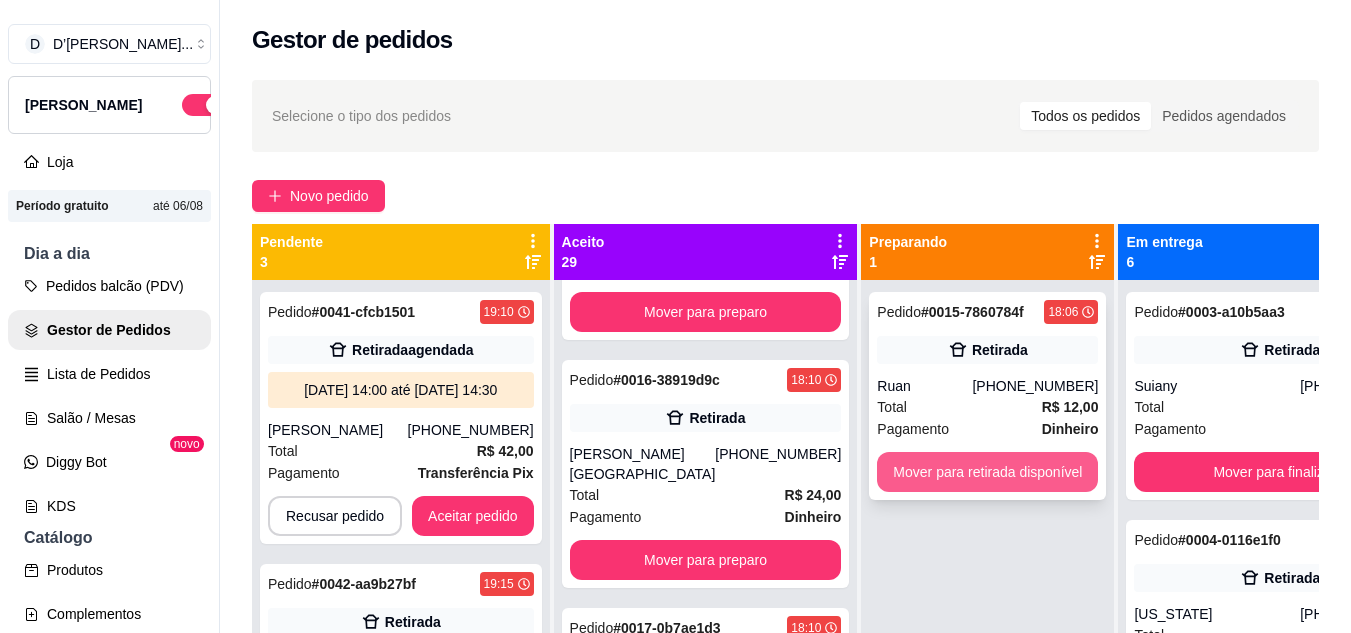 click on "Mover para retirada disponível" at bounding box center [987, 472] 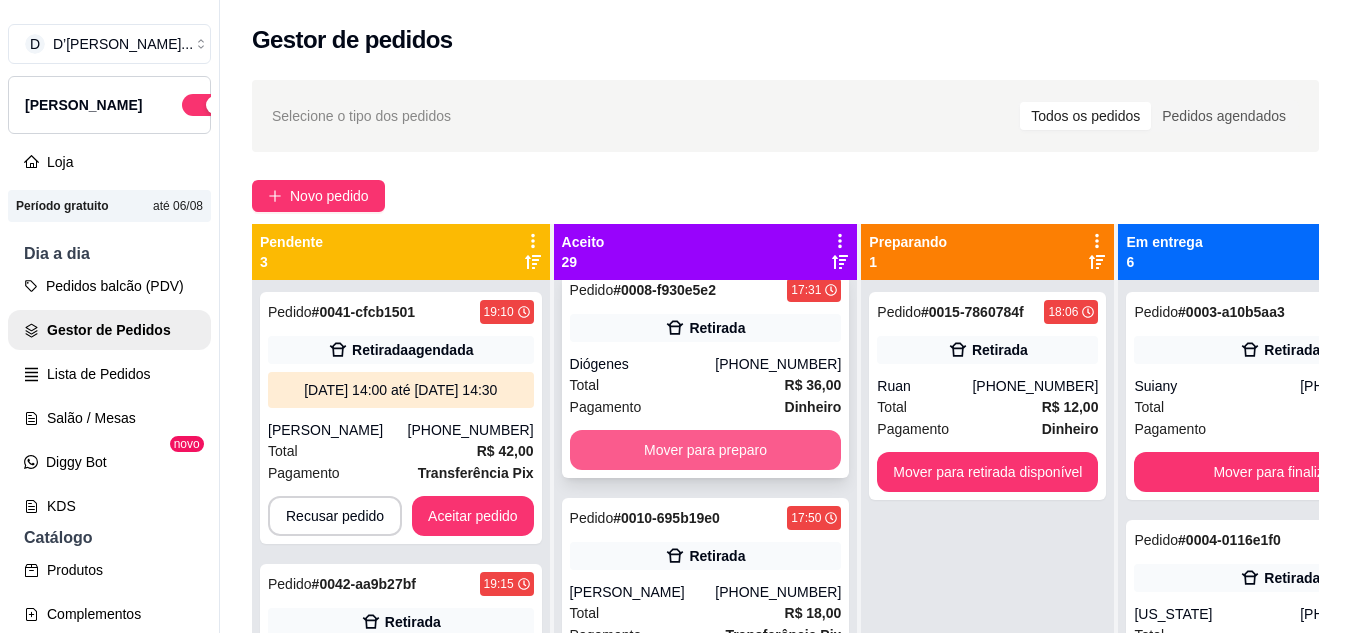 scroll, scrollTop: 0, scrollLeft: 0, axis: both 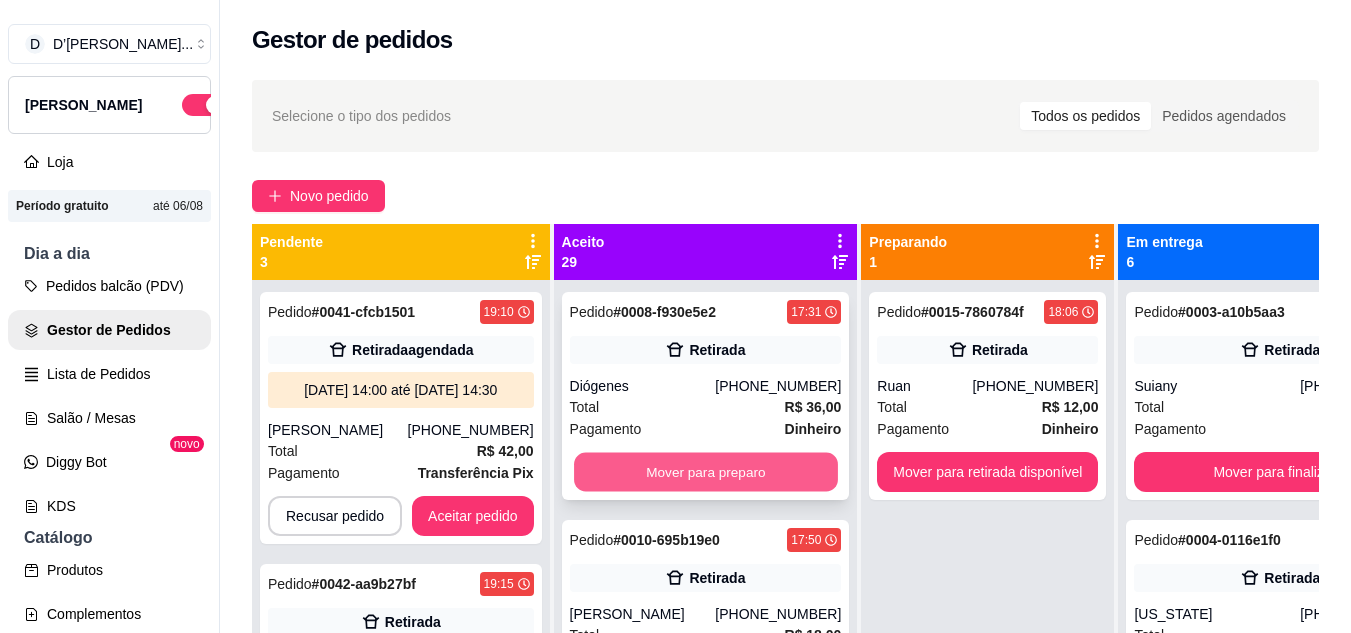 click on "Mover para preparo" at bounding box center [706, 472] 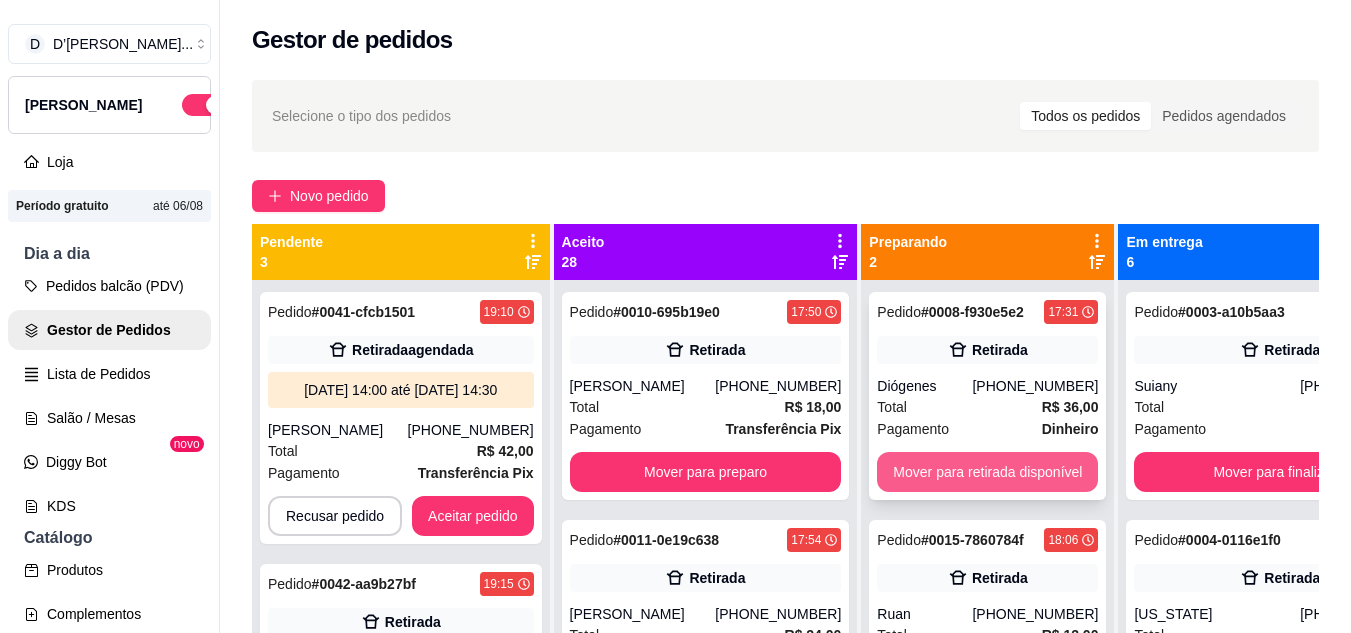 click on "Mover para retirada disponível" at bounding box center [987, 472] 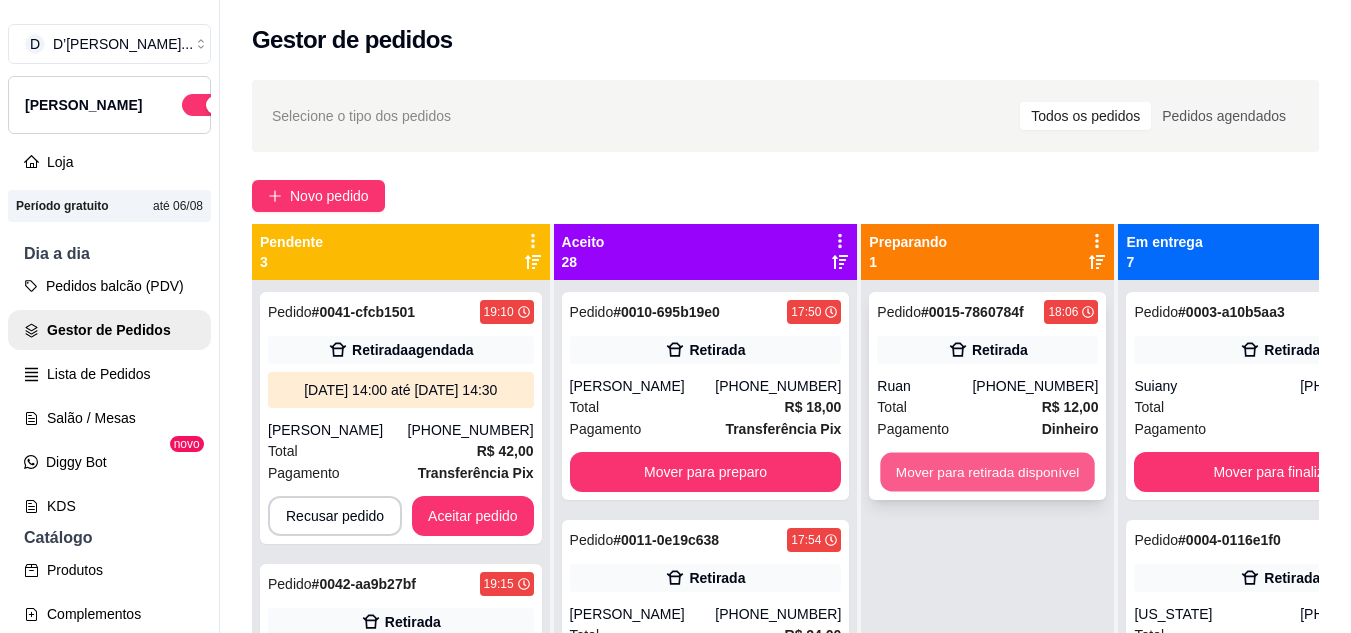 click on "Mover para retirada disponível" at bounding box center [988, 472] 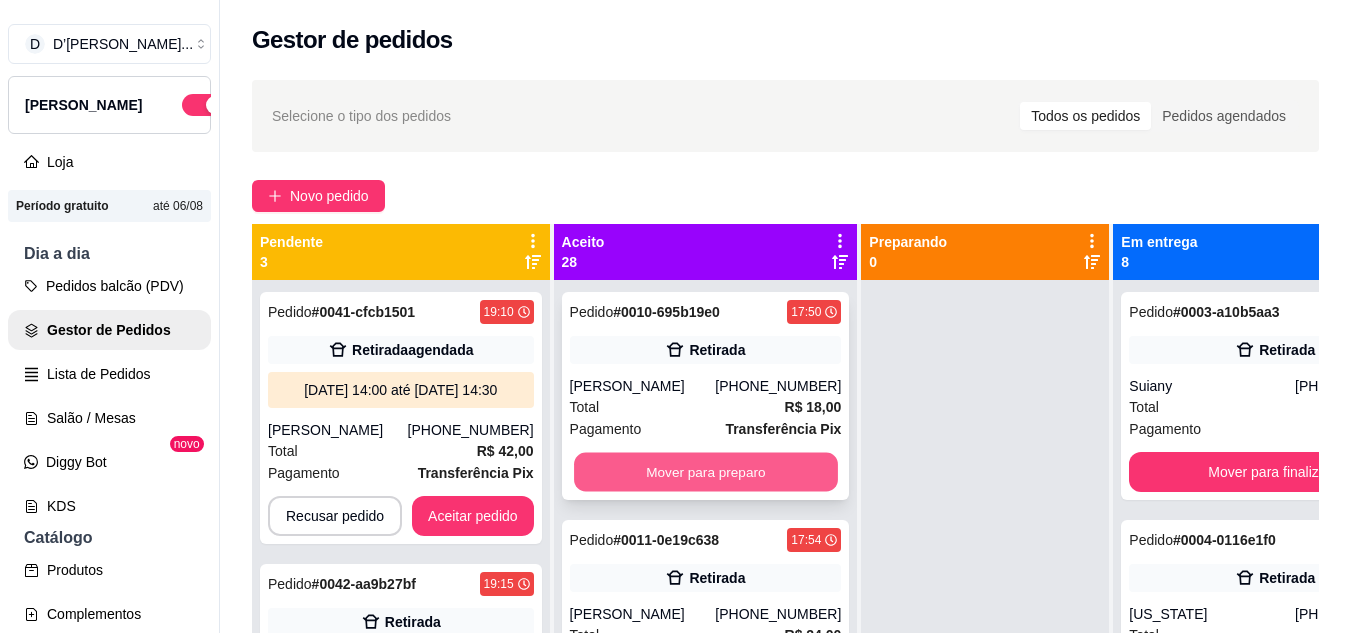 click on "Mover para preparo" at bounding box center [706, 472] 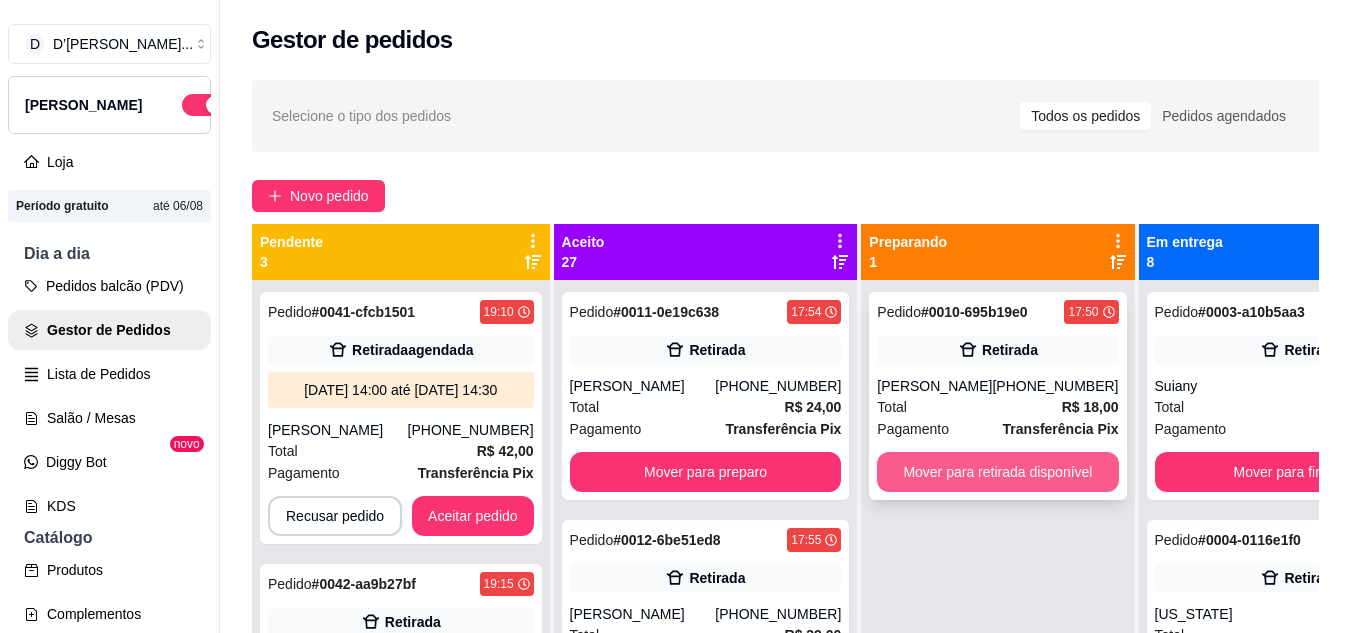 click on "Mover para retirada disponível" at bounding box center [997, 472] 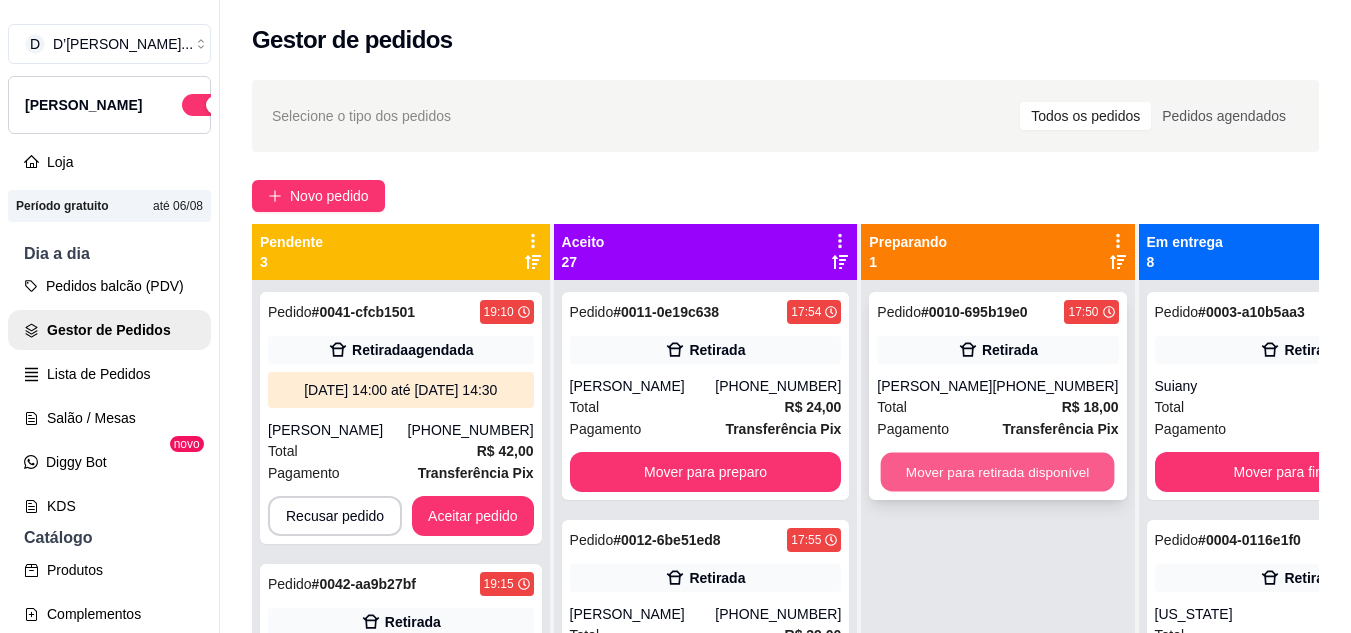 click on "Mover para retirada disponível" at bounding box center (998, 472) 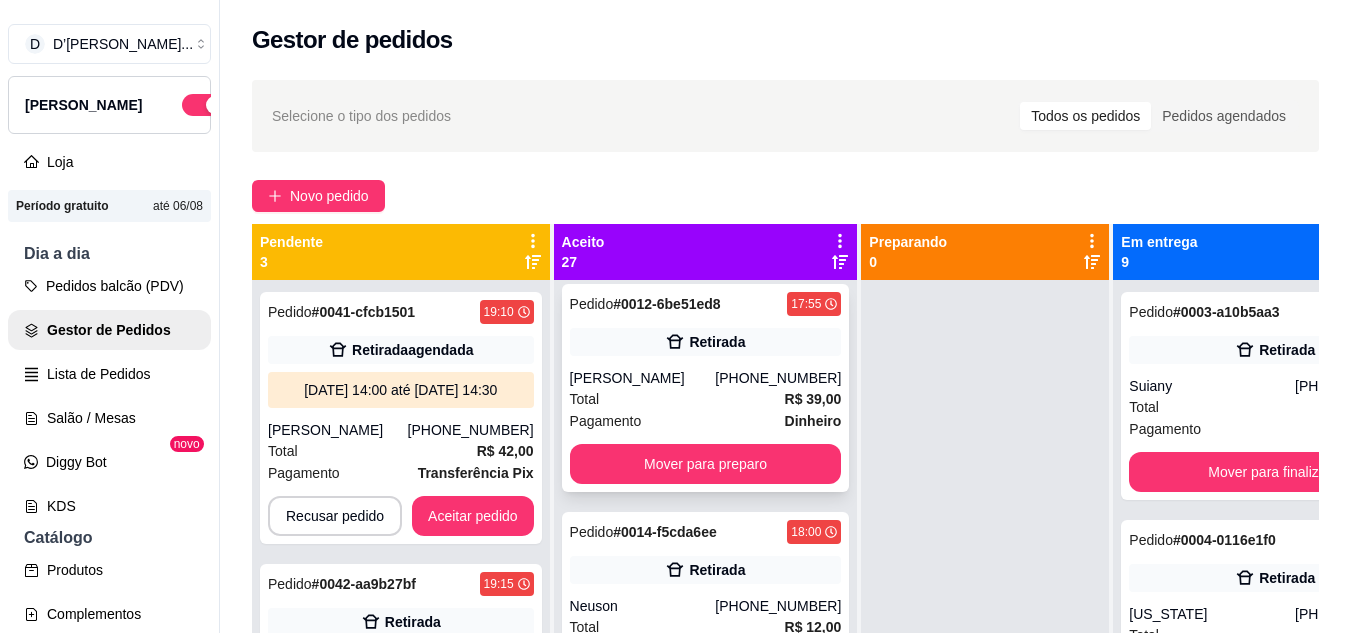 scroll, scrollTop: 400, scrollLeft: 0, axis: vertical 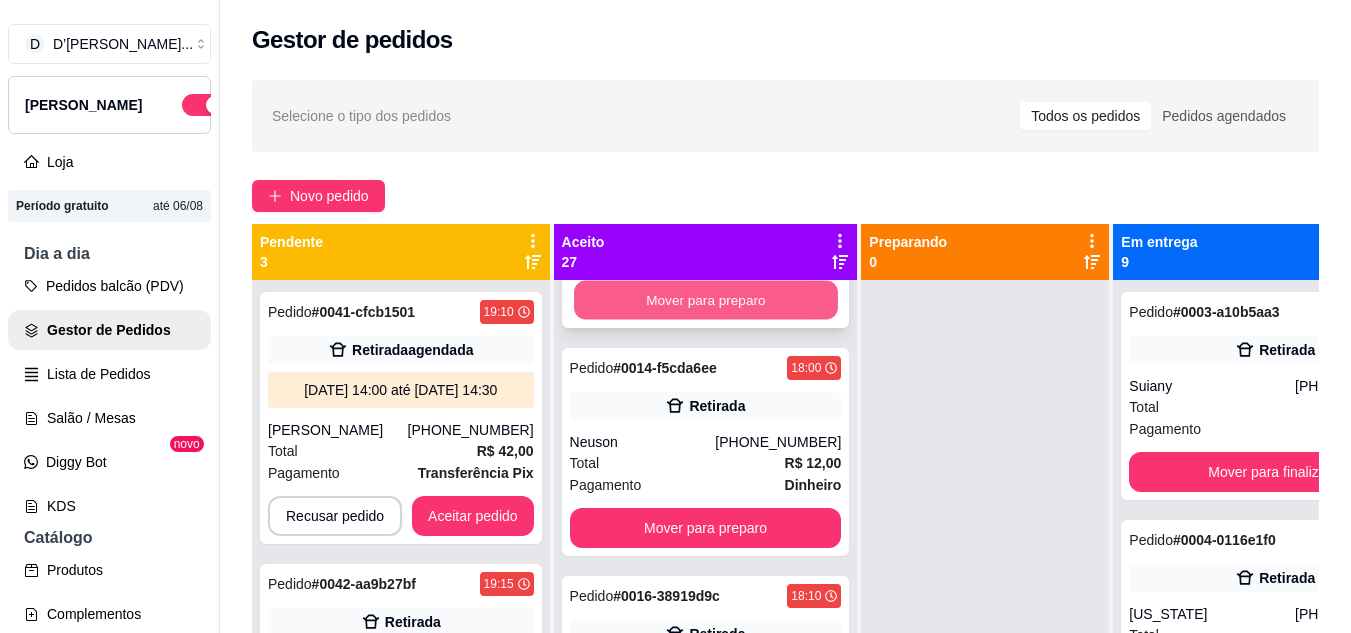 click on "Mover para preparo" at bounding box center (706, 300) 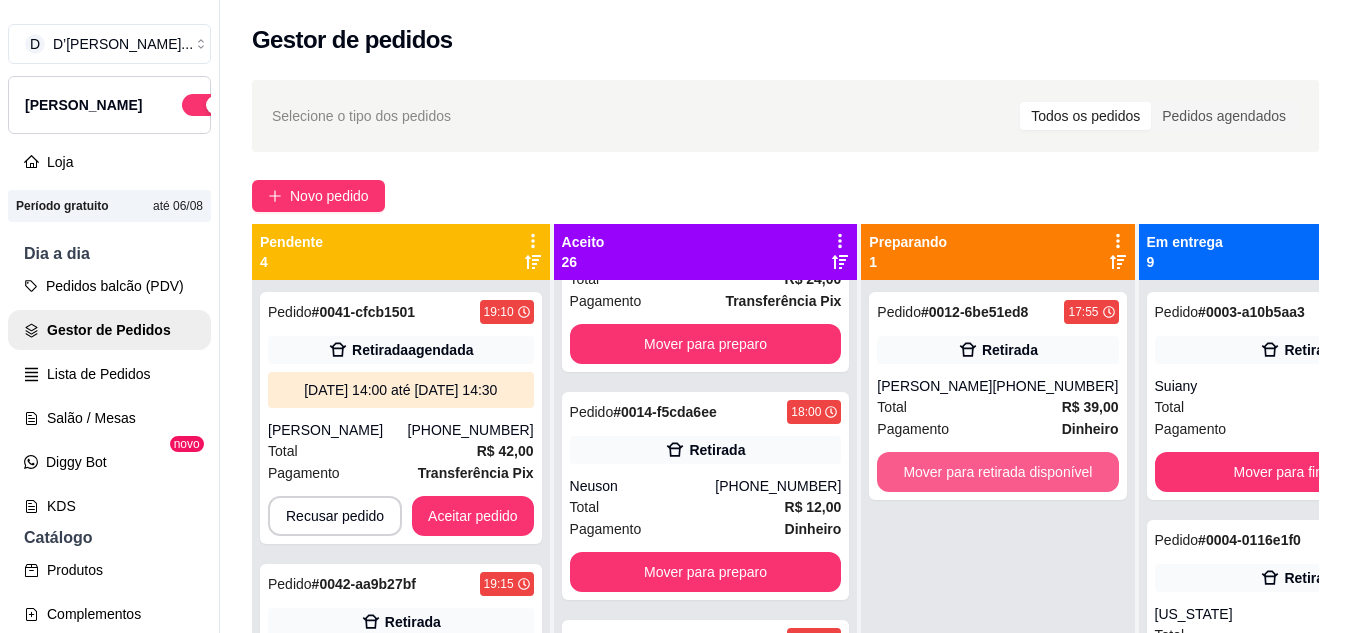 scroll, scrollTop: 128, scrollLeft: 0, axis: vertical 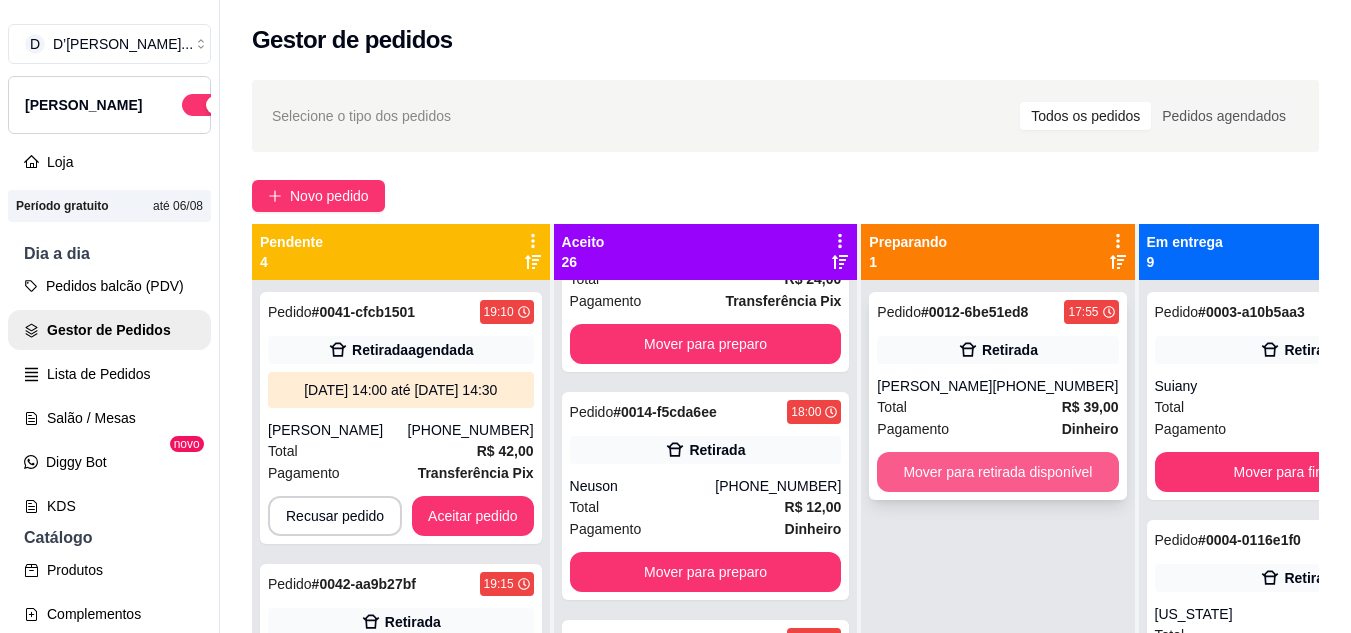 click on "Mover para retirada disponível" at bounding box center [997, 472] 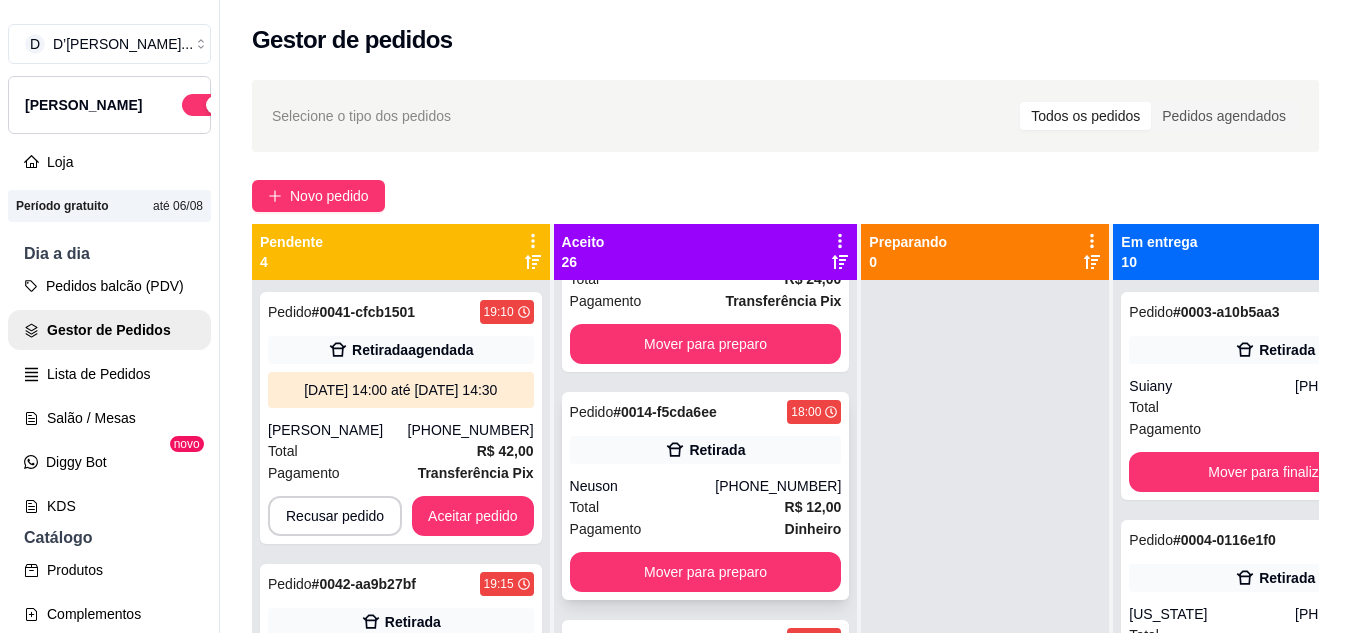 scroll, scrollTop: 0, scrollLeft: 0, axis: both 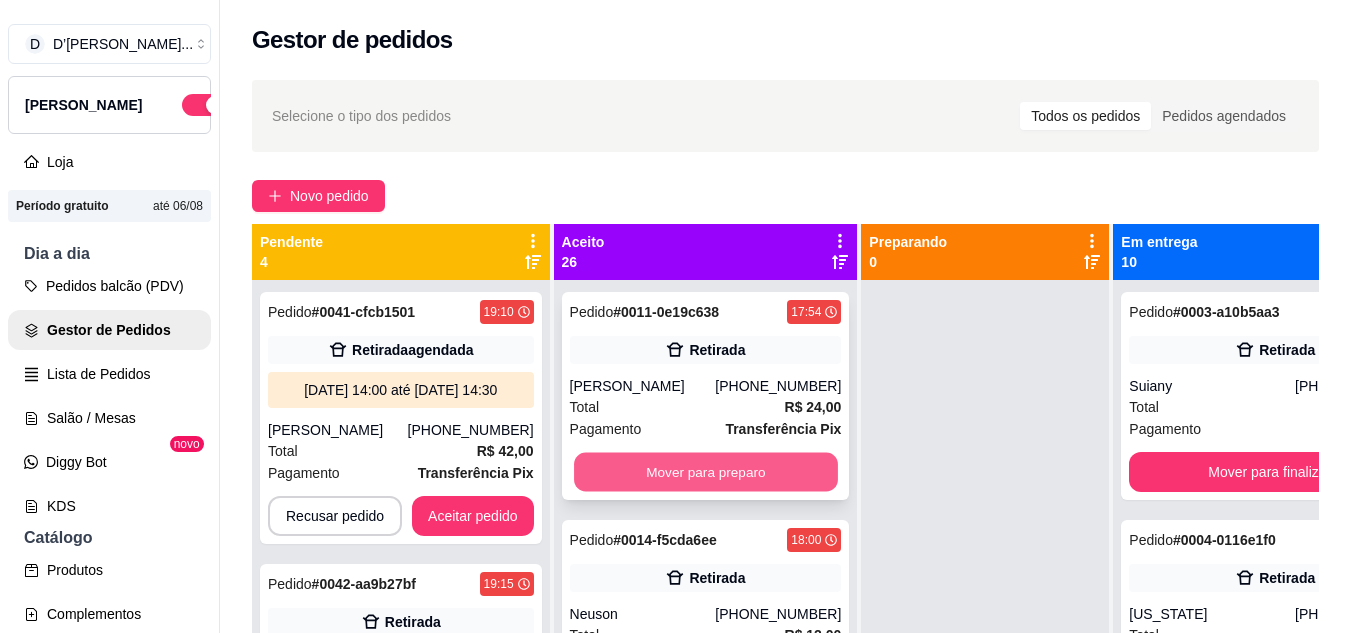 click on "Mover para preparo" at bounding box center (706, 472) 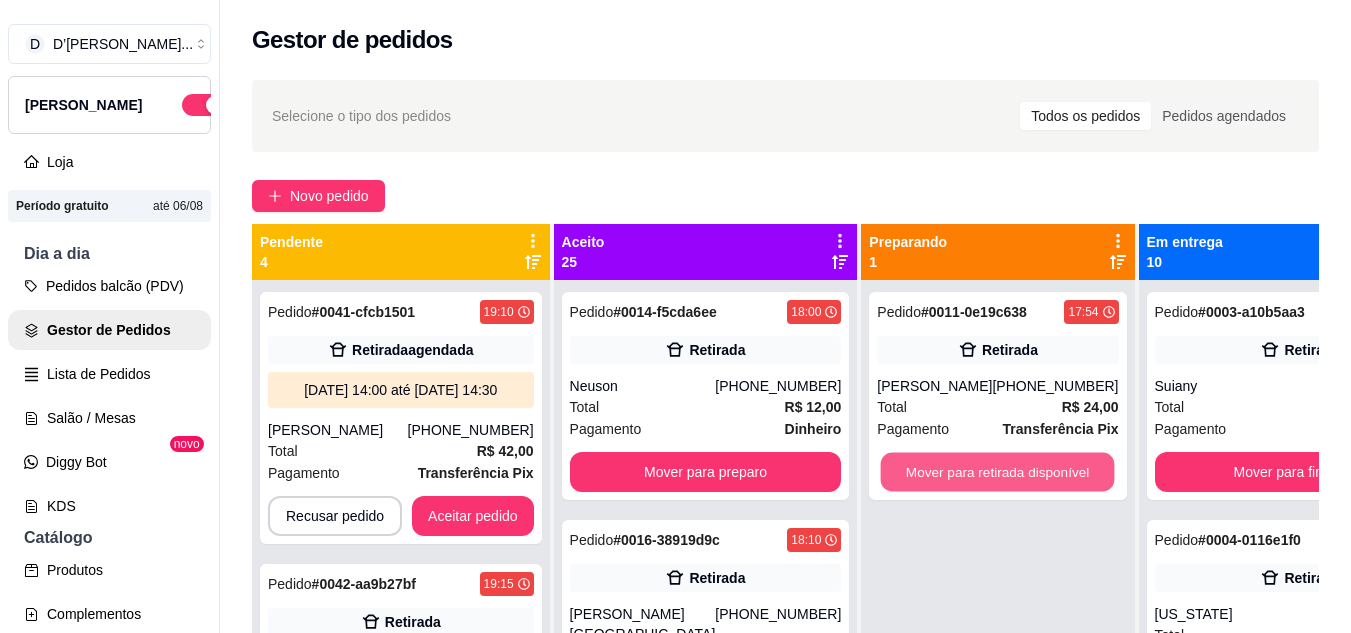 click on "Mover para retirada disponível" at bounding box center [998, 472] 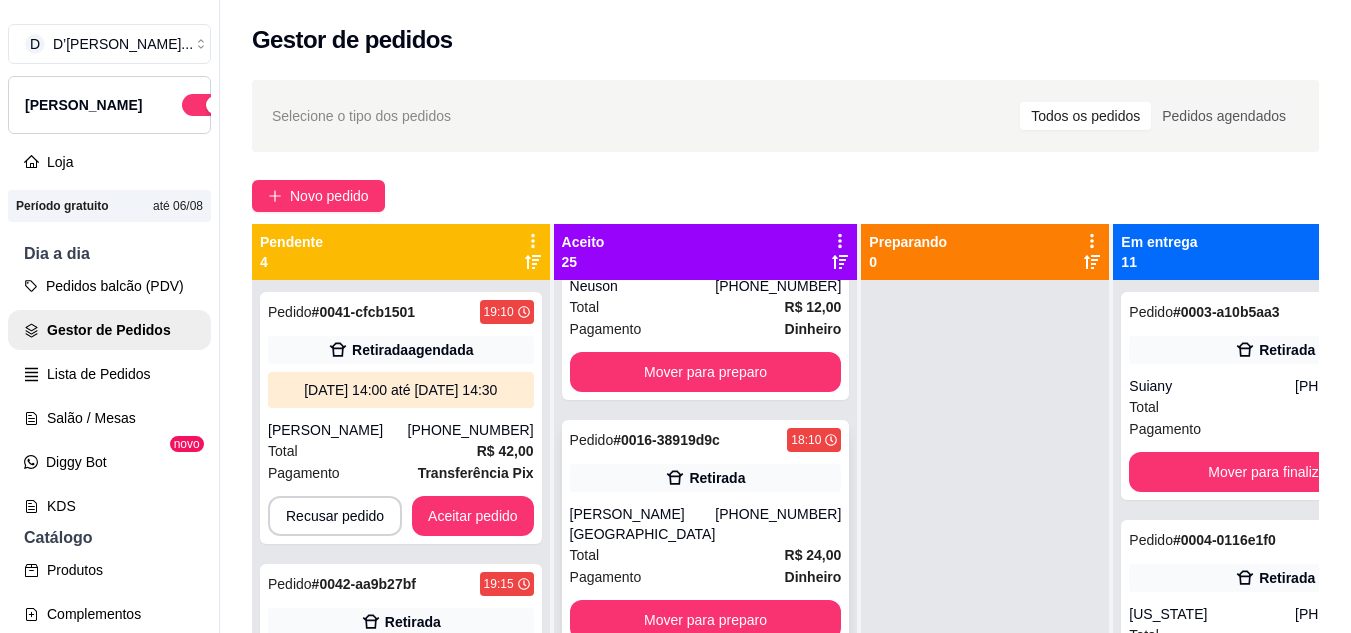 scroll, scrollTop: 0, scrollLeft: 0, axis: both 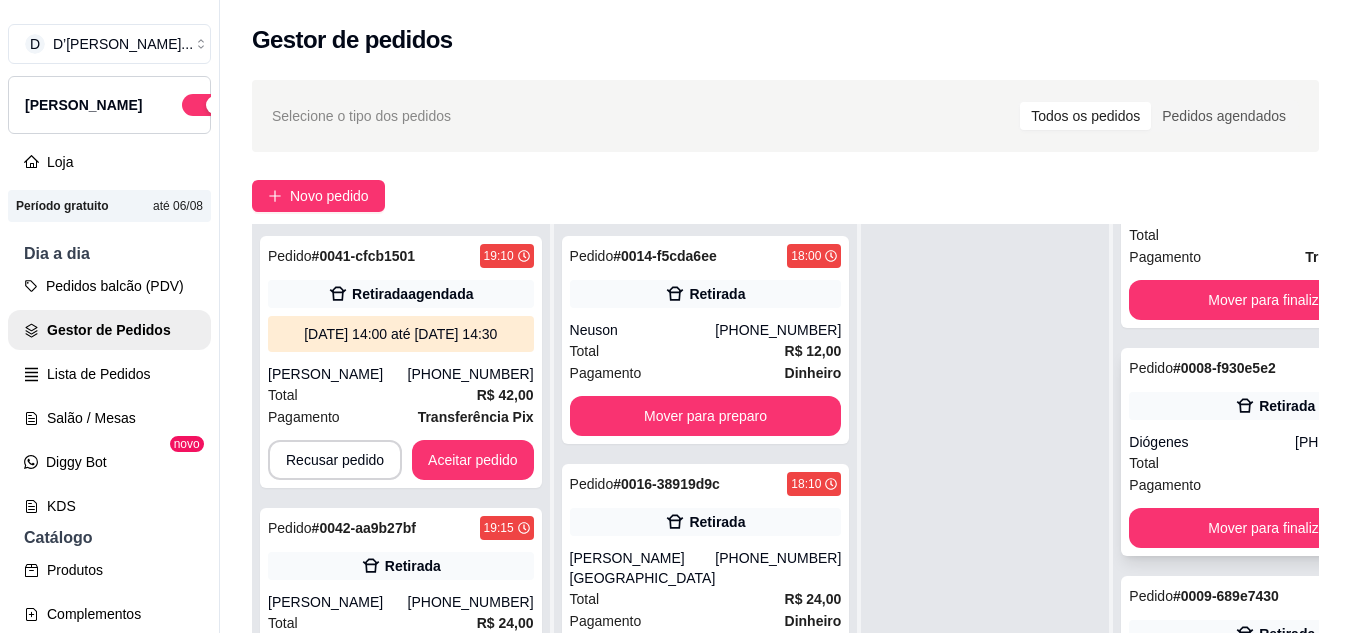 click on "Diógenes" at bounding box center (1212, 442) 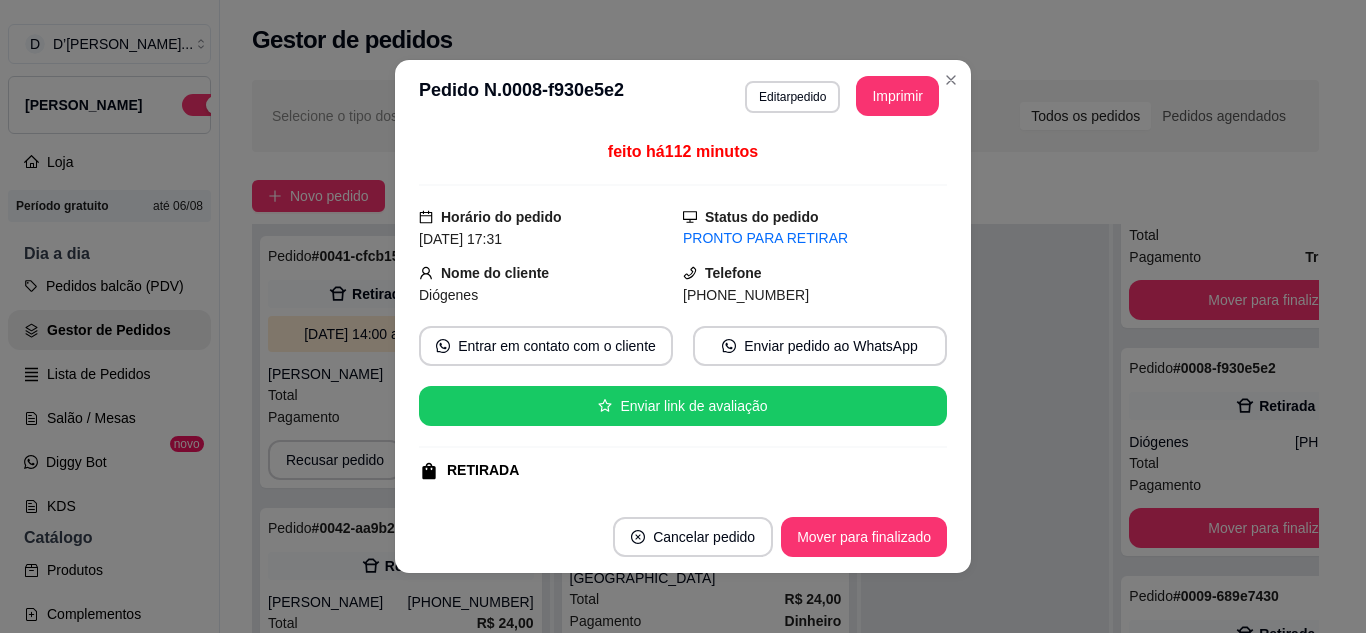 scroll, scrollTop: 4, scrollLeft: 0, axis: vertical 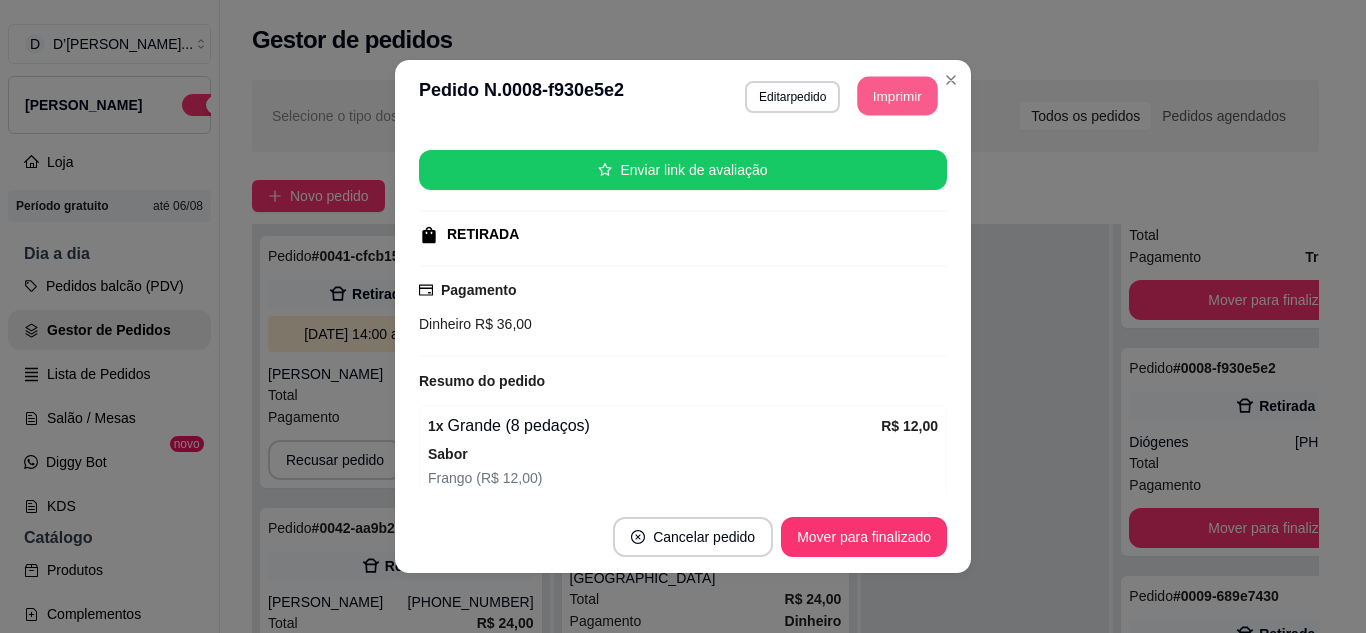 click on "Imprimir" at bounding box center [898, 96] 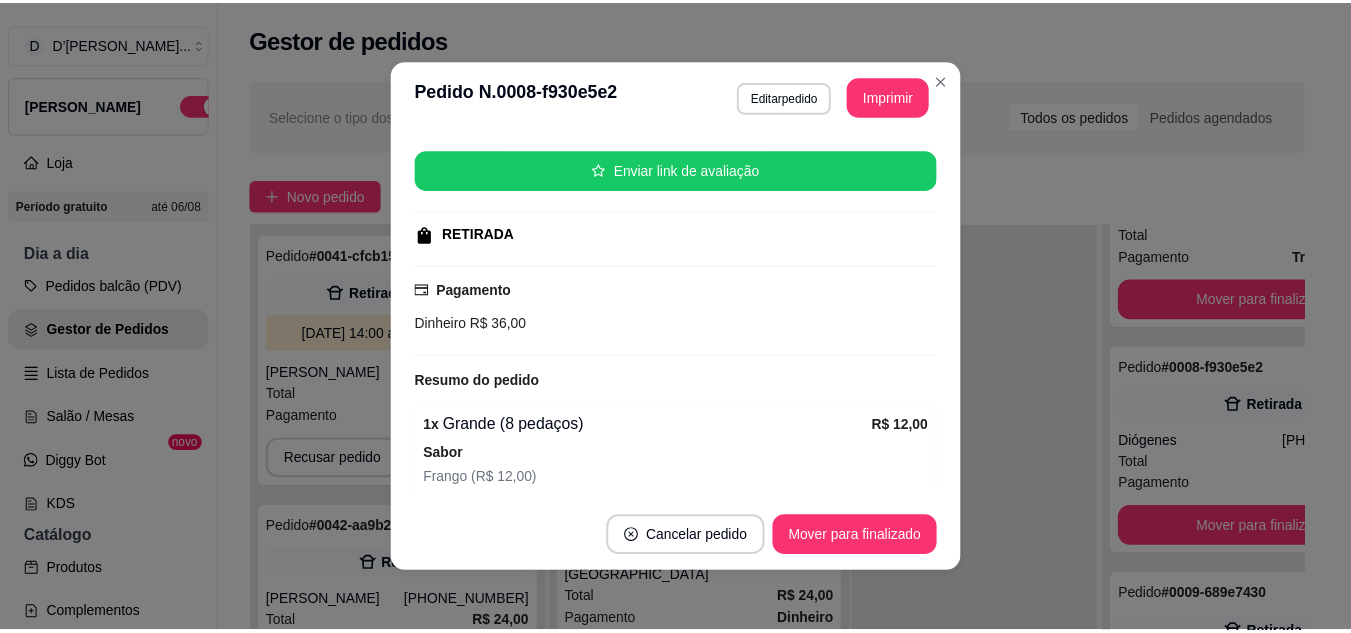 scroll, scrollTop: 0, scrollLeft: 0, axis: both 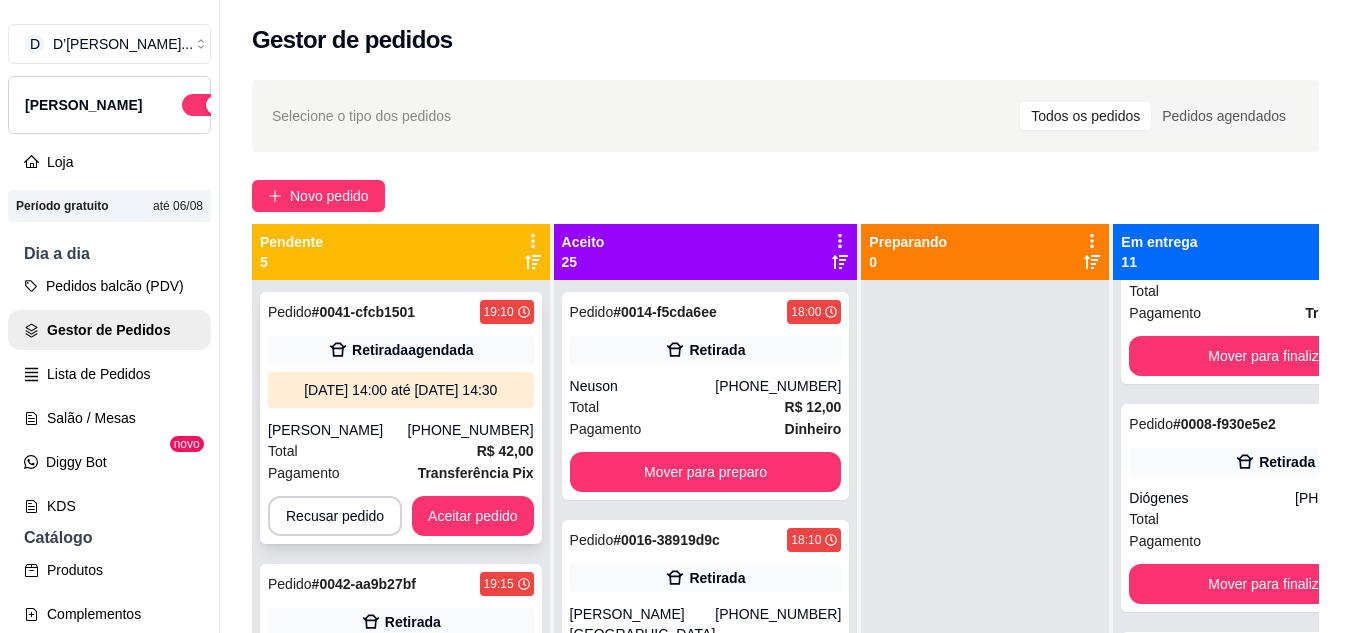 click on "Total R$ 42,00" at bounding box center [401, 451] 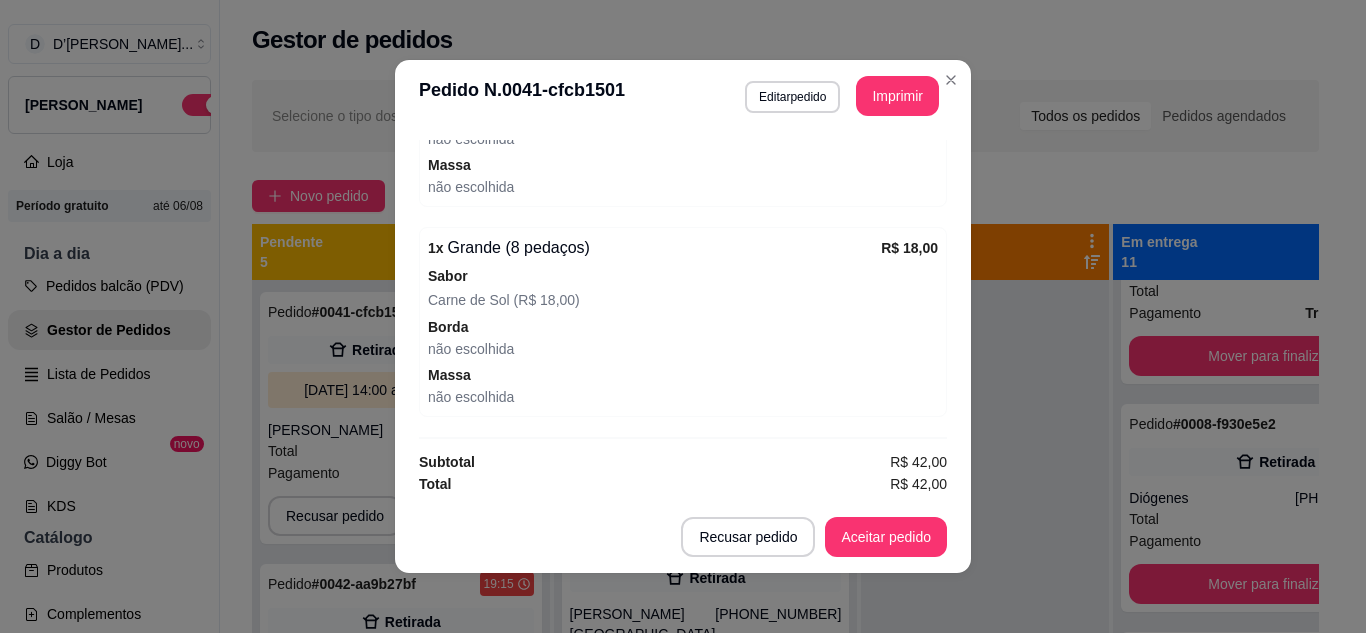 scroll, scrollTop: 884, scrollLeft: 0, axis: vertical 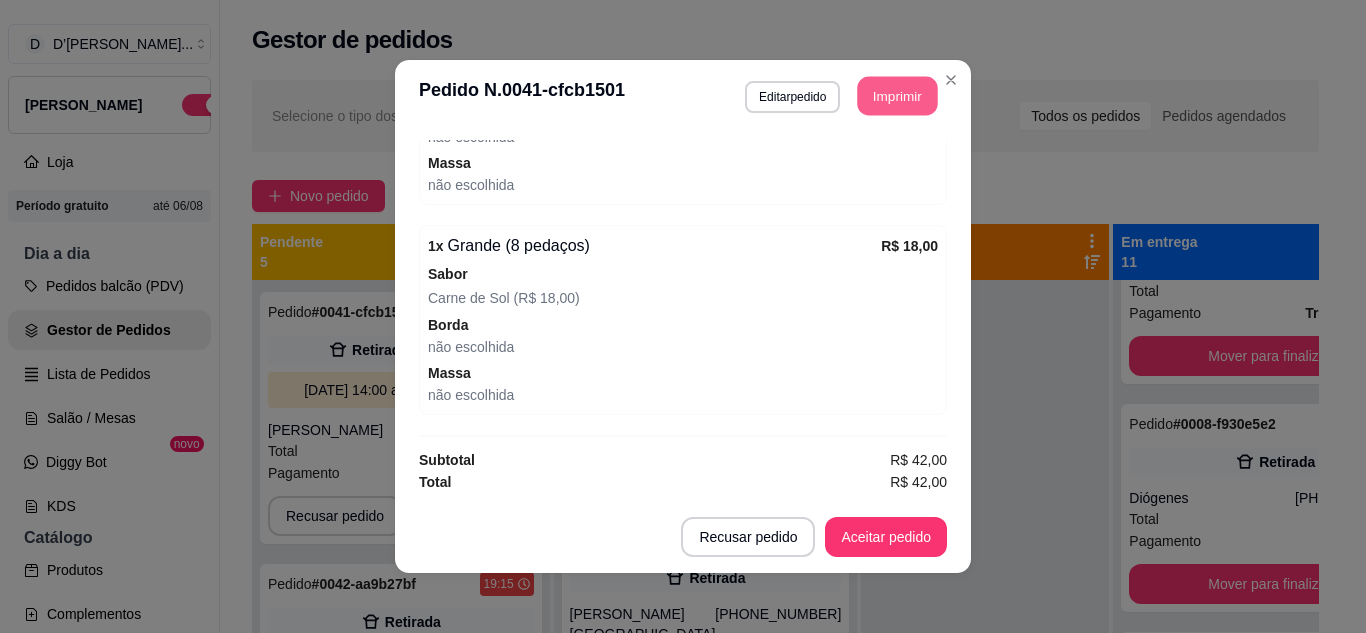 click on "Imprimir" at bounding box center [898, 96] 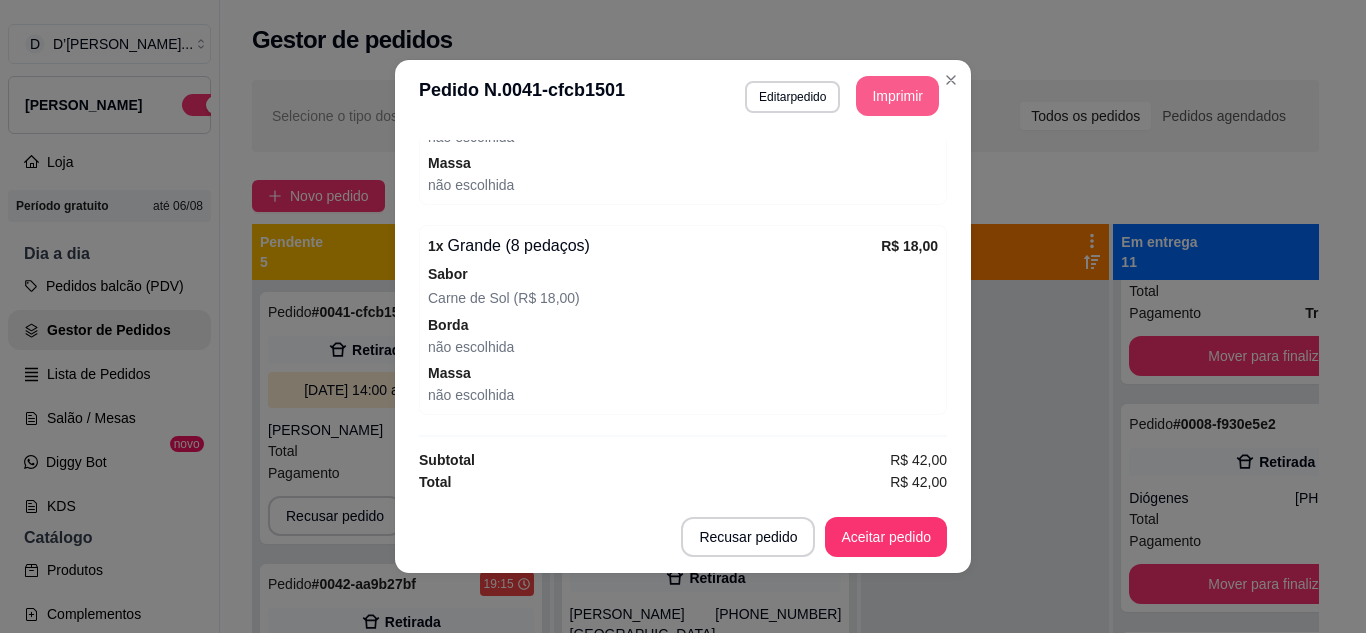 scroll, scrollTop: 0, scrollLeft: 0, axis: both 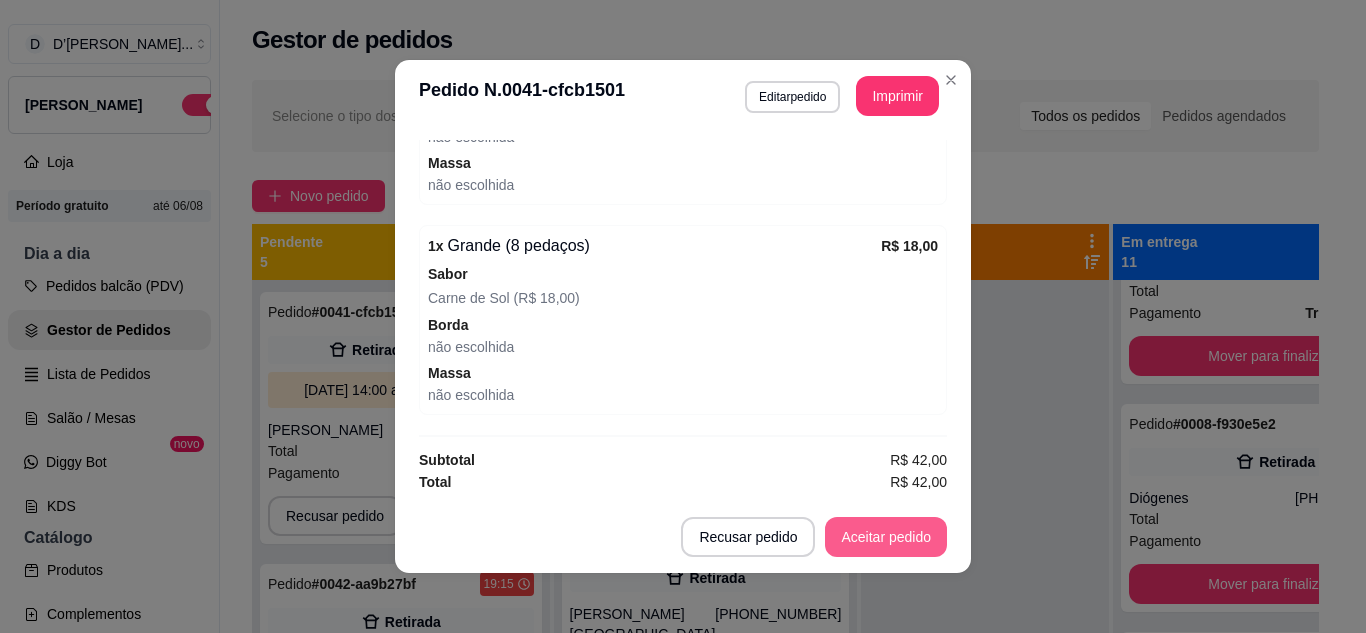 click on "Aceitar pedido" at bounding box center [886, 537] 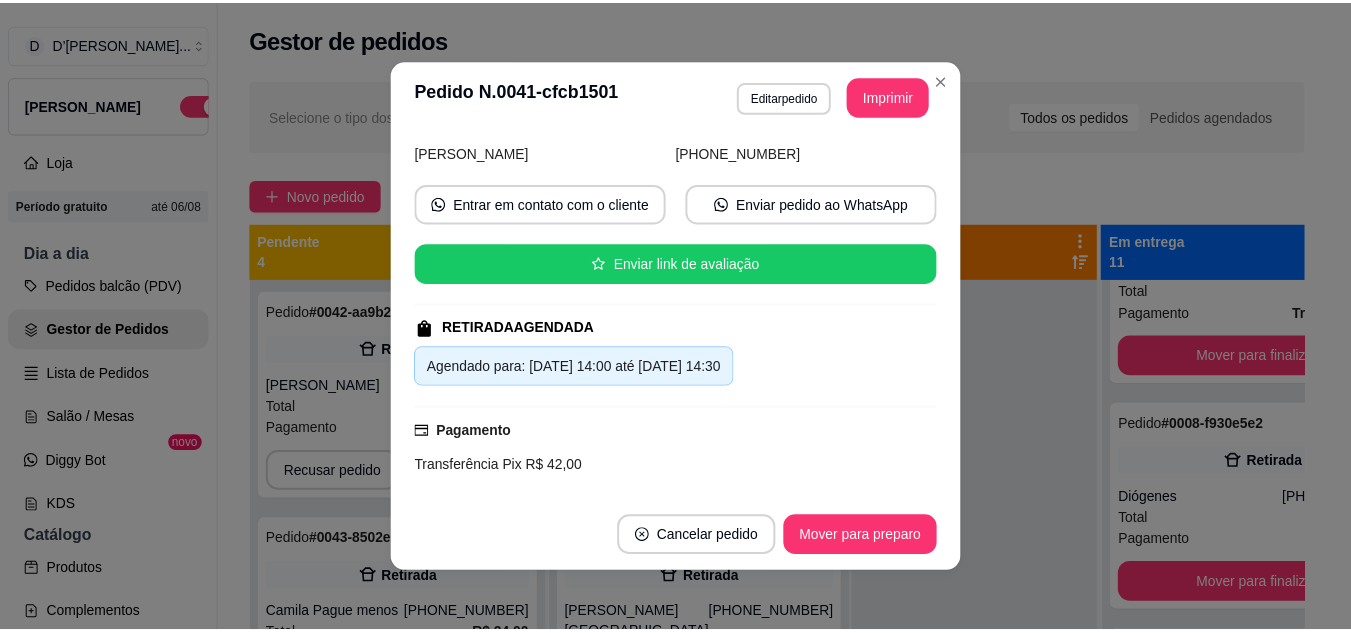 scroll, scrollTop: 0, scrollLeft: 0, axis: both 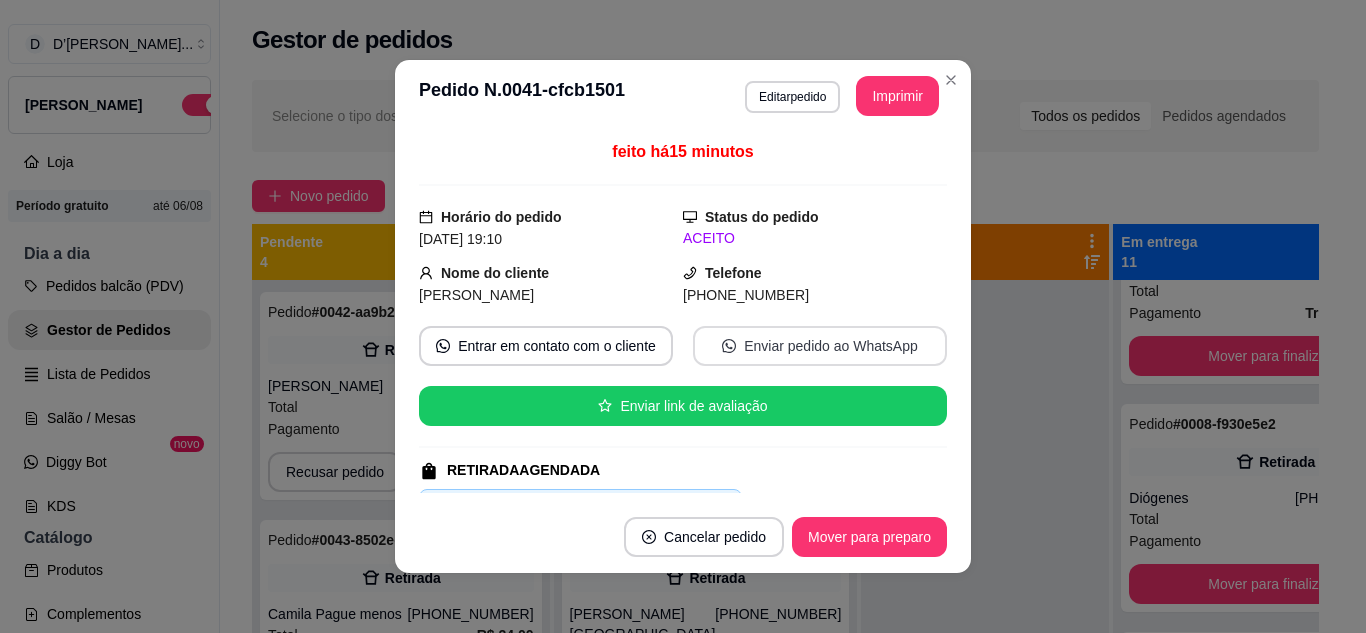 click on "Enviar pedido ao WhatsApp" at bounding box center [820, 346] 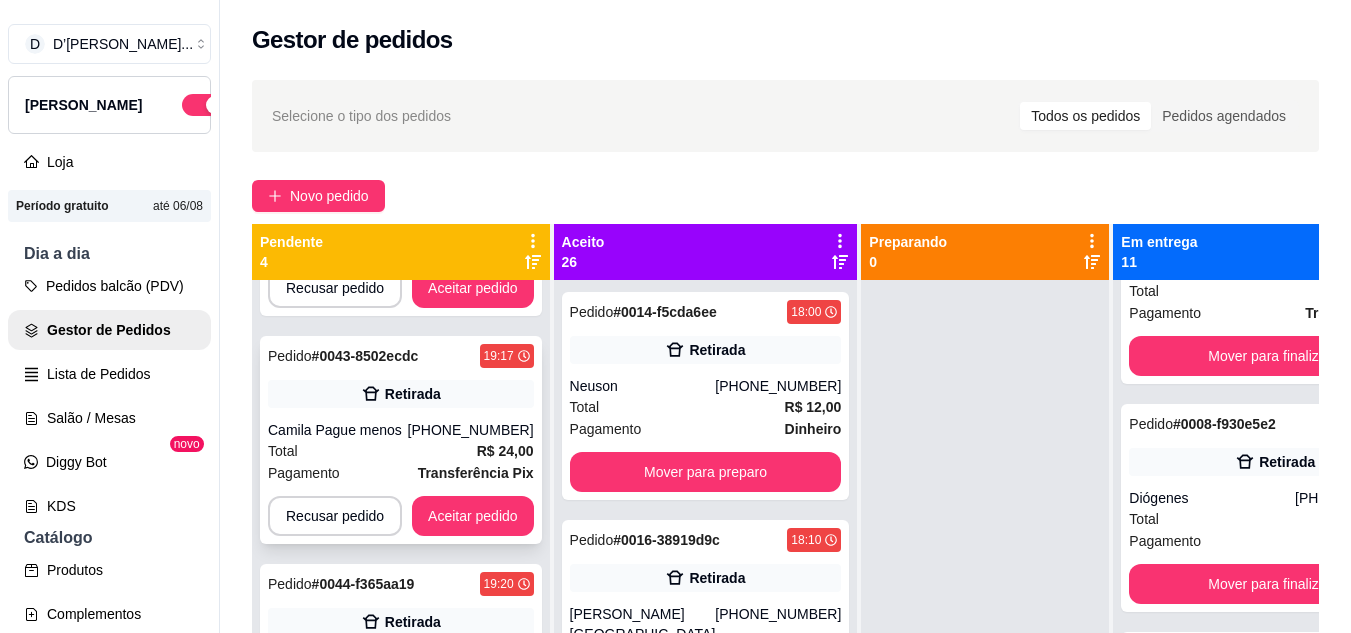 scroll, scrollTop: 319, scrollLeft: 0, axis: vertical 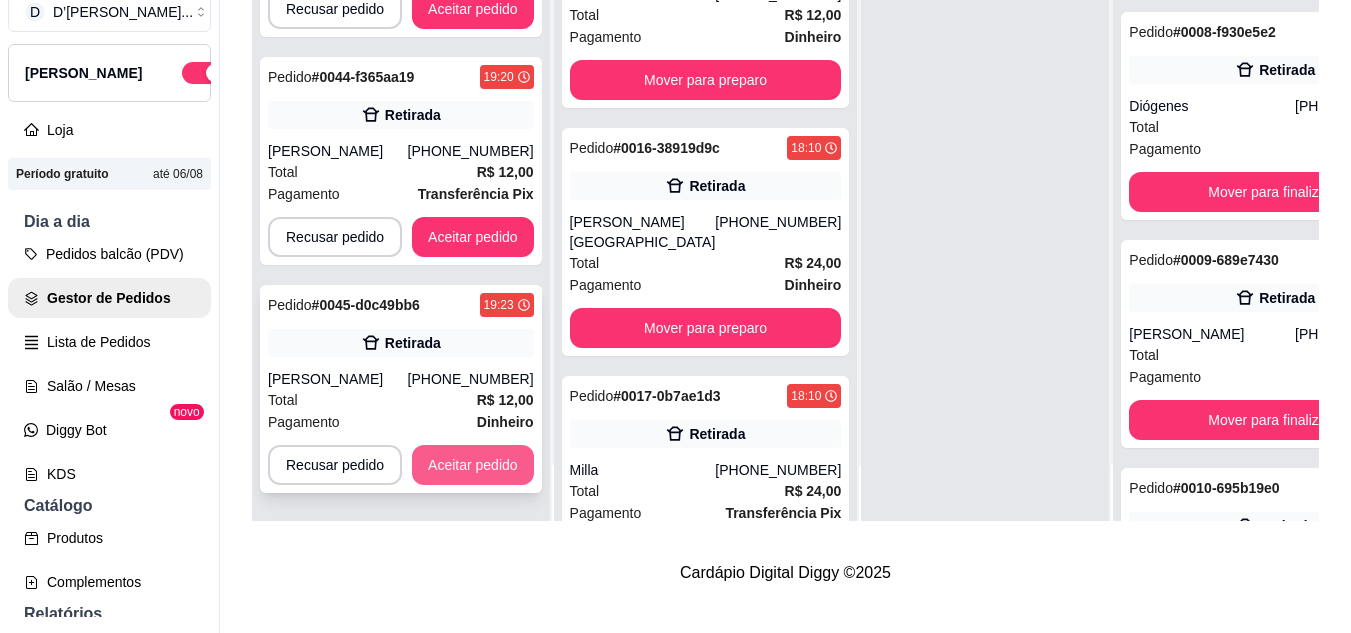 click on "Aceitar pedido" at bounding box center [473, 465] 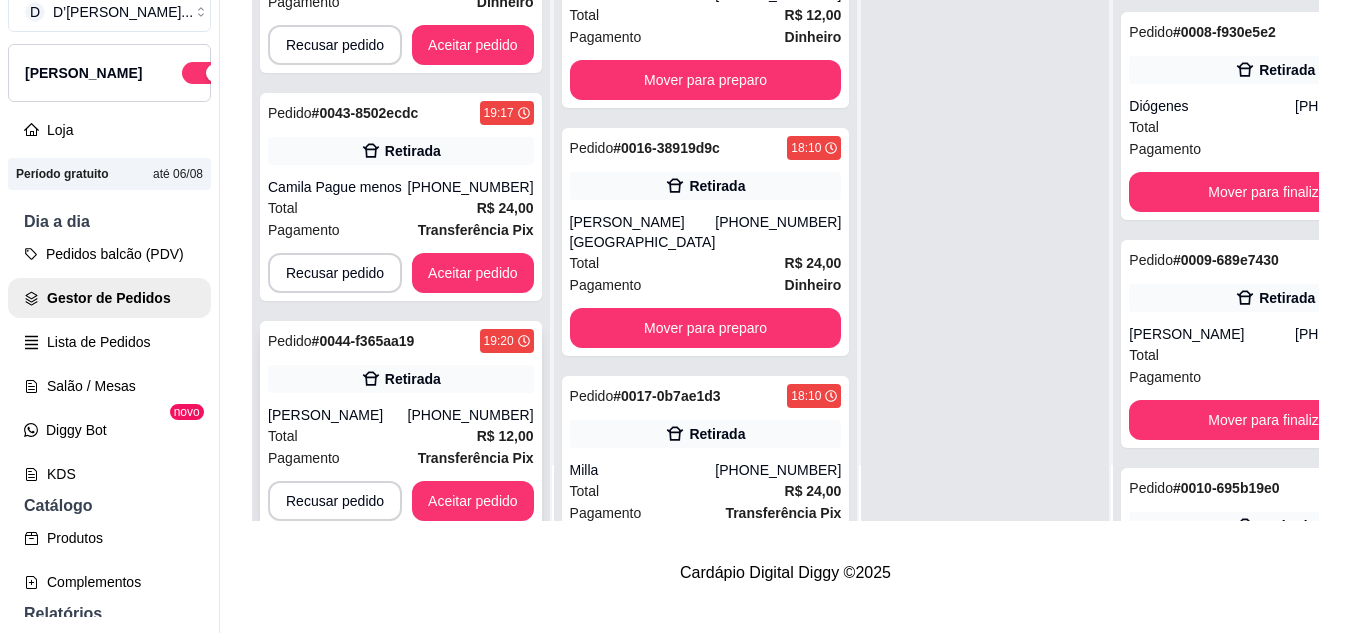 scroll, scrollTop: 0, scrollLeft: 0, axis: both 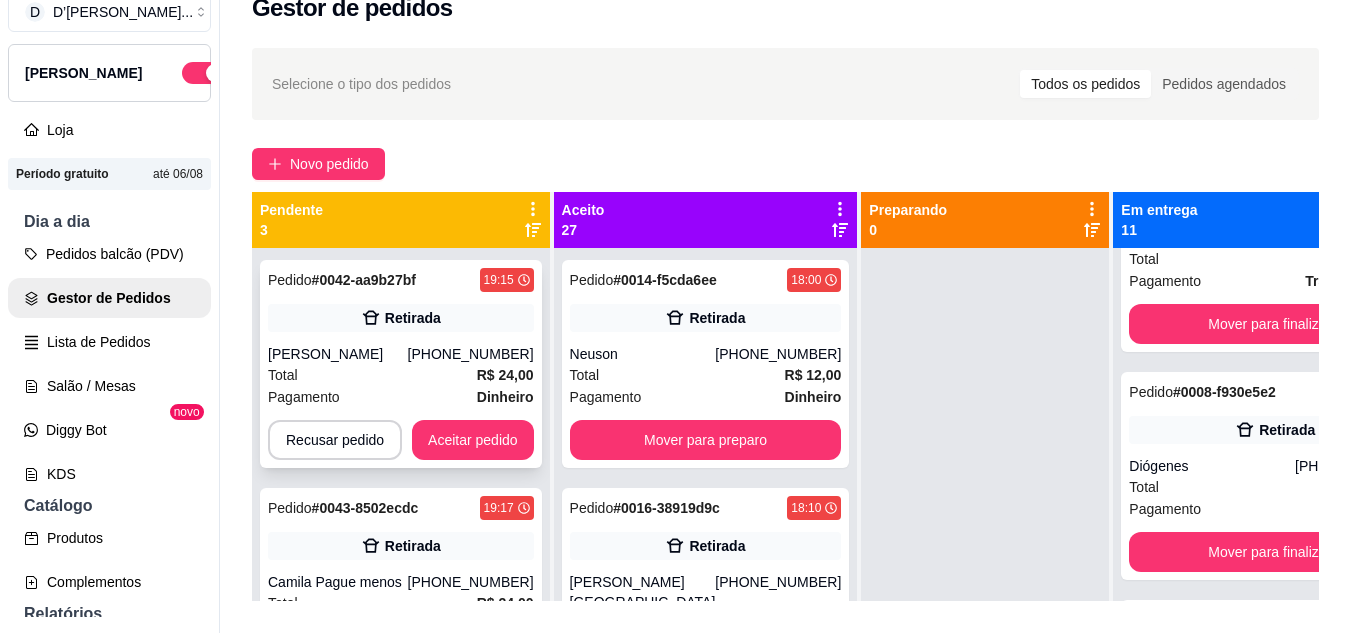 click on "Total R$ 24,00" at bounding box center (401, 375) 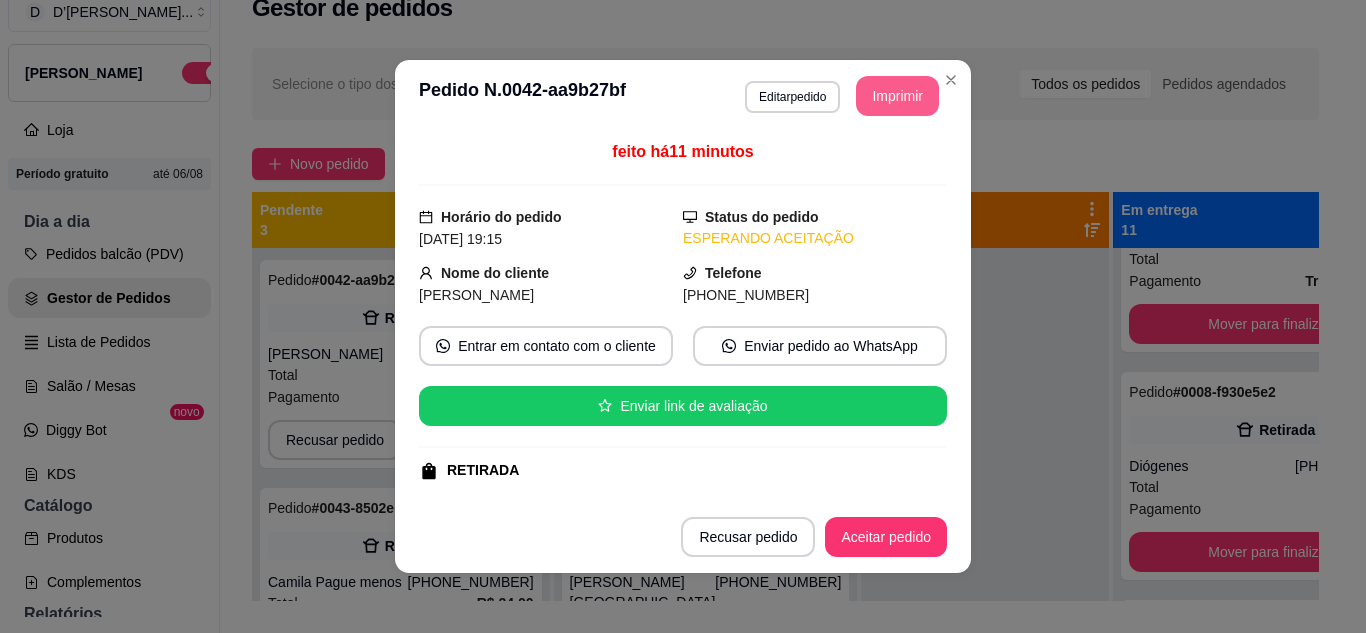 click on "Imprimir" at bounding box center (897, 96) 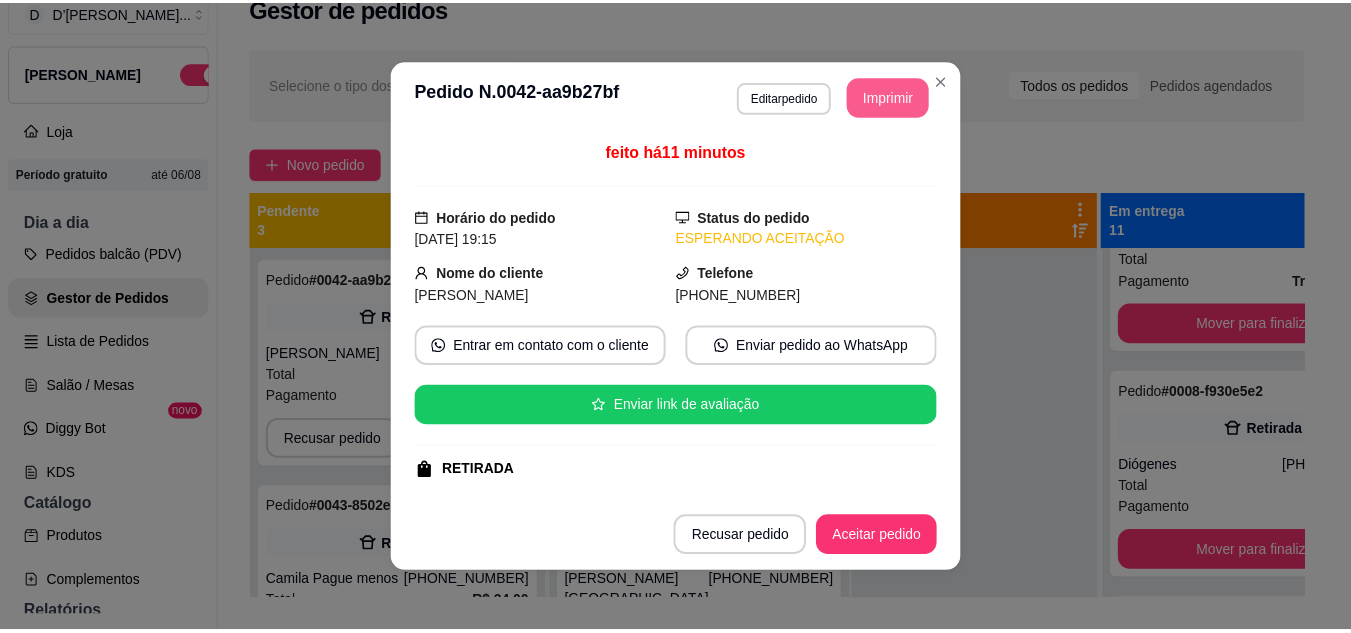 scroll, scrollTop: 0, scrollLeft: 0, axis: both 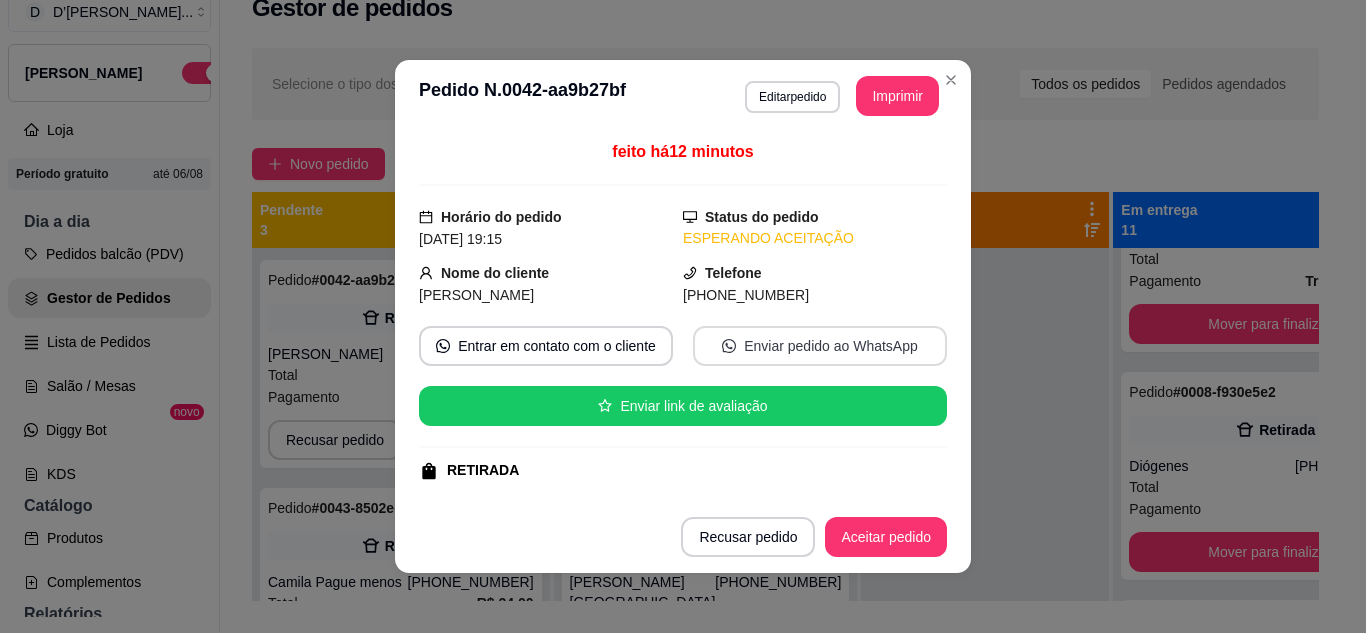 click on "Enviar pedido ao WhatsApp" at bounding box center (820, 346) 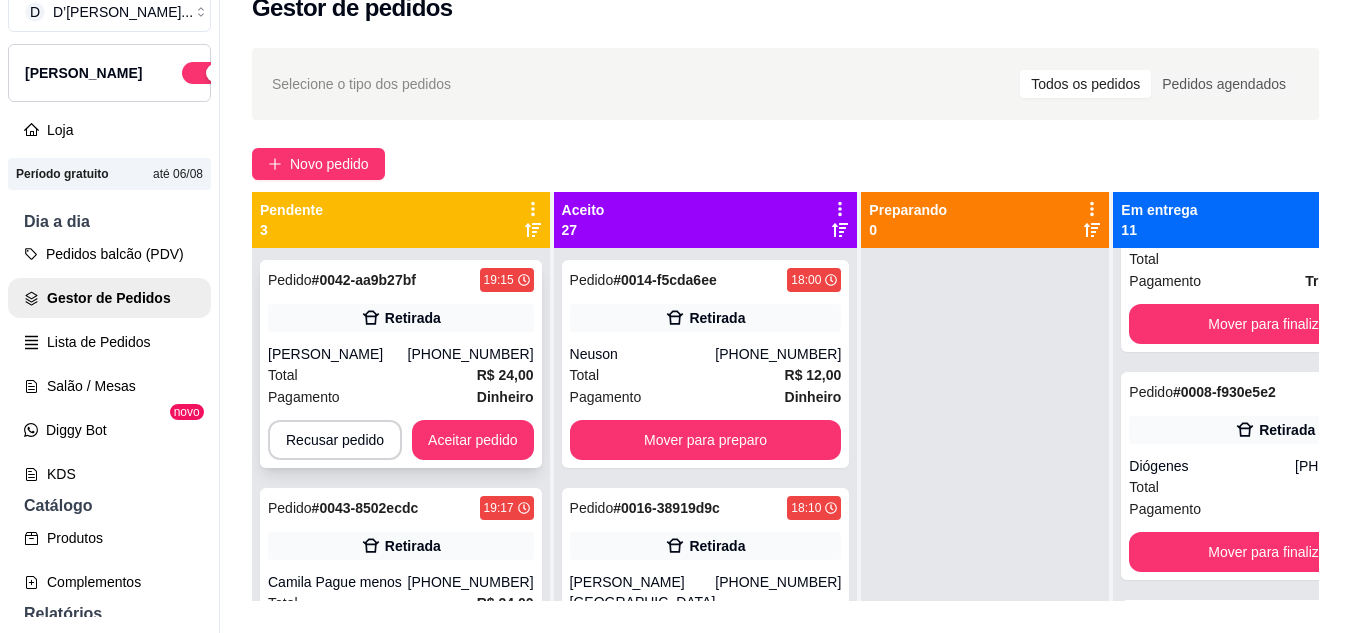 click on "[PERSON_NAME]" at bounding box center (338, 354) 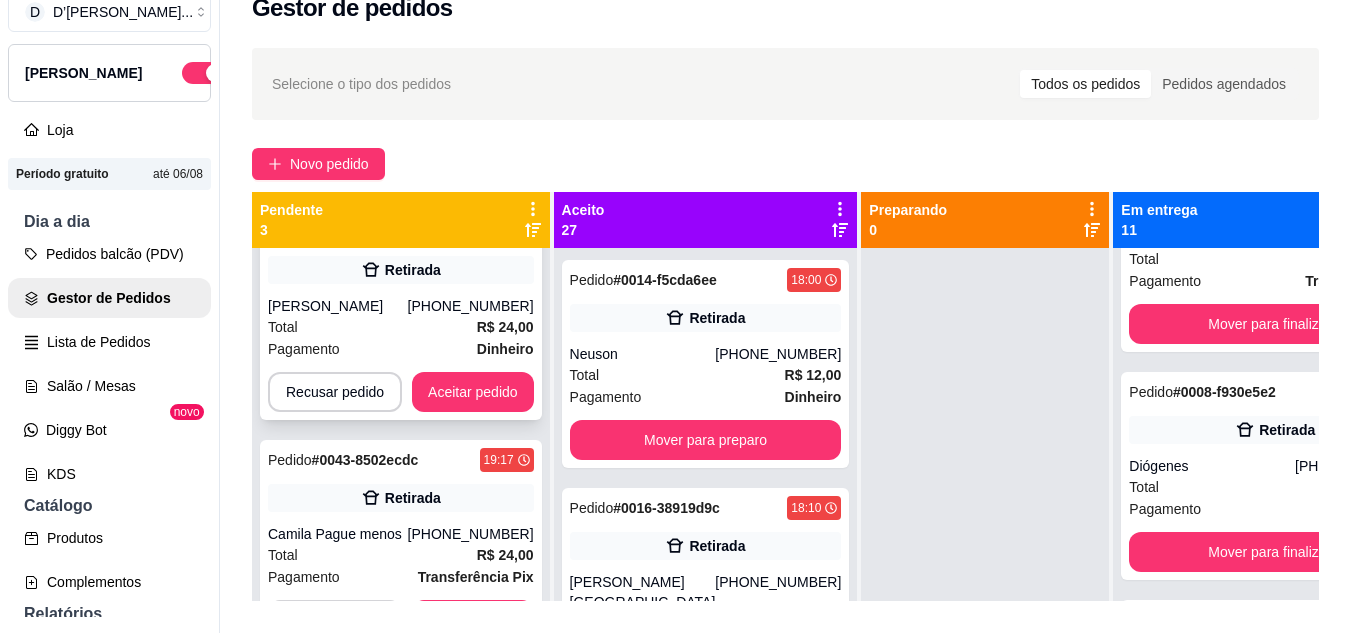 scroll, scrollTop: 71, scrollLeft: 0, axis: vertical 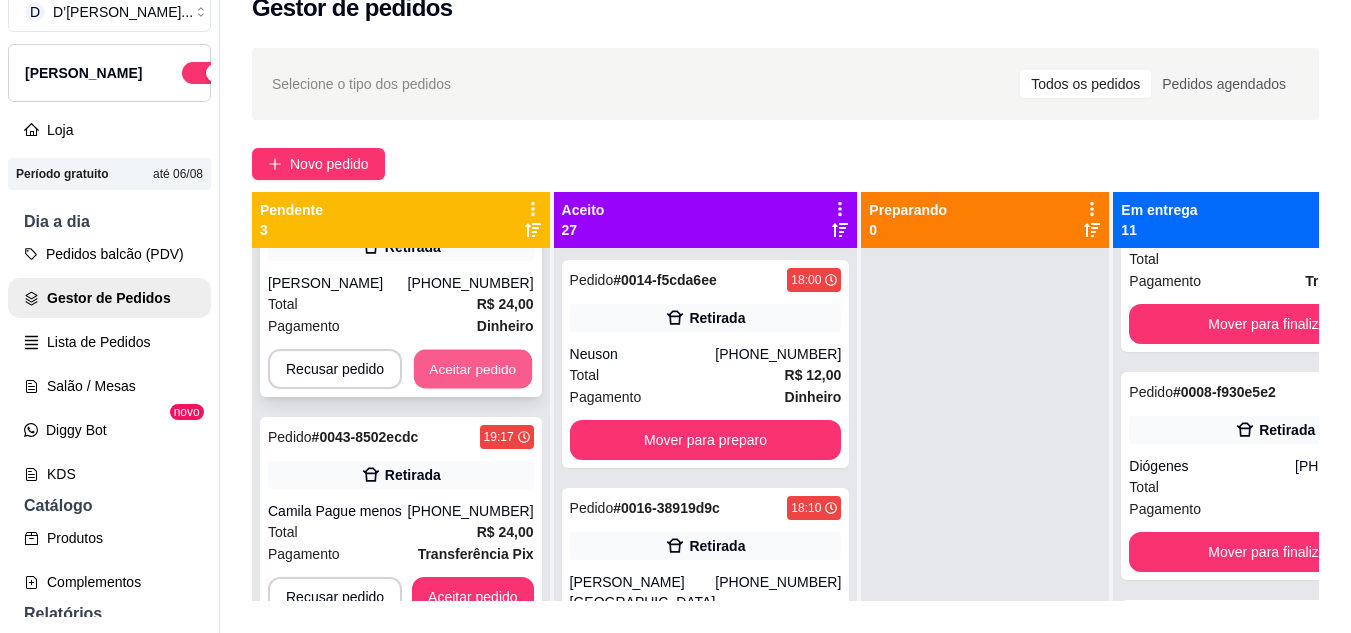 click on "Aceitar pedido" at bounding box center (473, 369) 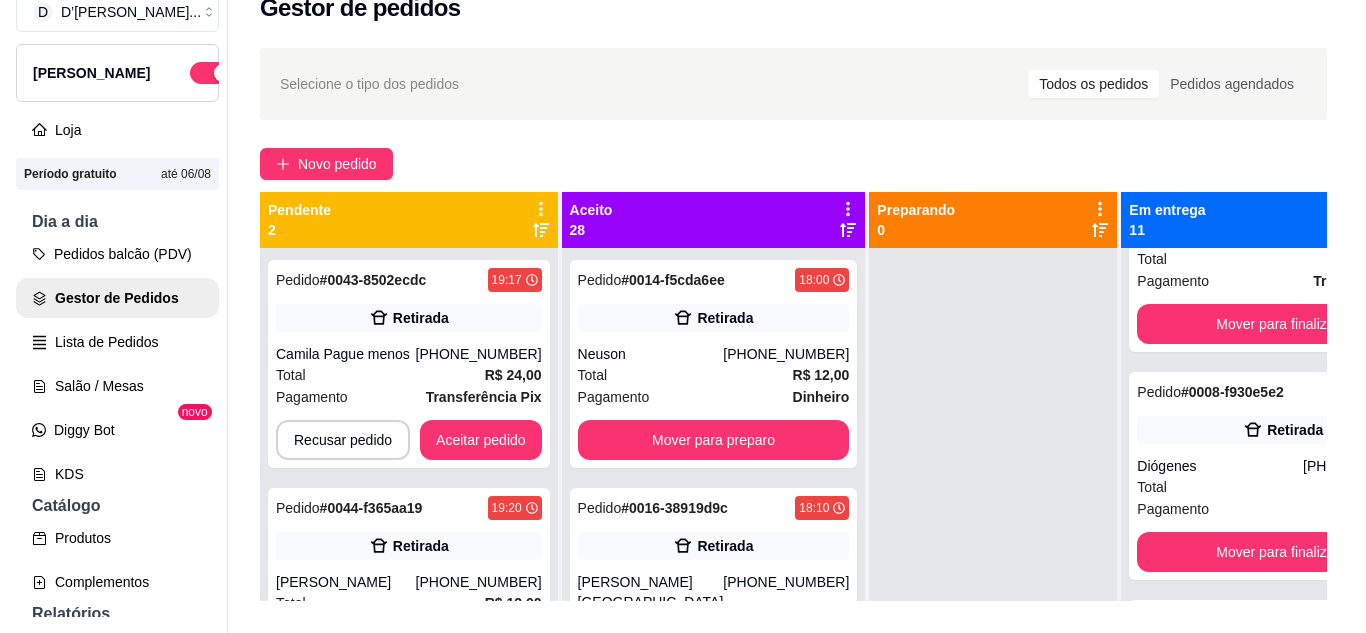 scroll, scrollTop: 0, scrollLeft: 0, axis: both 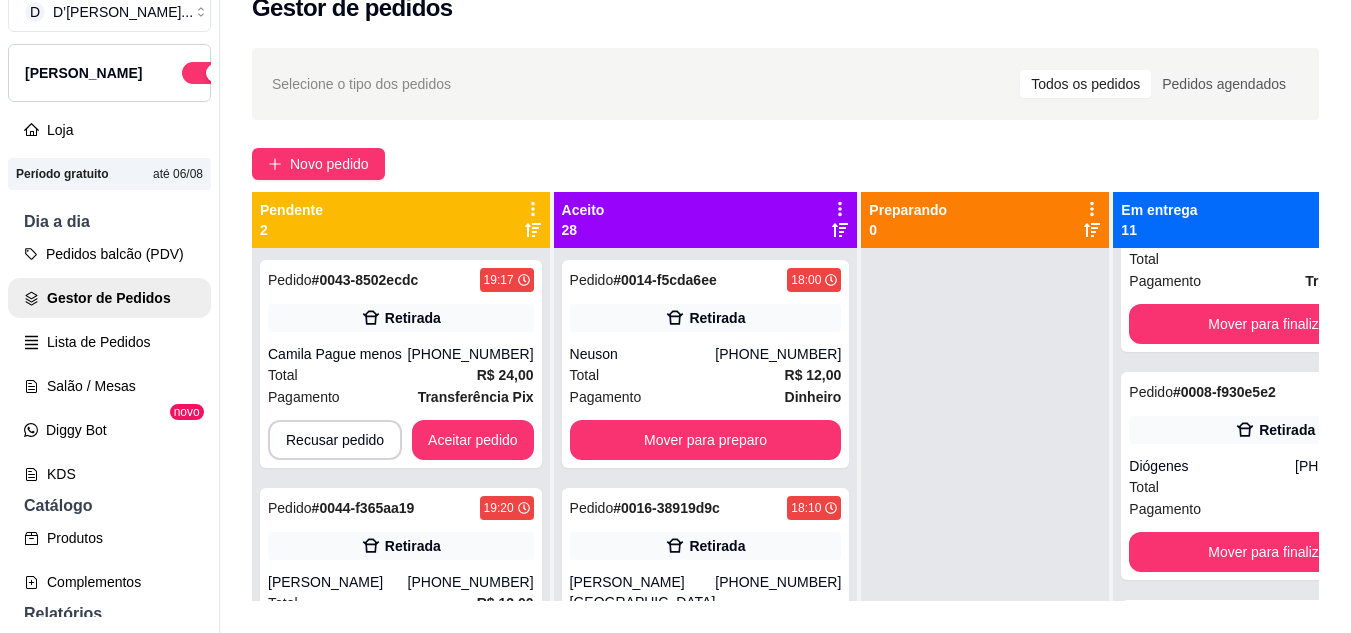 click on "[PHONE_NUMBER]" at bounding box center [471, 354] 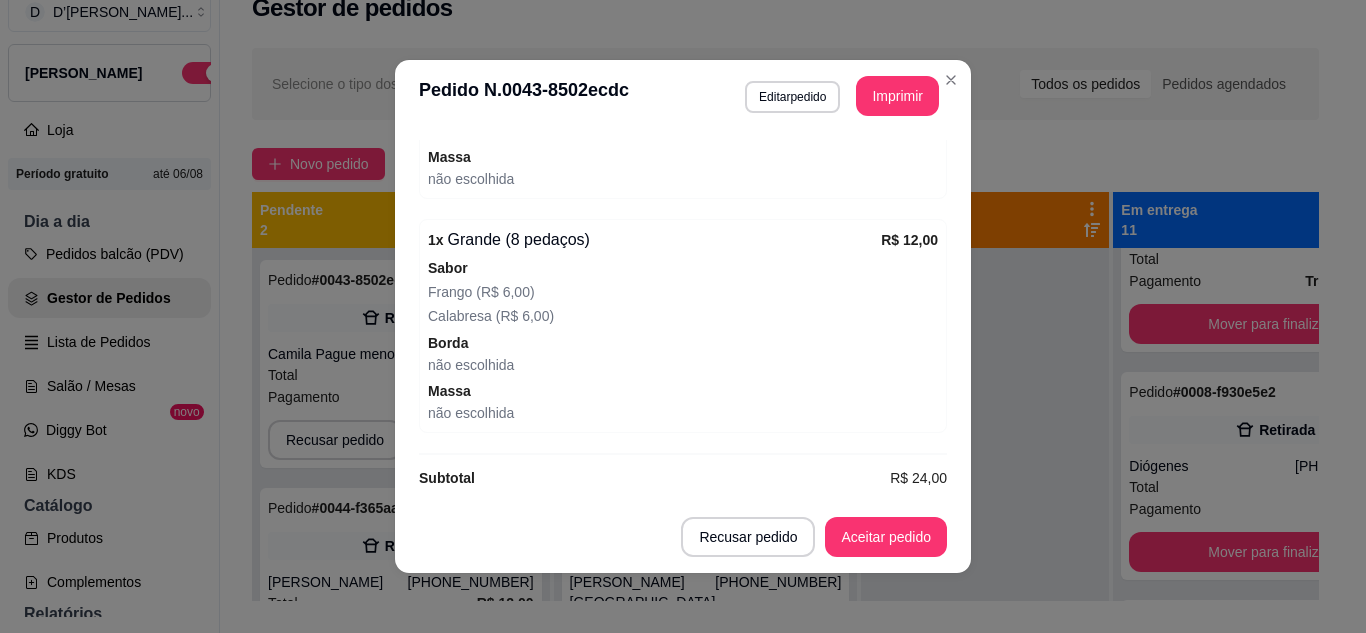 scroll, scrollTop: 650, scrollLeft: 0, axis: vertical 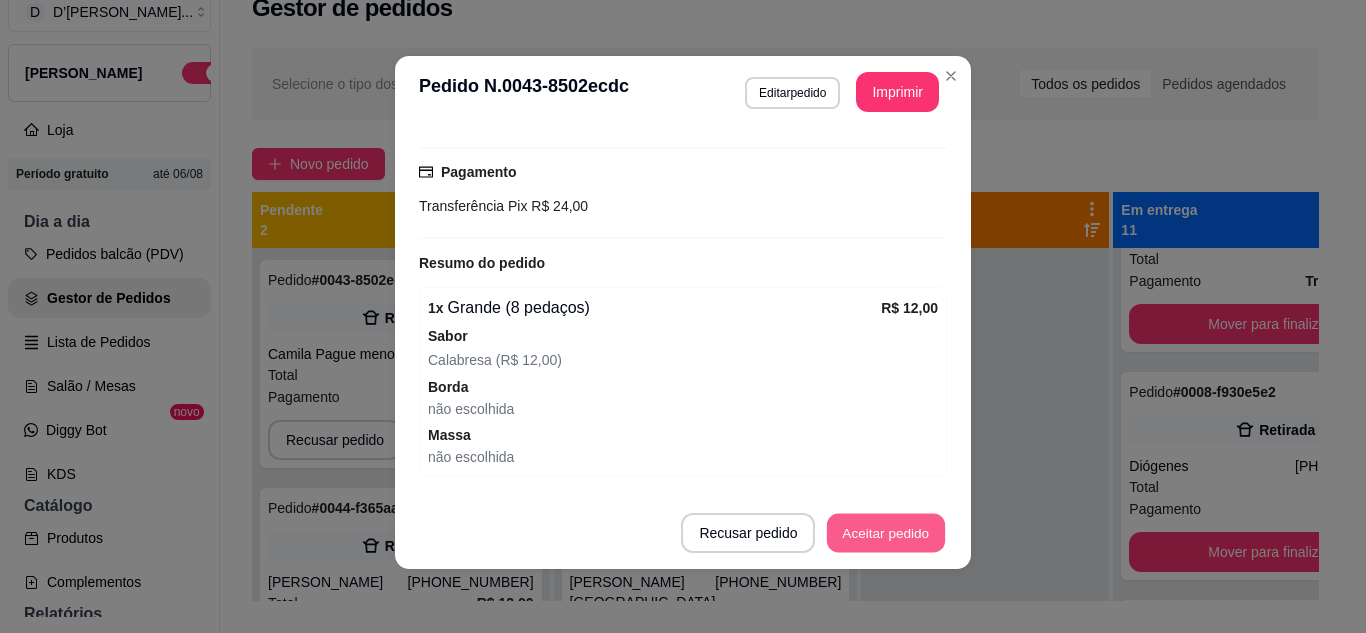 click on "Aceitar pedido" at bounding box center (886, 533) 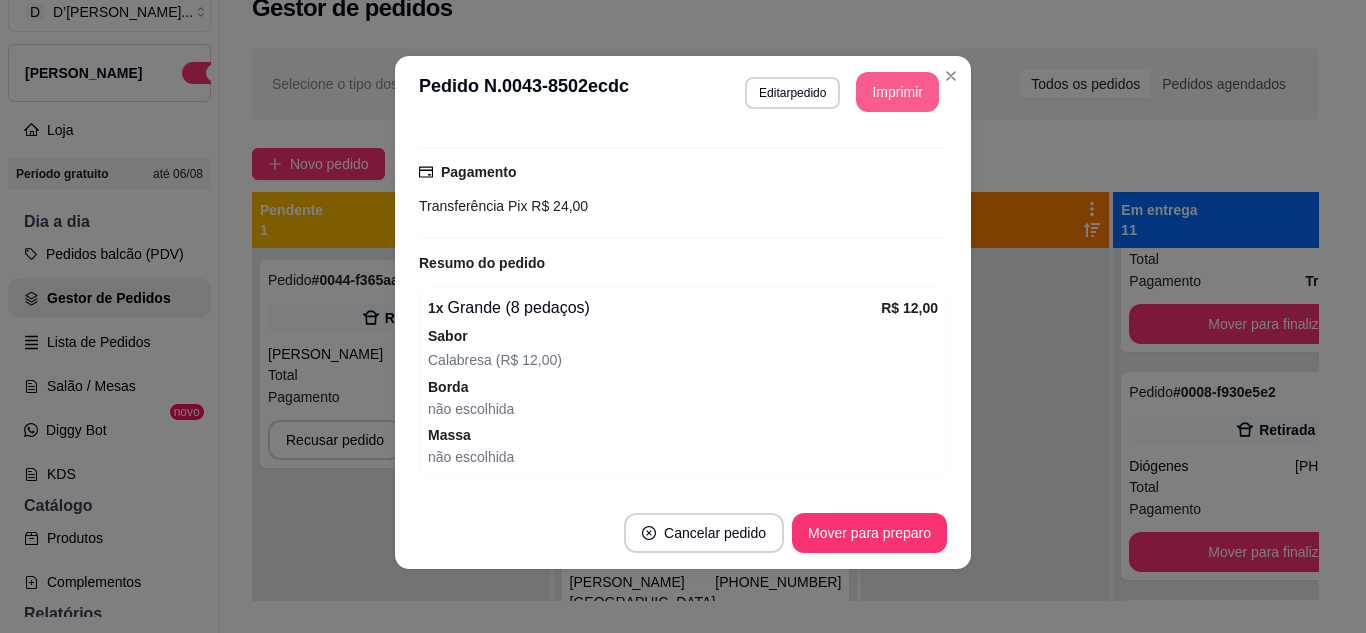 click on "Imprimir" at bounding box center (897, 92) 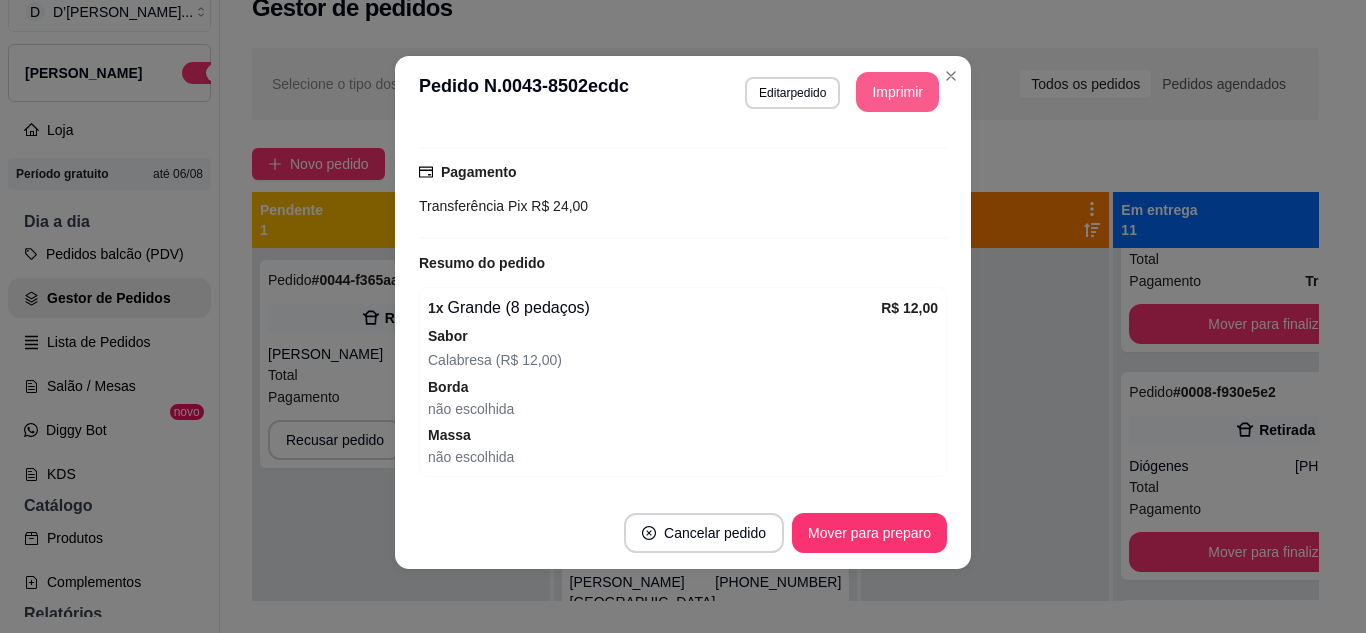 scroll, scrollTop: 0, scrollLeft: 0, axis: both 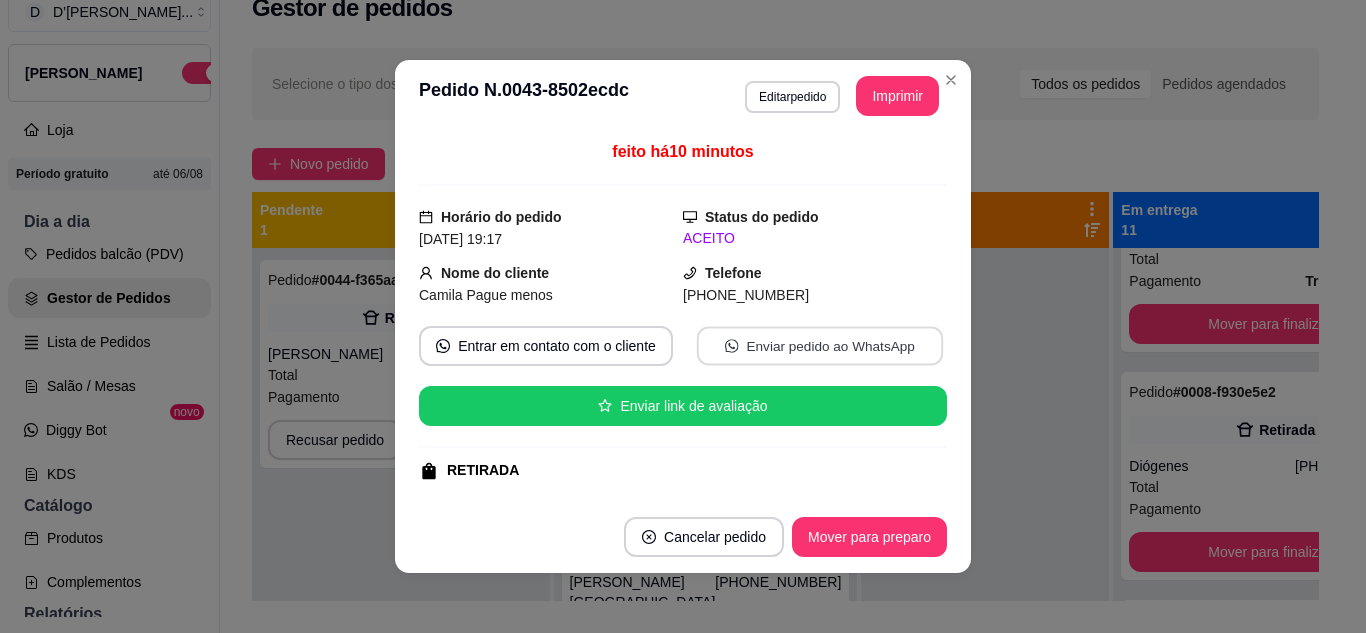click on "Enviar pedido ao WhatsApp" at bounding box center (820, 346) 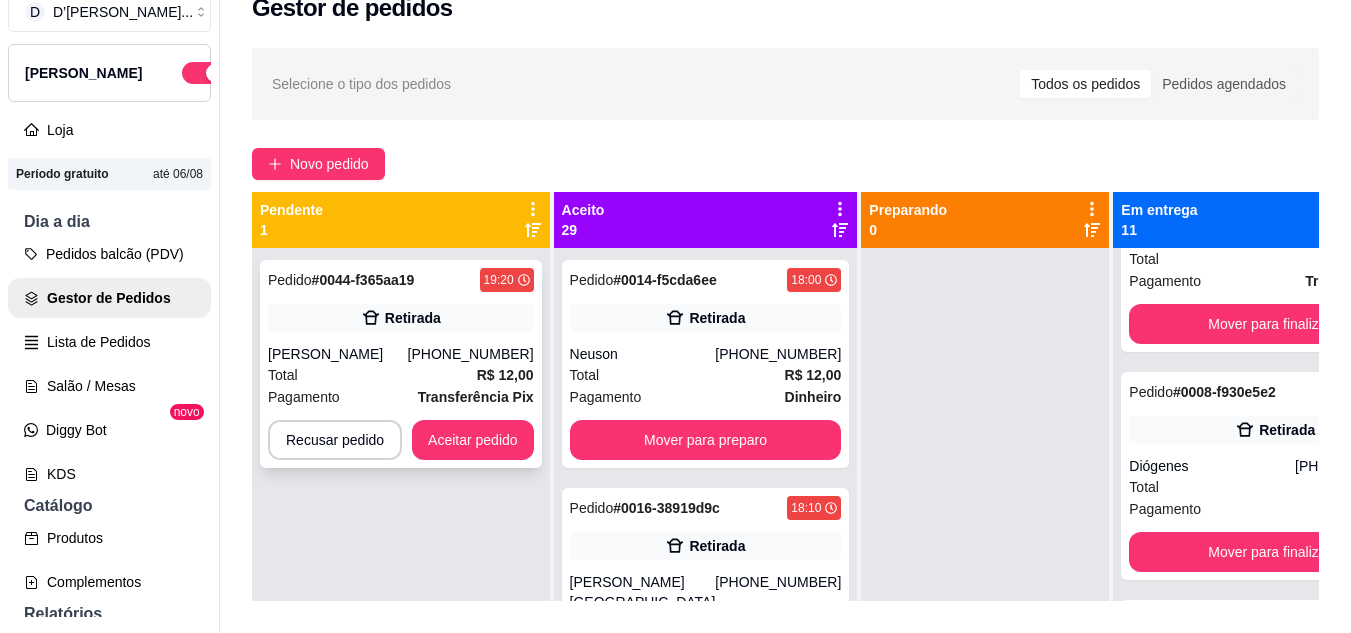 click on "[PERSON_NAME]" at bounding box center (338, 354) 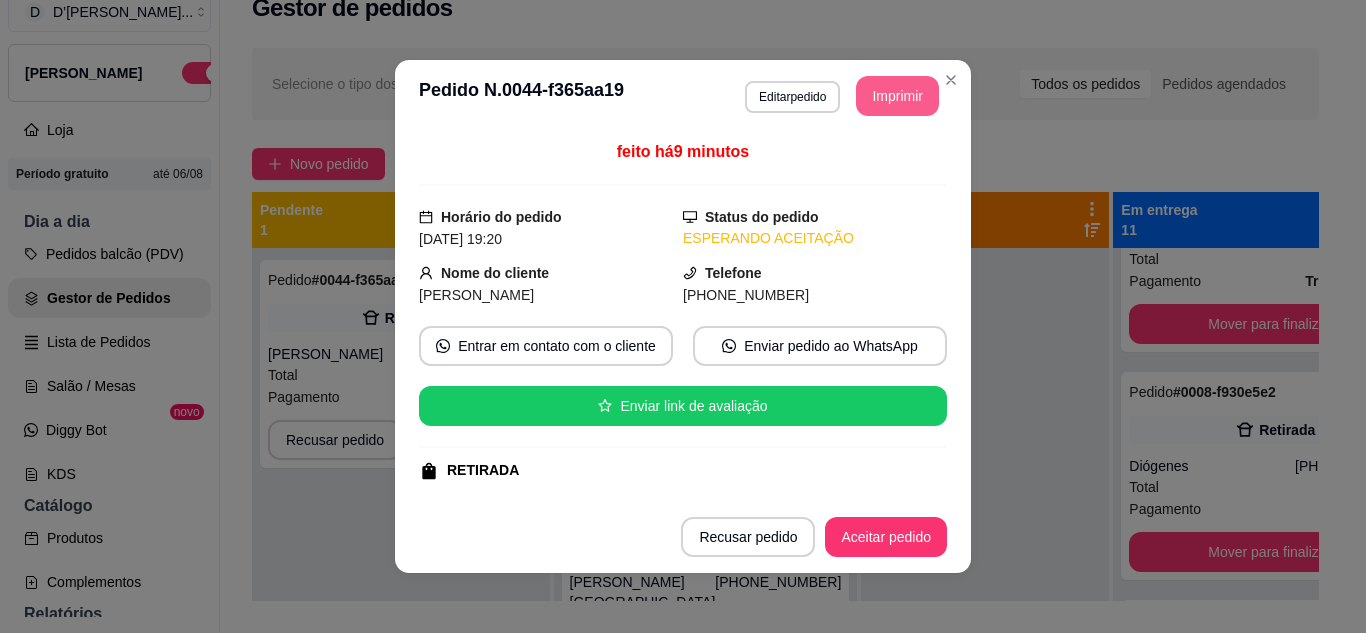 click on "Imprimir" at bounding box center (897, 96) 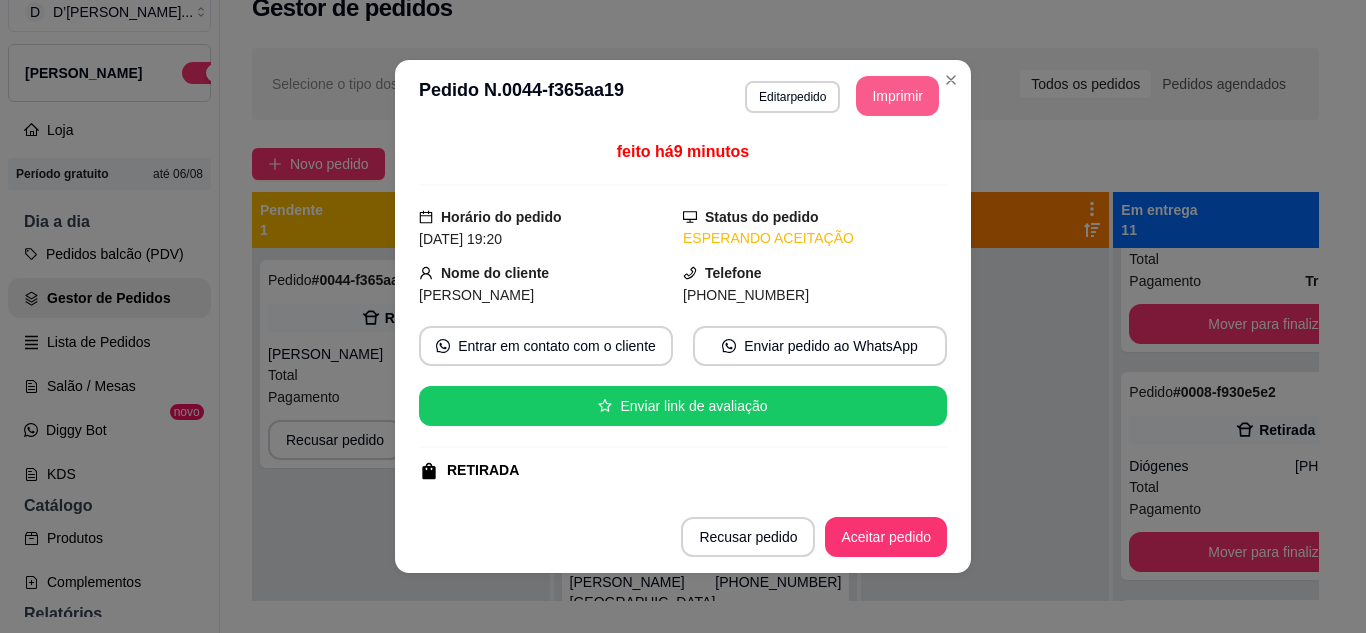 scroll, scrollTop: 0, scrollLeft: 0, axis: both 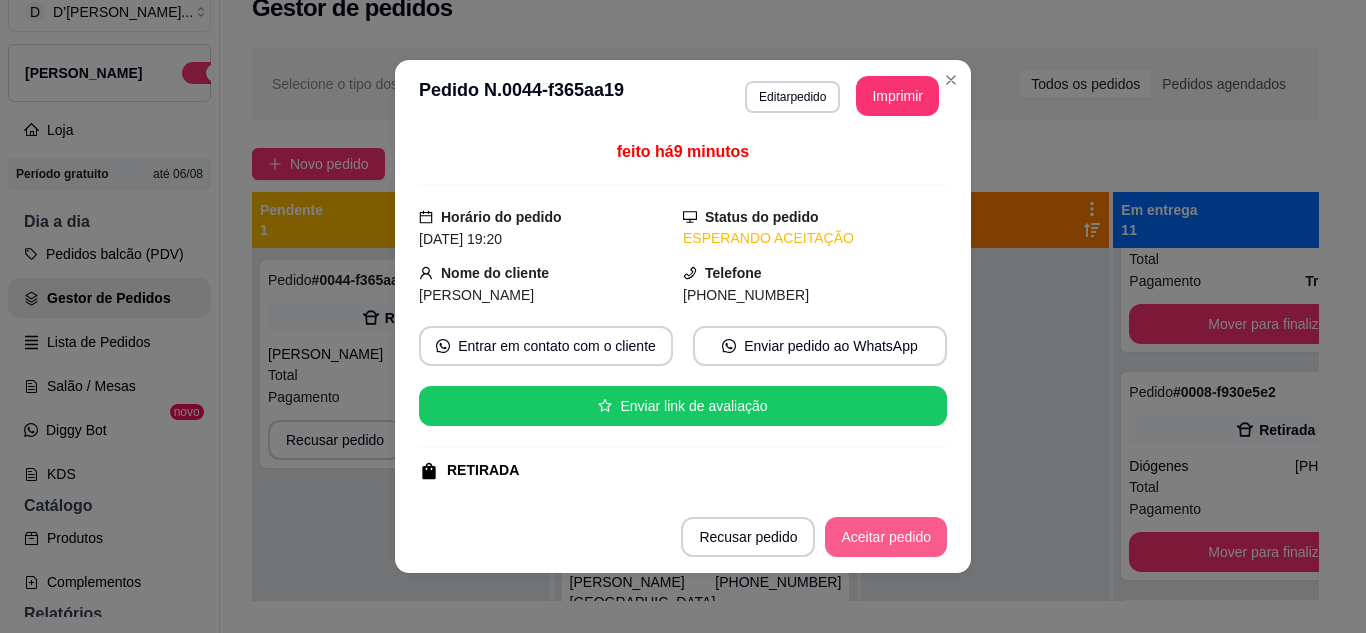 click on "Aceitar pedido" at bounding box center [886, 537] 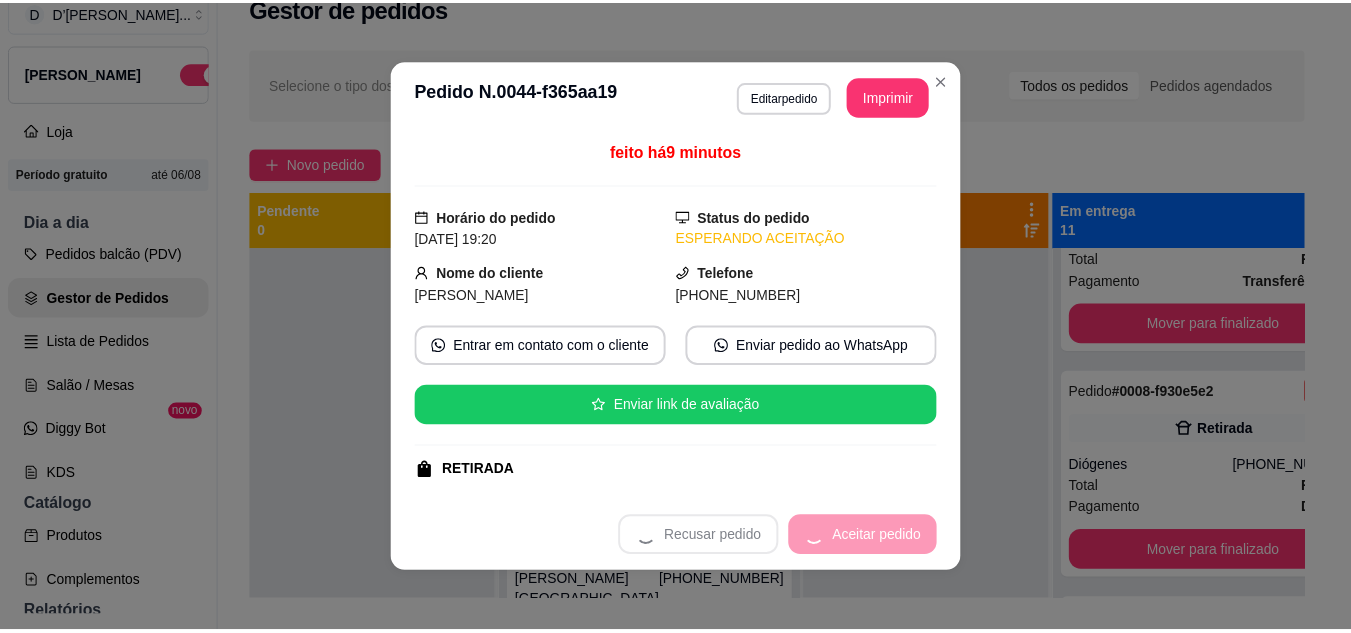 scroll, scrollTop: 728, scrollLeft: 0, axis: vertical 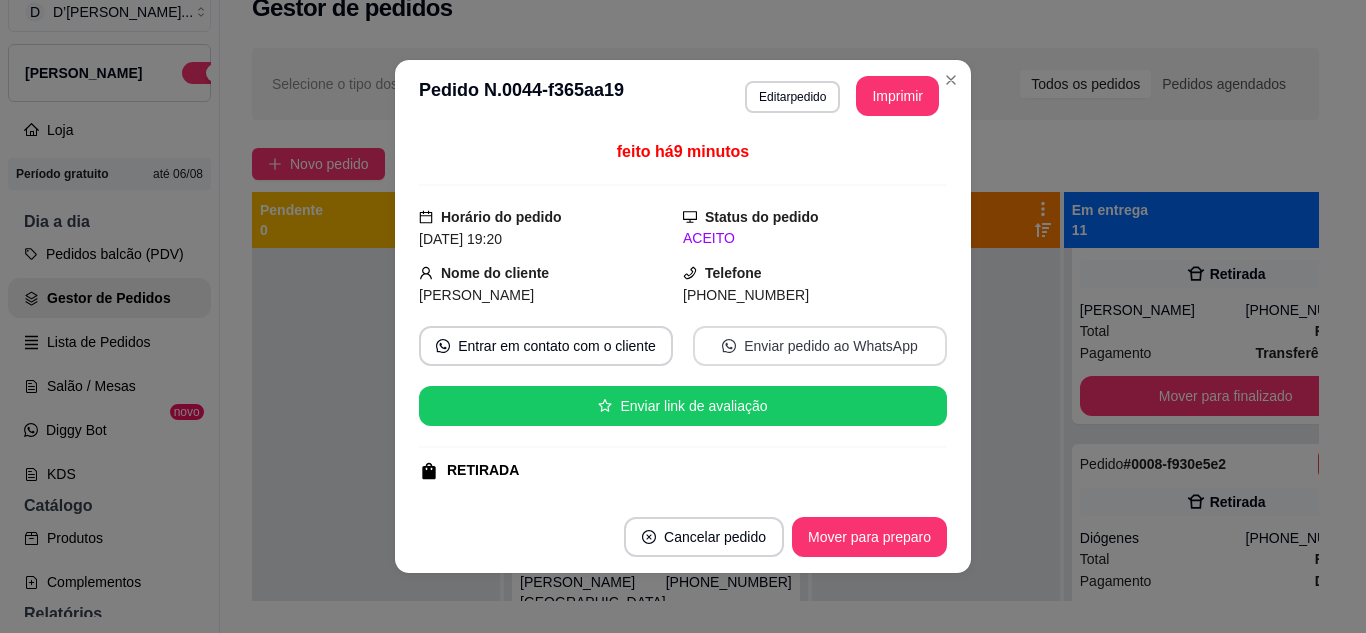 click on "Enviar pedido ao WhatsApp" at bounding box center [820, 346] 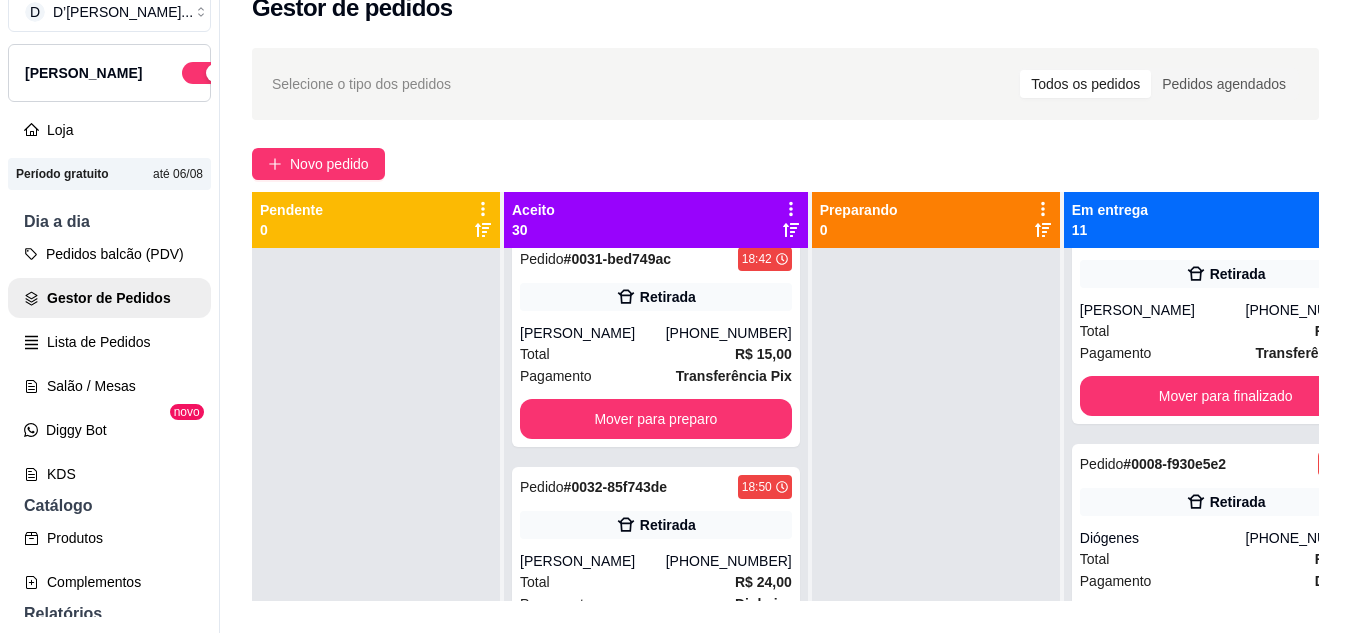 scroll, scrollTop: 3700, scrollLeft: 0, axis: vertical 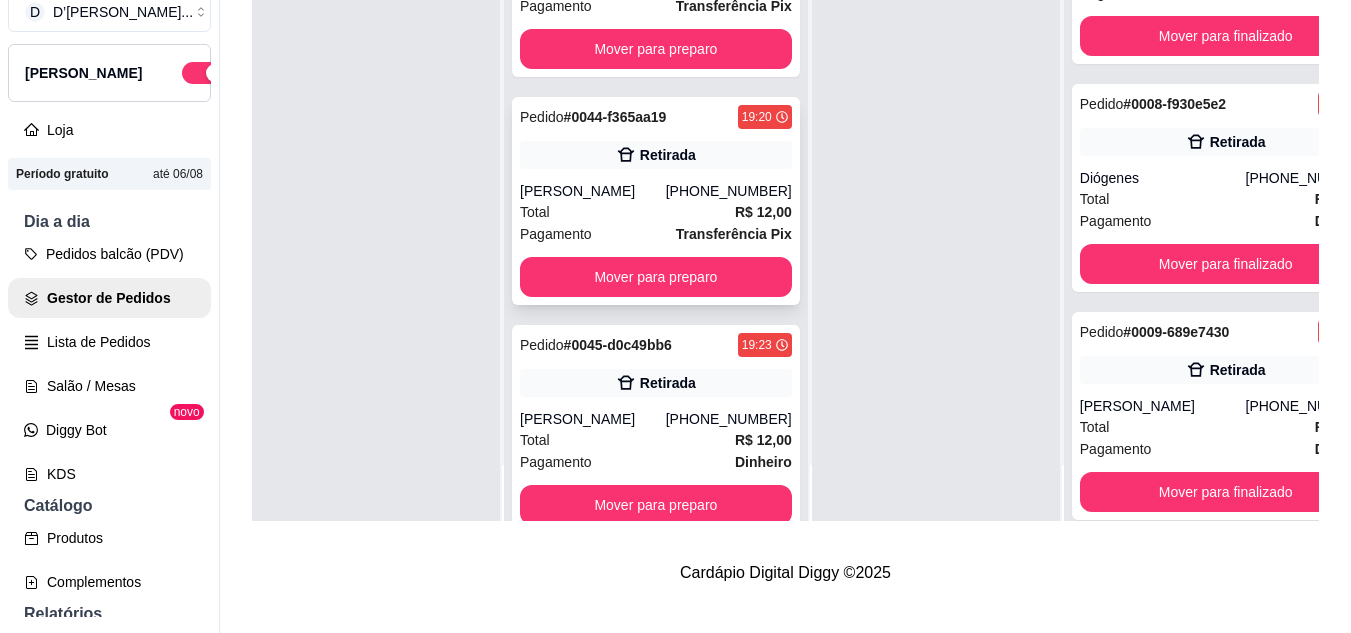 click on "Retirada" at bounding box center (656, 155) 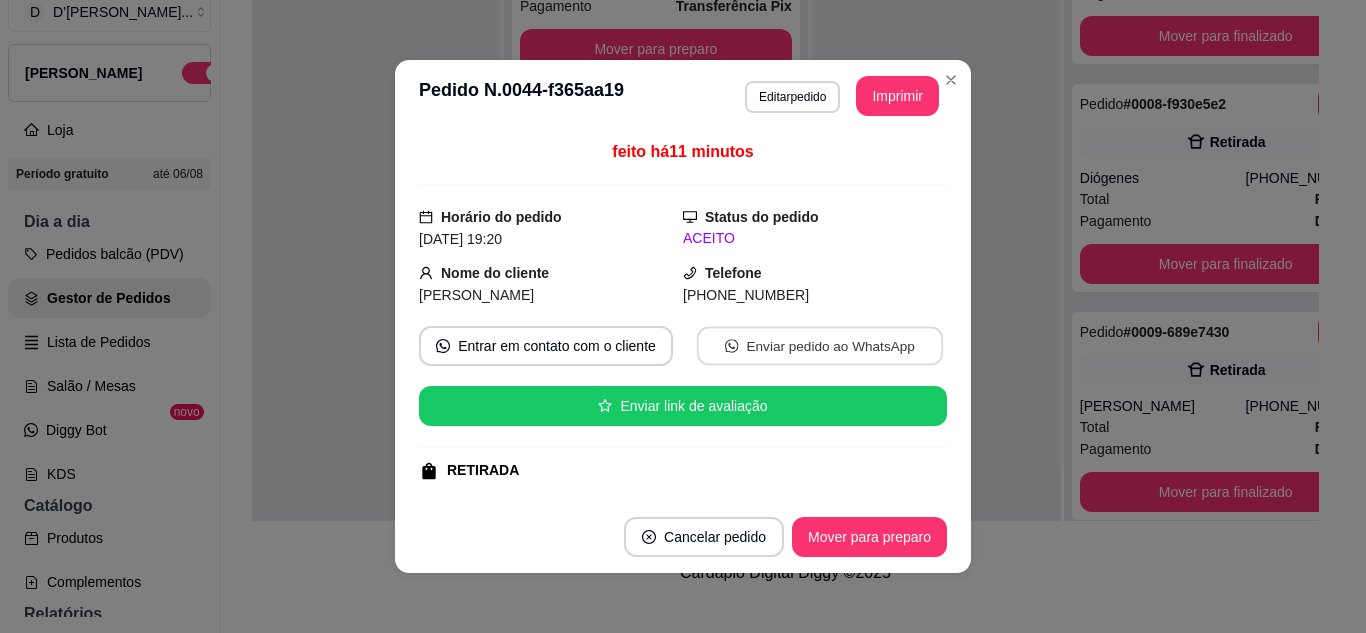 click on "Enviar pedido ao WhatsApp" at bounding box center [820, 346] 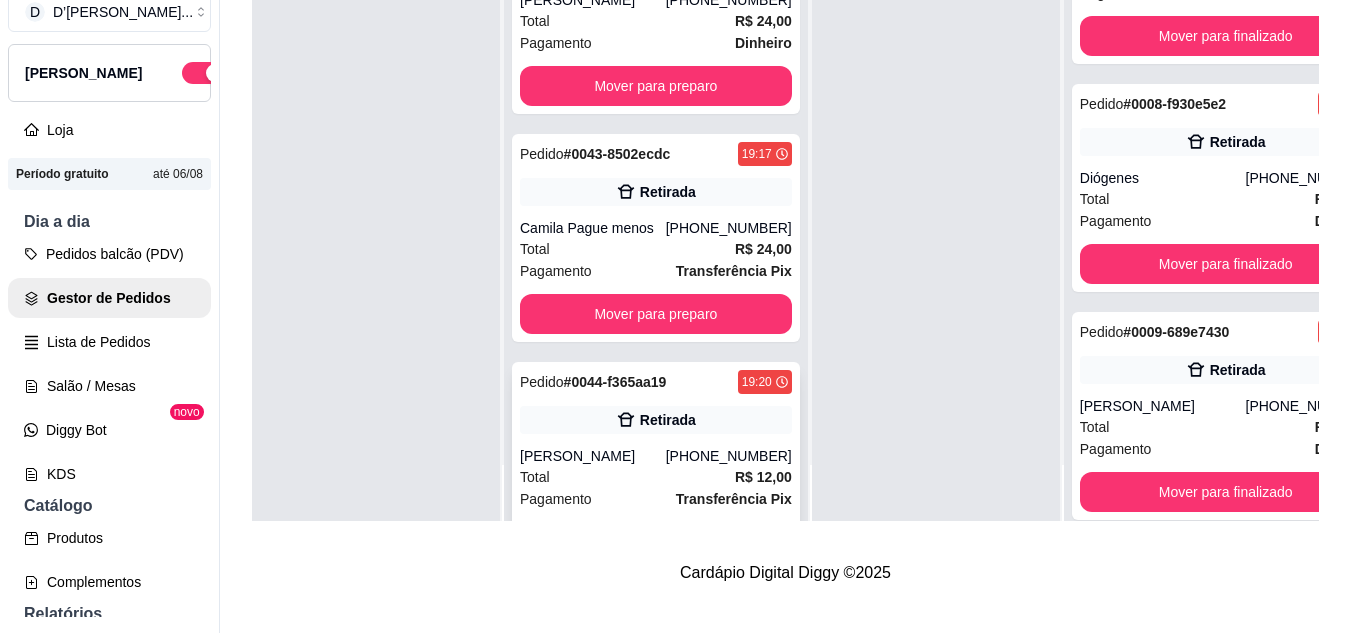 scroll, scrollTop: 5951, scrollLeft: 0, axis: vertical 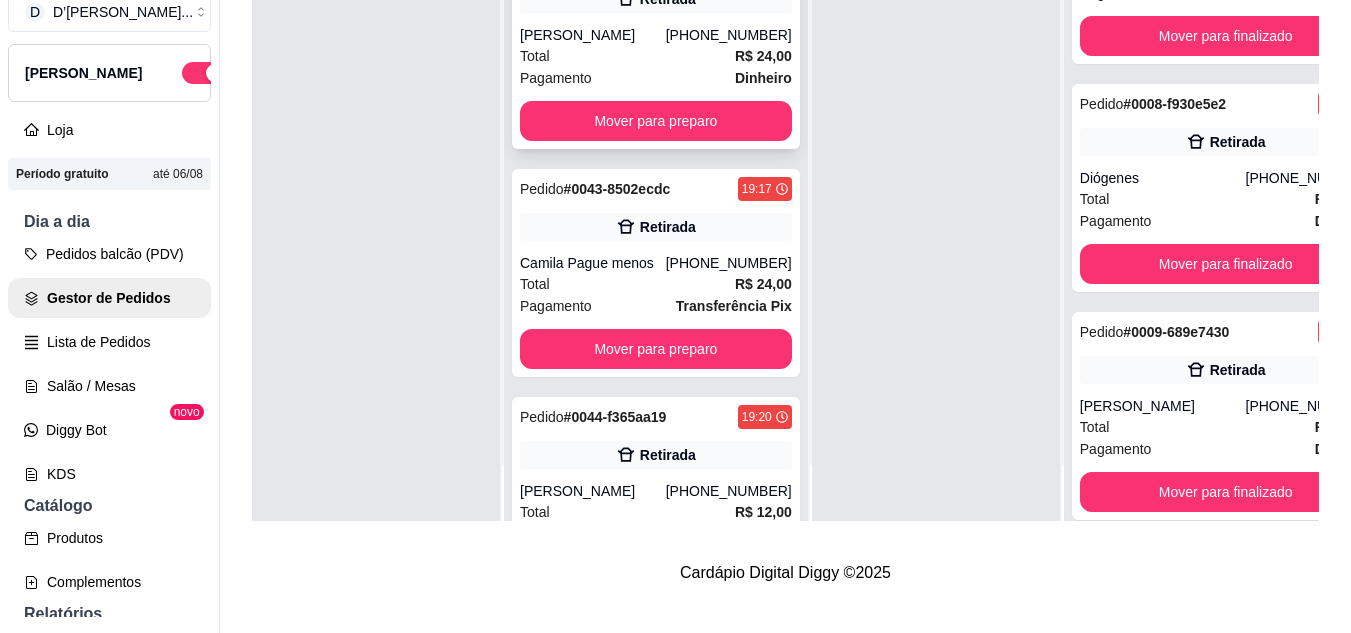 click on "Total R$ 24,00" at bounding box center (656, 56) 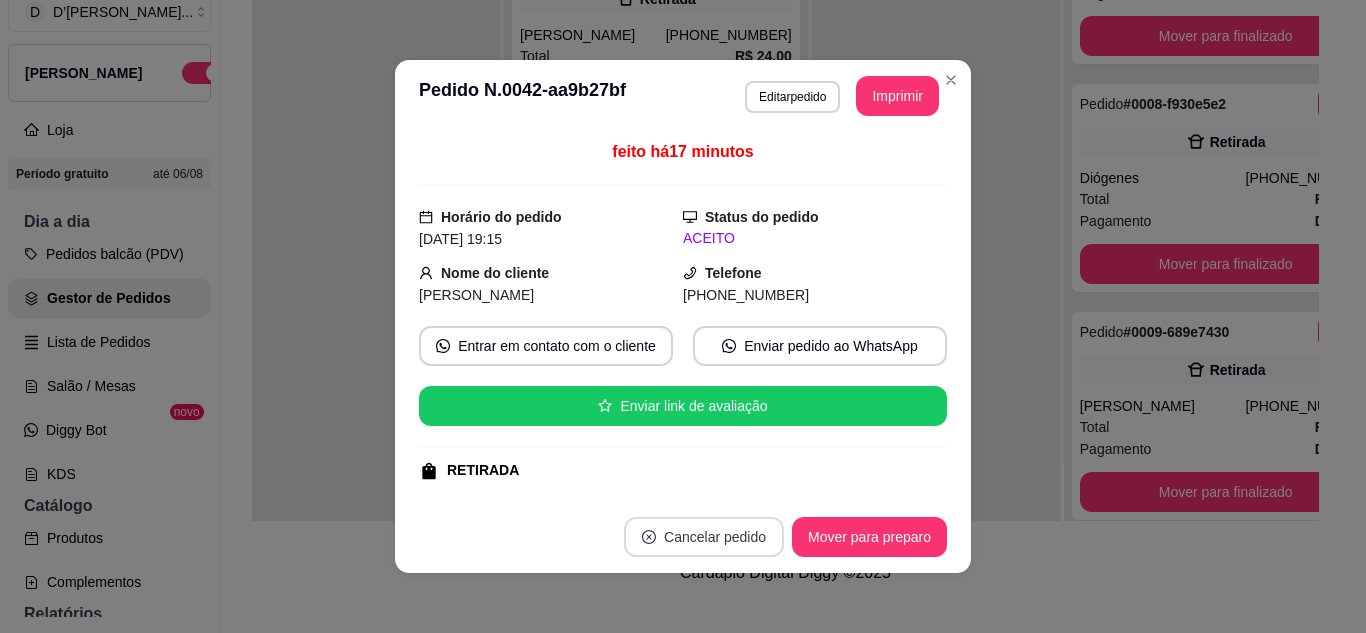 click on "Cancelar pedido" at bounding box center [704, 537] 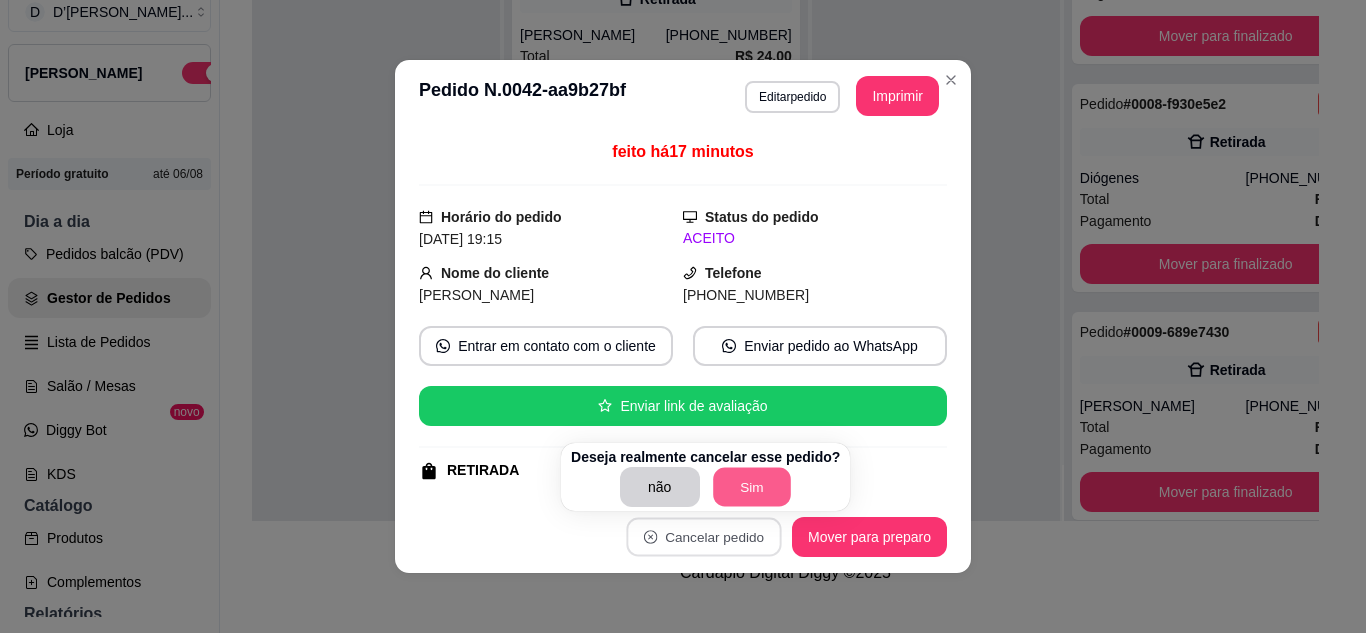 click on "Sim" at bounding box center (752, 487) 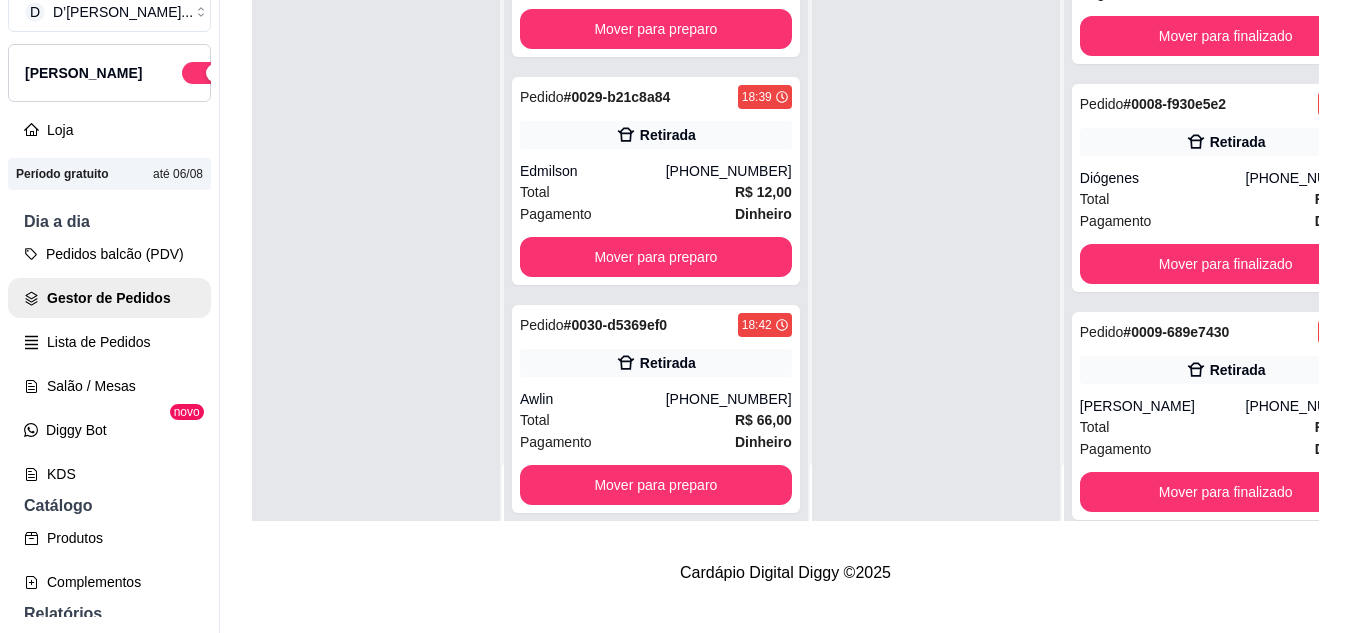 scroll, scrollTop: 2851, scrollLeft: 0, axis: vertical 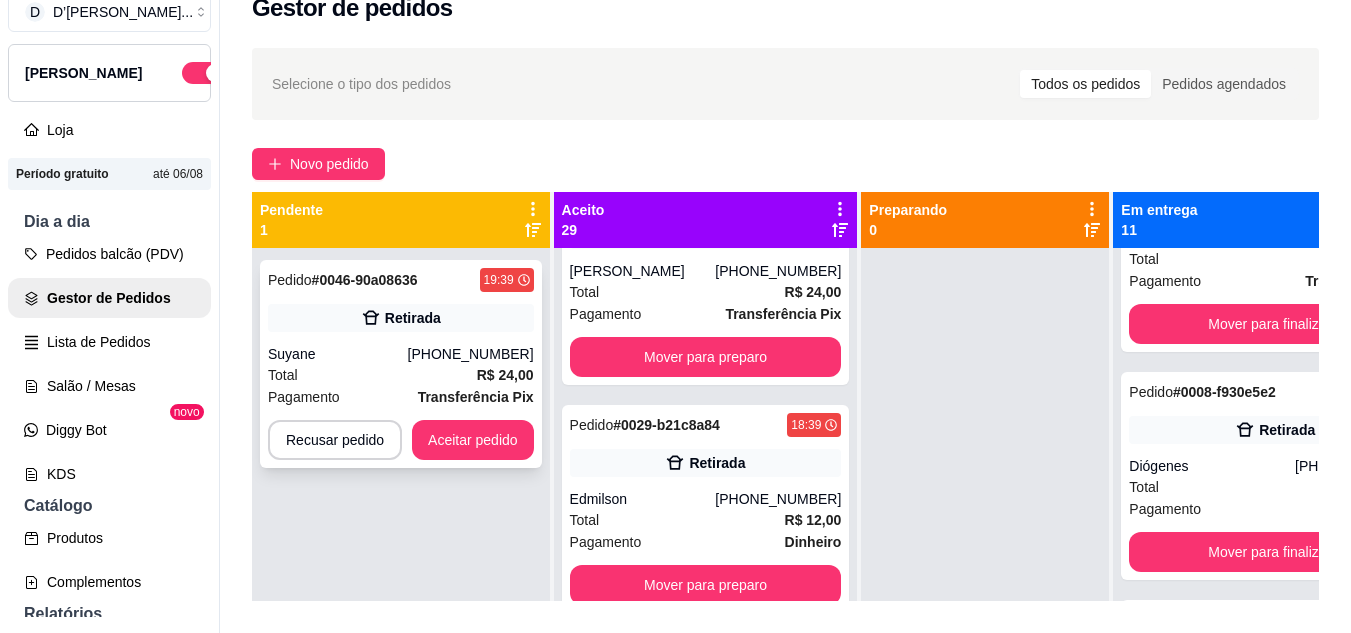 click on "Total R$ 24,00" at bounding box center [401, 375] 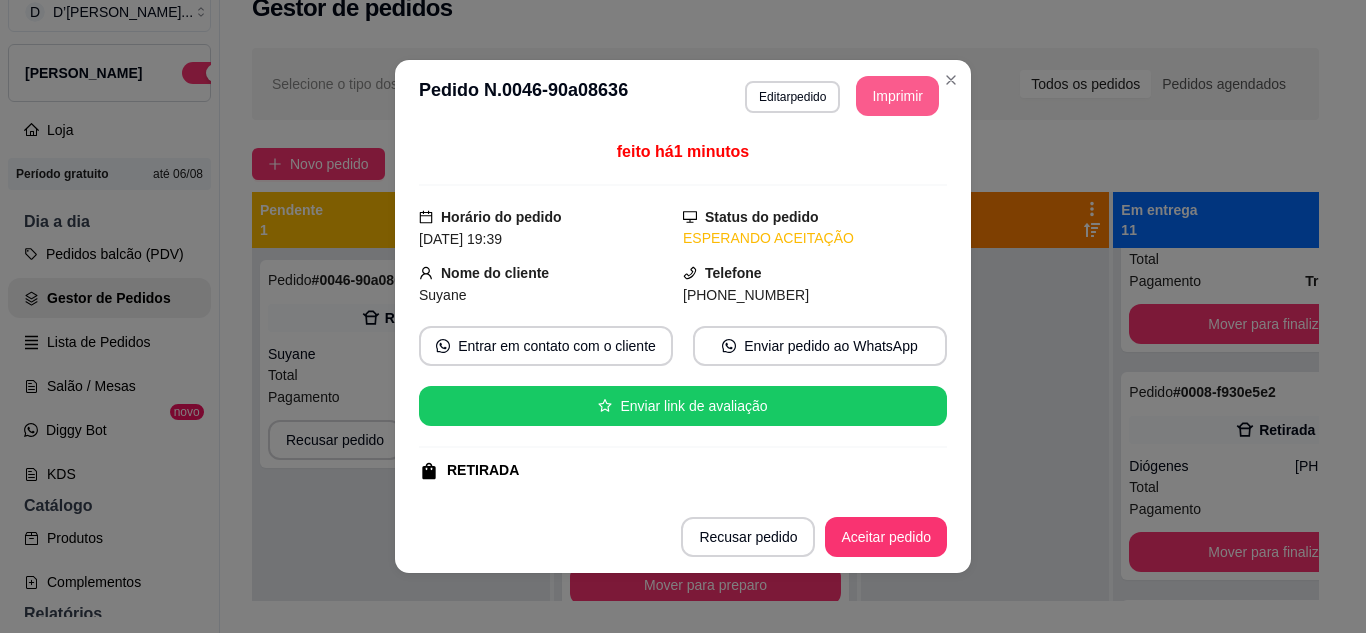 click on "Imprimir" at bounding box center [897, 96] 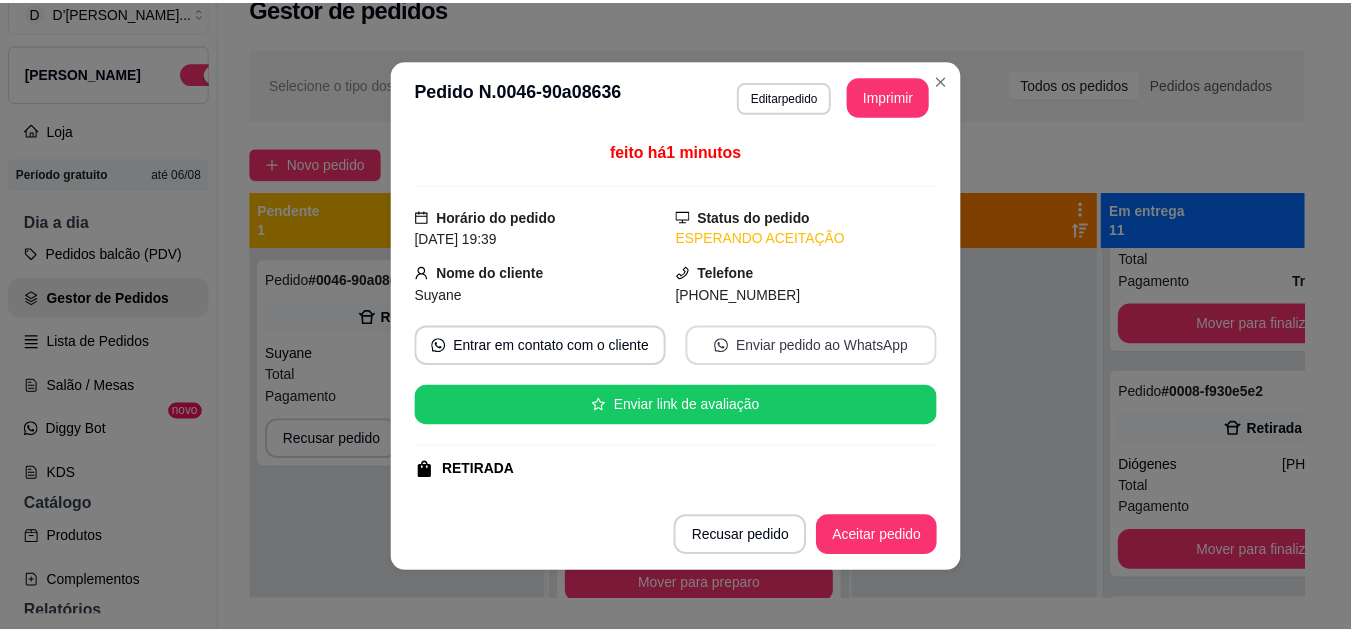 scroll, scrollTop: 0, scrollLeft: 0, axis: both 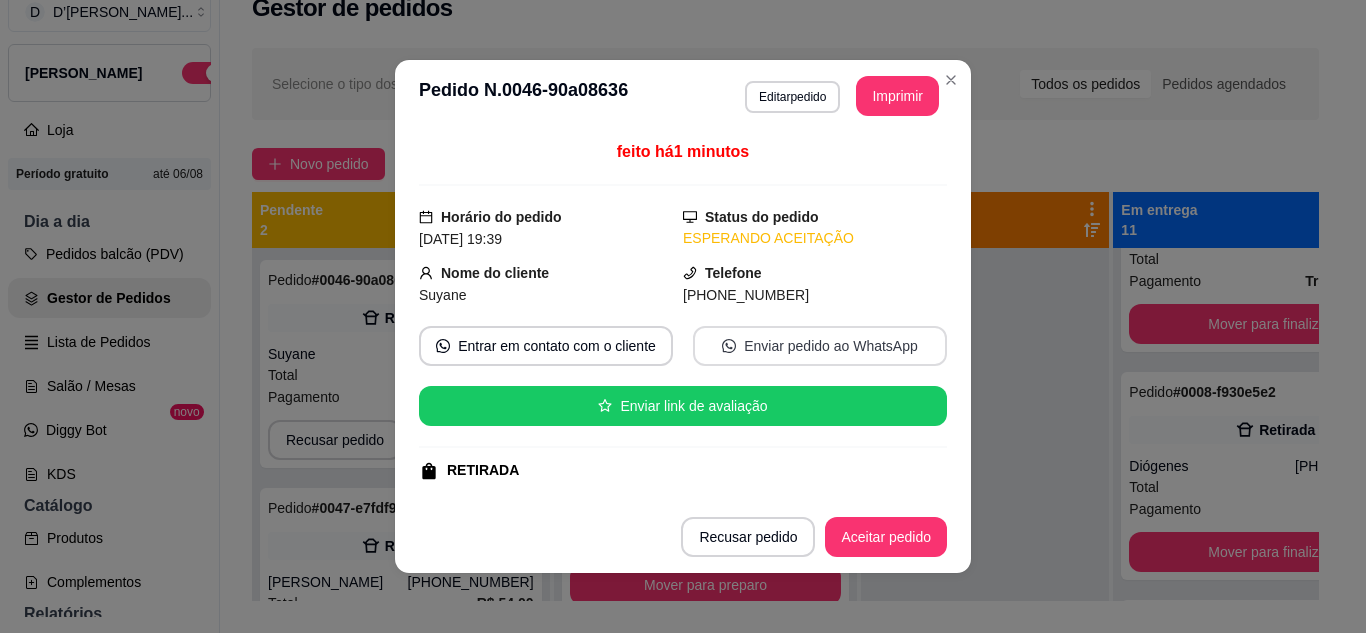 click on "Enviar pedido ao WhatsApp" at bounding box center [820, 346] 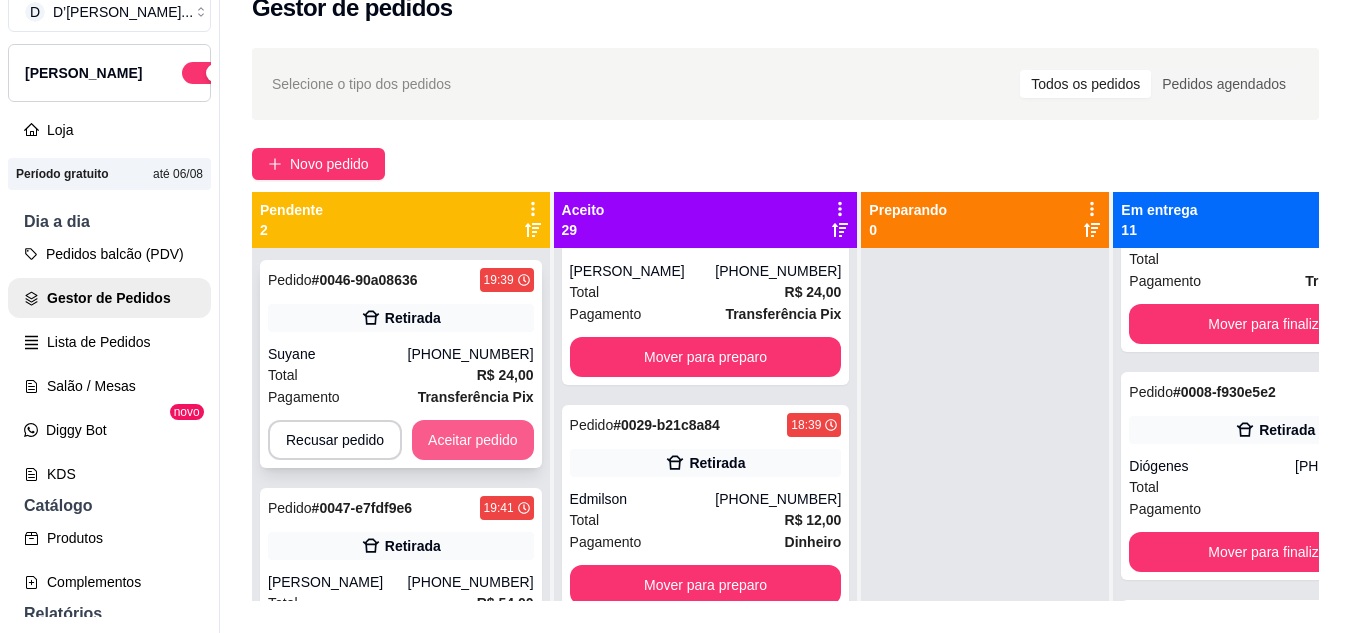 click on "Aceitar pedido" at bounding box center (473, 440) 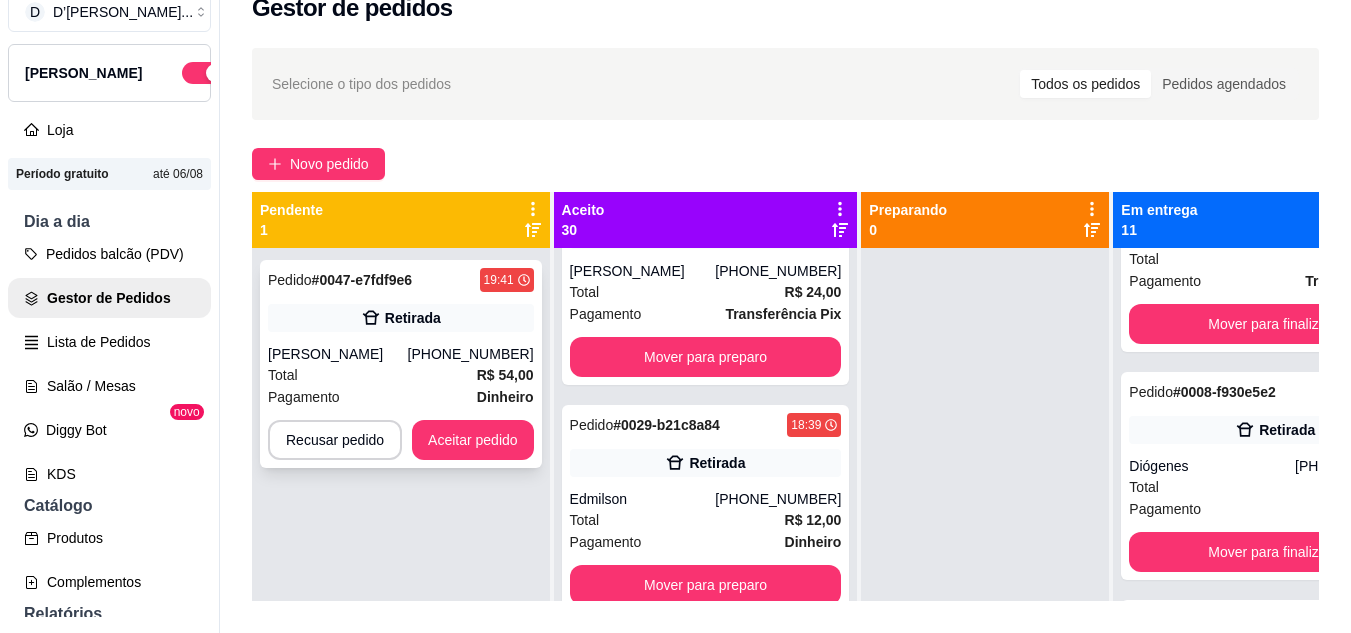 click on "[PERSON_NAME]" at bounding box center (338, 354) 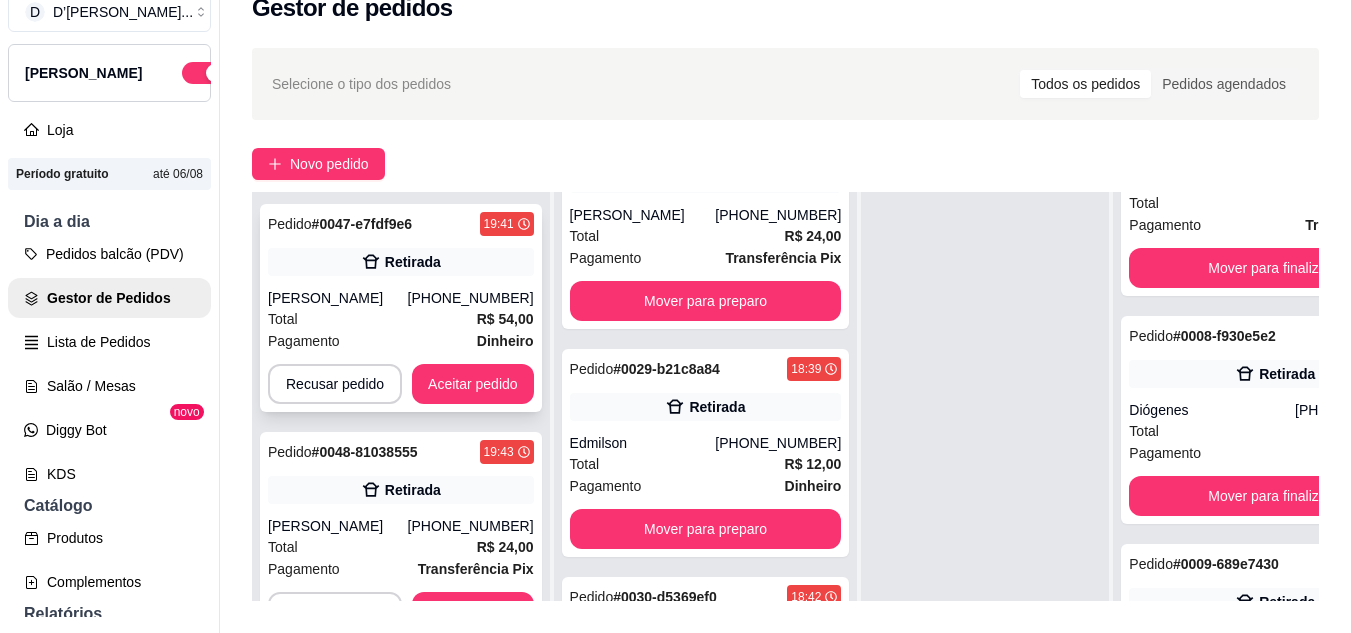 scroll, scrollTop: 71, scrollLeft: 0, axis: vertical 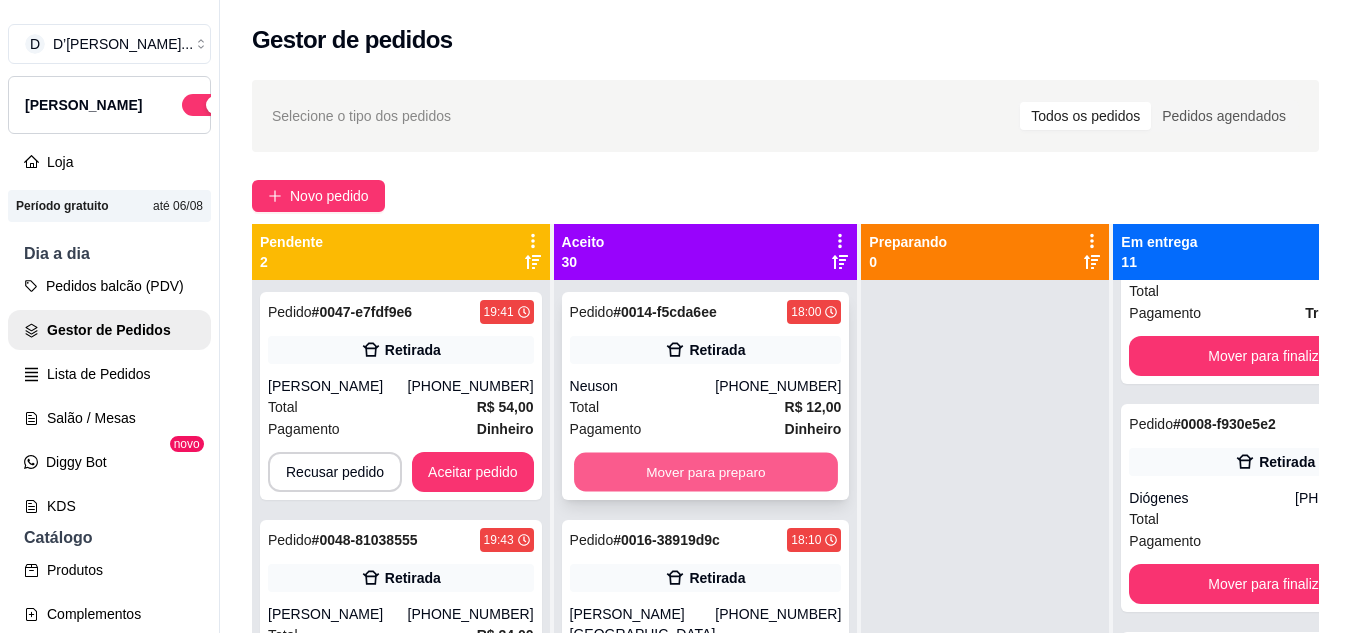 click on "Mover para preparo" at bounding box center [706, 472] 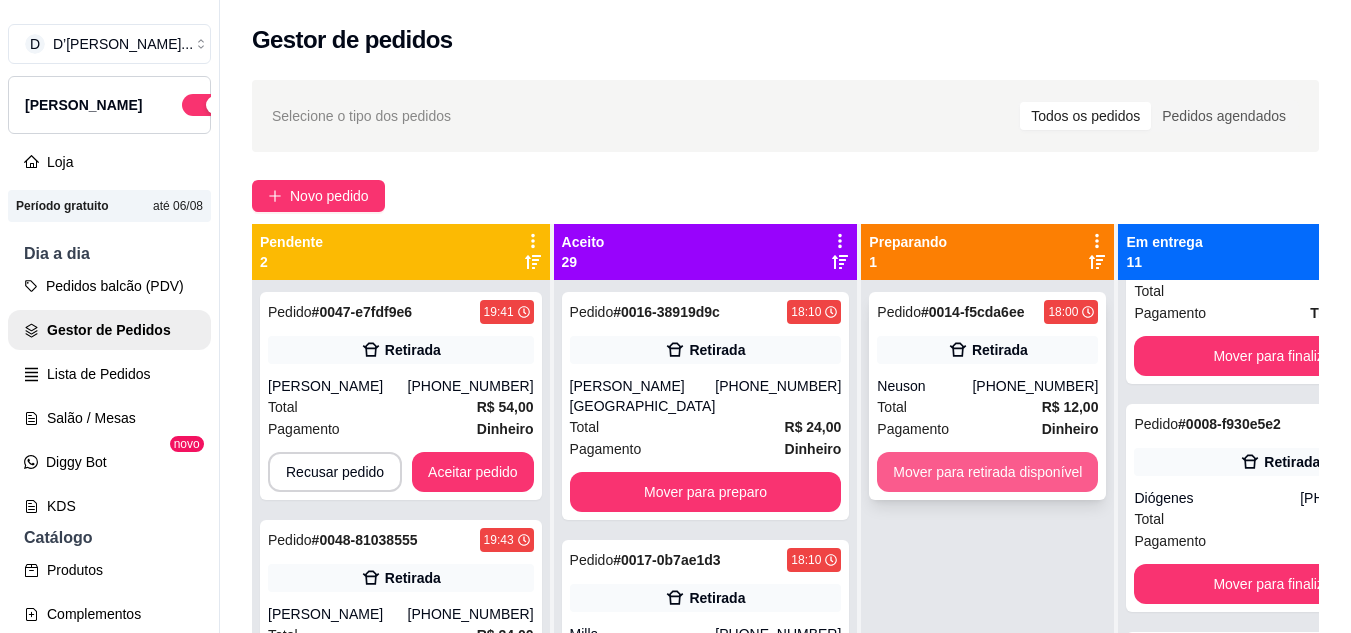 click on "Mover para retirada disponível" at bounding box center (987, 472) 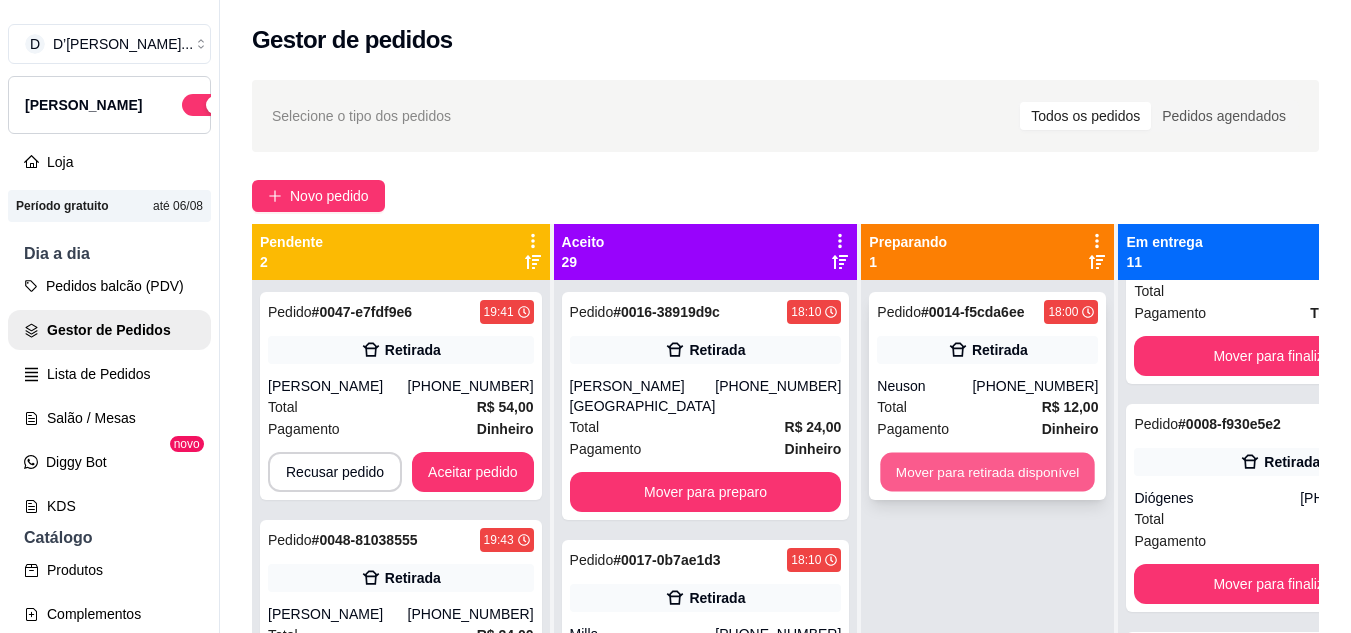 click on "Mover para retirada disponível" at bounding box center (988, 472) 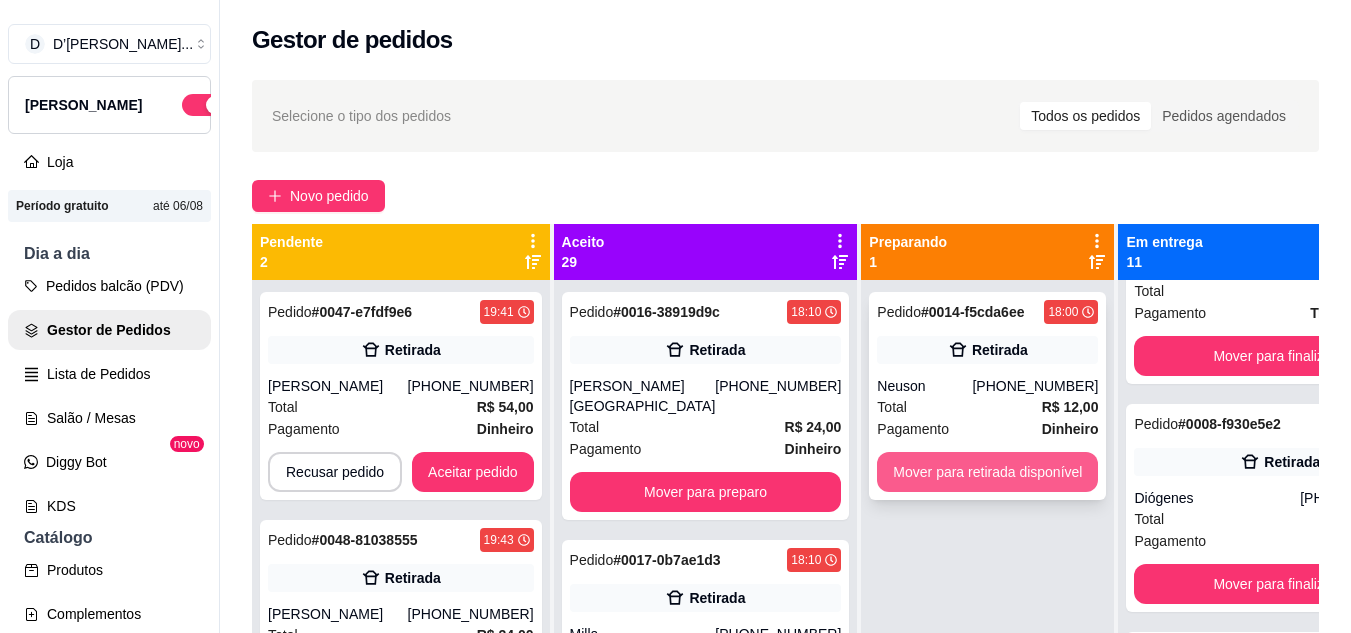 click on "Mover para retirada disponível" at bounding box center [987, 472] 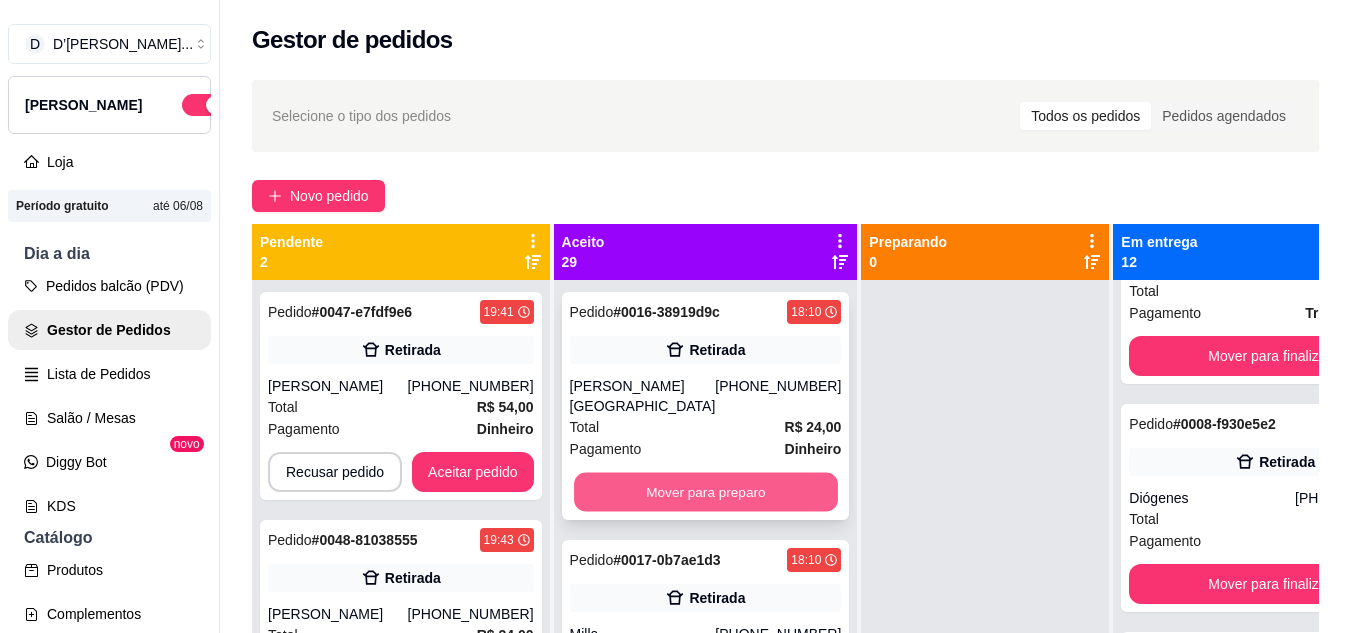 click on "Mover para preparo" at bounding box center (706, 492) 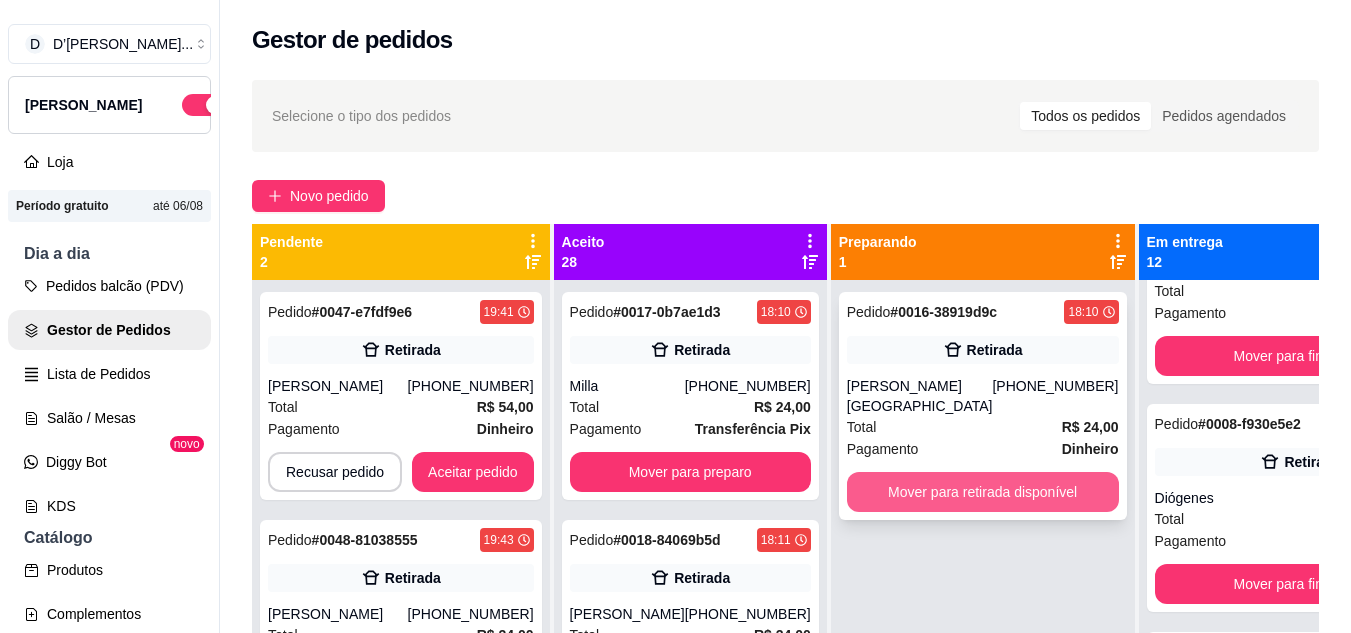 click on "Mover para retirada disponível" at bounding box center [983, 492] 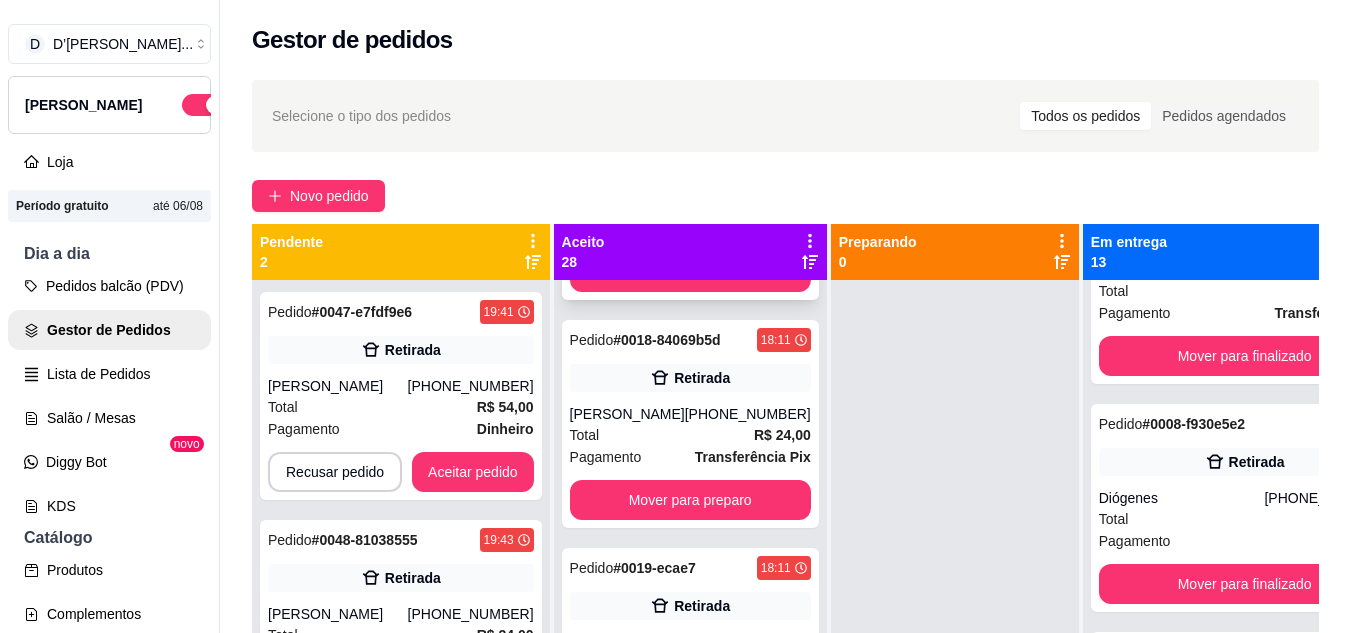 scroll, scrollTop: 0, scrollLeft: 0, axis: both 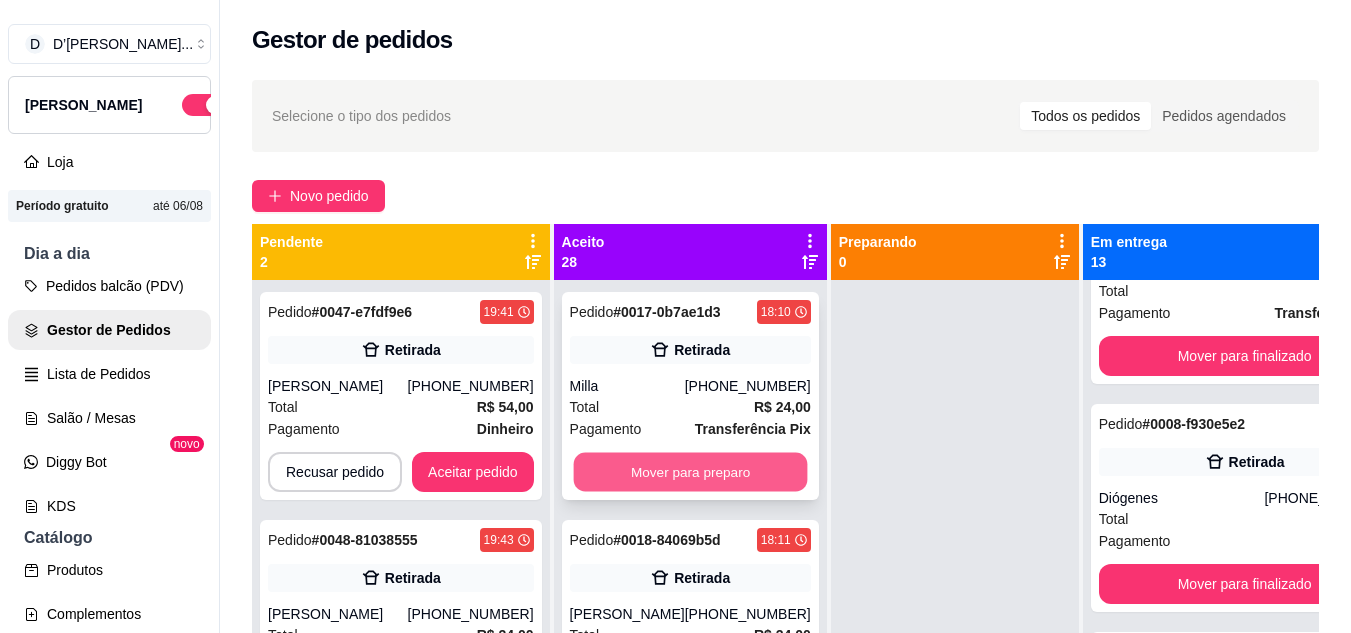 click on "Mover para preparo" at bounding box center [690, 472] 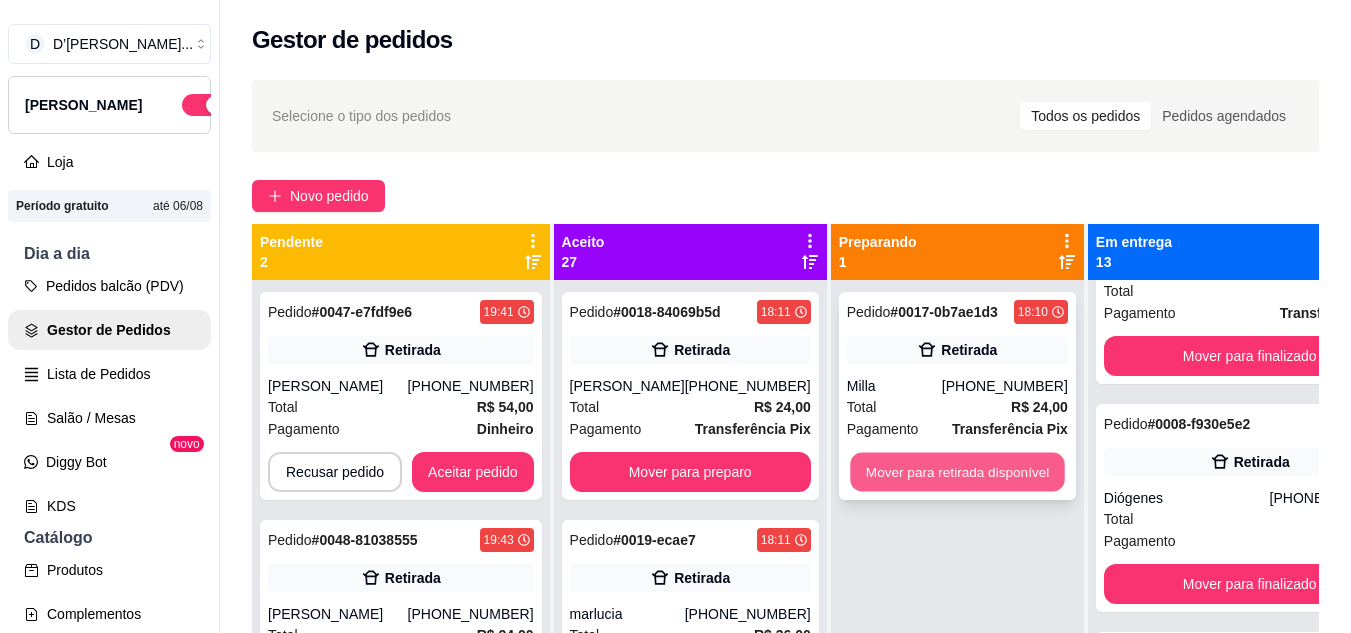 click on "Mover para retirada disponível" at bounding box center (957, 472) 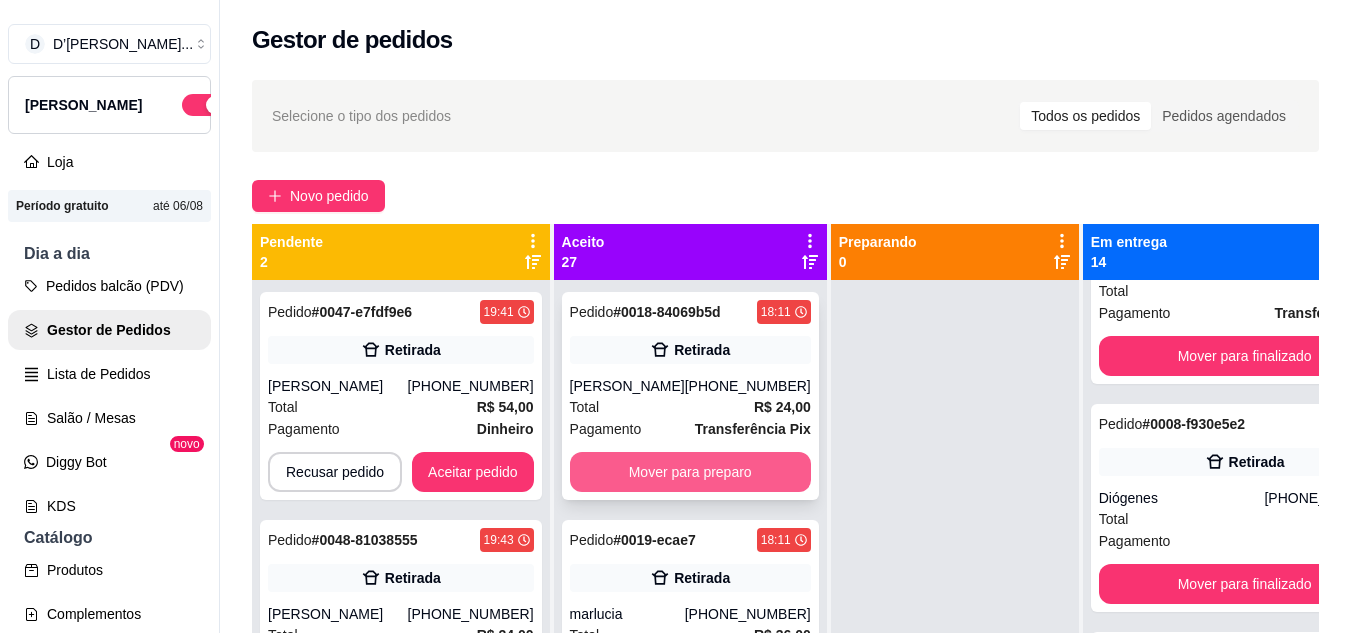 click on "Mover para preparo" at bounding box center [690, 472] 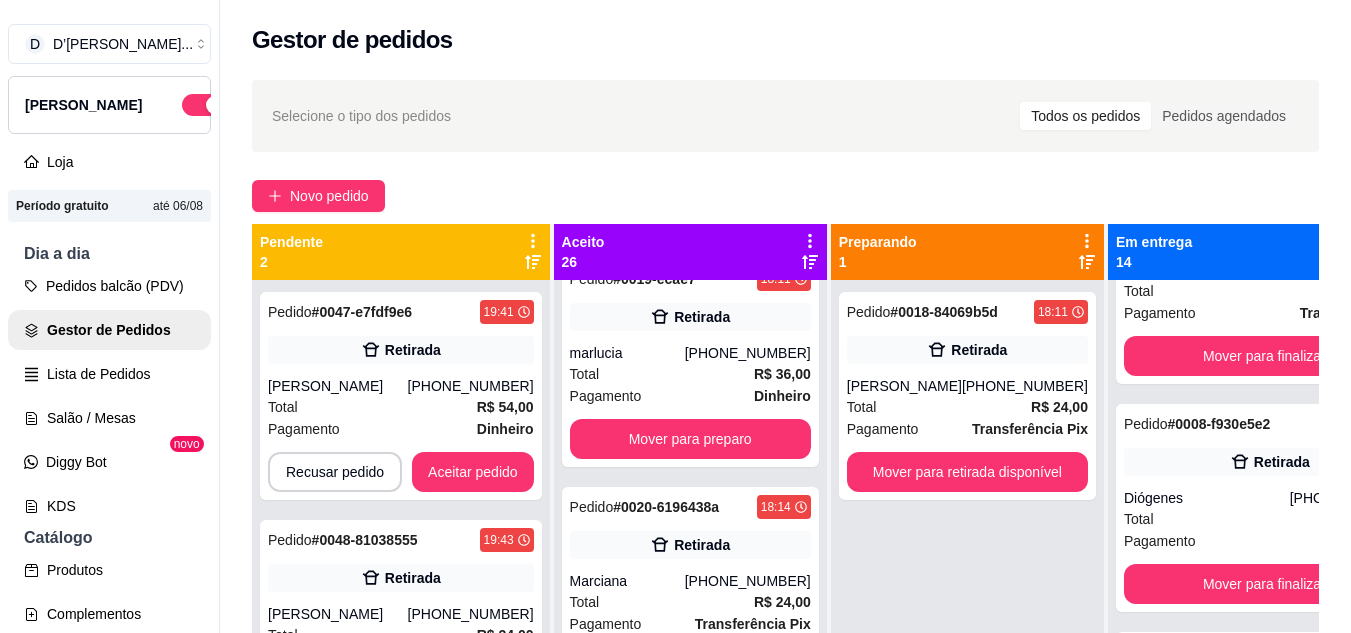 scroll, scrollTop: 0, scrollLeft: 0, axis: both 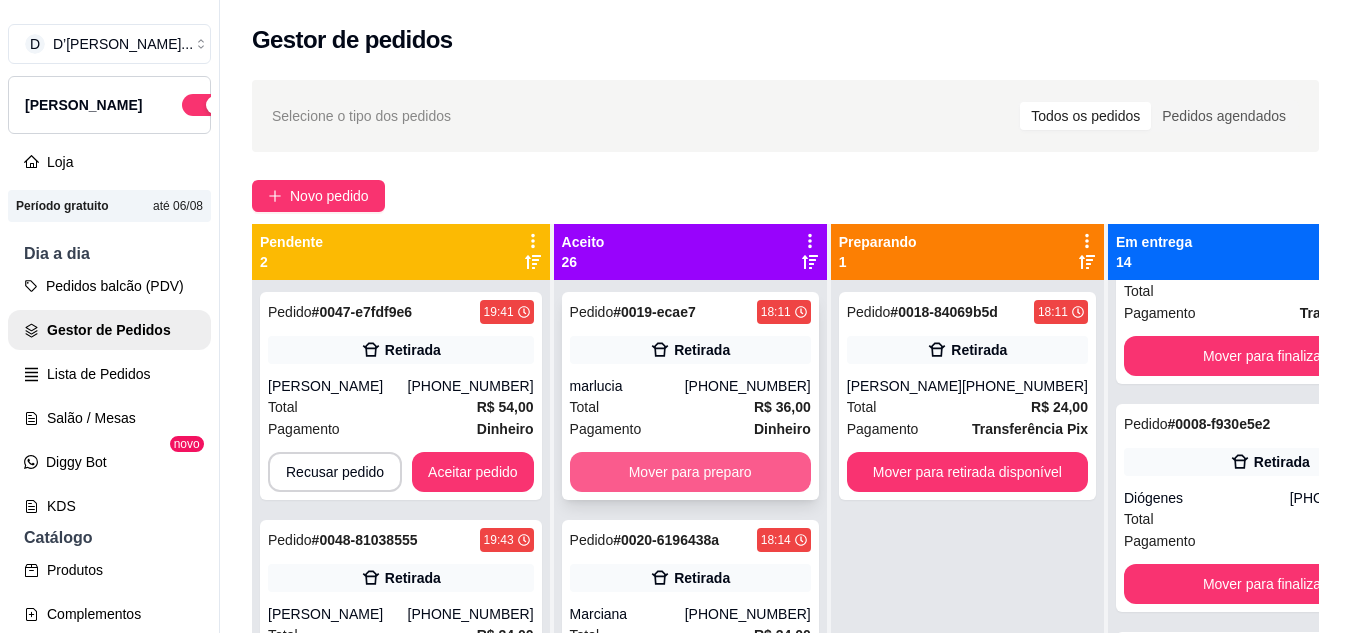 click on "Mover para preparo" at bounding box center [690, 472] 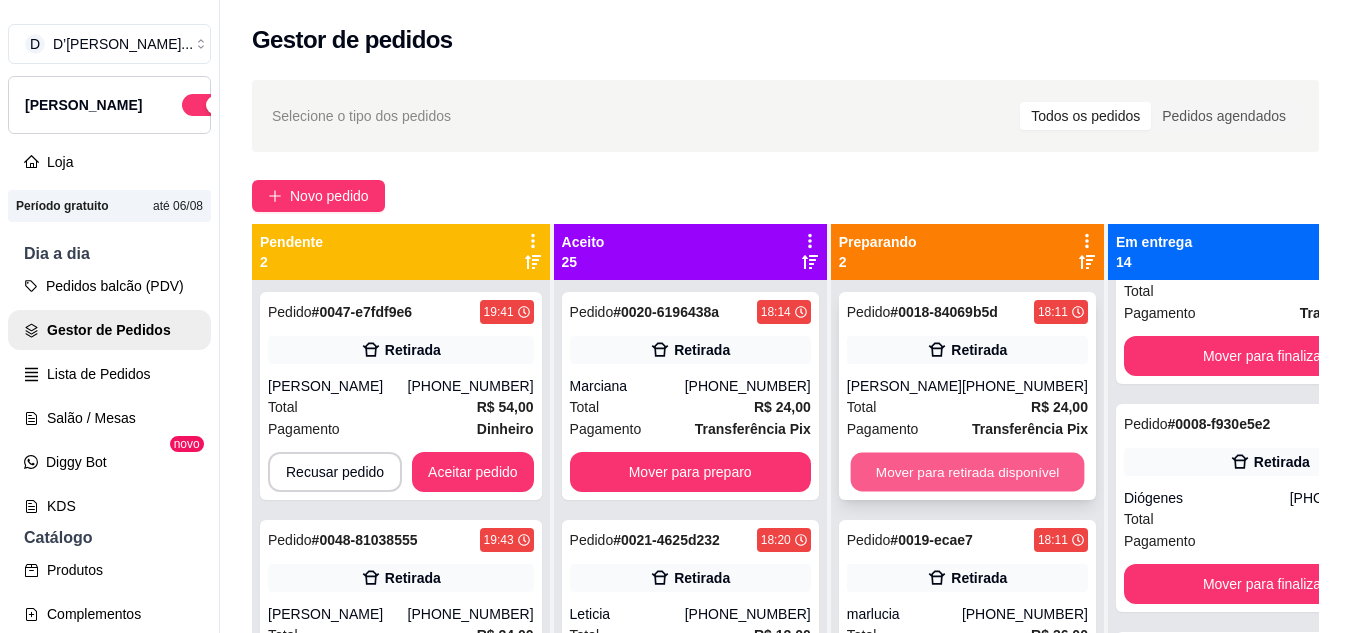 click on "Mover para retirada disponível" at bounding box center [967, 472] 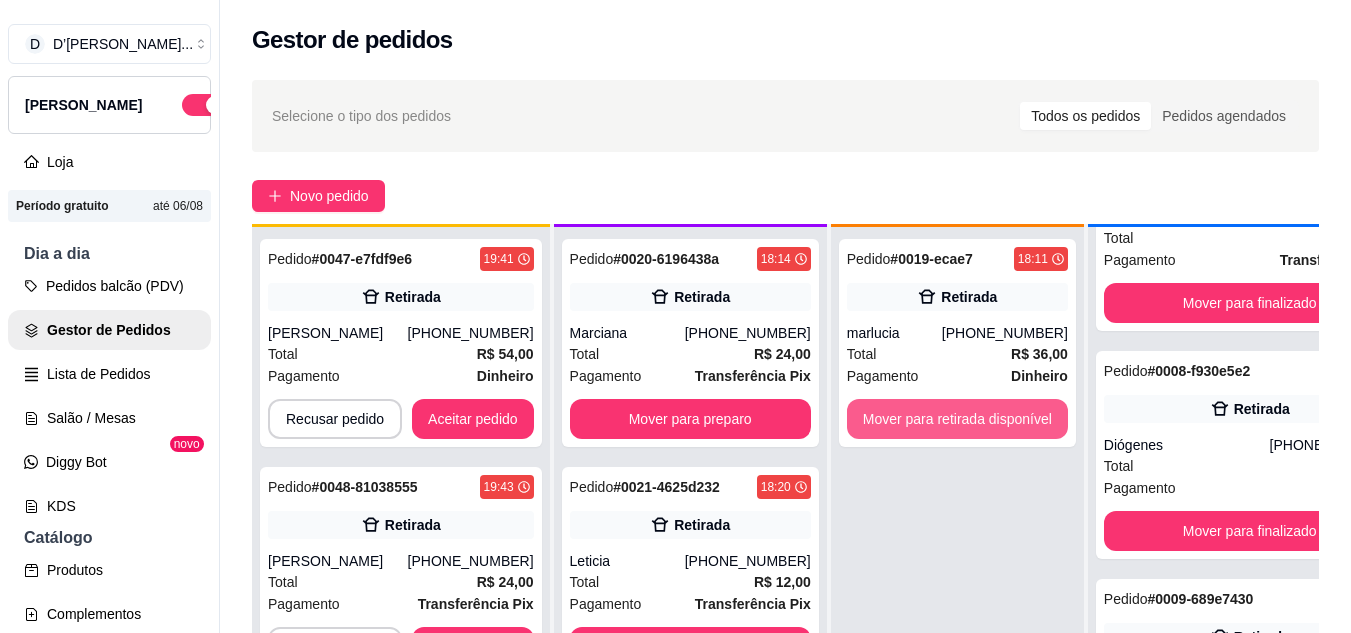 scroll, scrollTop: 71, scrollLeft: 0, axis: vertical 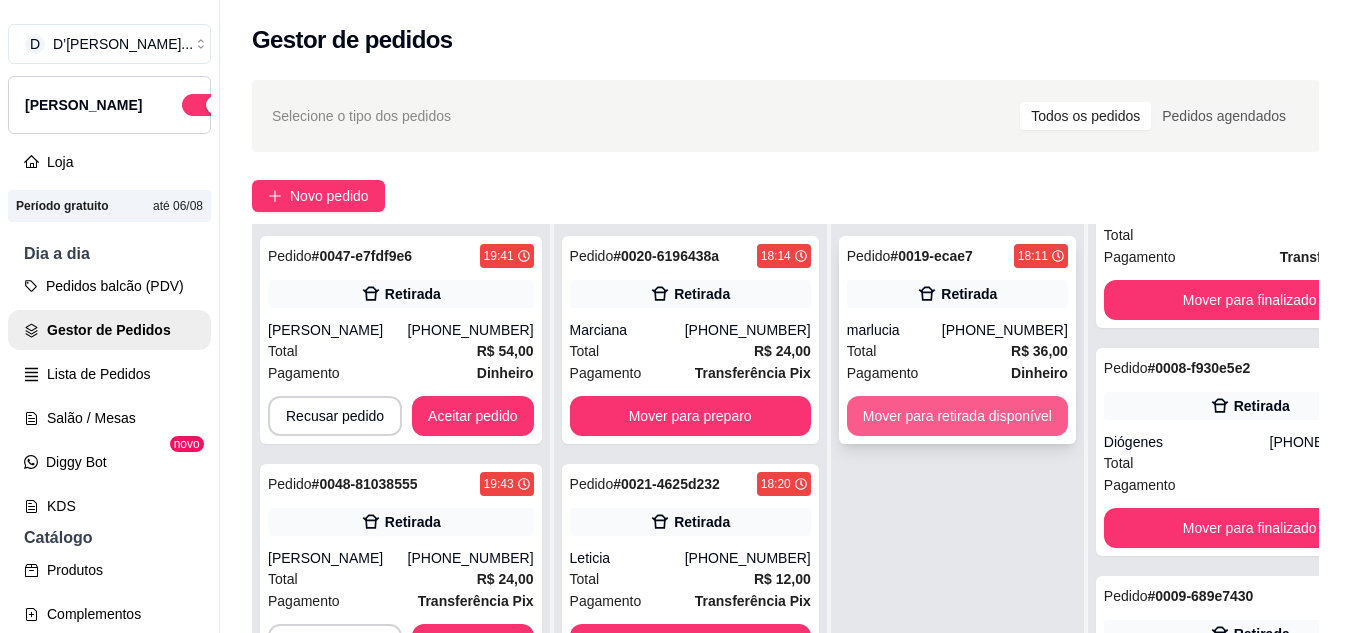 click on "Mover para retirada disponível" at bounding box center [957, 416] 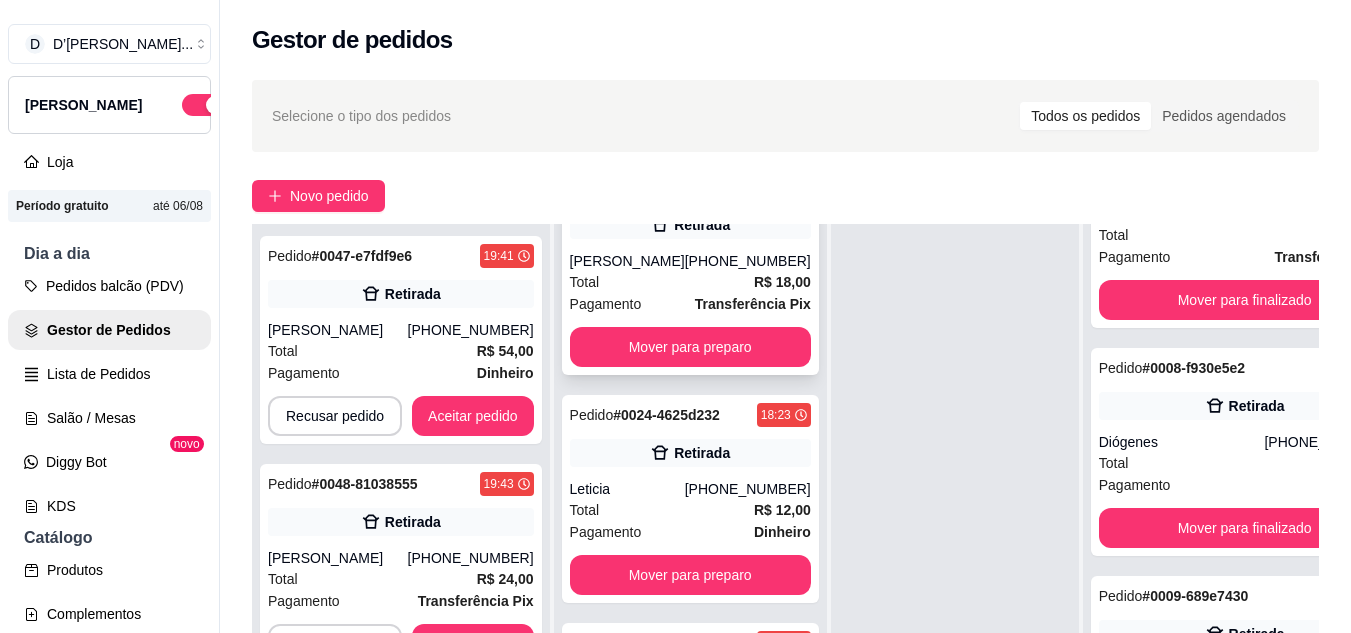 scroll, scrollTop: 800, scrollLeft: 0, axis: vertical 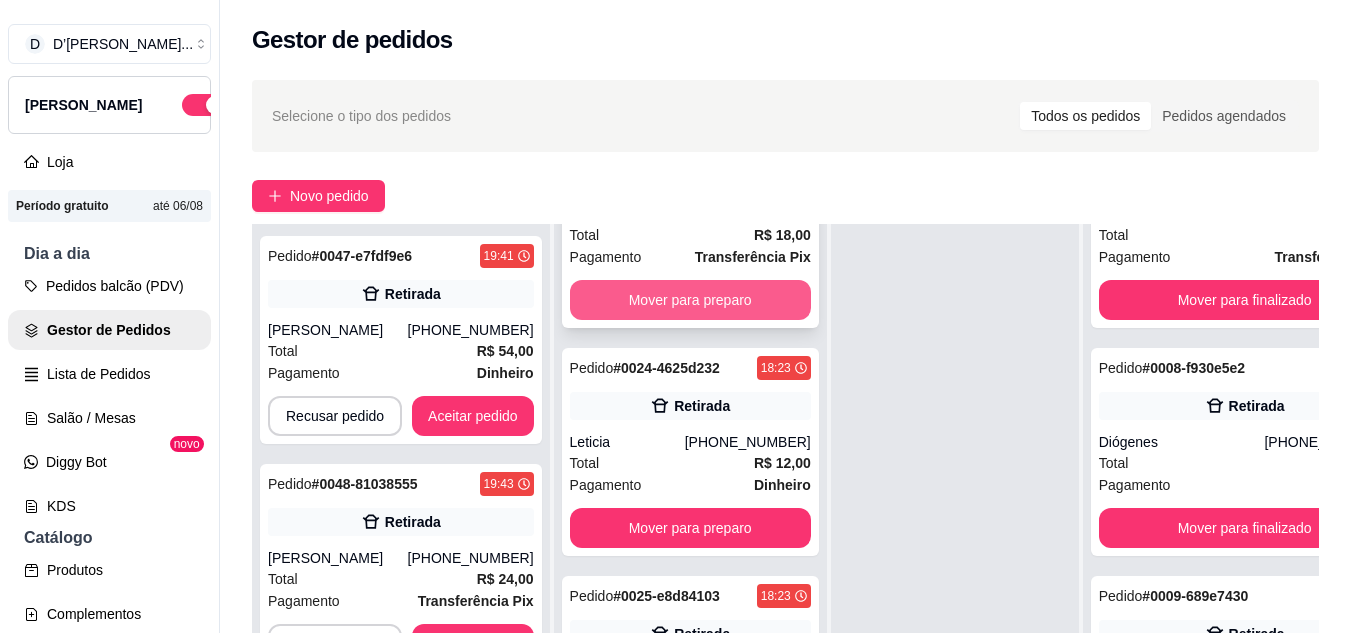 click on "Mover para preparo" at bounding box center (690, 300) 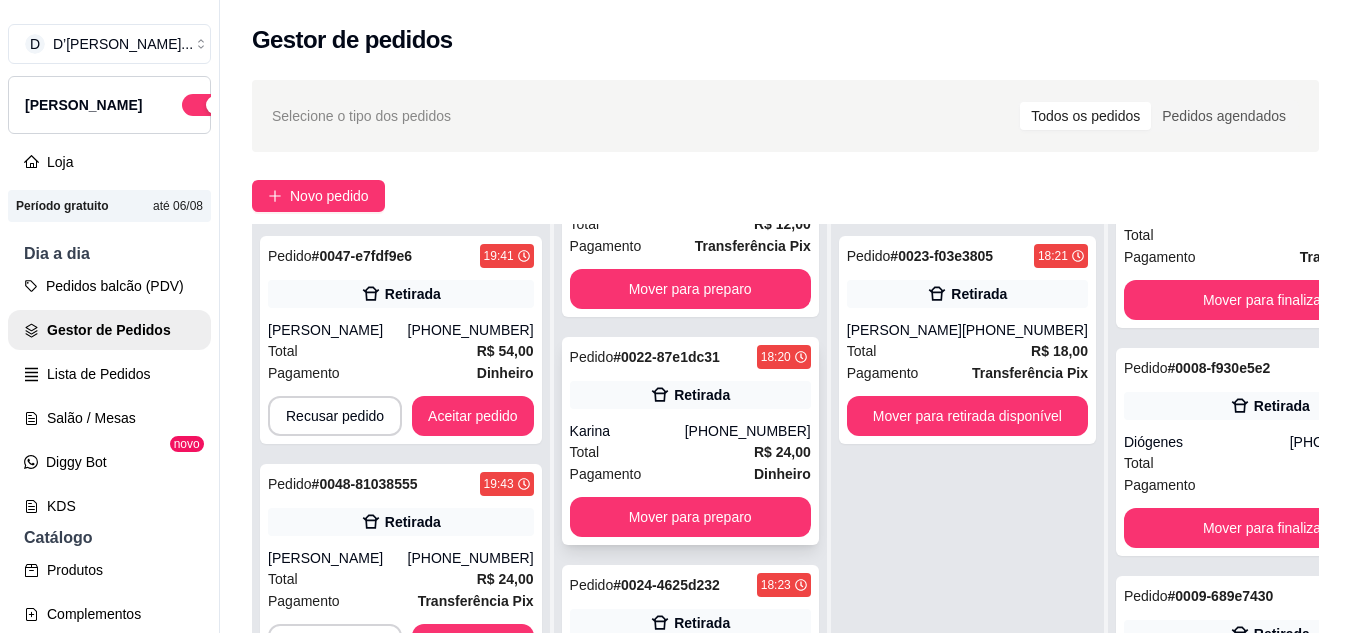 scroll, scrollTop: 348, scrollLeft: 0, axis: vertical 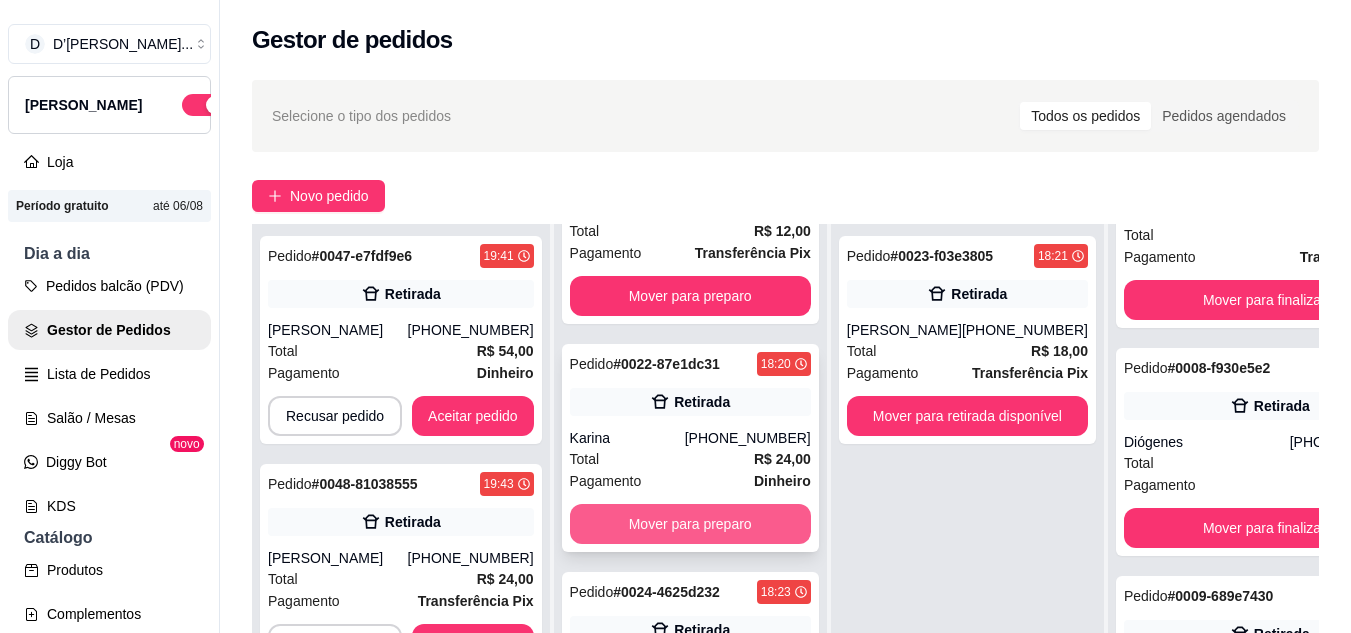 click on "Mover para preparo" at bounding box center [690, 524] 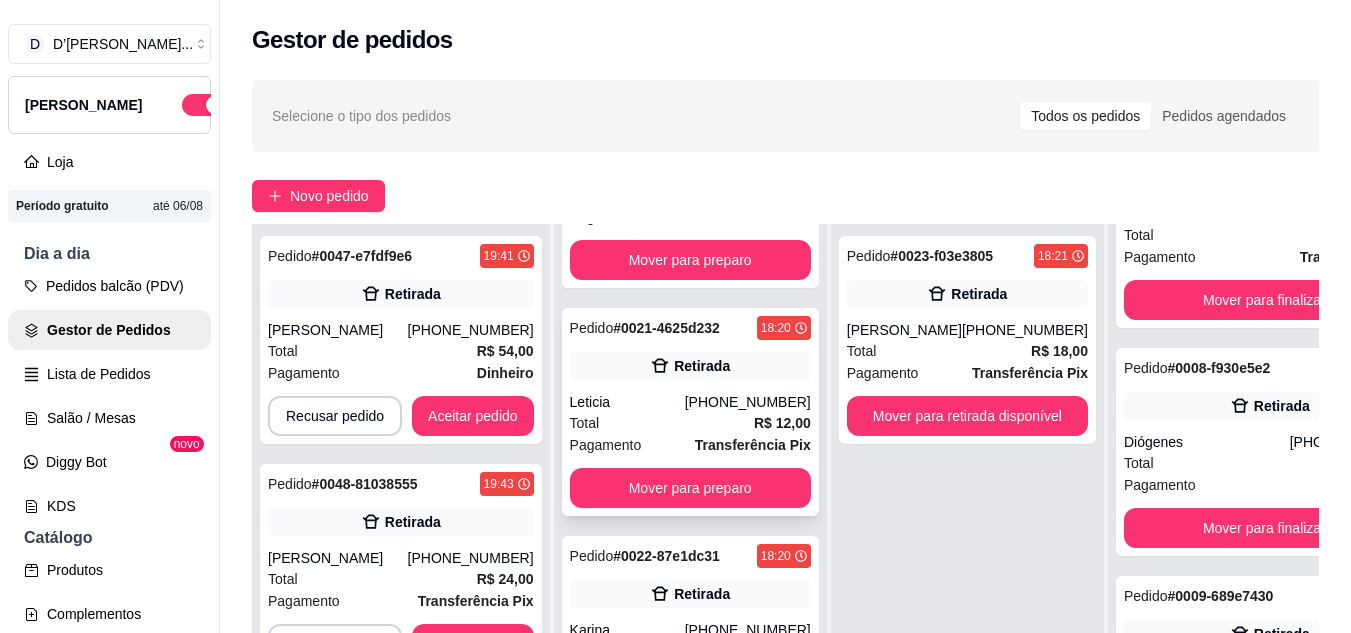 scroll, scrollTop: 148, scrollLeft: 0, axis: vertical 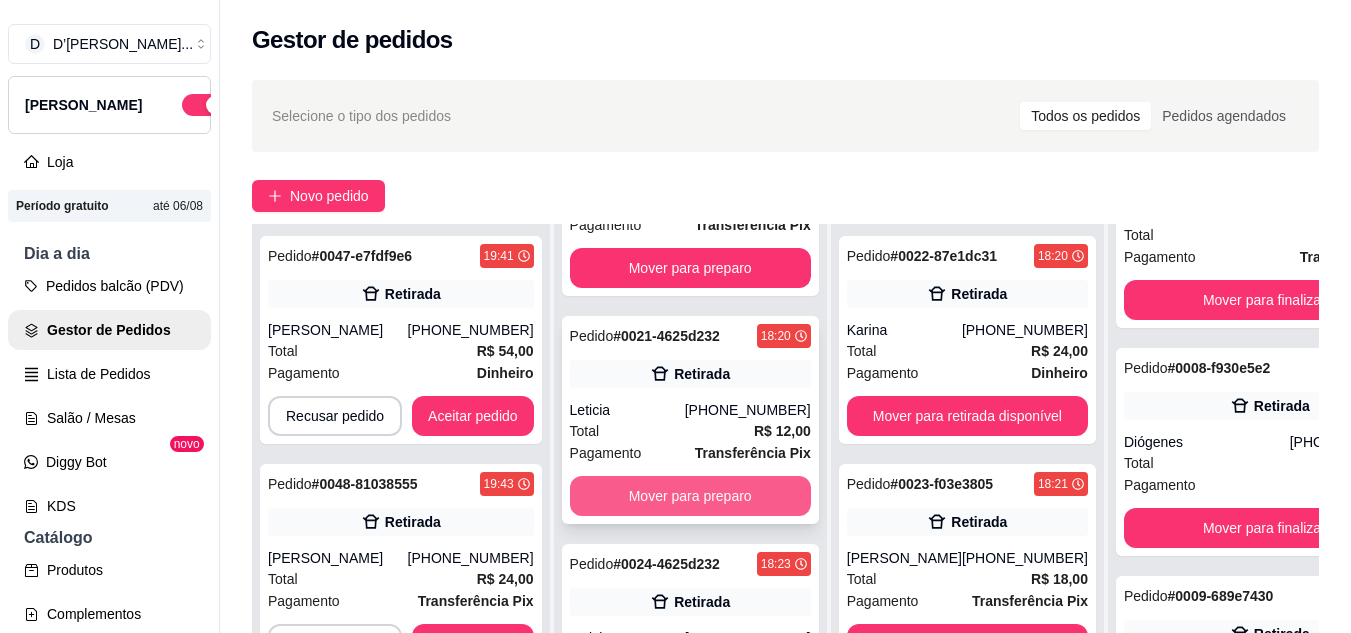 click on "Mover para preparo" at bounding box center [690, 496] 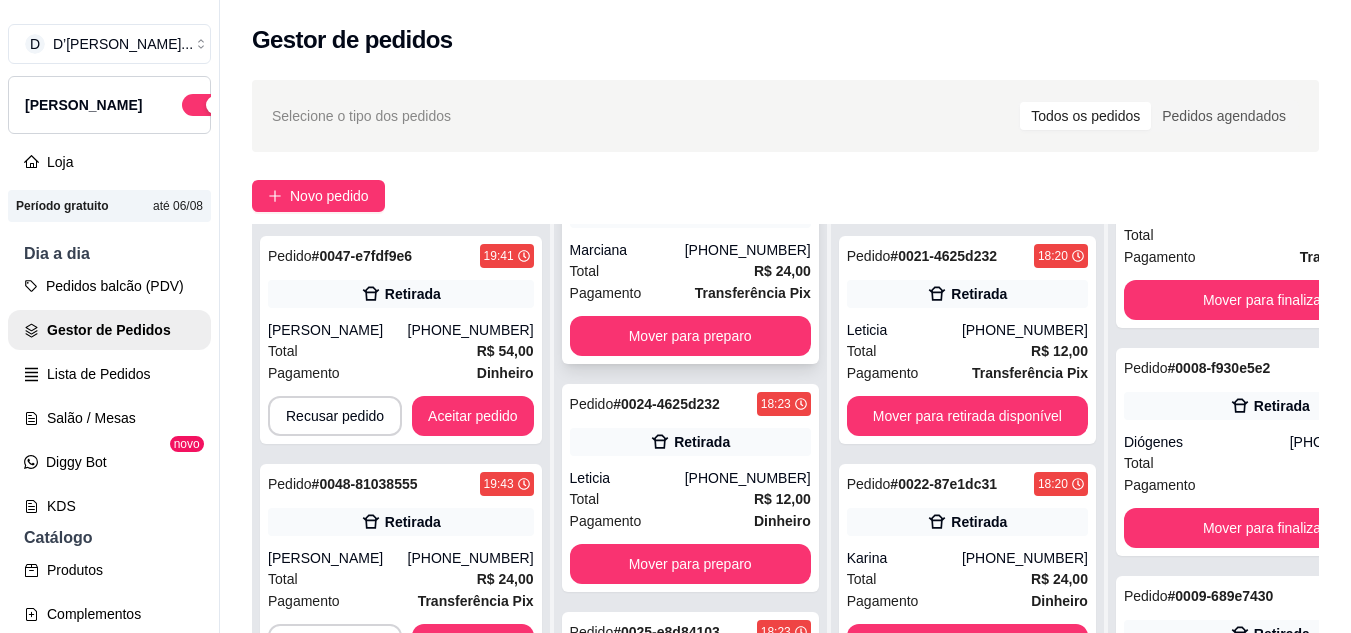 scroll, scrollTop: 0, scrollLeft: 0, axis: both 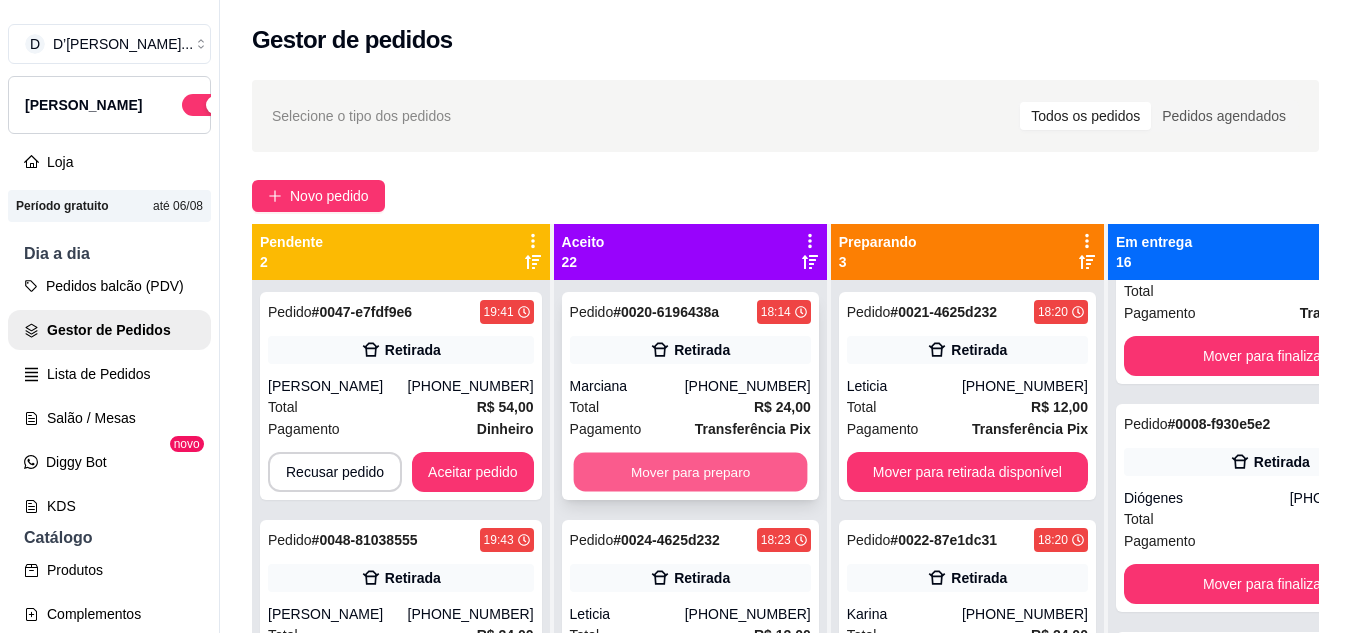click on "Mover para preparo" at bounding box center [690, 472] 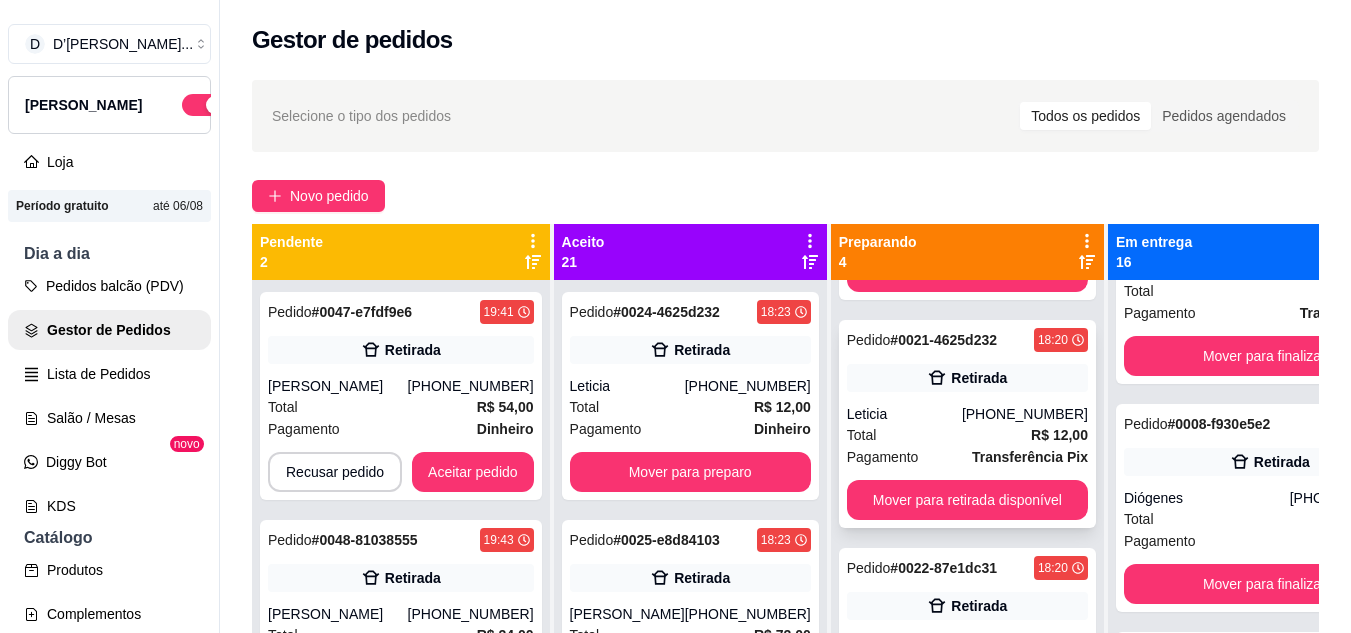 scroll, scrollTop: 0, scrollLeft: 0, axis: both 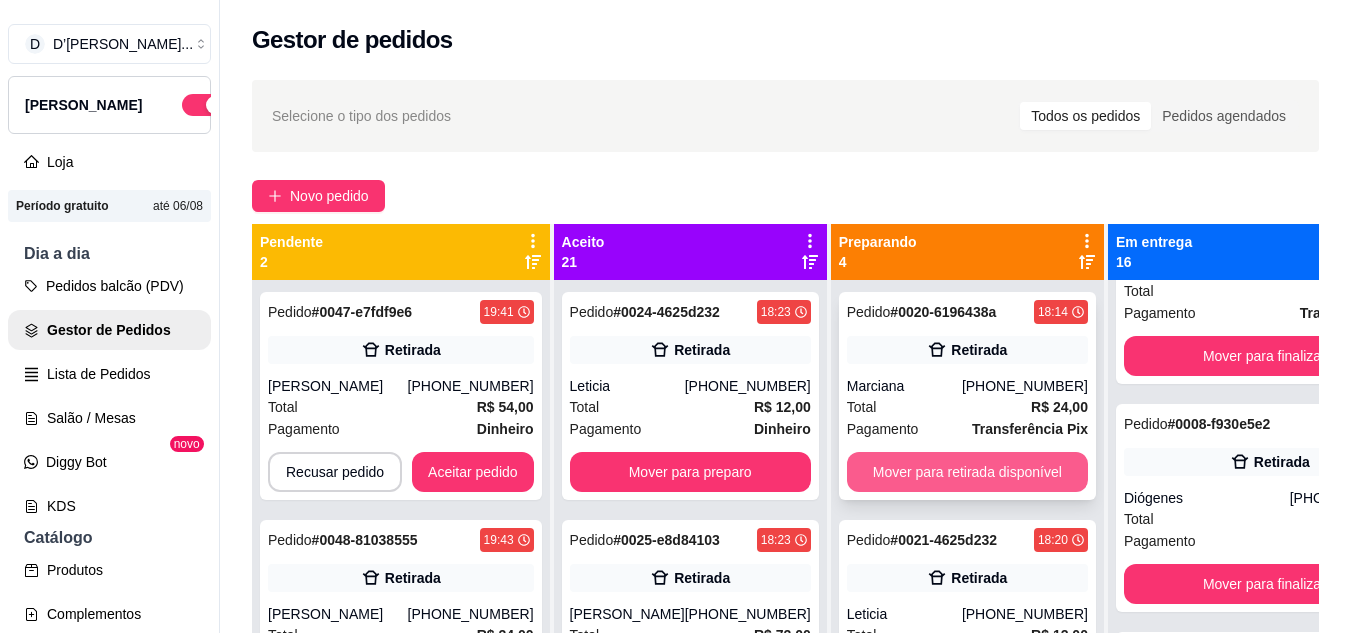 click on "Mover para retirada disponível" at bounding box center (967, 472) 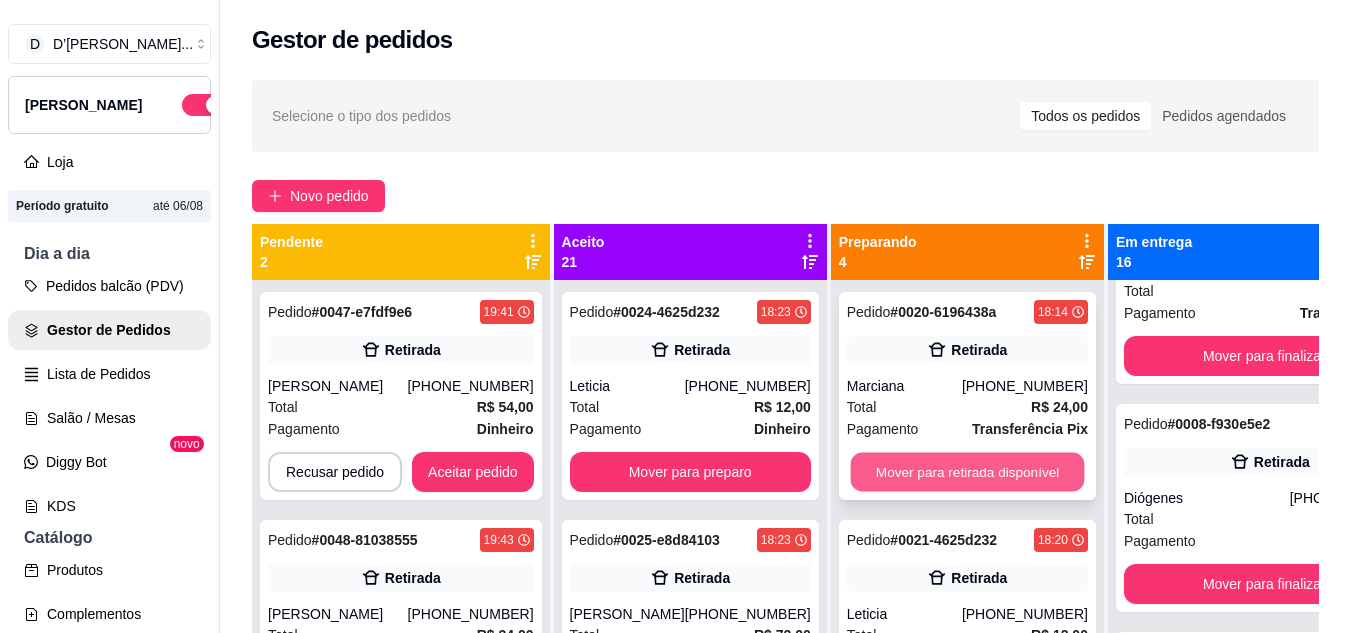 click on "Mover para retirada disponível" at bounding box center (967, 472) 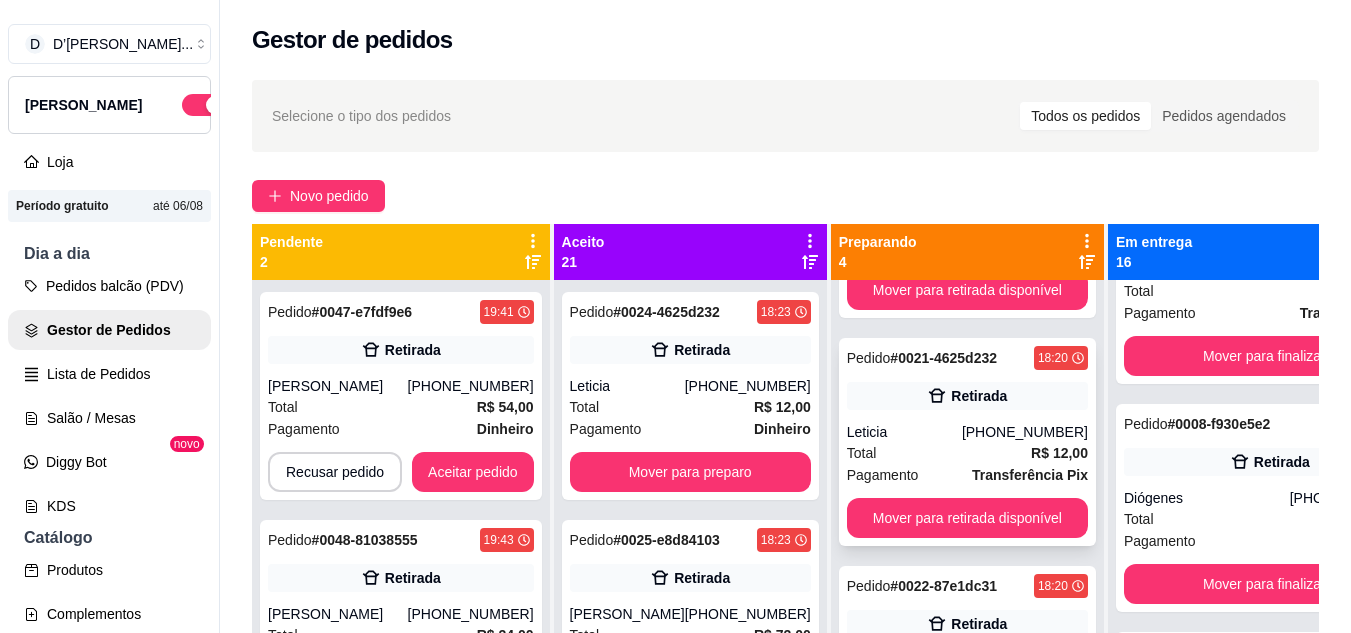 scroll, scrollTop: 0, scrollLeft: 0, axis: both 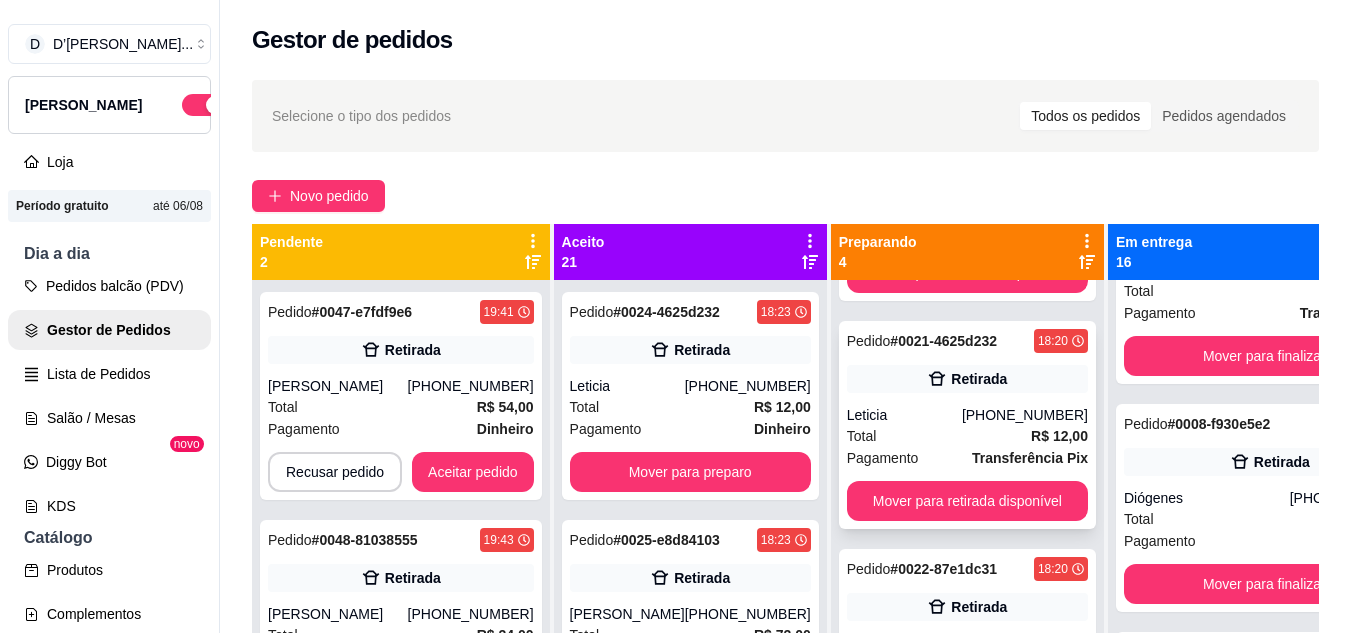 click on "Total R$ 12,00" at bounding box center [967, 436] 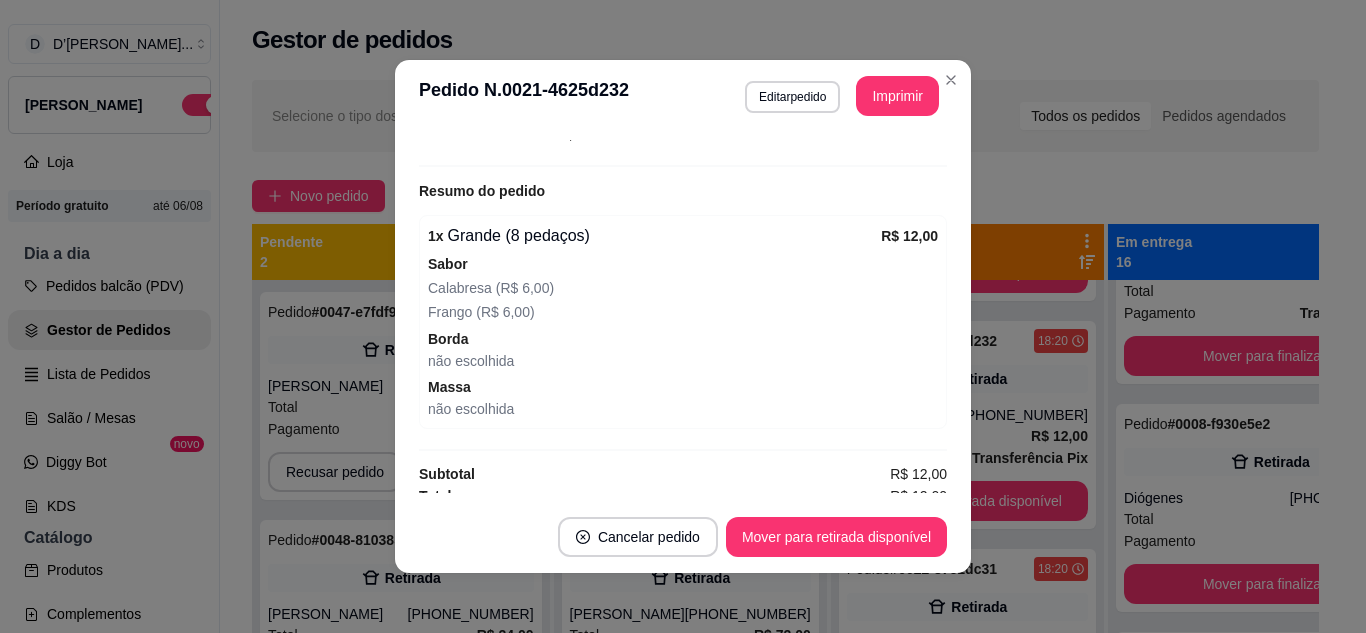 scroll, scrollTop: 440, scrollLeft: 0, axis: vertical 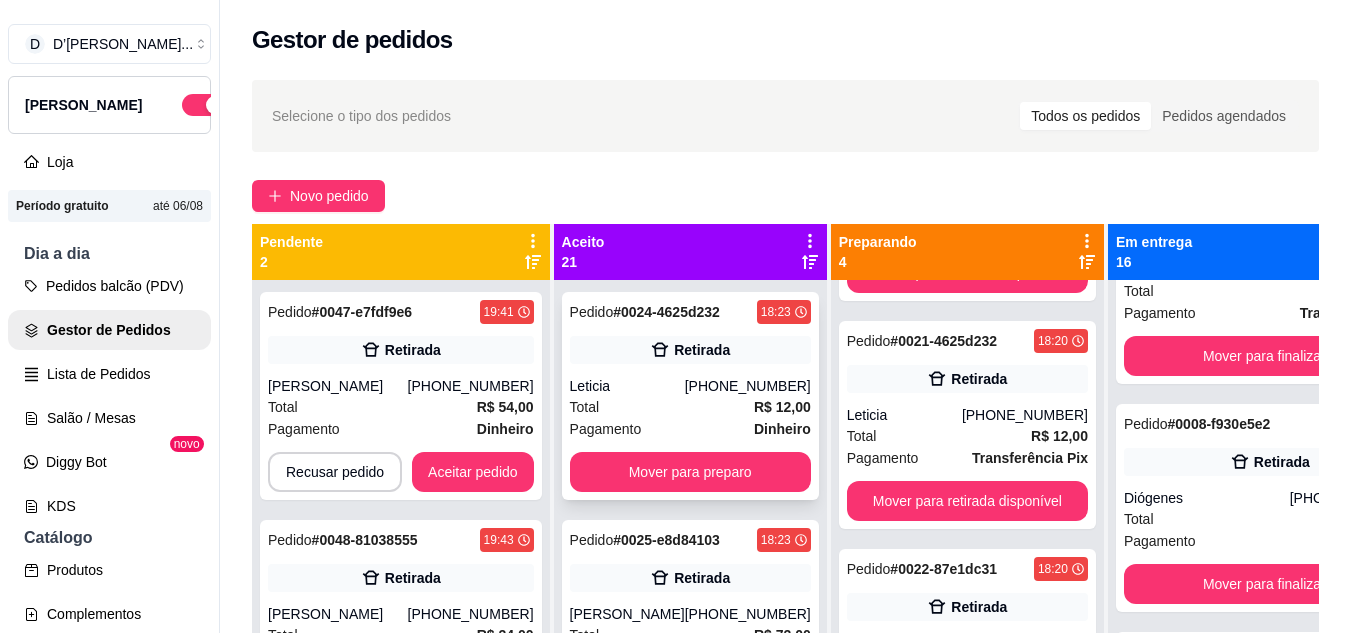 click on "[PHONE_NUMBER]" at bounding box center [748, 386] 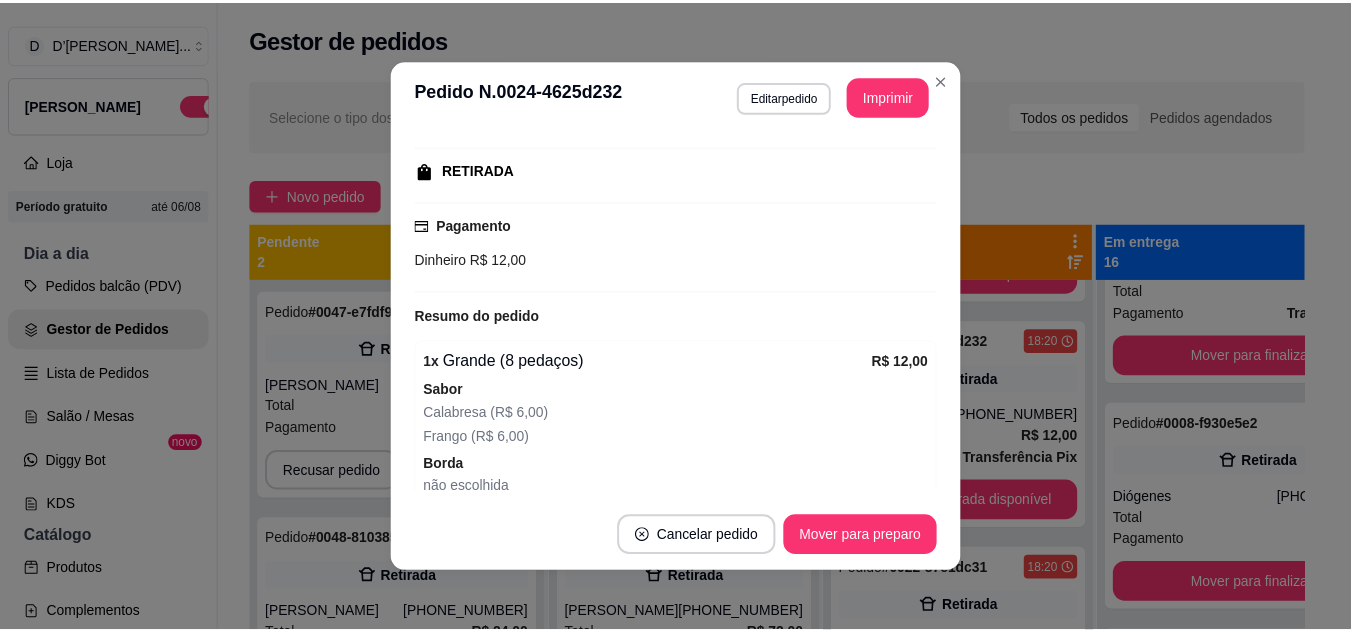 scroll, scrollTop: 400, scrollLeft: 0, axis: vertical 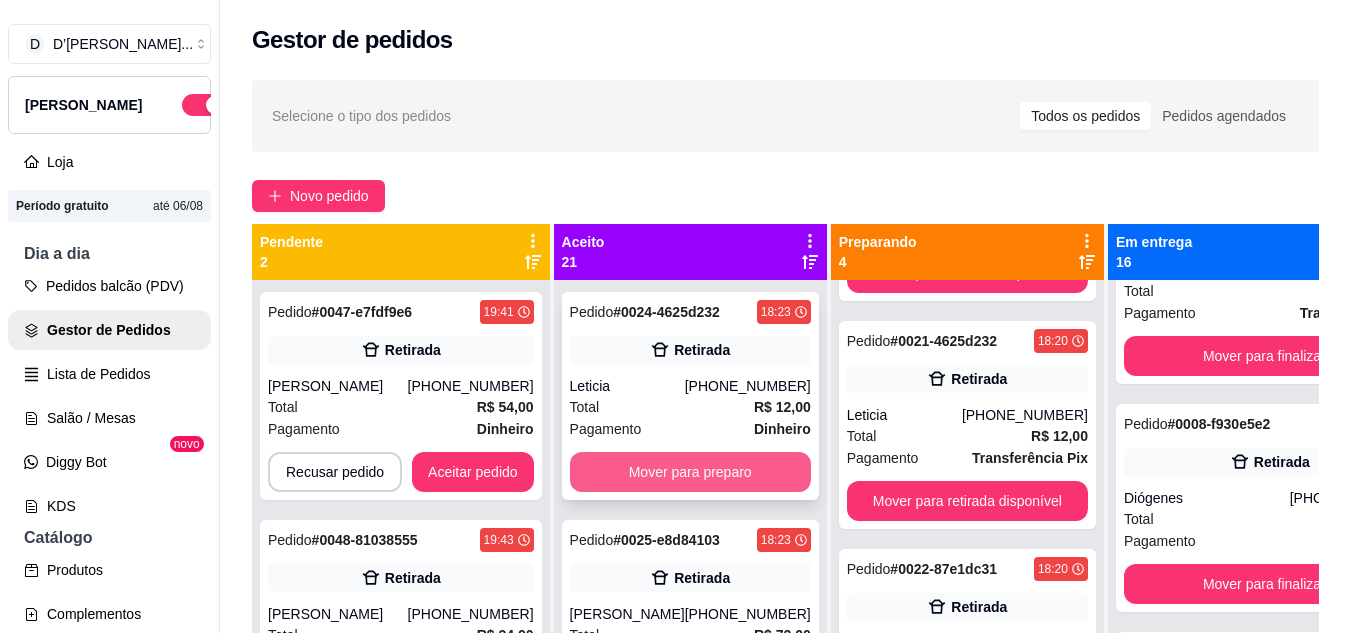 click on "Mover para preparo" at bounding box center (690, 472) 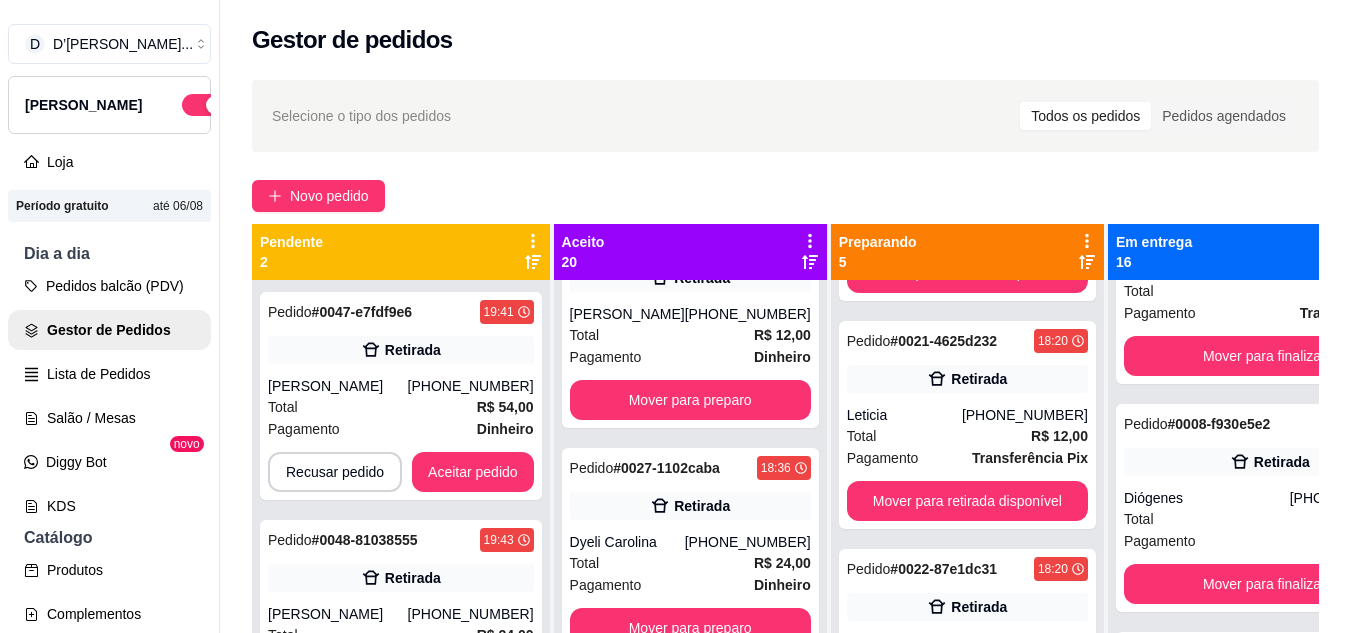 scroll, scrollTop: 0, scrollLeft: 0, axis: both 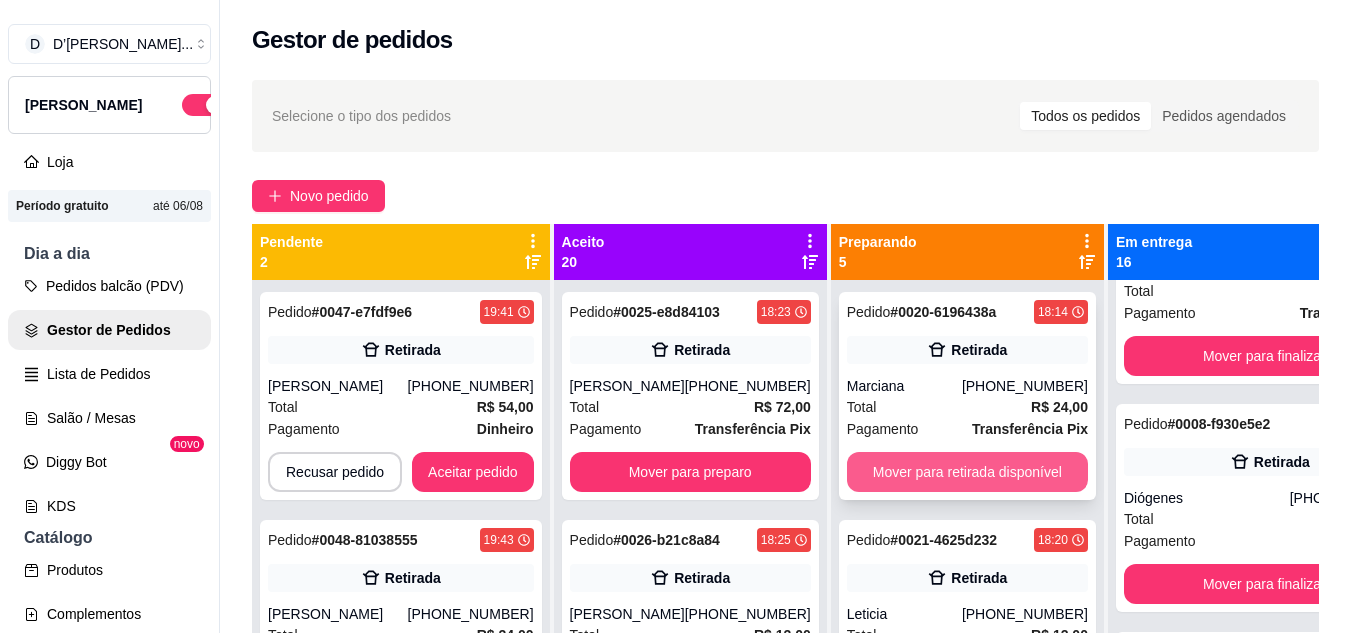 click on "Mover para retirada disponível" at bounding box center [967, 472] 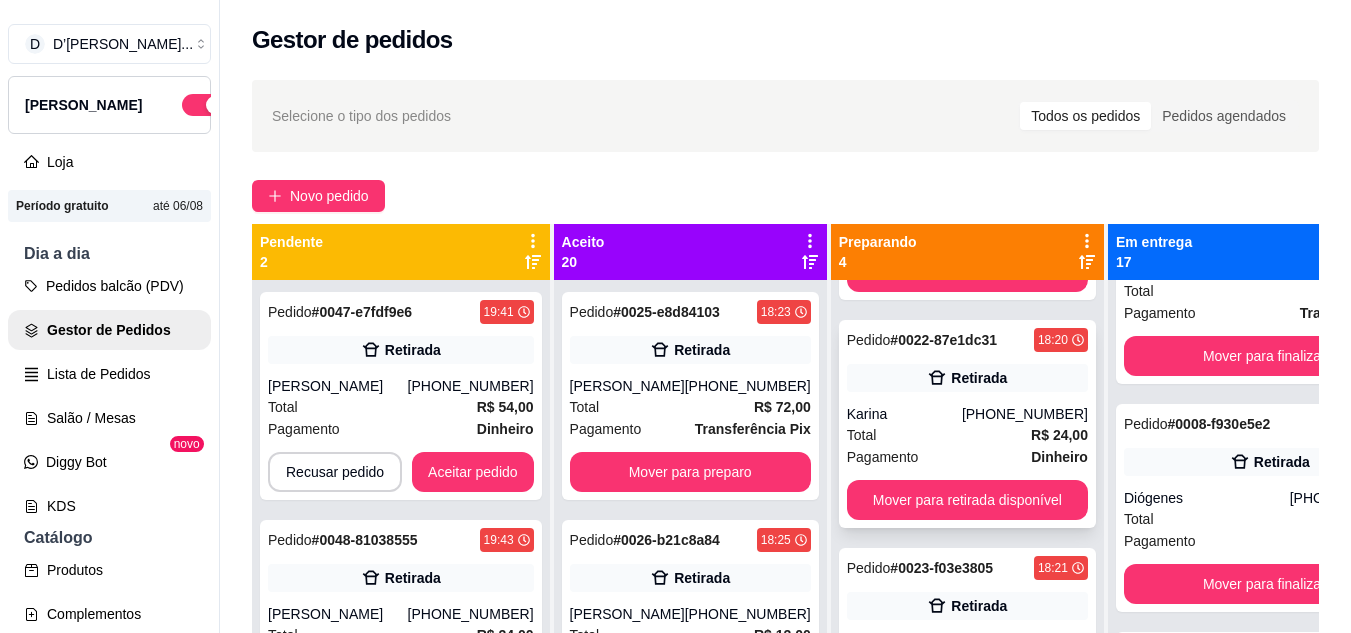scroll, scrollTop: 299, scrollLeft: 0, axis: vertical 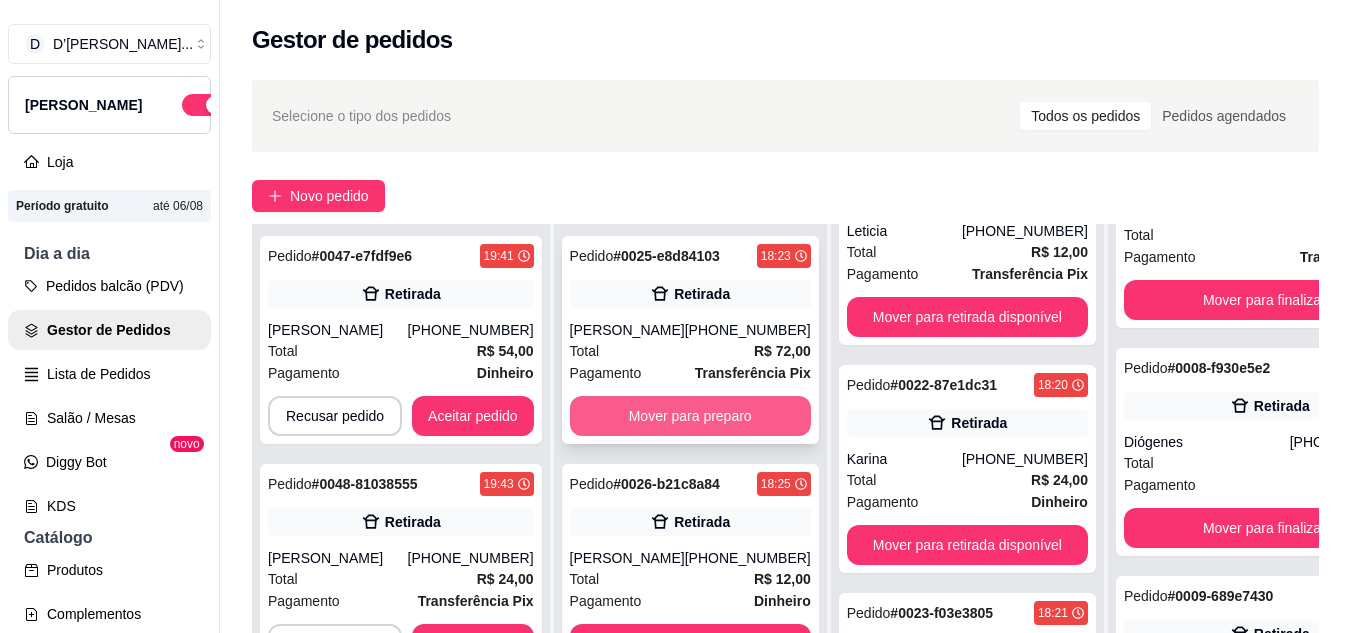 click on "Mover para preparo" at bounding box center (690, 416) 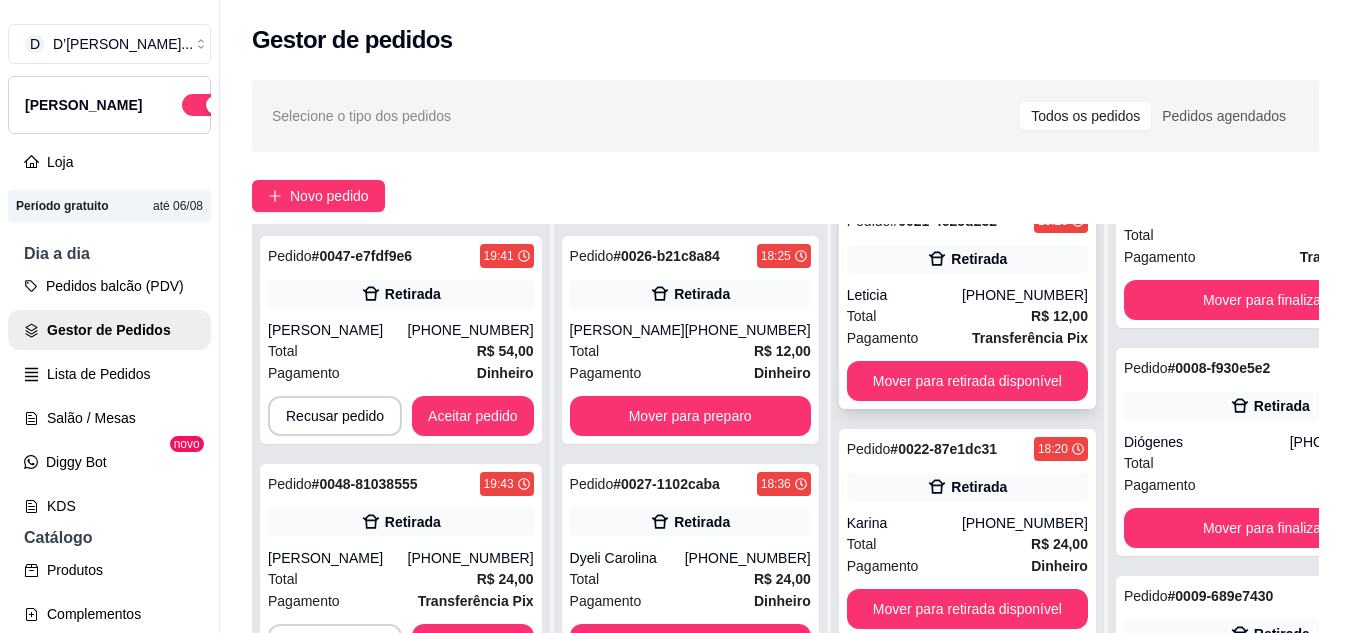 scroll, scrollTop: 0, scrollLeft: 0, axis: both 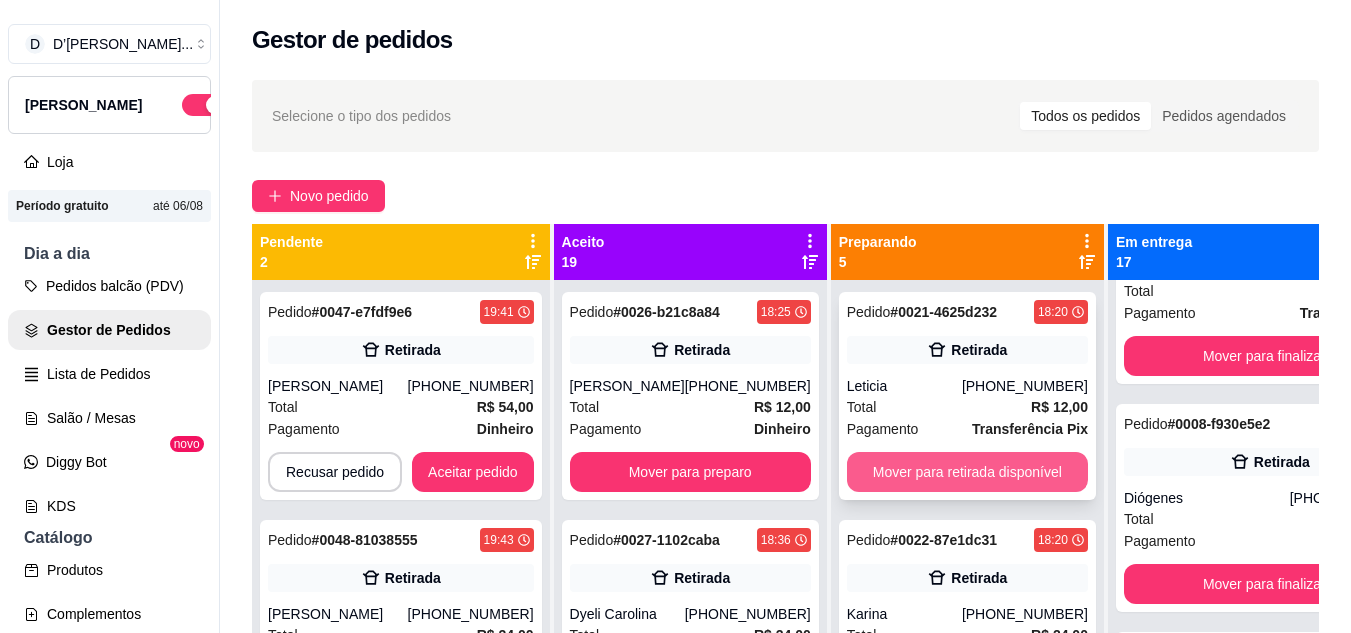 click on "Mover para retirada disponível" at bounding box center [967, 472] 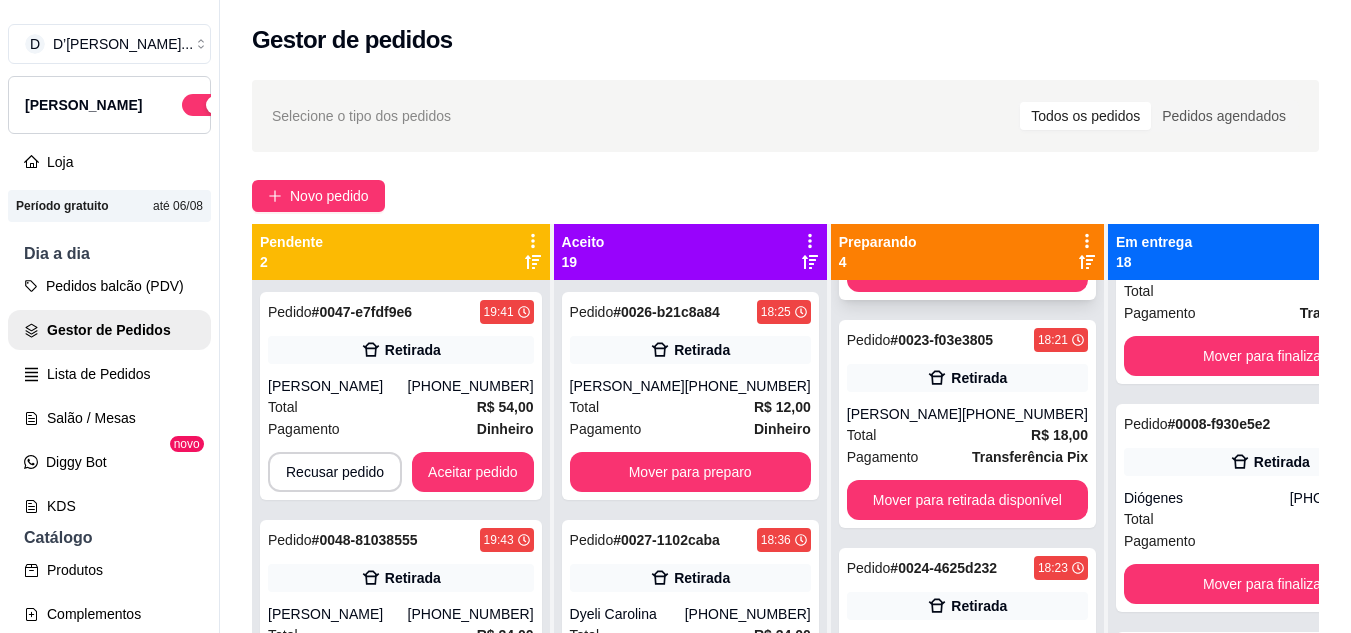 scroll, scrollTop: 100, scrollLeft: 0, axis: vertical 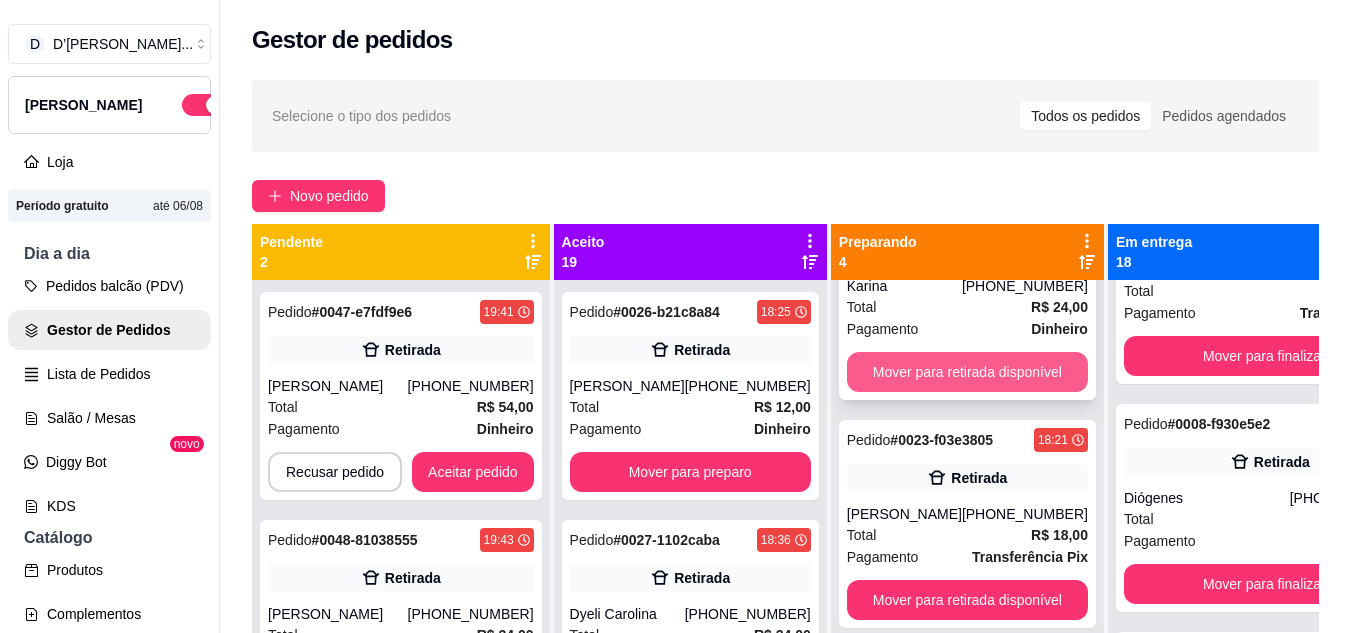 click on "Mover para retirada disponível" at bounding box center (967, 372) 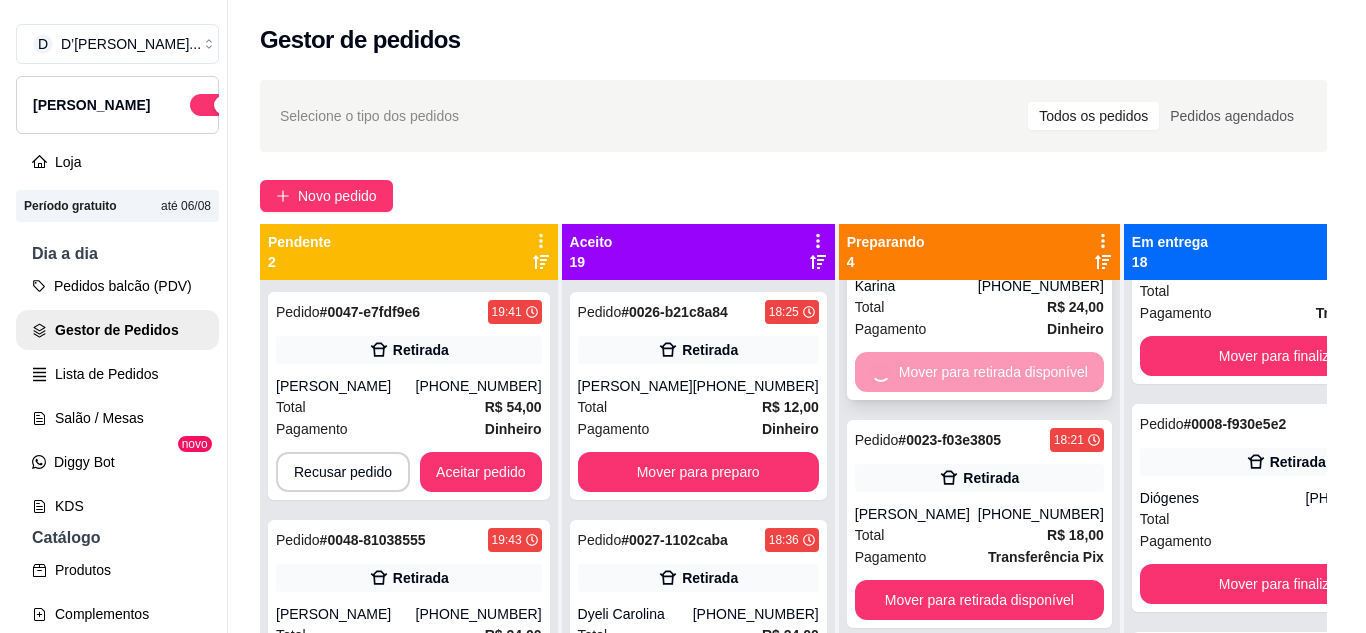 scroll, scrollTop: 0, scrollLeft: 0, axis: both 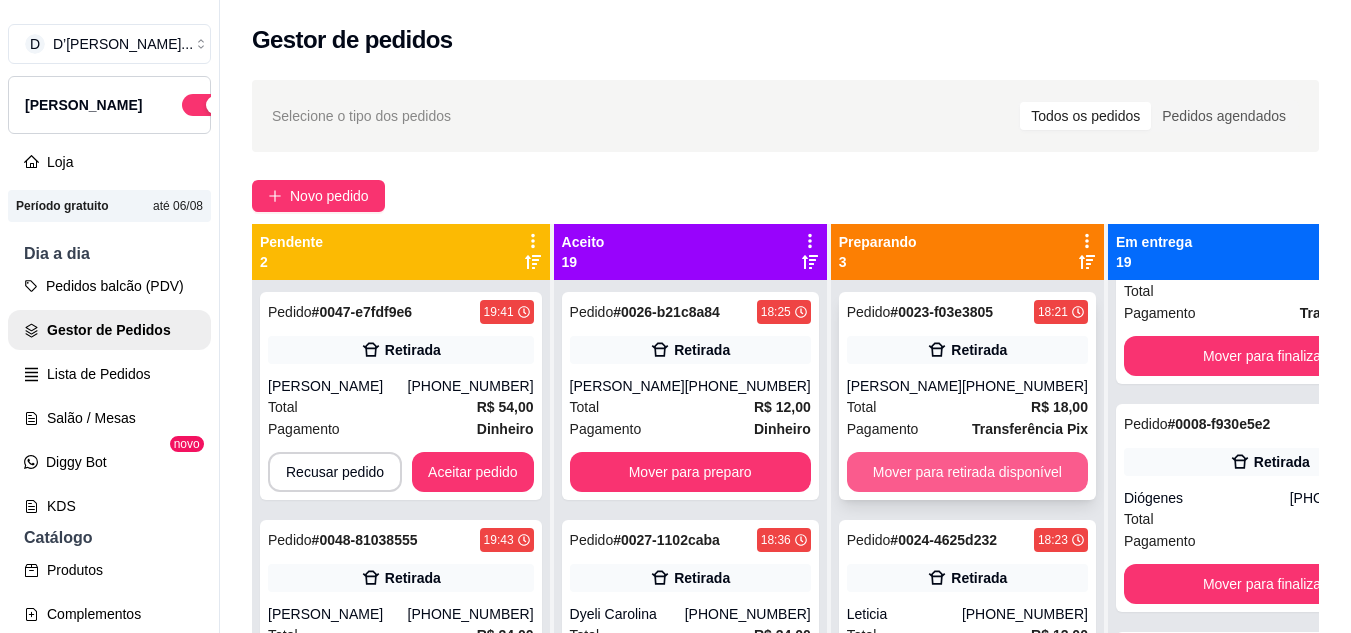 click on "Mover para retirada disponível" at bounding box center [967, 472] 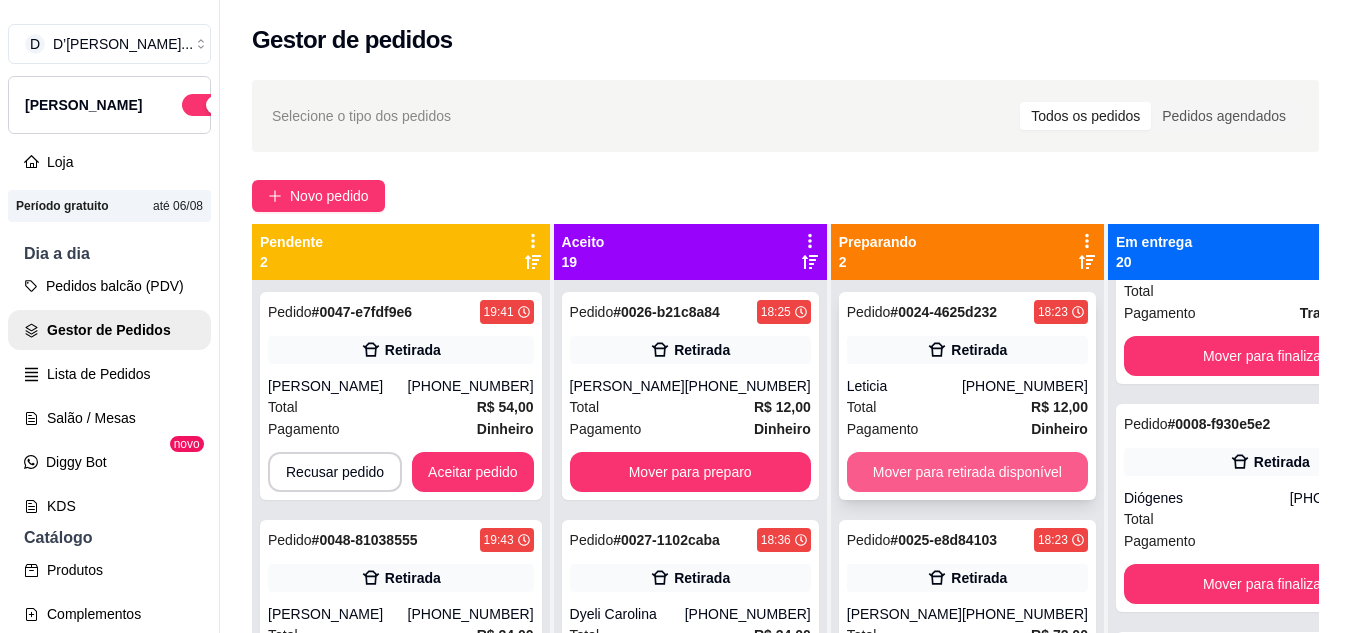 click on "Mover para retirada disponível" at bounding box center (967, 472) 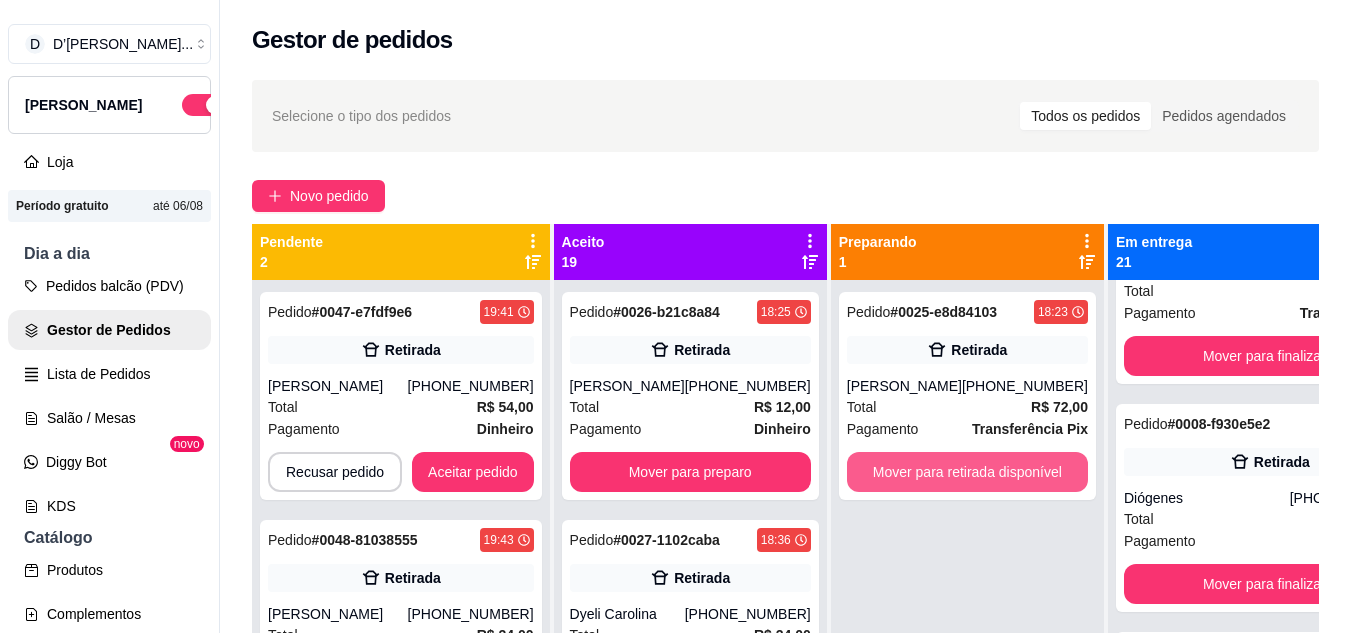 click on "Mover para retirada disponível" at bounding box center (967, 472) 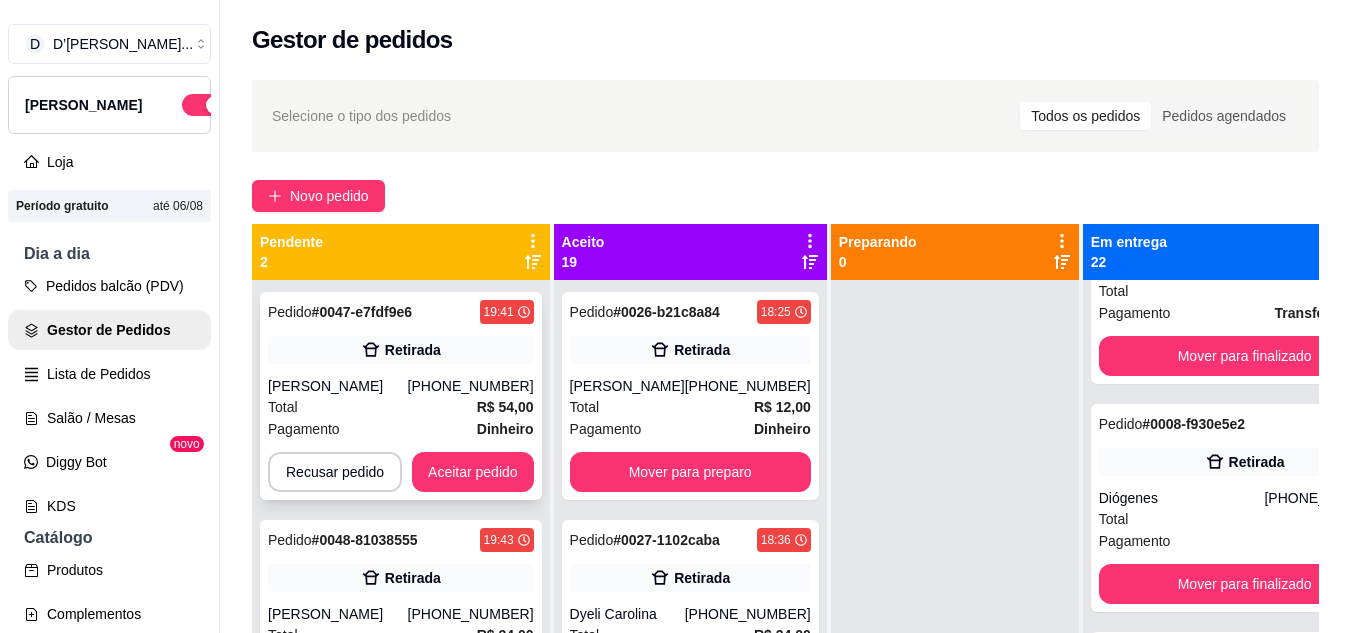 click on "[PERSON_NAME]" at bounding box center [338, 386] 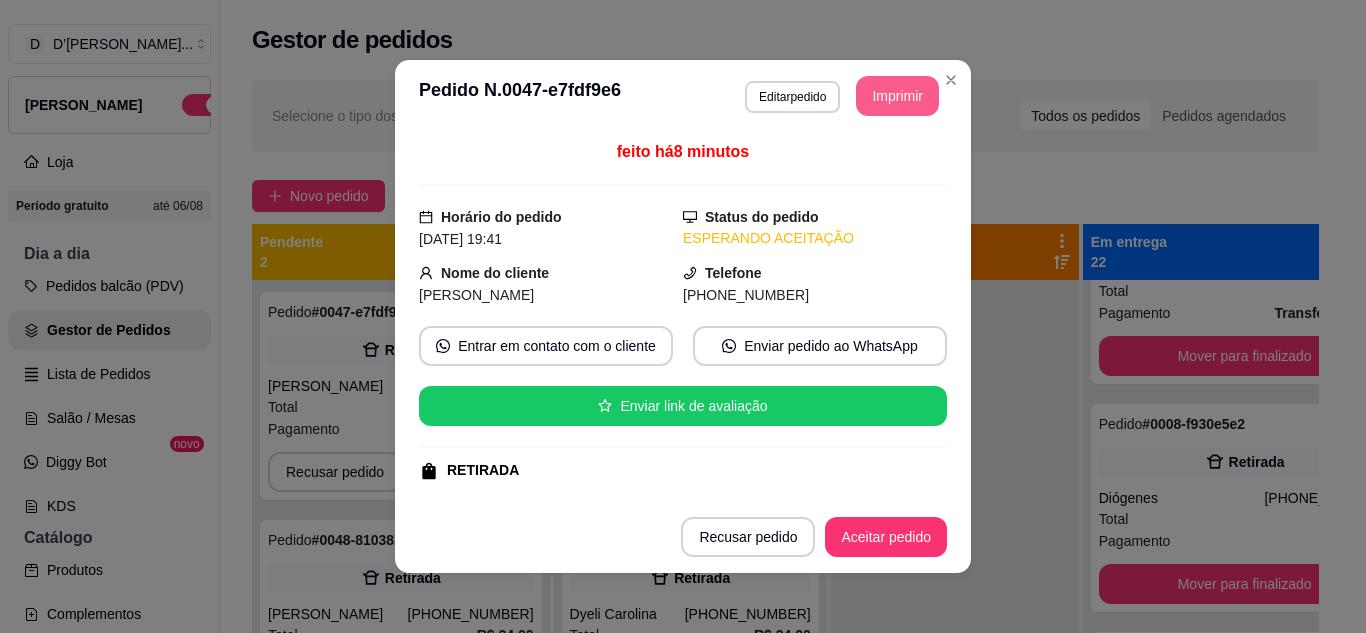 click on "Imprimir" at bounding box center [897, 96] 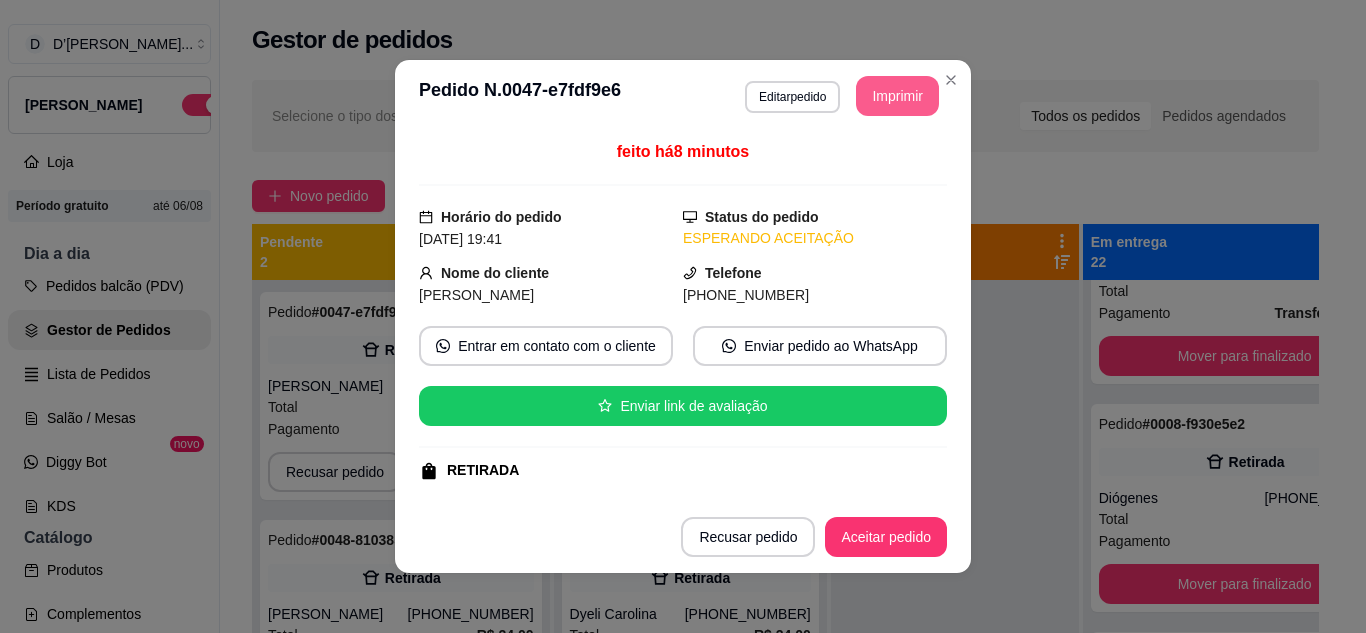 scroll, scrollTop: 0, scrollLeft: 0, axis: both 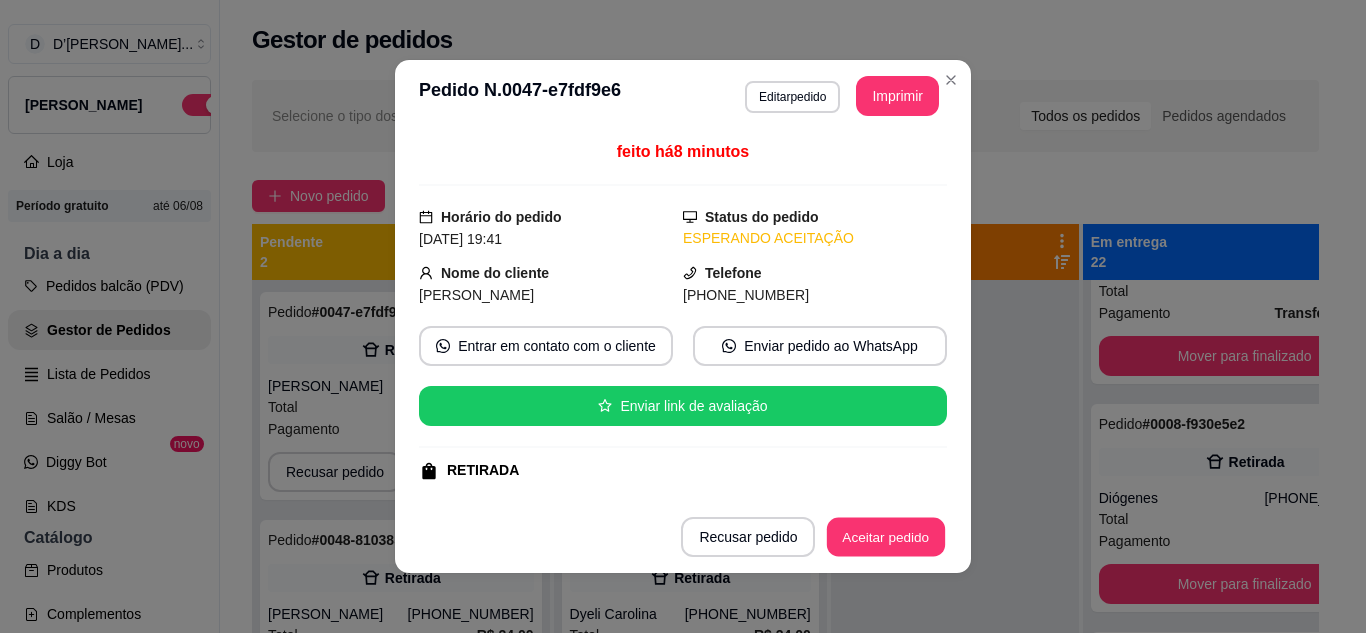click on "Aceitar pedido" at bounding box center (886, 537) 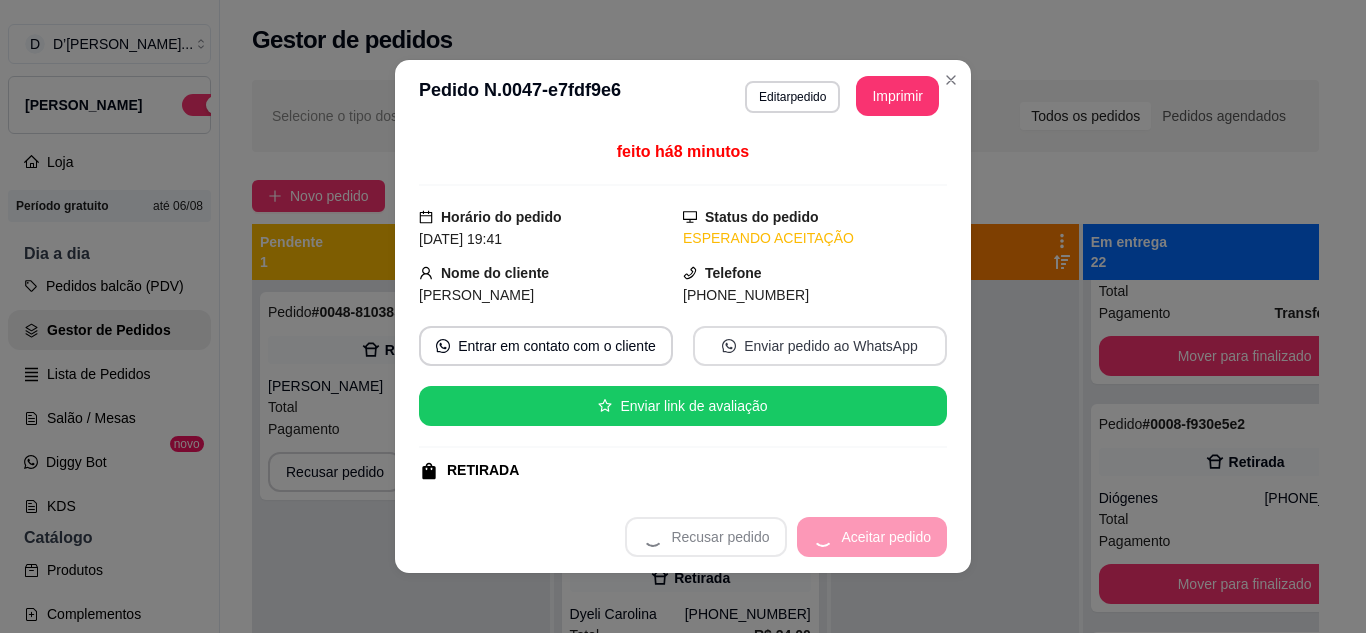 click on "Enviar pedido ao WhatsApp" at bounding box center [820, 346] 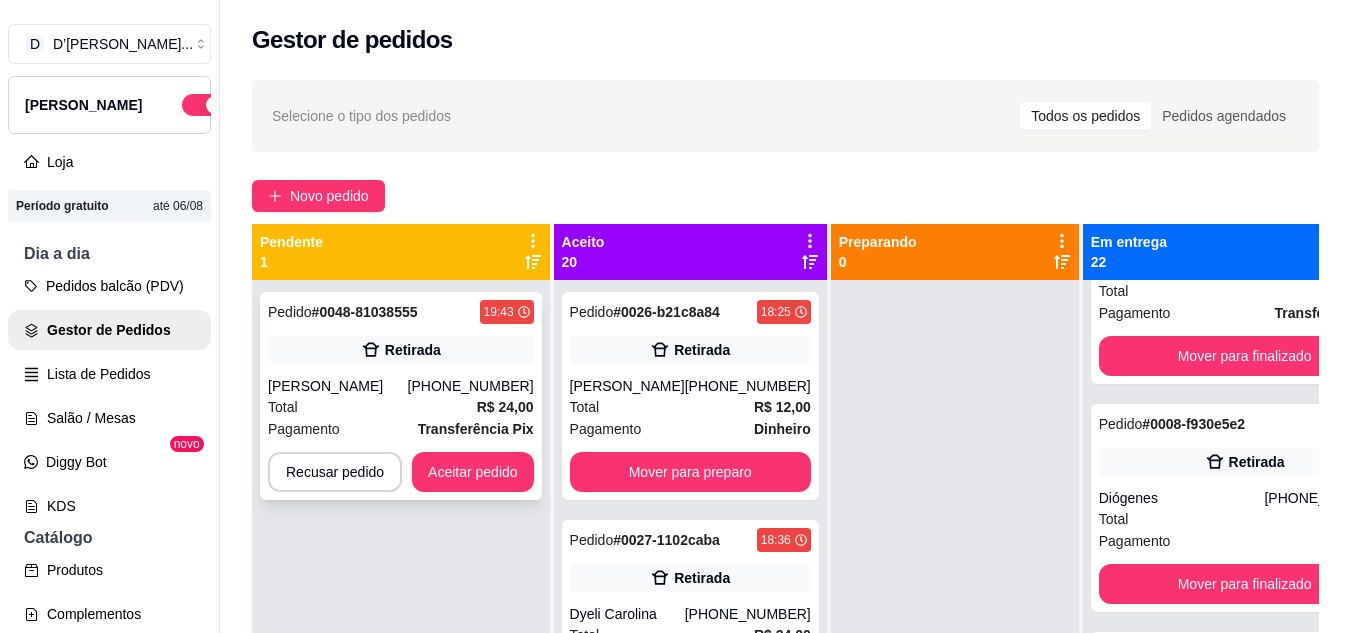 click on "Total R$ 24,00" at bounding box center [401, 407] 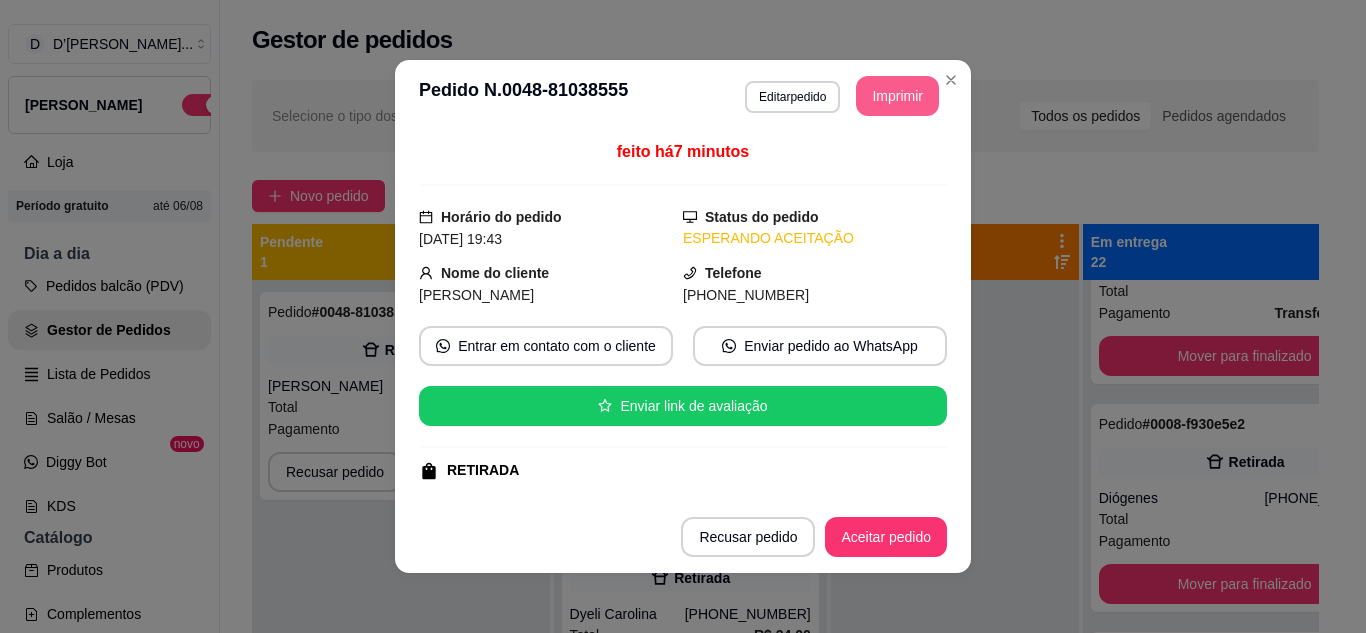 click on "Imprimir" at bounding box center [897, 96] 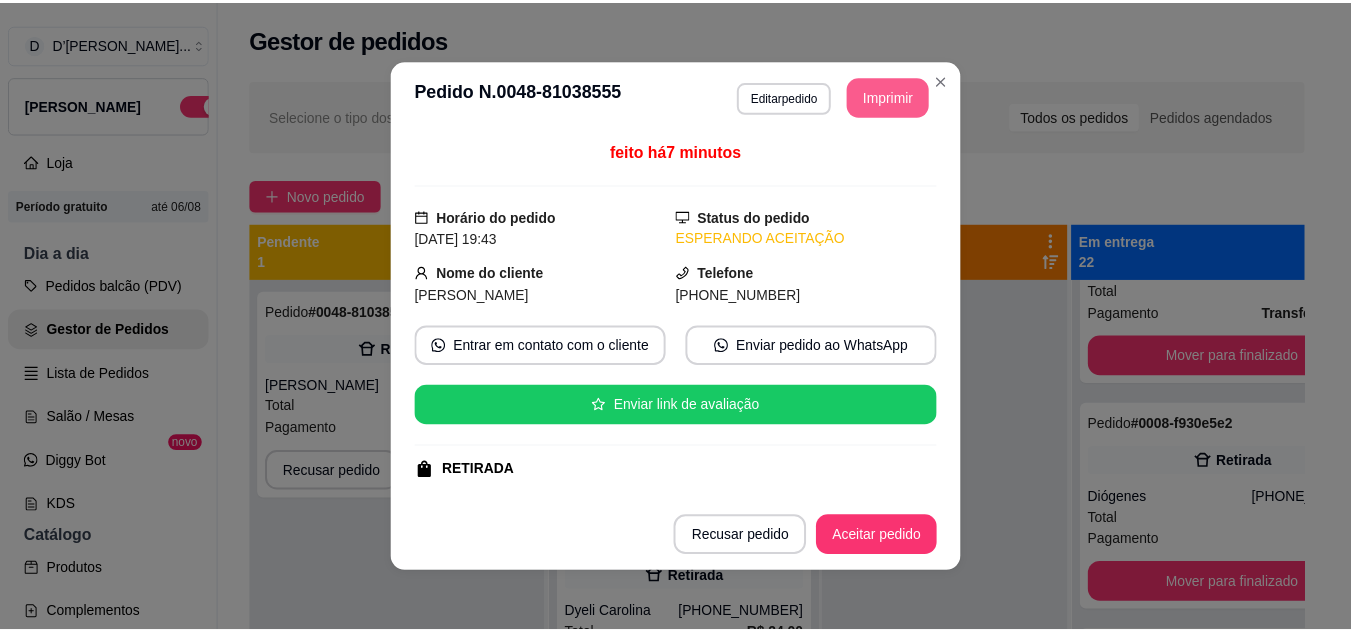 scroll, scrollTop: 0, scrollLeft: 0, axis: both 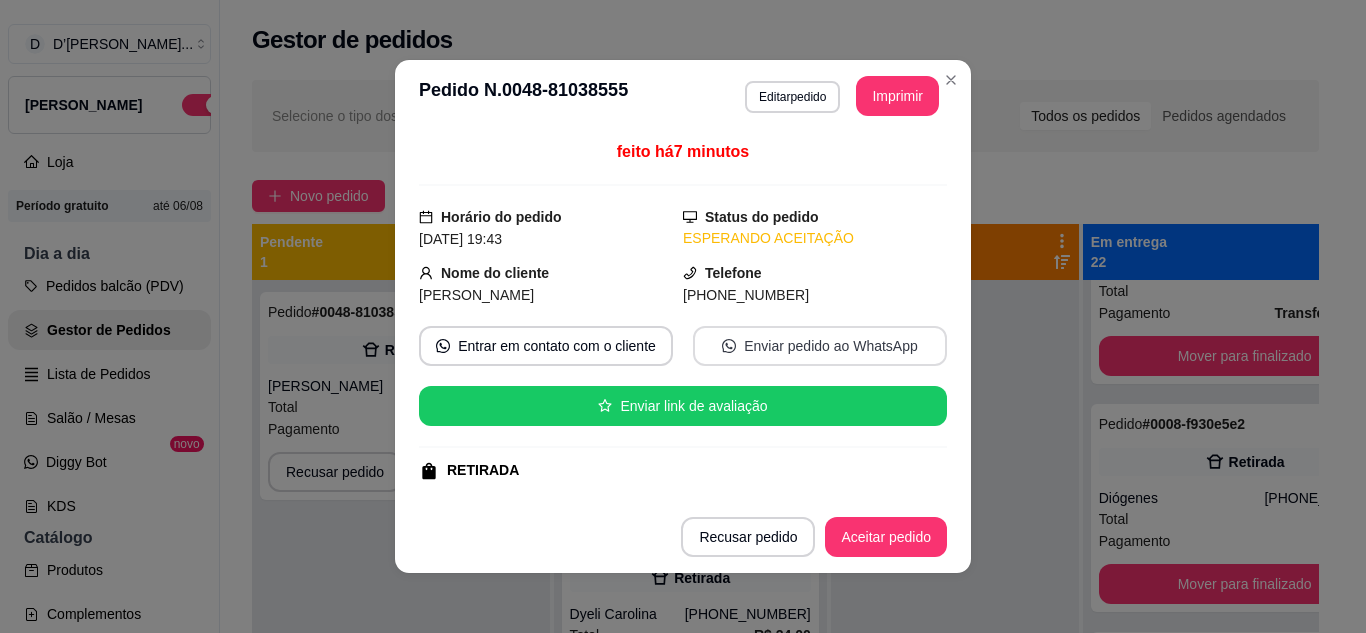 click on "Enviar pedido ao WhatsApp" at bounding box center [820, 346] 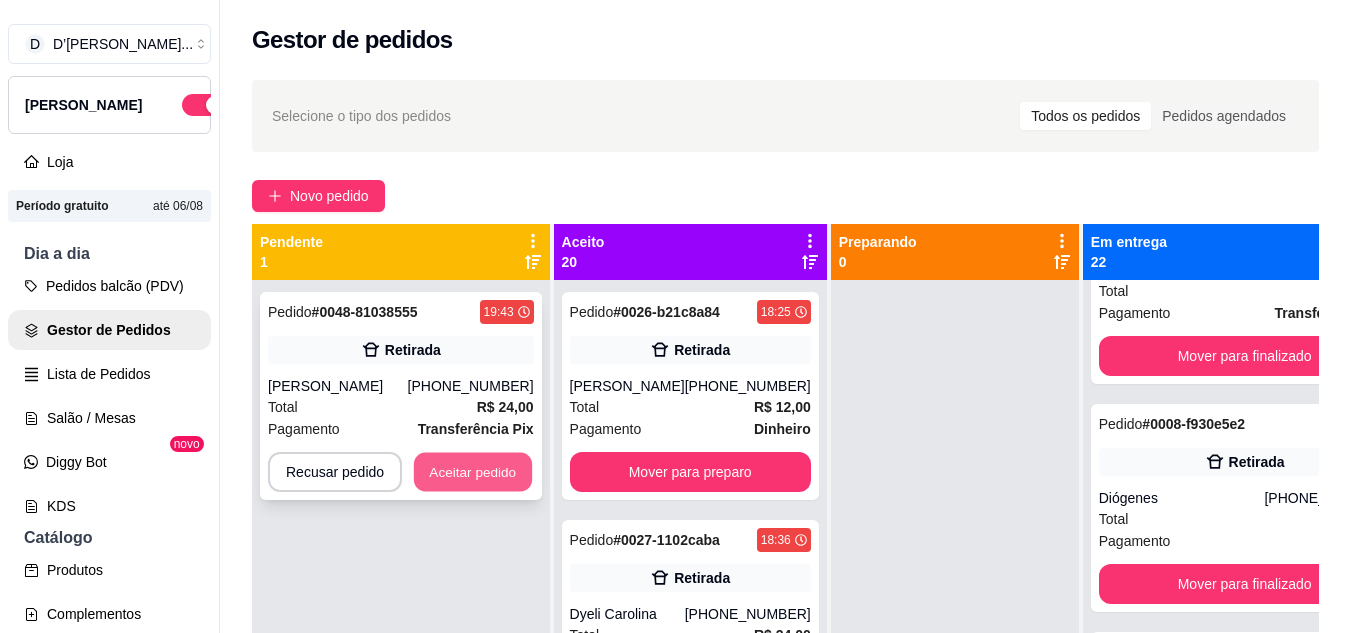click on "Aceitar pedido" at bounding box center [473, 472] 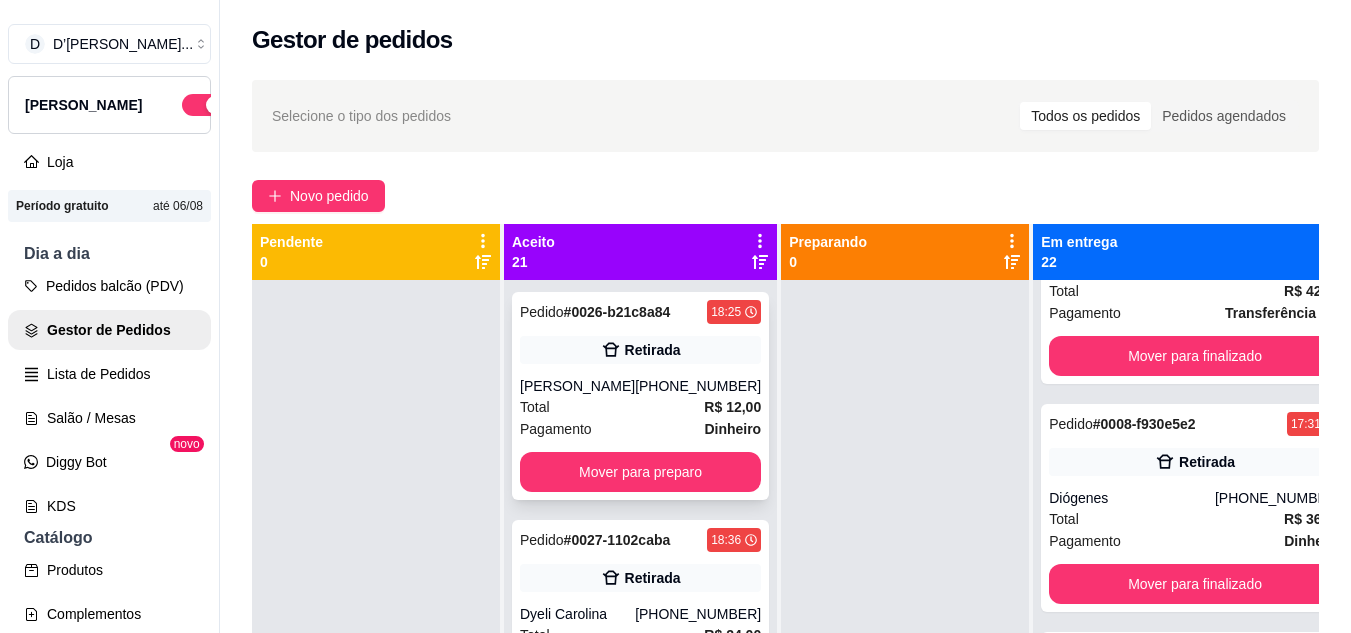 scroll, scrollTop: 728, scrollLeft: 0, axis: vertical 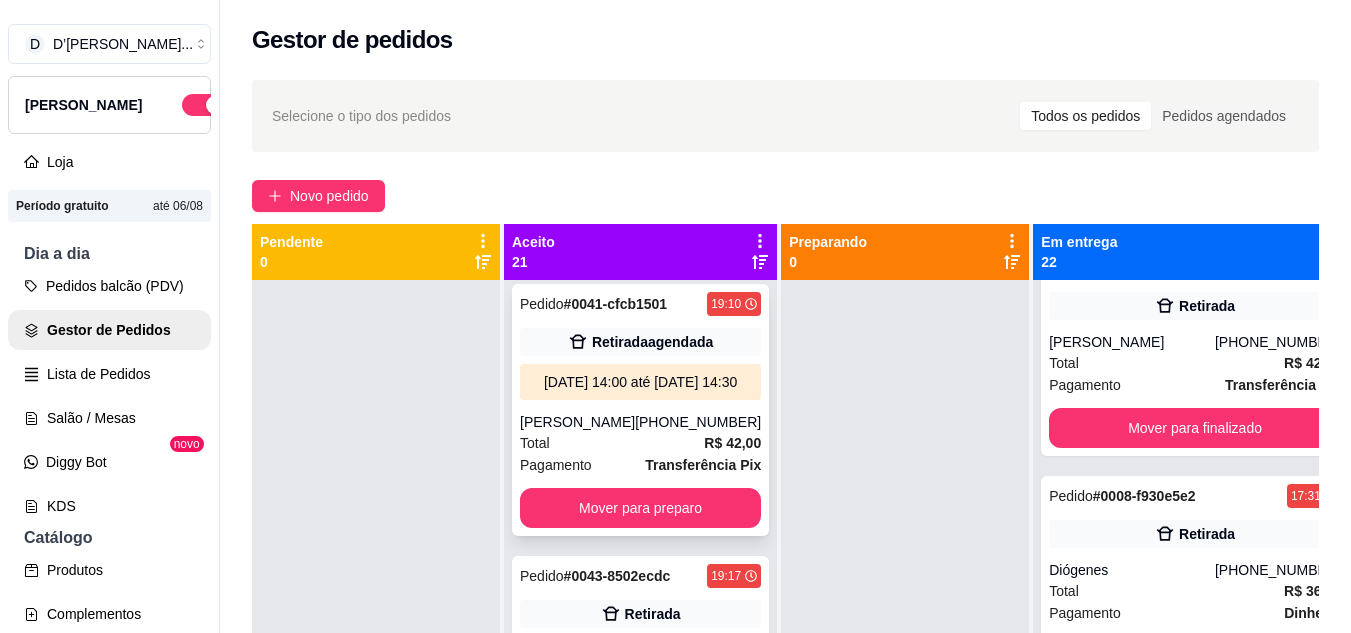 click on "Pedido  # 0041-cfcb1501 19:10 Retirada  agendada [DATE] 14:00 até [DATE] 14:30  [PERSON_NAME]  [PHONE_NUMBER] Total R$ 42,00 Pagamento Transferência Pix Mover para preparo" at bounding box center [640, 410] 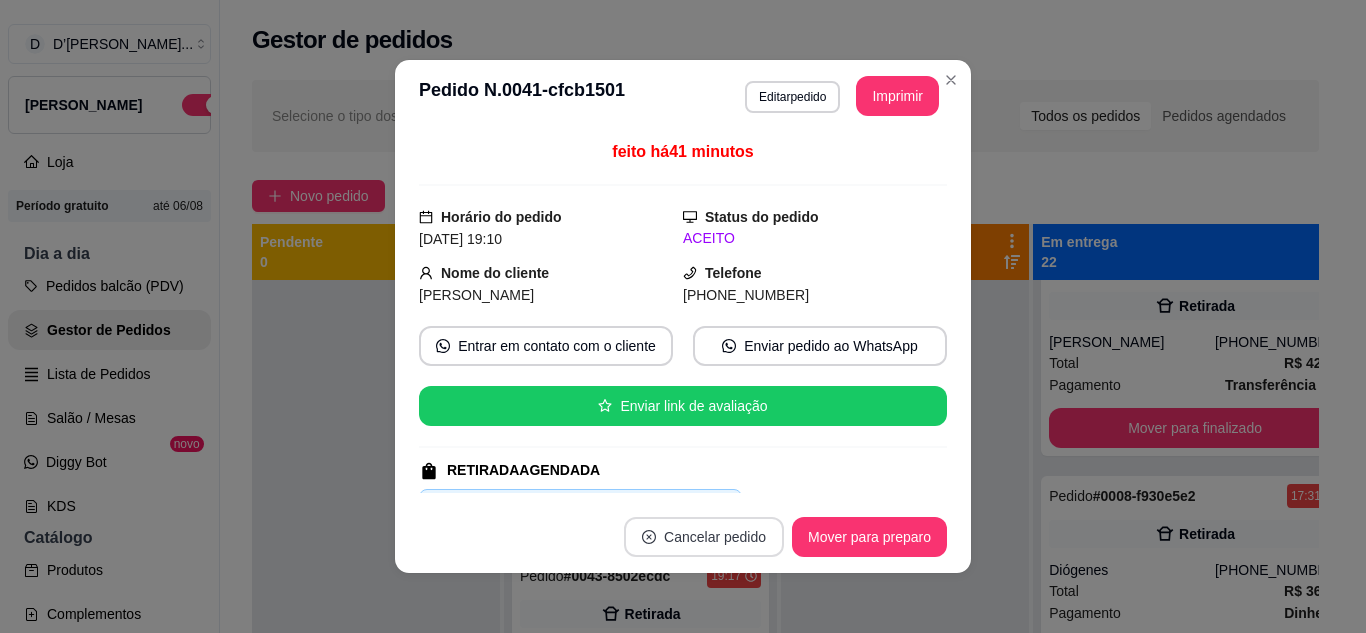 click on "Cancelar pedido" at bounding box center [704, 537] 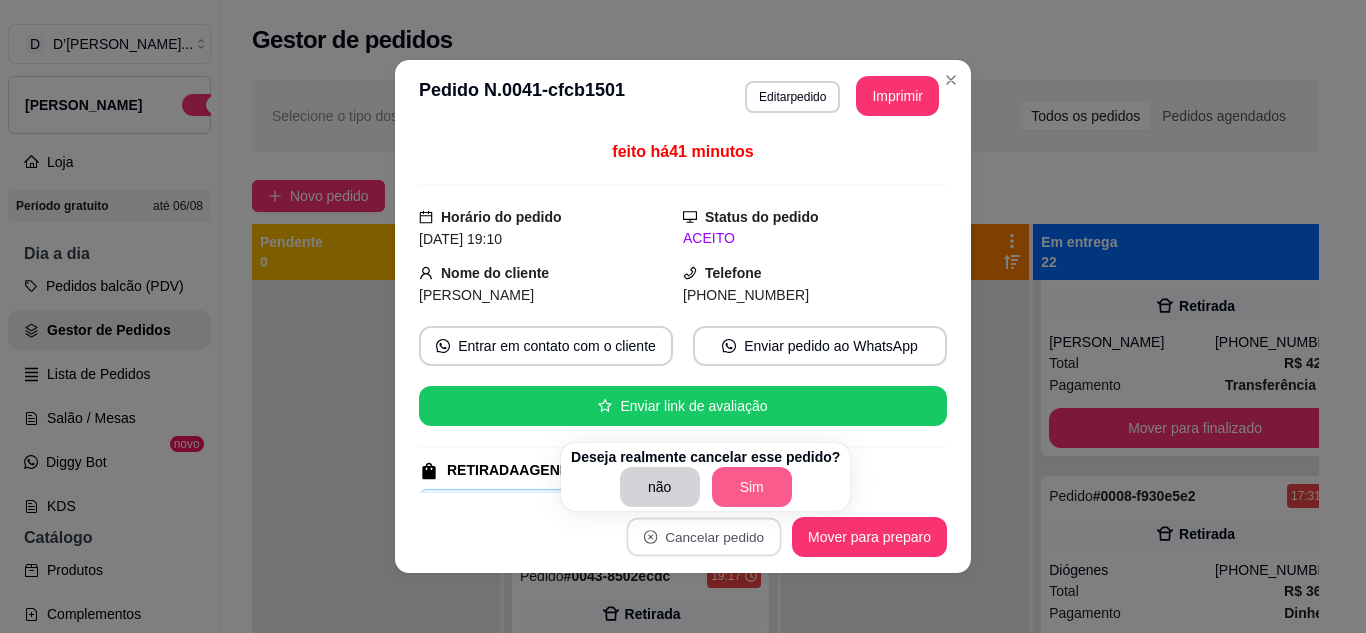 click on "Sim" at bounding box center [752, 487] 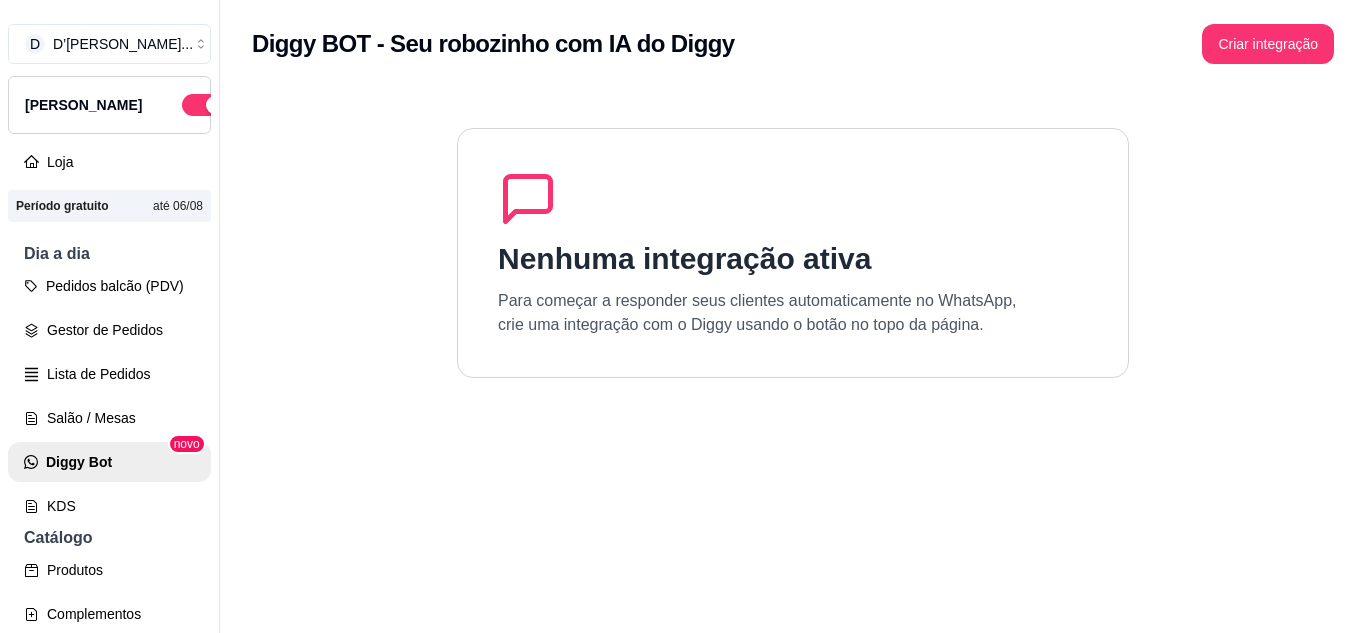 scroll, scrollTop: 0, scrollLeft: 0, axis: both 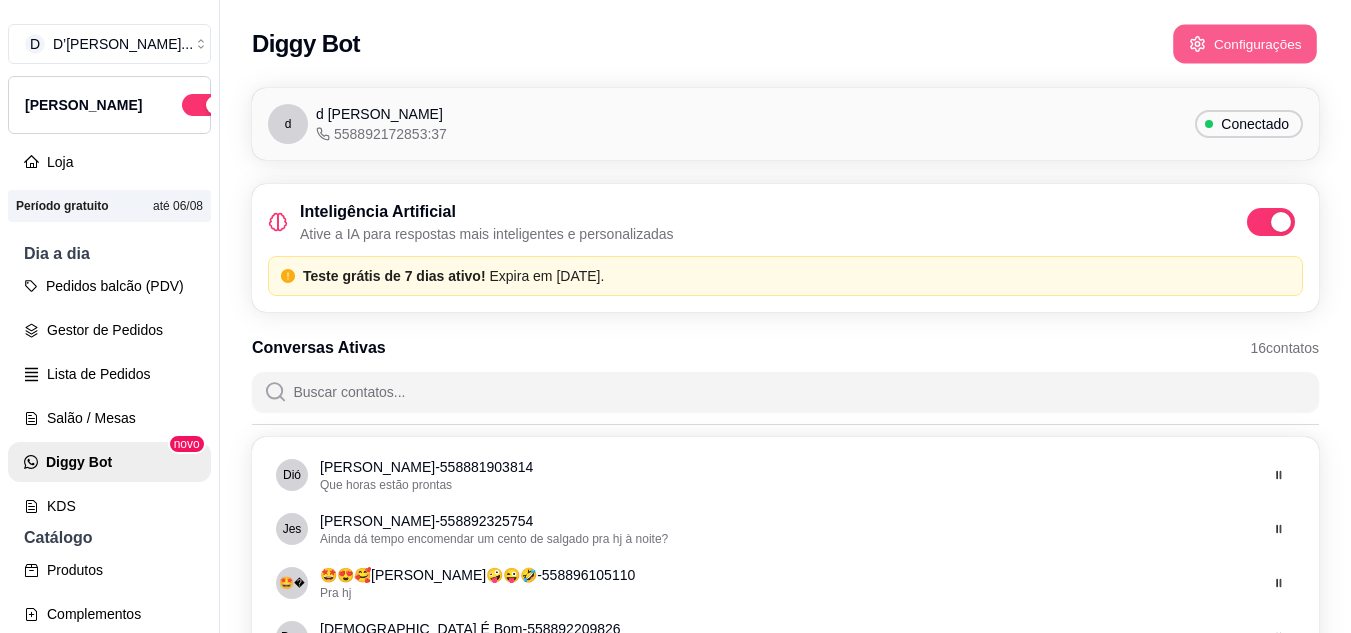 click on "Configurações" at bounding box center (1245, 44) 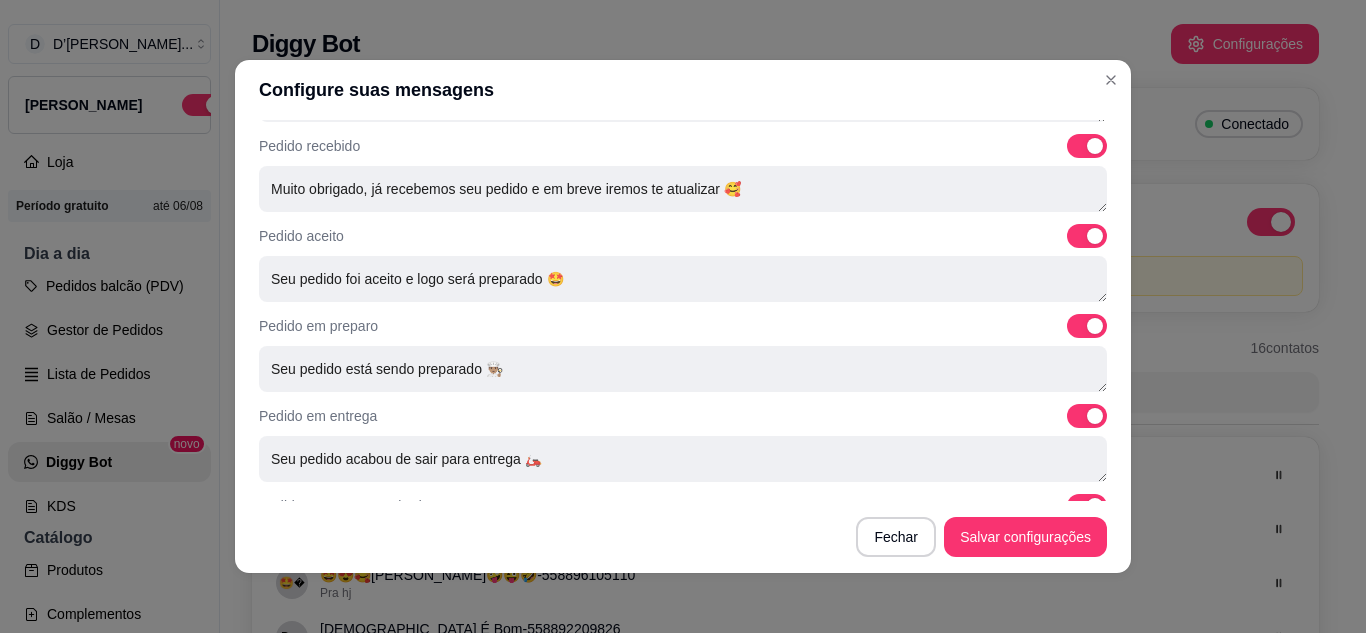 scroll, scrollTop: 779, scrollLeft: 0, axis: vertical 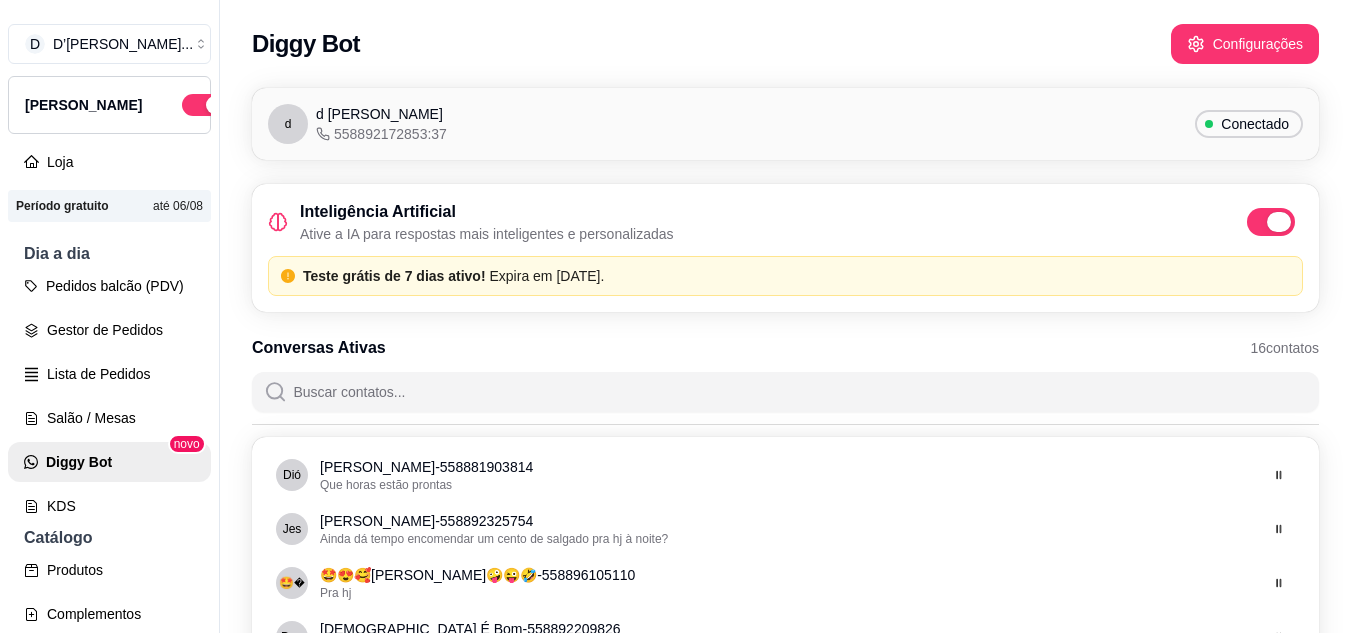 click at bounding box center [1279, 222] 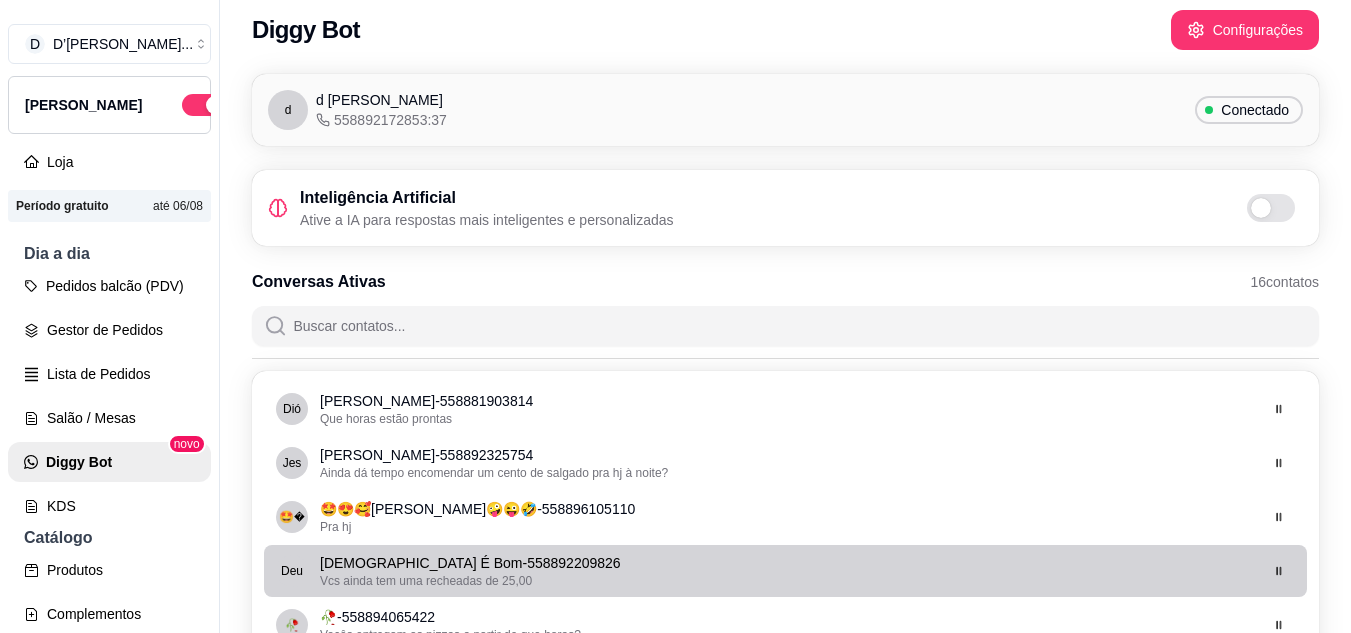 scroll, scrollTop: 0, scrollLeft: 0, axis: both 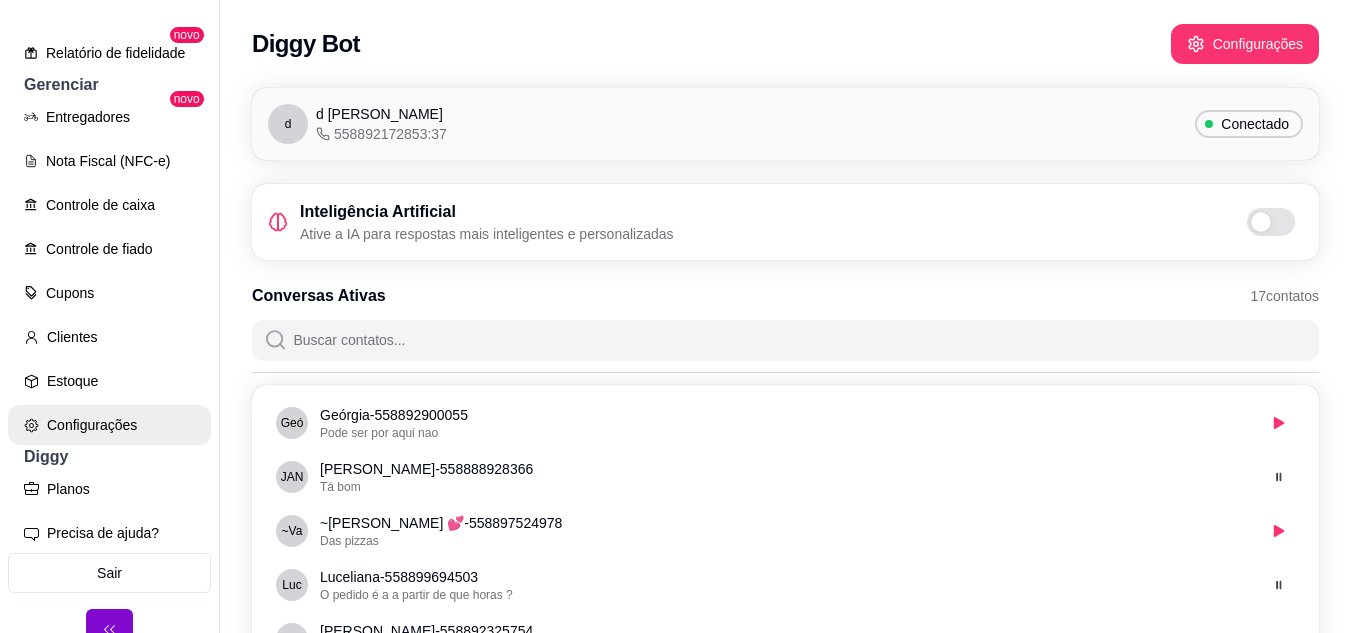 click on "Configurações" at bounding box center [109, 425] 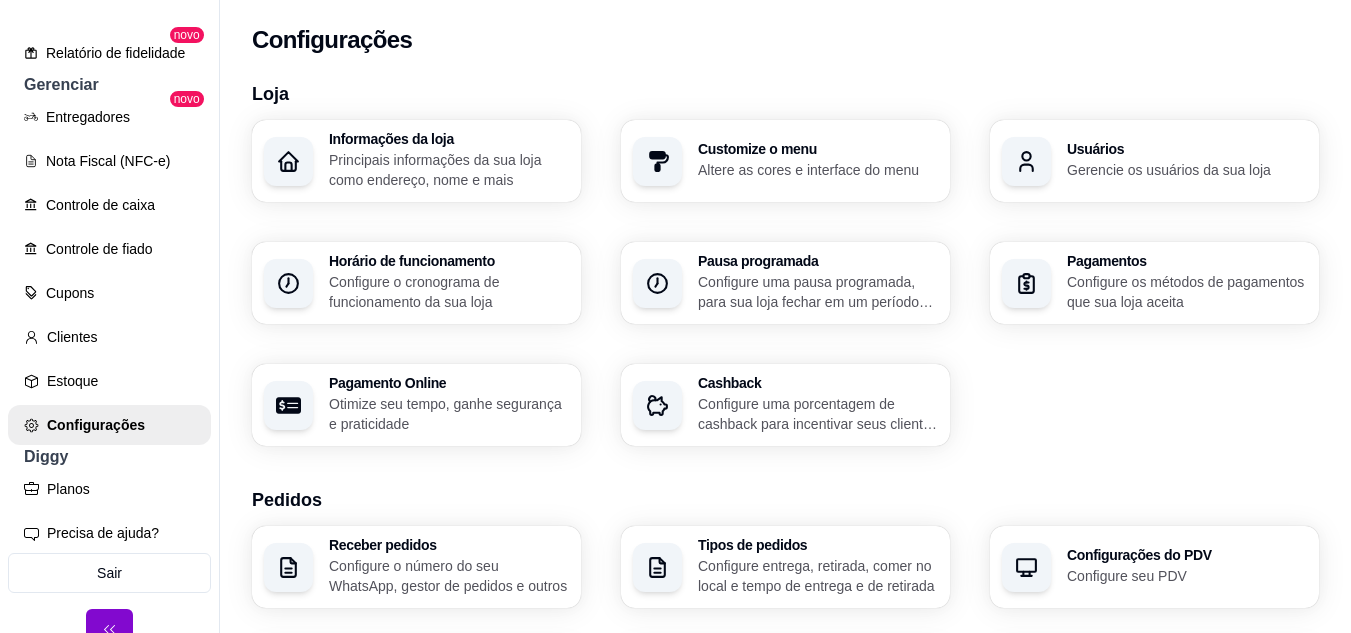 click on "Horário de funcionamento" at bounding box center (449, 261) 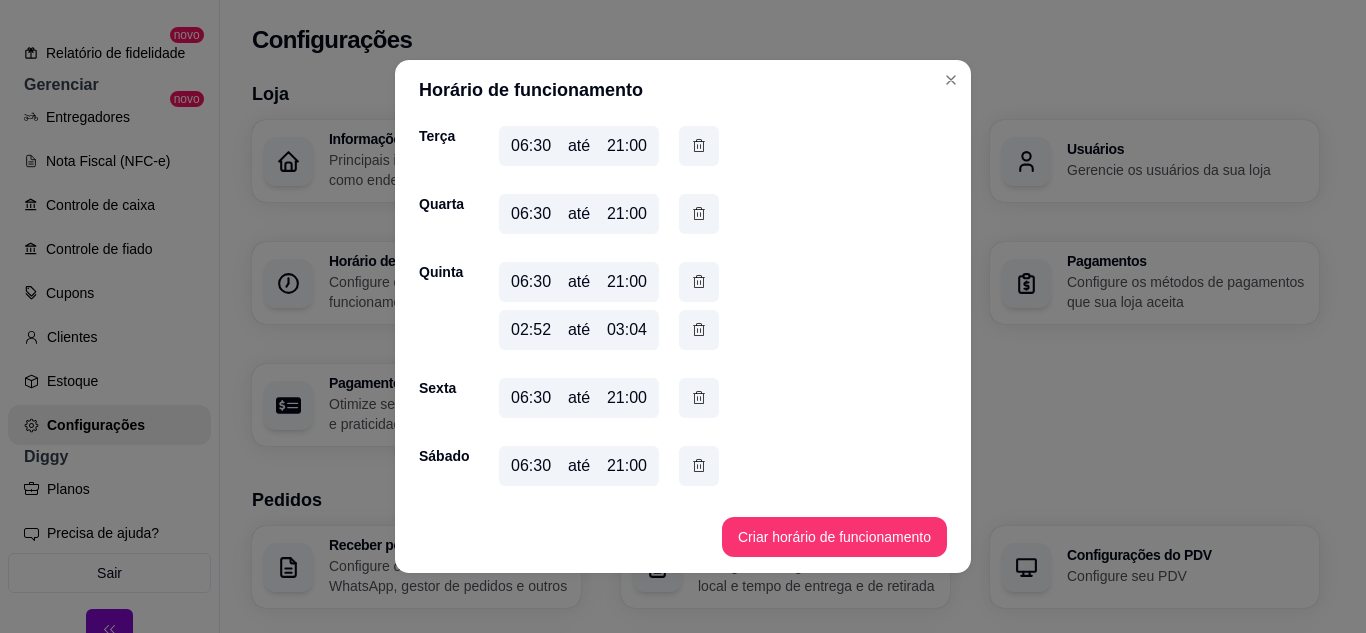 scroll, scrollTop: 195, scrollLeft: 0, axis: vertical 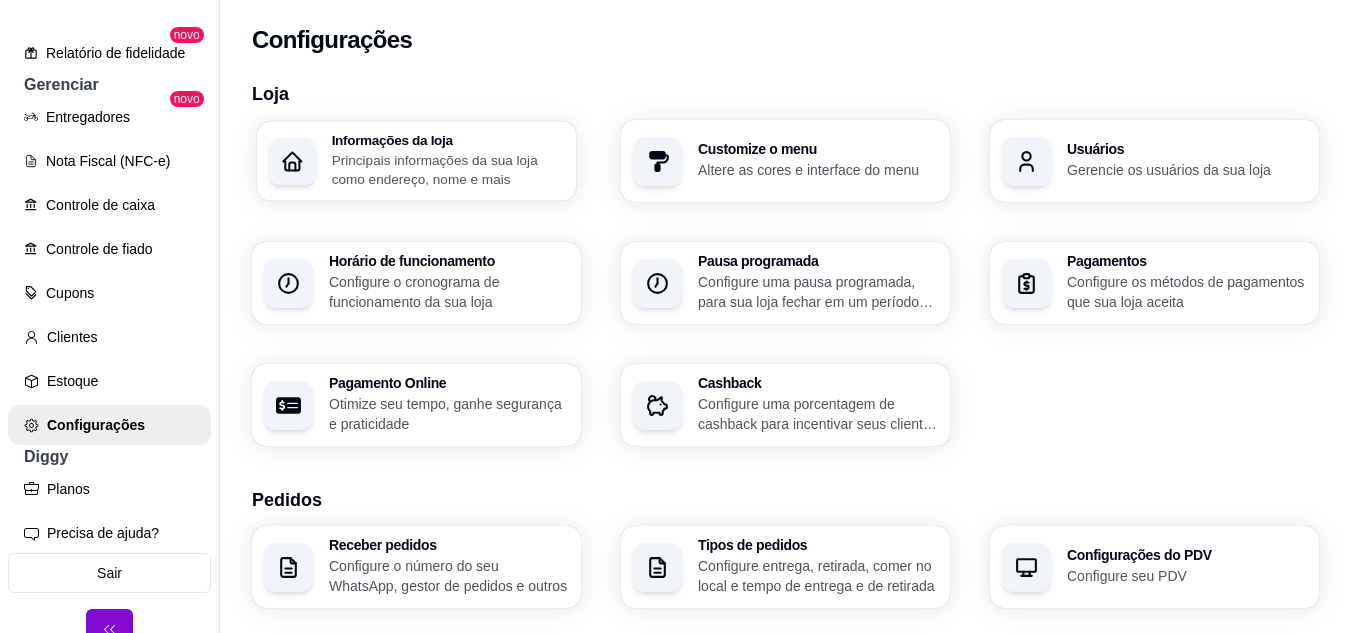 click on "Informações da loja" at bounding box center [448, 140] 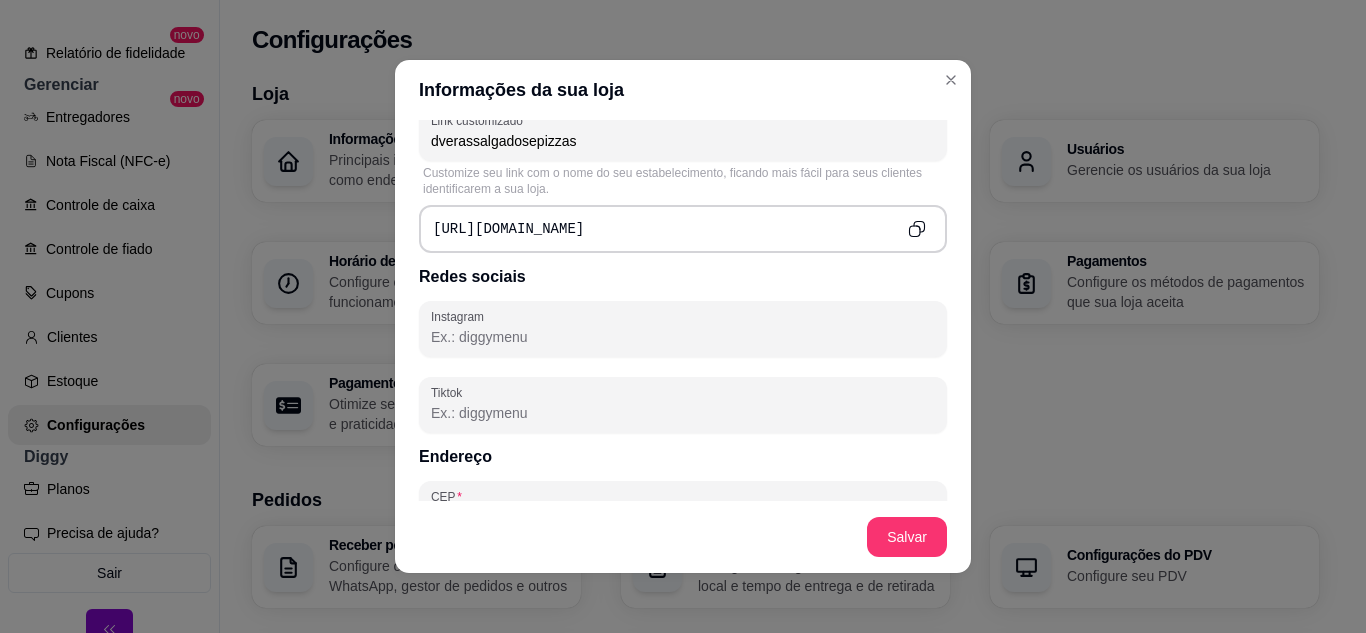scroll, scrollTop: 800, scrollLeft: 0, axis: vertical 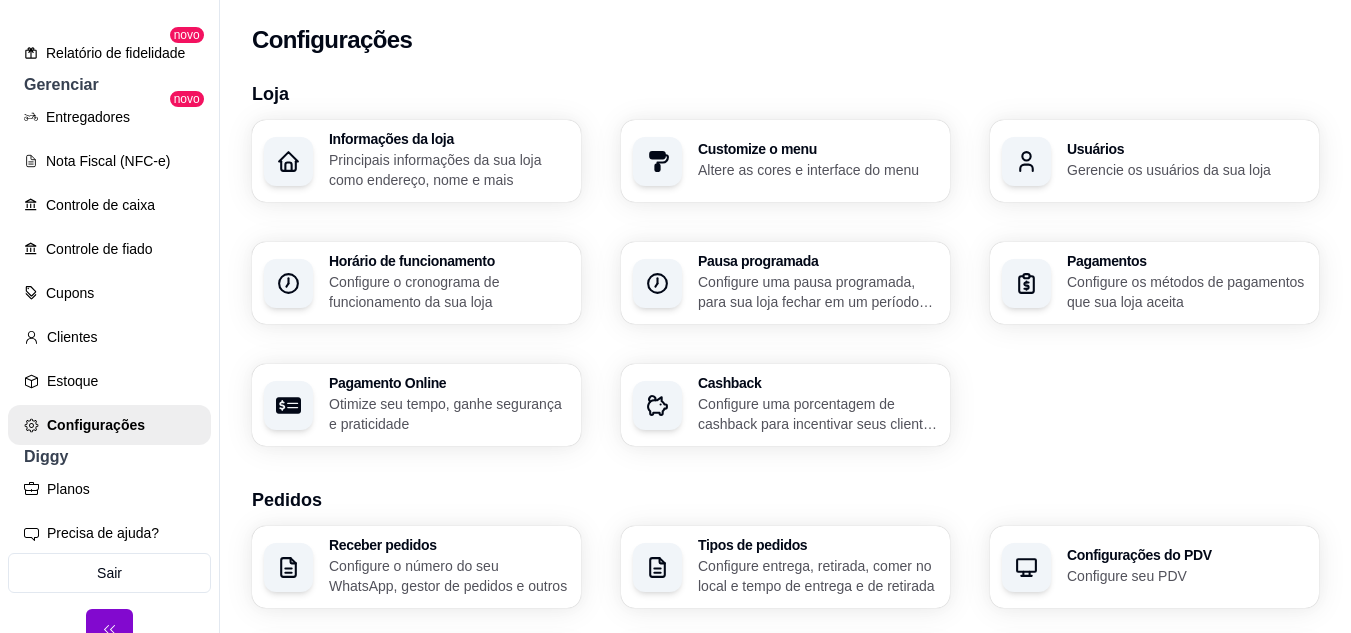 click on "Configure o cronograma de funcionamento da sua loja" at bounding box center [449, 292] 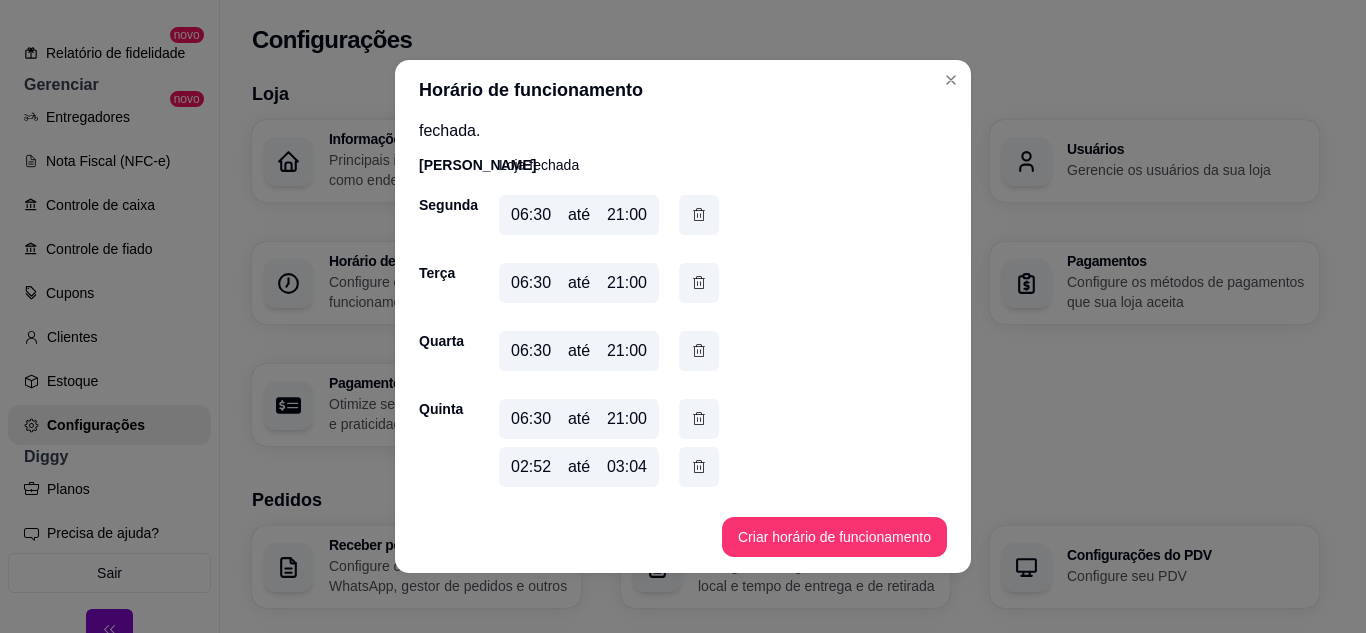 scroll, scrollTop: 195, scrollLeft: 0, axis: vertical 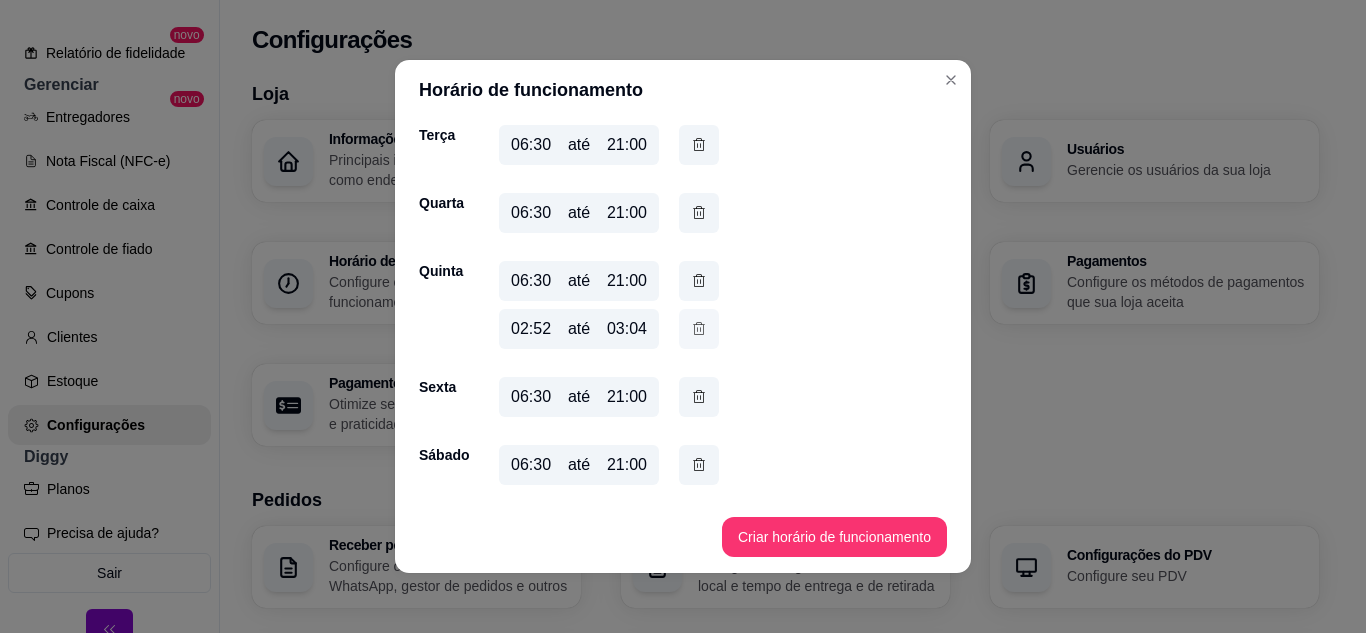 click 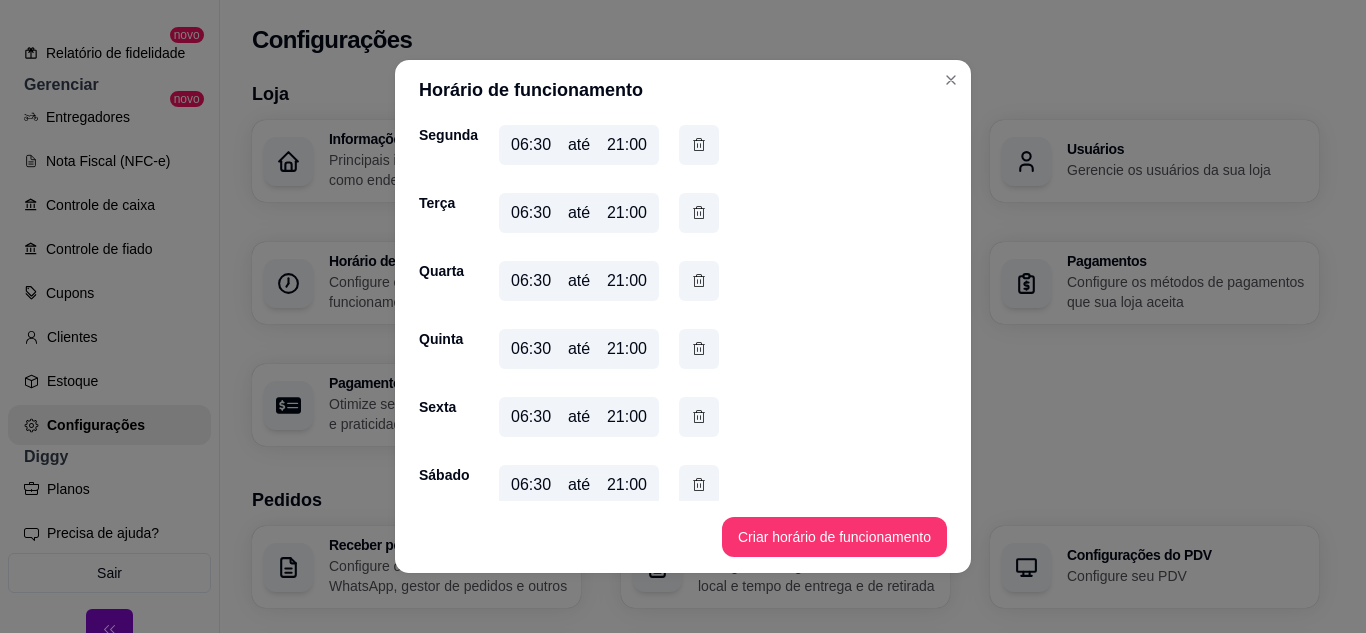 scroll, scrollTop: 147, scrollLeft: 0, axis: vertical 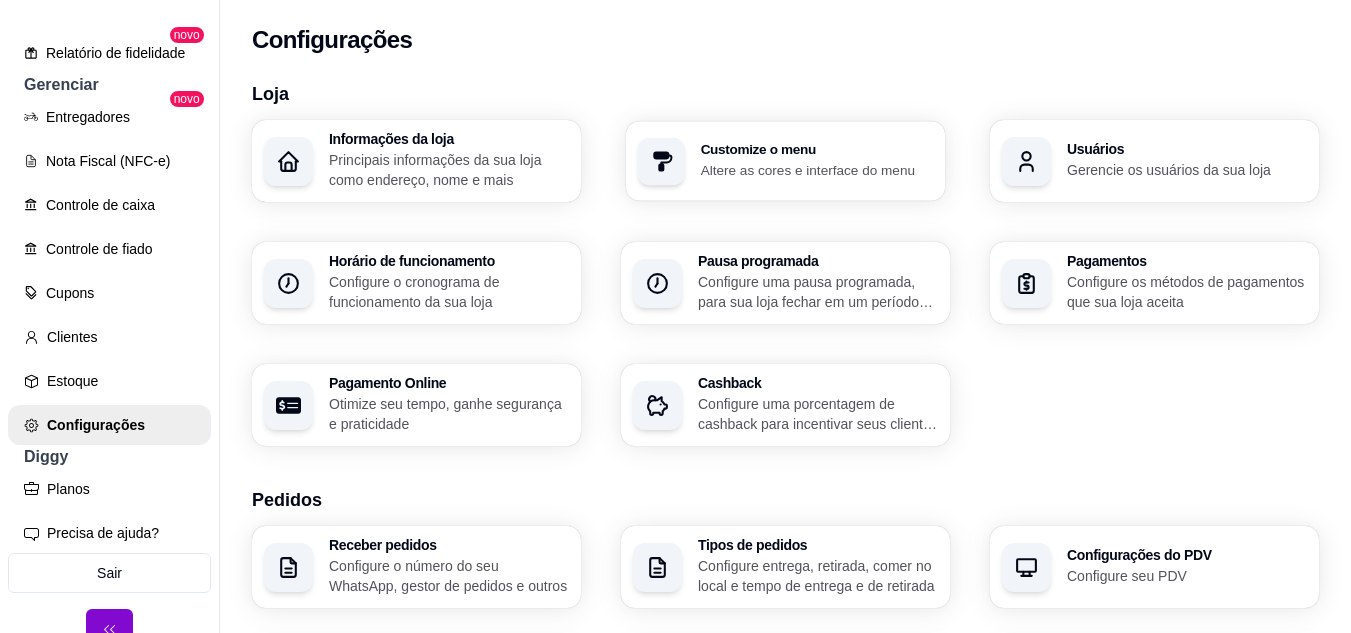 click on "Altere as cores e interface do menu" at bounding box center [817, 169] 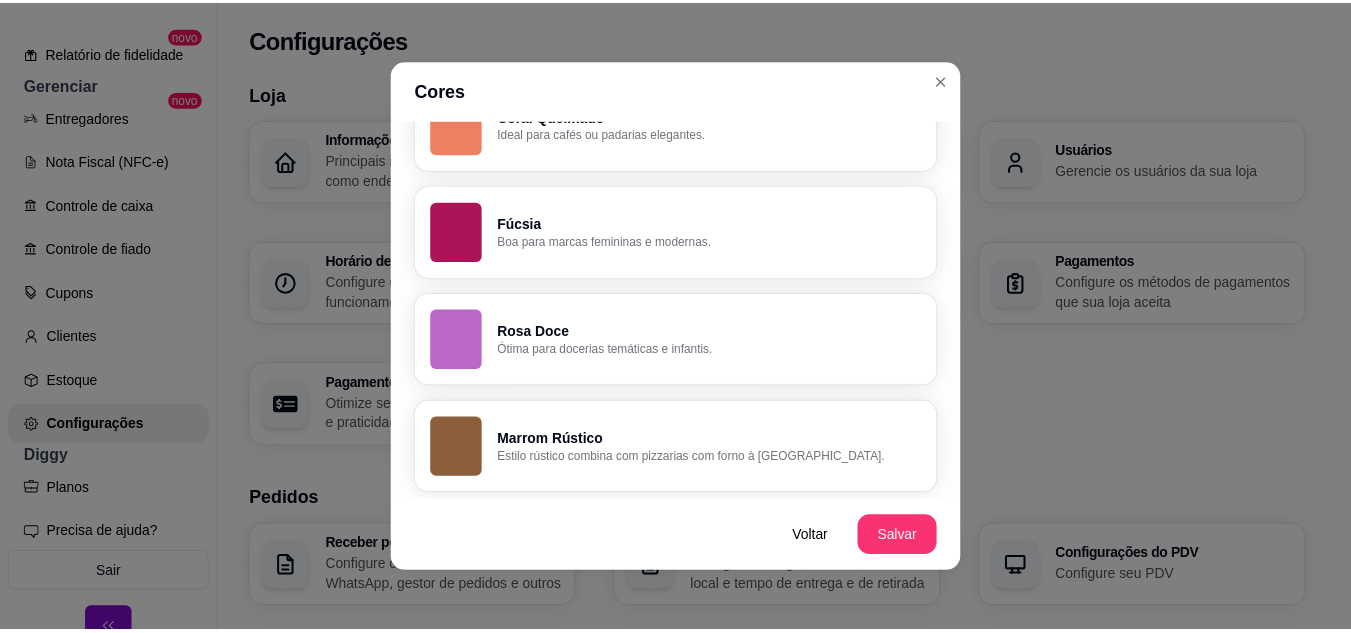 scroll, scrollTop: 1527, scrollLeft: 0, axis: vertical 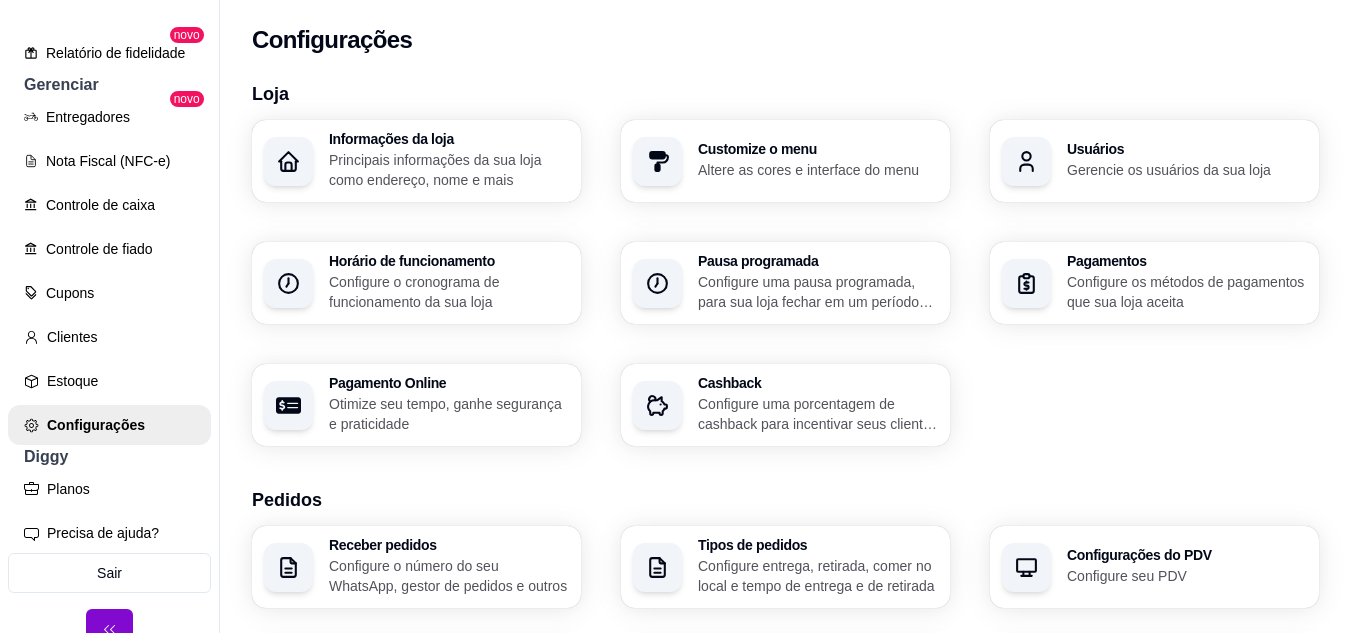 click on "Gerencie os usuários da sua loja" at bounding box center [1187, 170] 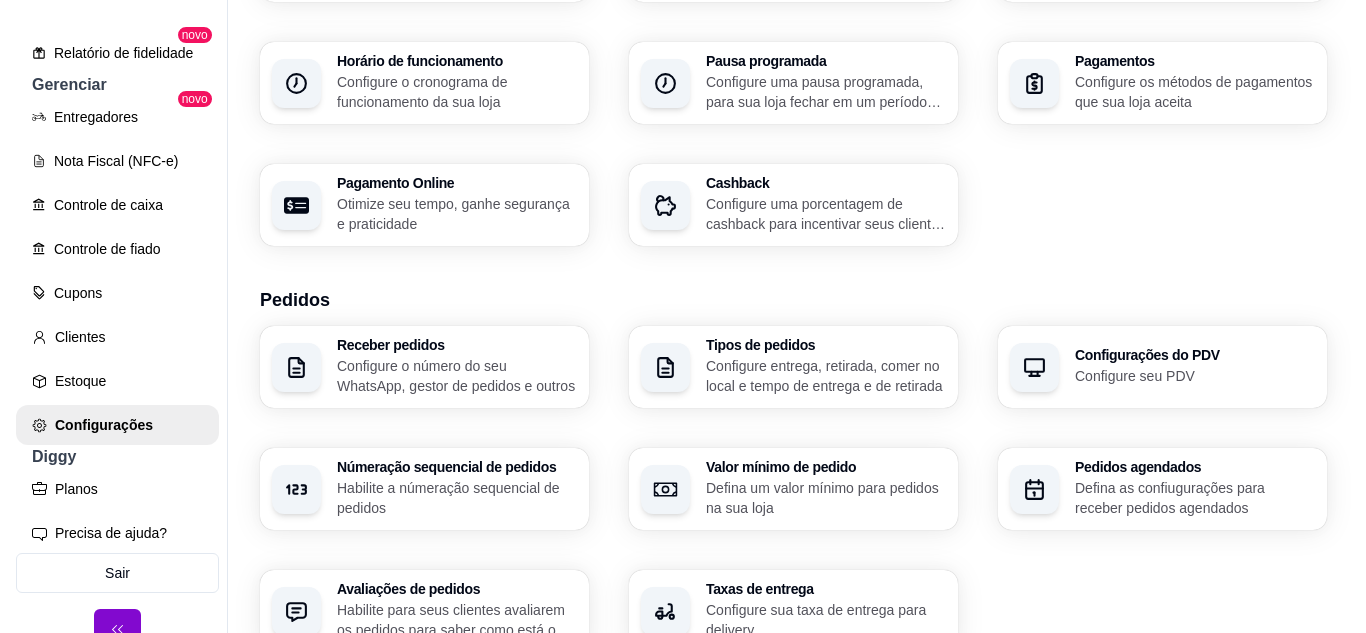 scroll, scrollTop: 300, scrollLeft: 0, axis: vertical 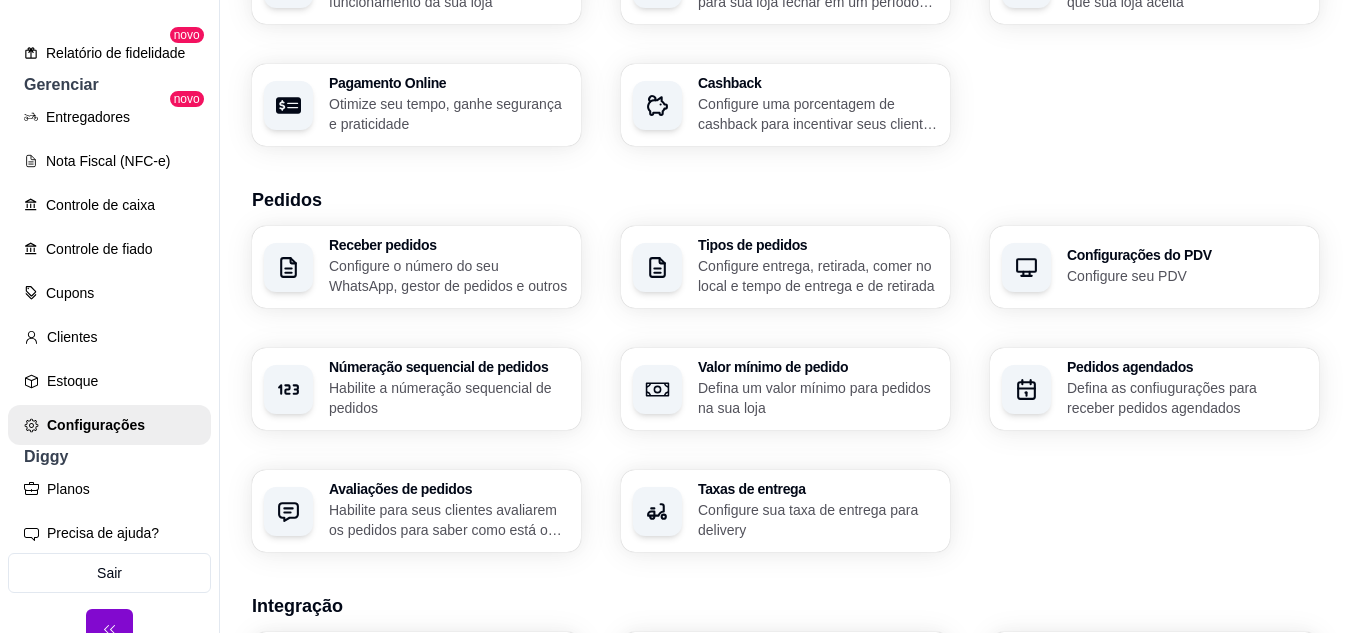 click on "Configure entrega, retirada, comer no local e tempo de entrega e de retirada" at bounding box center (818, 276) 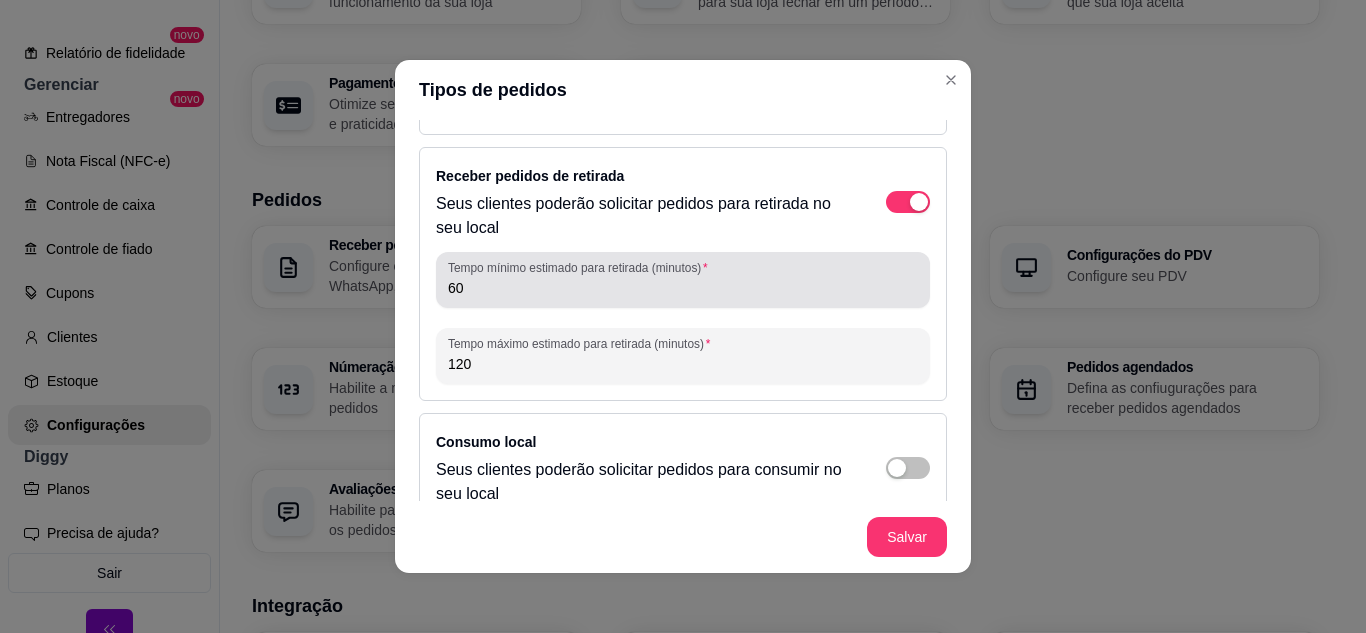 scroll, scrollTop: 109, scrollLeft: 0, axis: vertical 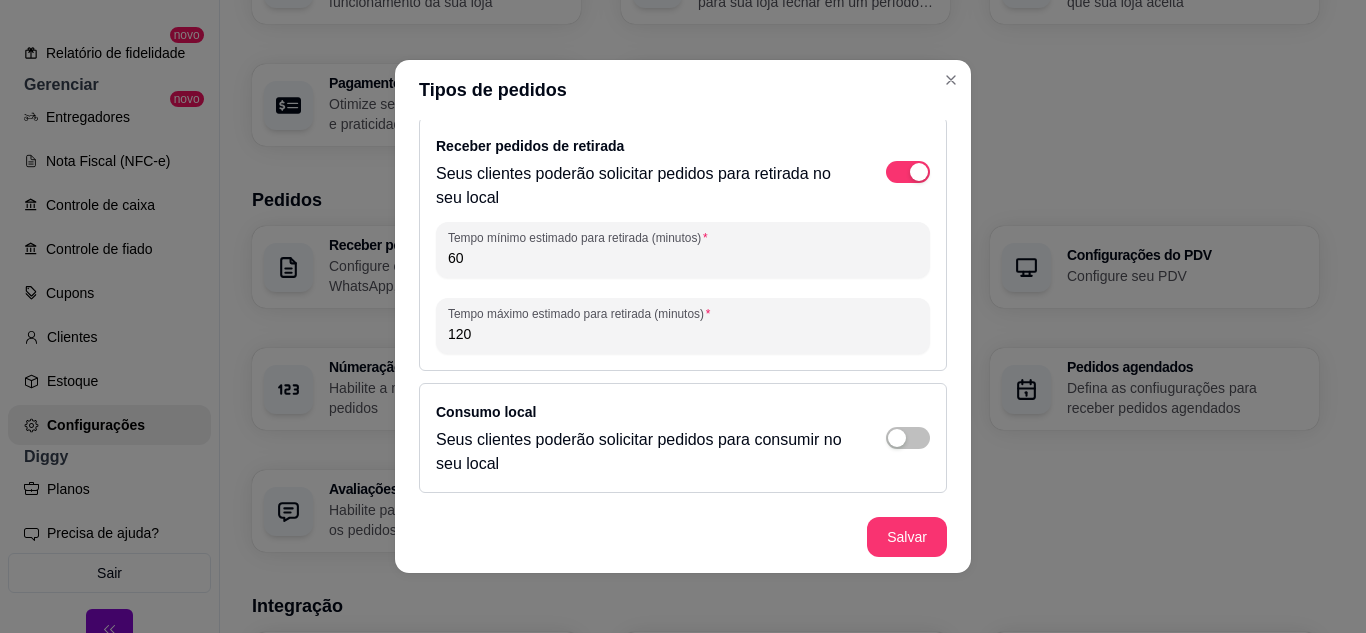 click on "Salvar" at bounding box center [683, 537] 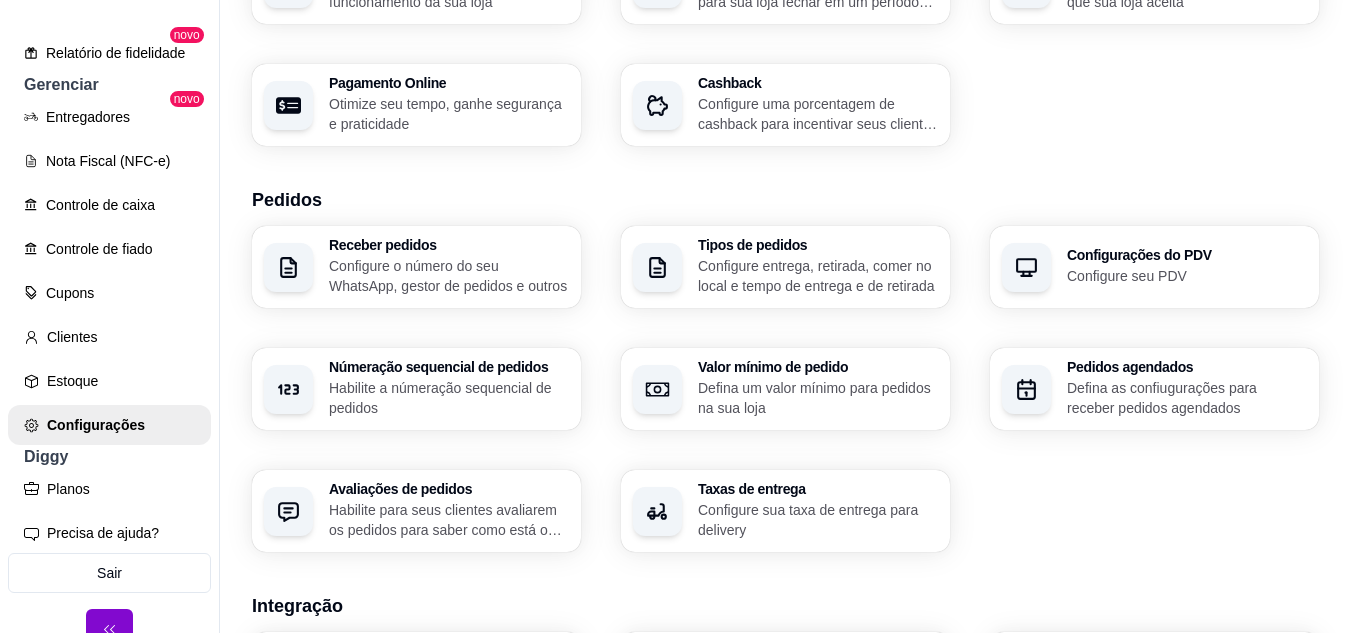 click on "Configure sua taxa de entrega para delivery" at bounding box center [818, 520] 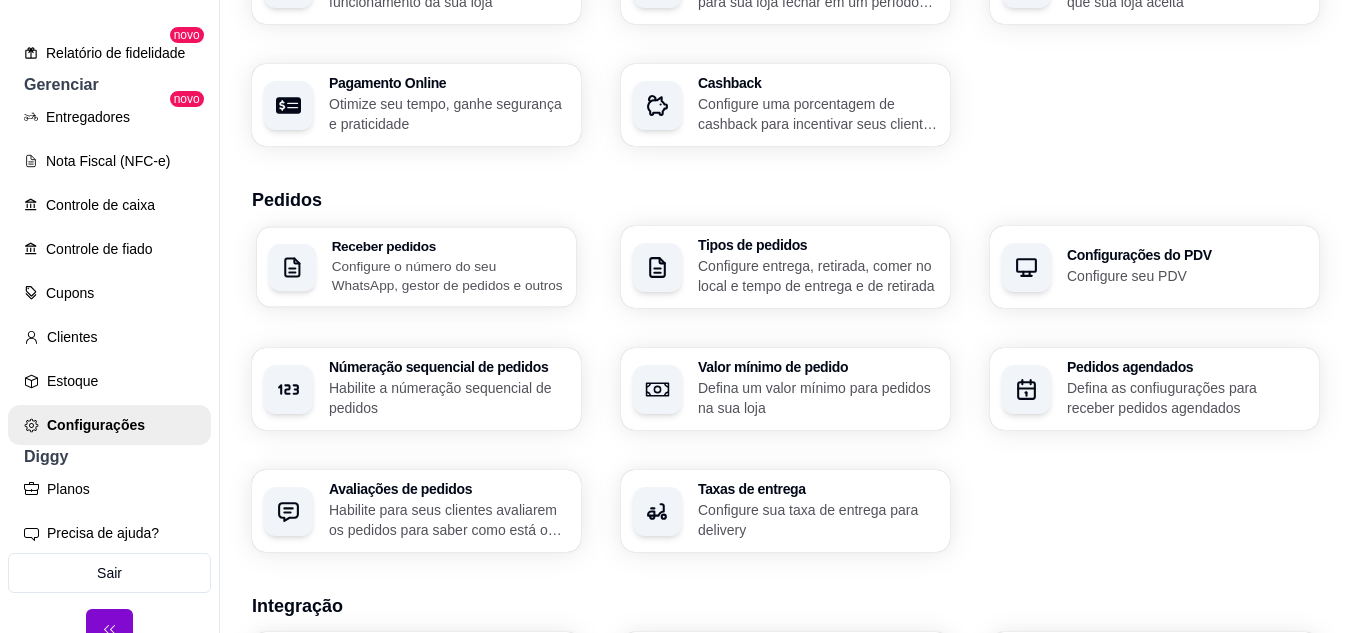 click on "Receber pedidos Configure o número do seu WhatsApp, gestor de pedidos e outros" at bounding box center (416, 267) 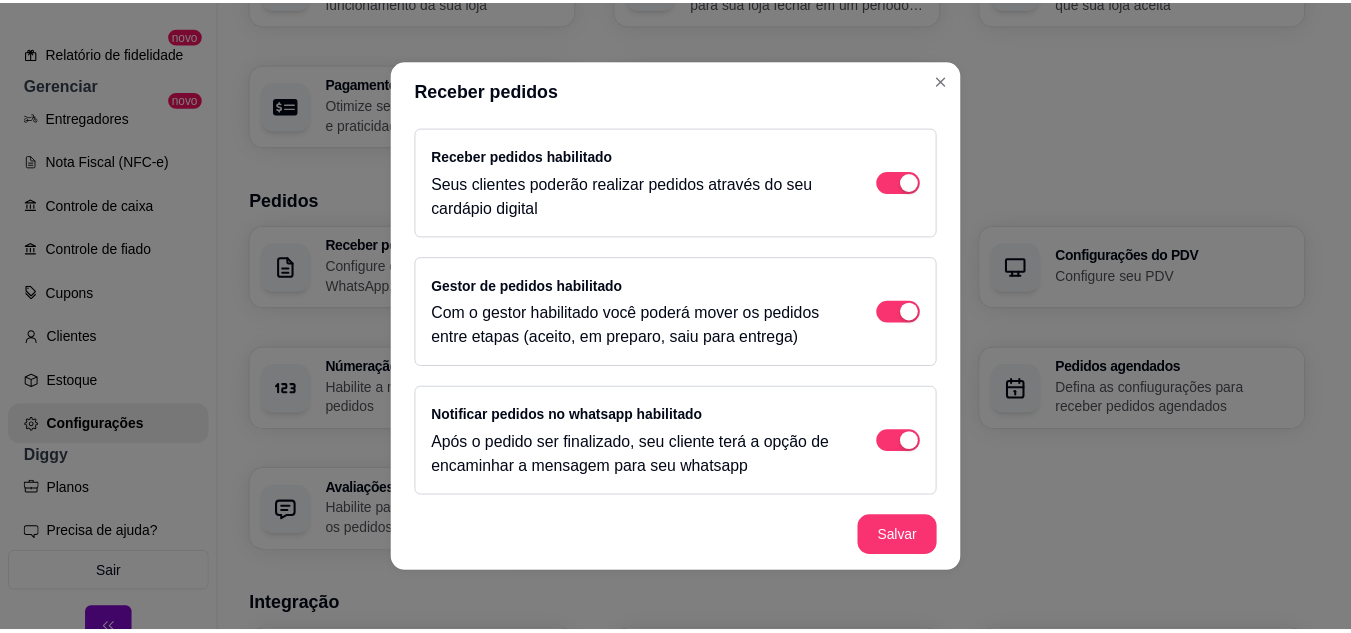 scroll, scrollTop: 0, scrollLeft: 0, axis: both 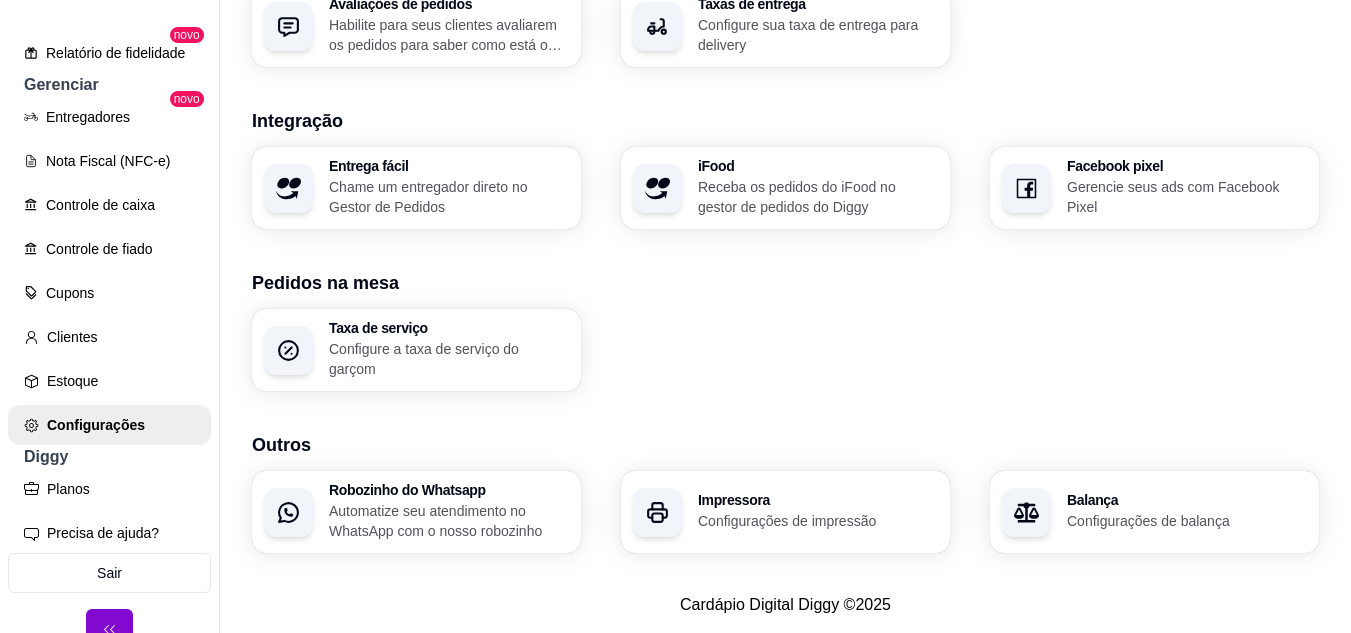 click on "Configurações de impressão" at bounding box center [818, 521] 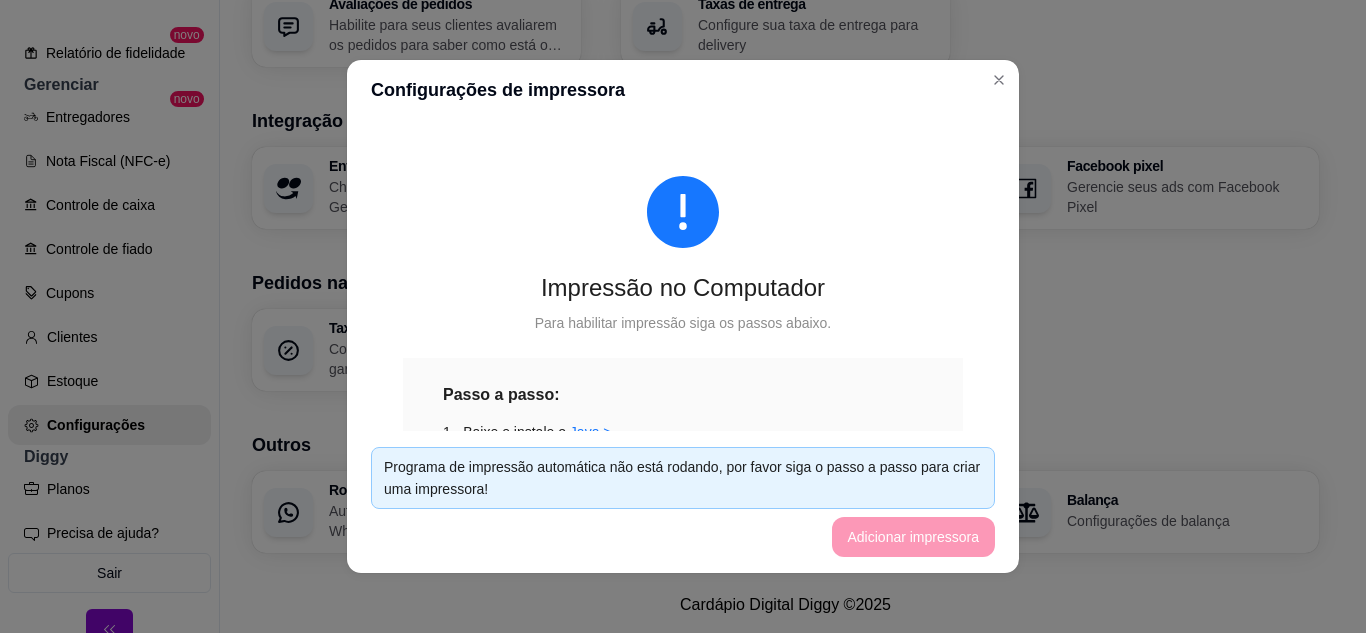 scroll, scrollTop: 100, scrollLeft: 0, axis: vertical 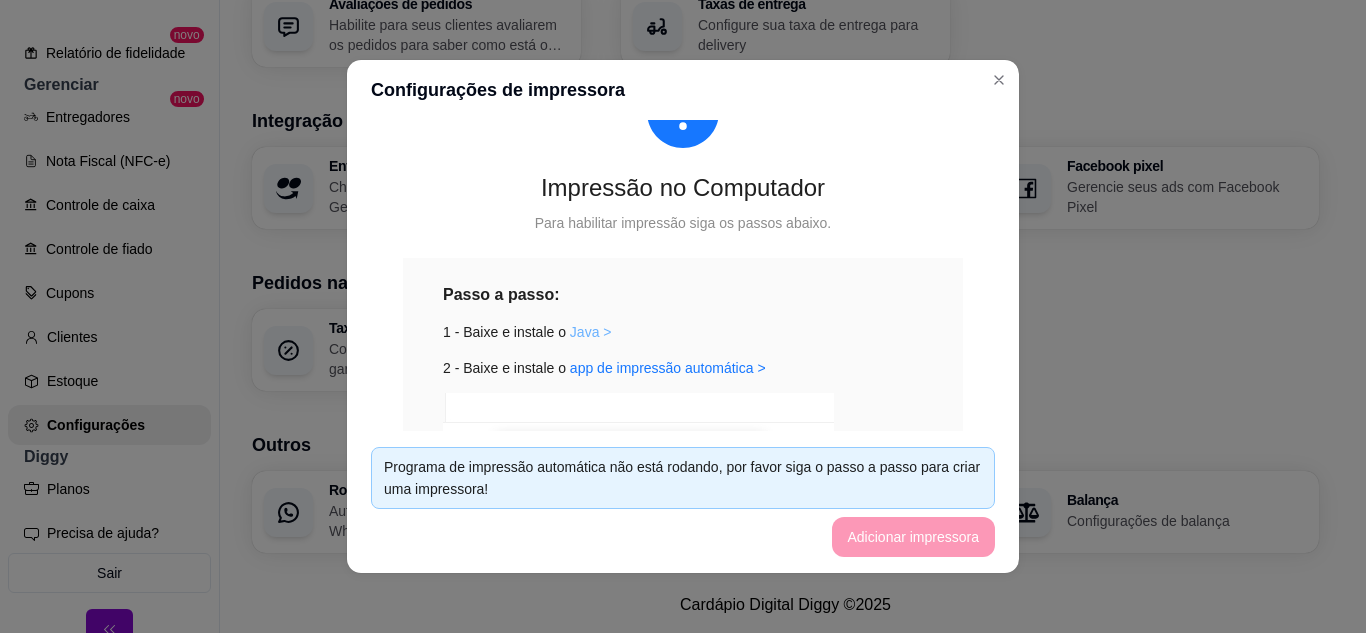click on "Java >" at bounding box center [591, 332] 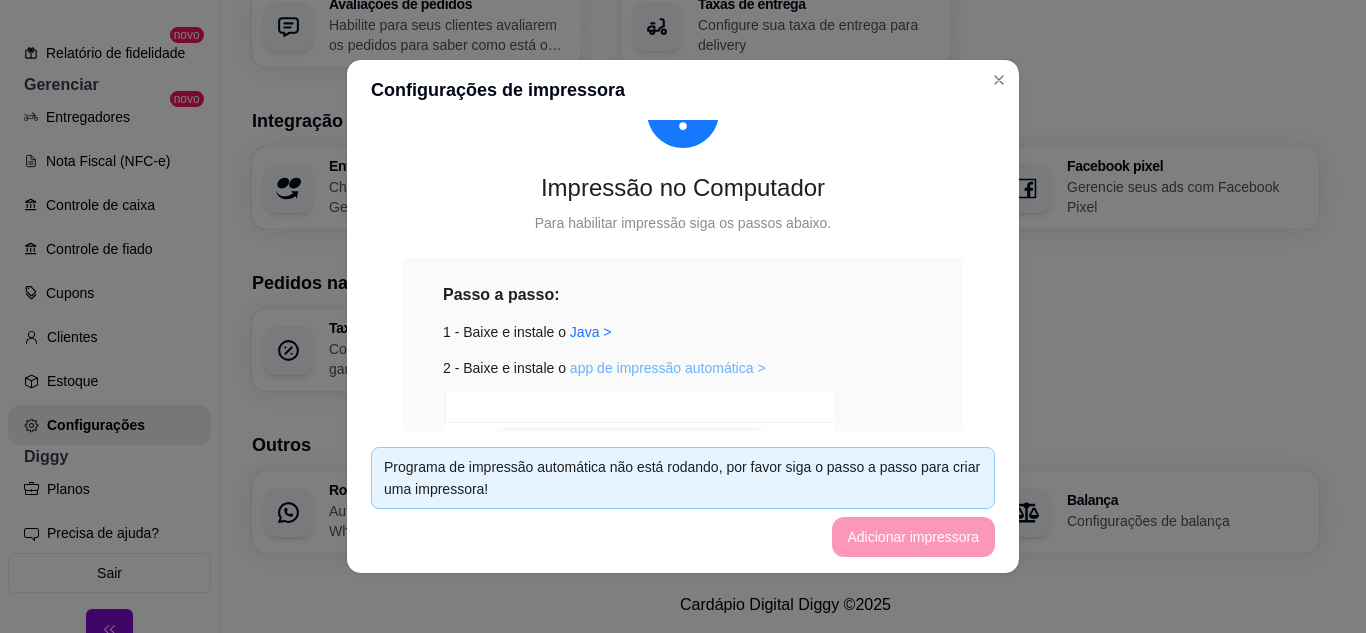click on "app de impressão automática >" at bounding box center [668, 368] 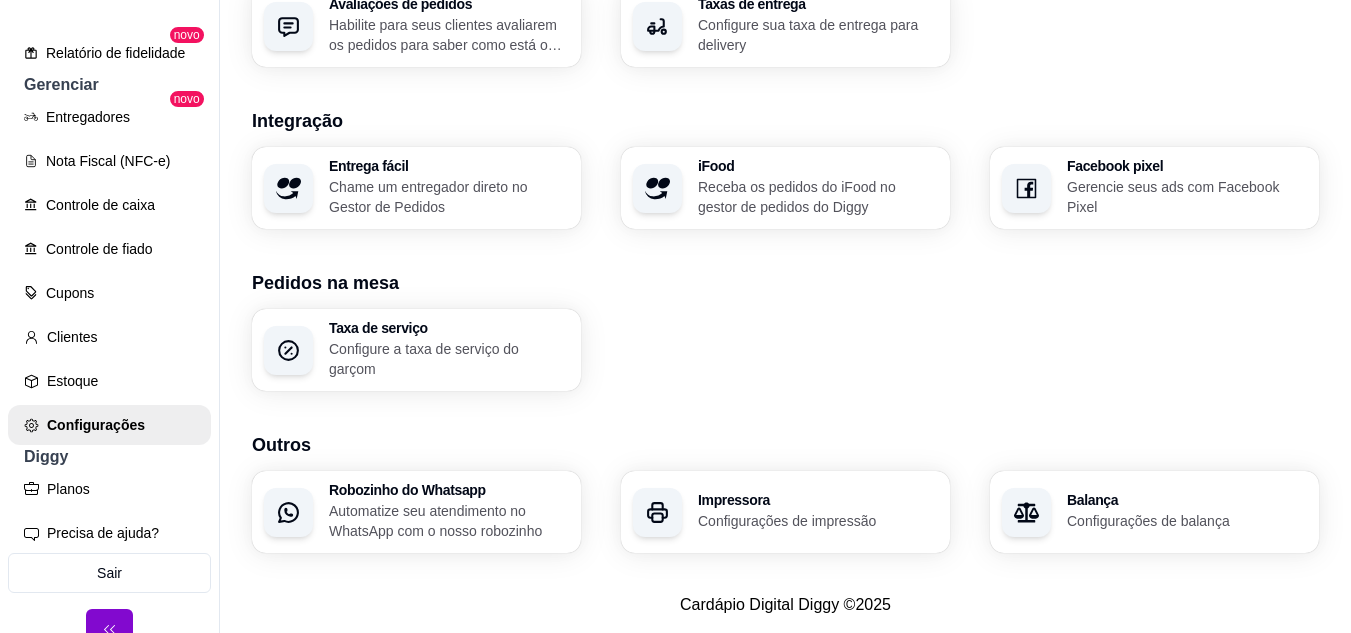 click on "Automatize seu atendimento no WhatsApp com o nosso robozinho" at bounding box center (449, 521) 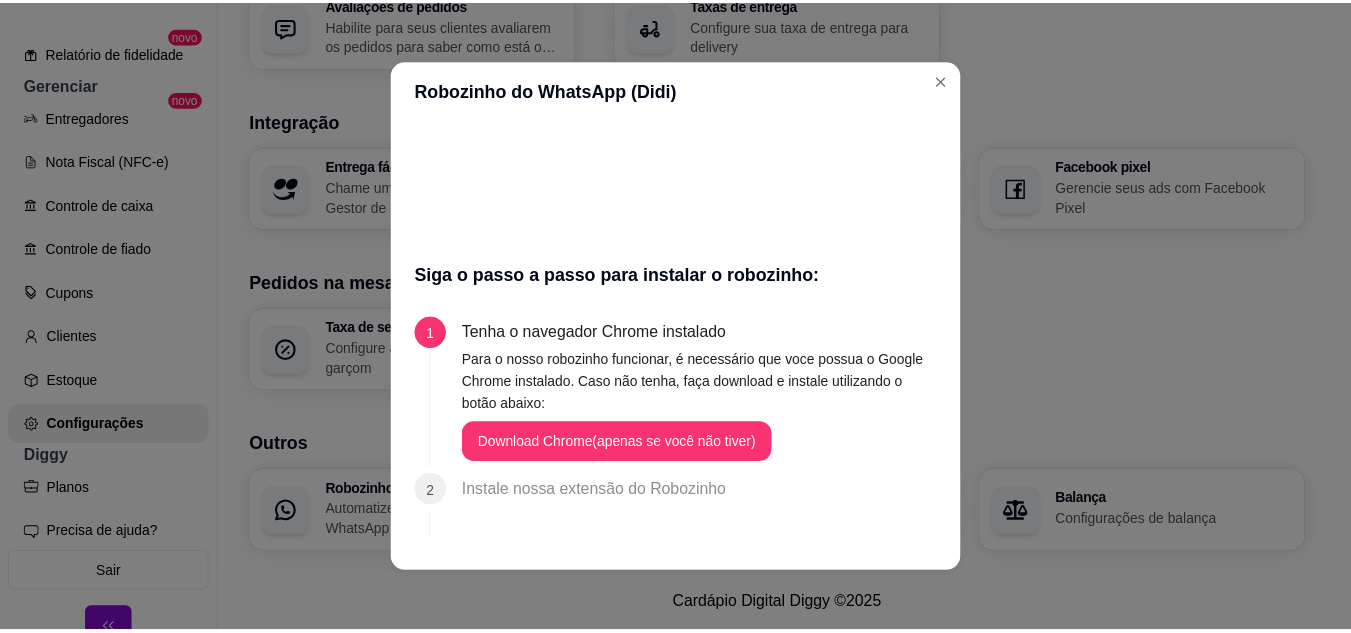 scroll, scrollTop: 1100, scrollLeft: 0, axis: vertical 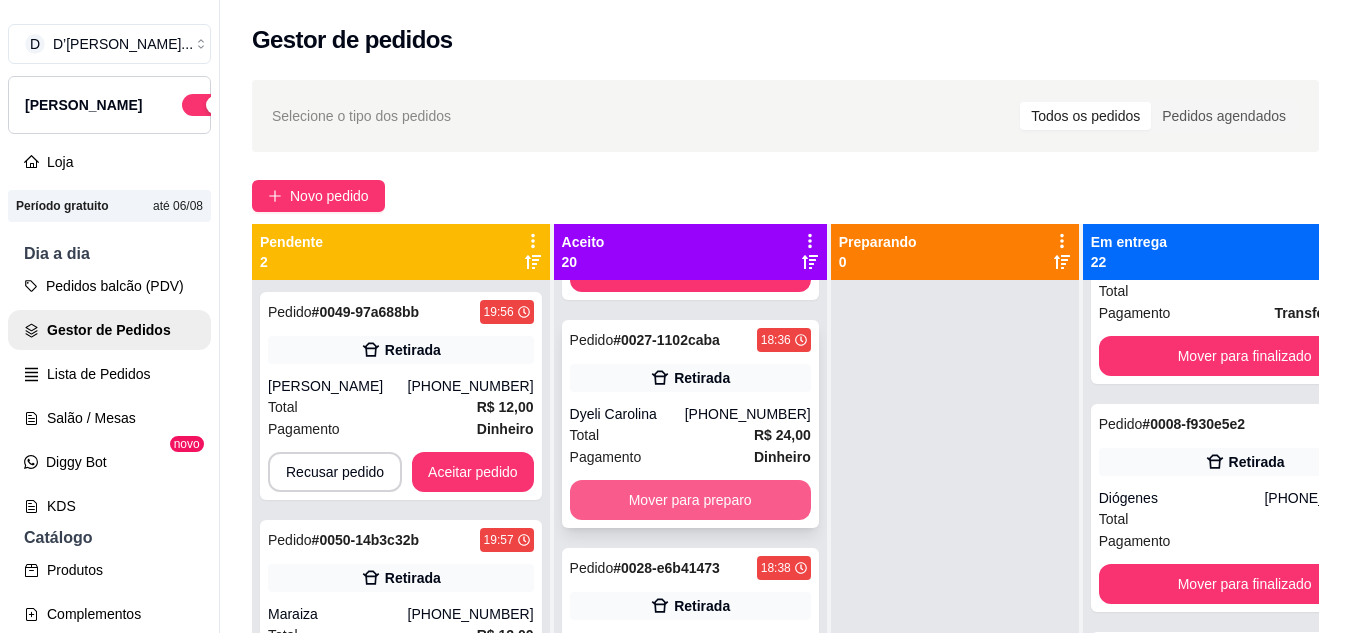 click on "Mover para preparo" at bounding box center [690, 500] 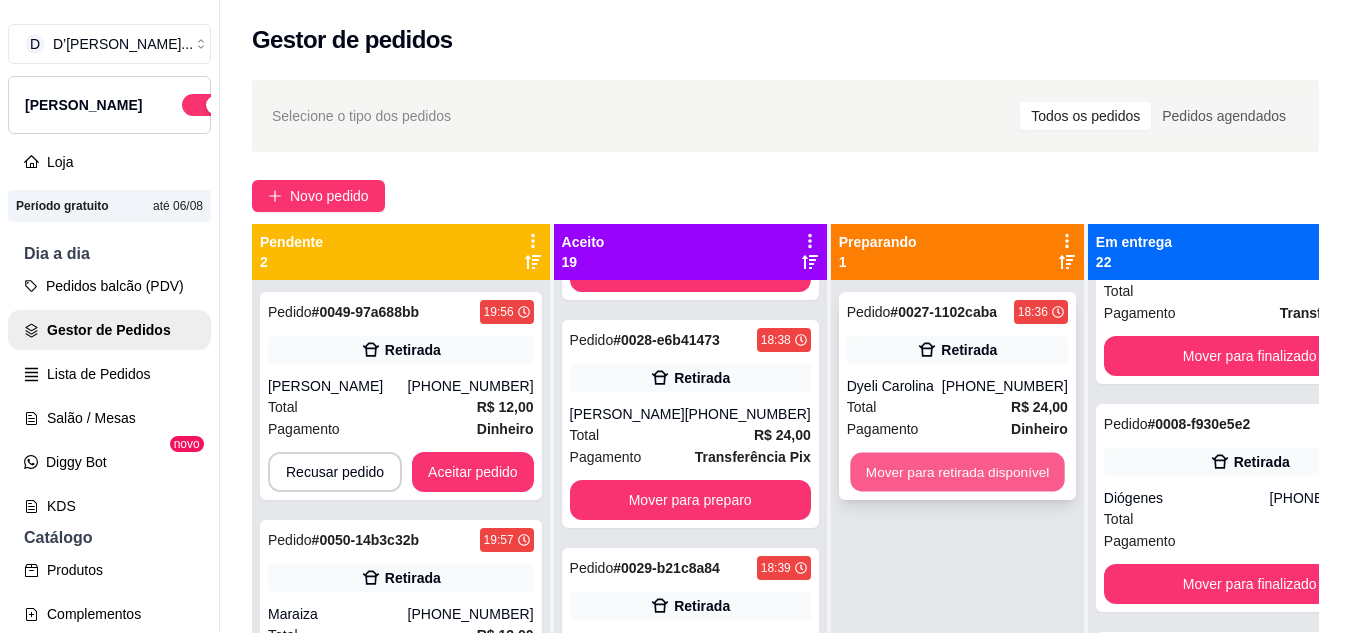 click on "Mover para retirada disponível" at bounding box center (957, 472) 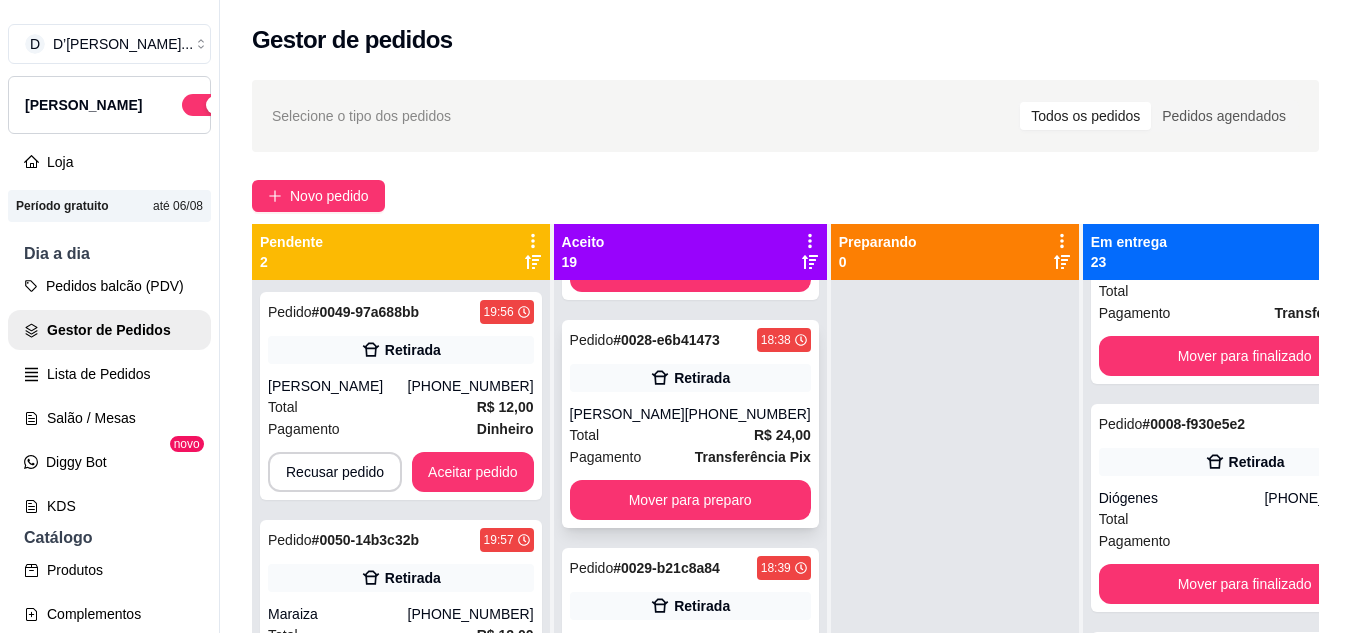 scroll, scrollTop: 0, scrollLeft: 0, axis: both 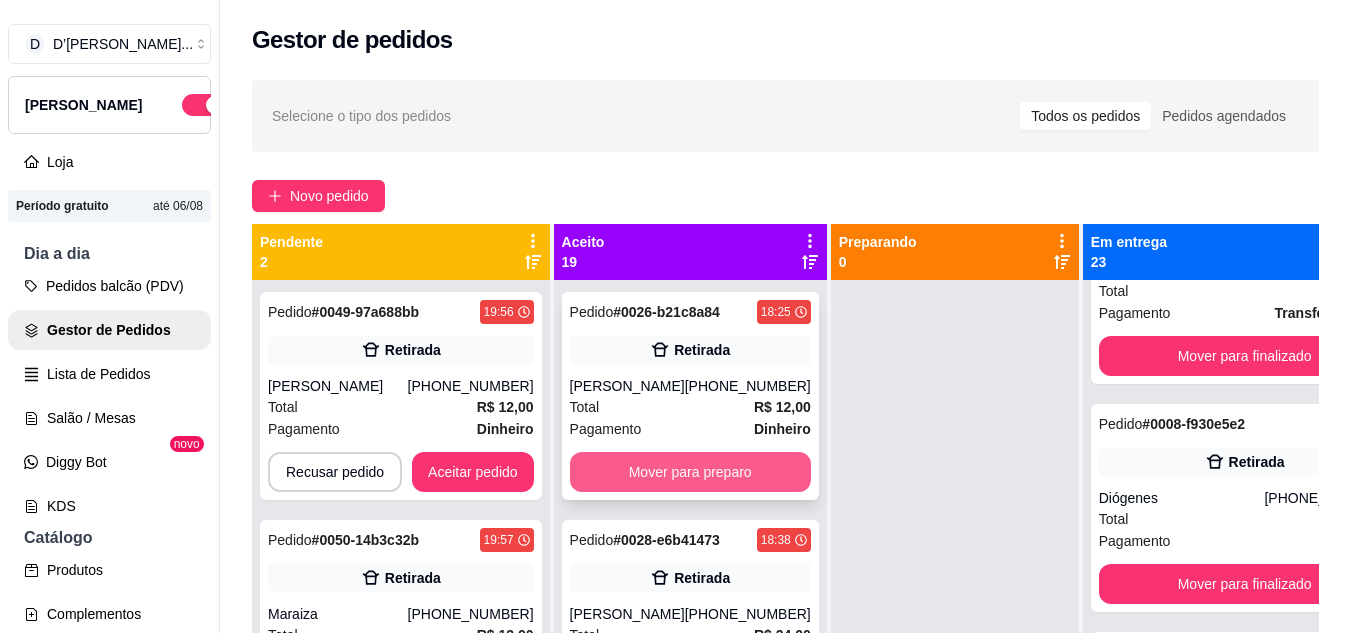 click on "Mover para preparo" at bounding box center (690, 472) 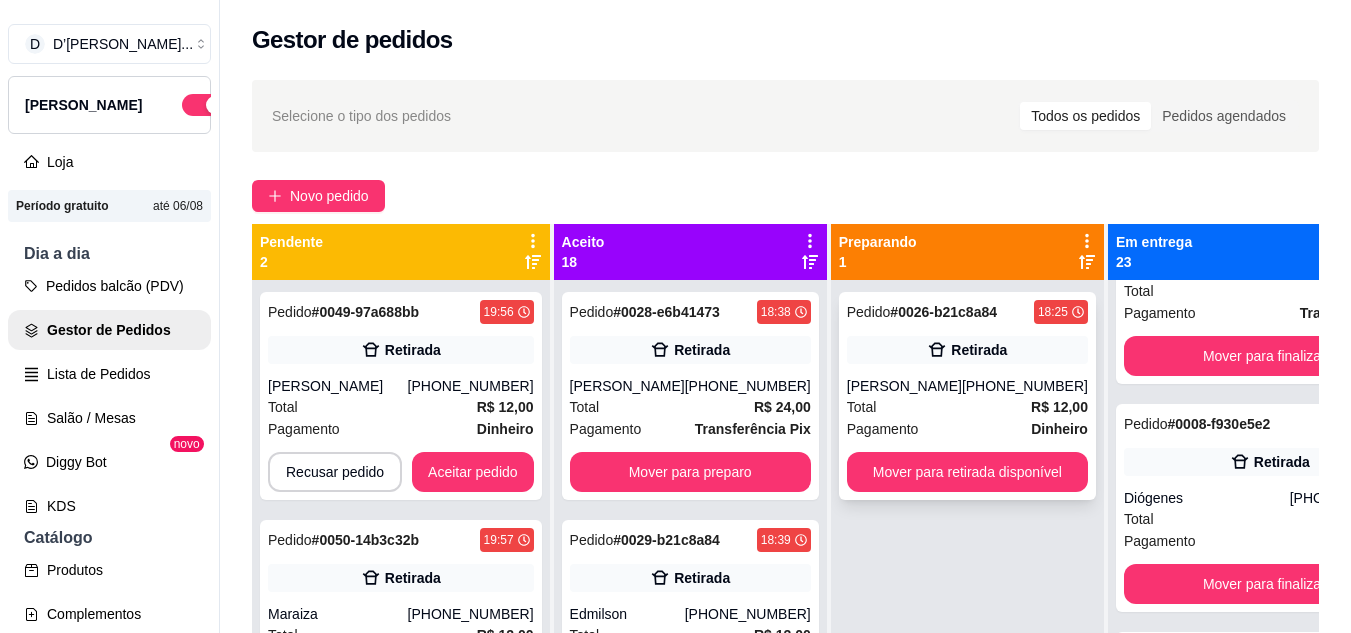 click on "Mover para retirada disponível" at bounding box center (967, 472) 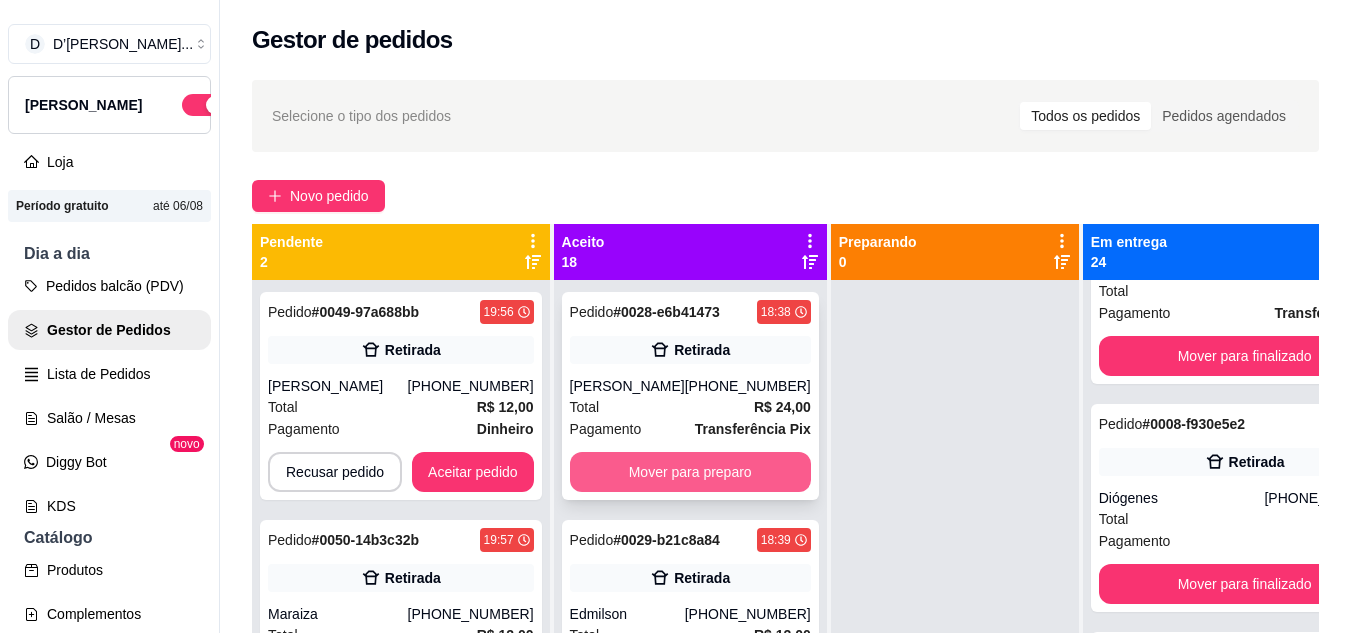 click on "Mover para preparo" at bounding box center (690, 472) 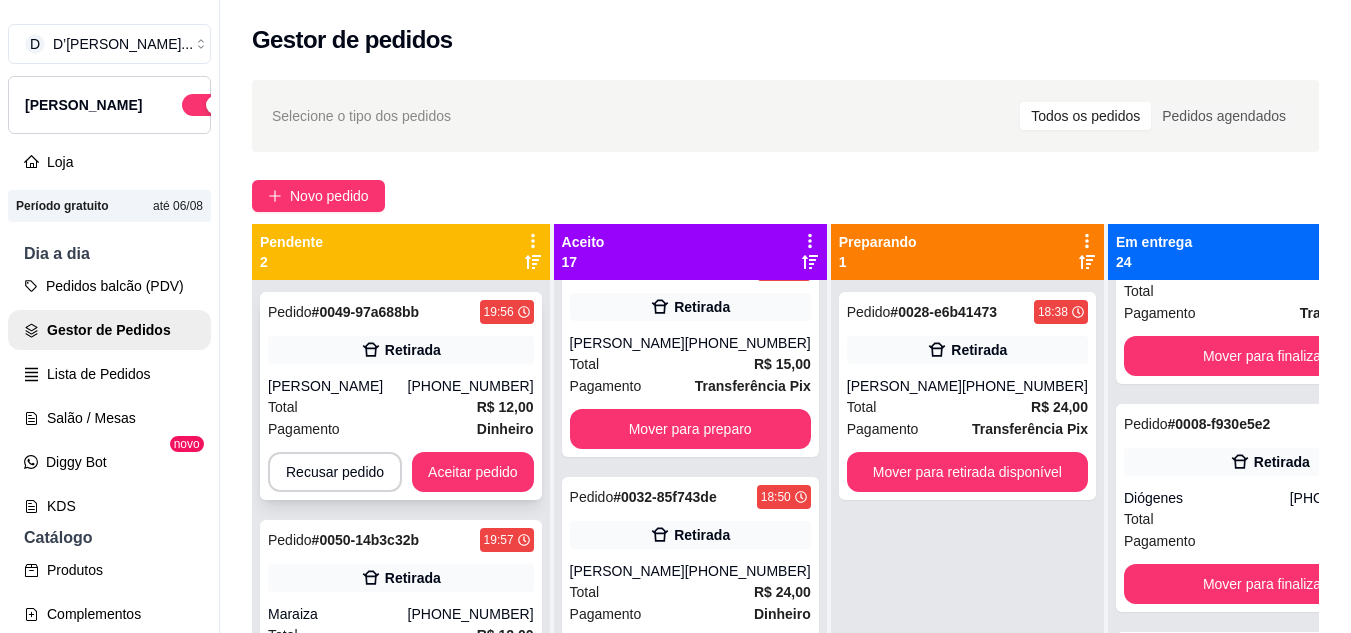 scroll, scrollTop: 500, scrollLeft: 0, axis: vertical 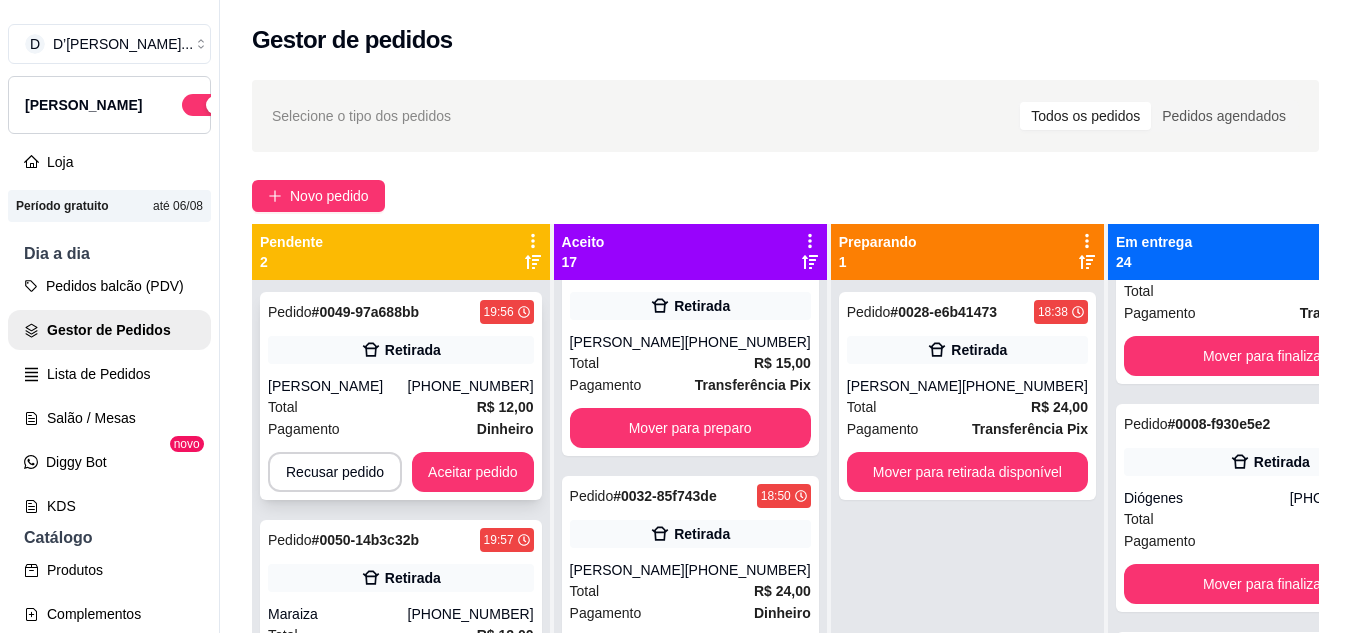 click on "Pedido  # 0049-97a688bb 19:56 Retirada Emanuel Pedro  (88) 99405-3042 Total R$ 12,00 Pagamento Dinheiro Recusar pedido Aceitar pedido" at bounding box center [401, 396] 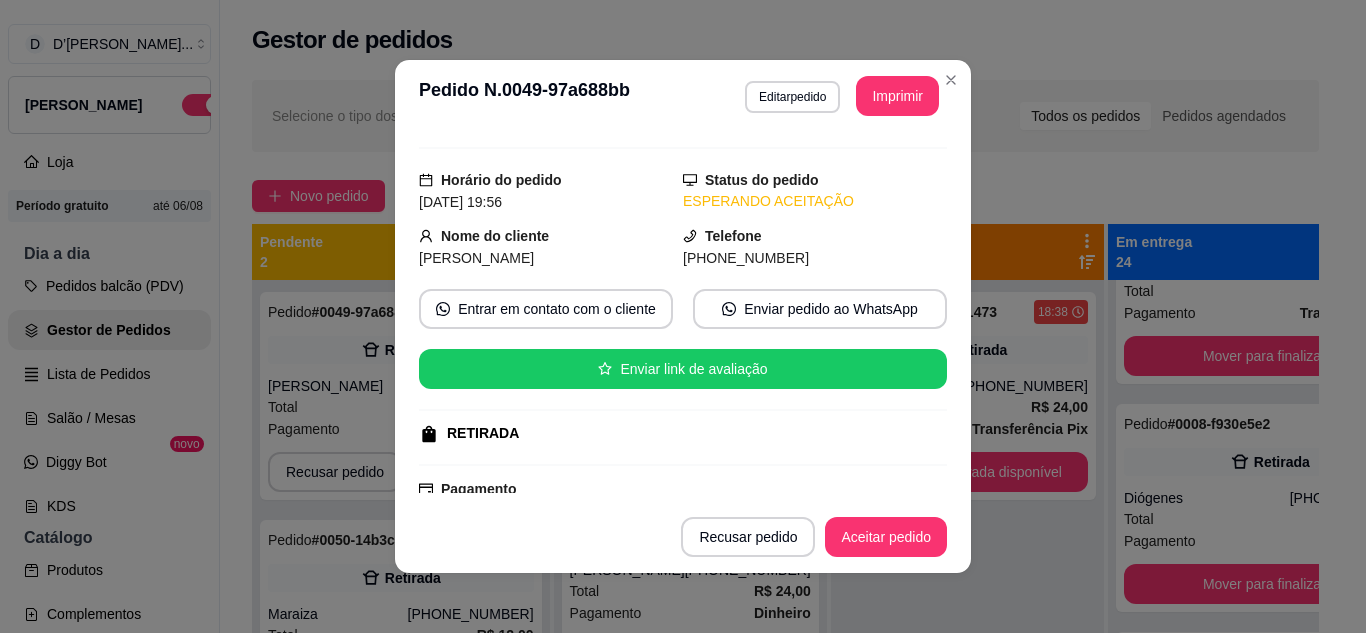 scroll, scrollTop: 0, scrollLeft: 0, axis: both 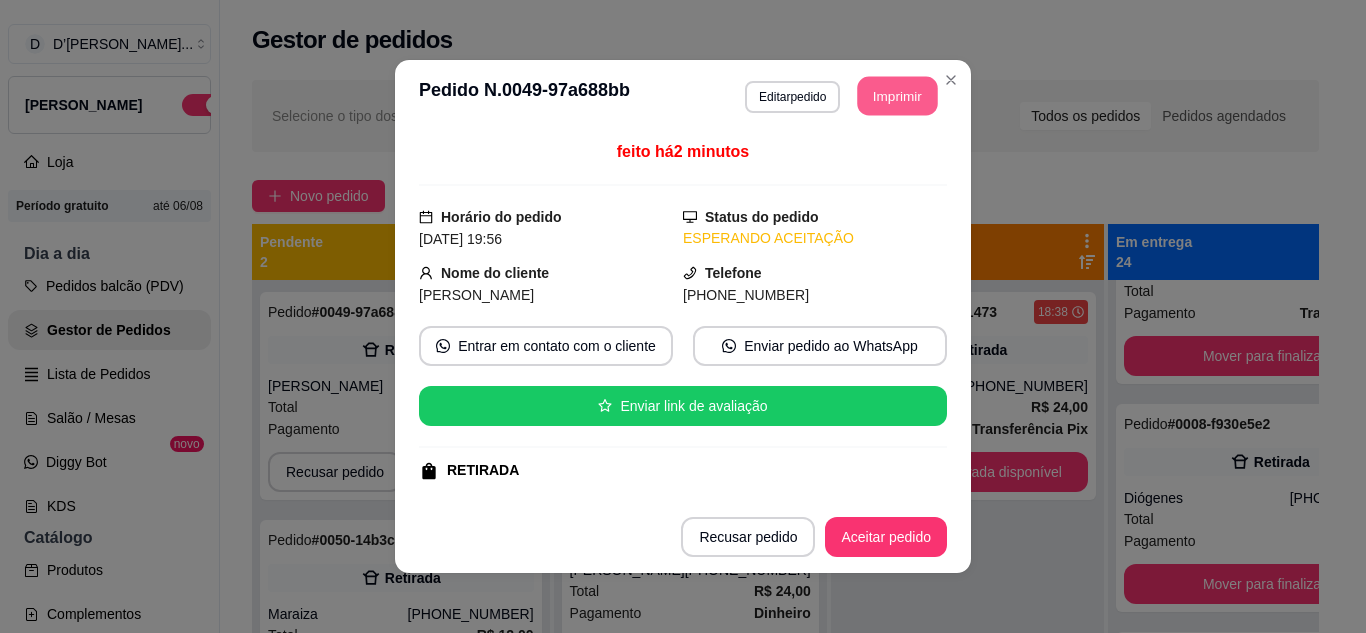 click on "Imprimir" at bounding box center [898, 96] 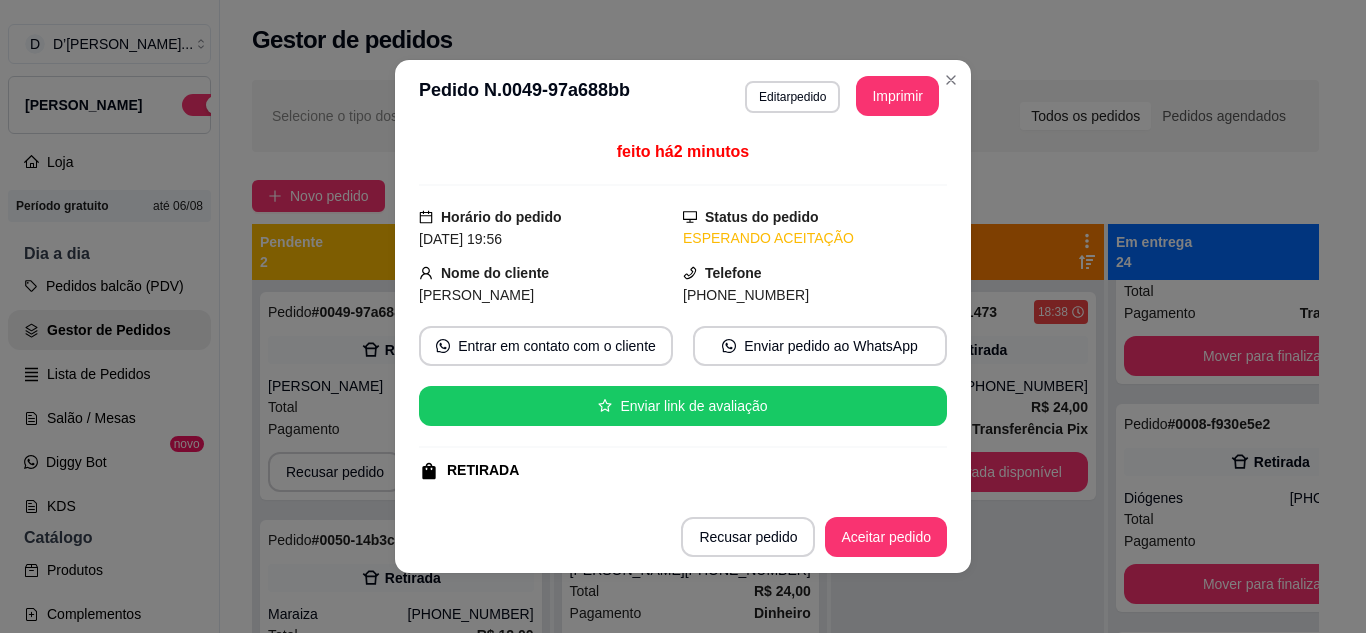 scroll, scrollTop: 0, scrollLeft: 0, axis: both 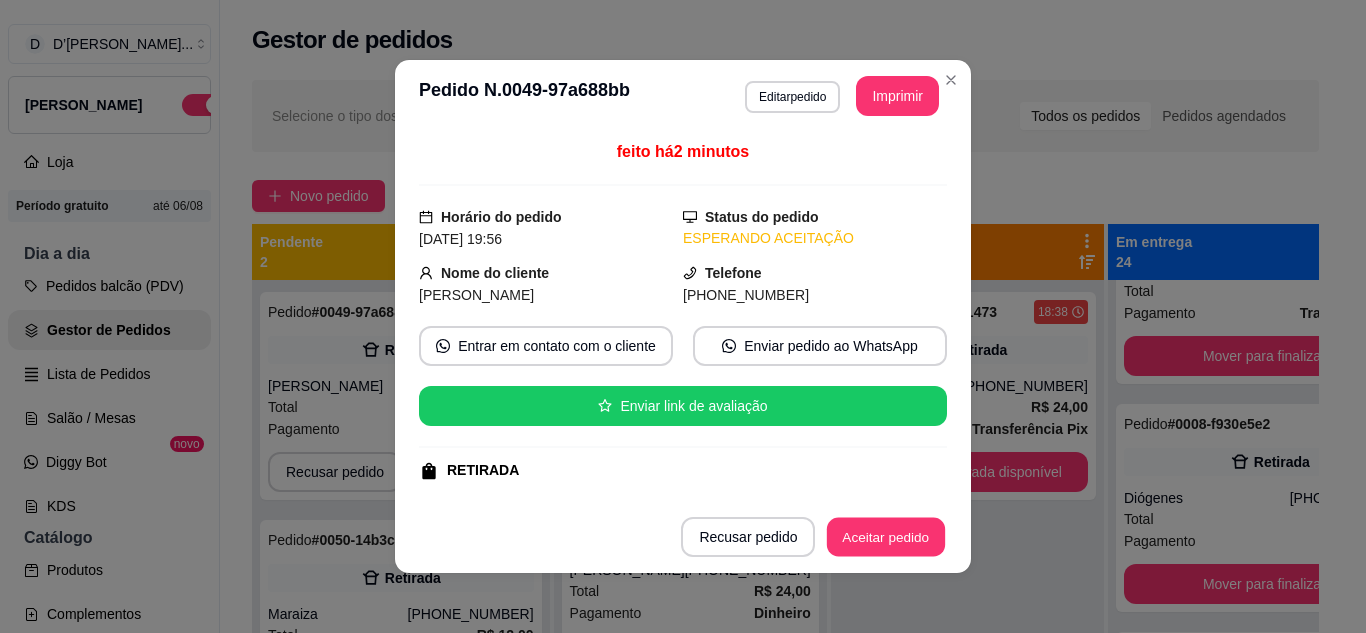 click on "Aceitar pedido" at bounding box center (886, 537) 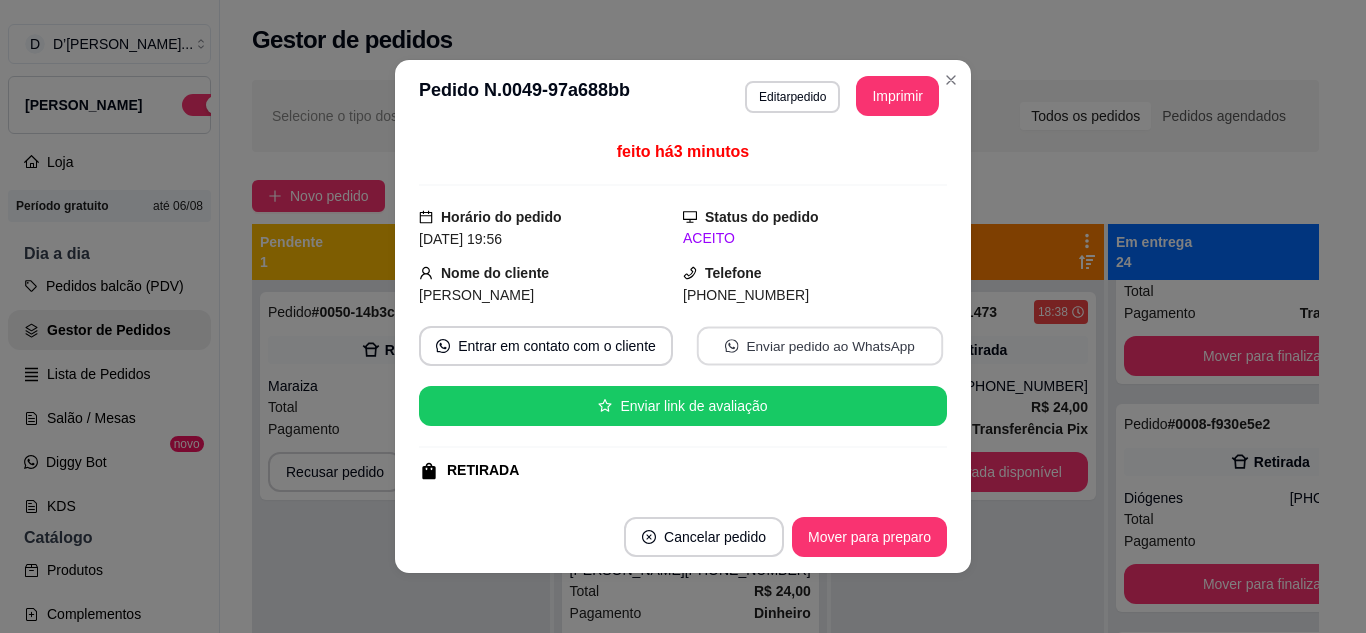 click on "Enviar pedido ao WhatsApp" at bounding box center [820, 346] 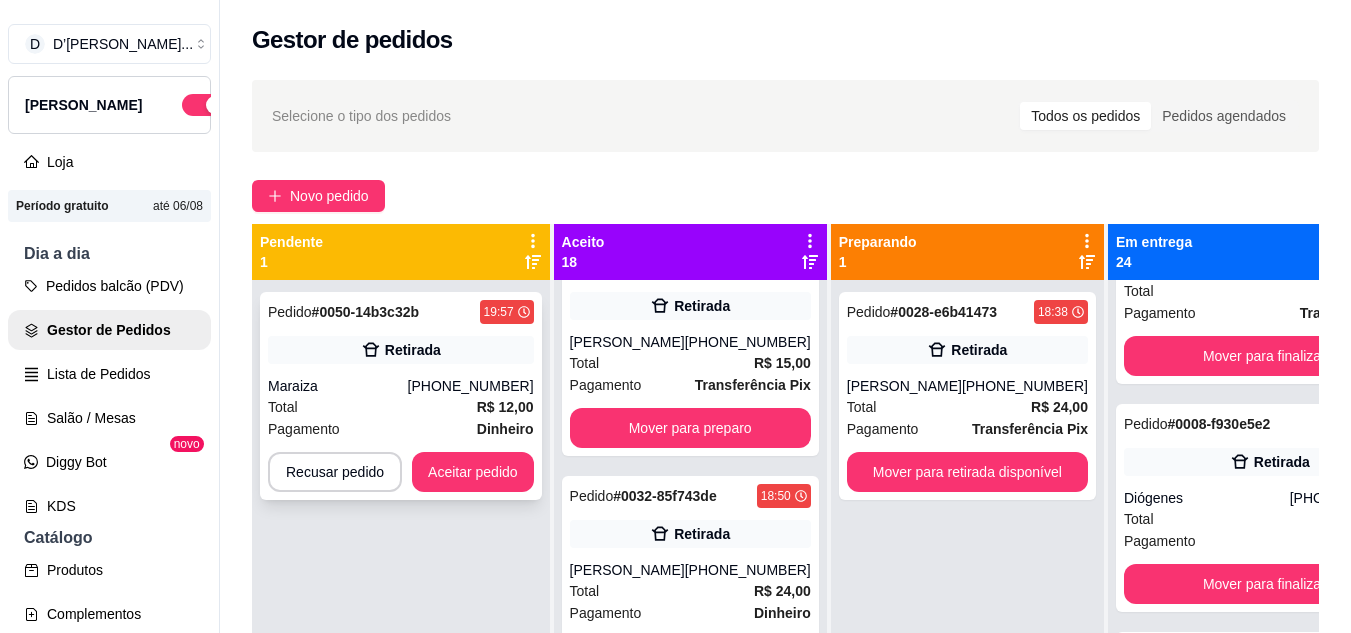 click on "(88) 99610-3274" at bounding box center (471, 386) 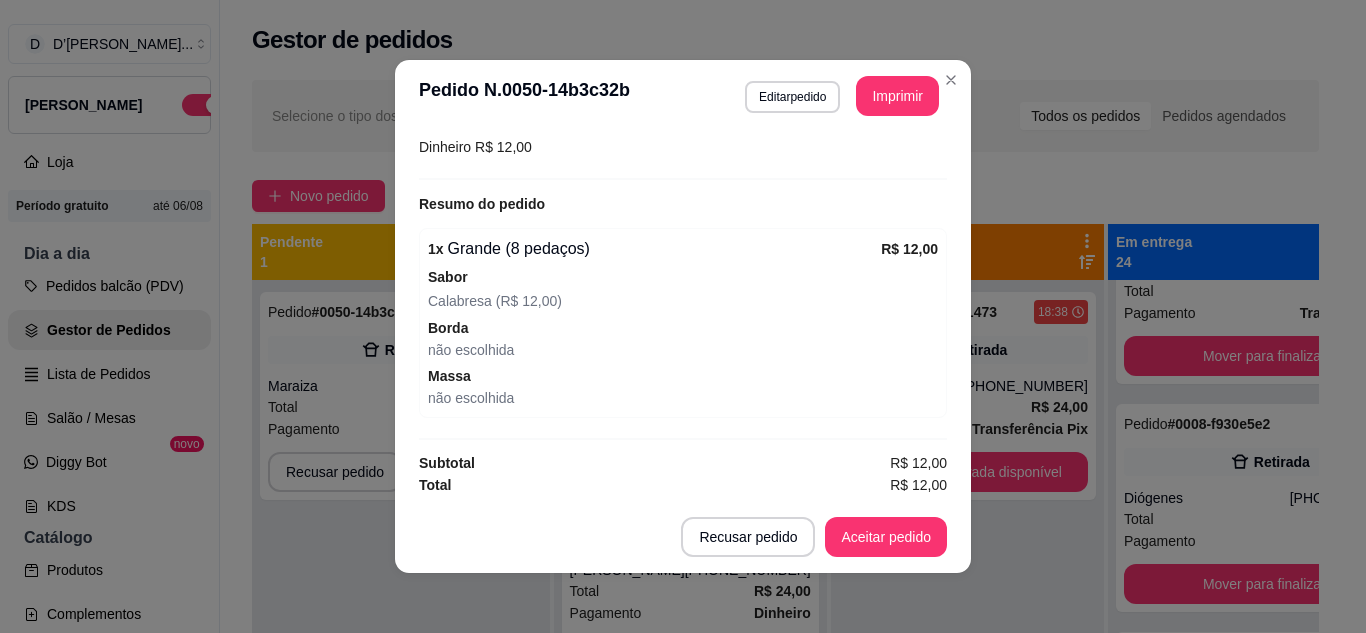 scroll, scrollTop: 416, scrollLeft: 0, axis: vertical 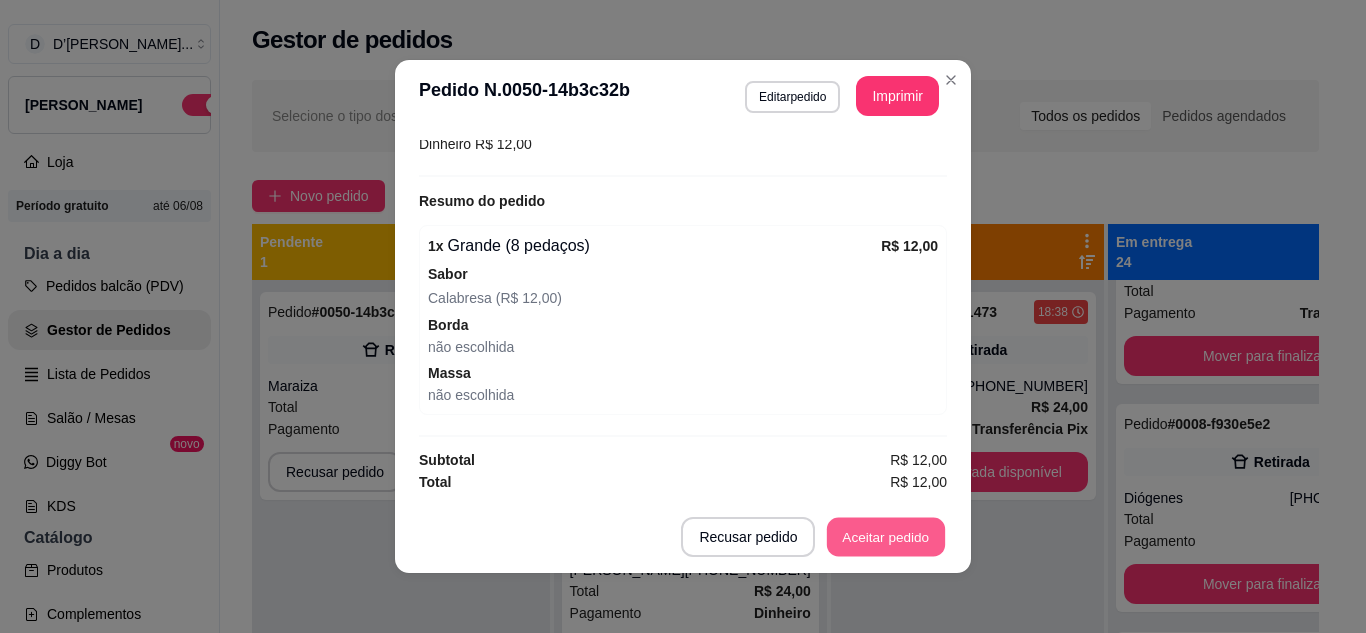 click on "Aceitar pedido" at bounding box center (886, 537) 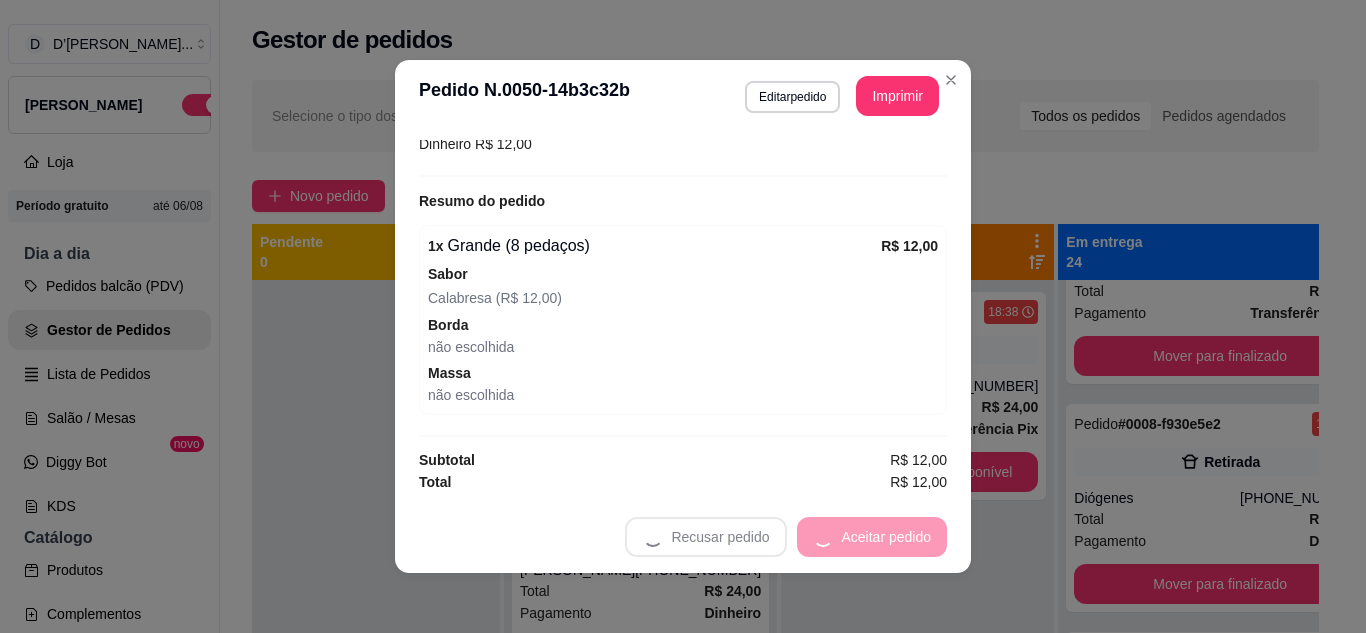 scroll, scrollTop: 452, scrollLeft: 0, axis: vertical 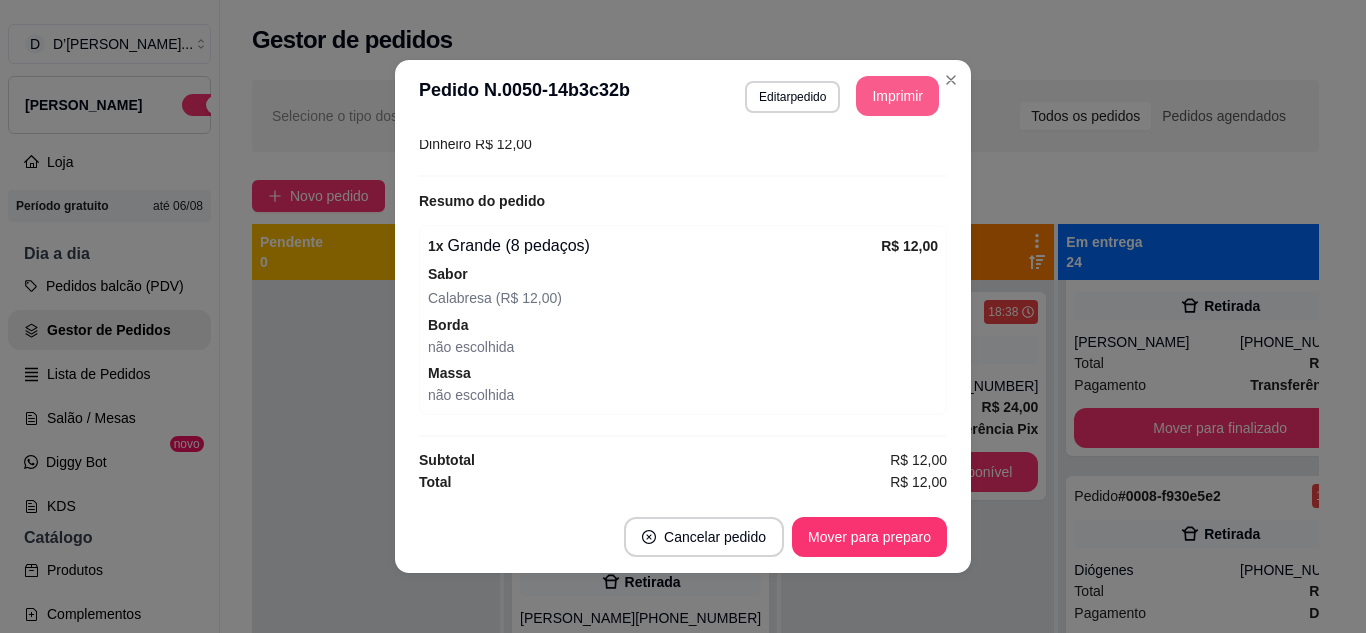 click on "Imprimir" at bounding box center [897, 96] 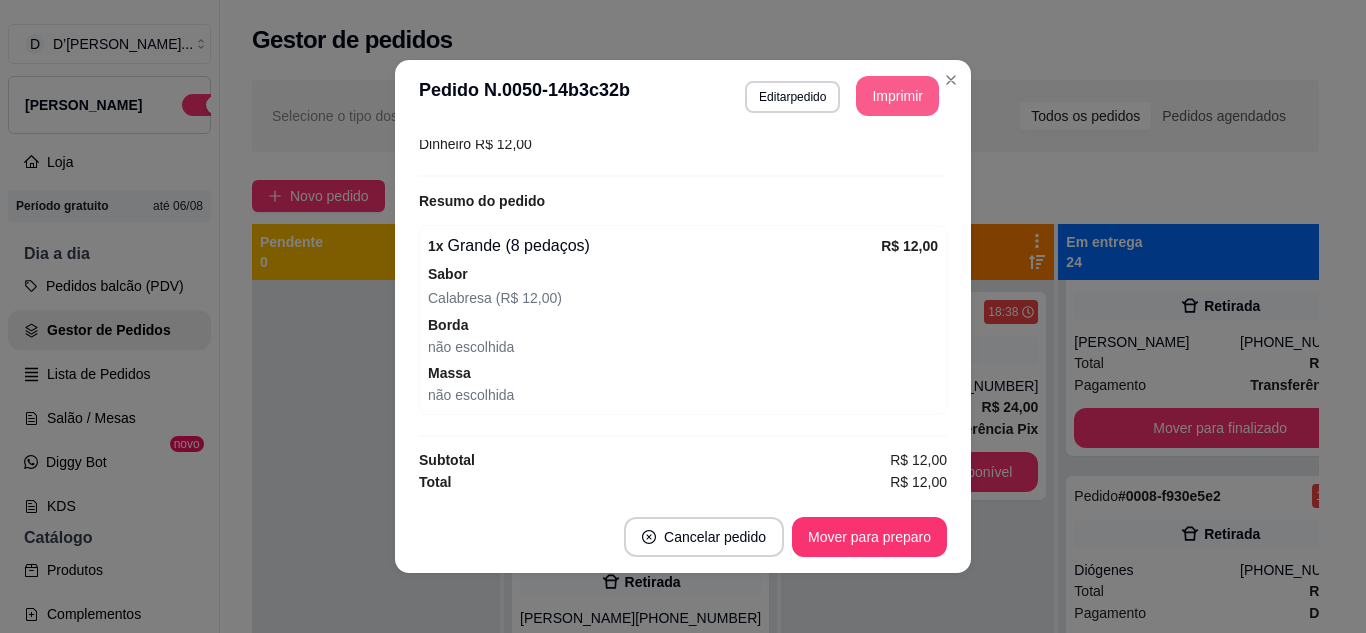 scroll, scrollTop: 0, scrollLeft: 0, axis: both 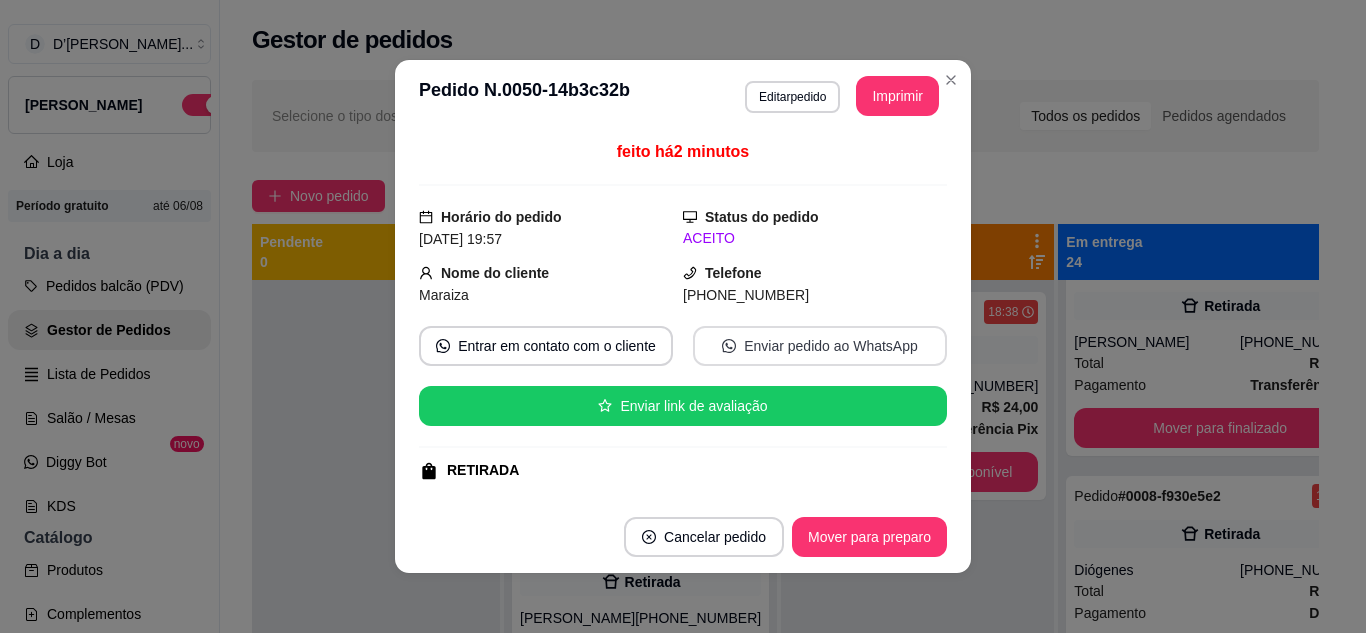 click on "Enviar pedido ao WhatsApp" at bounding box center (820, 346) 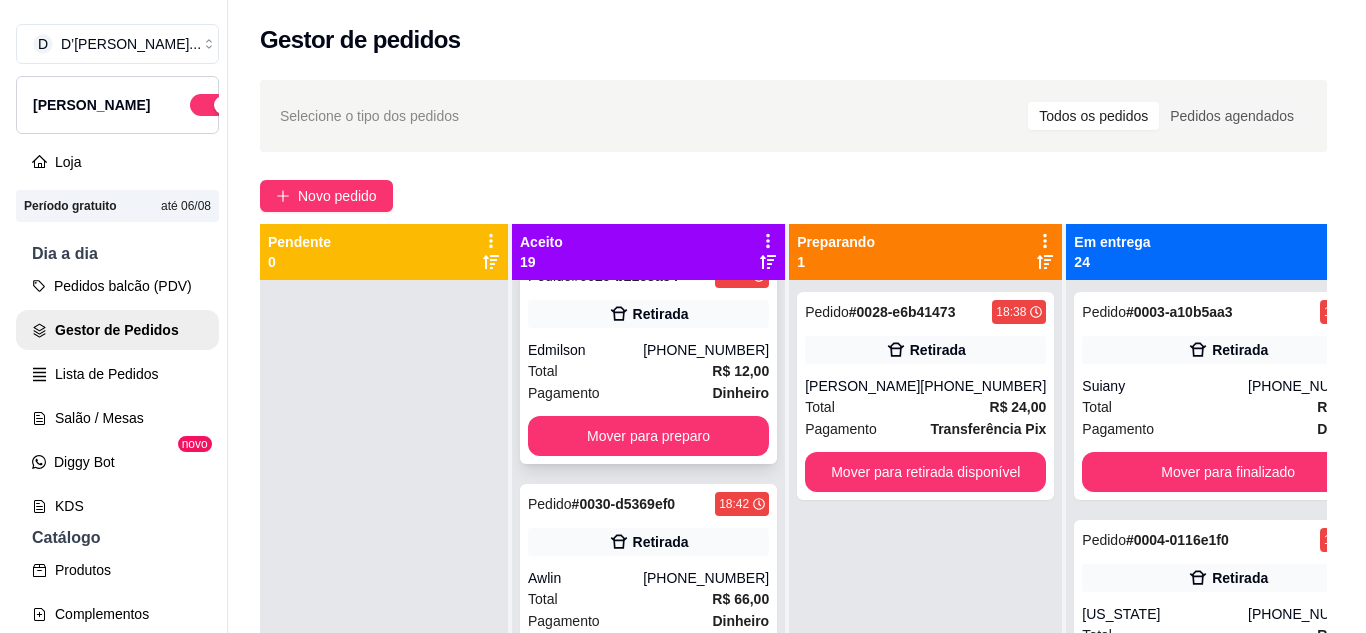 scroll, scrollTop: 0, scrollLeft: 0, axis: both 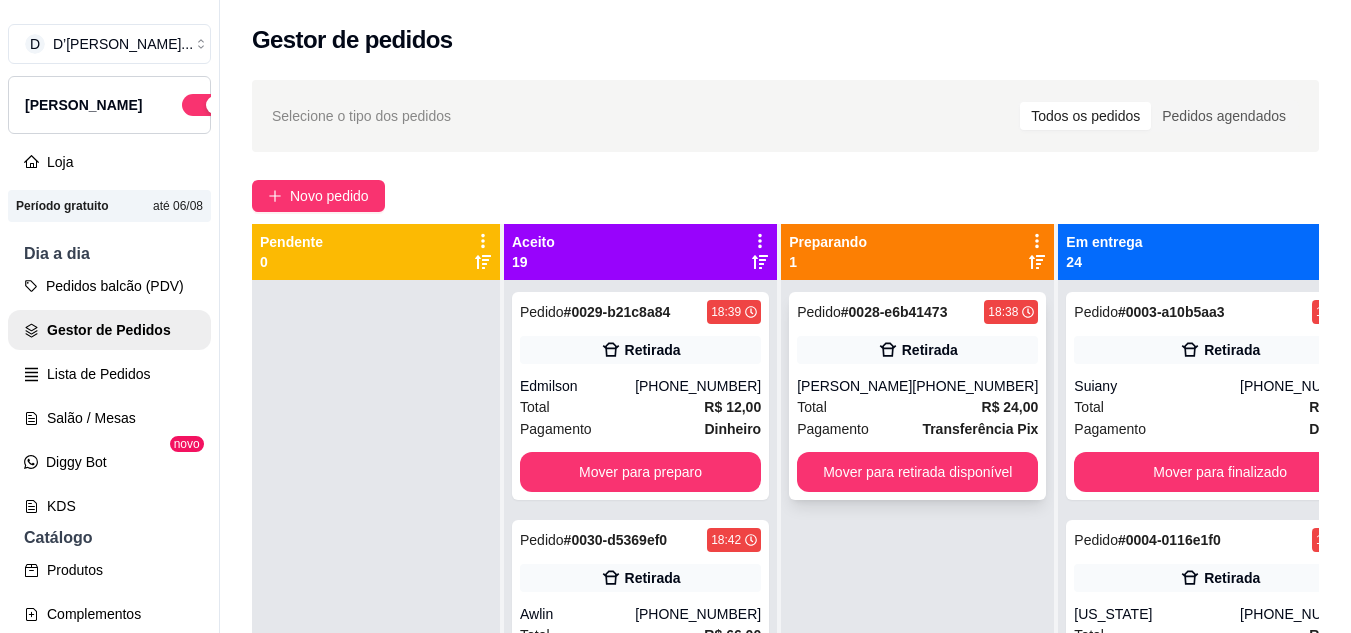 click on "Total R$ 24,00" at bounding box center (917, 407) 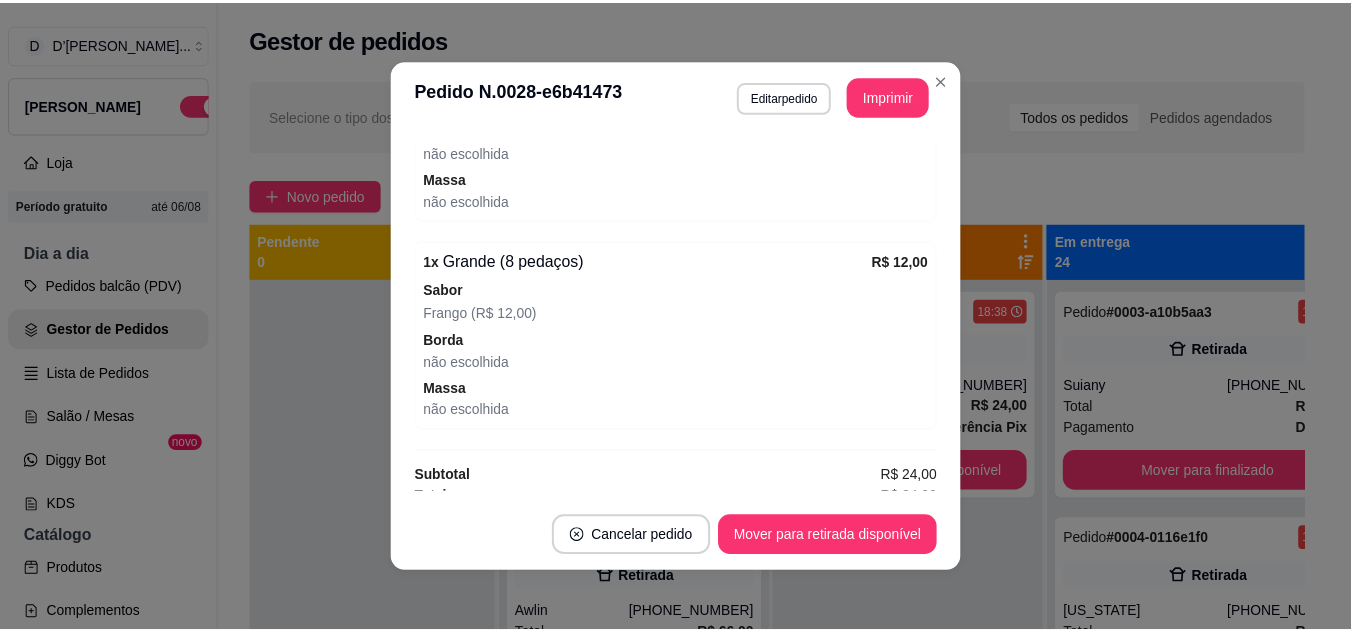 scroll, scrollTop: 626, scrollLeft: 0, axis: vertical 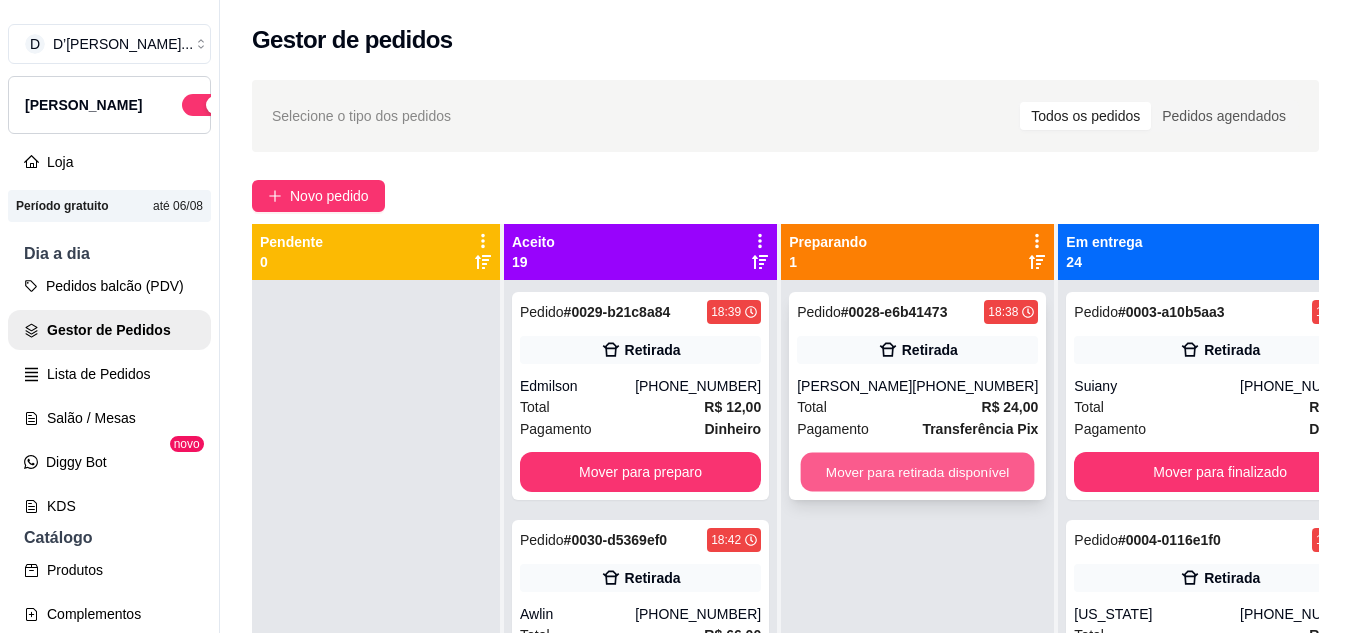 click on "Mover para retirada disponível" at bounding box center (918, 472) 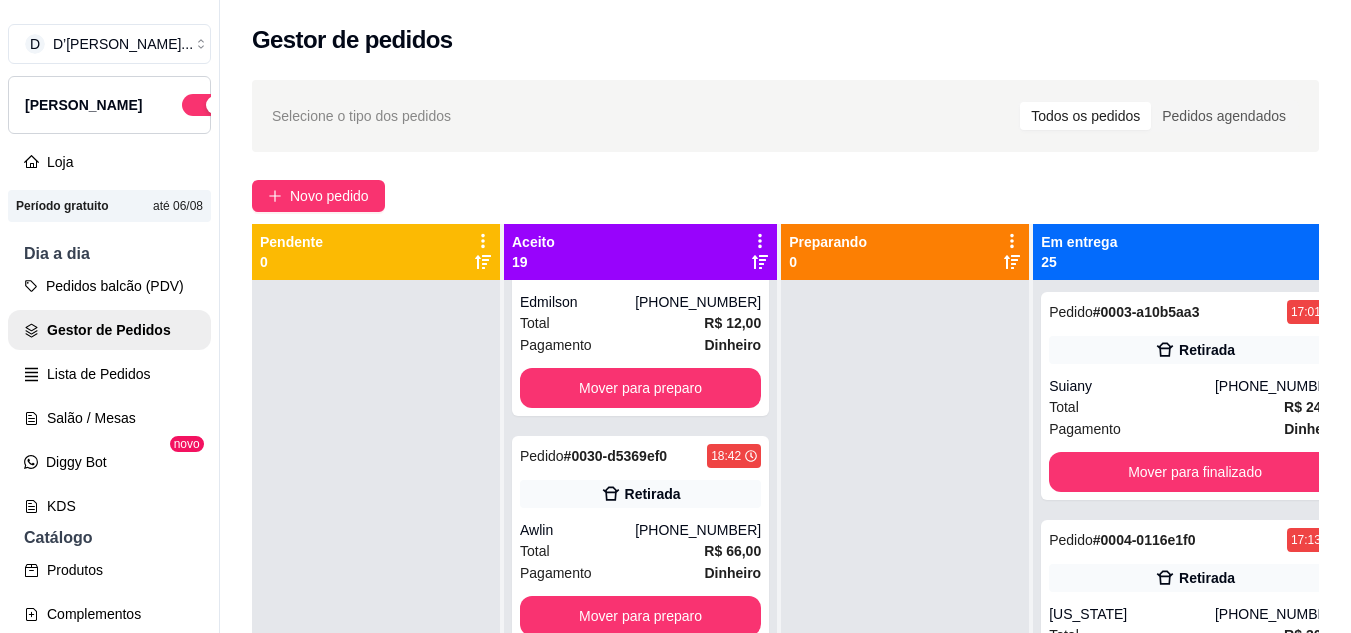scroll, scrollTop: 200, scrollLeft: 0, axis: vertical 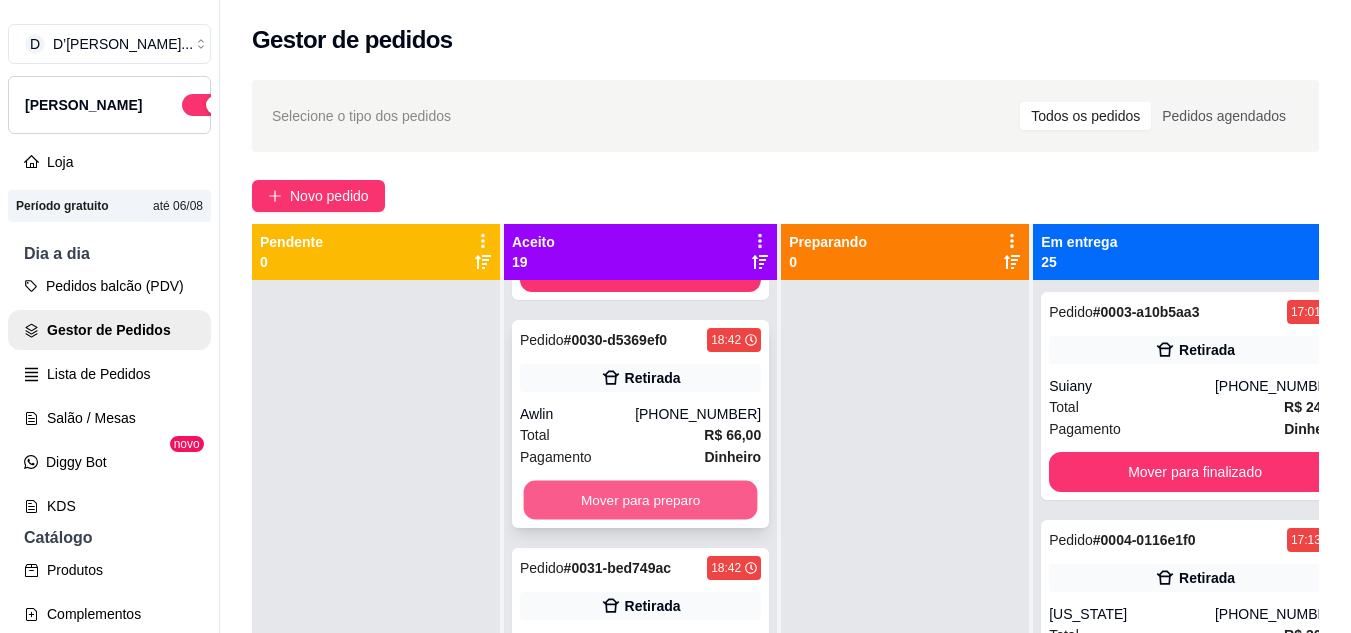 click on "Mover para preparo" at bounding box center (641, 500) 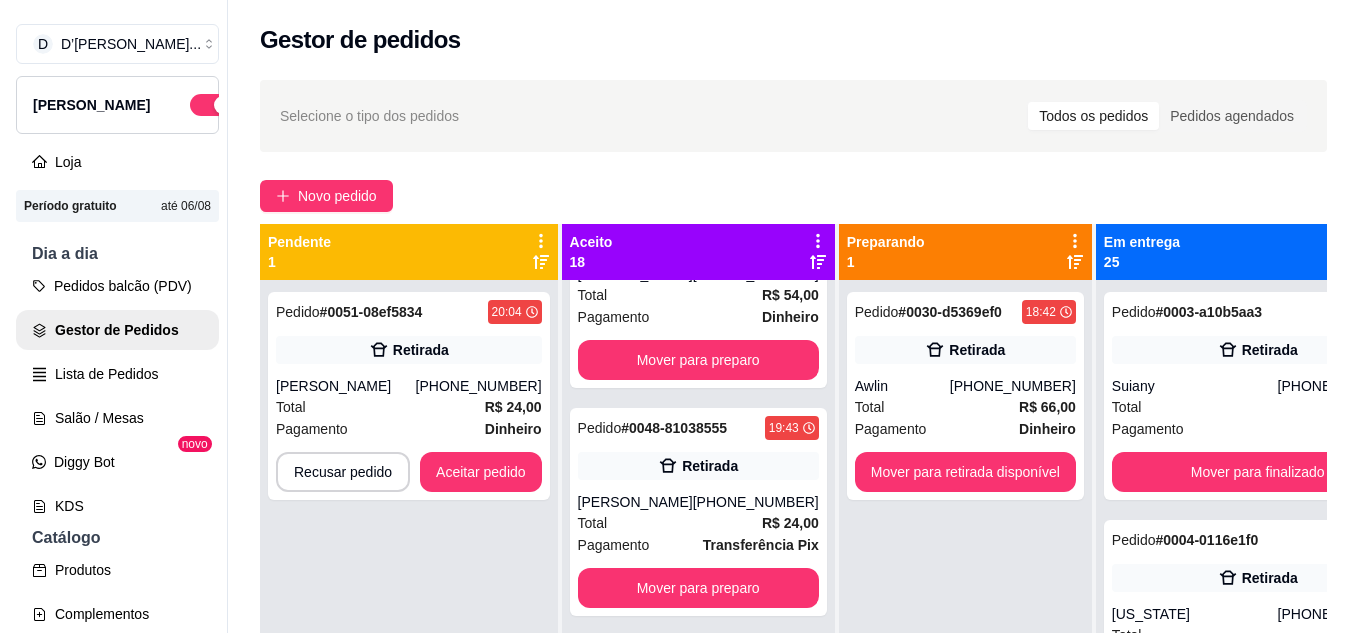 scroll, scrollTop: 3524, scrollLeft: 0, axis: vertical 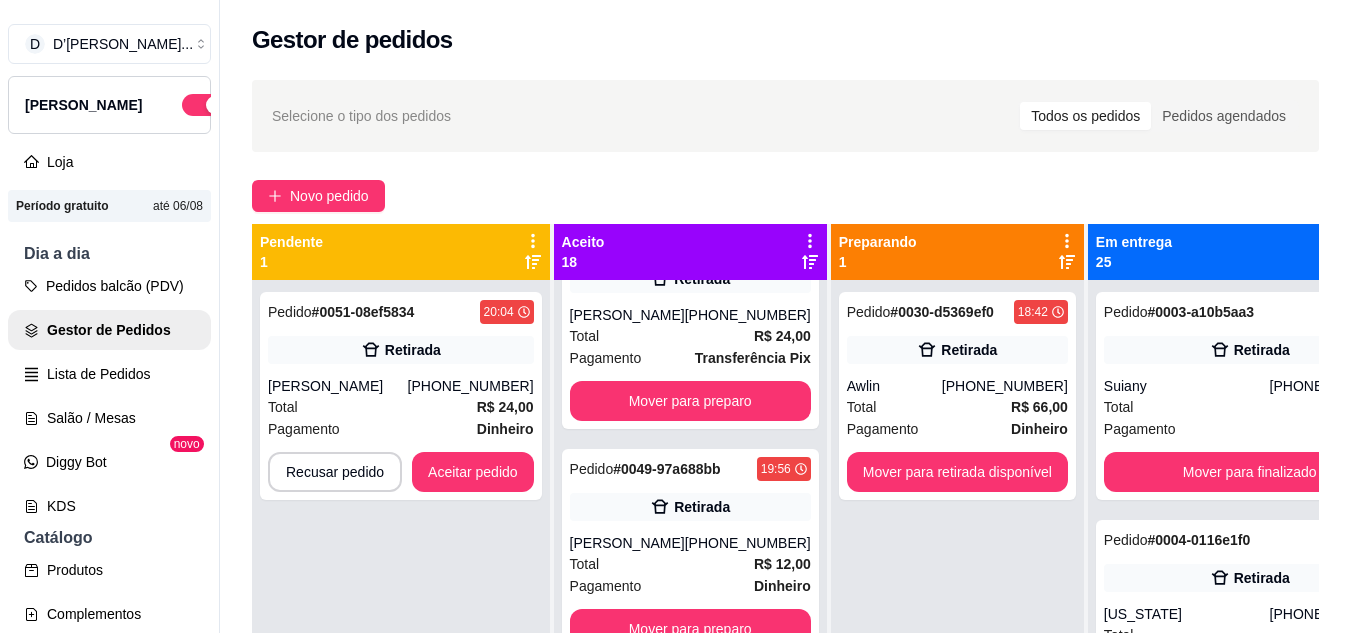 click on "[PHONE_NUMBER]" at bounding box center [748, 87] 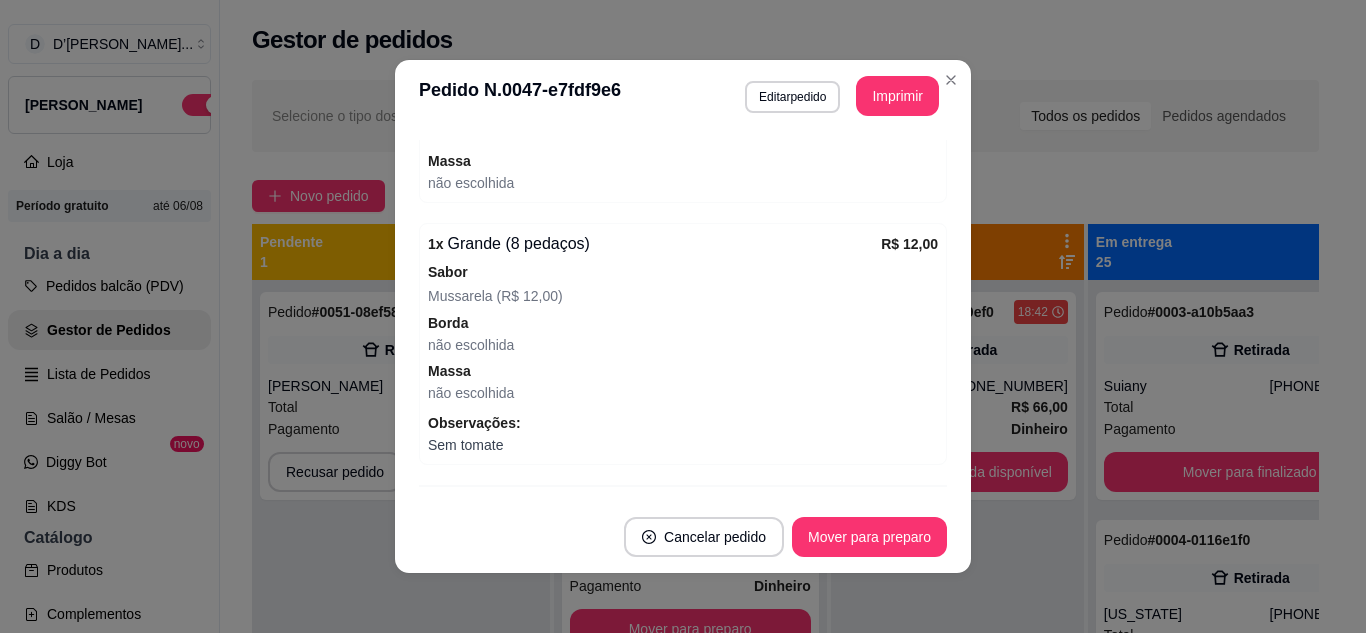 scroll, scrollTop: 1150, scrollLeft: 0, axis: vertical 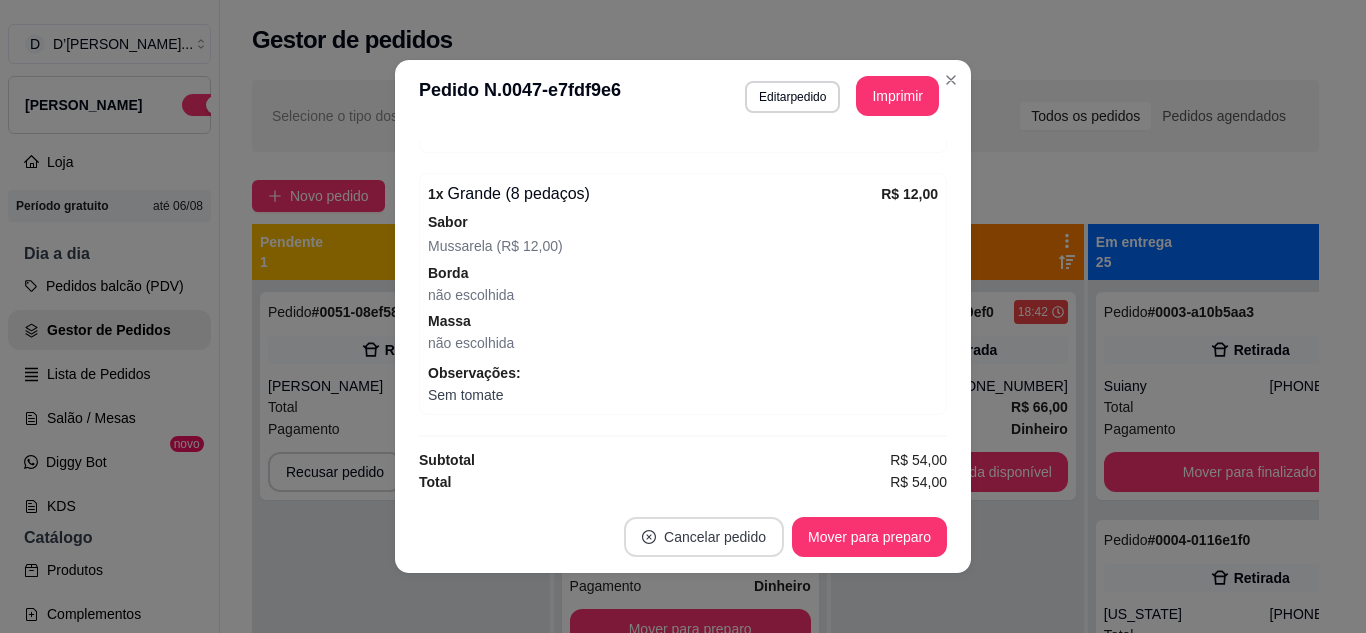 click on "Cancelar pedido" at bounding box center [704, 537] 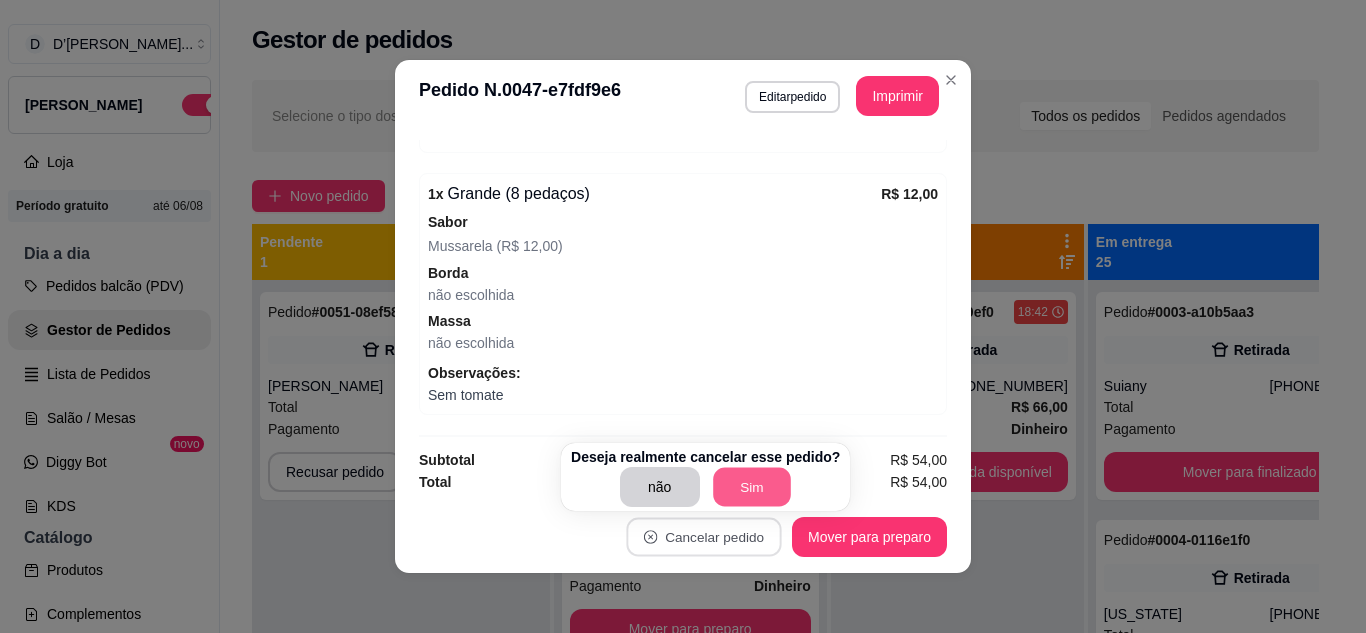 click on "Sim" at bounding box center (752, 487) 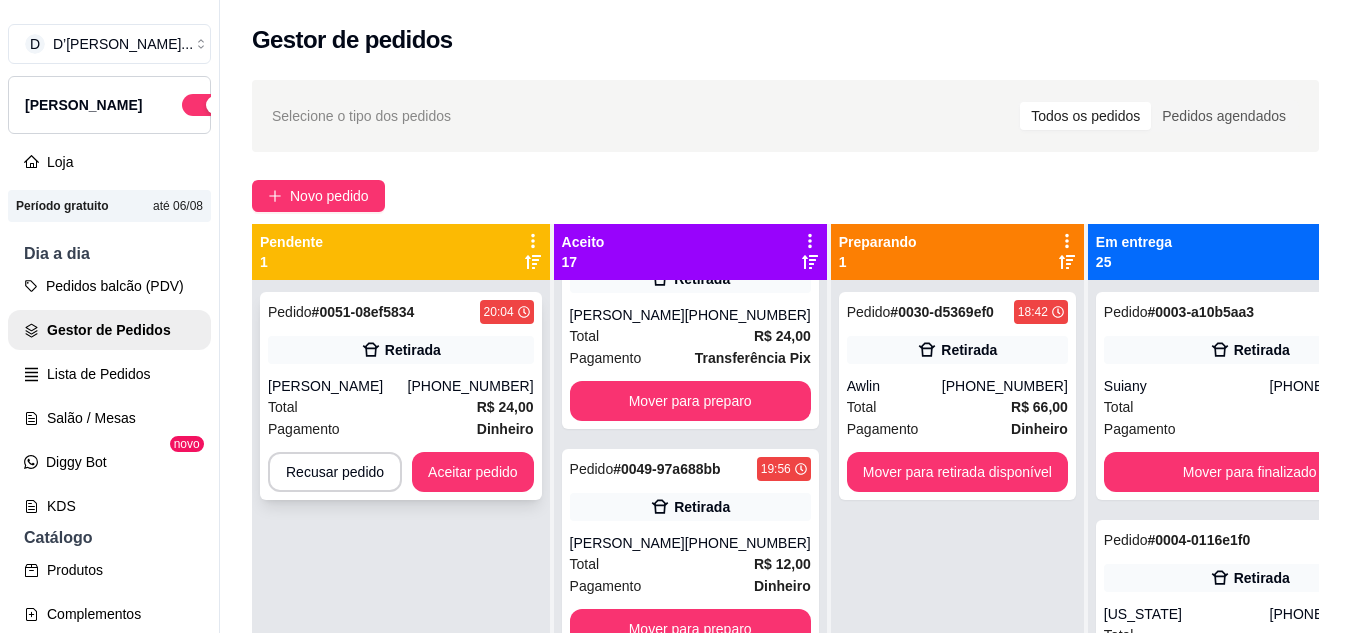 click on "Total R$ 24,00" at bounding box center (401, 407) 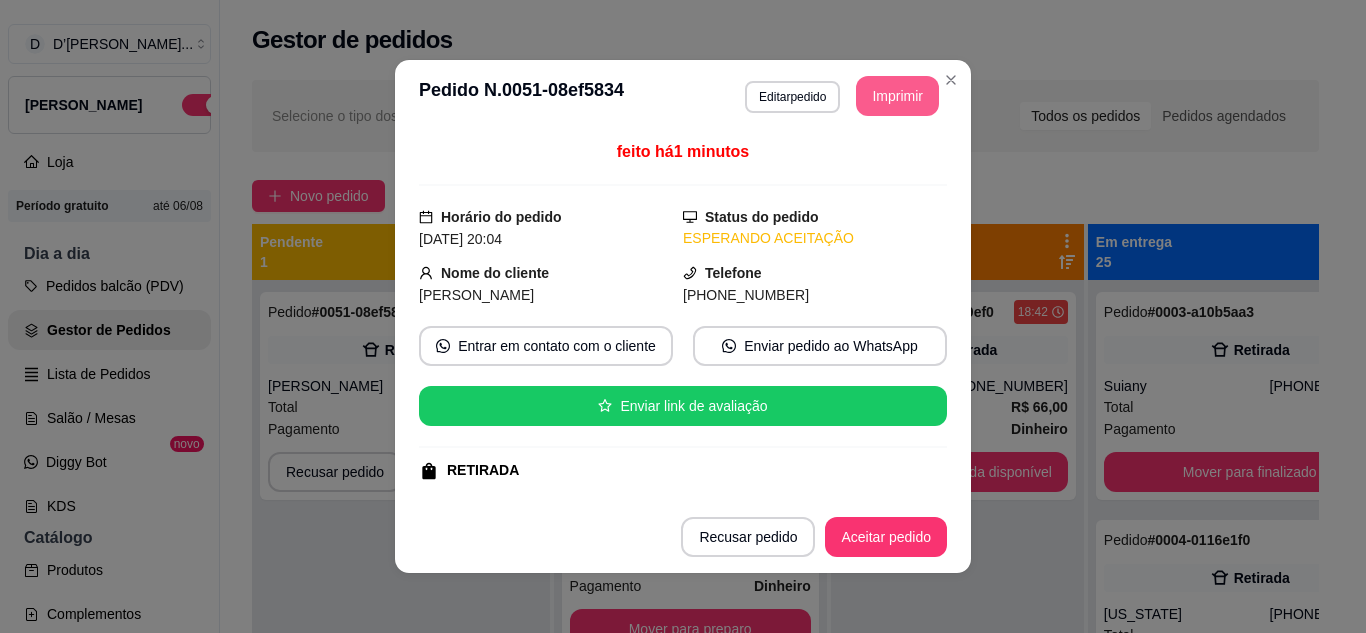 click on "Imprimir" at bounding box center [897, 96] 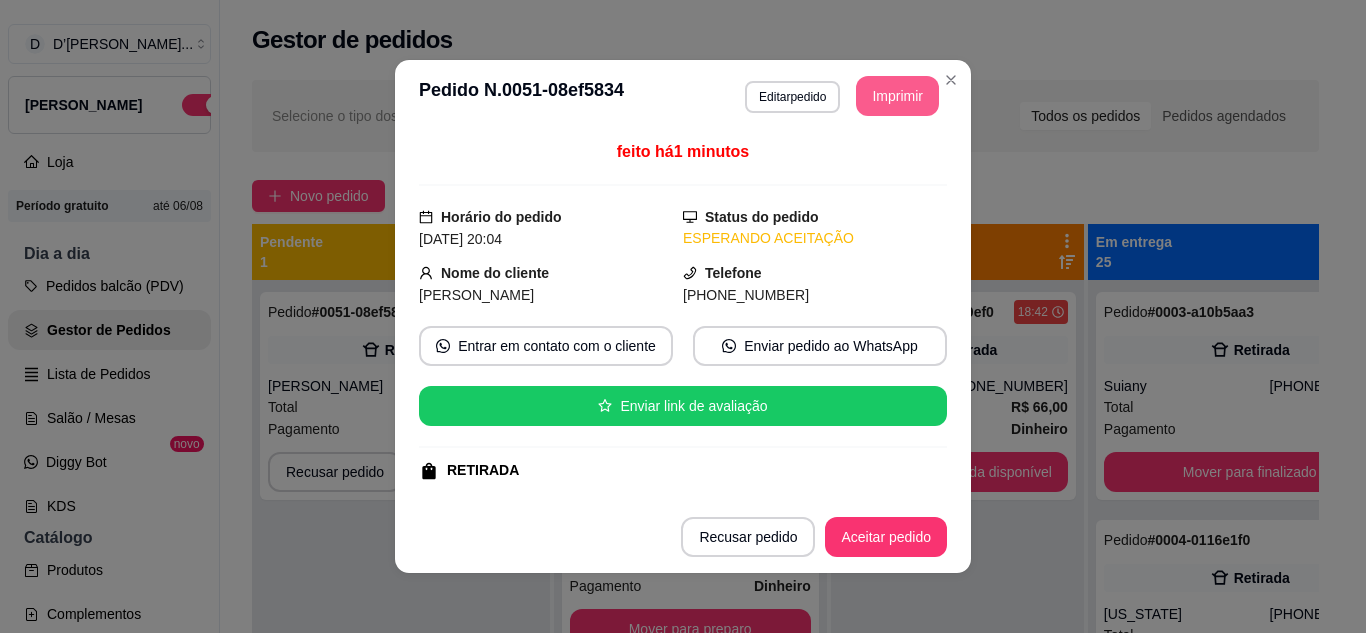 scroll, scrollTop: 0, scrollLeft: 0, axis: both 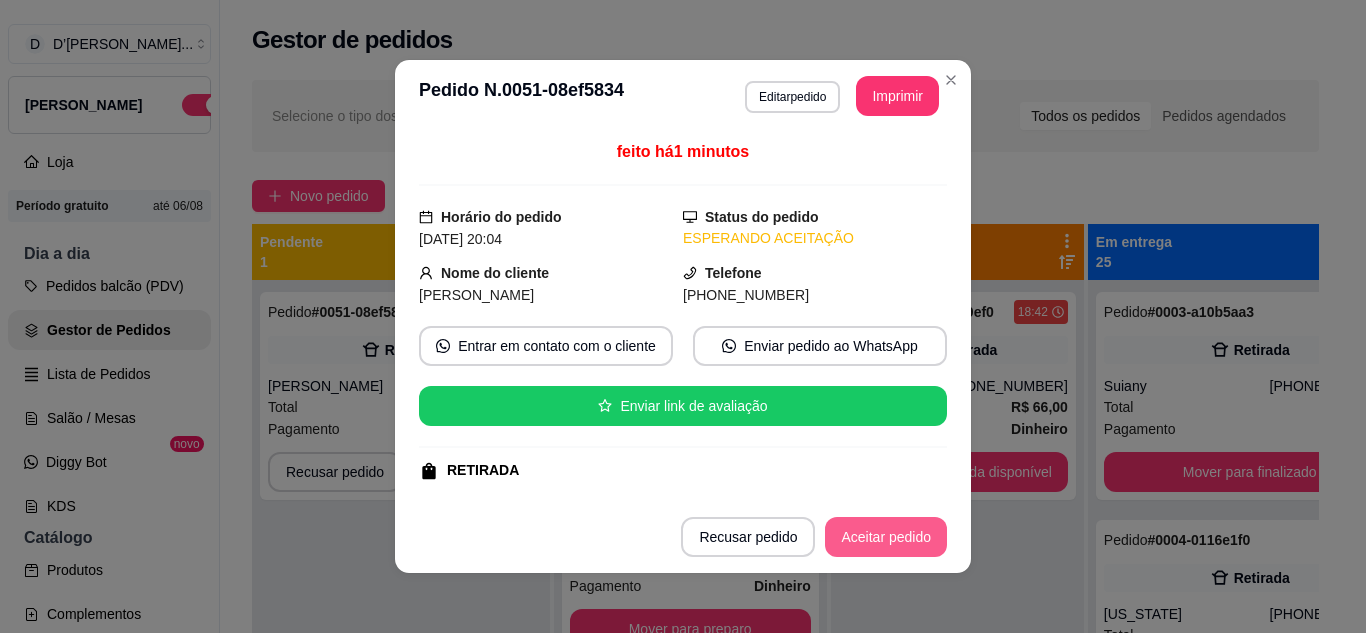 click on "Aceitar pedido" at bounding box center [886, 537] 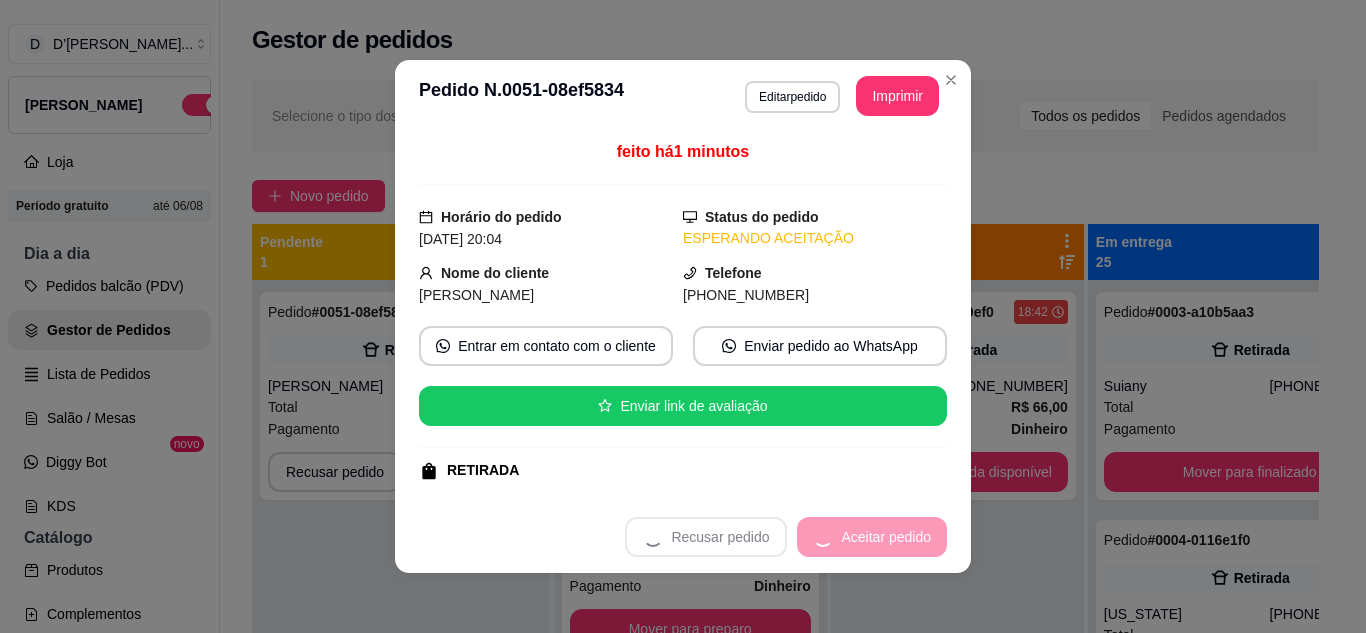 scroll, scrollTop: 3236, scrollLeft: 0, axis: vertical 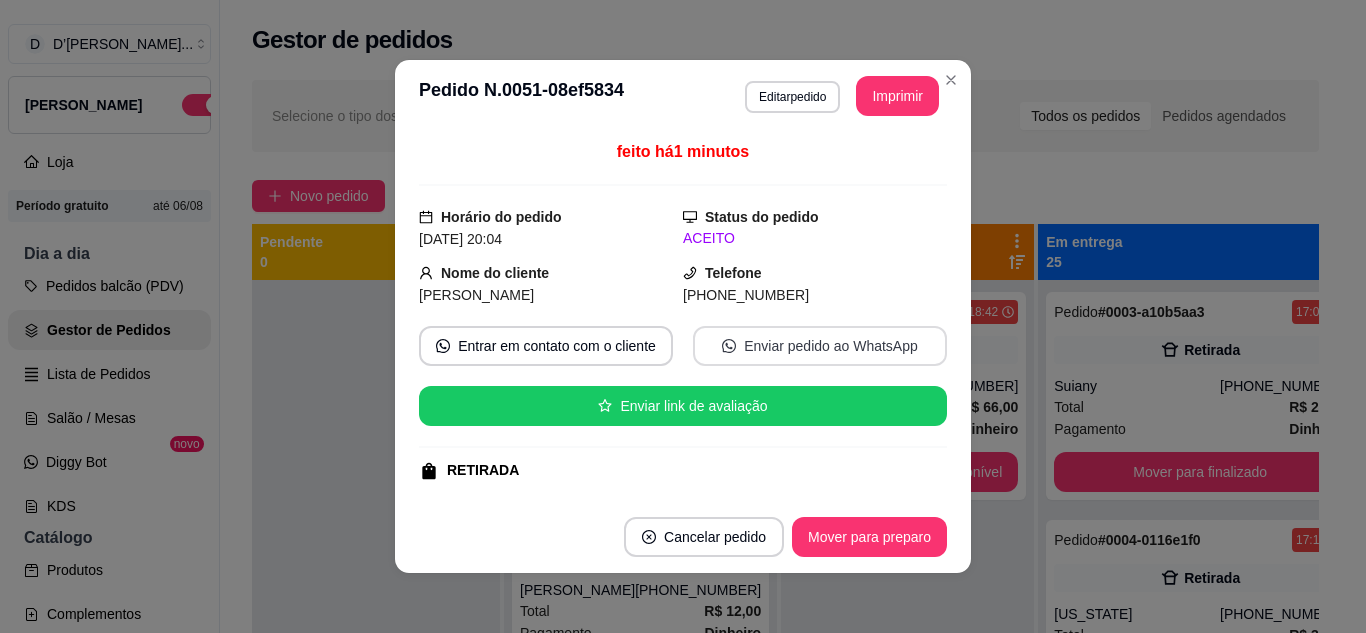 click on "Enviar pedido ao WhatsApp" at bounding box center (820, 346) 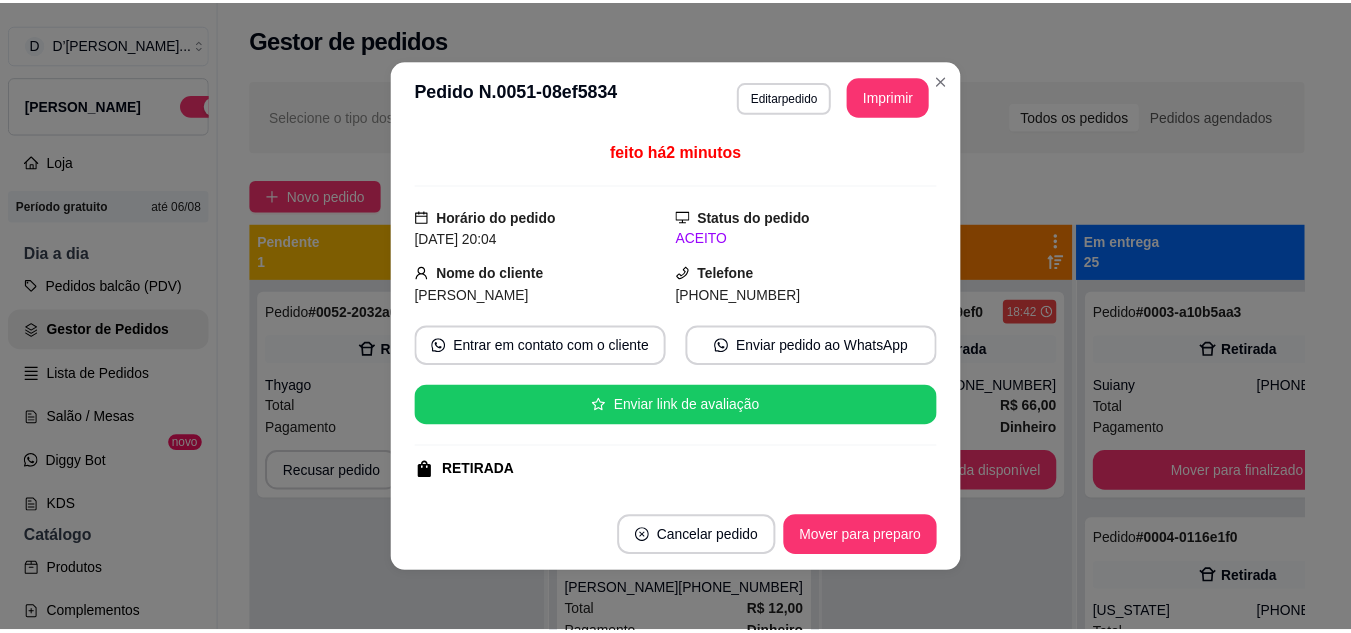 scroll, scrollTop: 3524, scrollLeft: 0, axis: vertical 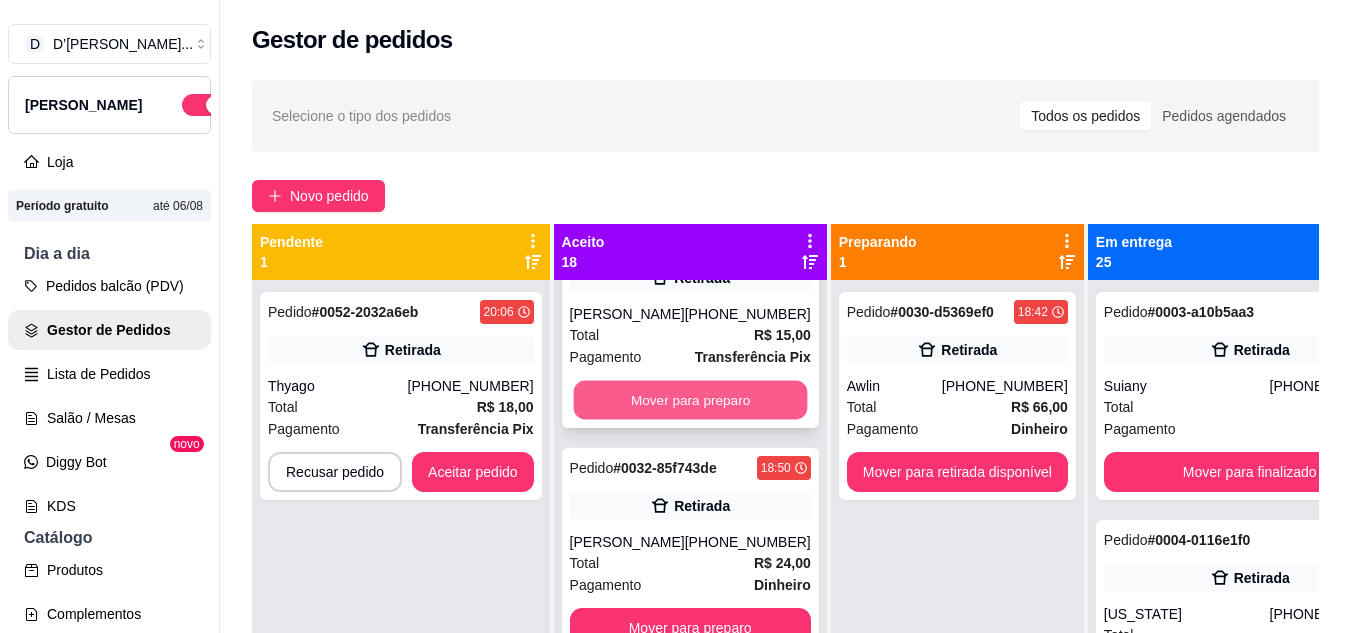 click on "Mover para preparo" at bounding box center (690, 400) 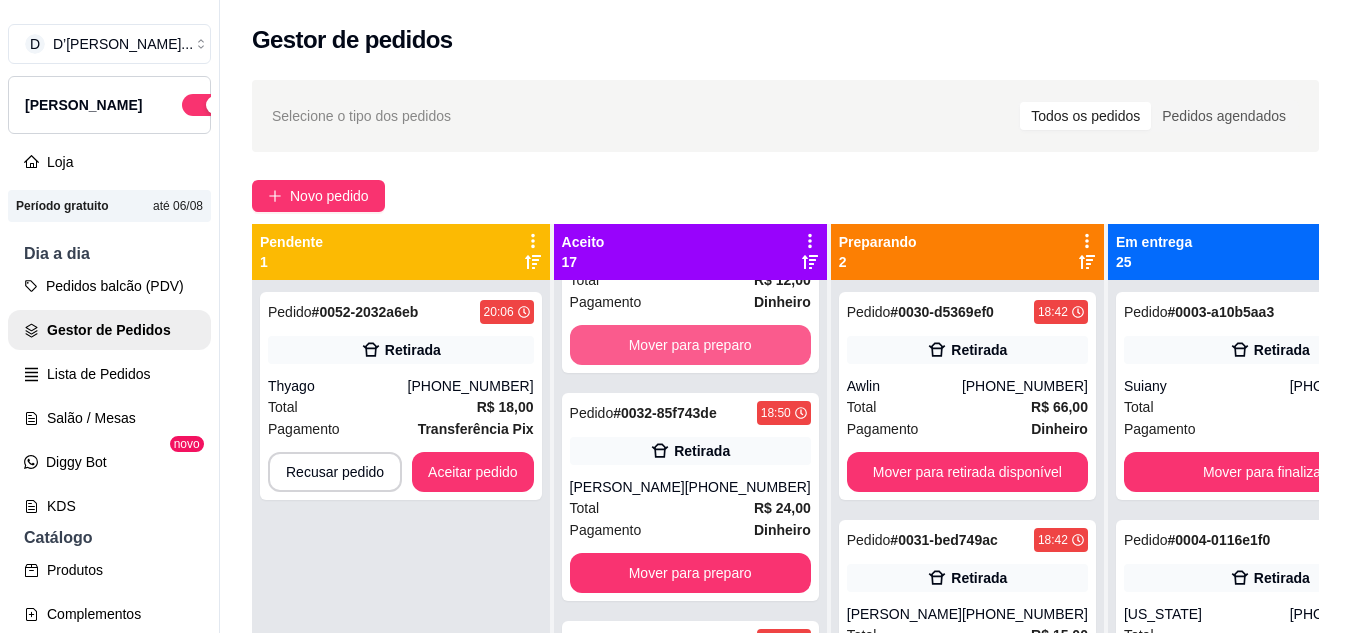 scroll, scrollTop: 248, scrollLeft: 0, axis: vertical 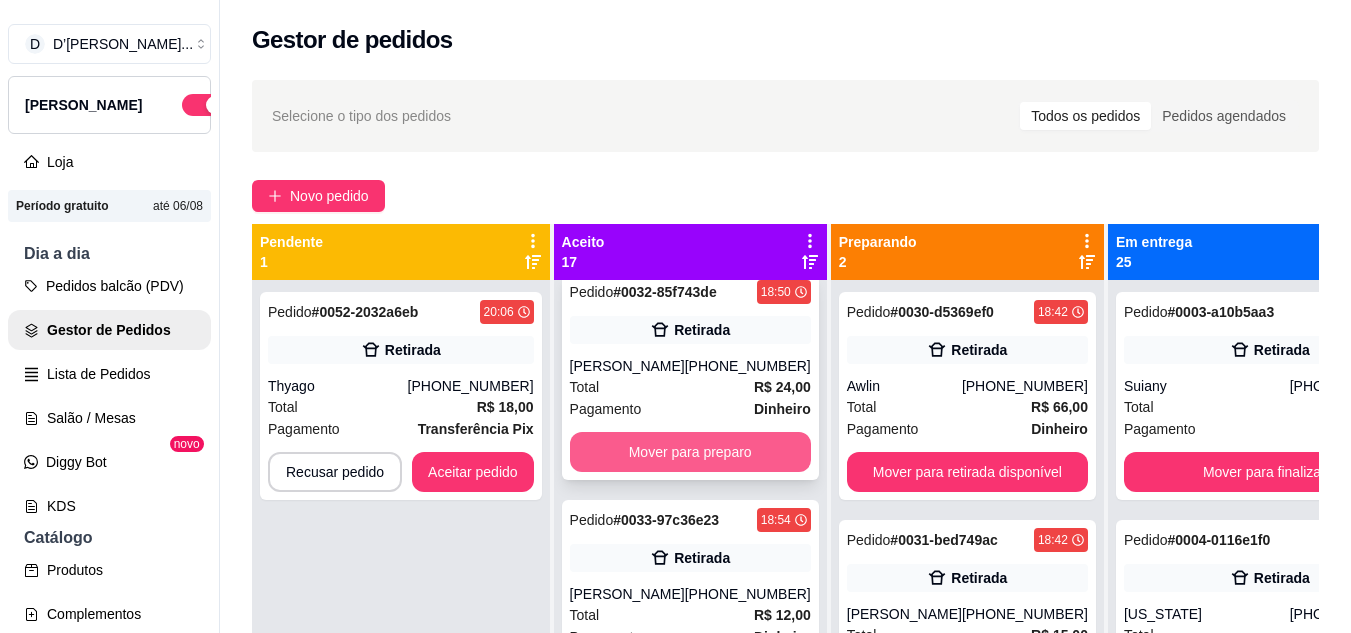 click on "Mover para preparo" at bounding box center (690, 452) 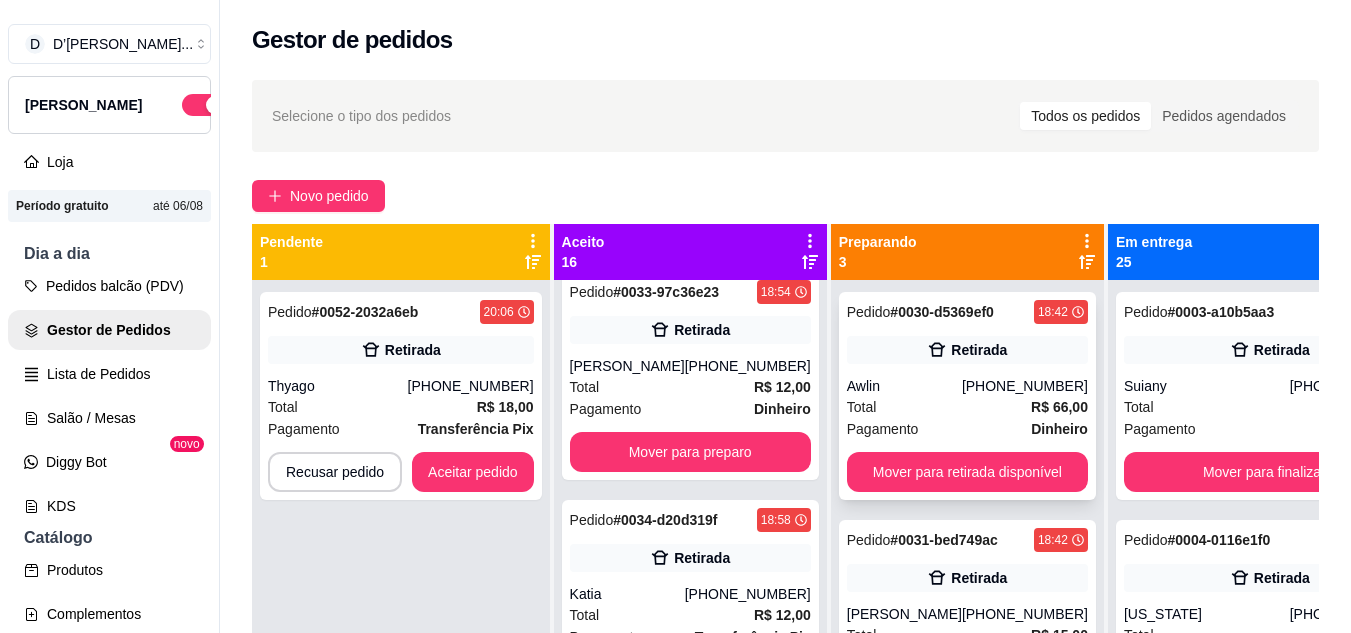 scroll, scrollTop: 0, scrollLeft: 0, axis: both 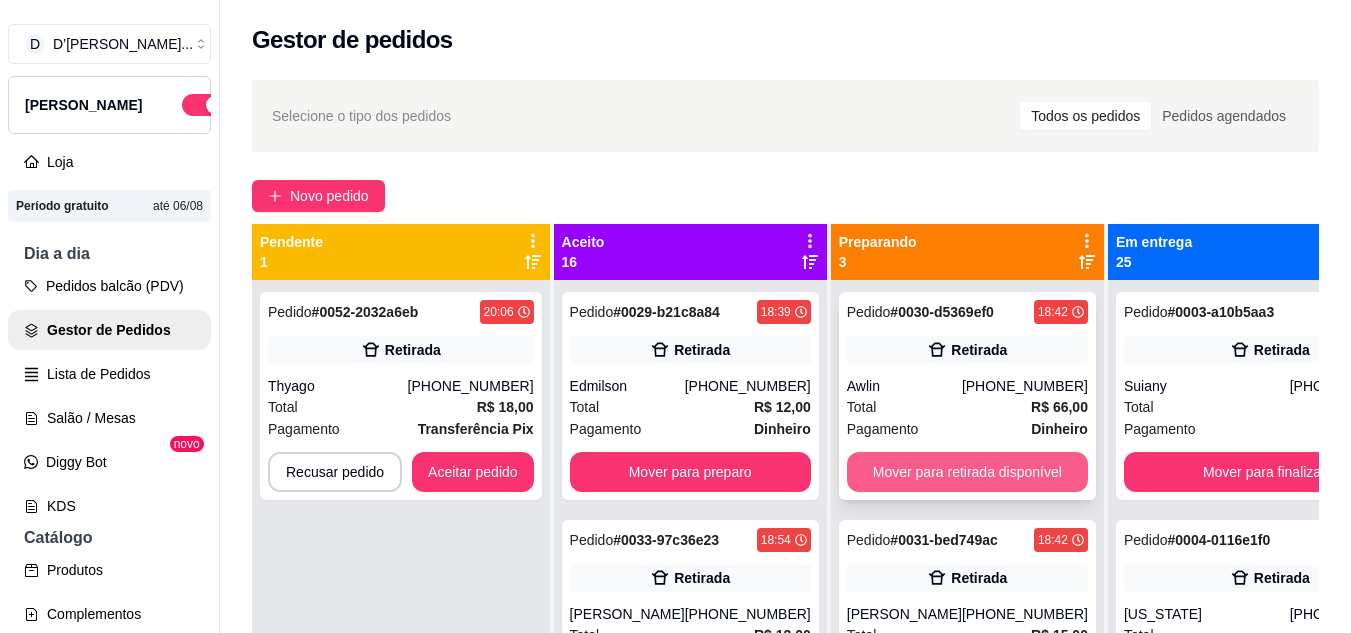 click on "Mover para retirada disponível" at bounding box center [967, 472] 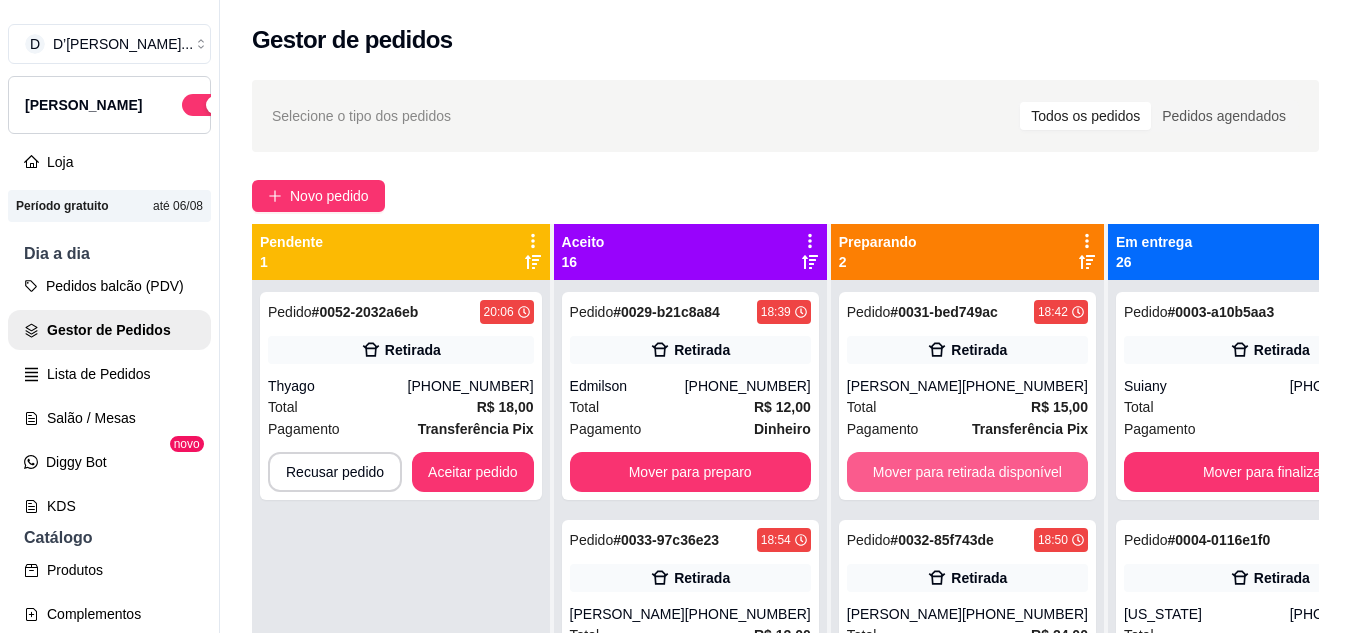 click on "Mover para retirada disponível" at bounding box center [967, 472] 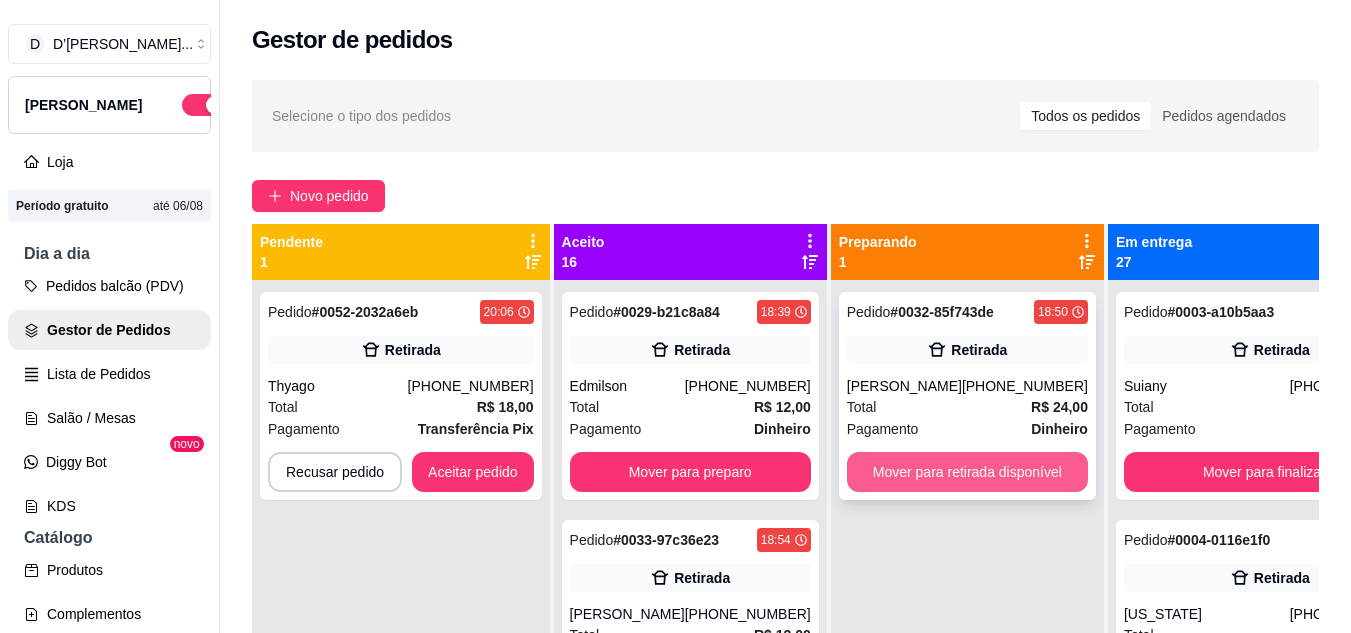 click on "Mover para retirada disponível" at bounding box center [967, 472] 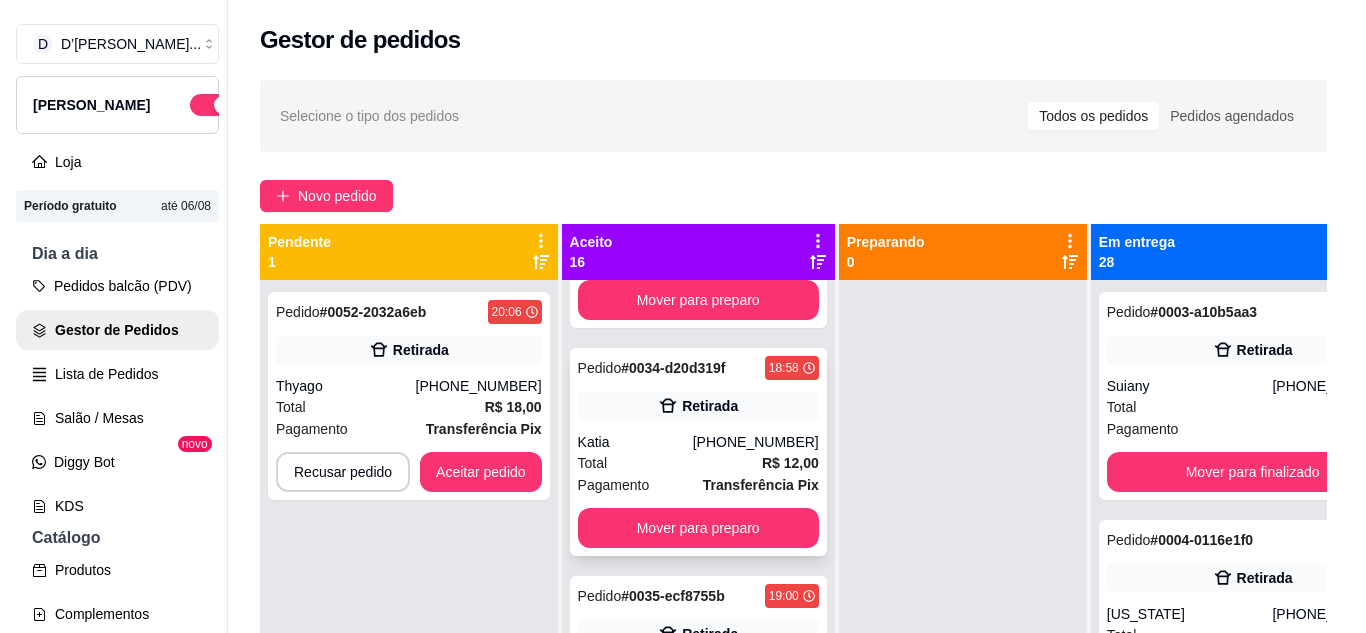 scroll, scrollTop: 500, scrollLeft: 0, axis: vertical 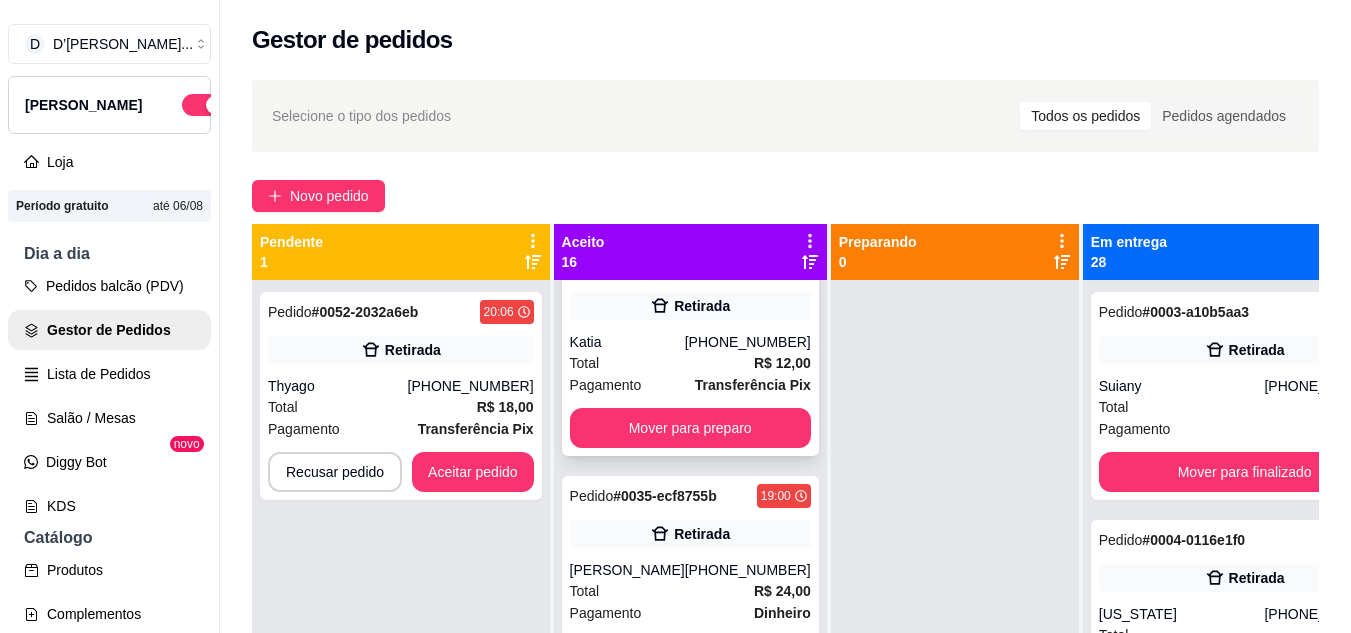 click on "Total R$ 12,00" at bounding box center [690, 363] 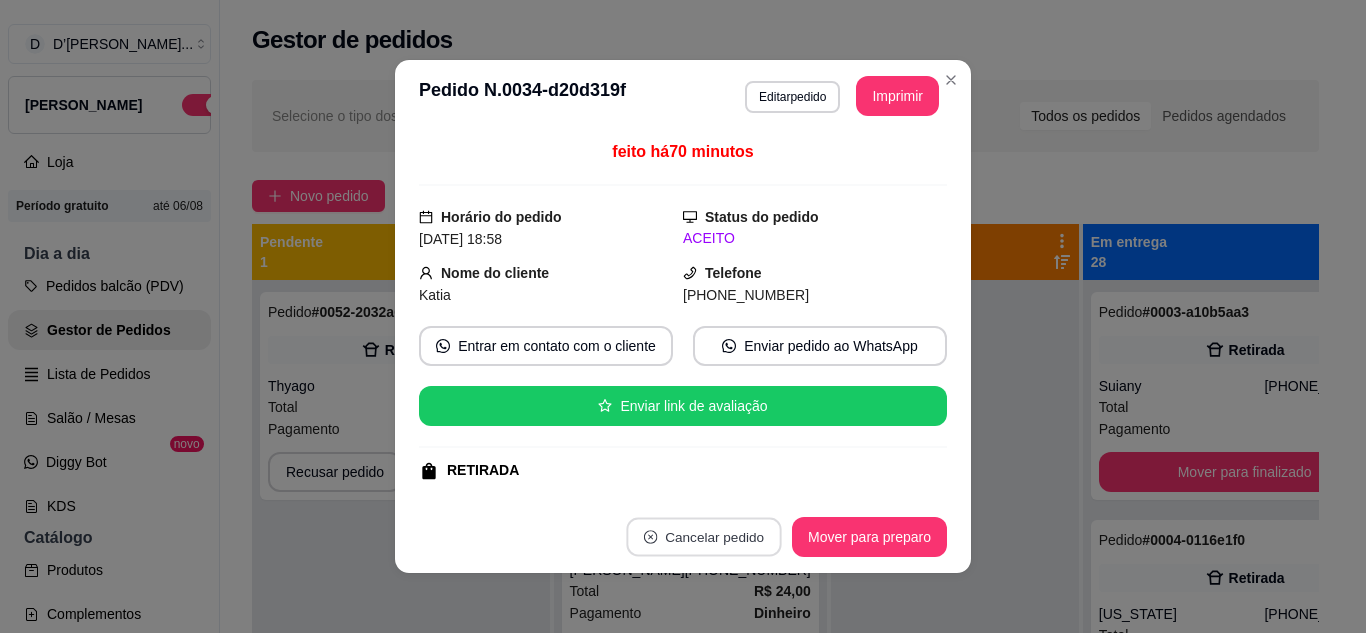 click on "Cancelar pedido" at bounding box center (703, 537) 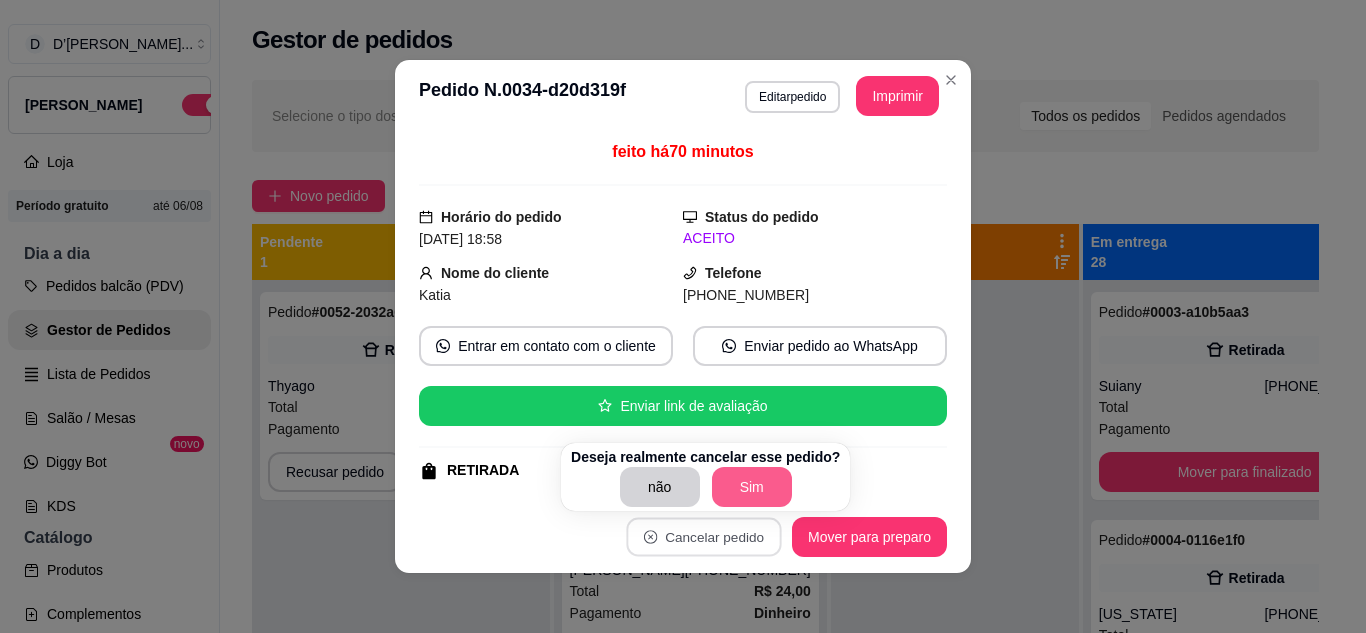 click on "Sim" at bounding box center (752, 487) 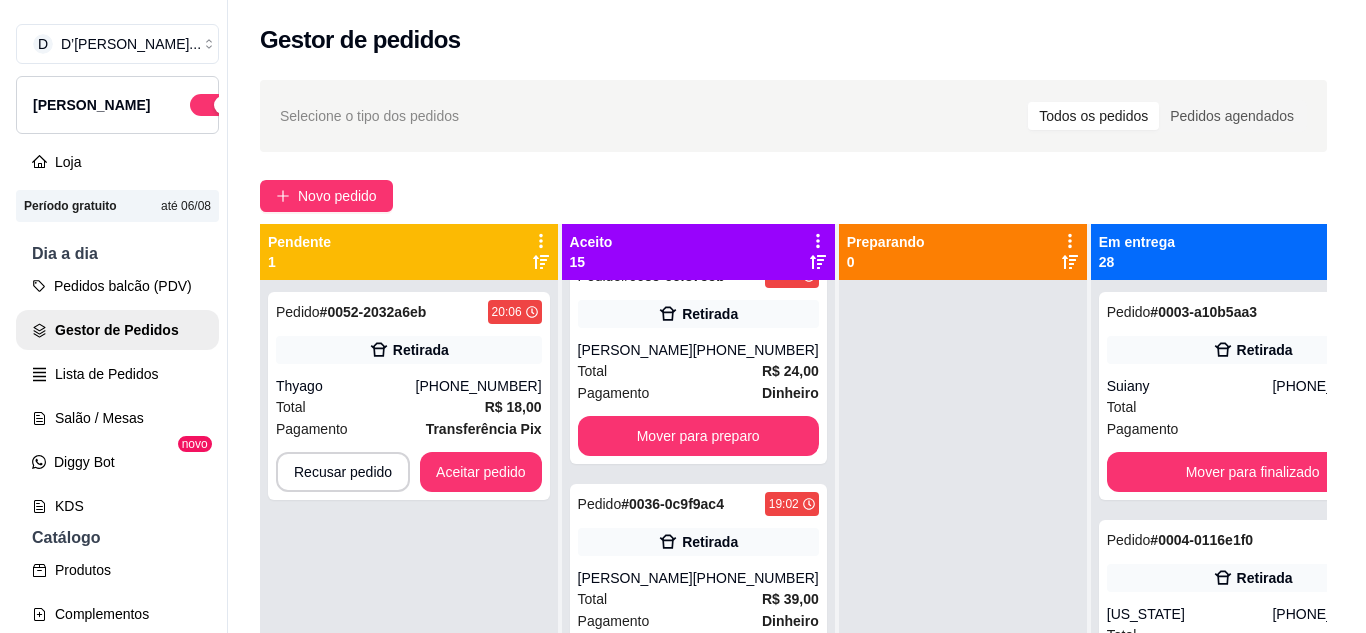 scroll, scrollTop: 548, scrollLeft: 0, axis: vertical 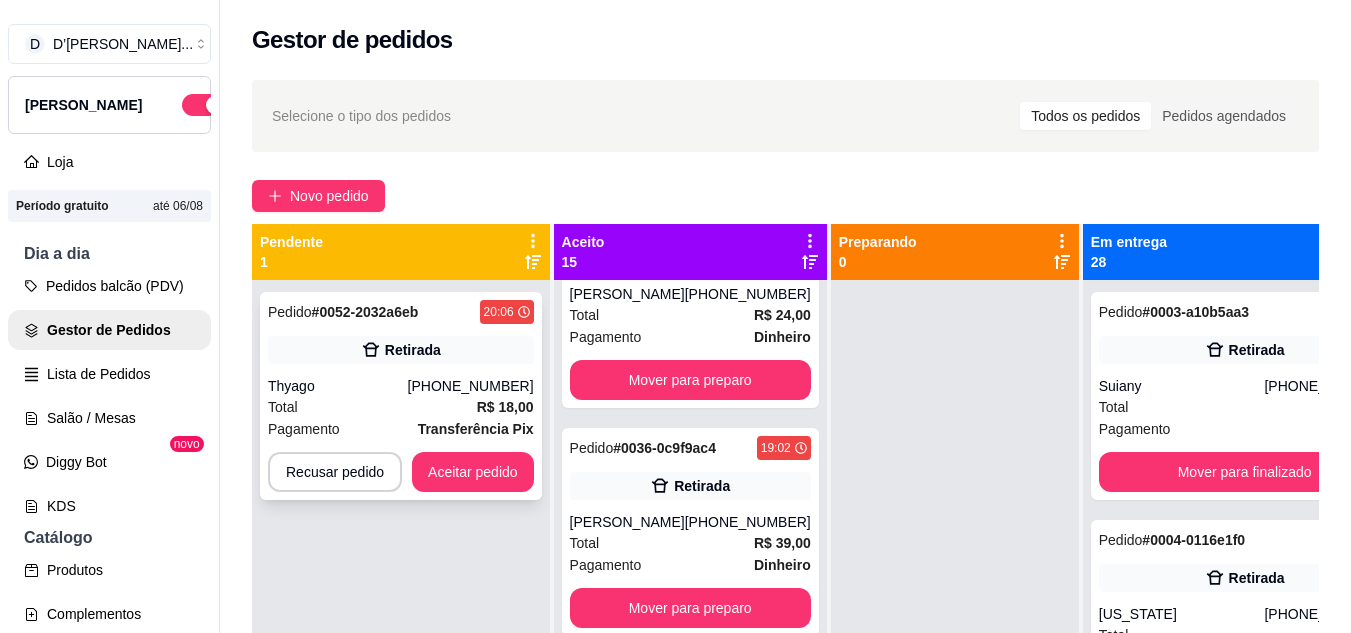 click on "R$ 18,00" at bounding box center (505, 407) 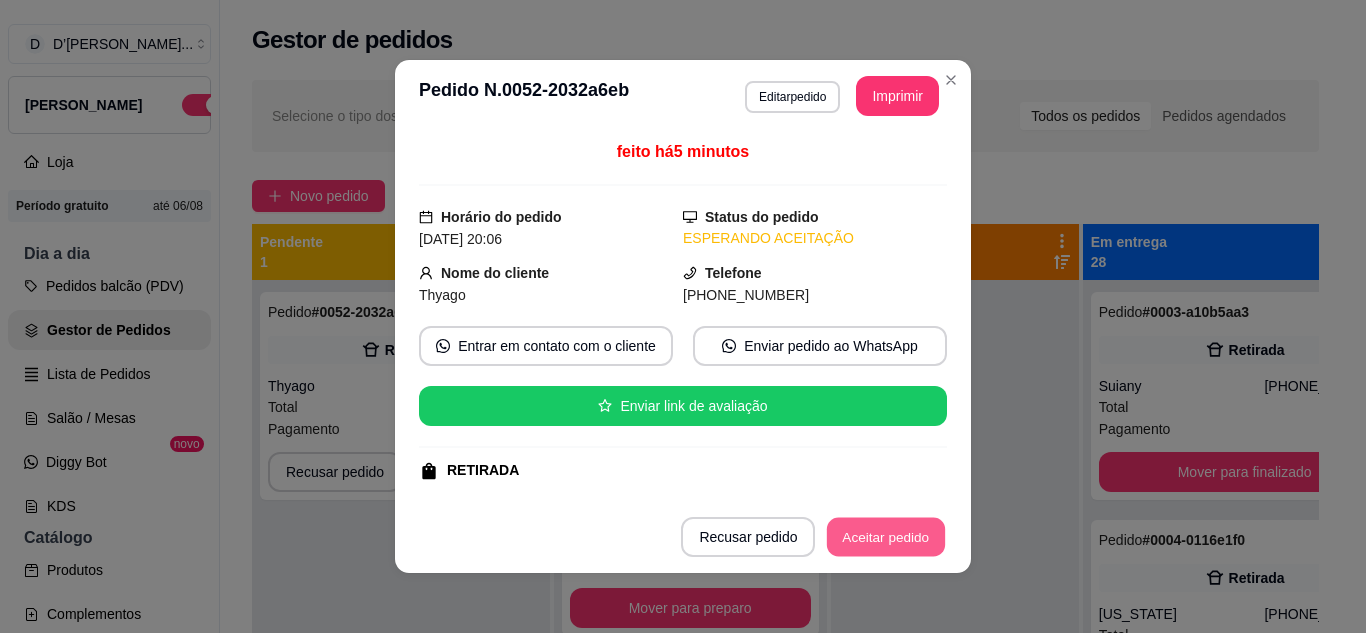 click on "Aceitar pedido" at bounding box center (886, 537) 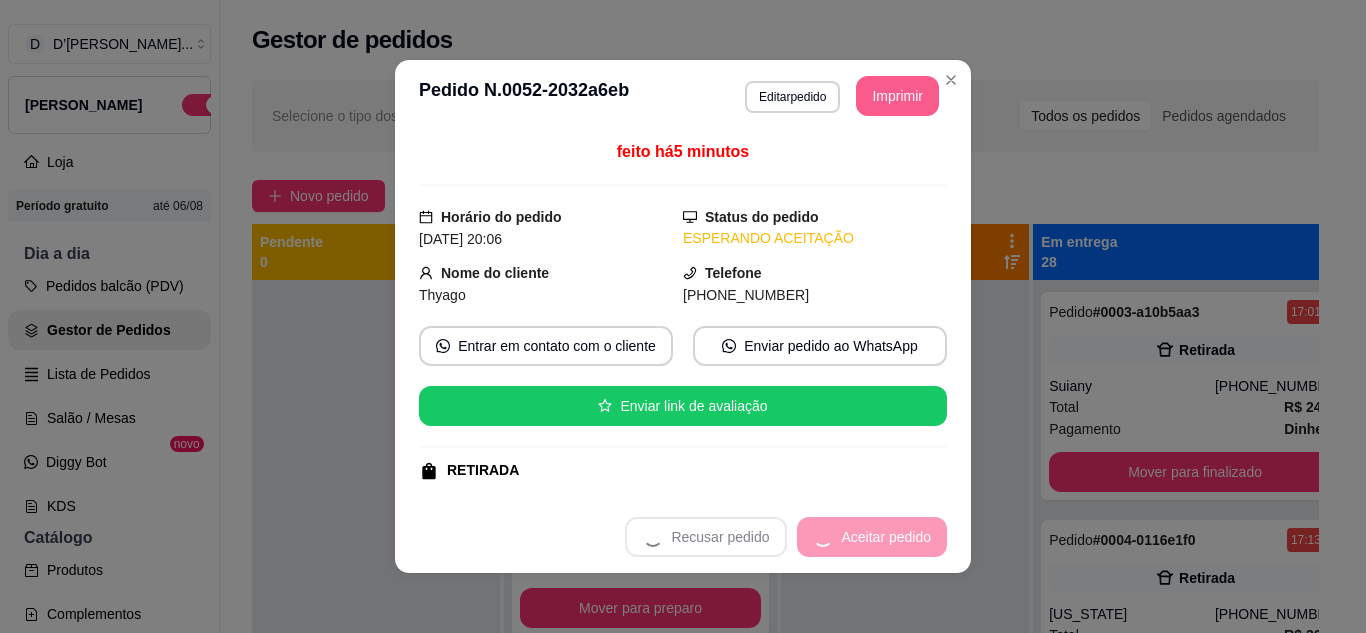 scroll, scrollTop: 500, scrollLeft: 0, axis: vertical 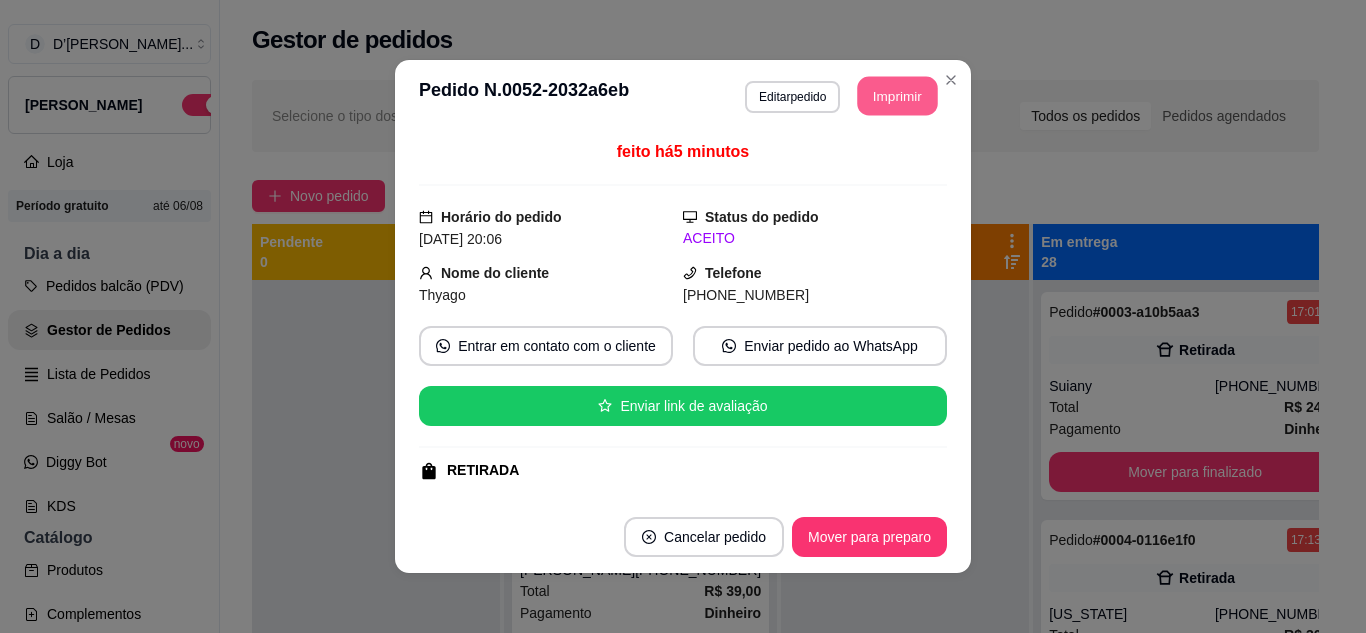 click on "Imprimir" at bounding box center [898, 96] 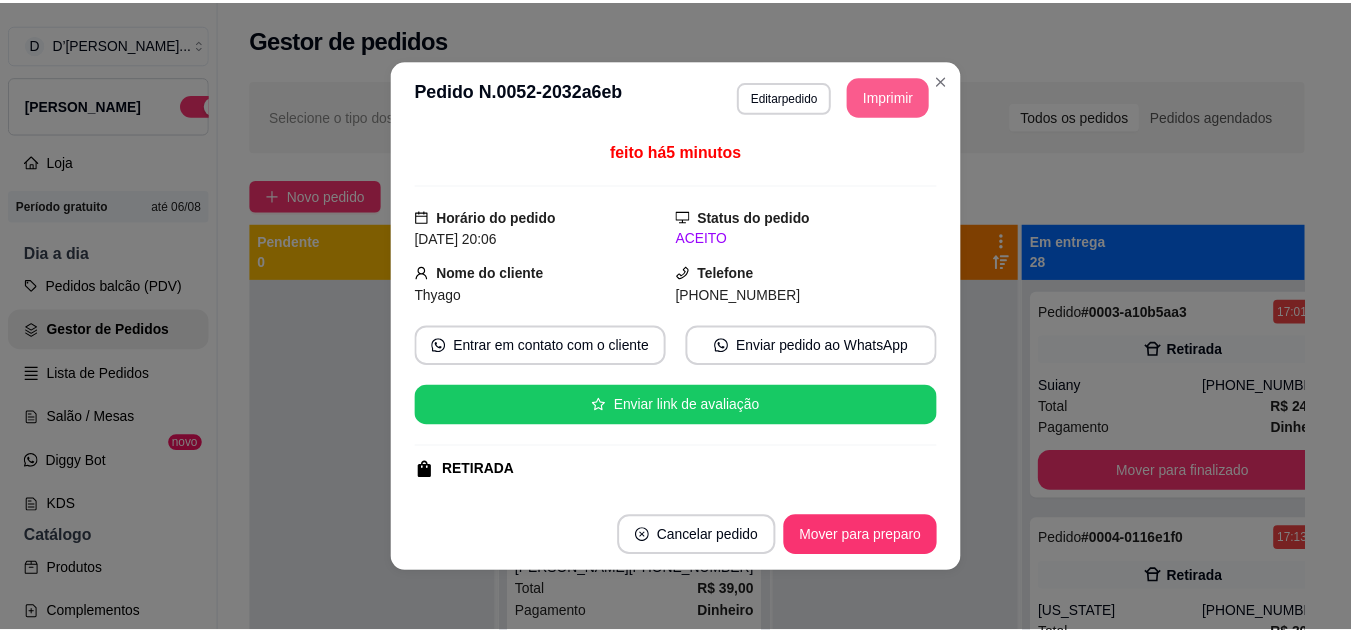scroll, scrollTop: 0, scrollLeft: 0, axis: both 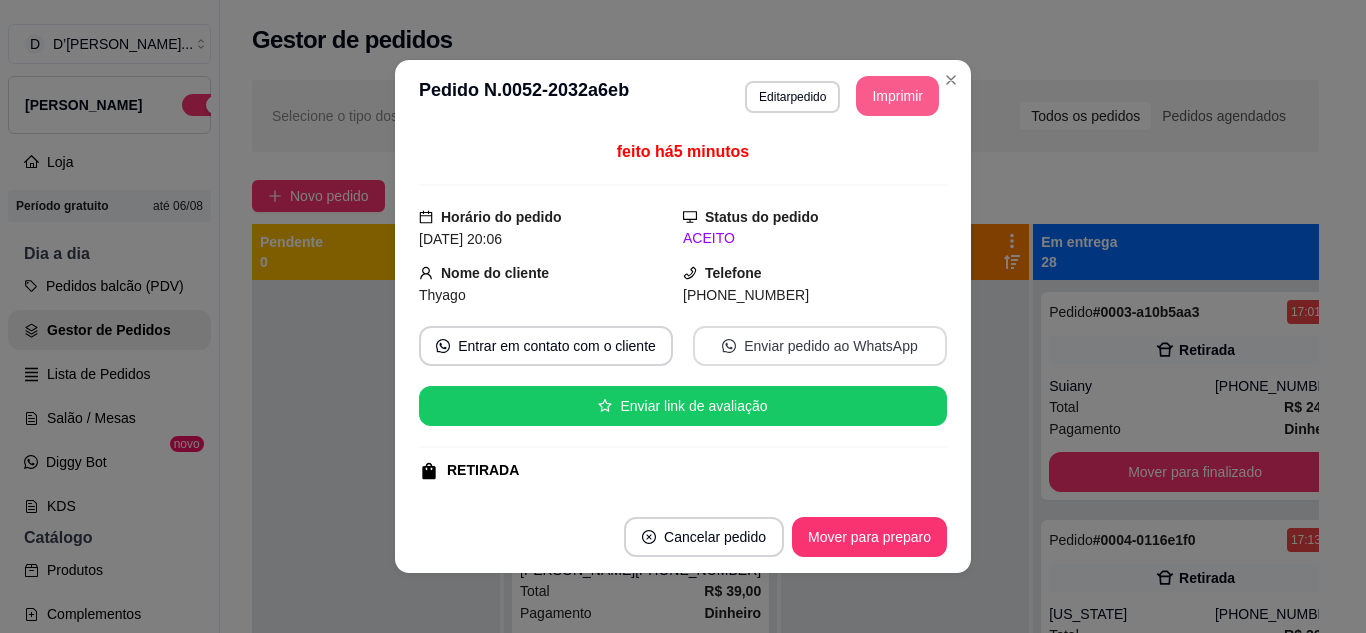 click on "Enviar pedido ao WhatsApp" at bounding box center [820, 346] 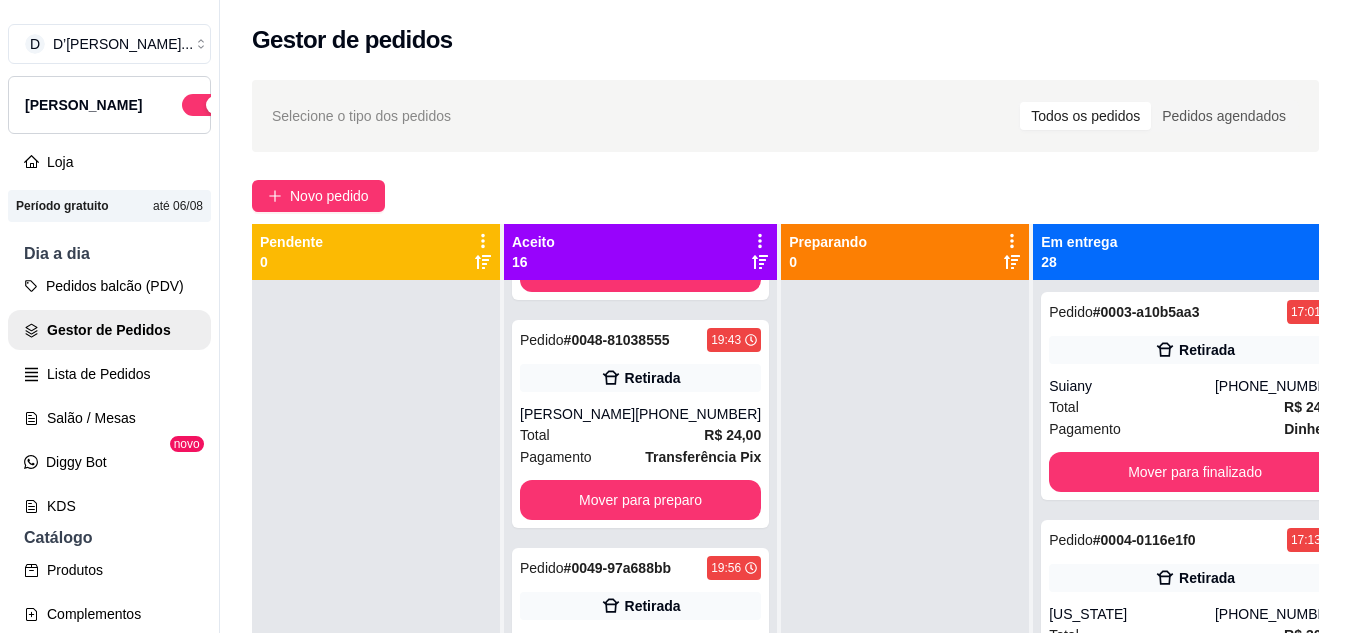 scroll, scrollTop: 3135, scrollLeft: 0, axis: vertical 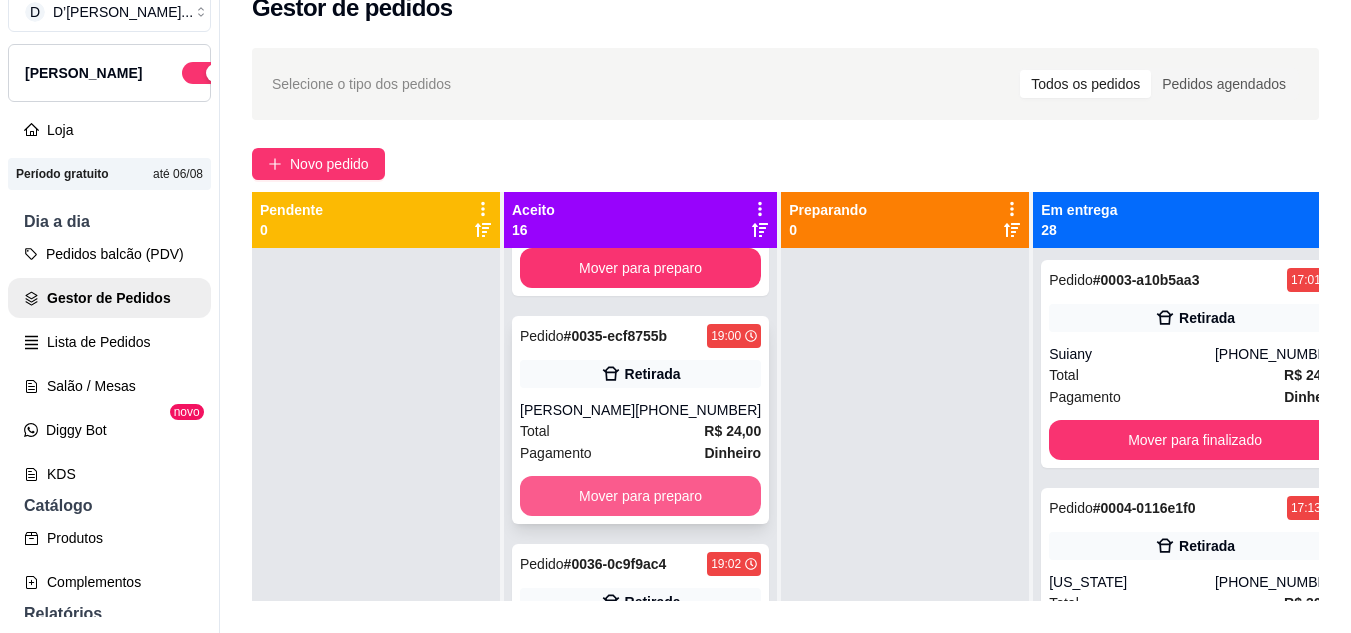 click on "Mover para preparo" at bounding box center [640, 496] 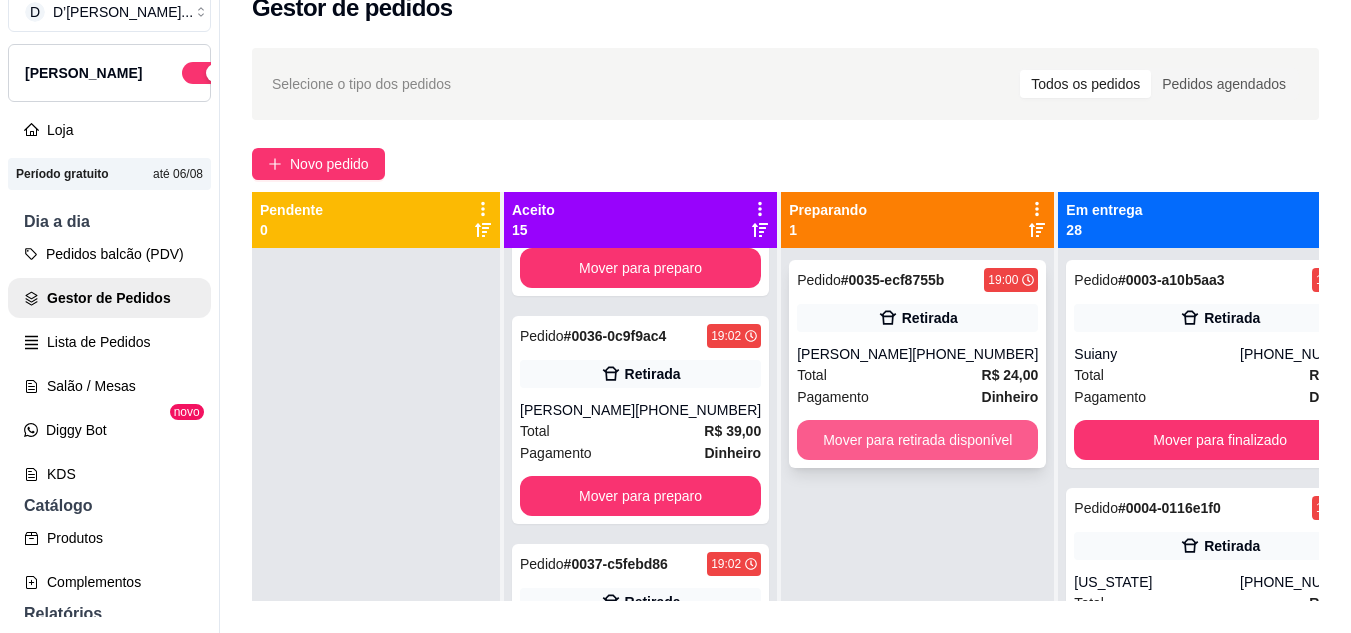 click on "Mover para retirada disponível" at bounding box center (917, 440) 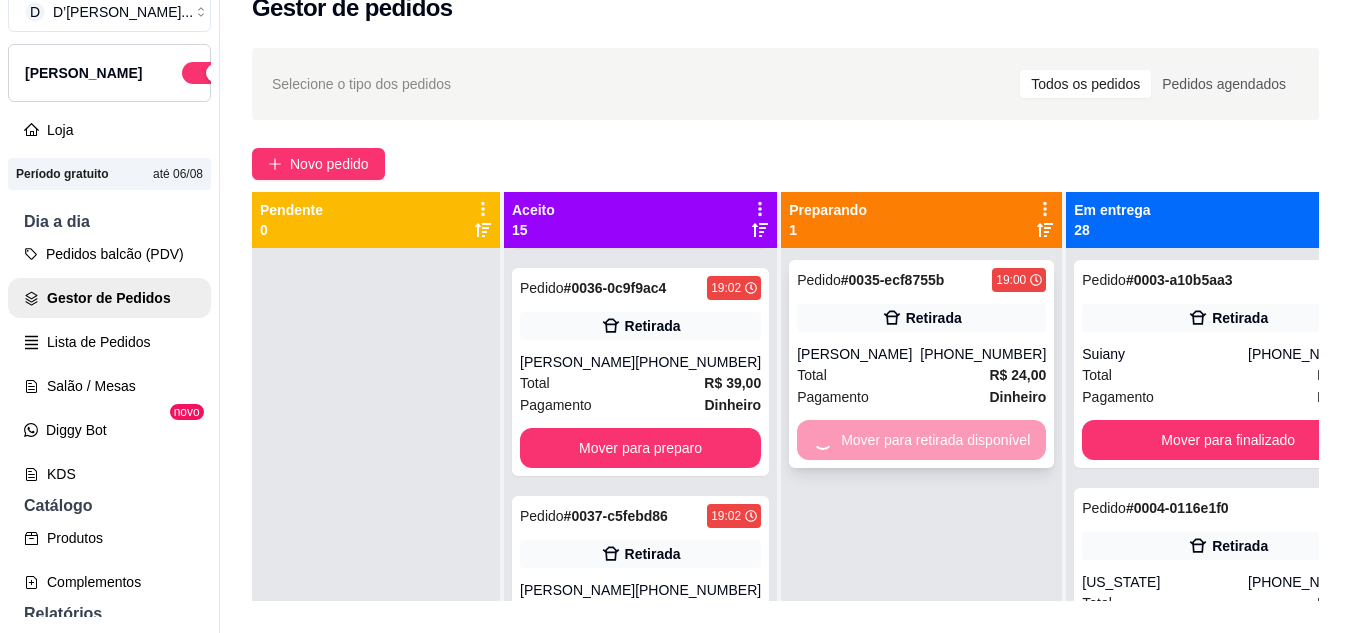 scroll, scrollTop: 400, scrollLeft: 0, axis: vertical 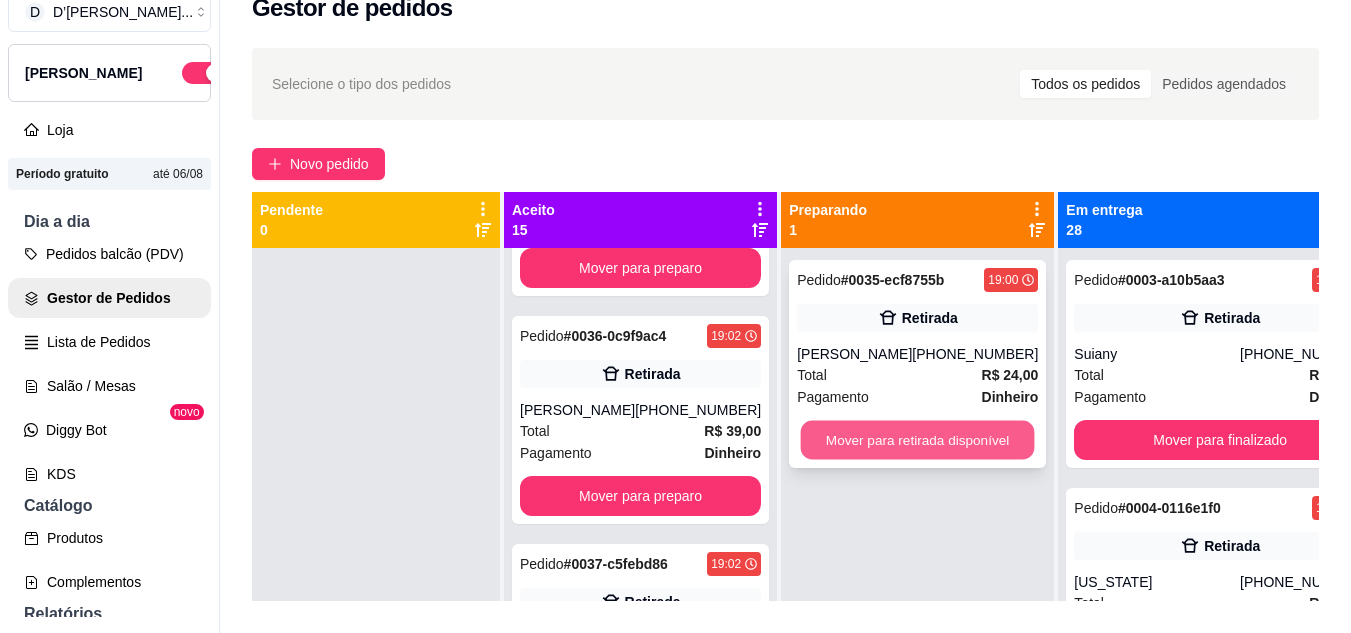 click on "Mover para retirada disponível" at bounding box center [918, 440] 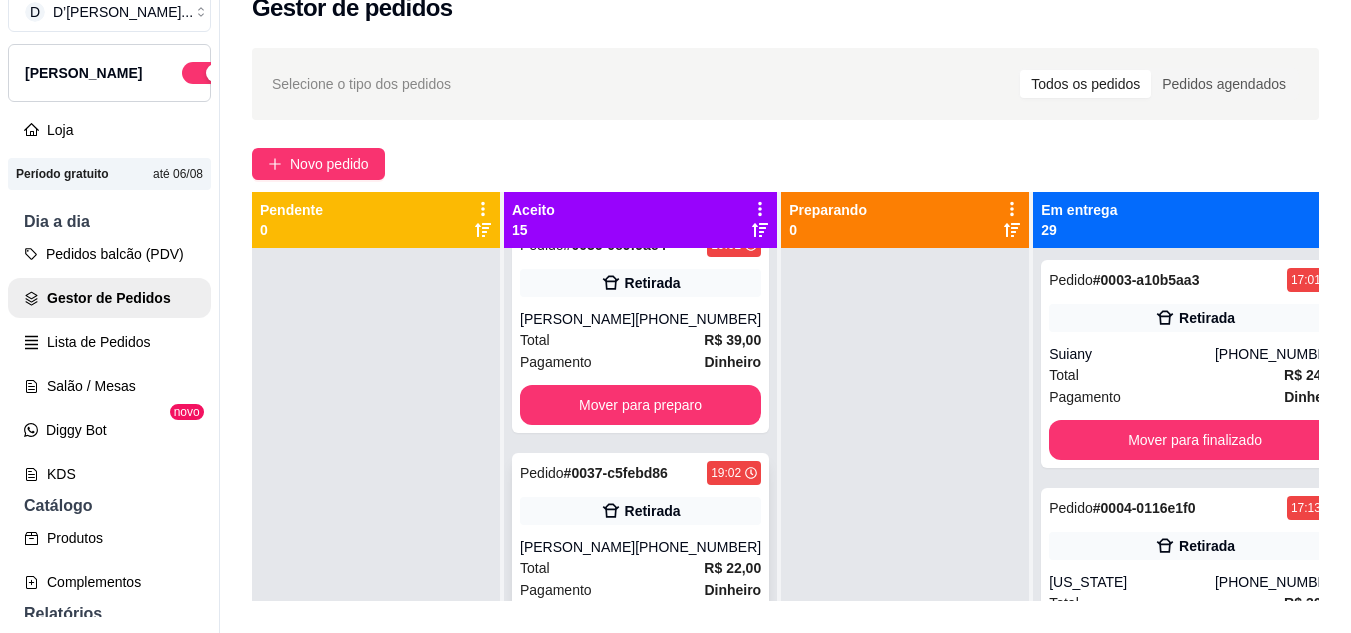 scroll, scrollTop: 500, scrollLeft: 0, axis: vertical 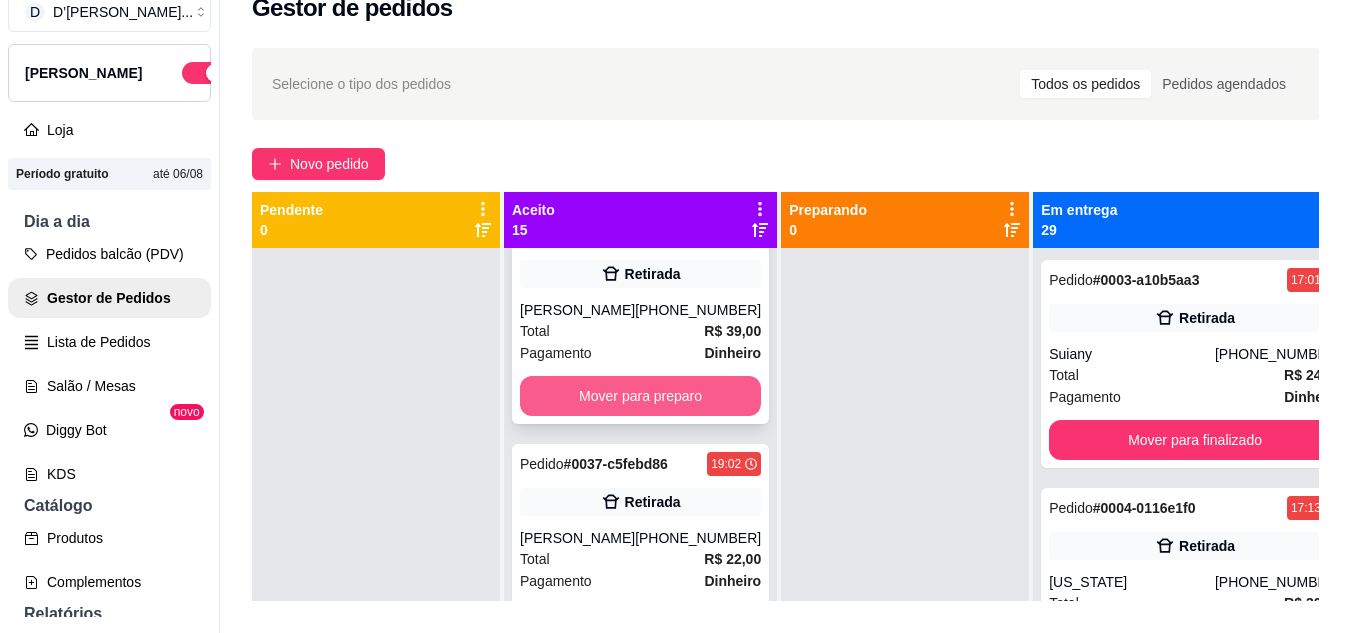 click on "Mover para preparo" at bounding box center (640, 396) 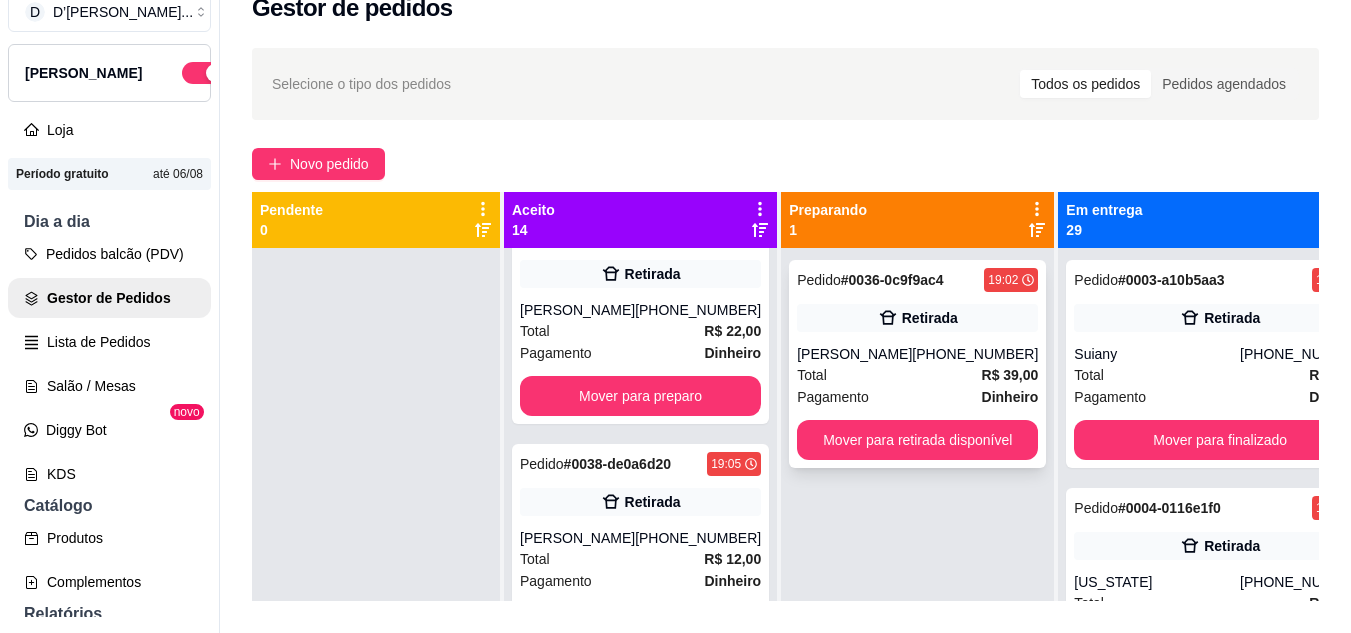 scroll, scrollTop: 272, scrollLeft: 0, axis: vertical 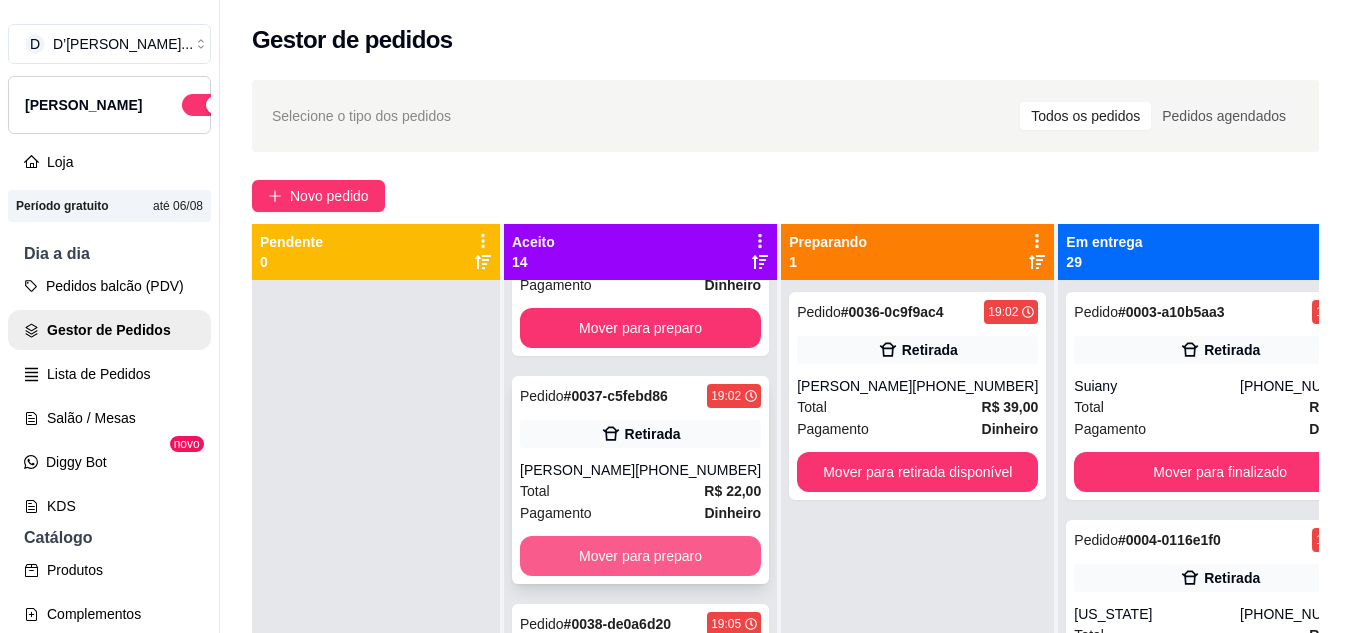 click on "Mover para preparo" at bounding box center [640, 556] 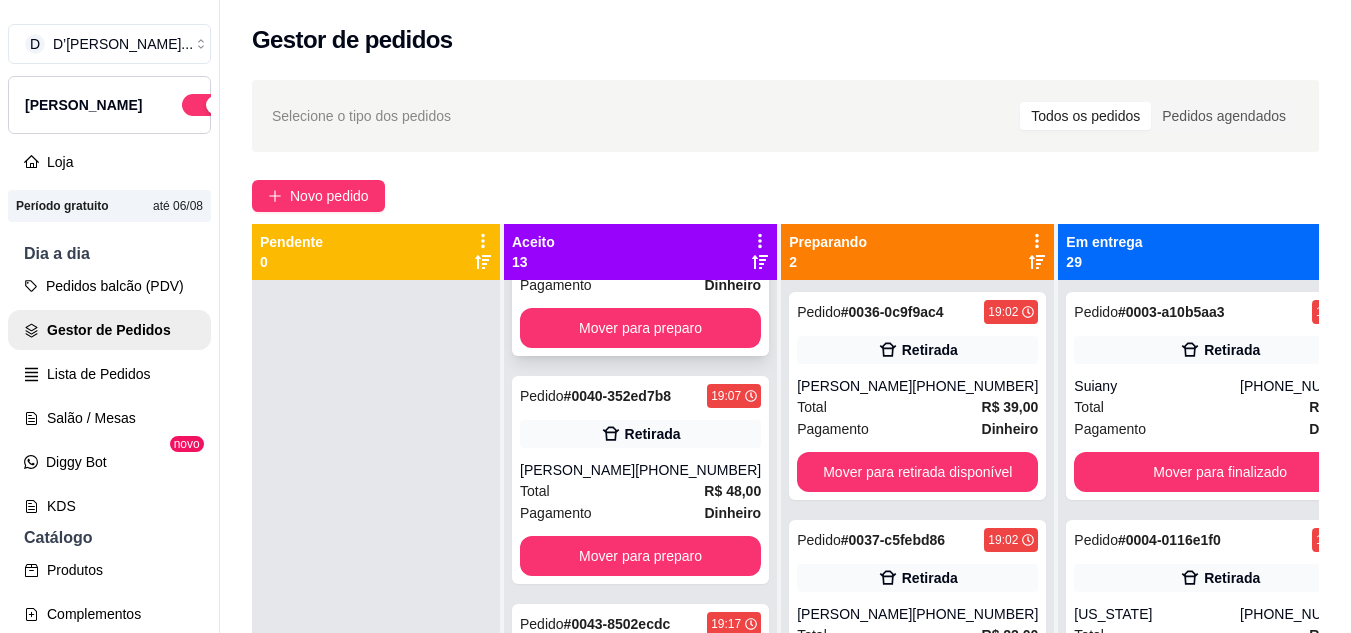 scroll, scrollTop: 500, scrollLeft: 0, axis: vertical 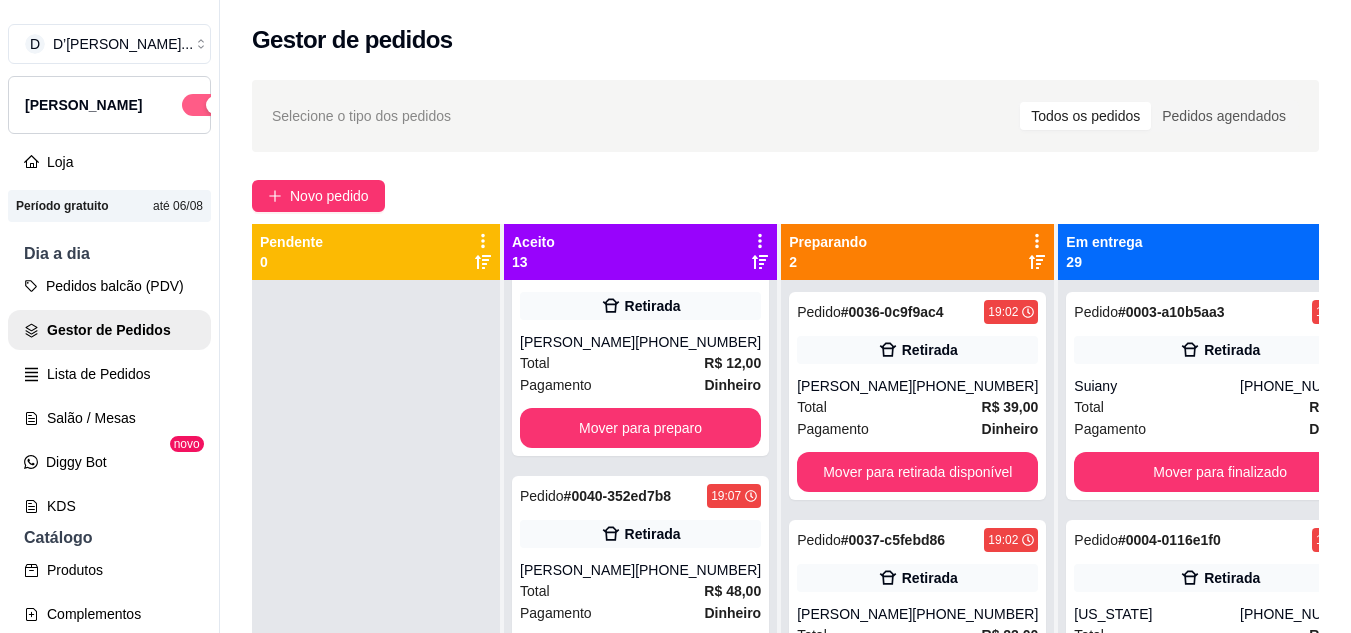 click at bounding box center (215, 105) 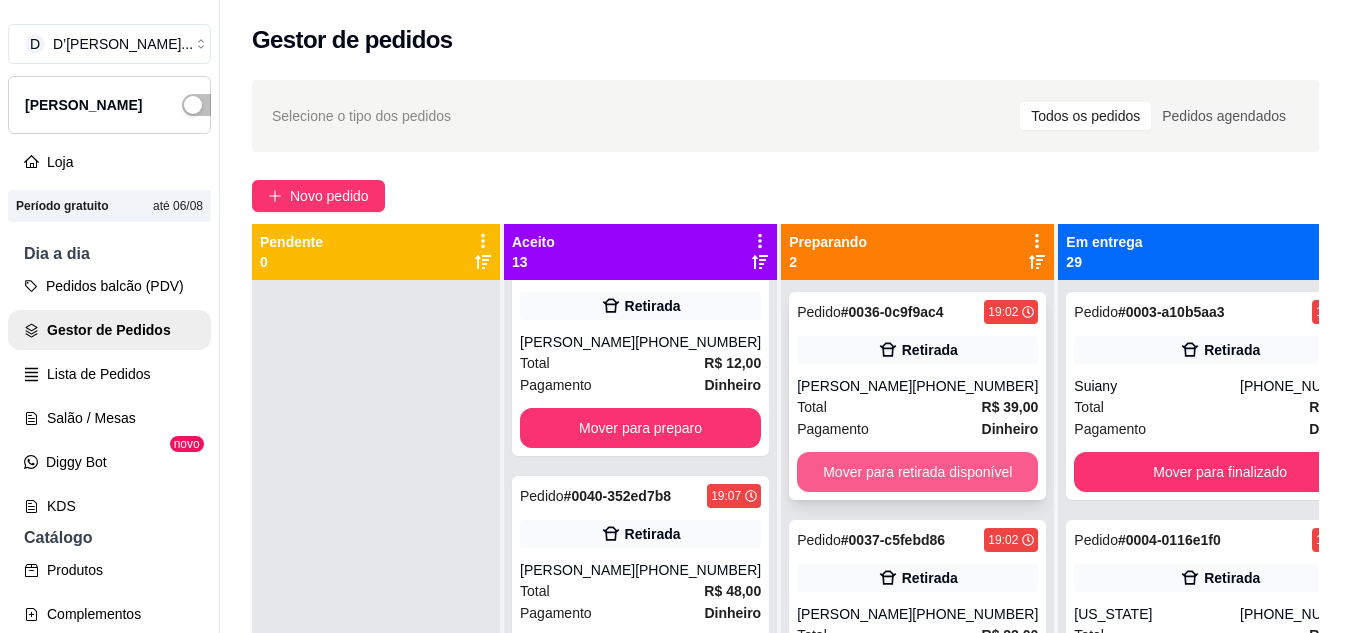 click on "Mover para retirada disponível" at bounding box center (917, 472) 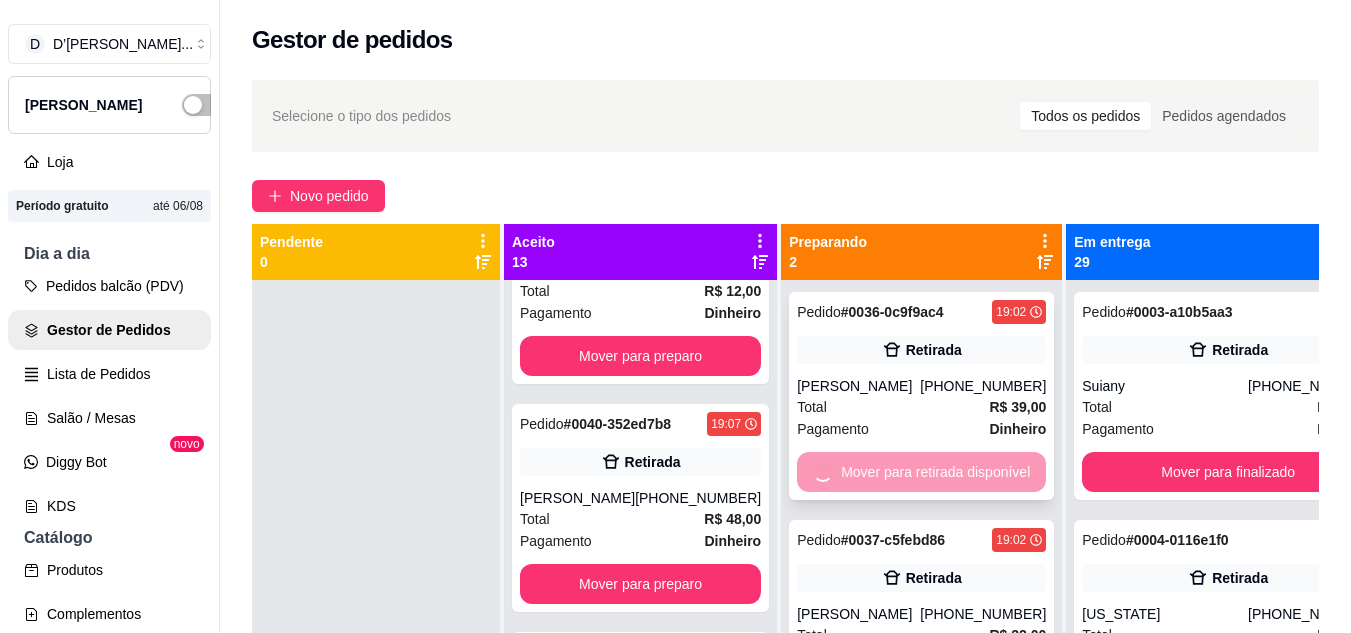 scroll, scrollTop: 500, scrollLeft: 0, axis: vertical 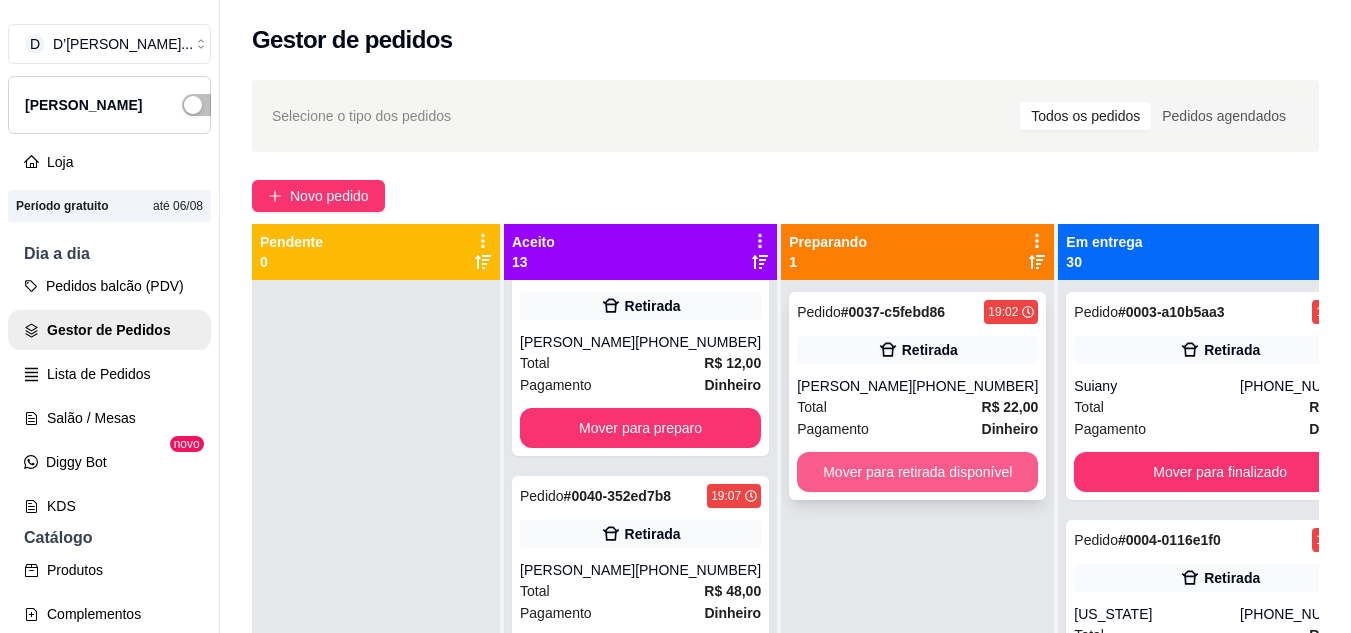 click on "Mover para retirada disponível" at bounding box center (917, 472) 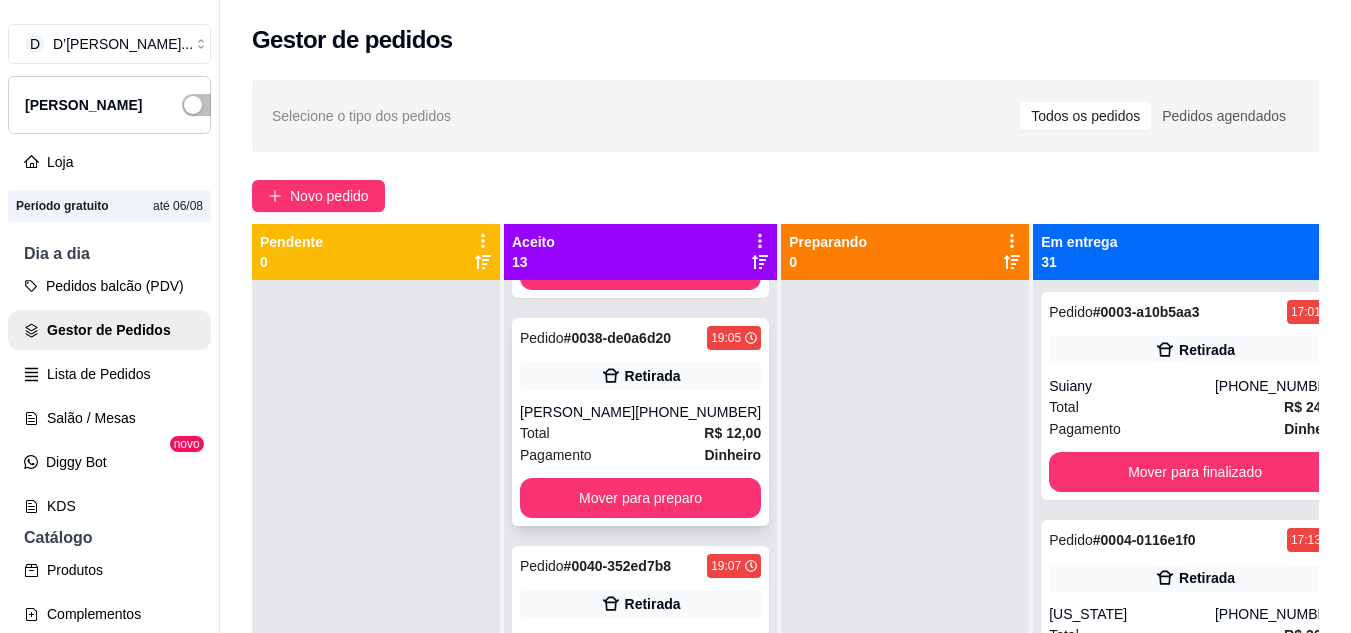 scroll, scrollTop: 400, scrollLeft: 0, axis: vertical 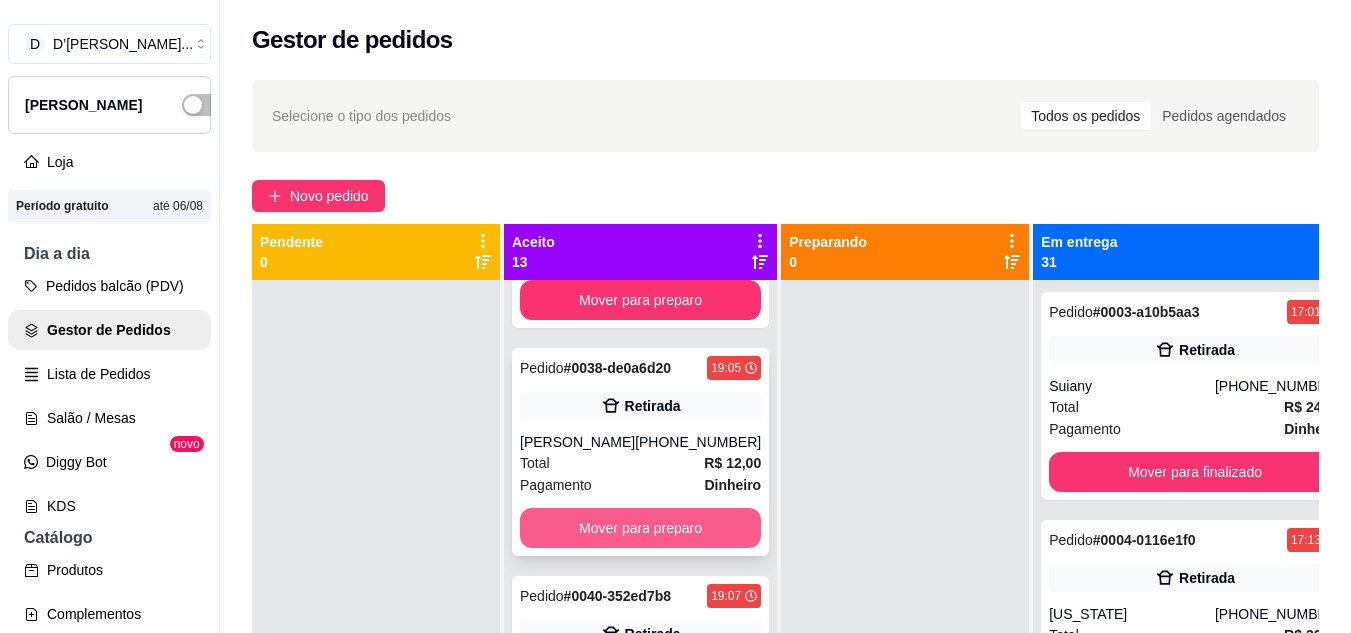 click on "Mover para preparo" at bounding box center [640, 528] 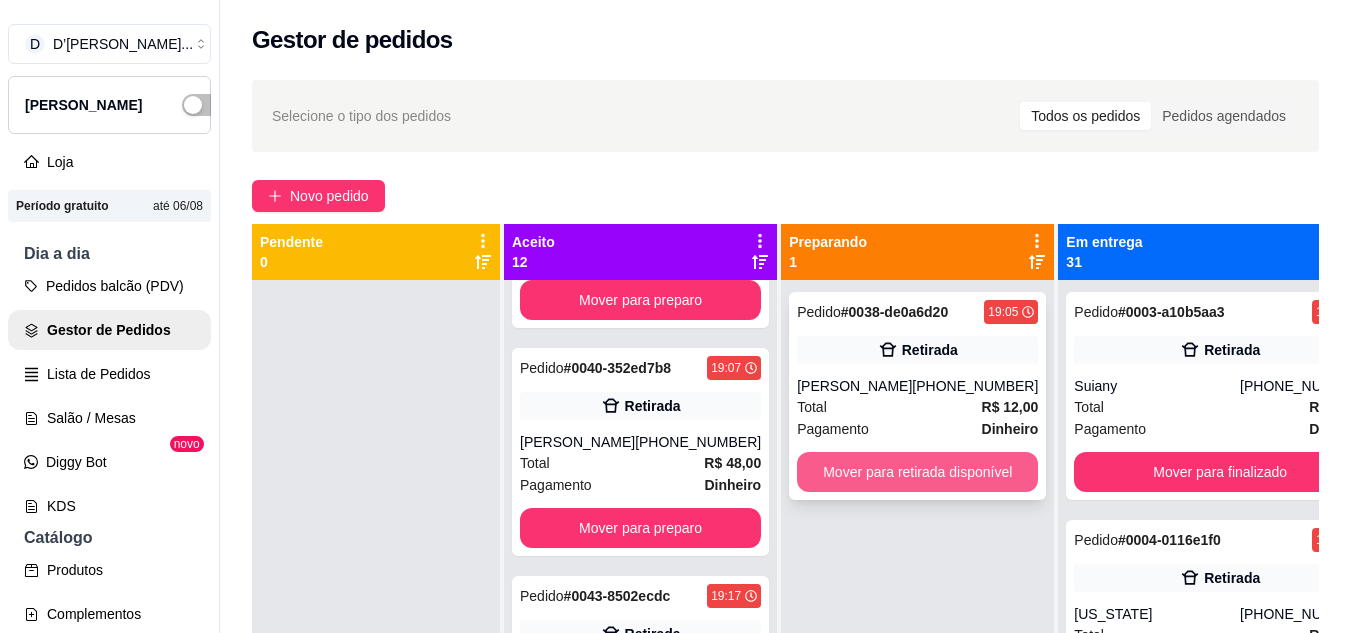click on "Mover para retirada disponível" at bounding box center [917, 472] 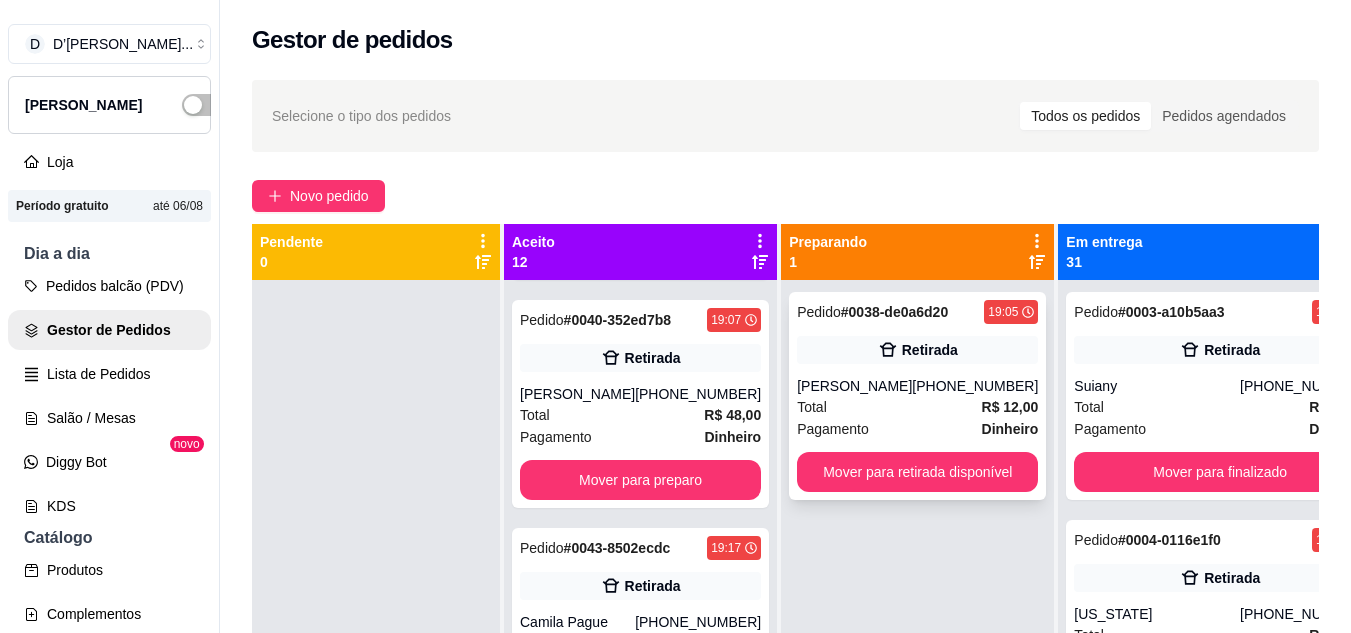 scroll, scrollTop: 400, scrollLeft: 0, axis: vertical 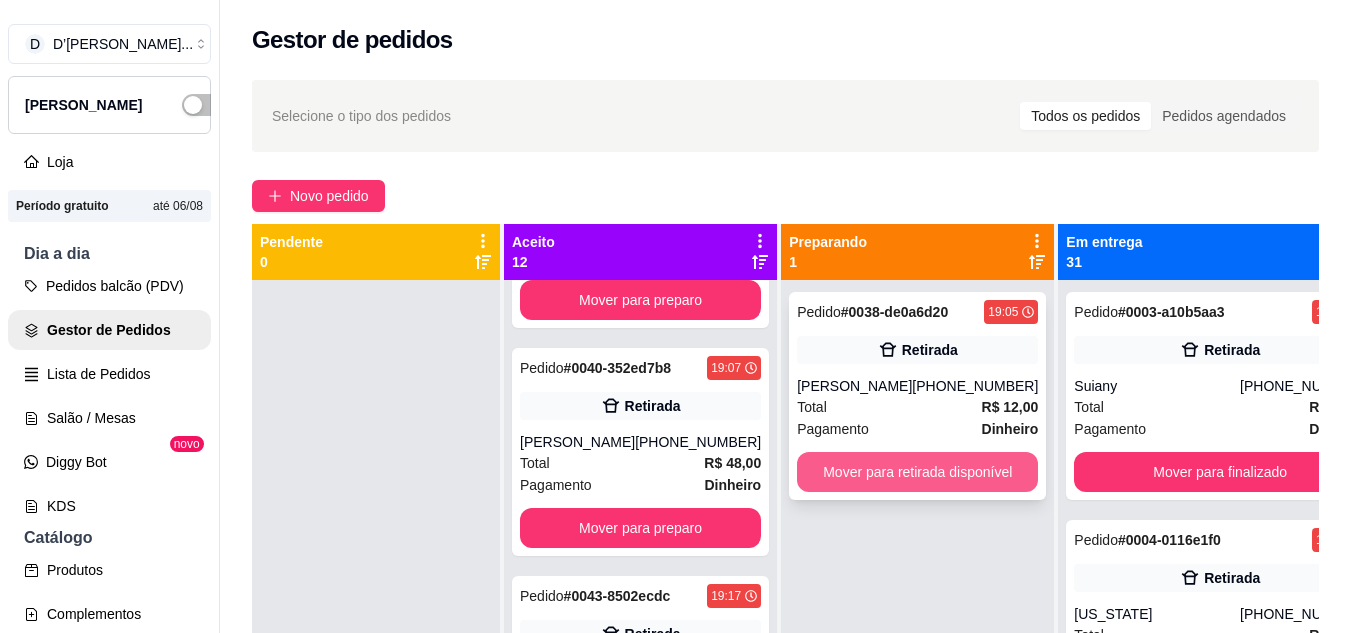click on "Mover para retirada disponível" at bounding box center (917, 472) 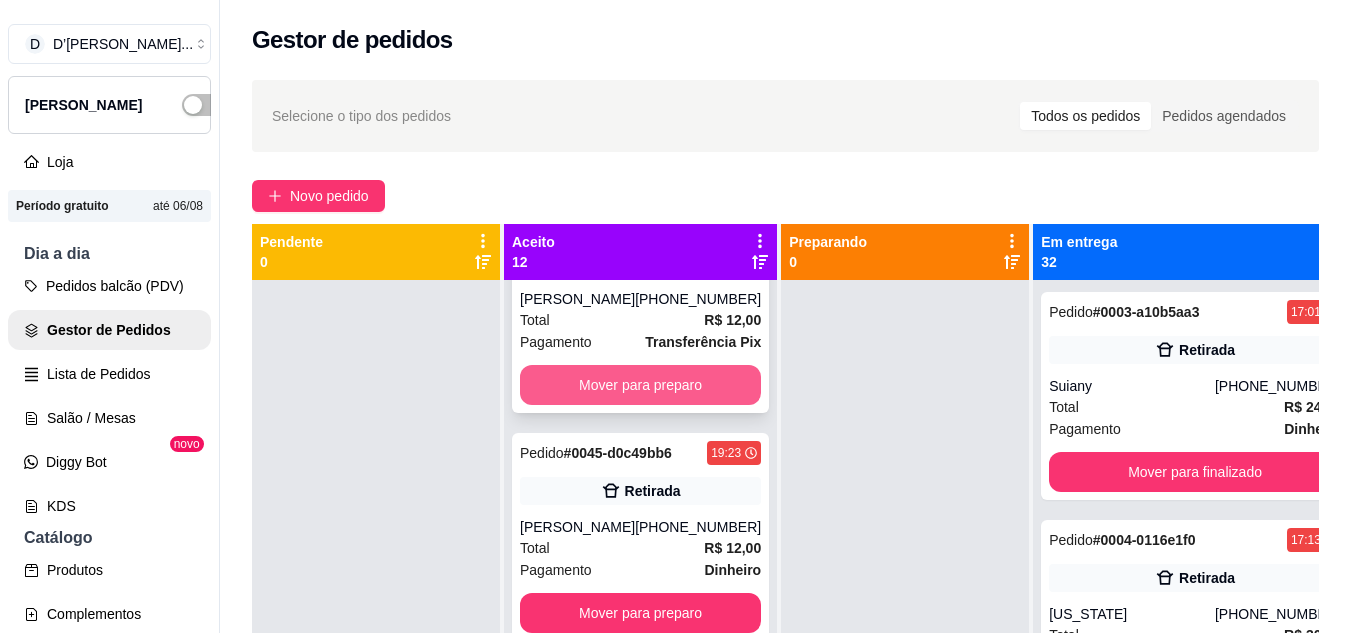 scroll, scrollTop: 1100, scrollLeft: 0, axis: vertical 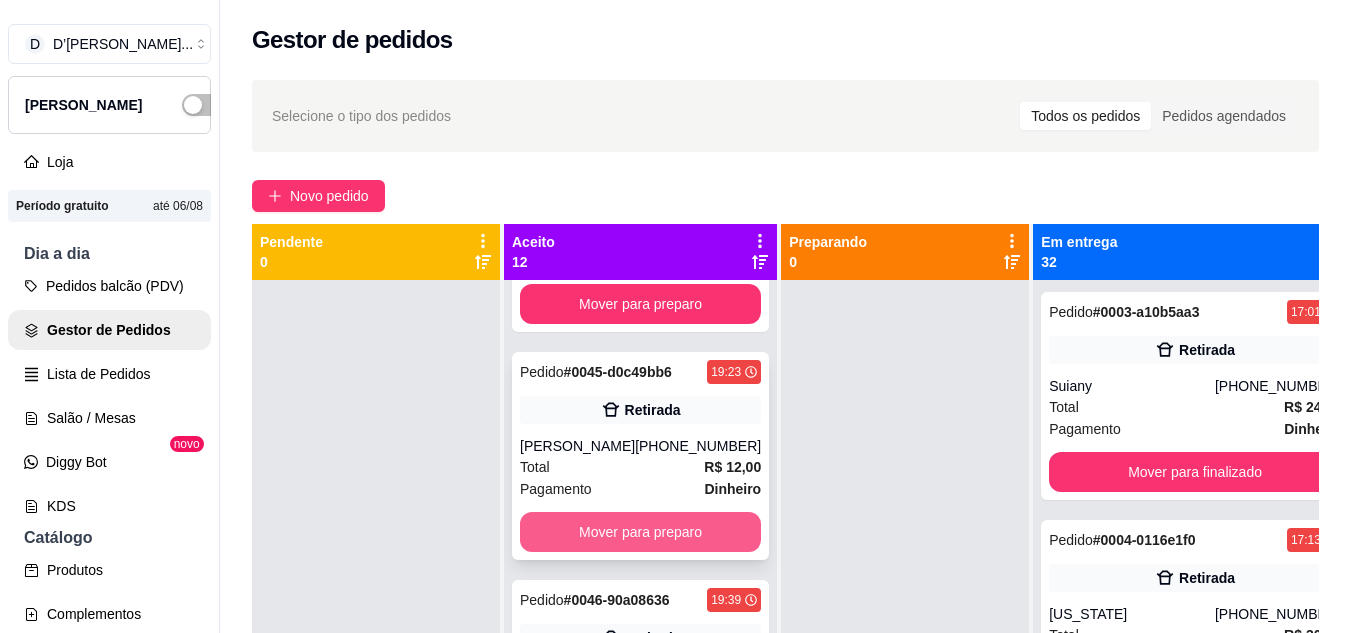 click on "Mover para preparo" at bounding box center [640, 532] 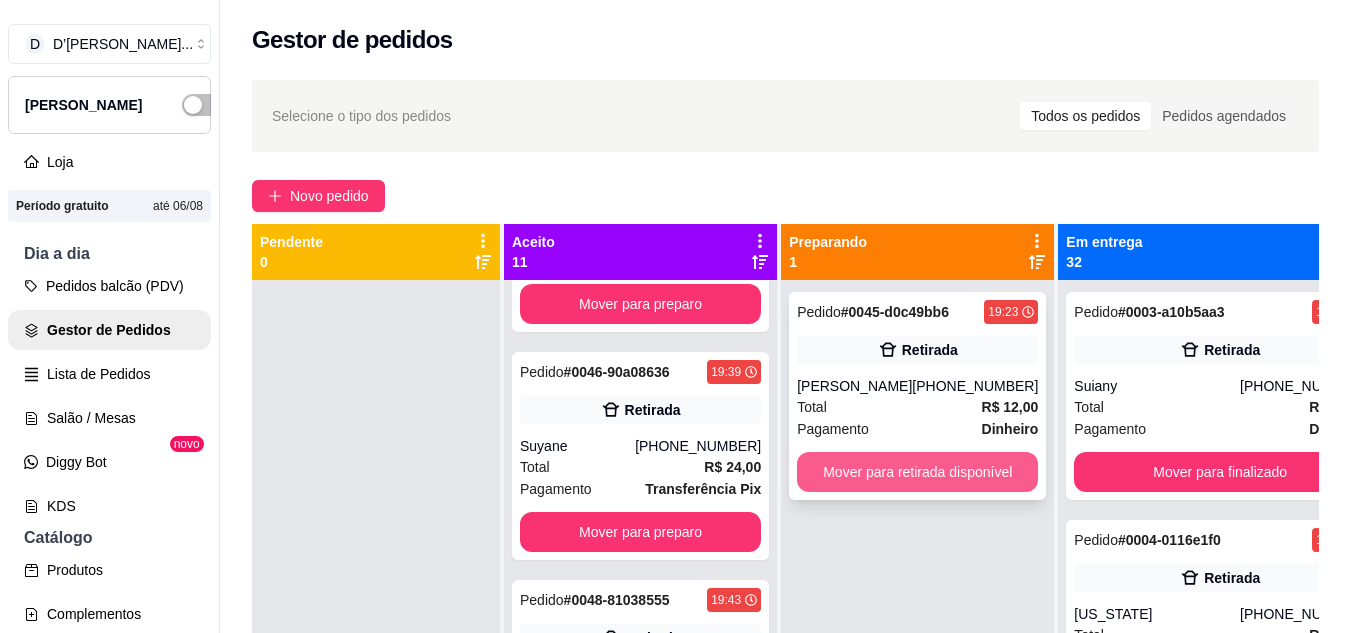 click on "Mover para retirada disponível" at bounding box center [917, 472] 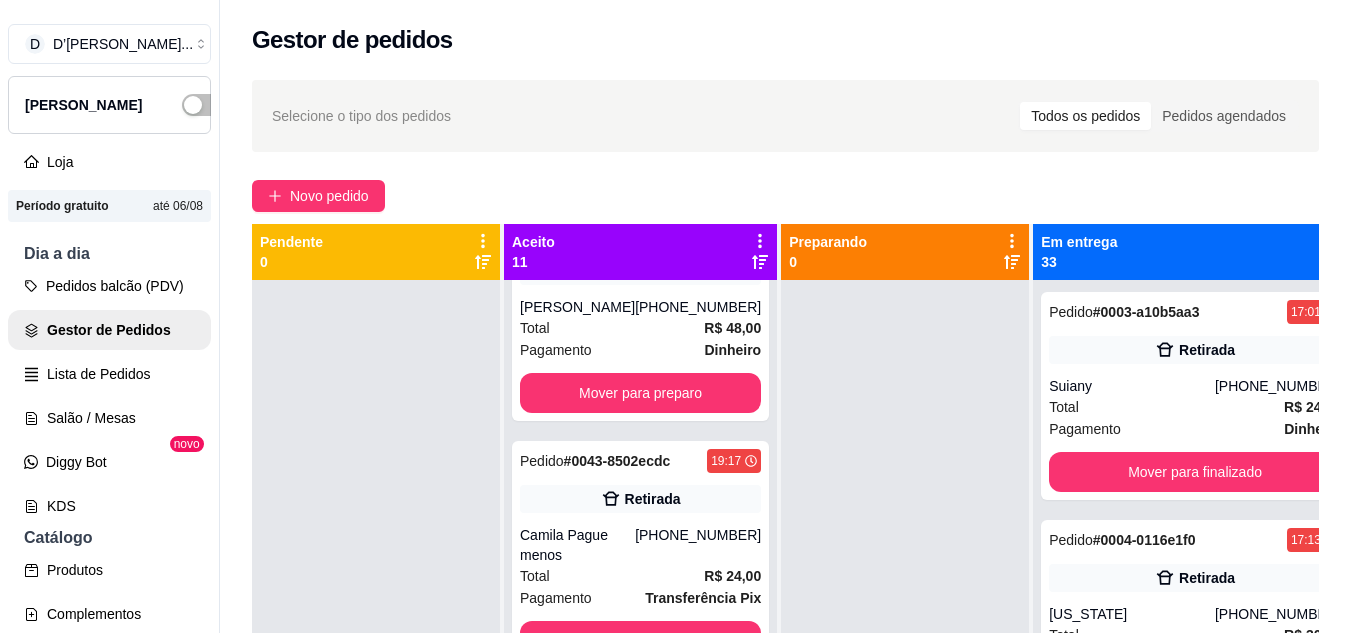 scroll, scrollTop: 500, scrollLeft: 0, axis: vertical 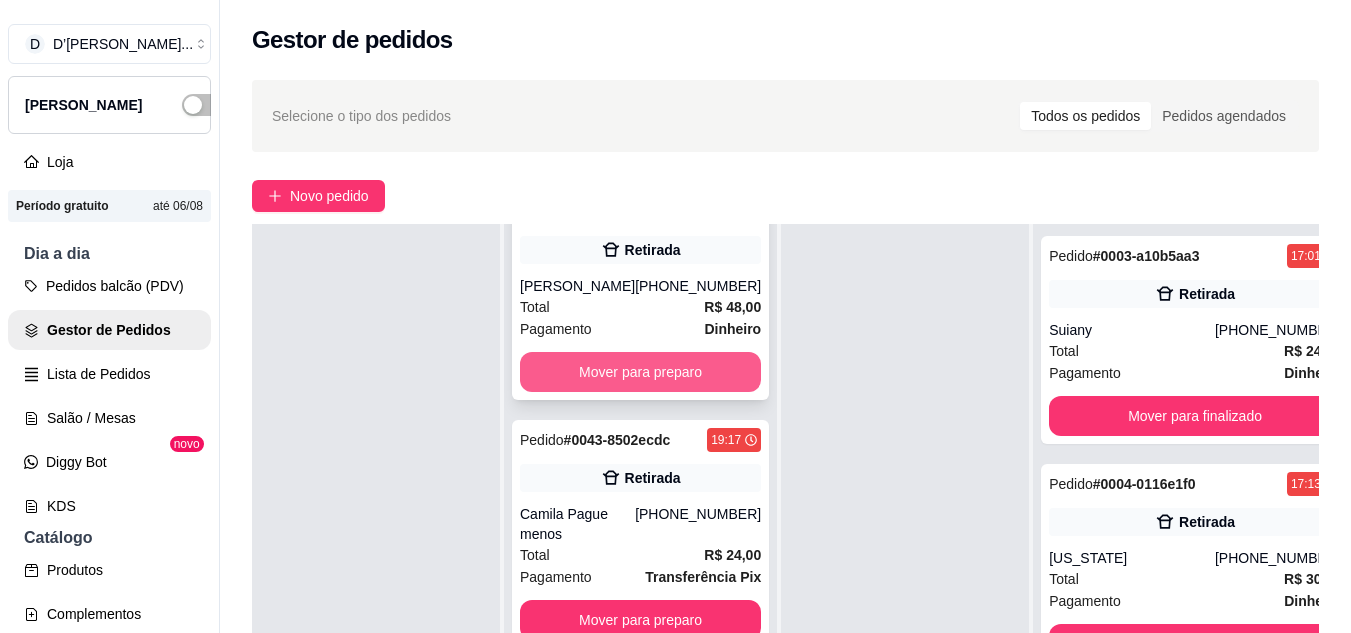 click on "Mover para preparo" at bounding box center (640, 372) 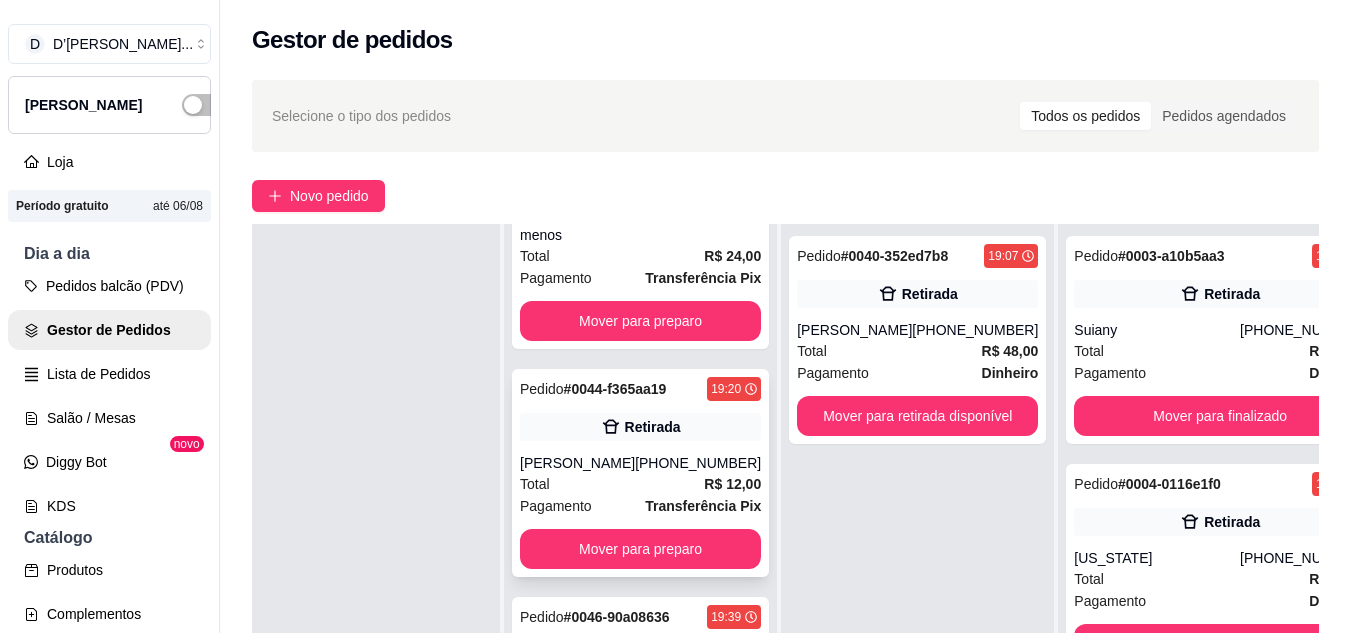 scroll, scrollTop: 572, scrollLeft: 0, axis: vertical 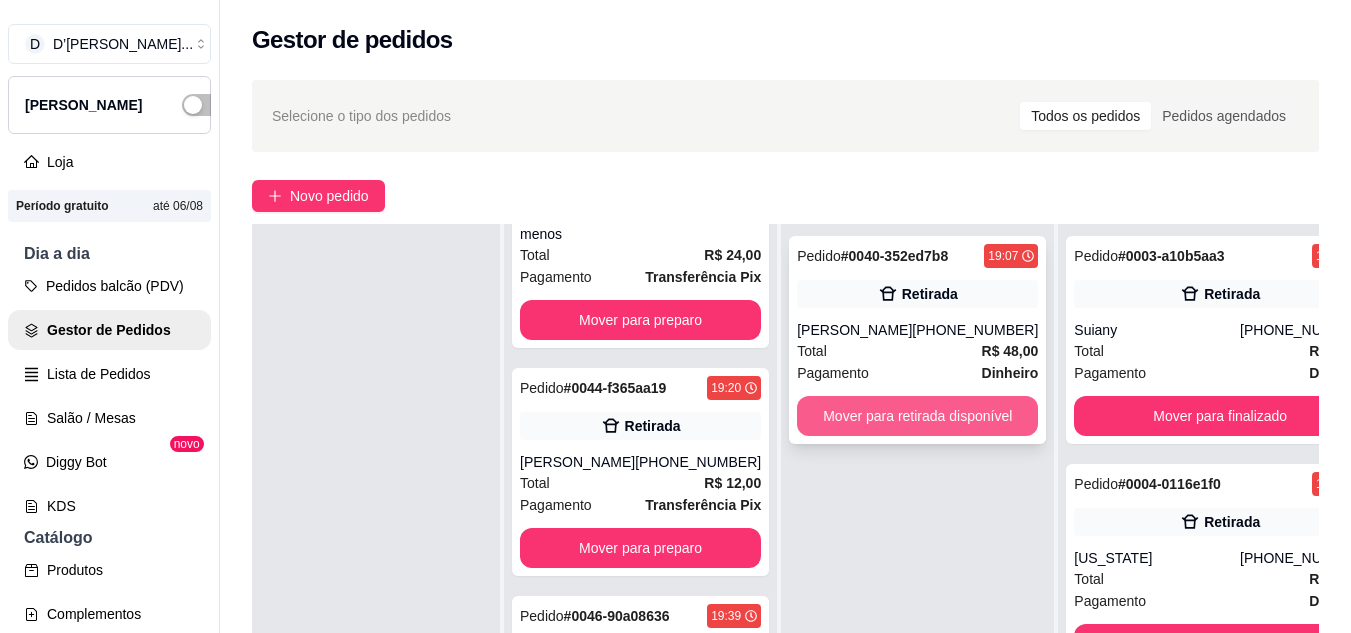 click on "Mover para retirada disponível" at bounding box center (917, 416) 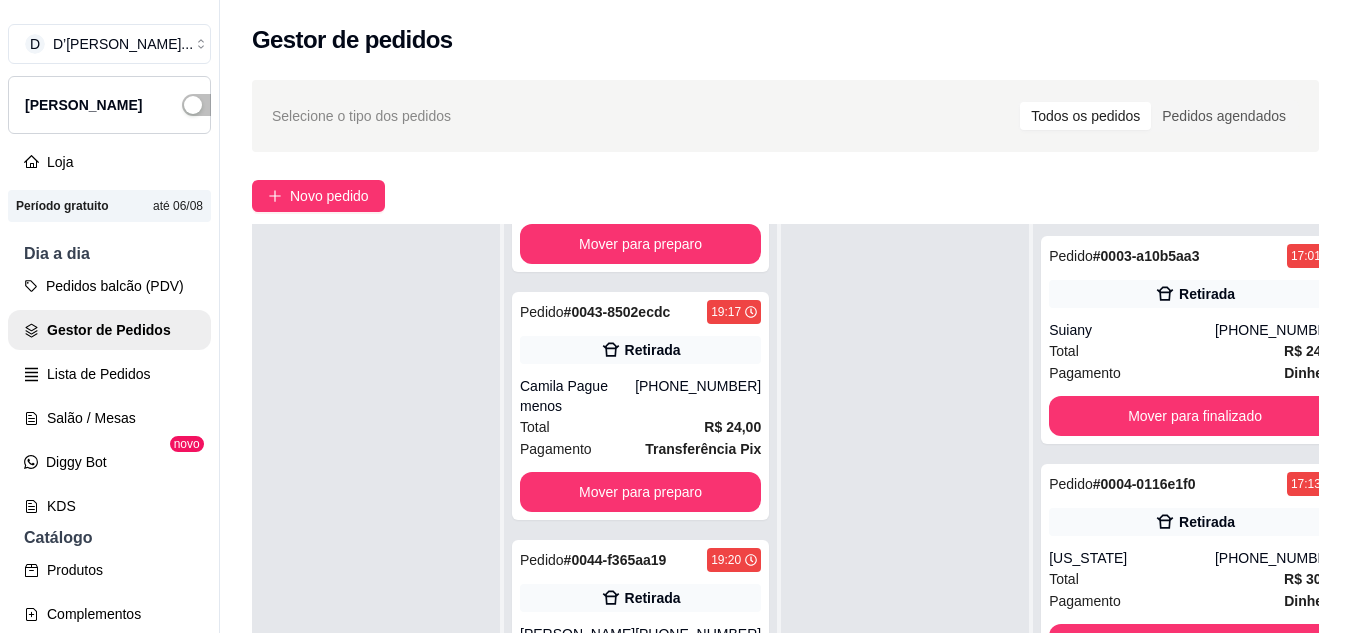 scroll, scrollTop: 500, scrollLeft: 0, axis: vertical 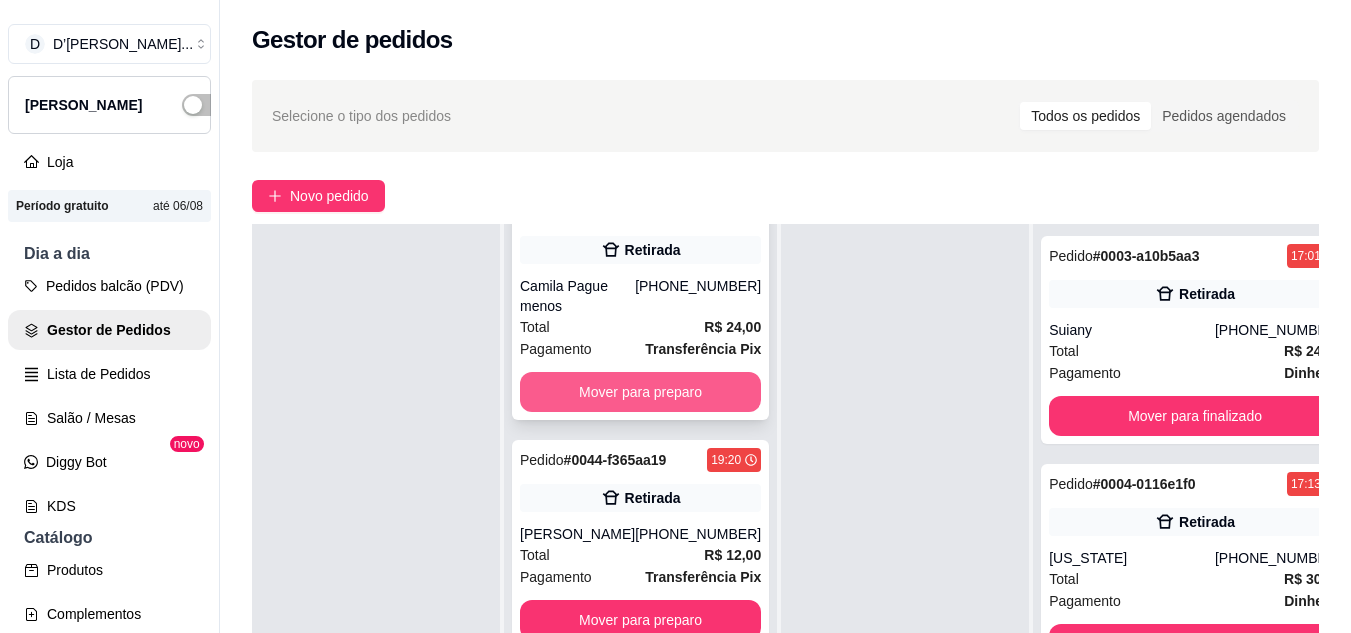 click on "Mover para preparo" at bounding box center (640, 392) 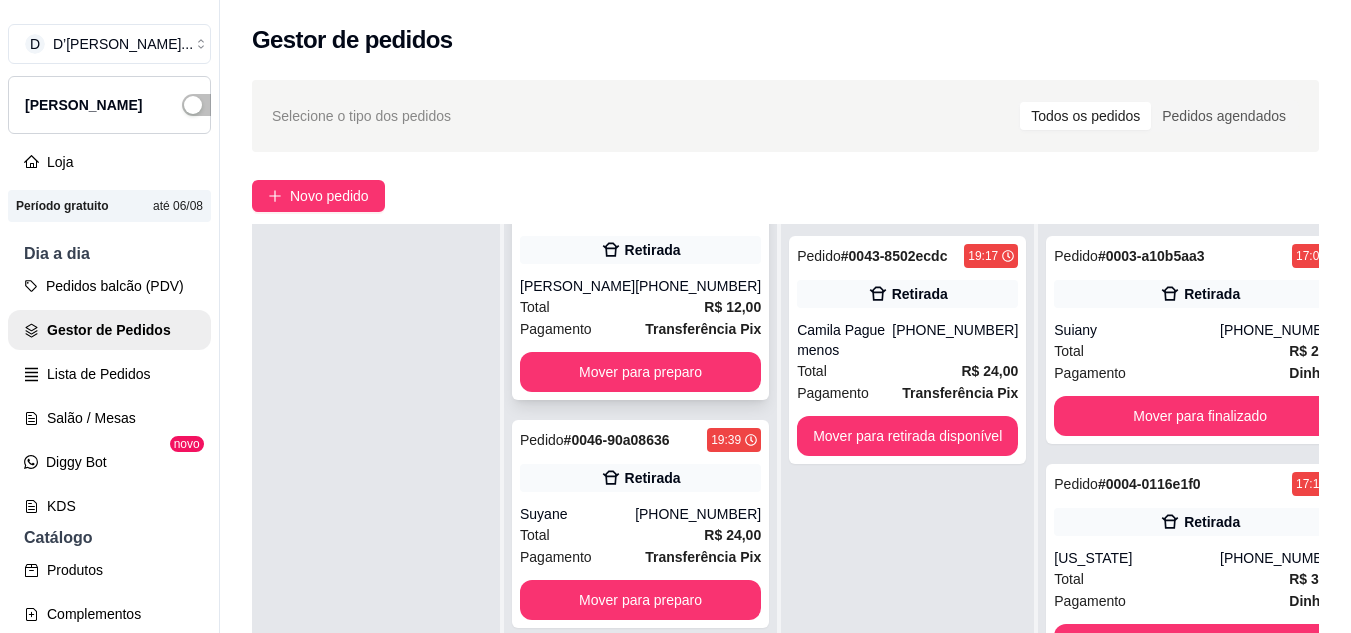 scroll, scrollTop: 252, scrollLeft: 0, axis: vertical 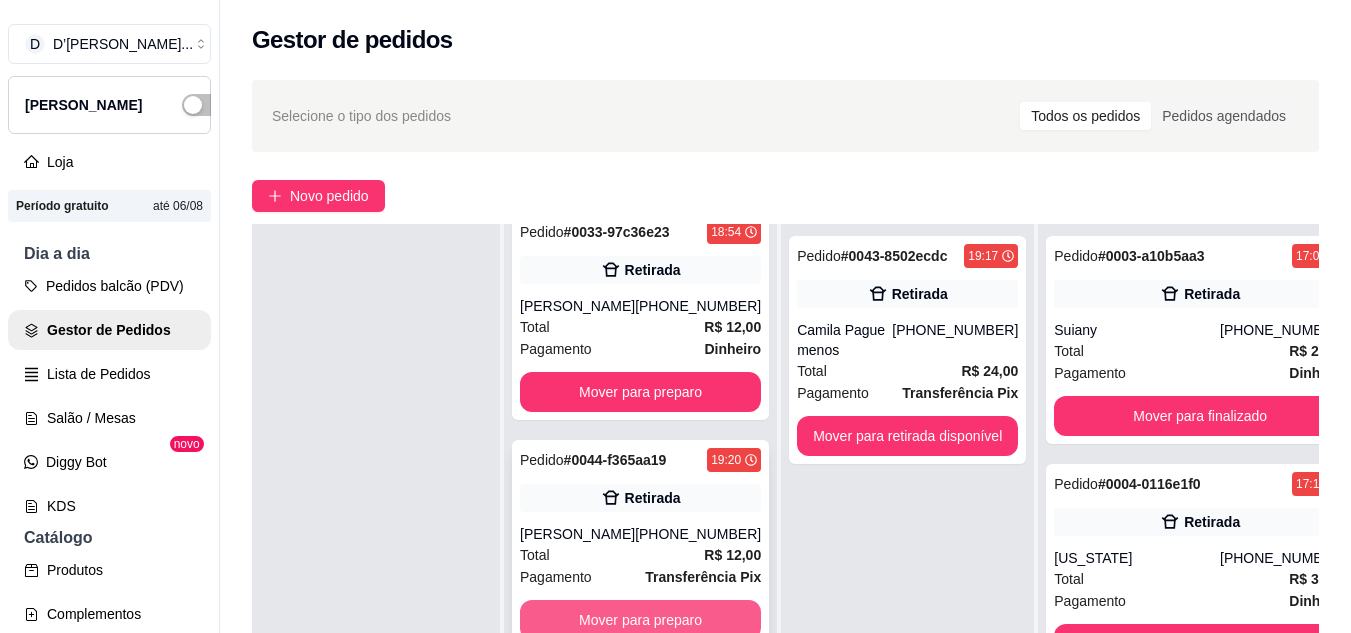 click on "Mover para preparo" at bounding box center [640, 620] 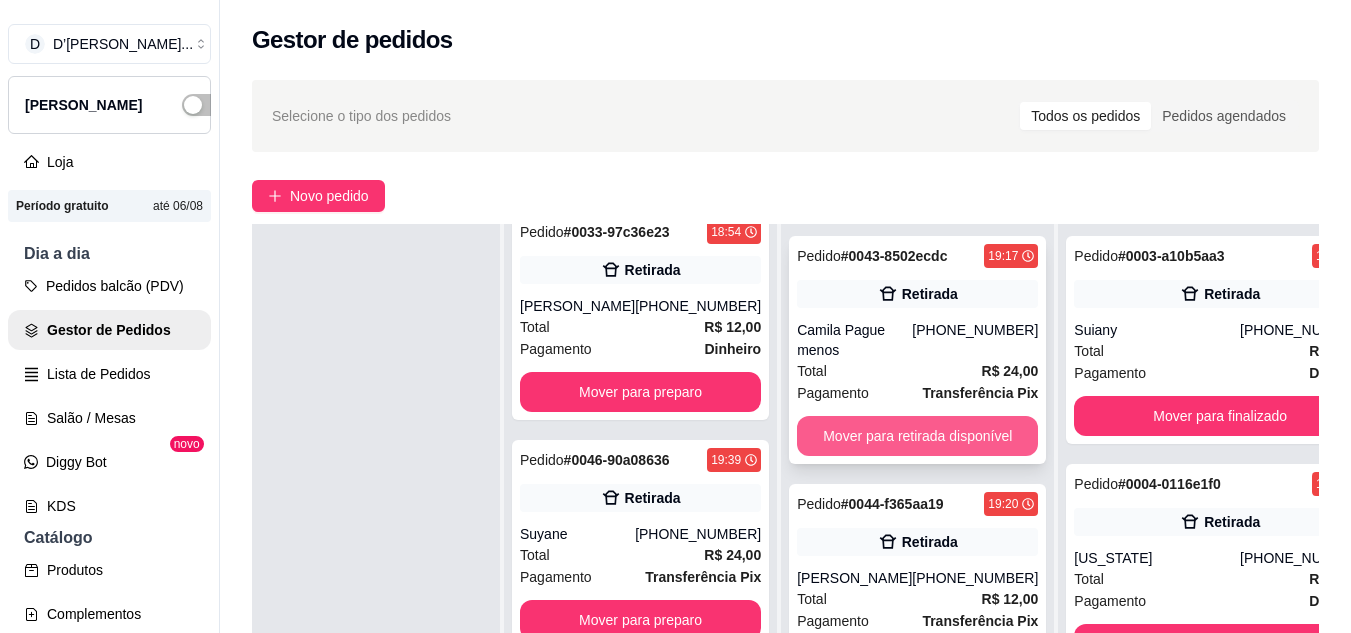 click on "Mover para retirada disponível" at bounding box center [917, 436] 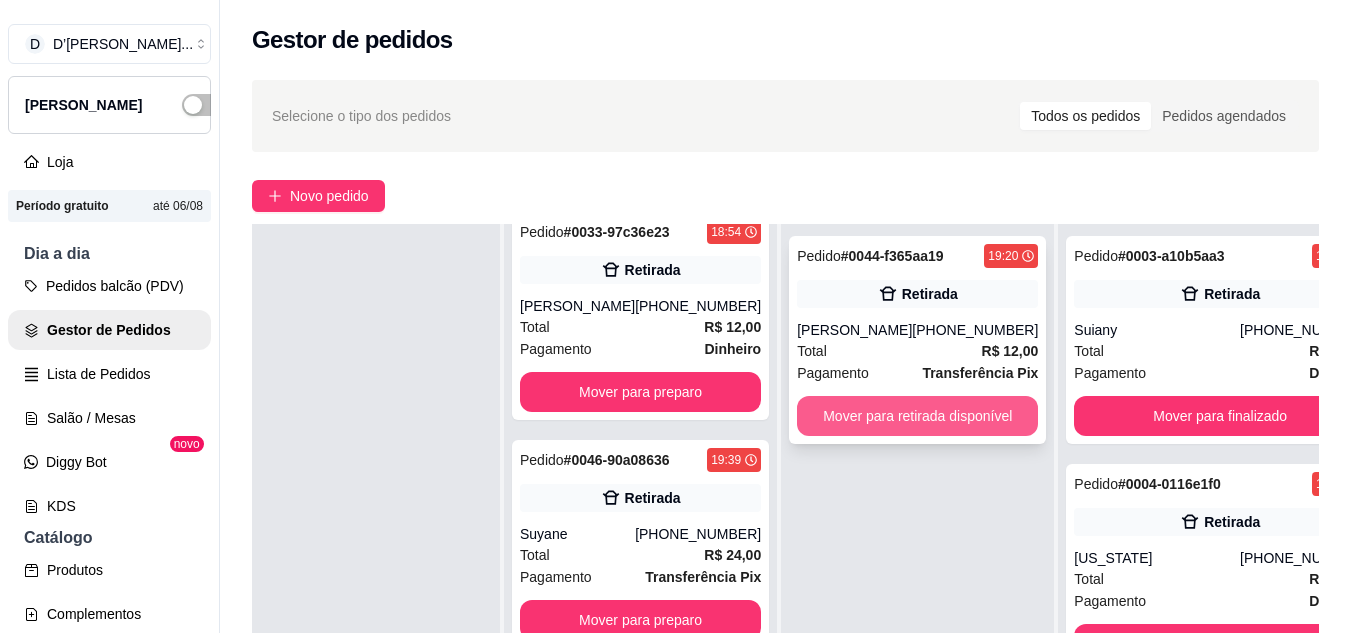 click on "Mover para retirada disponível" at bounding box center (917, 416) 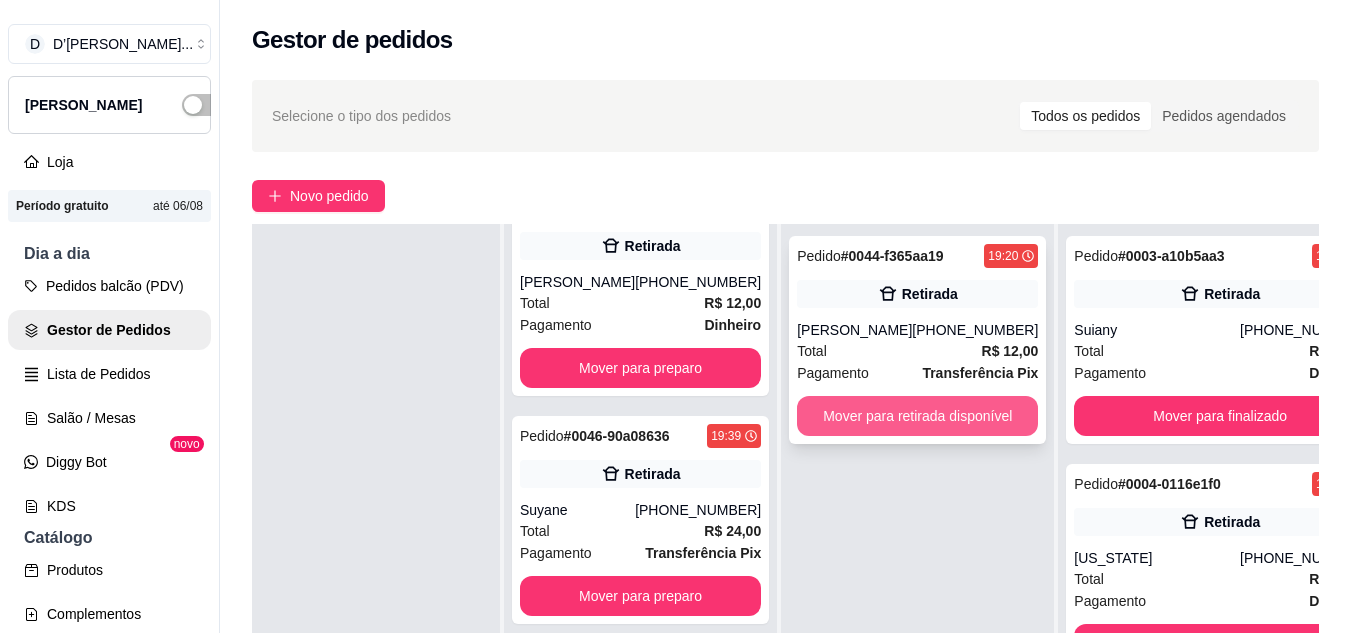 scroll, scrollTop: 252, scrollLeft: 0, axis: vertical 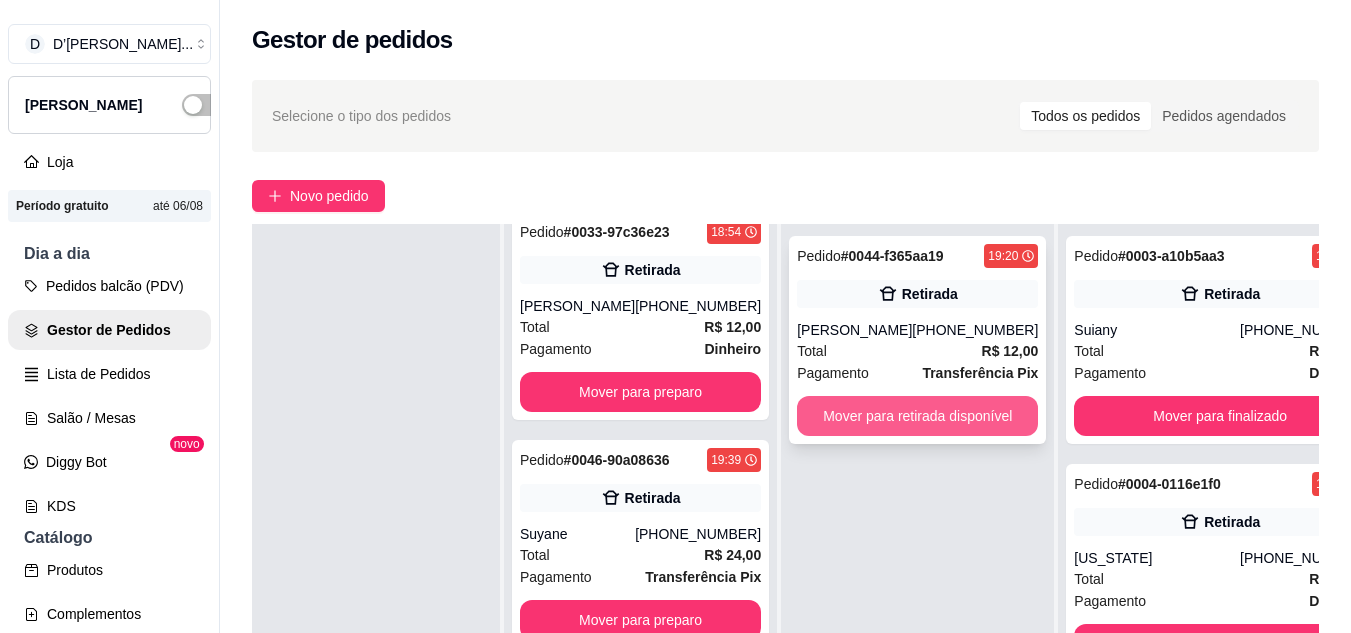 click on "Mover para retirada disponível" at bounding box center (917, 416) 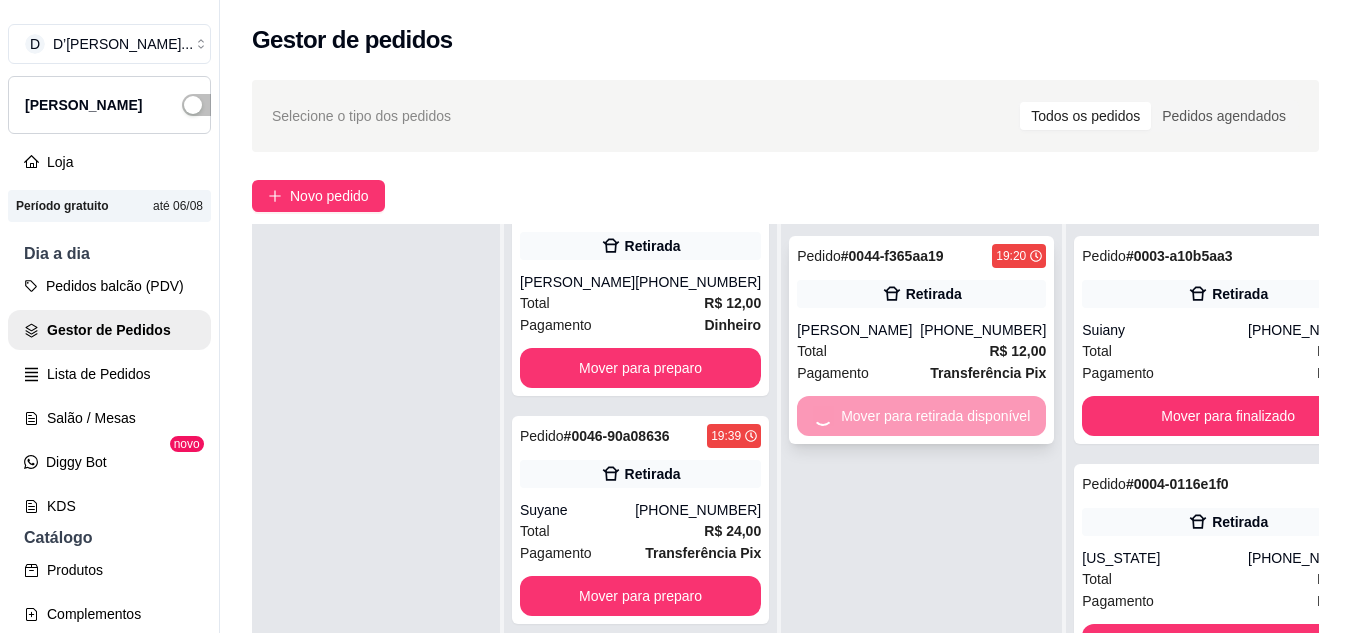 scroll, scrollTop: 252, scrollLeft: 0, axis: vertical 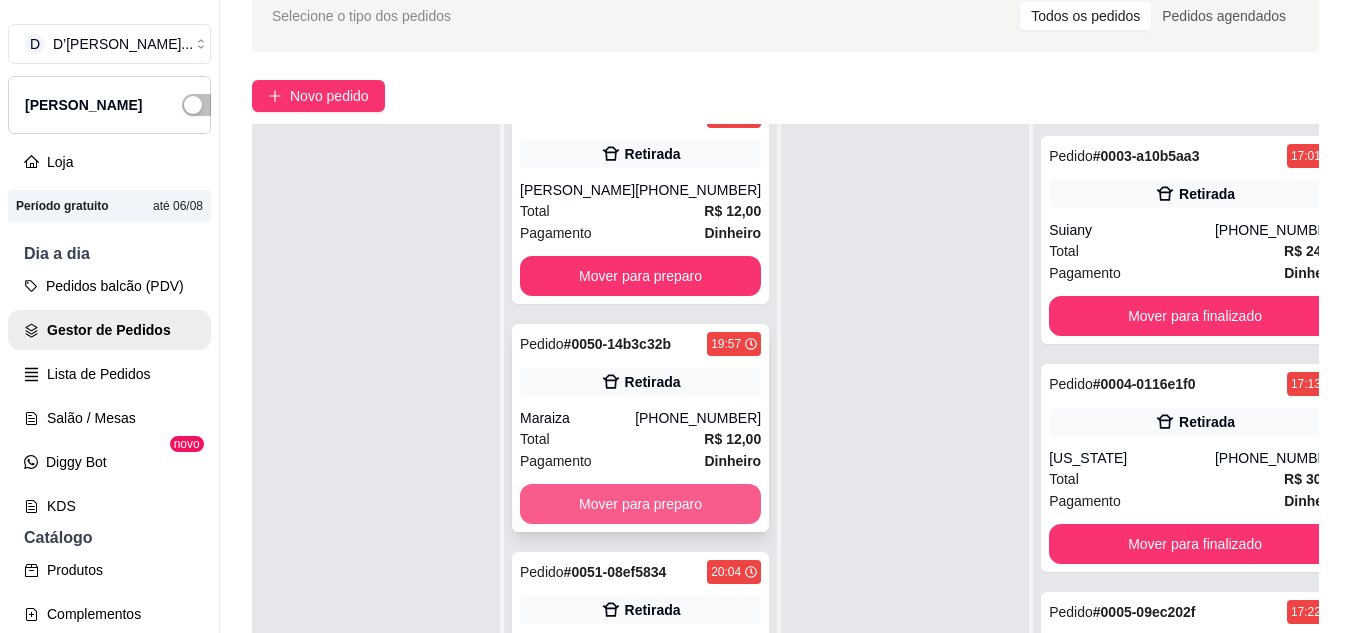 click on "Mover para preparo" at bounding box center [640, 504] 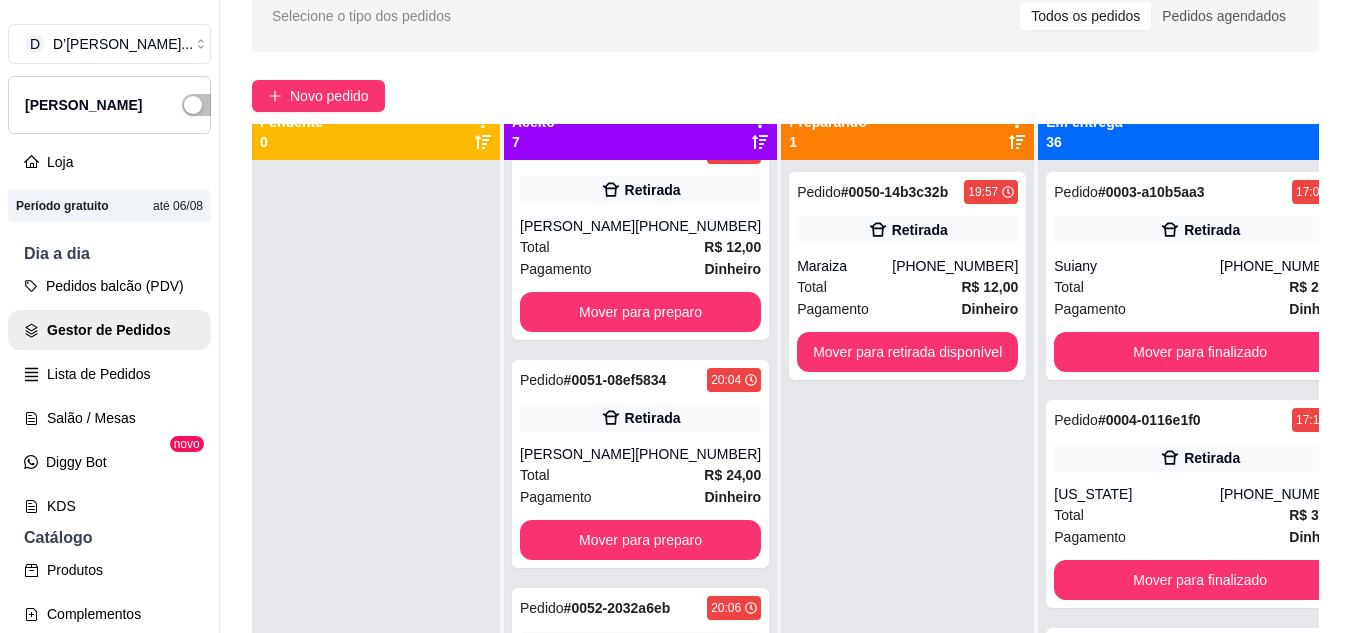 scroll, scrollTop: 0, scrollLeft: 0, axis: both 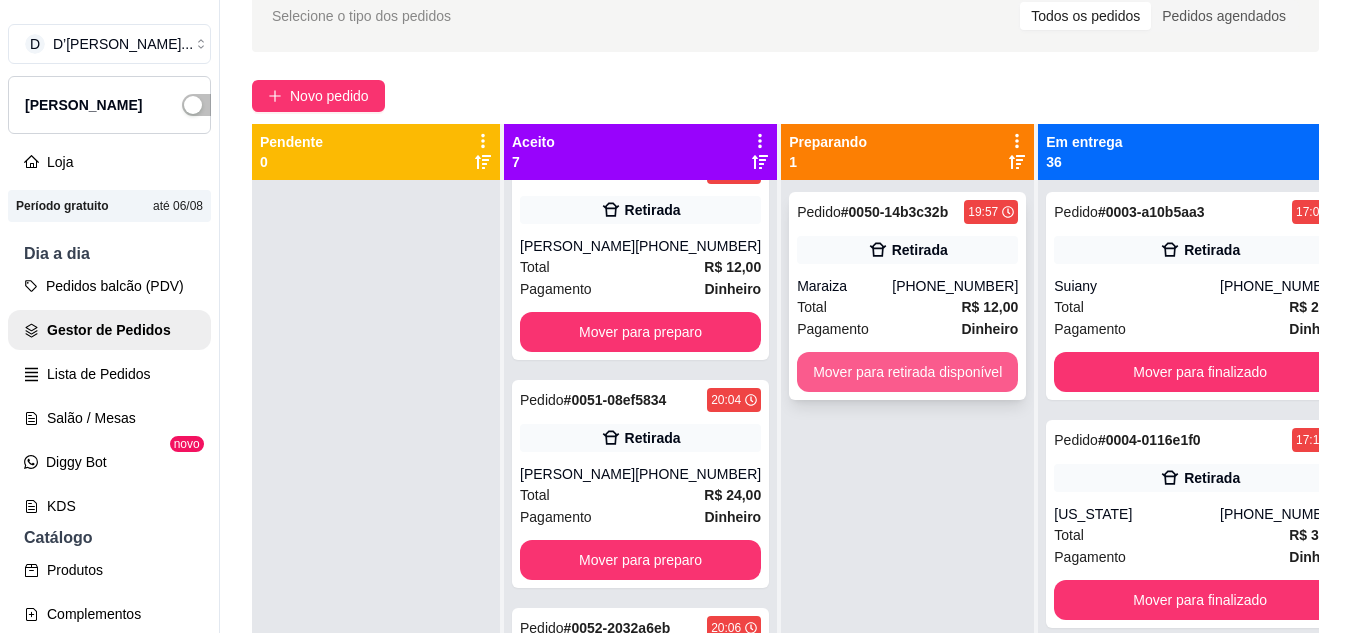 click on "Mover para retirada disponível" at bounding box center [907, 372] 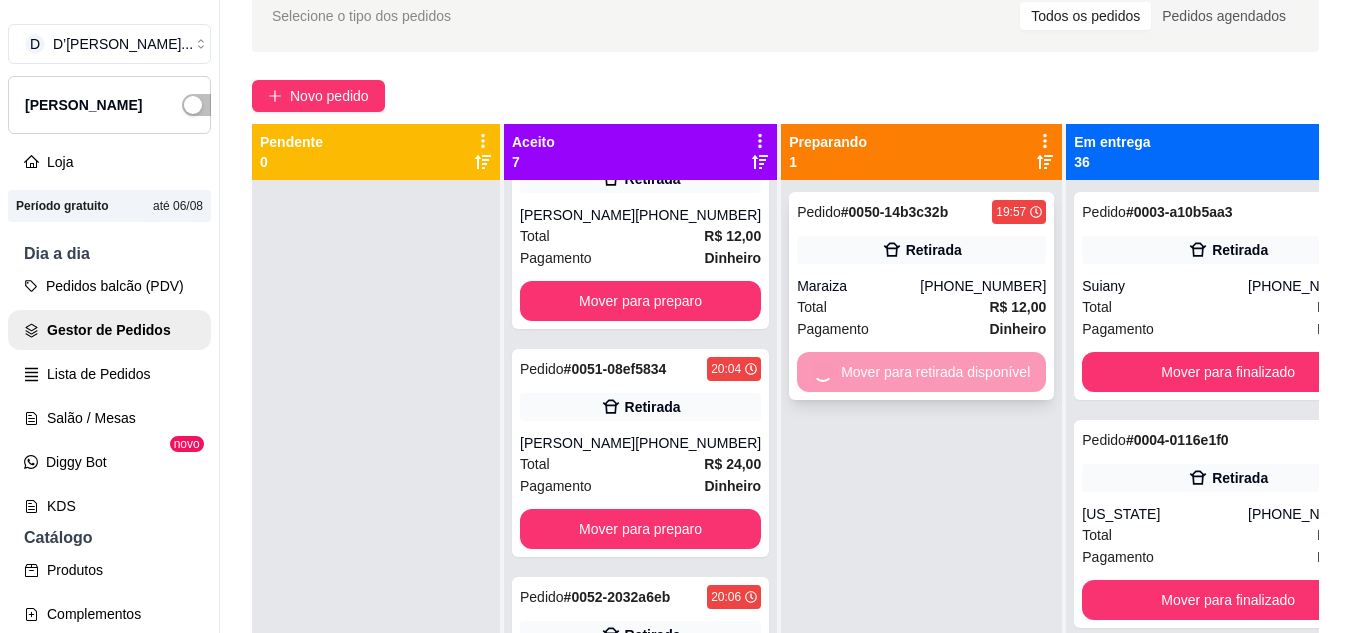 scroll, scrollTop: 952, scrollLeft: 0, axis: vertical 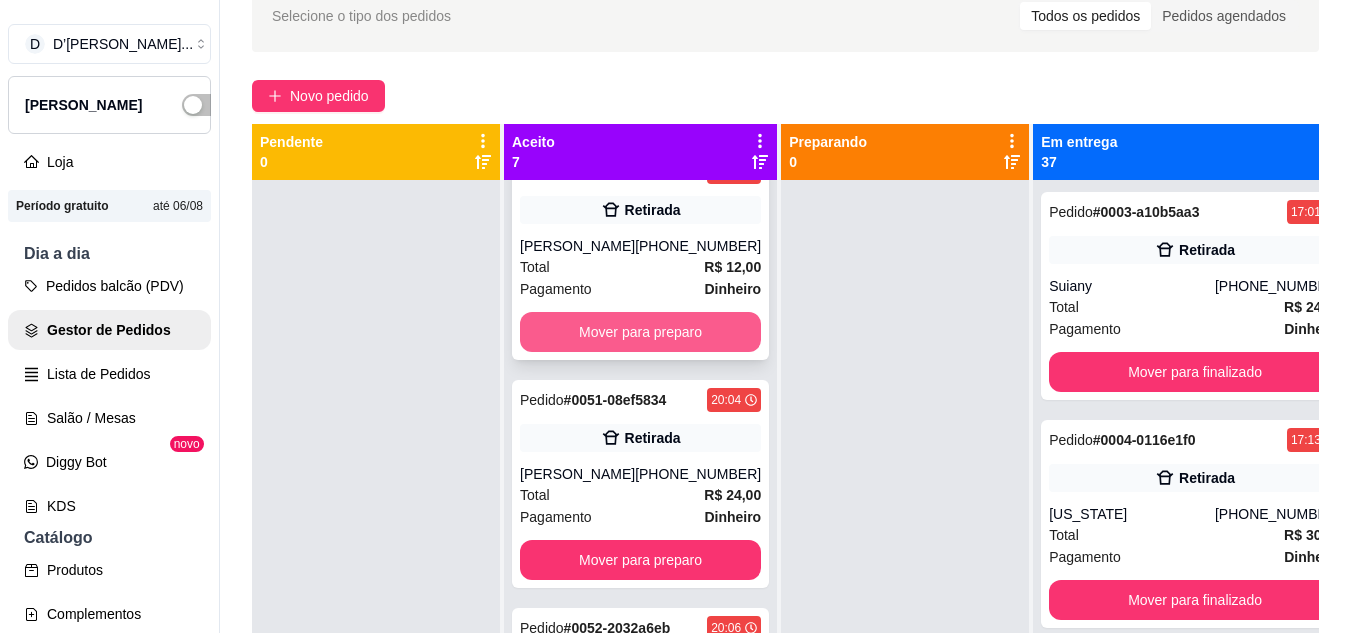 click on "Mover para preparo" at bounding box center [640, 332] 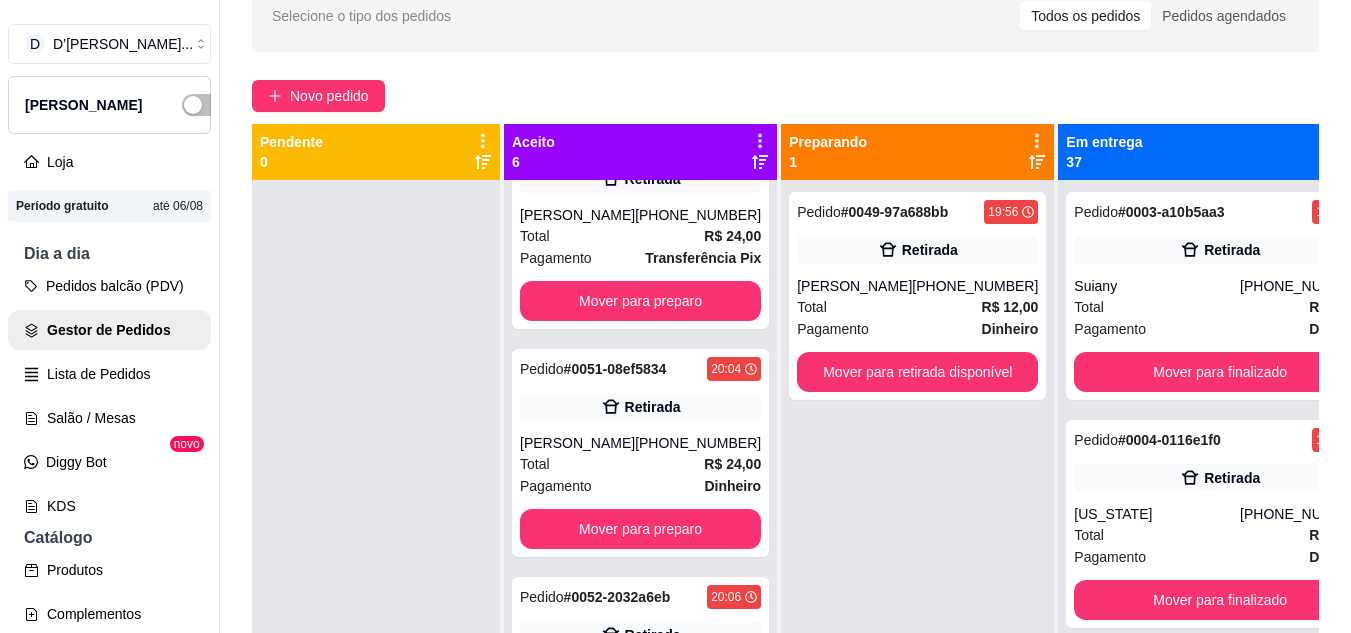 scroll, scrollTop: 724, scrollLeft: 0, axis: vertical 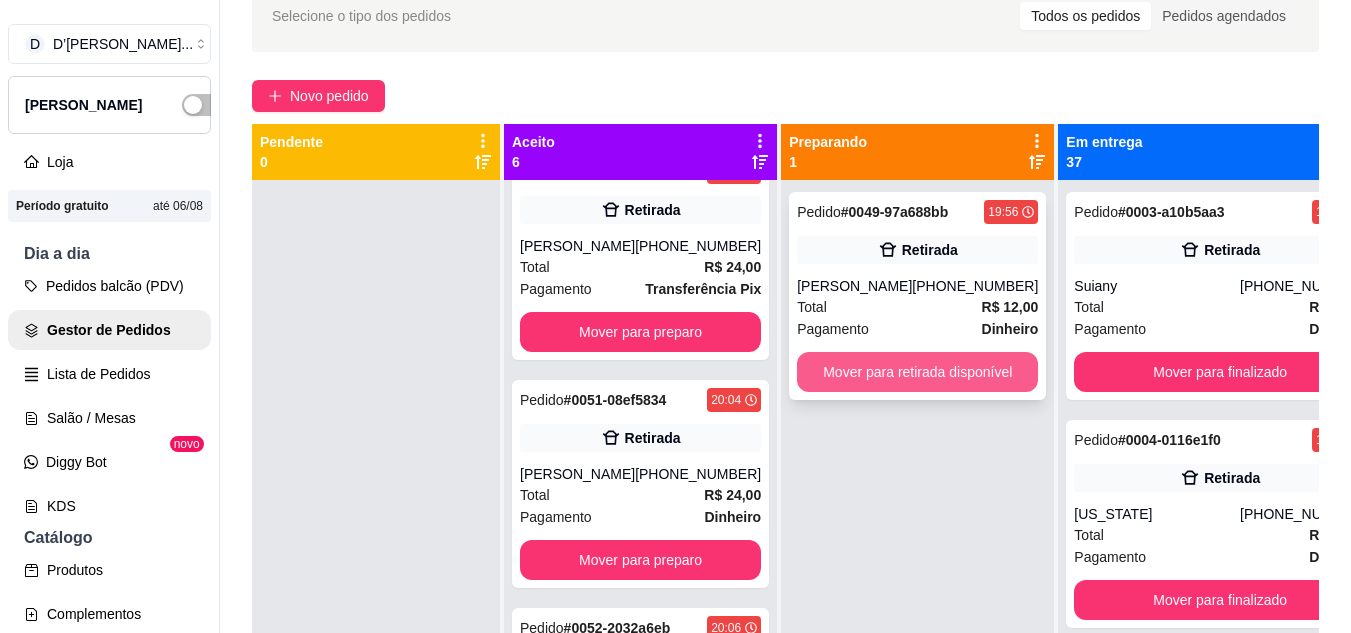 click on "Mover para retirada disponível" at bounding box center [917, 372] 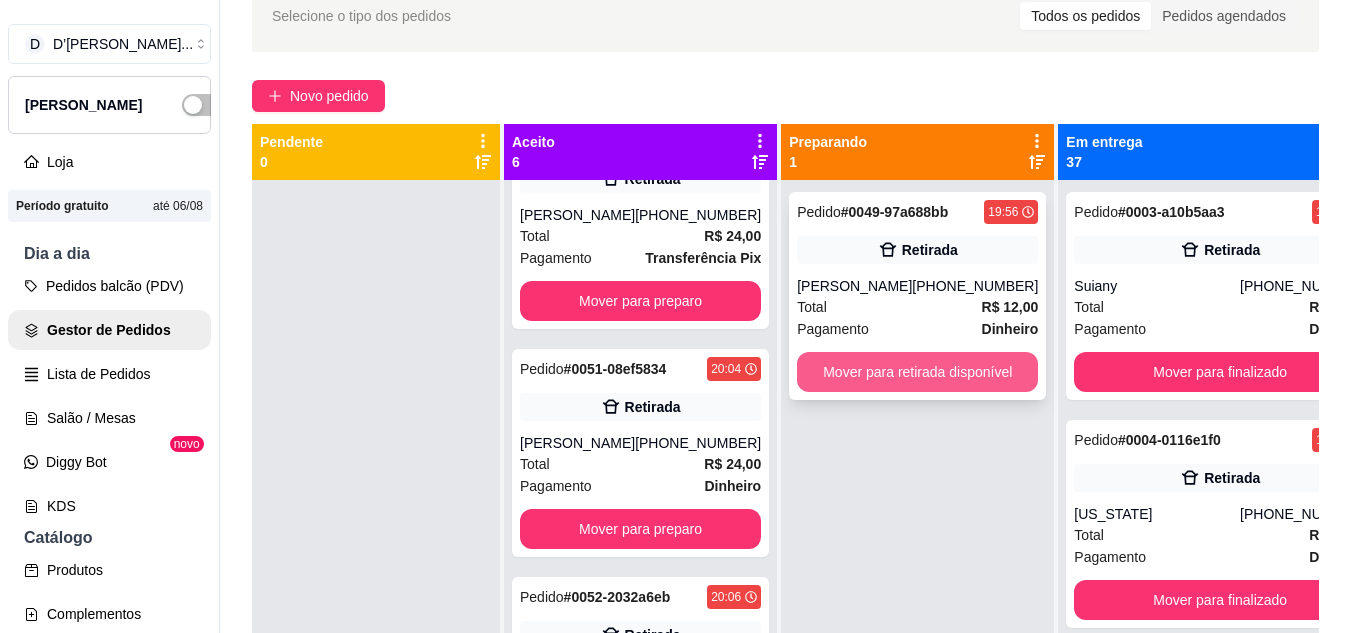 scroll, scrollTop: 724, scrollLeft: 0, axis: vertical 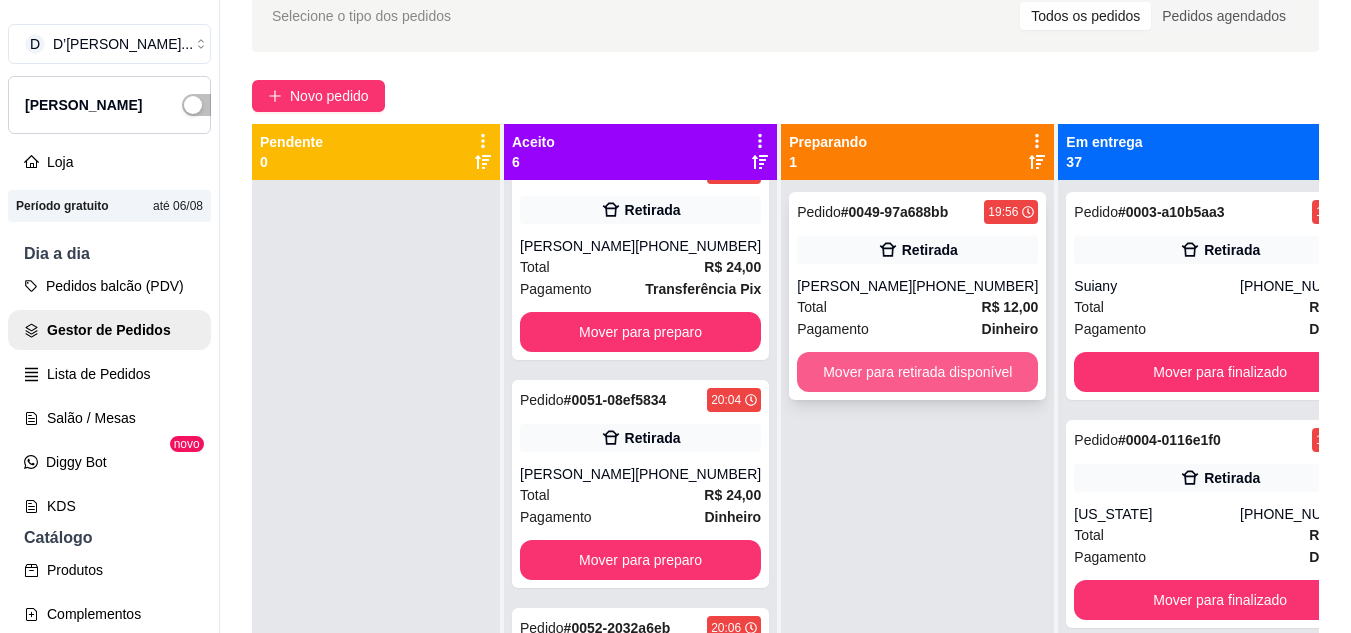 click on "Mover para retirada disponível" at bounding box center (917, 372) 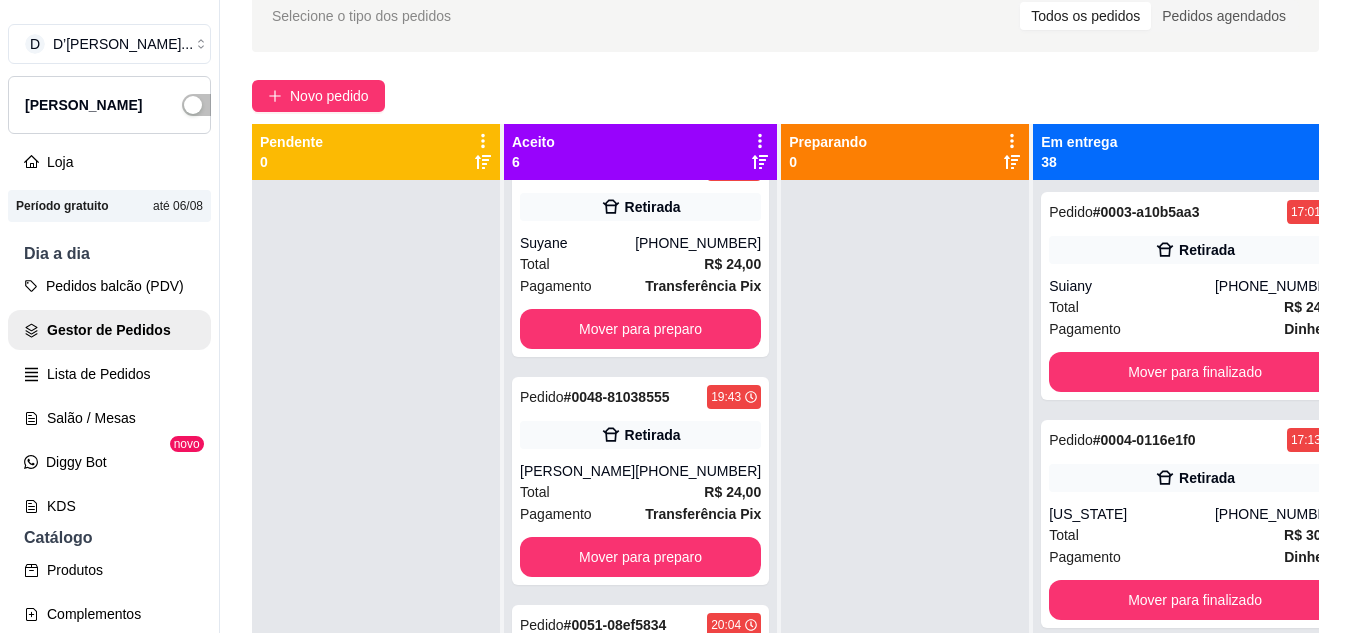 scroll, scrollTop: 755, scrollLeft: 0, axis: vertical 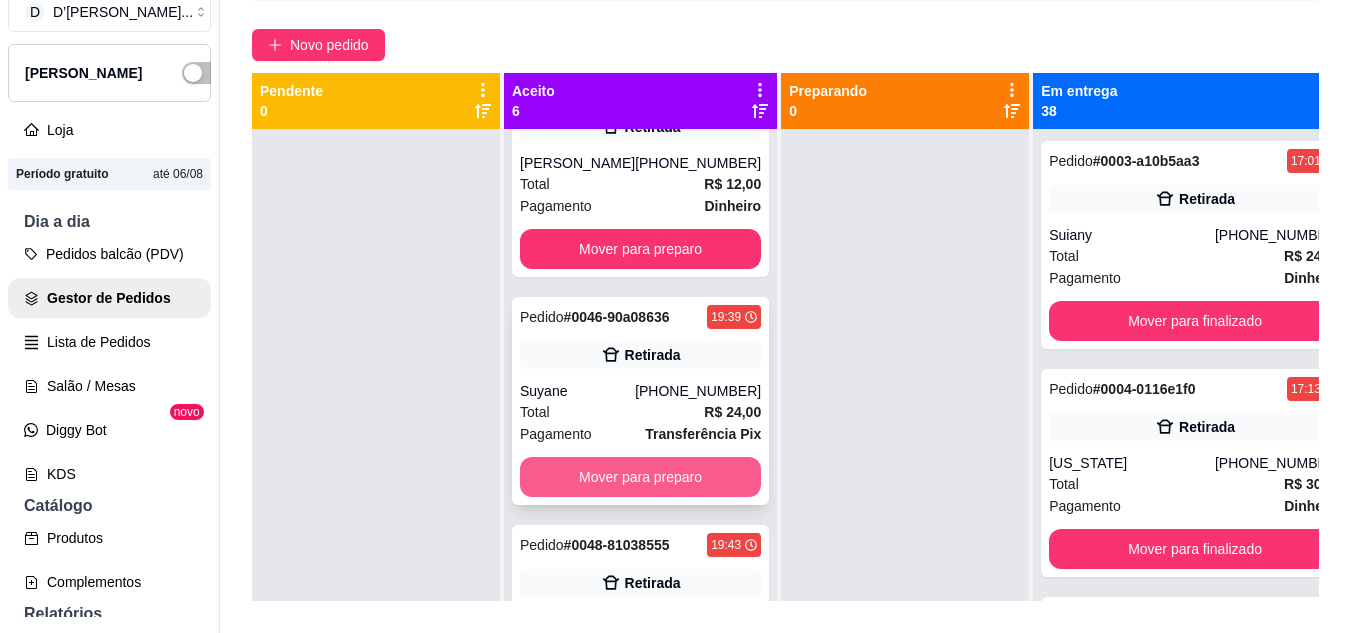 click on "Mover para preparo" at bounding box center (640, 477) 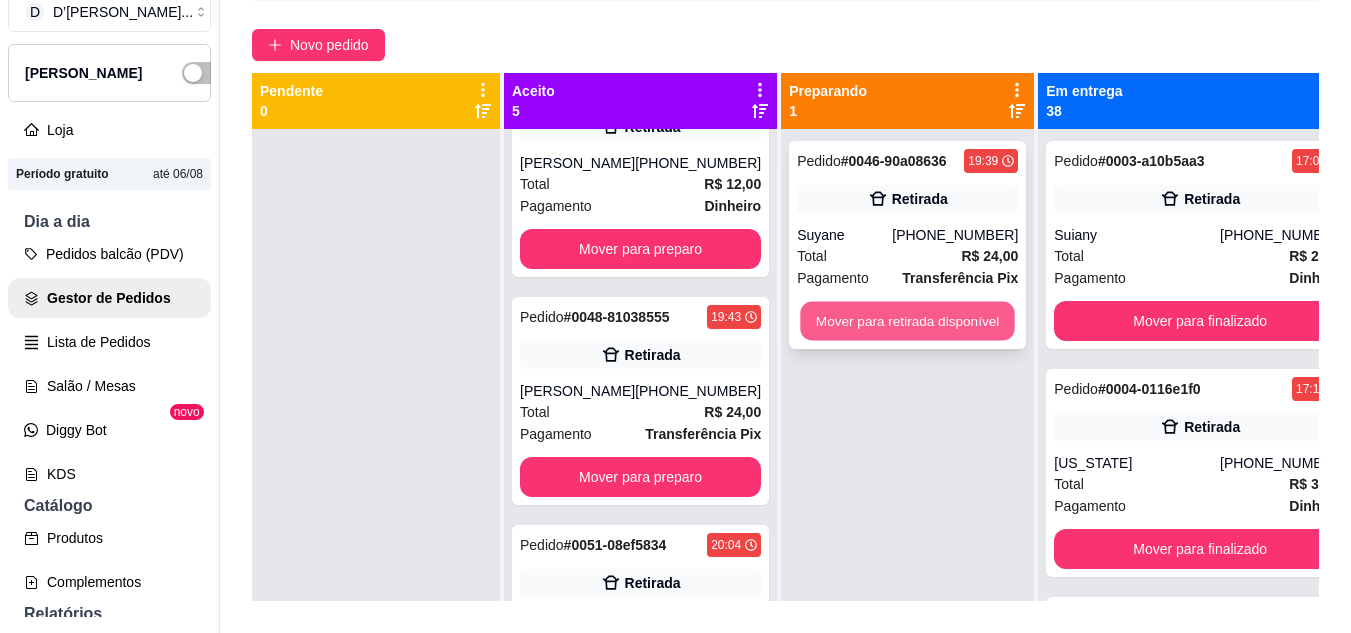 click on "Mover para retirada disponível" at bounding box center [907, 321] 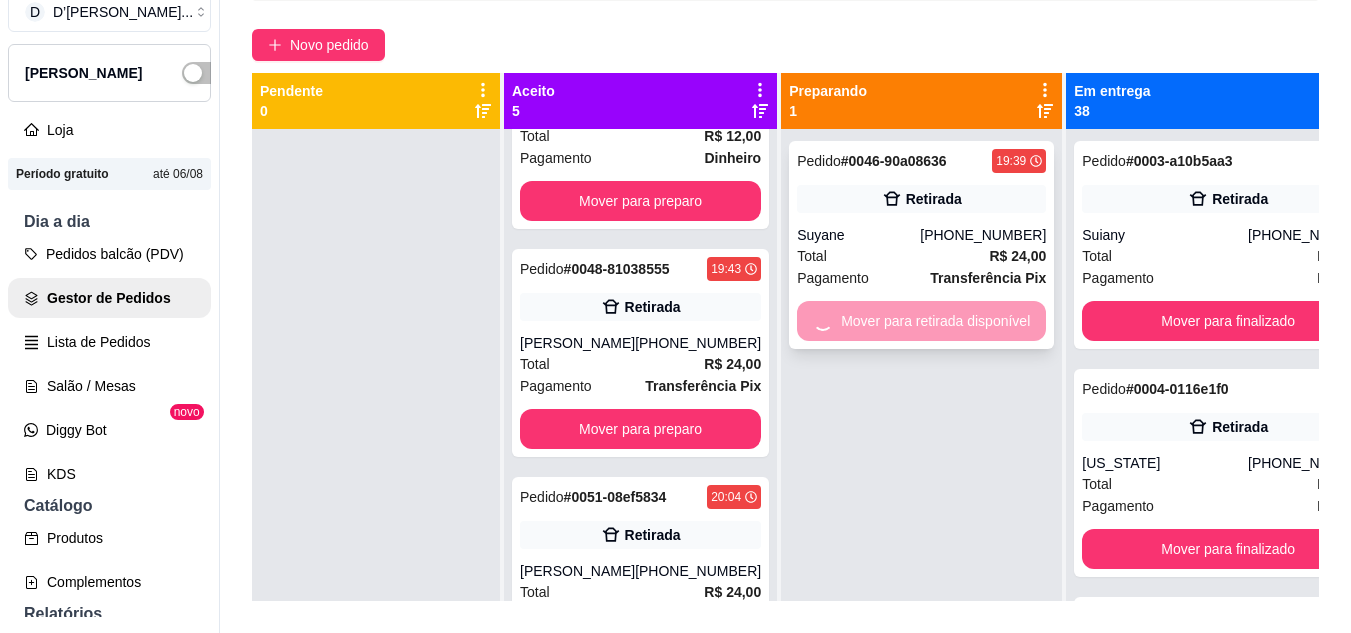 scroll, scrollTop: 300, scrollLeft: 0, axis: vertical 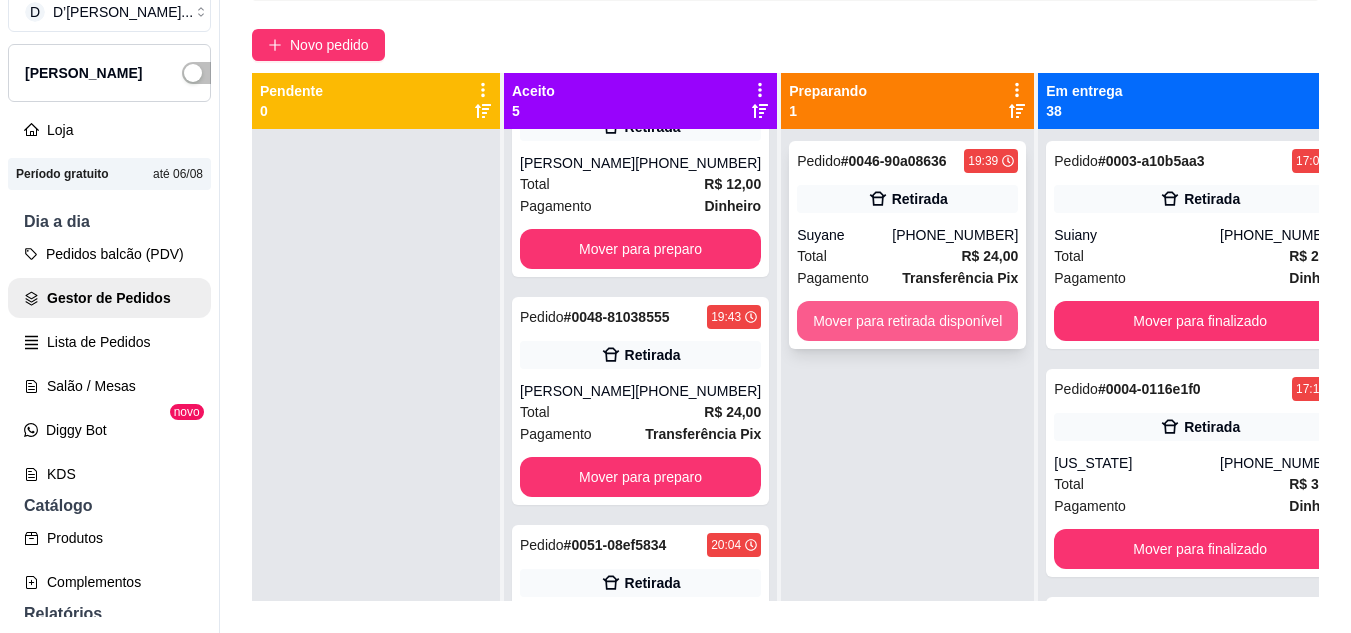 click on "Mover para retirada disponível" at bounding box center [907, 321] 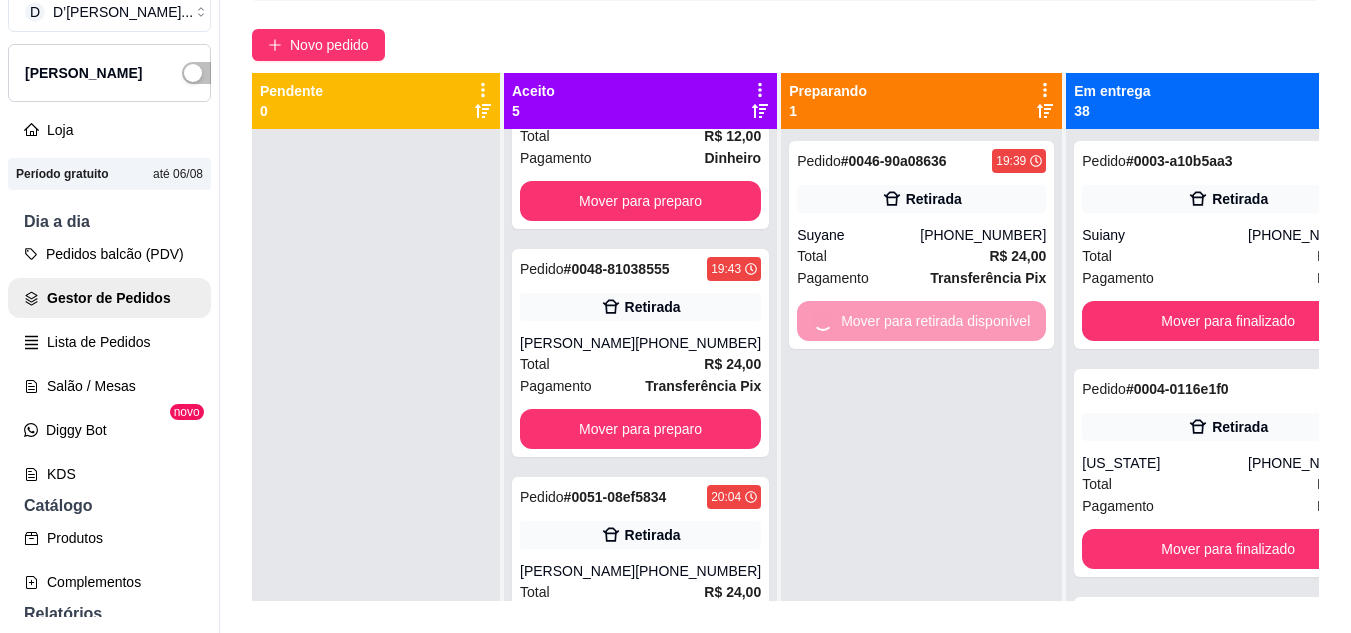 scroll, scrollTop: 300, scrollLeft: 0, axis: vertical 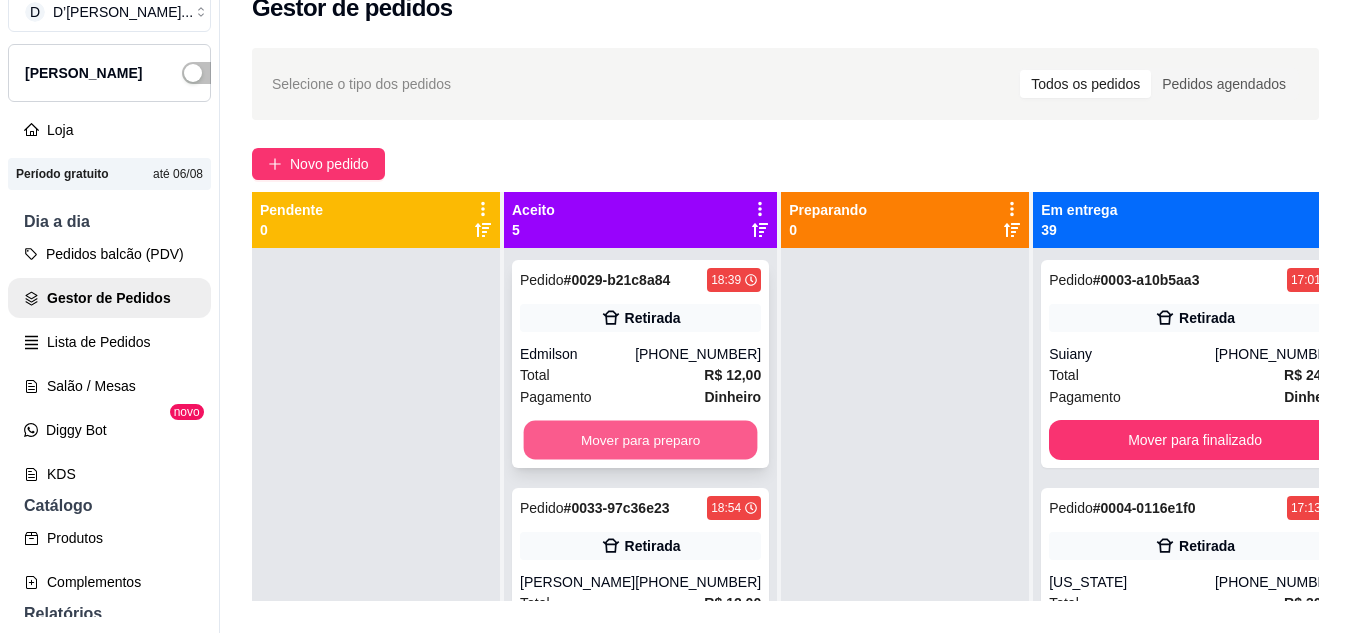 click on "Mover para preparo" at bounding box center (641, 440) 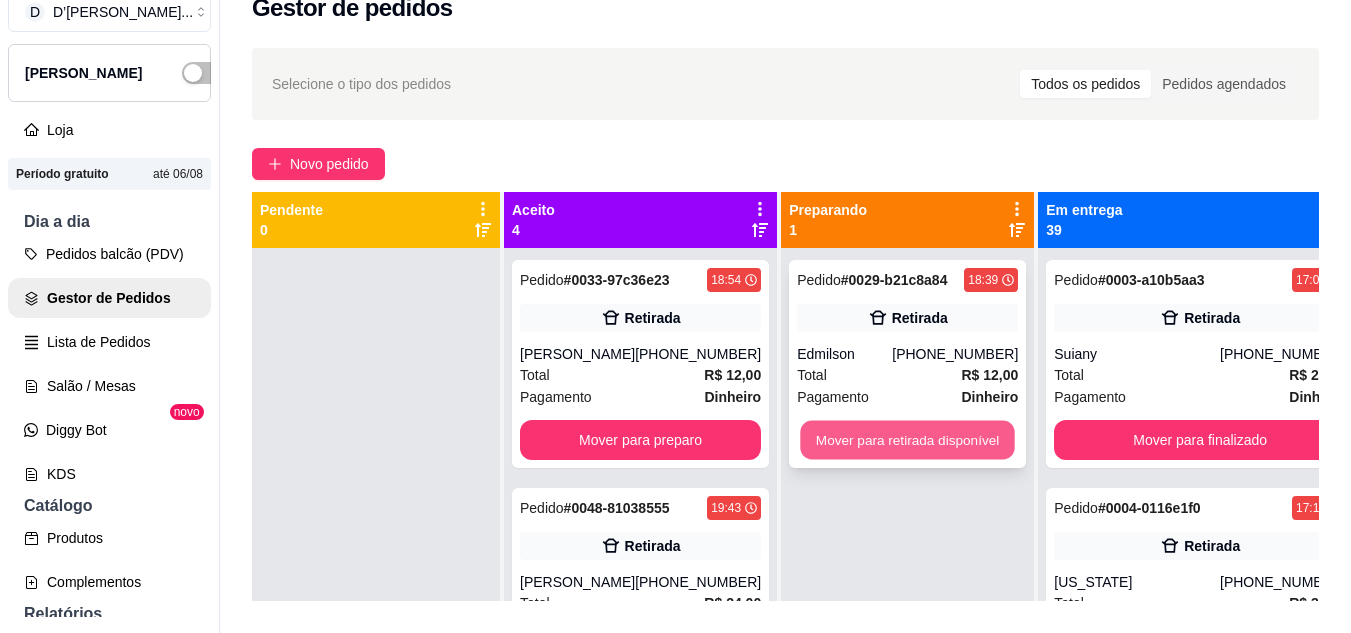 click on "Mover para retirada disponível" at bounding box center [907, 440] 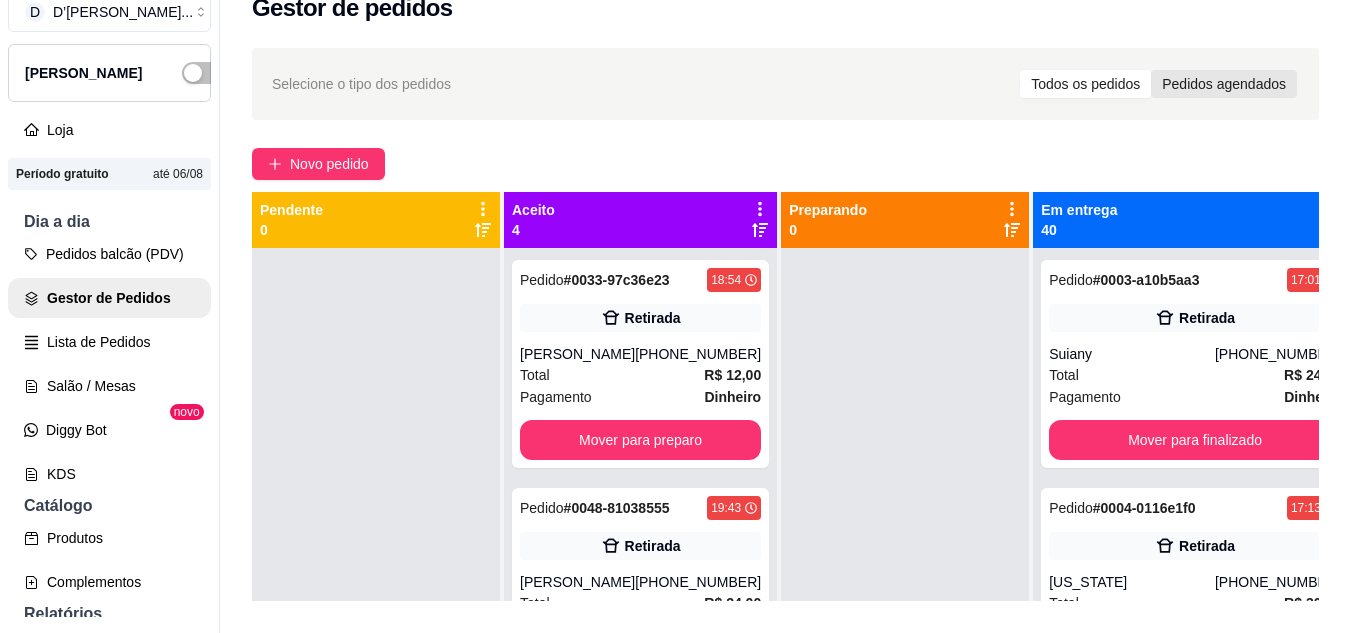 click on "Pedidos agendados" at bounding box center [1224, 84] 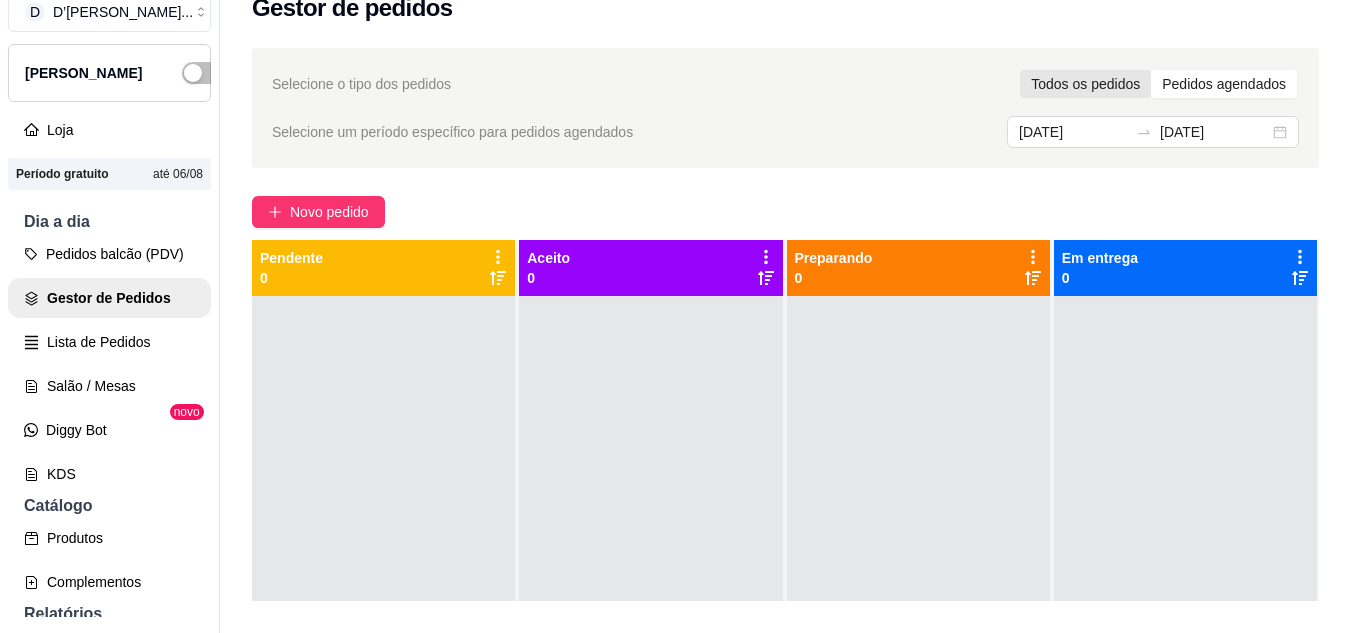 click on "Todos os pedidos" at bounding box center [1085, 84] 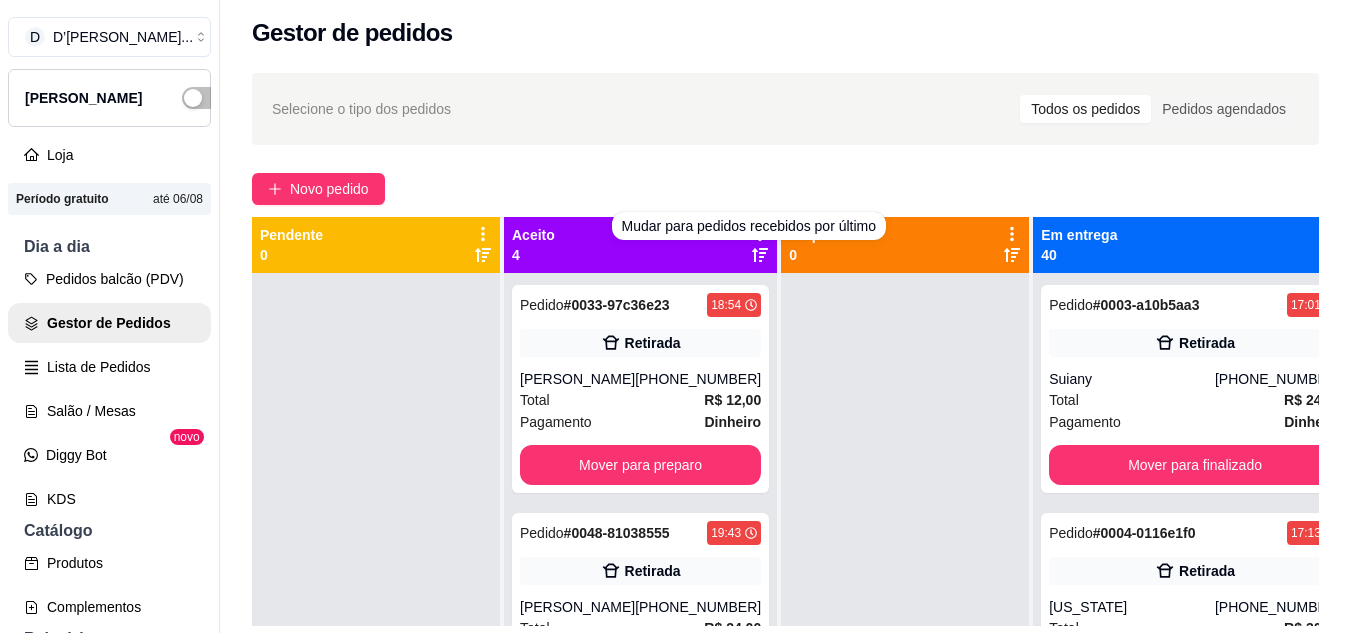 scroll, scrollTop: 0, scrollLeft: 0, axis: both 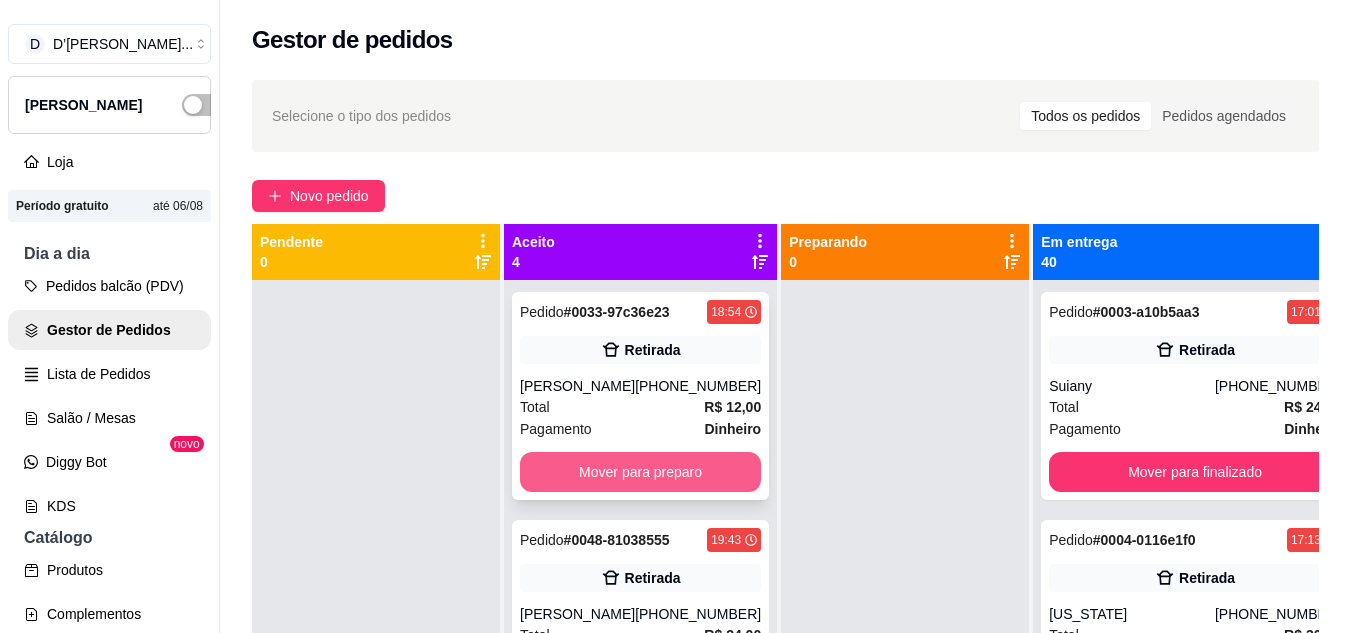 click on "Mover para preparo" at bounding box center (640, 472) 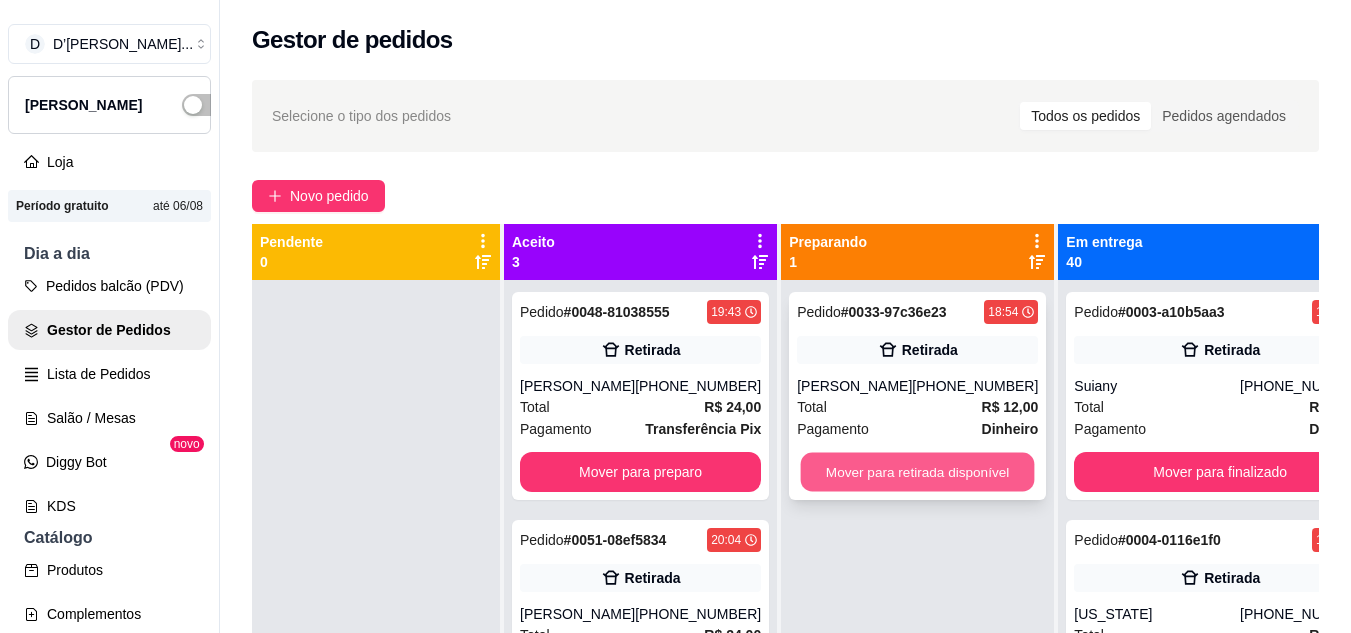 click on "Mover para retirada disponível" at bounding box center [918, 472] 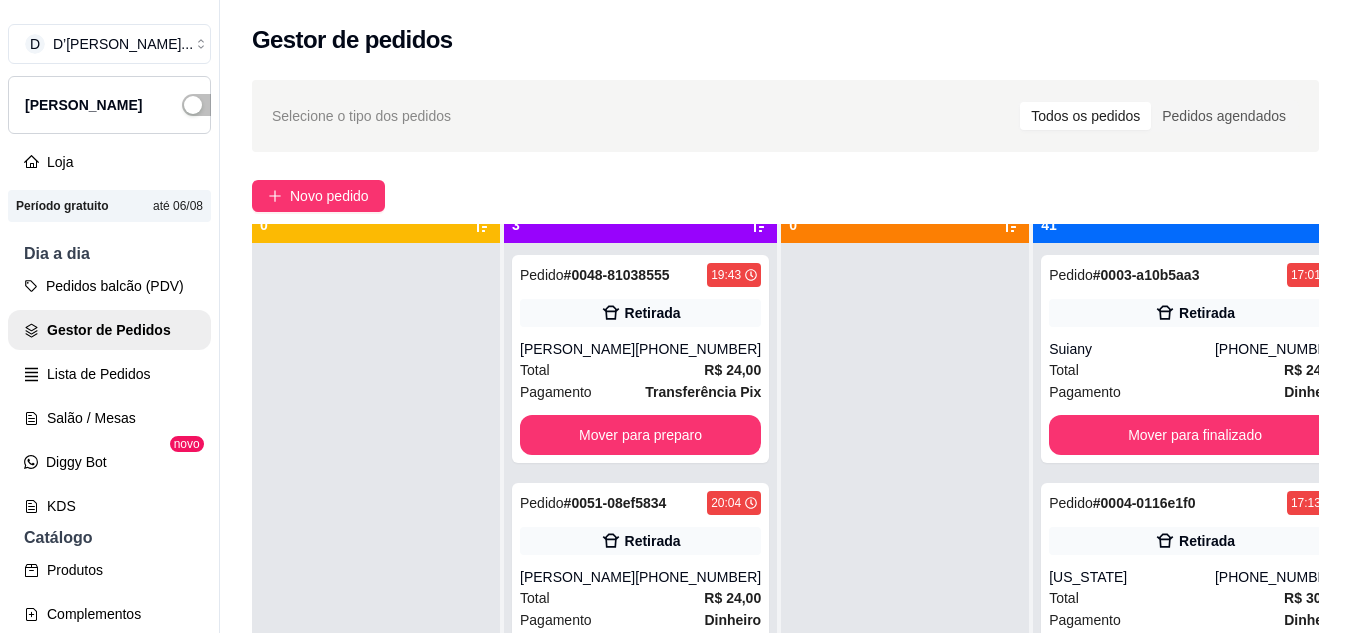 scroll, scrollTop: 56, scrollLeft: 0, axis: vertical 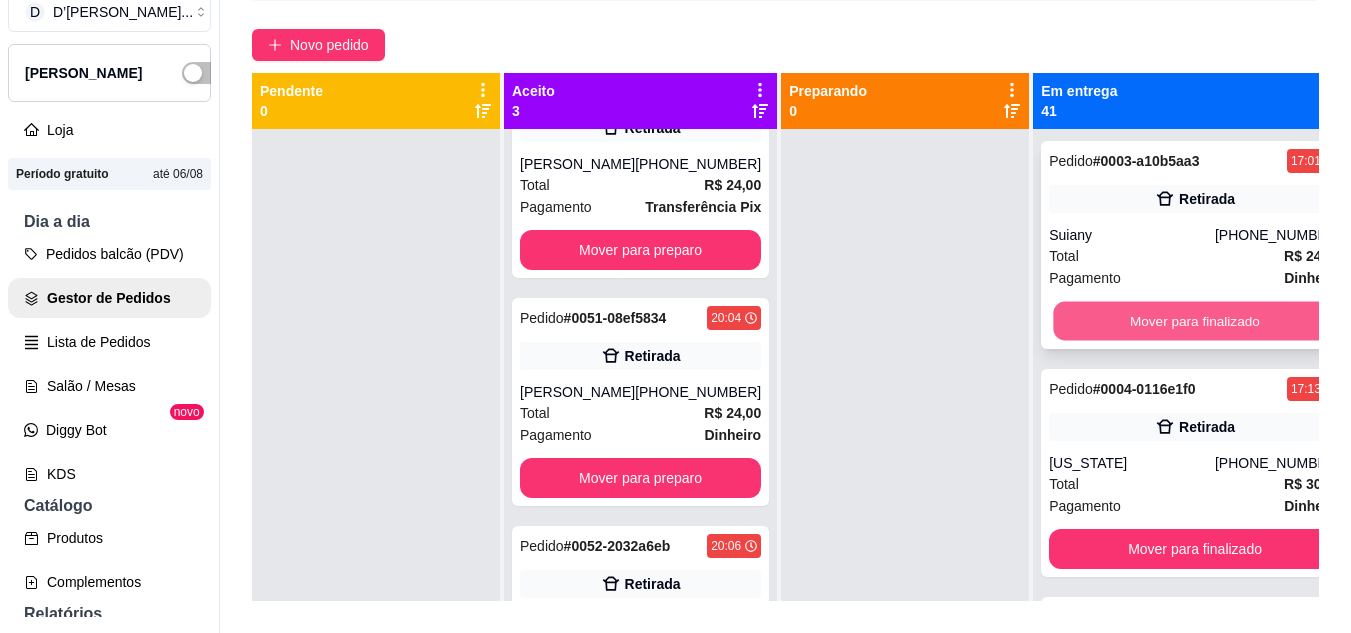 click on "Mover para finalizado" at bounding box center (1195, 321) 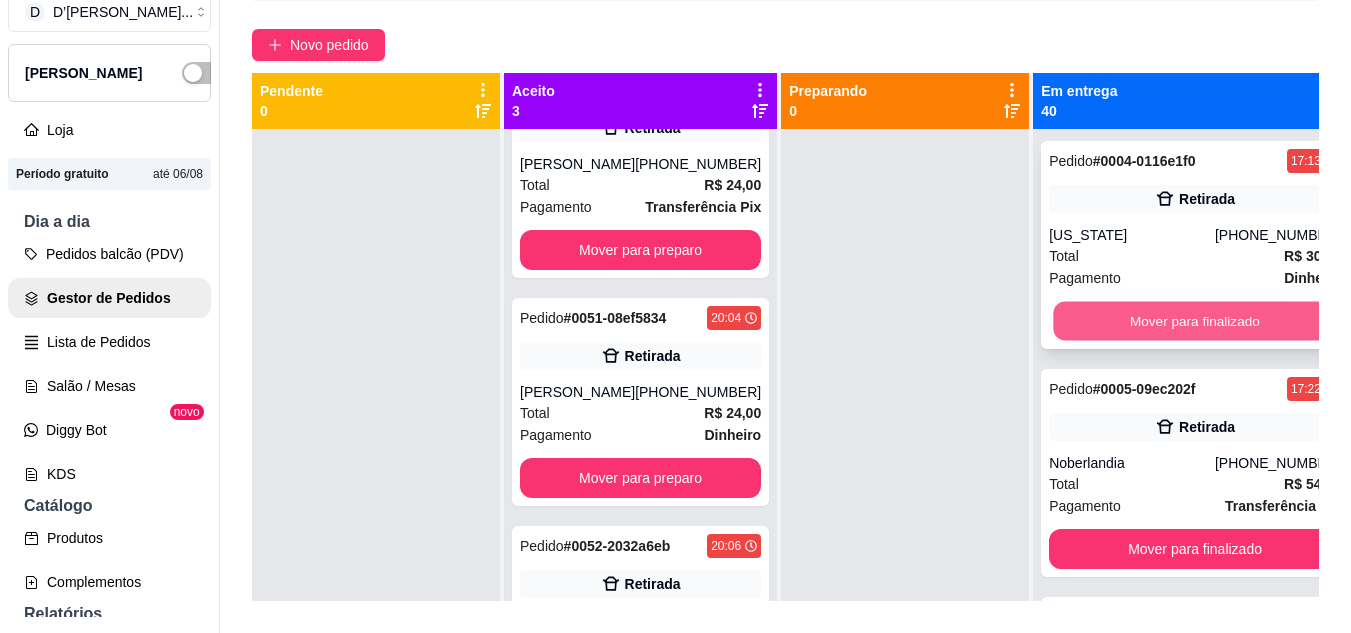 click on "Mover para finalizado" at bounding box center (1195, 321) 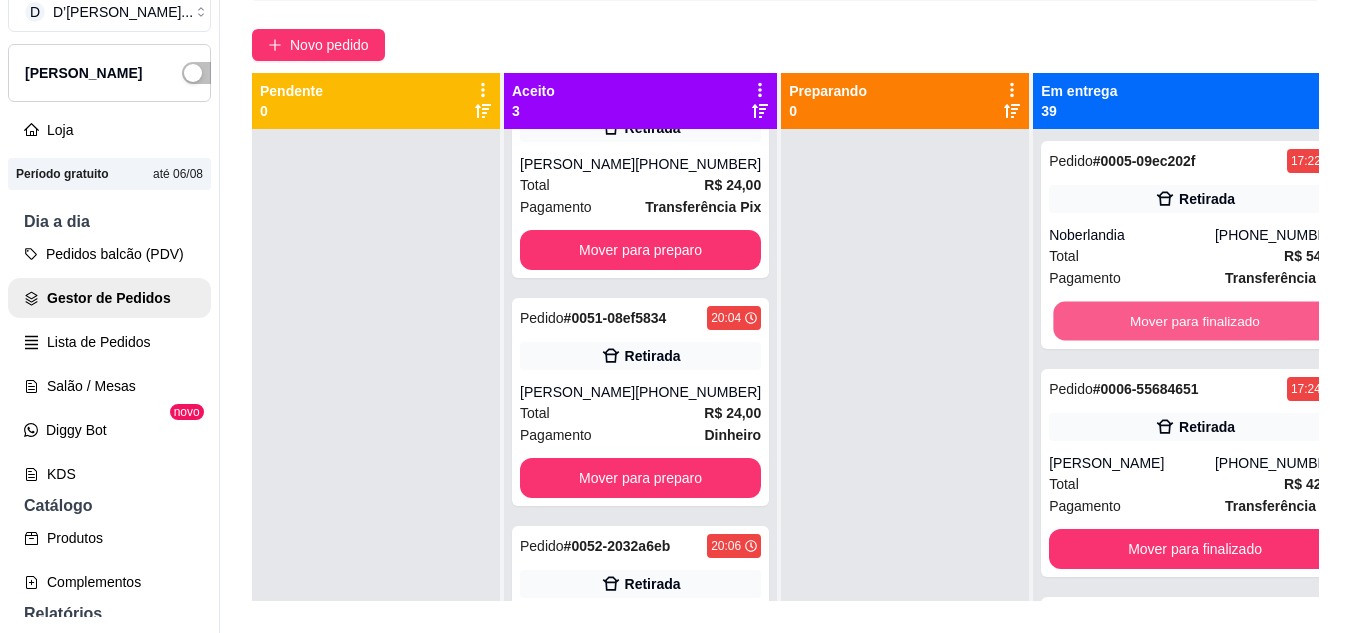 click on "Mover para finalizado" at bounding box center (1195, 321) 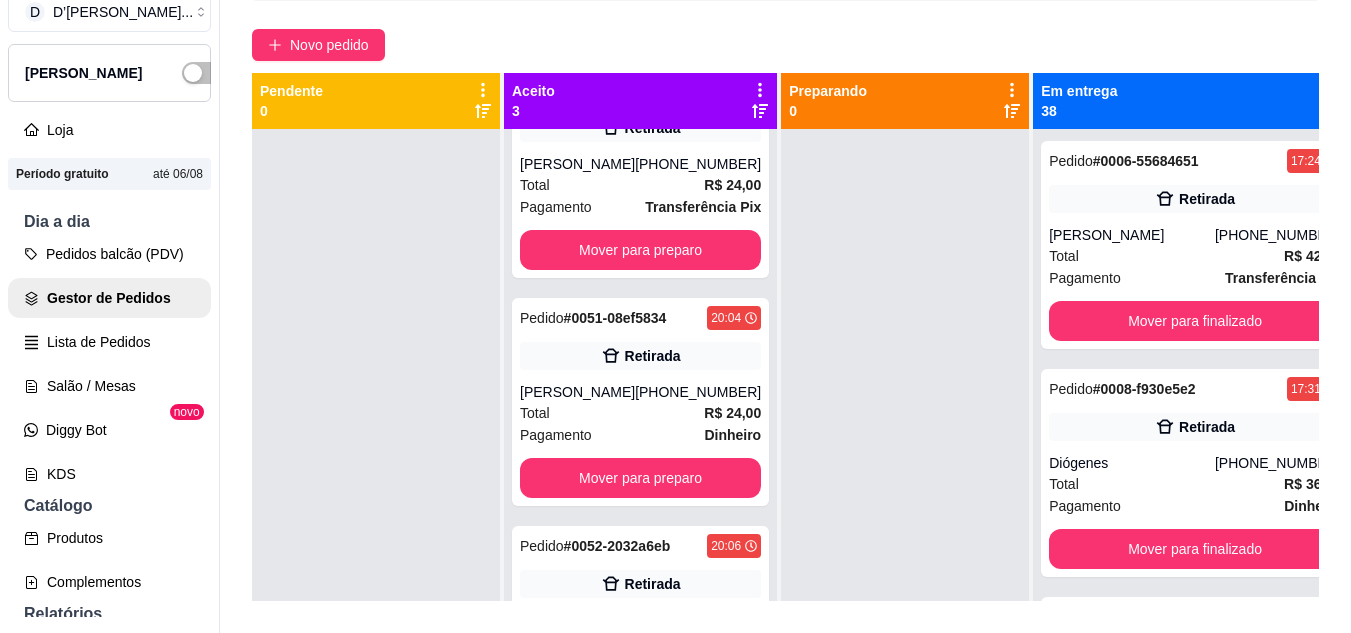 click on "Pedido  # 0006-55684651 17:24 Retirada Alexandre Amaro Pereira (88) 98134-8725 Total R$ 42,00 Pagamento Transferência Pix Mover para finalizado" at bounding box center [1195, 245] 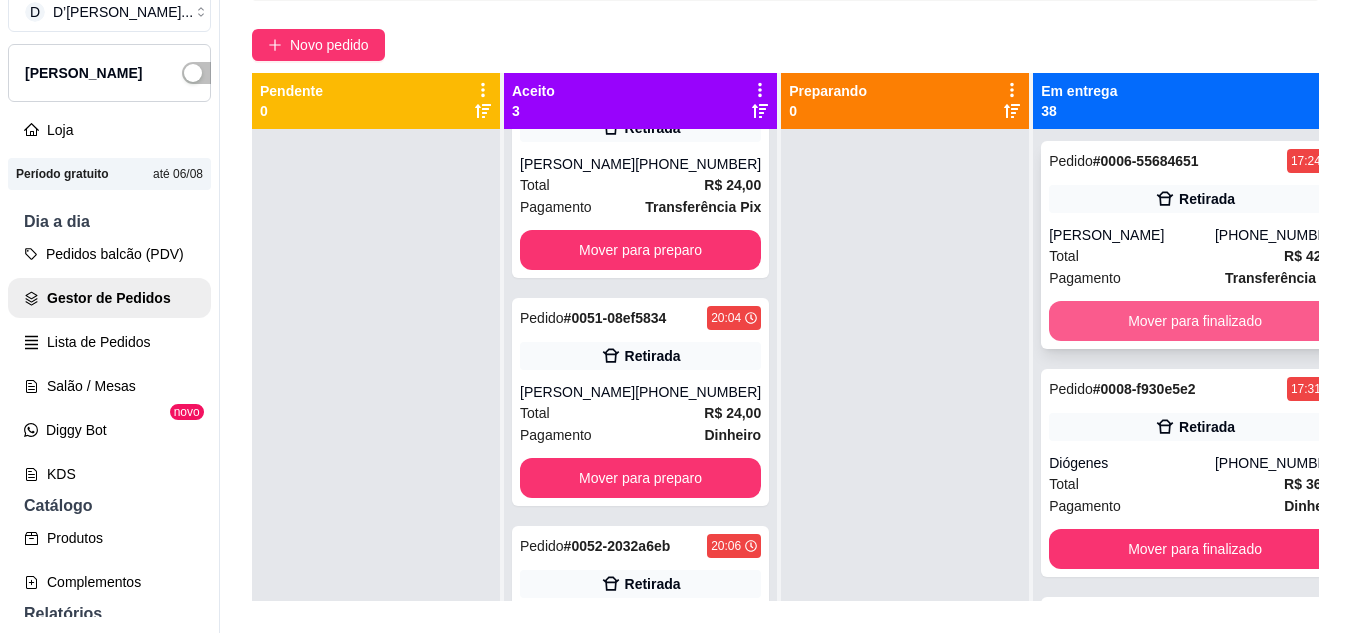 click on "Mover para finalizado" at bounding box center (1195, 321) 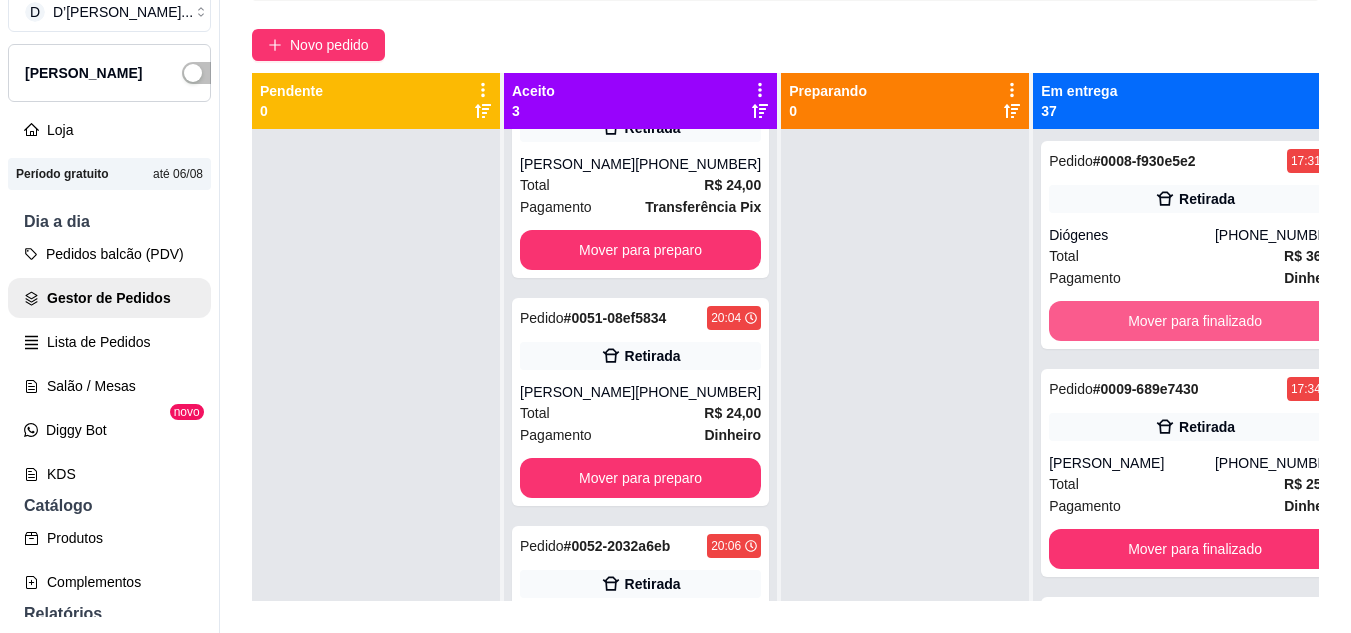 click on "Mover para finalizado" at bounding box center (1195, 321) 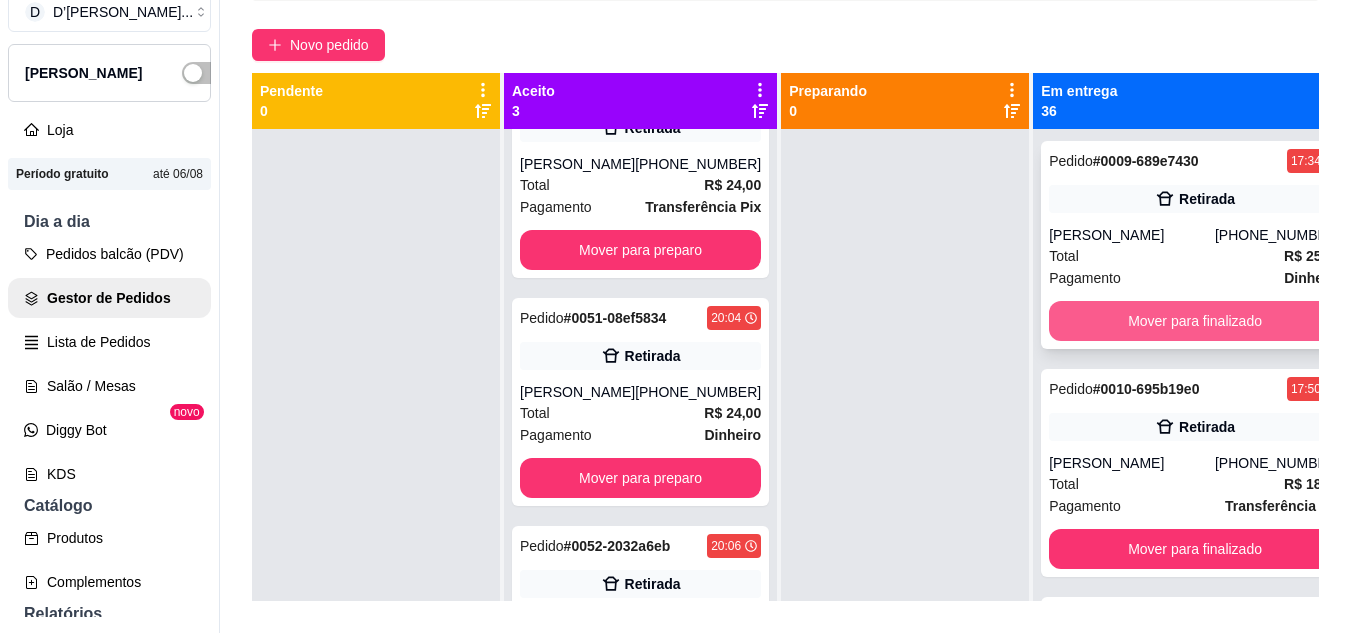 click on "Mover para finalizado" at bounding box center [1195, 321] 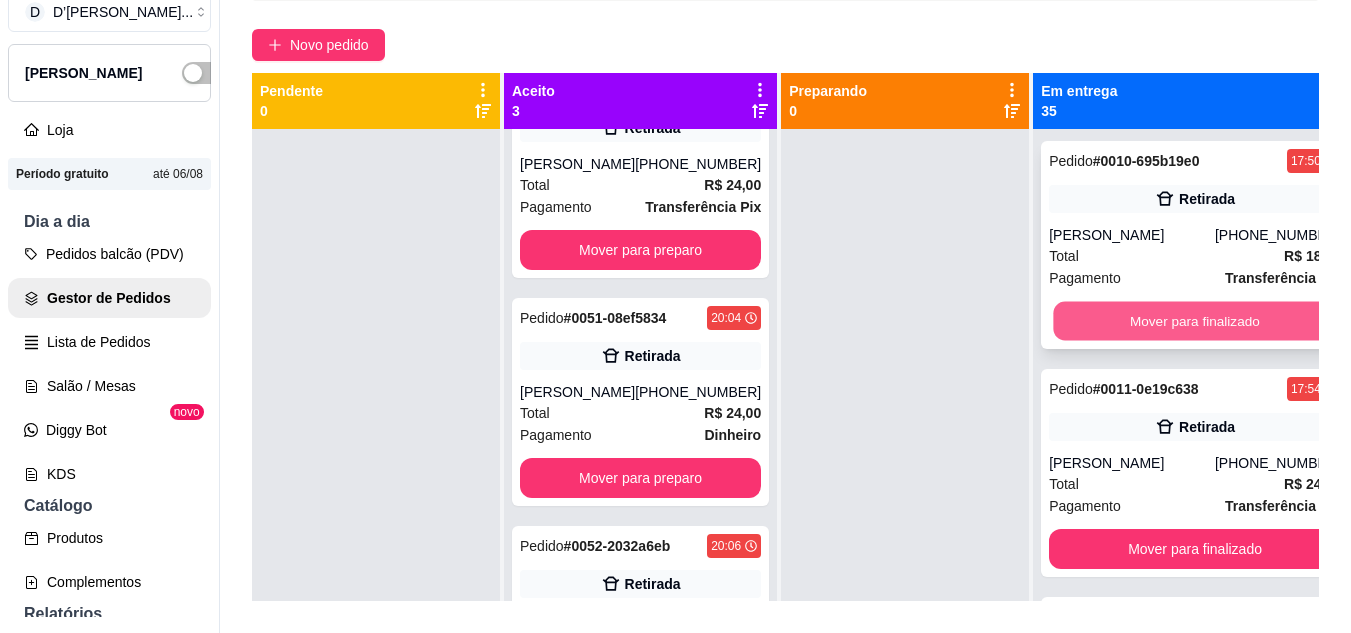 click on "Mover para finalizado" at bounding box center [1195, 321] 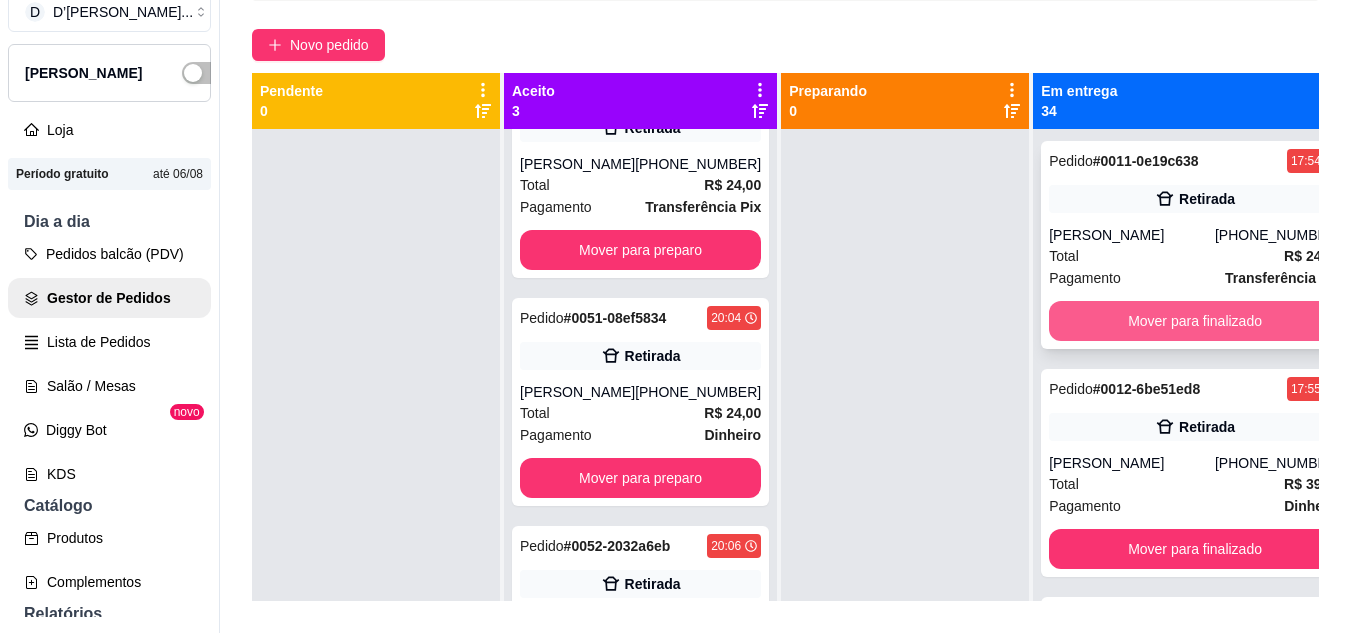 click on "Mover para finalizado" at bounding box center [1195, 321] 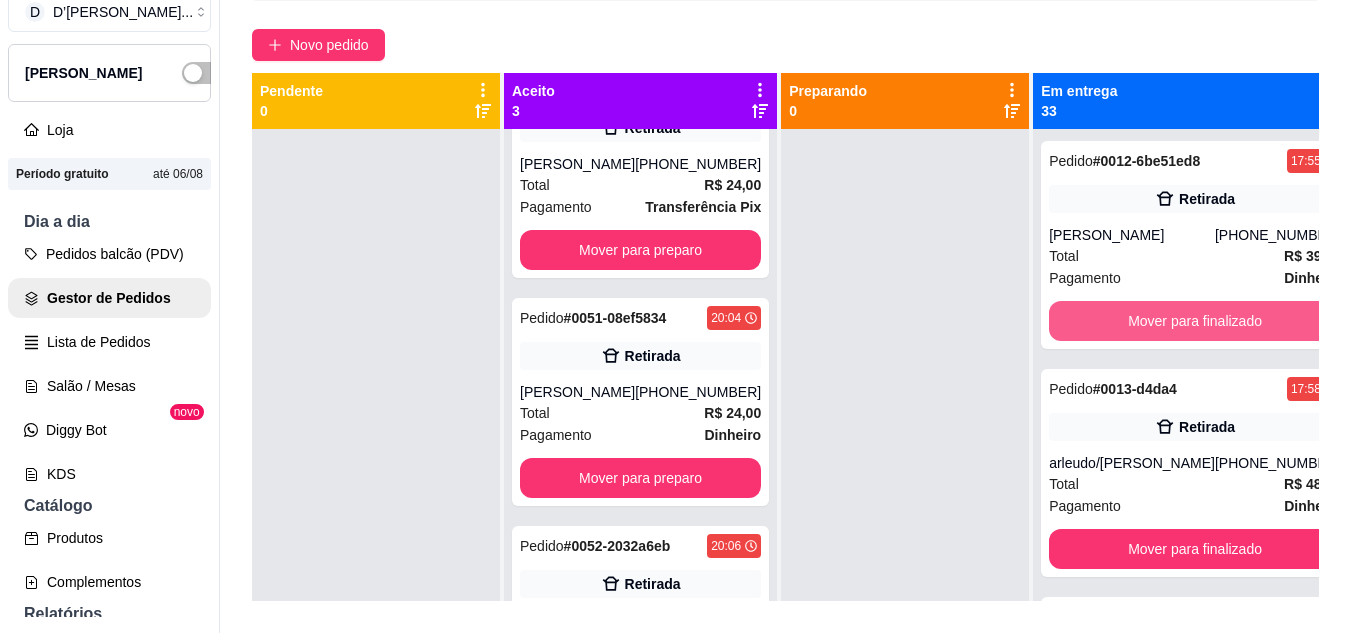 click on "Mover para finalizado" at bounding box center [1195, 321] 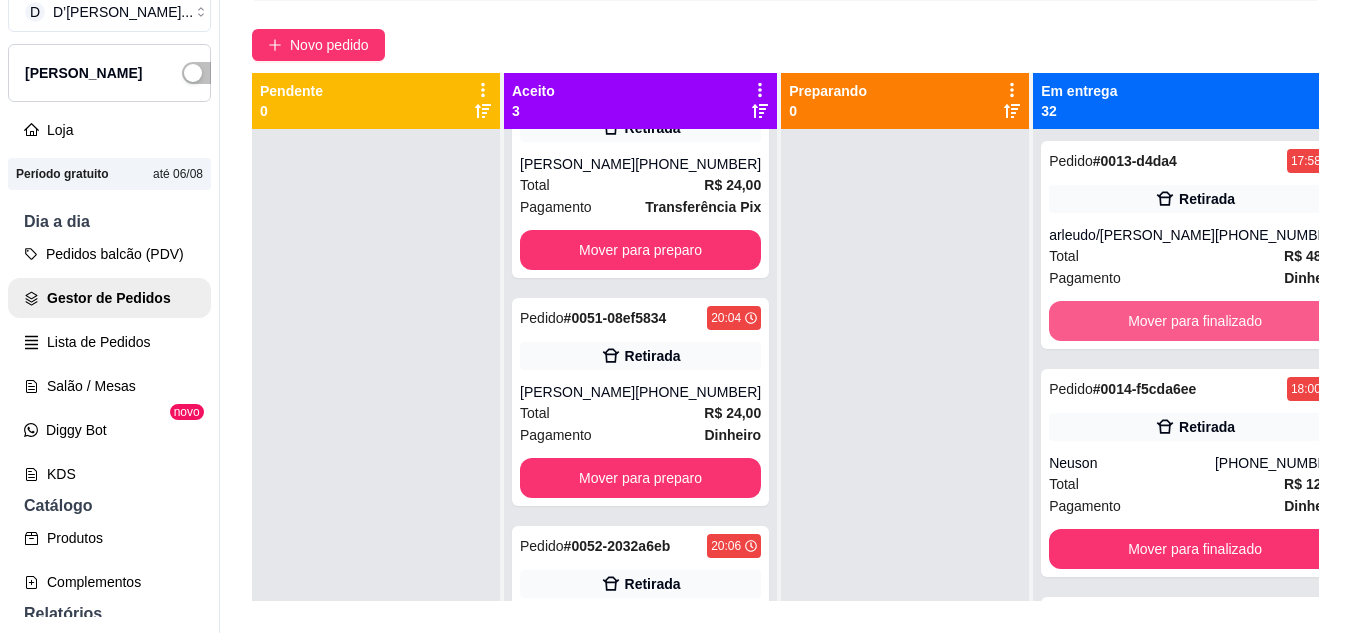 click on "Mover para finalizado" at bounding box center (1195, 321) 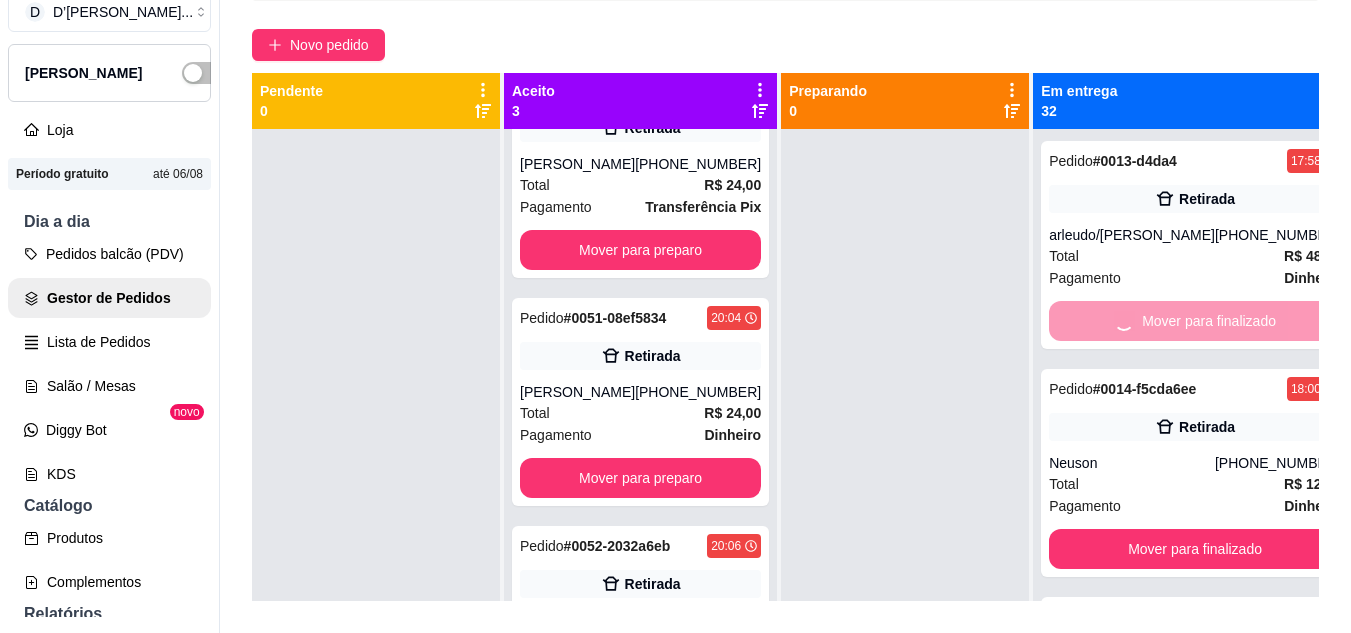 click on "Mover para finalizado" at bounding box center [1195, 549] 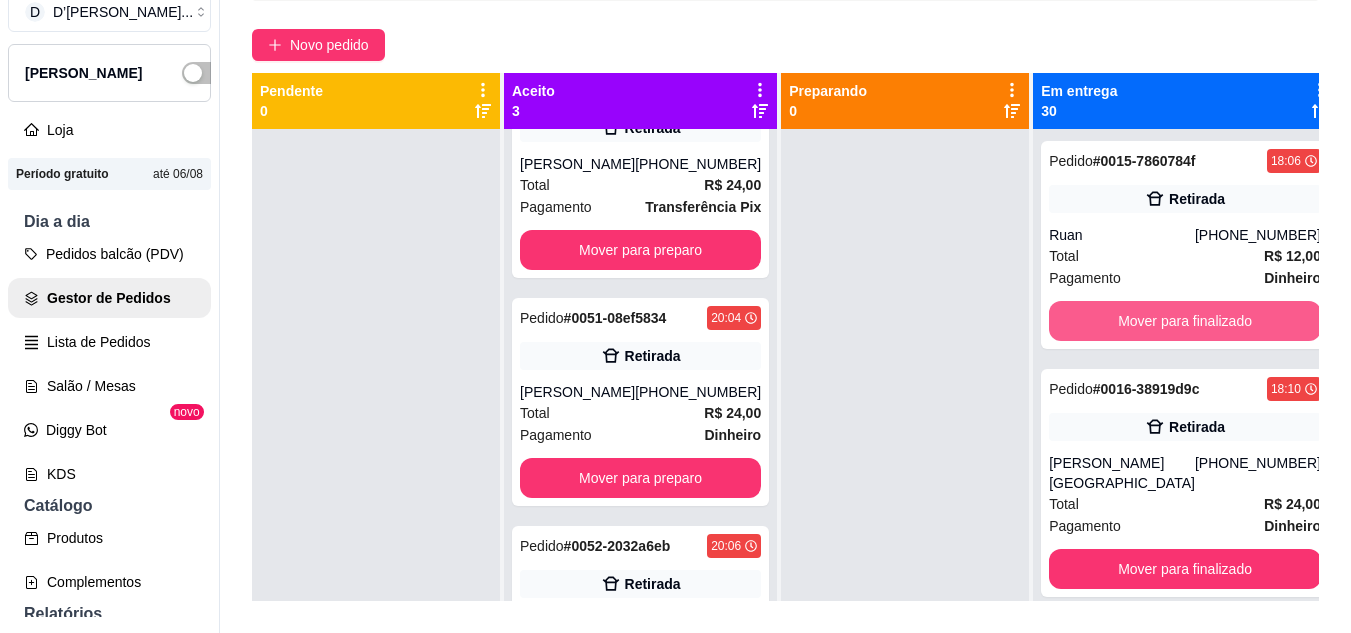 click on "Mover para finalizado" at bounding box center (1185, 321) 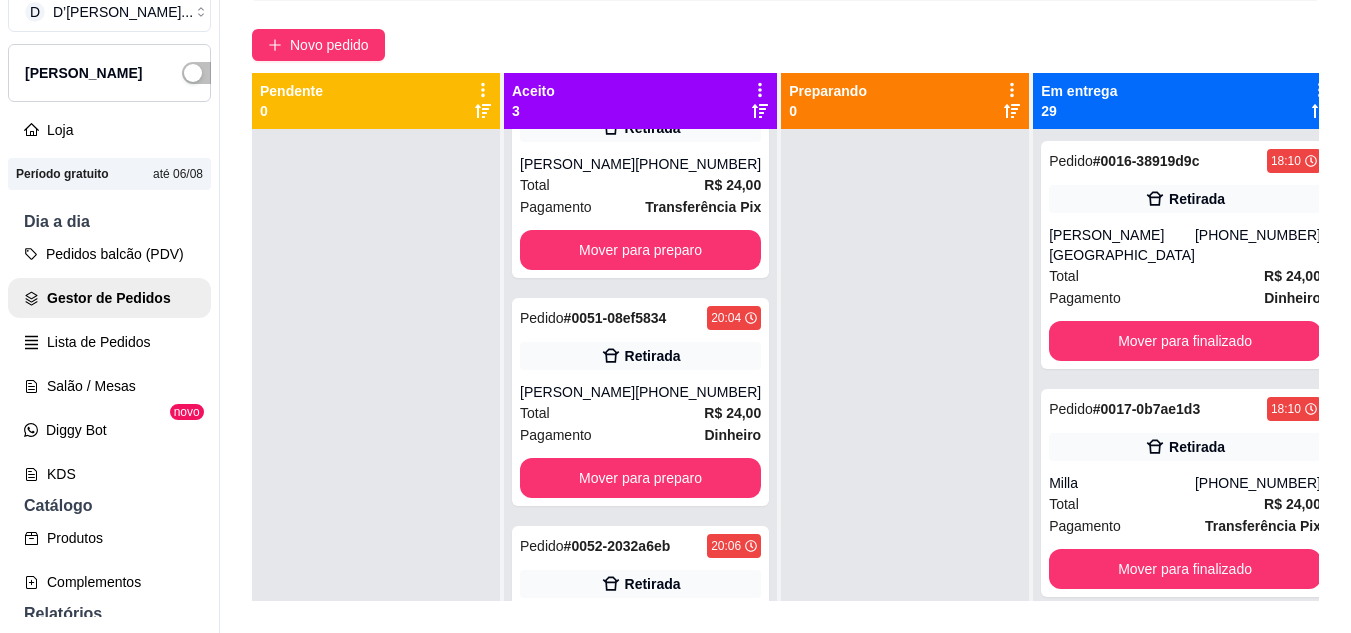 click on "Pedido  # 0016-38919d9c 18:10 Retirada Andreisa Ribeiro Brasil  (88) 99952-0839 Total R$ 24,00 Pagamento Dinheiro Mover para finalizado" at bounding box center [1185, 255] 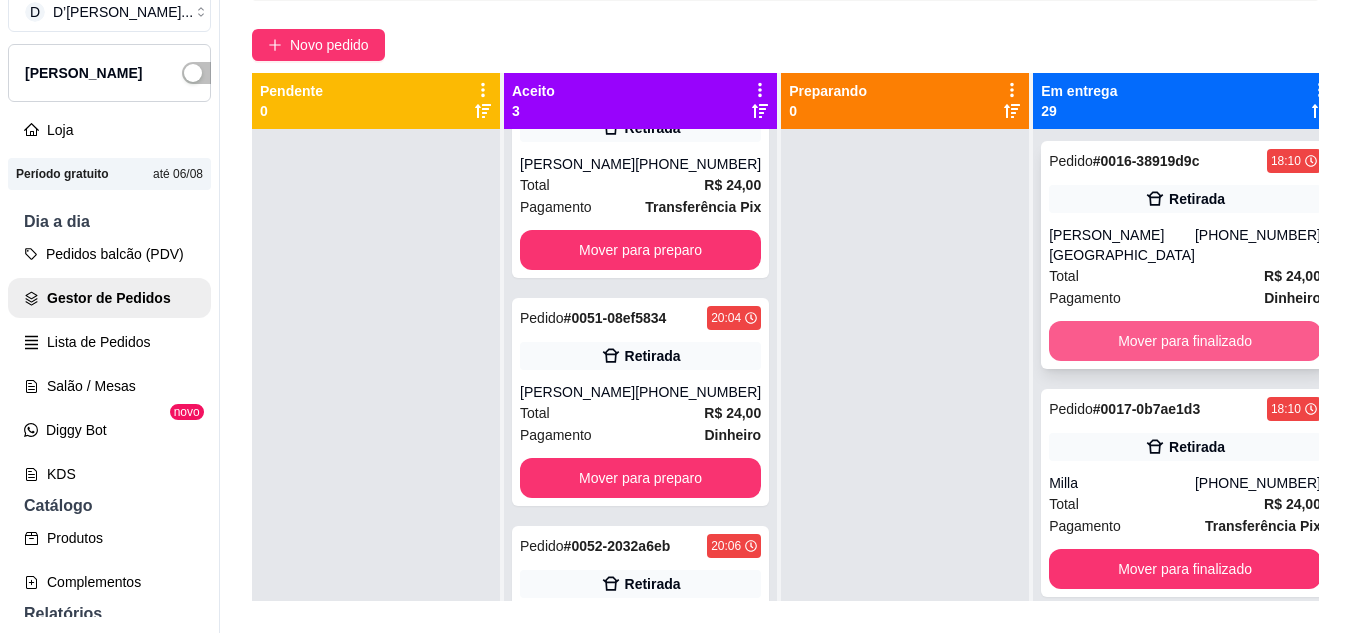click on "Mover para finalizado" at bounding box center (1185, 341) 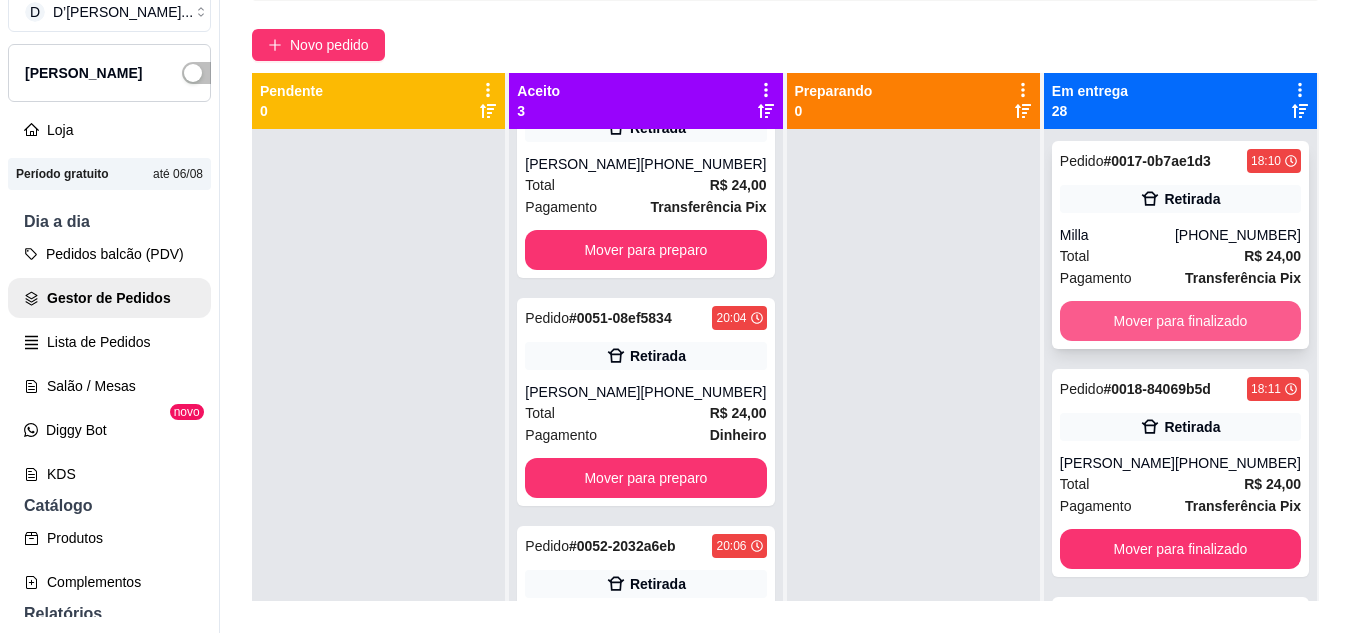 click on "Mover para finalizado" at bounding box center (1180, 321) 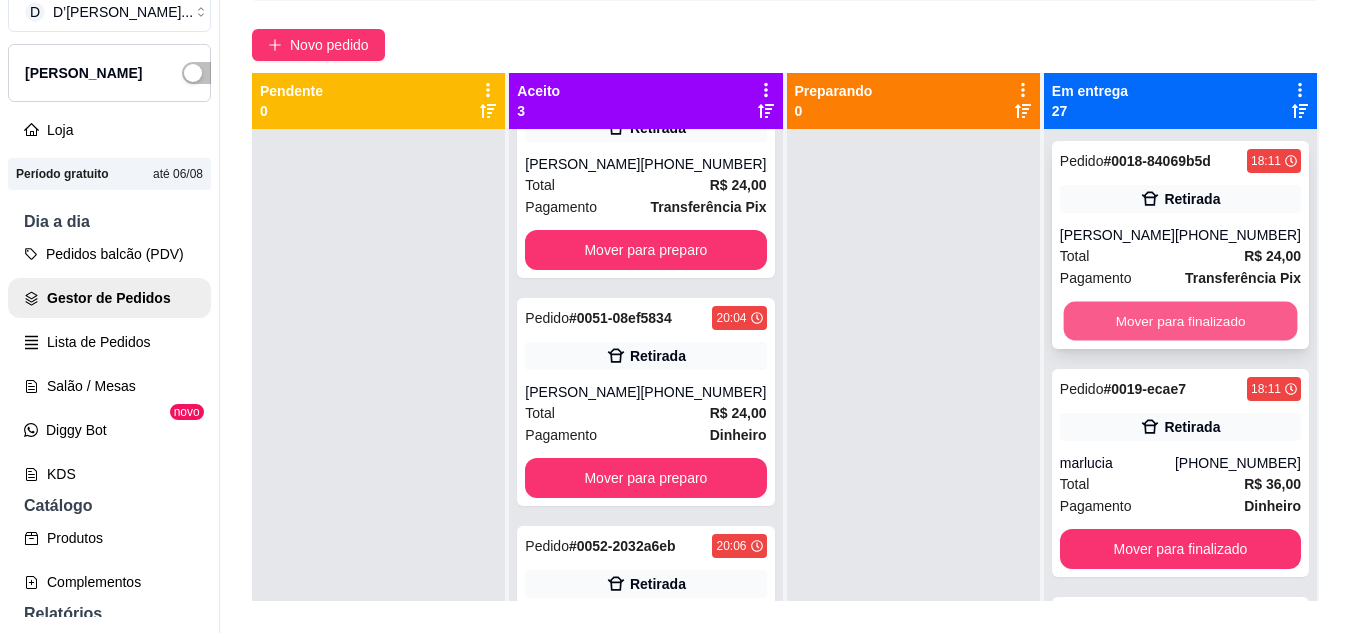 click on "Mover para finalizado" at bounding box center [1180, 321] 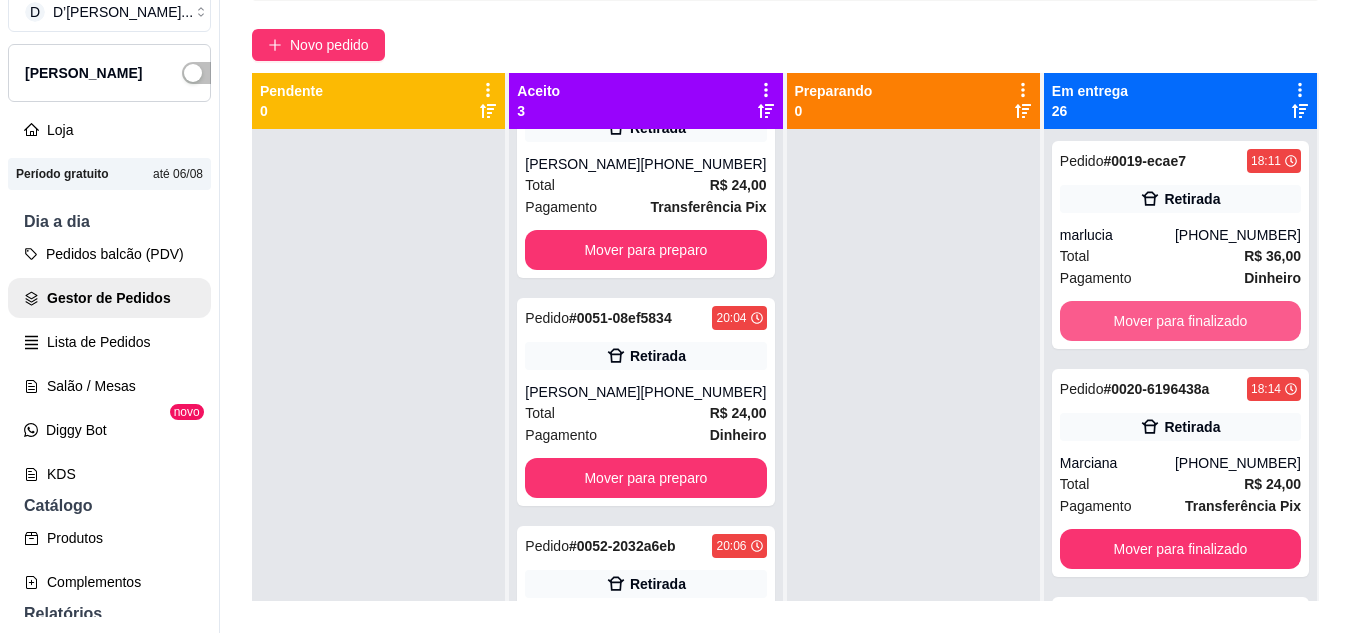 click on "Mover para finalizado" at bounding box center (1180, 321) 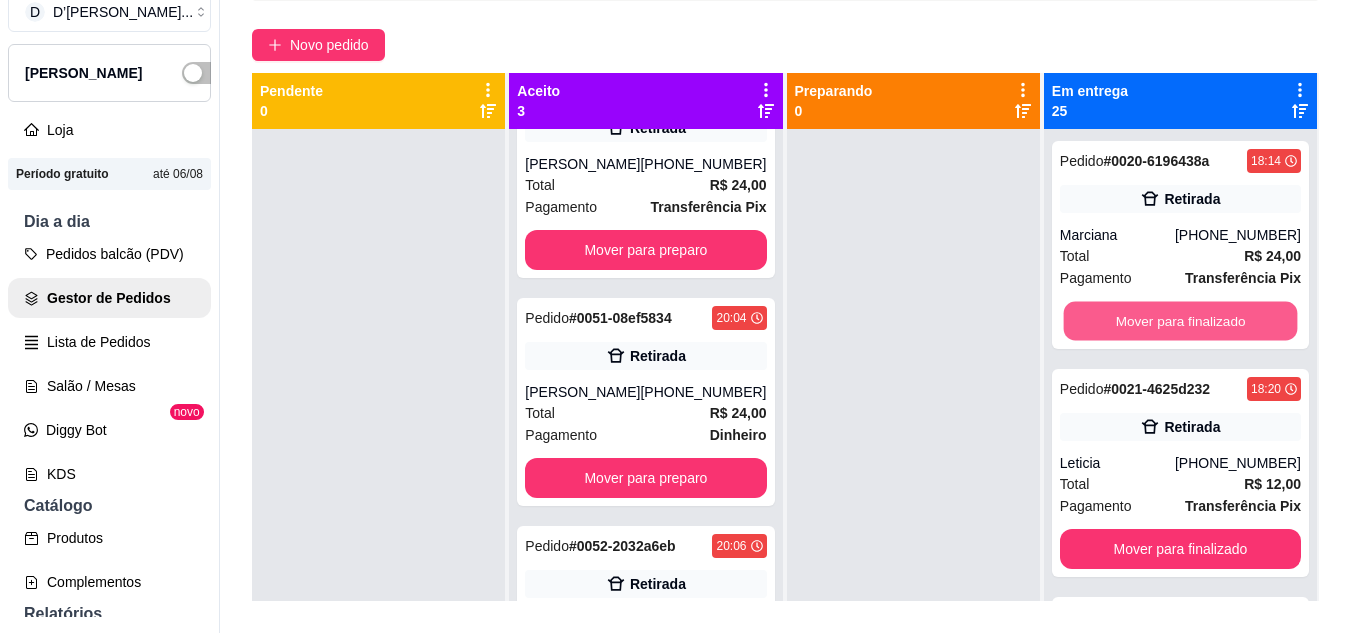 click on "Mover para finalizado" at bounding box center (1180, 321) 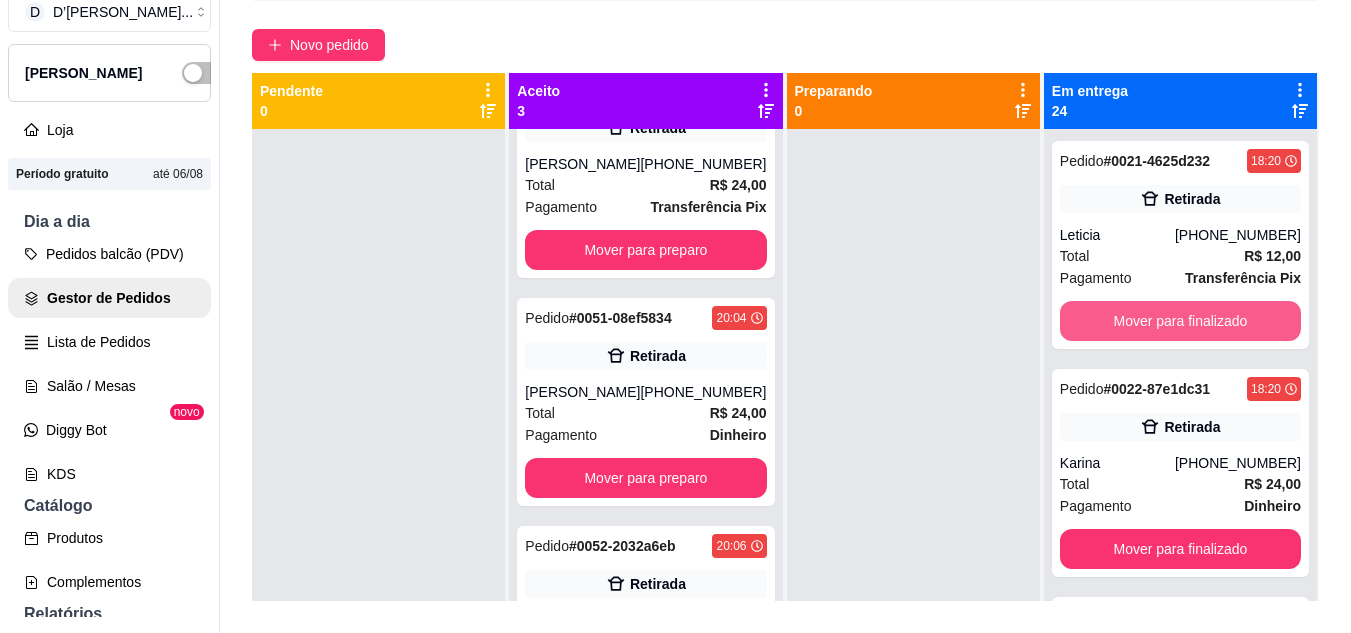 click on "Mover para finalizado" at bounding box center (1180, 321) 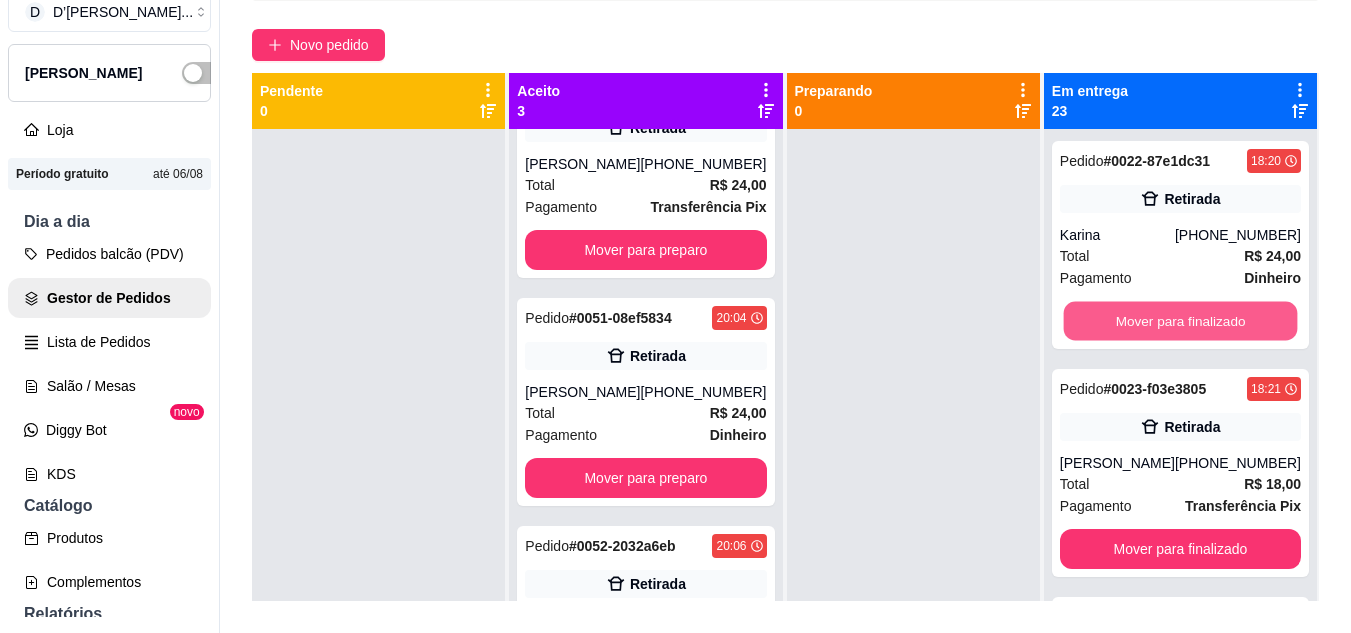 click on "Mover para finalizado" at bounding box center (1180, 321) 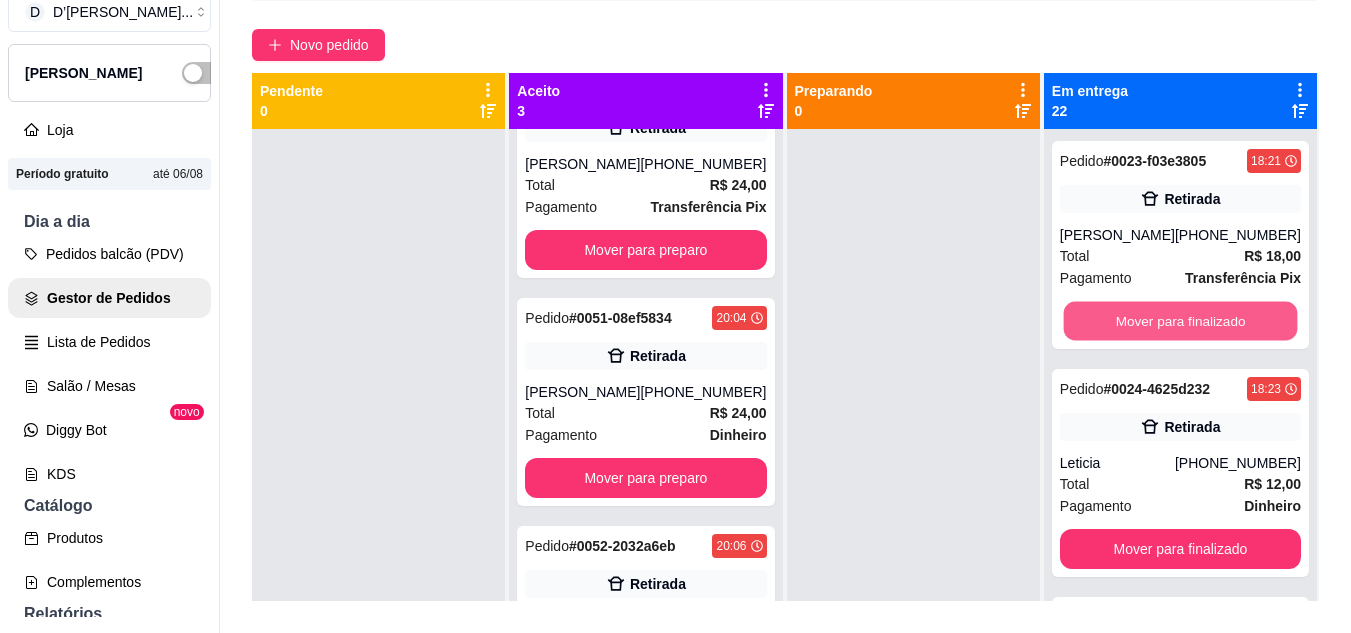 click on "Mover para finalizado" at bounding box center [1180, 321] 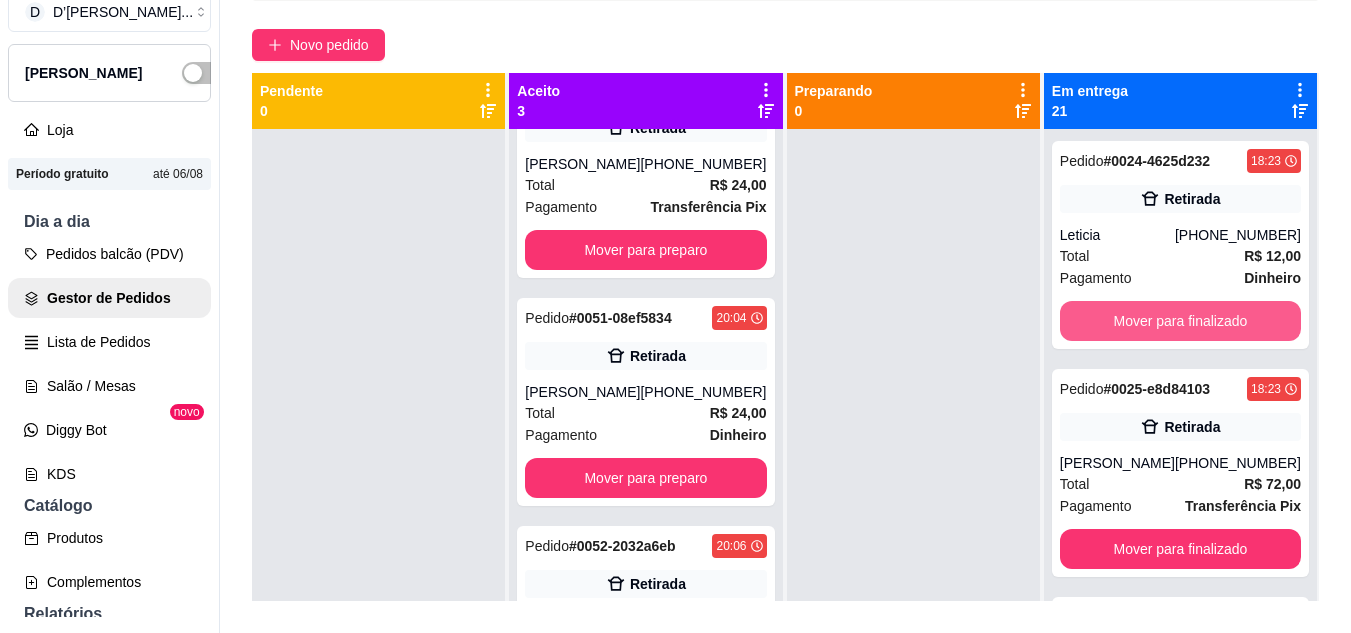 click on "Mover para finalizado" at bounding box center [1180, 321] 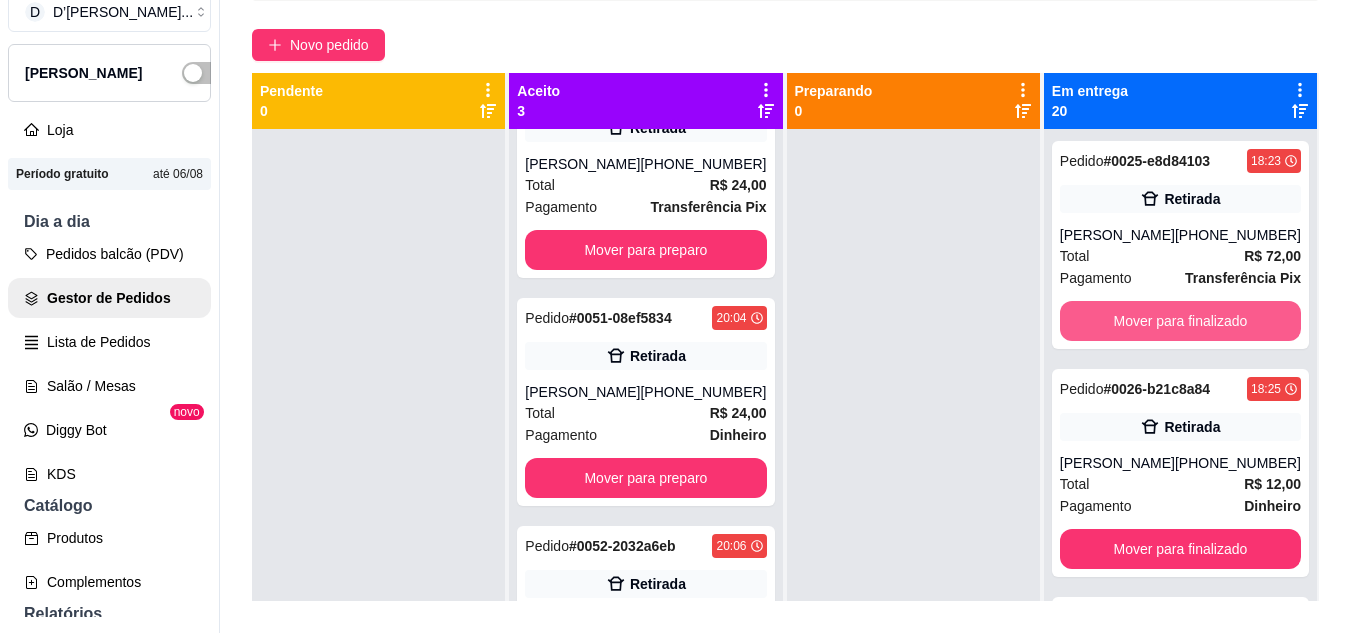 click on "Mover para finalizado" at bounding box center (1180, 321) 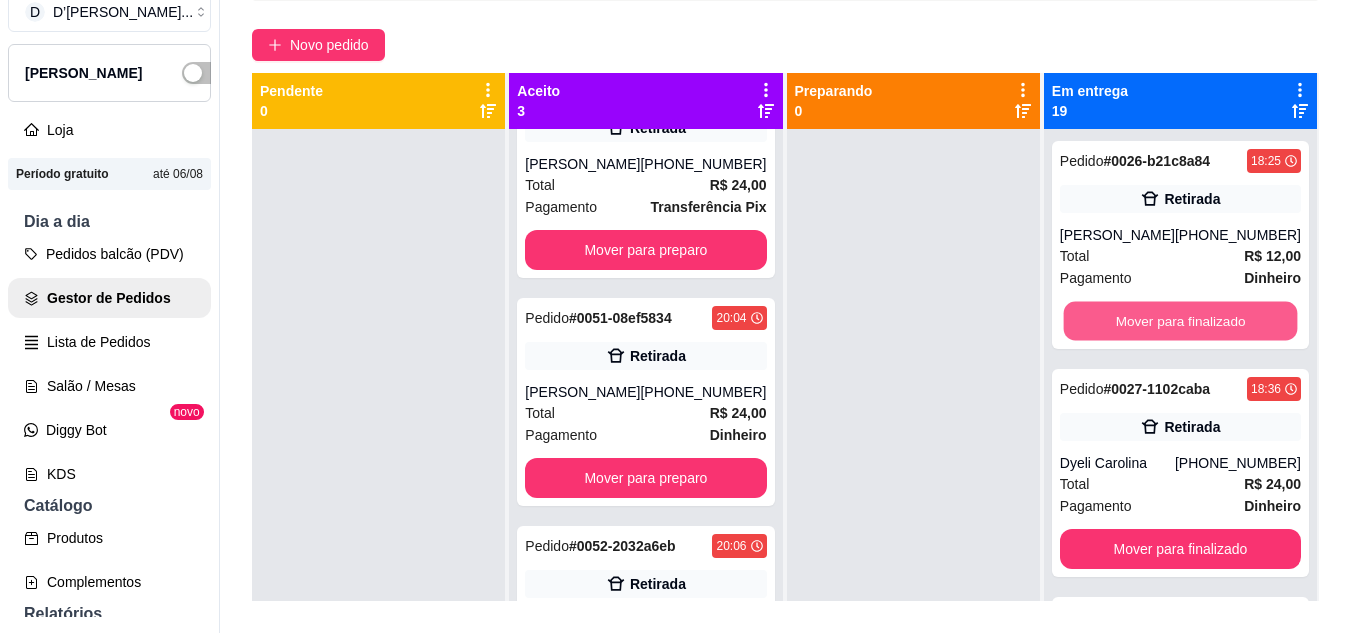 click on "Mover para finalizado" at bounding box center [1180, 321] 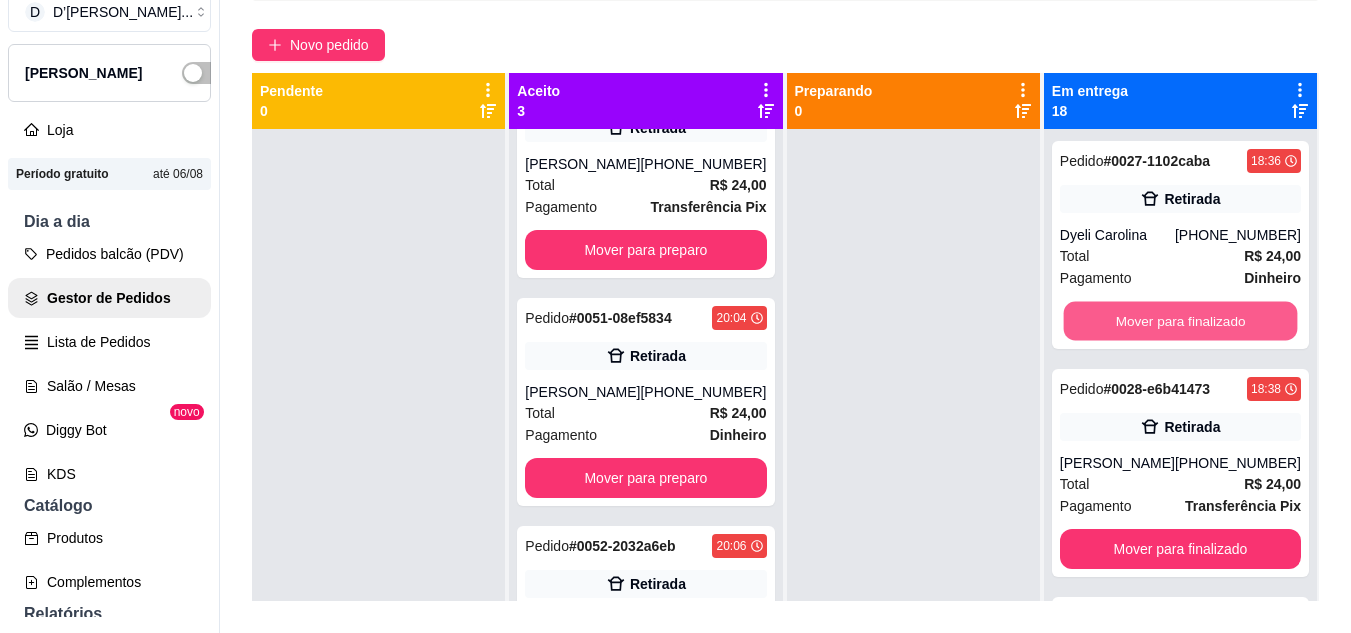 click on "Mover para finalizado" at bounding box center (1180, 321) 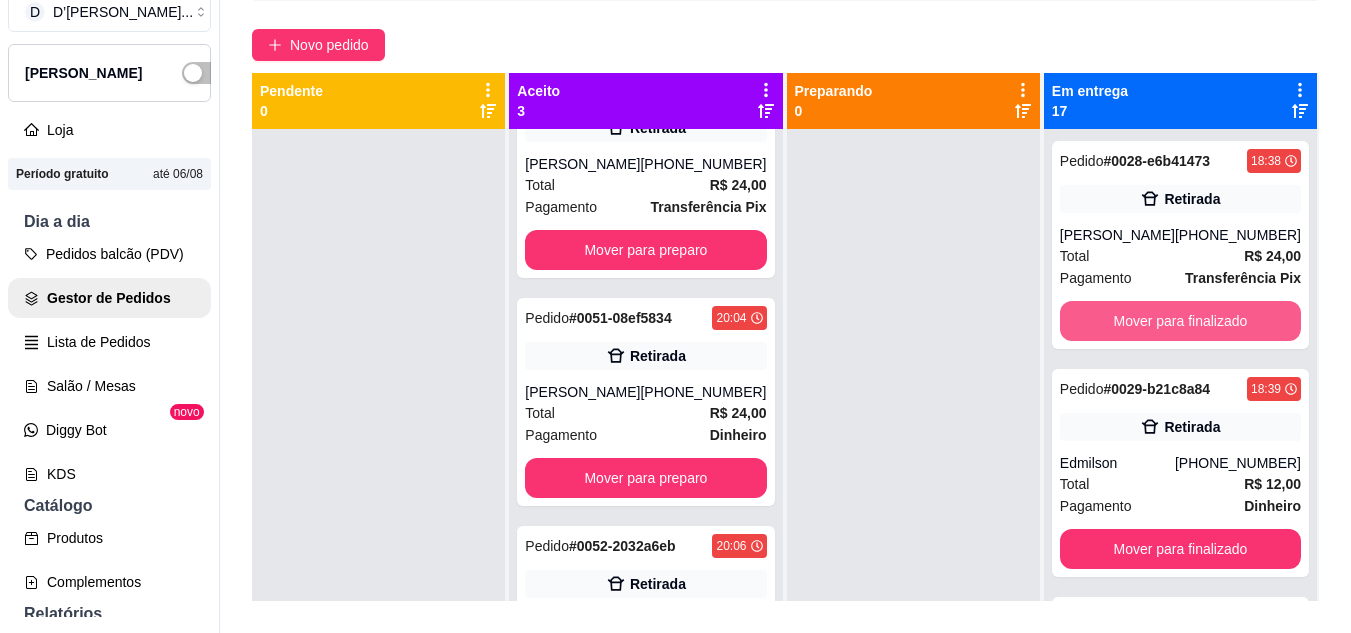 click on "Mover para finalizado" at bounding box center [1180, 321] 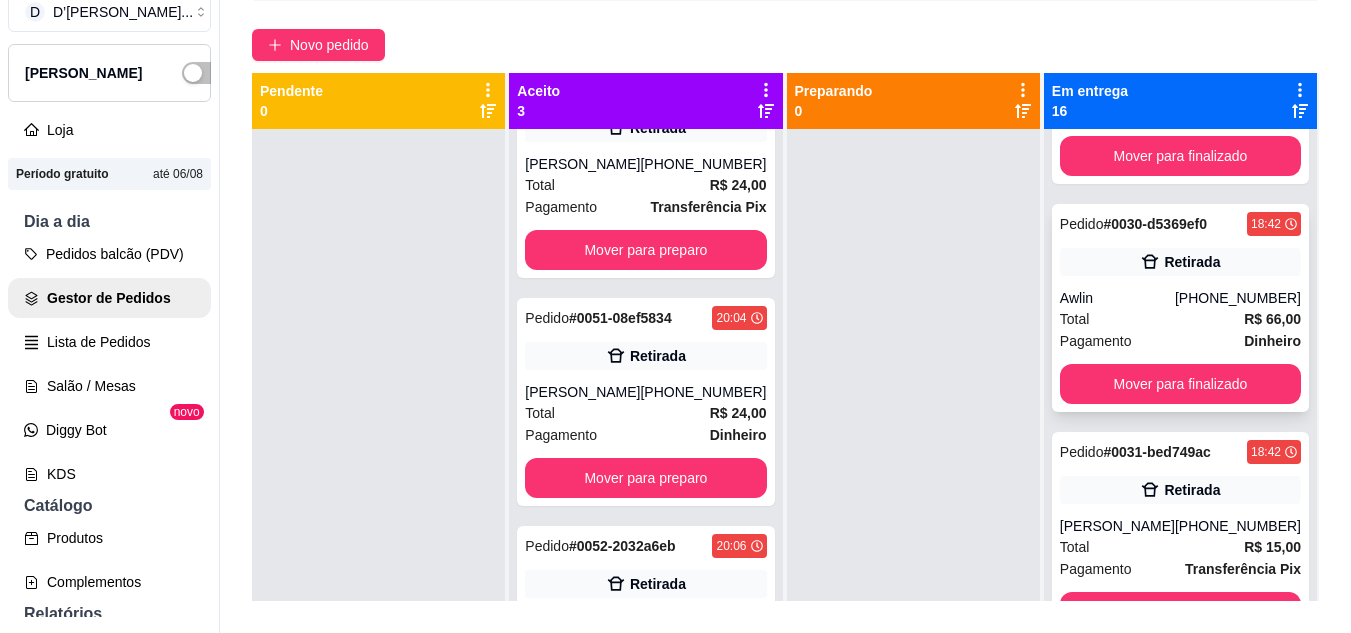 scroll, scrollTop: 200, scrollLeft: 0, axis: vertical 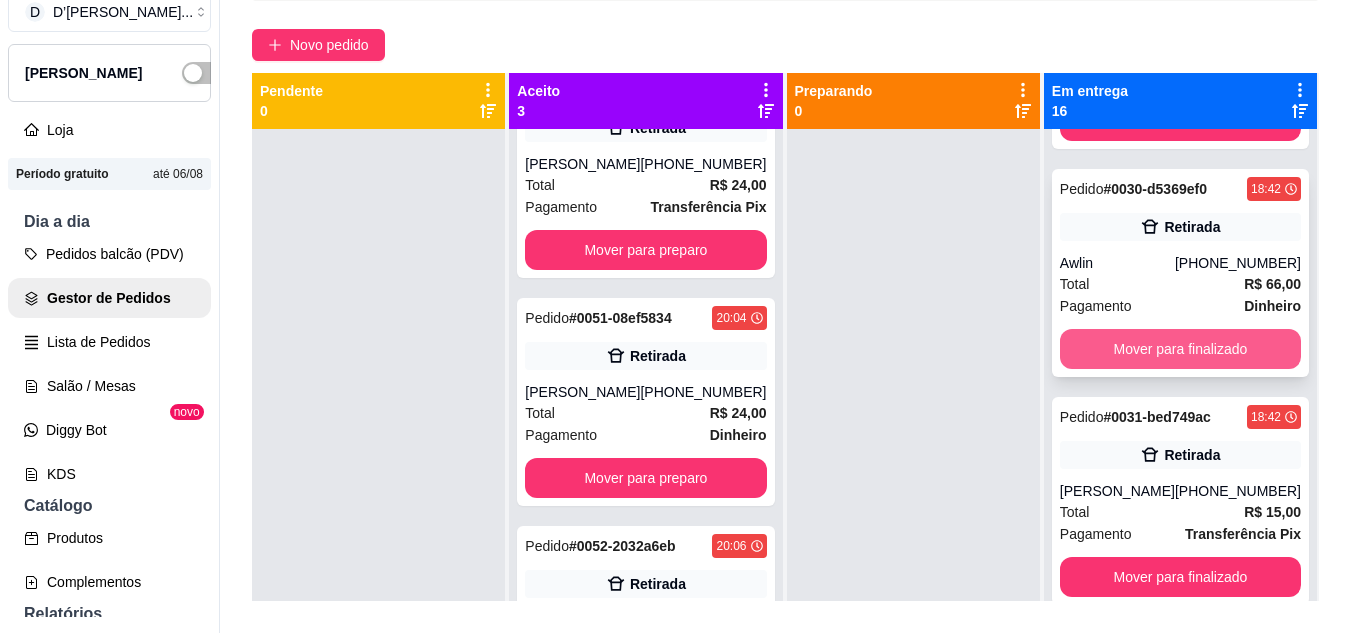 click on "Mover para finalizado" at bounding box center [1180, 349] 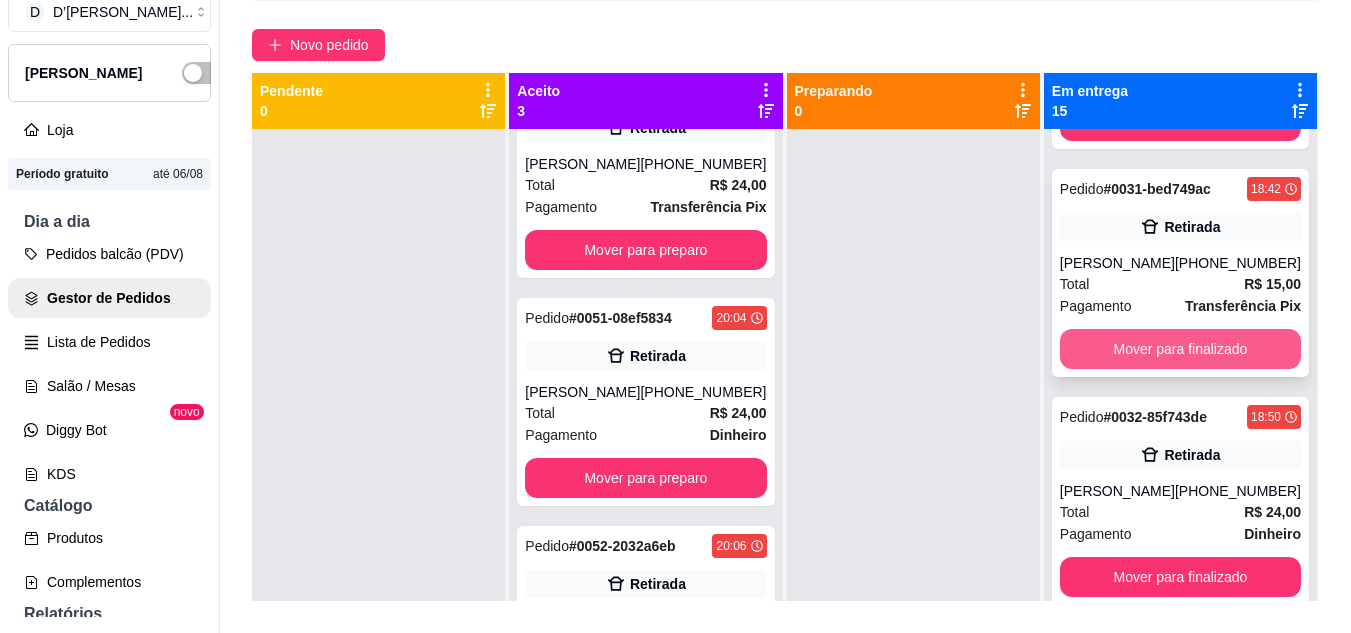 click on "Mover para finalizado" at bounding box center (1180, 349) 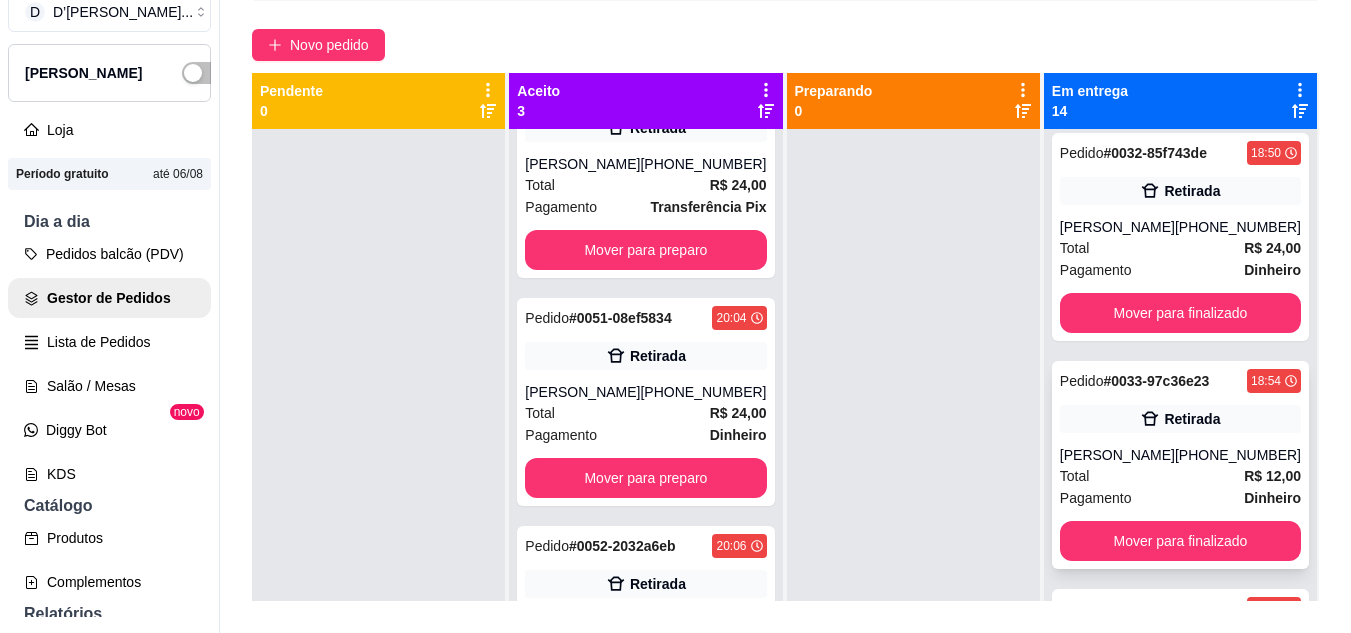 scroll, scrollTop: 200, scrollLeft: 0, axis: vertical 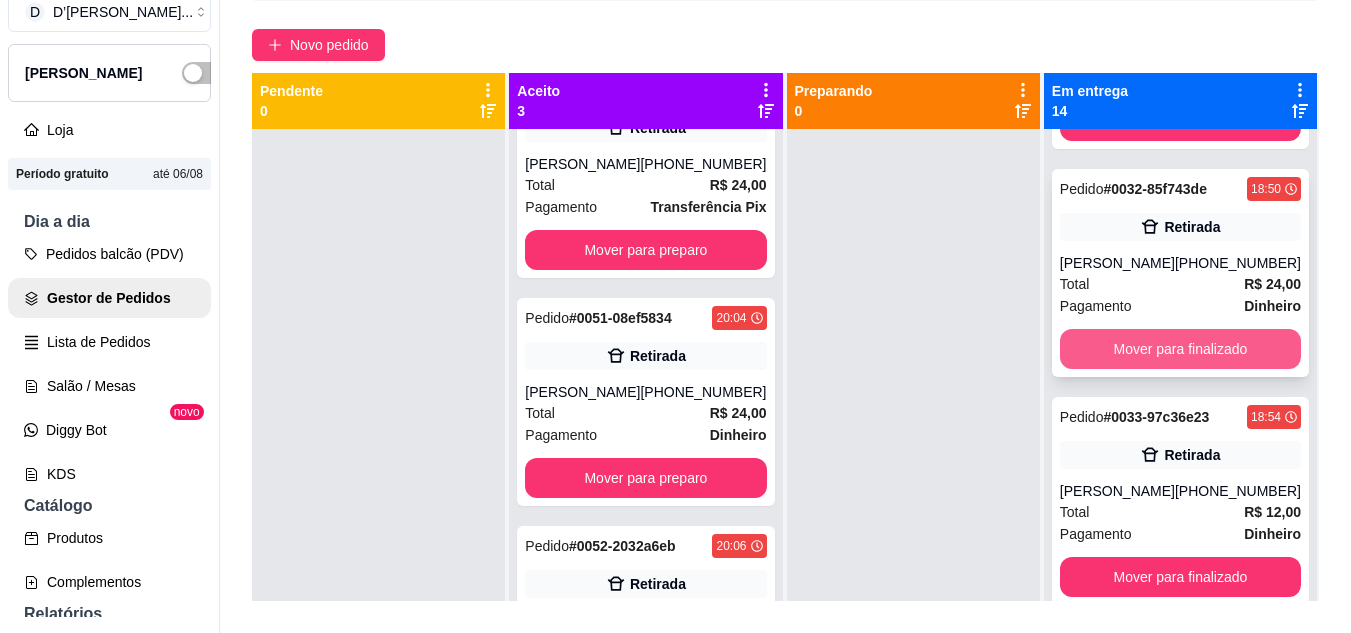 click on "Mover para finalizado" at bounding box center (1180, 349) 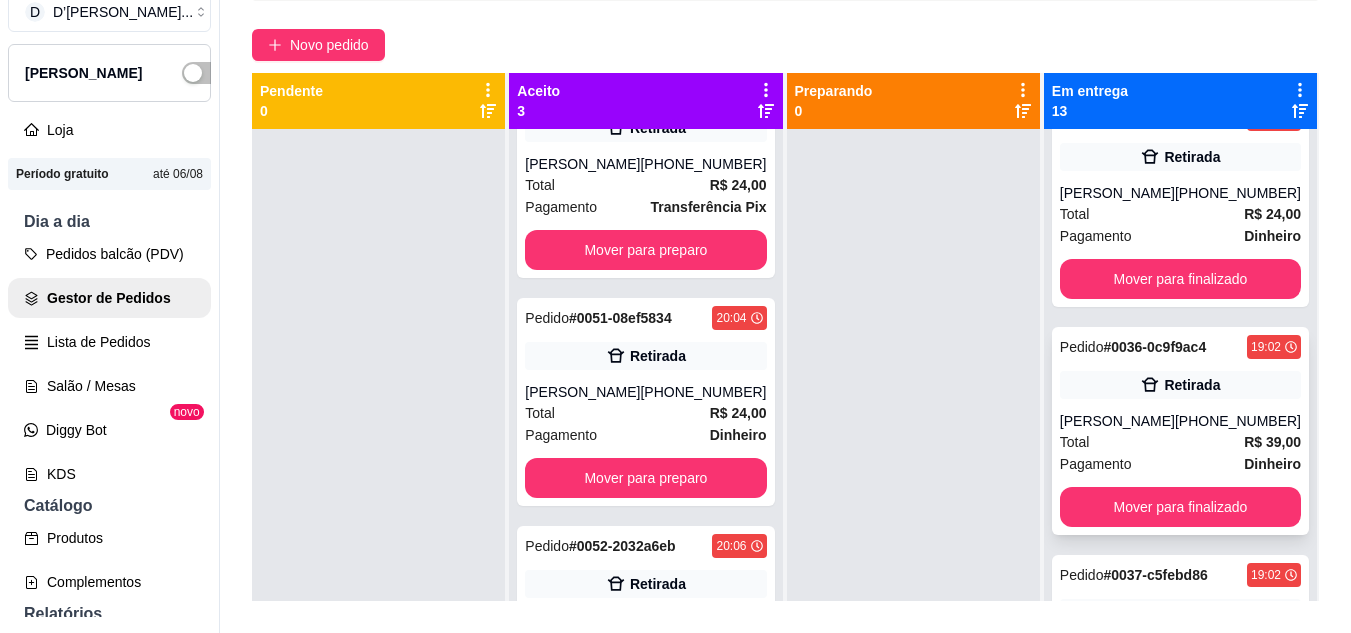 scroll, scrollTop: 500, scrollLeft: 0, axis: vertical 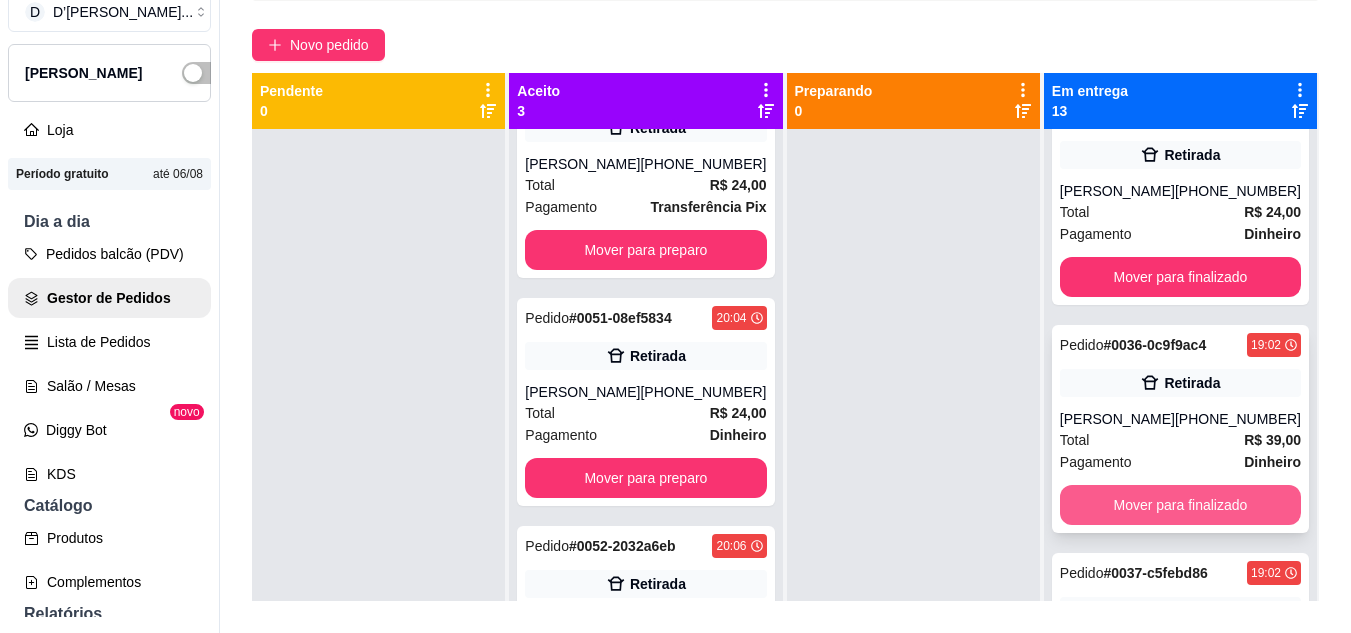 click on "Mover para finalizado" at bounding box center (1180, 505) 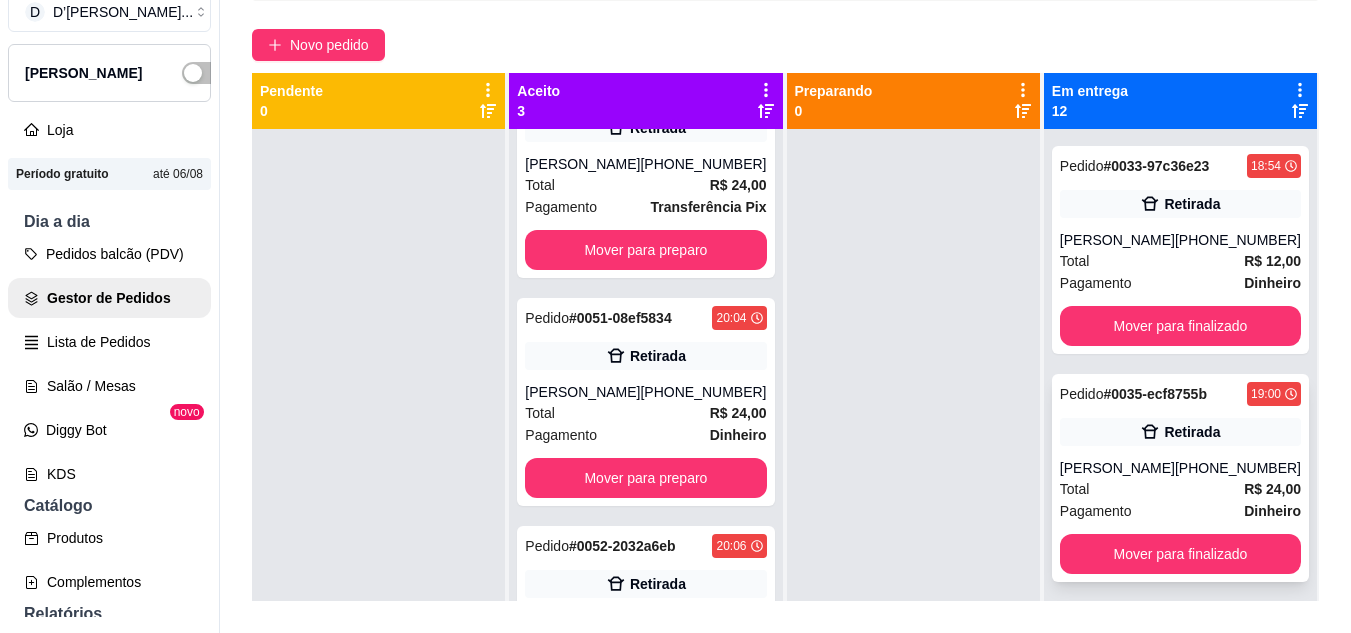scroll, scrollTop: 300, scrollLeft: 0, axis: vertical 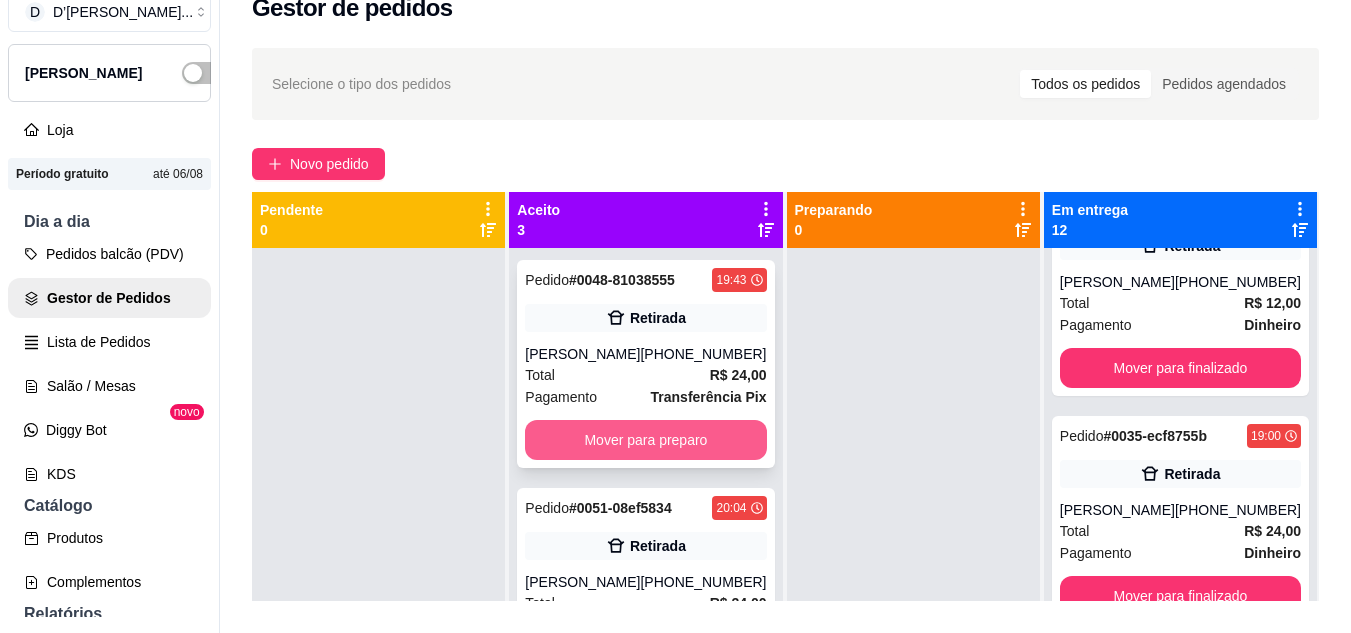 click on "Mover para preparo" at bounding box center [645, 440] 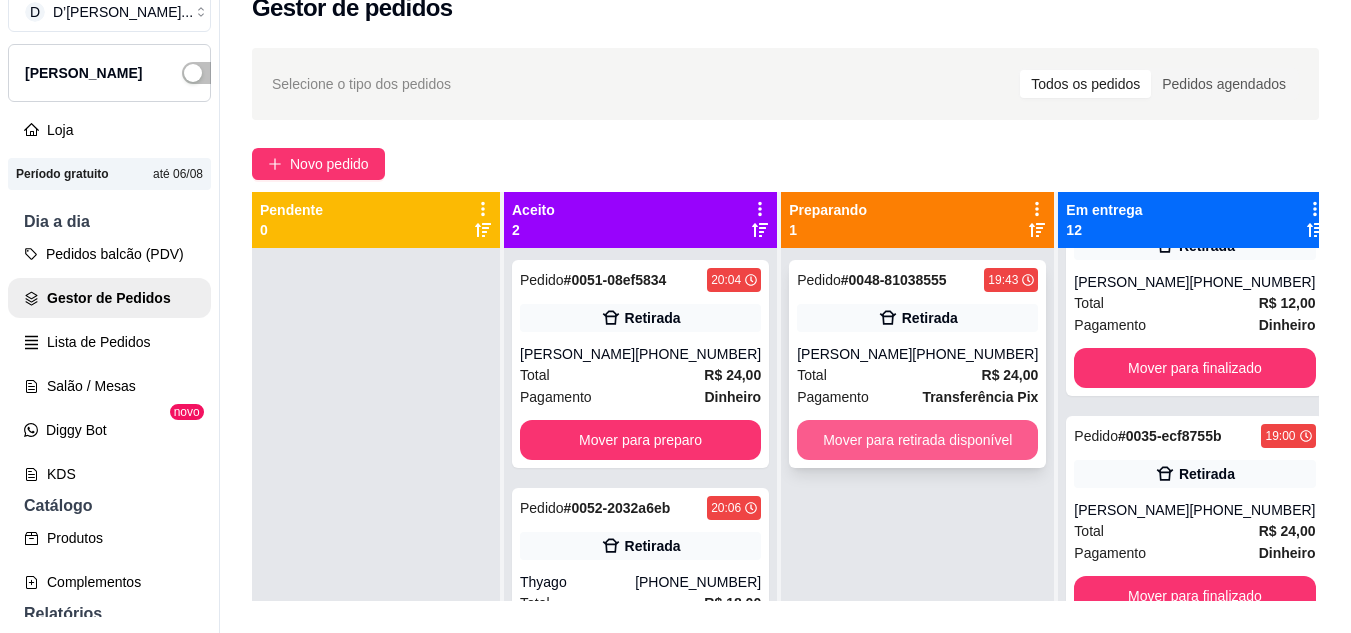 click on "Mover para retirada disponível" at bounding box center (917, 440) 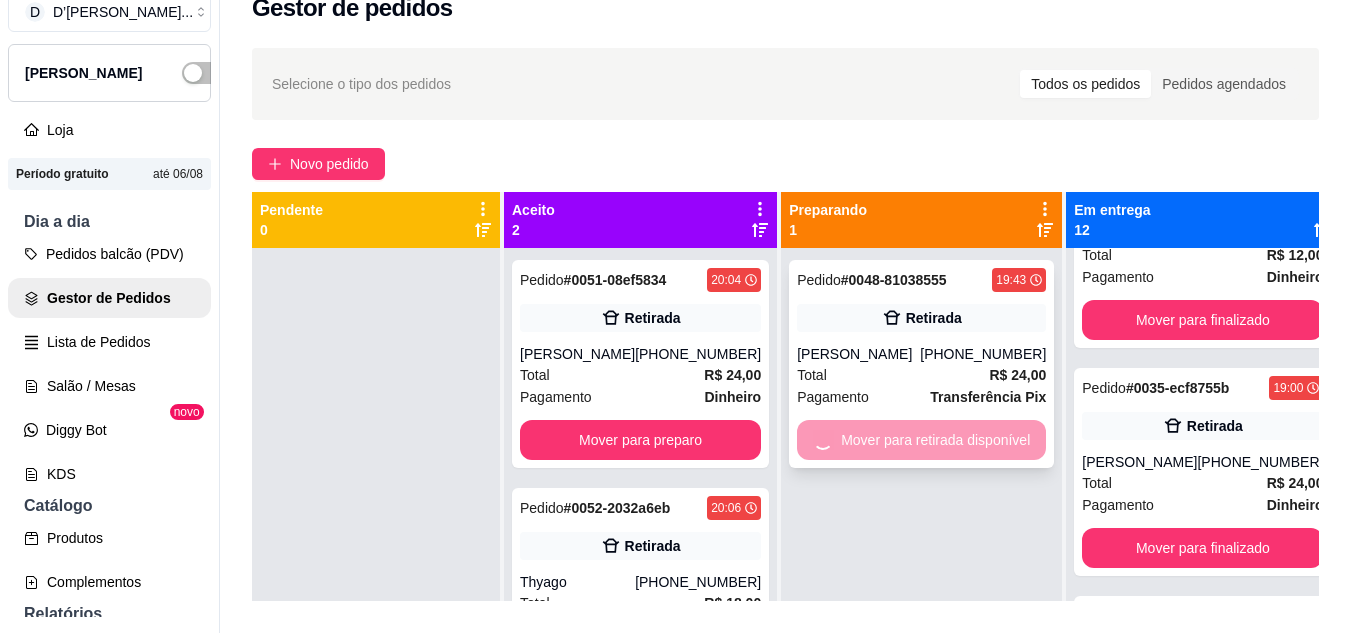 scroll, scrollTop: 300, scrollLeft: 0, axis: vertical 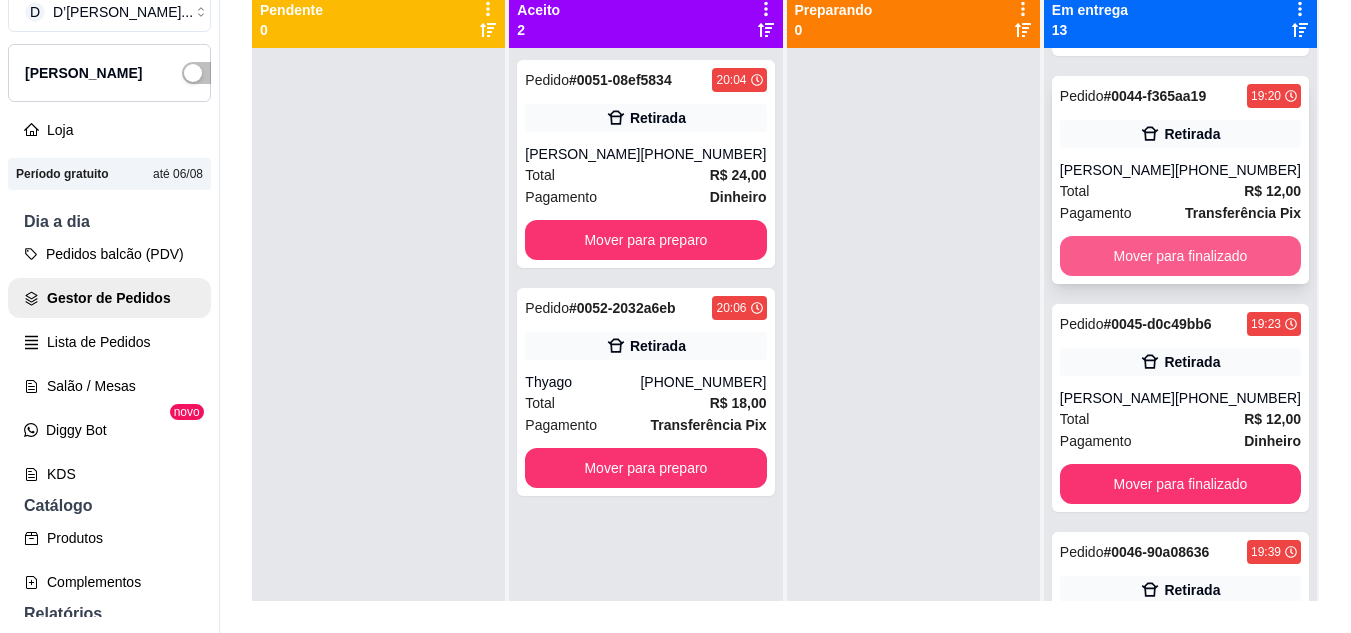 click on "Mover para finalizado" at bounding box center [1180, 256] 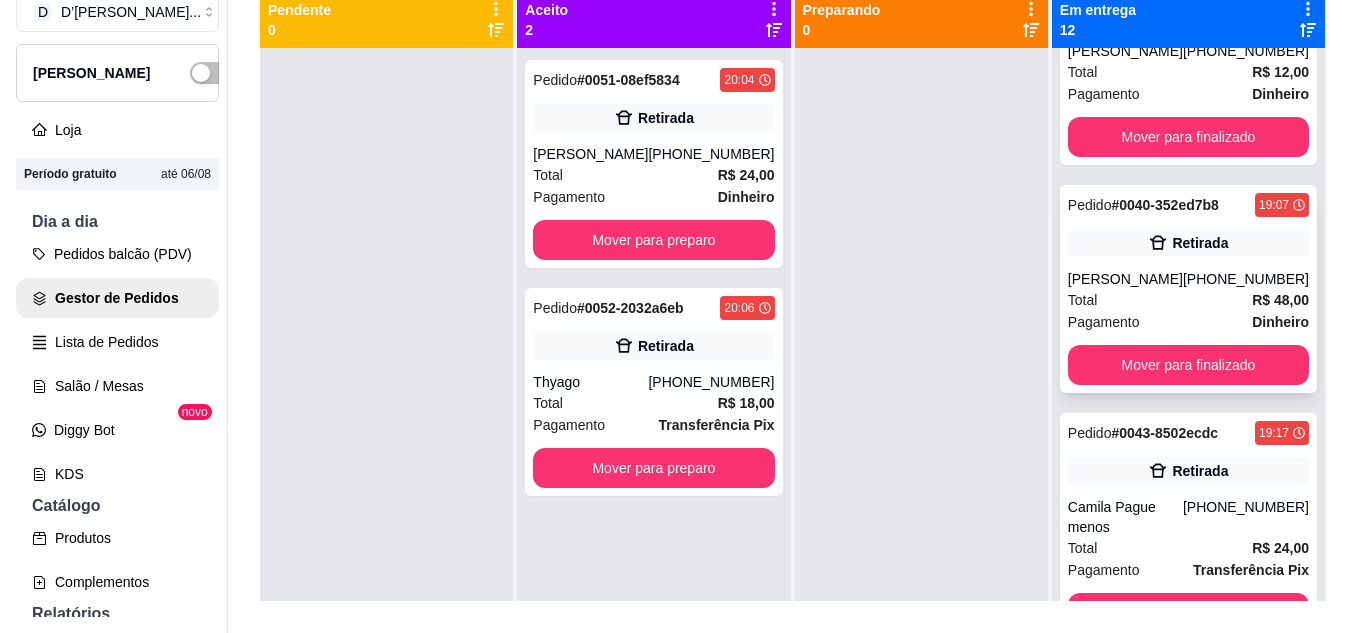 scroll, scrollTop: 1000, scrollLeft: 0, axis: vertical 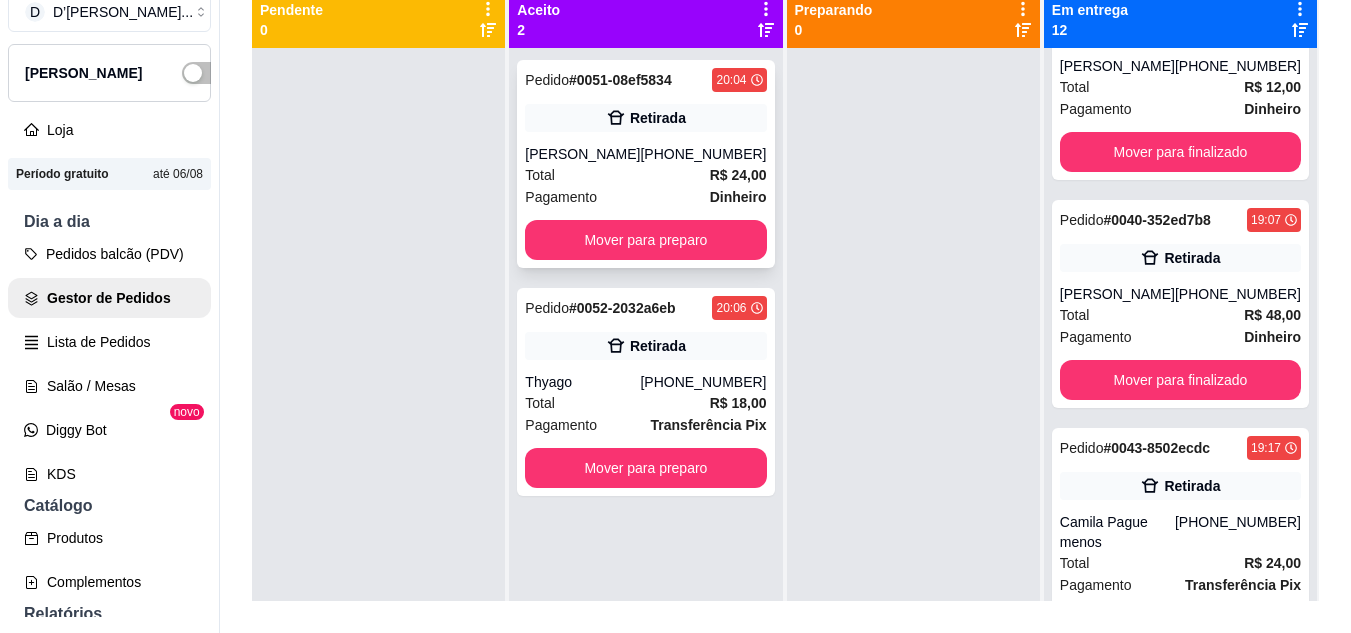 click on "Total R$ 24,00" at bounding box center (645, 175) 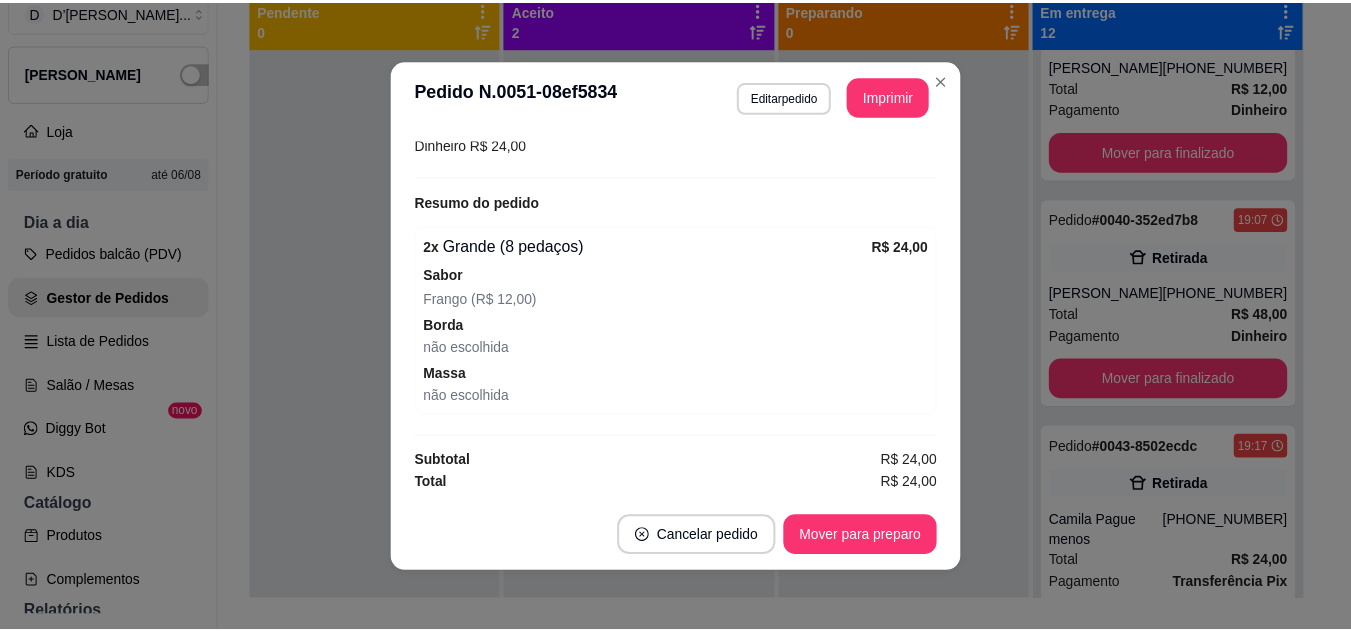 scroll, scrollTop: 416, scrollLeft: 0, axis: vertical 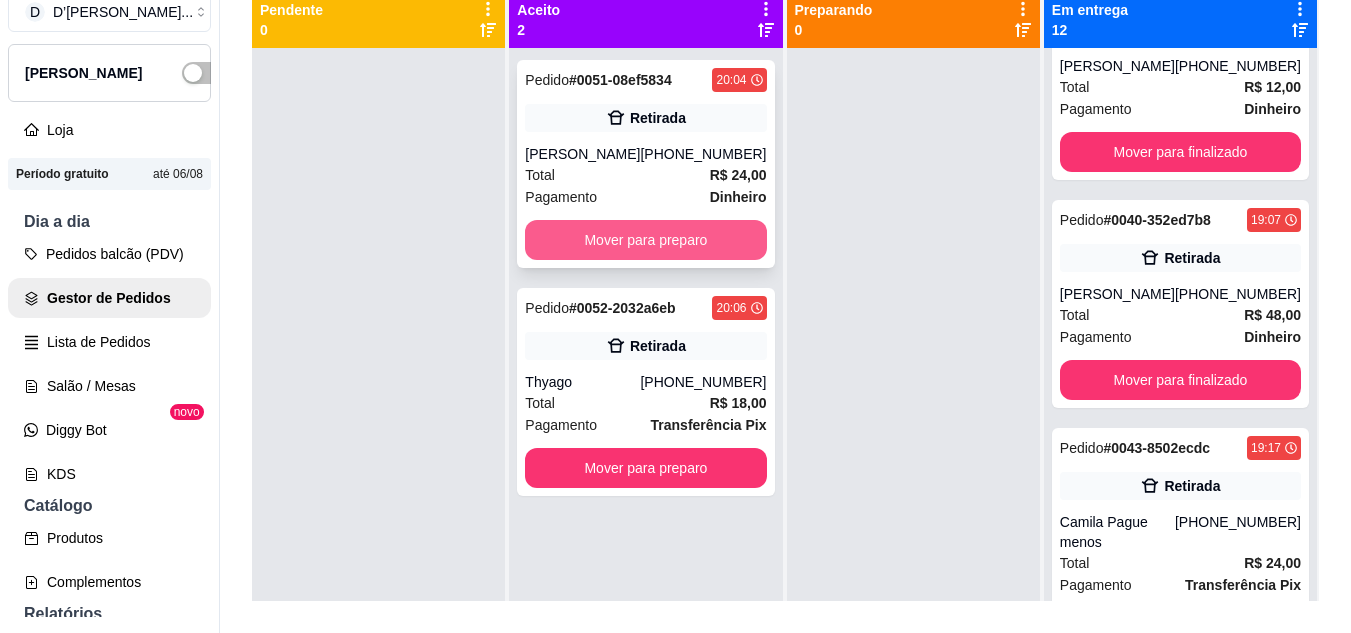 click on "Mover para preparo" at bounding box center (645, 240) 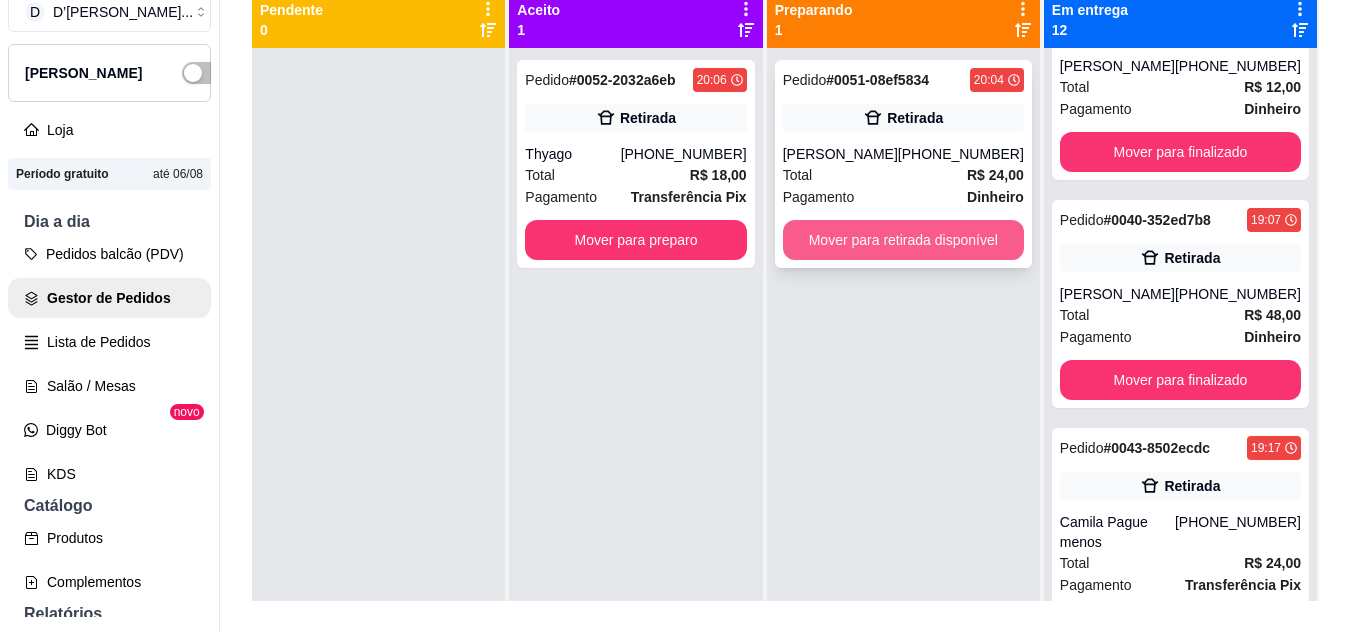 click on "Mover para retirada disponível" at bounding box center (903, 240) 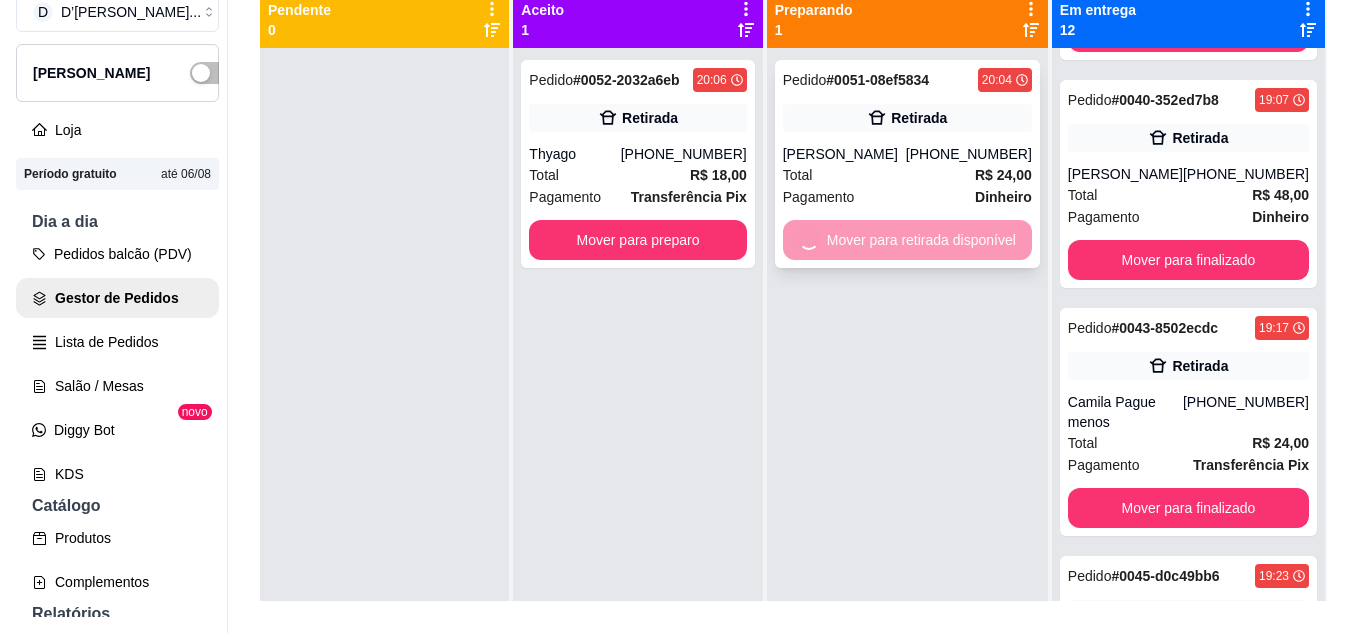 scroll, scrollTop: 1000, scrollLeft: 0, axis: vertical 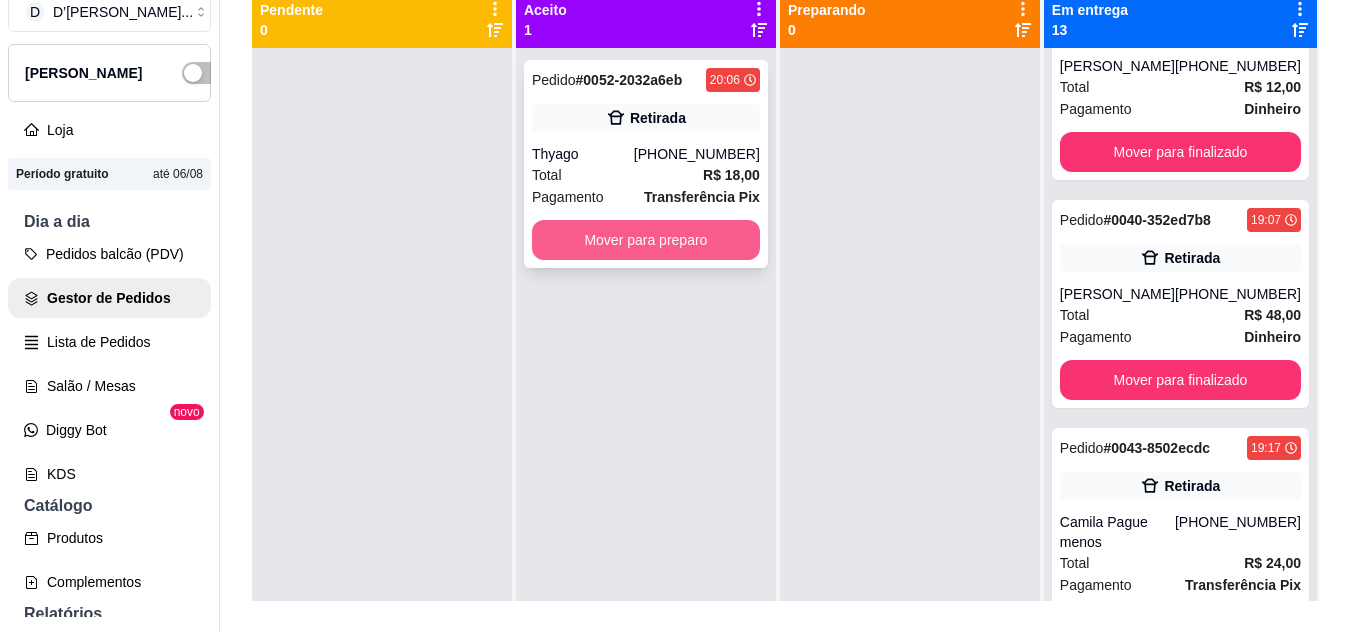 click on "Mover para preparo" at bounding box center (646, 240) 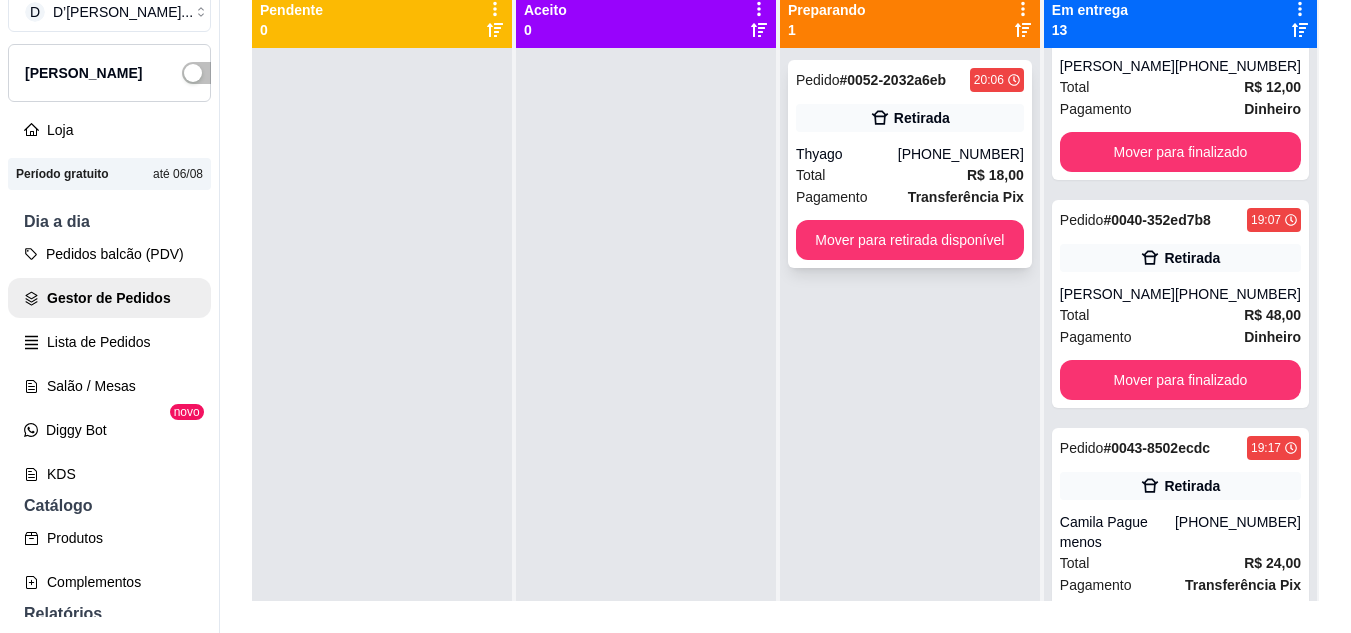 click on "Pagamento Transferência Pix" at bounding box center (910, 197) 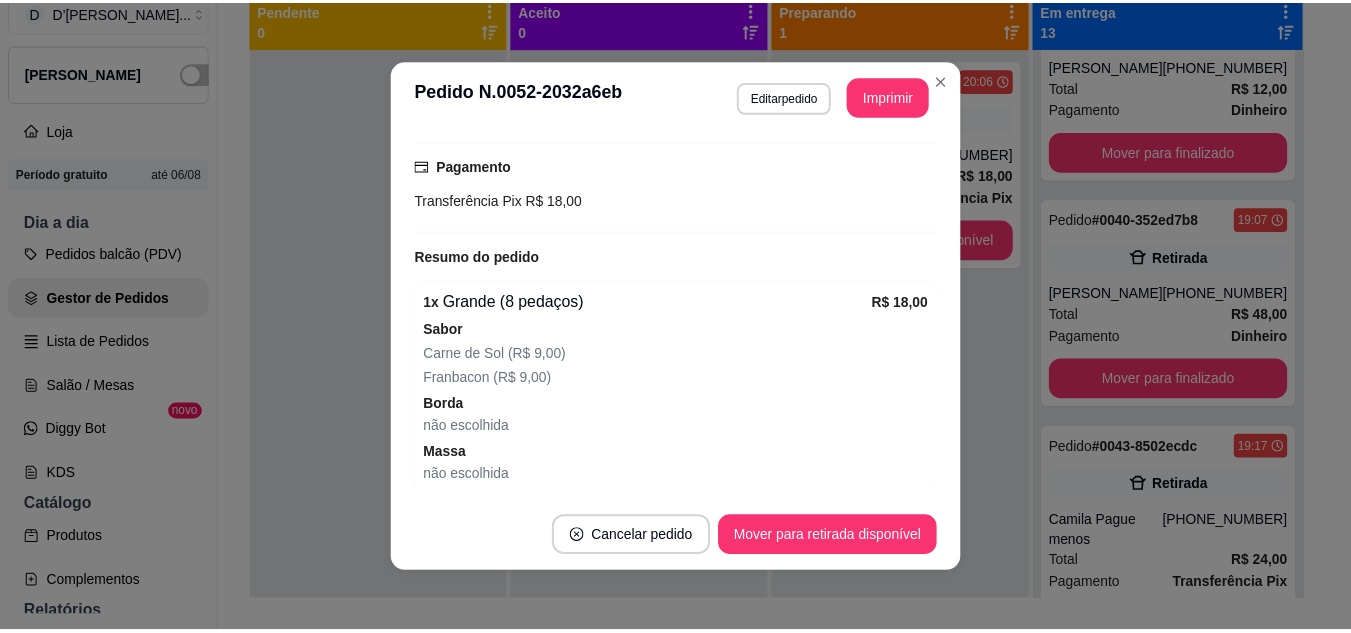 scroll, scrollTop: 400, scrollLeft: 0, axis: vertical 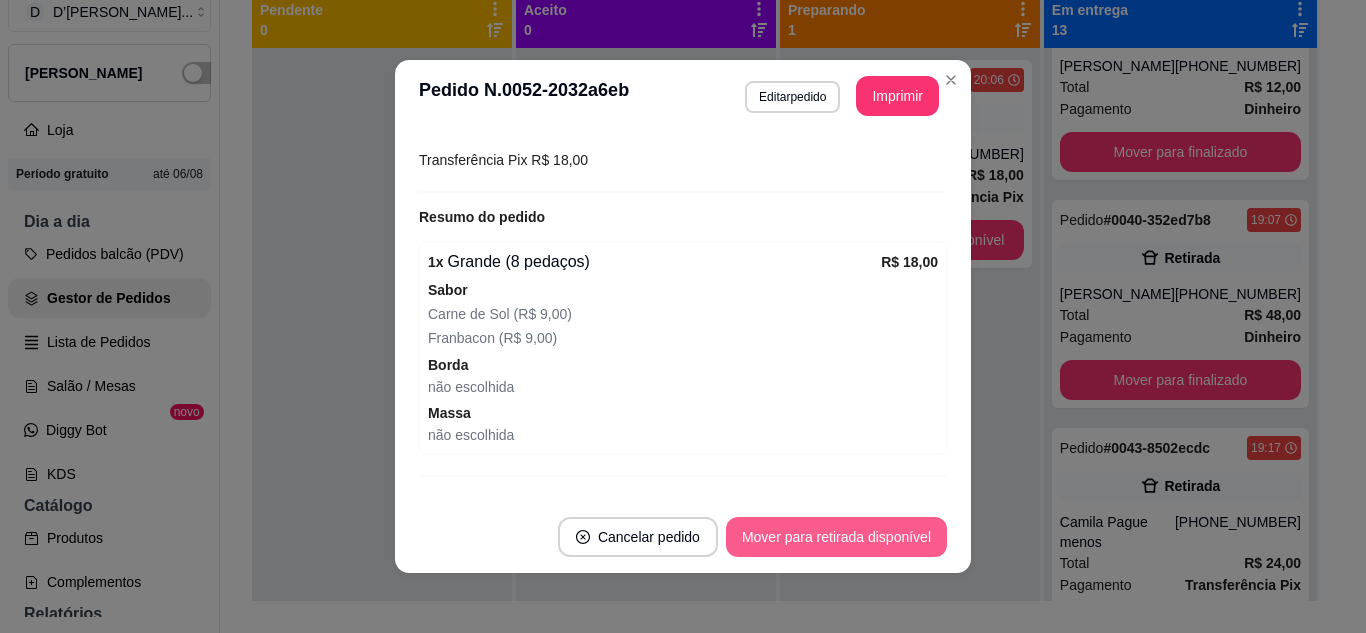 click on "Mover para retirada disponível" at bounding box center [836, 537] 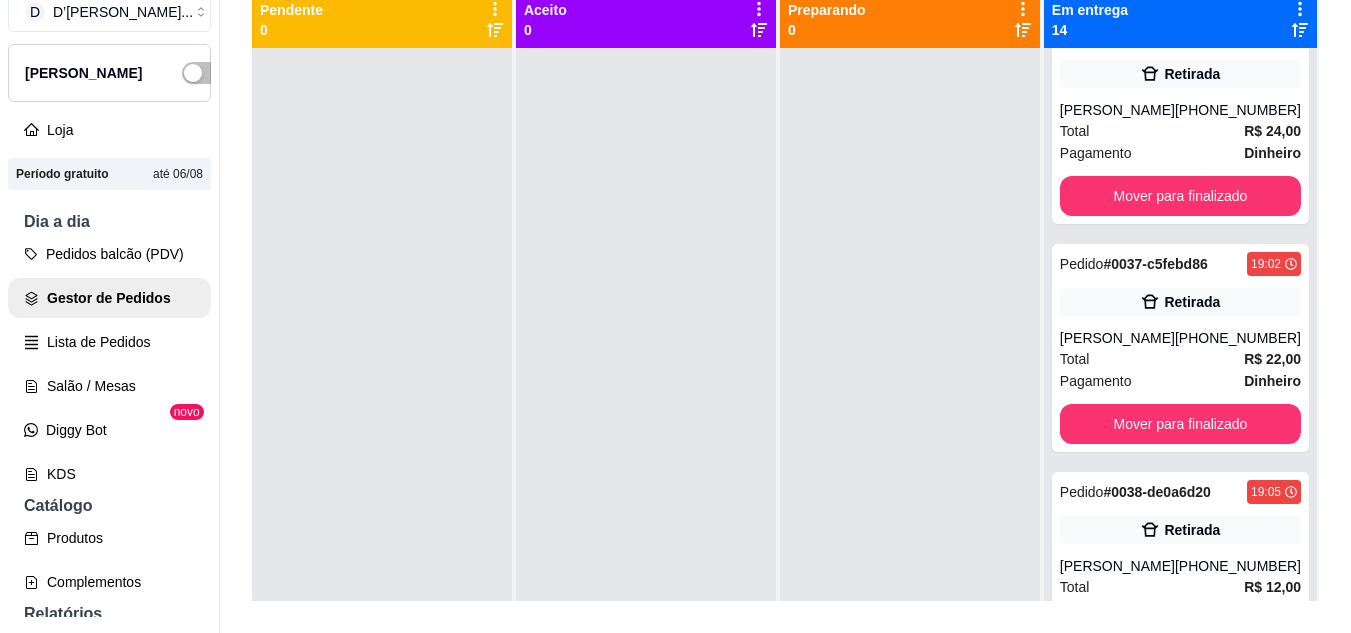 scroll, scrollTop: 100, scrollLeft: 0, axis: vertical 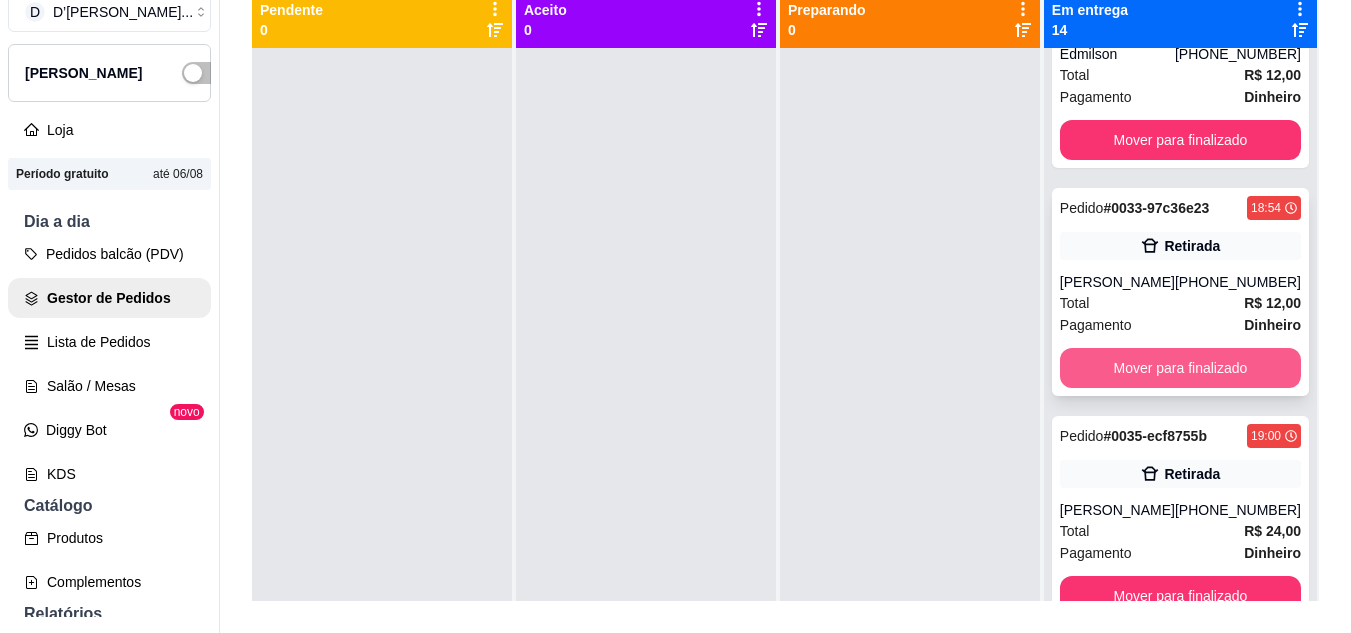 click on "Mover para finalizado" at bounding box center (1180, 368) 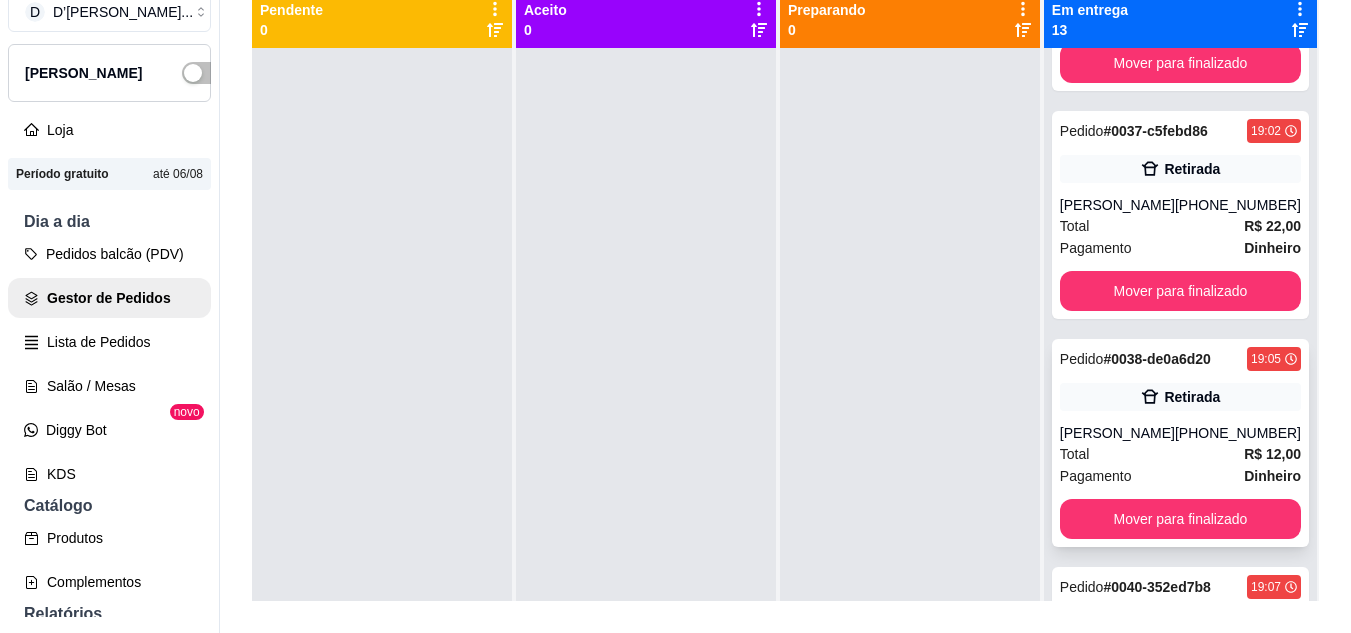 scroll, scrollTop: 600, scrollLeft: 0, axis: vertical 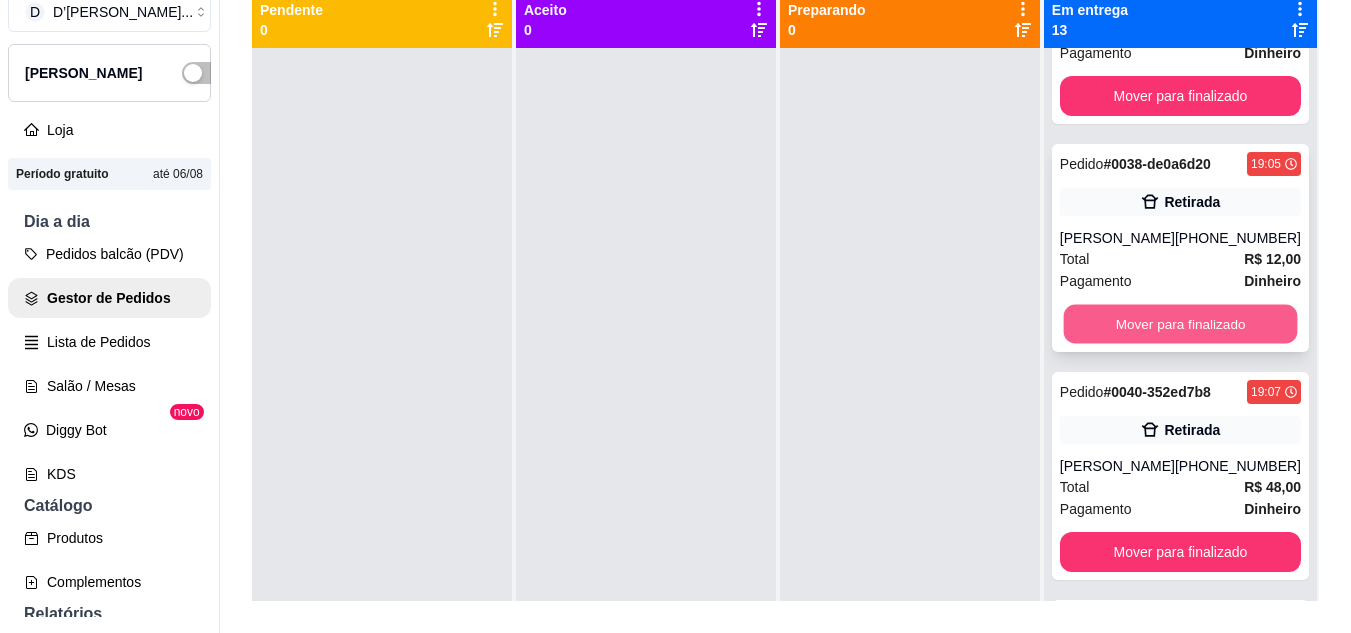 click on "Mover para finalizado" at bounding box center (1180, 324) 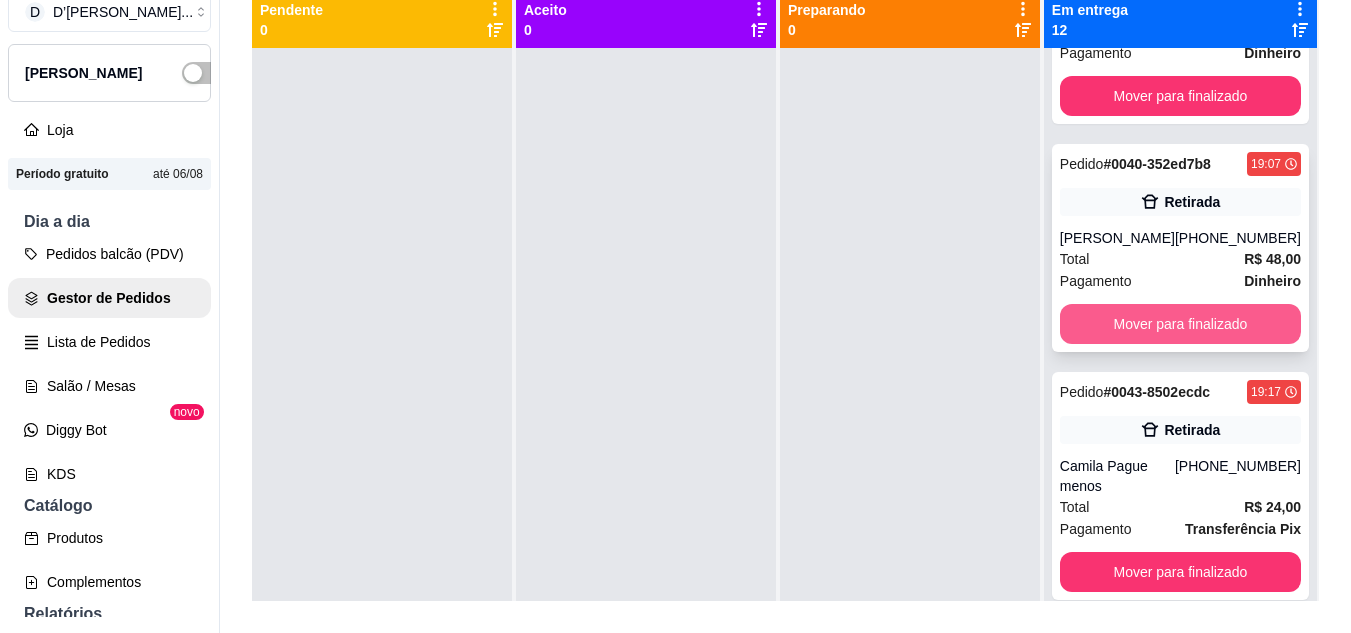 click on "Mover para finalizado" at bounding box center [1180, 324] 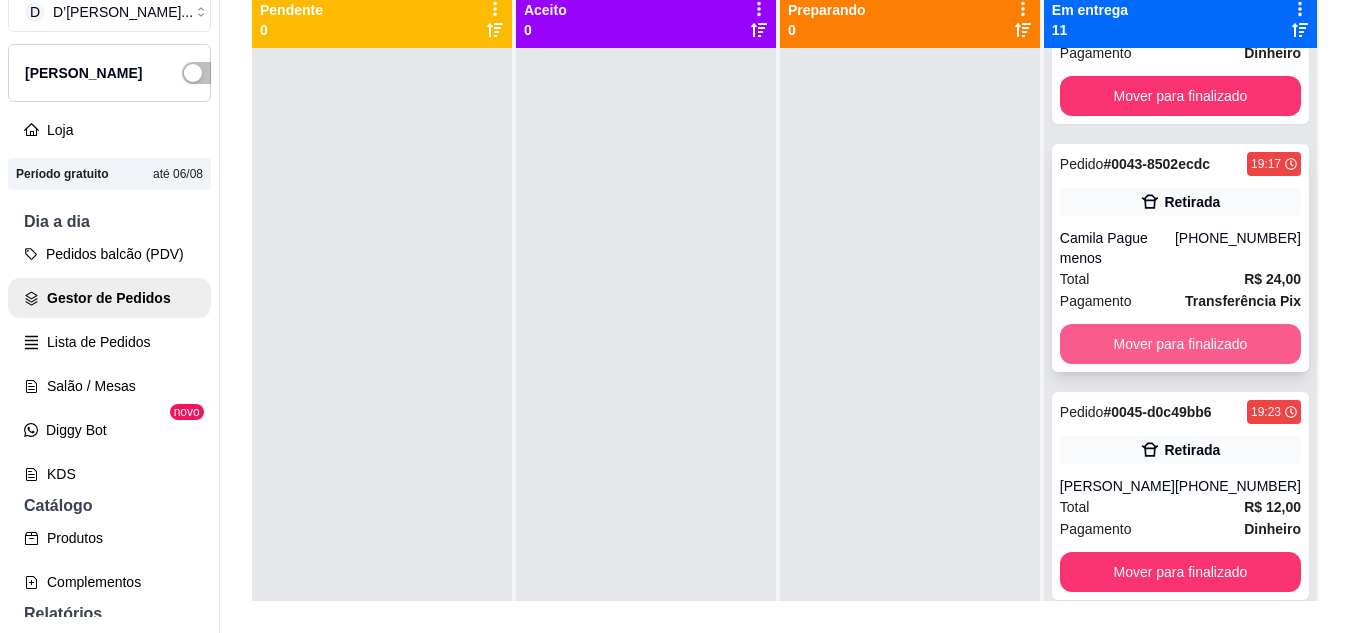 click on "Mover para finalizado" at bounding box center [1180, 344] 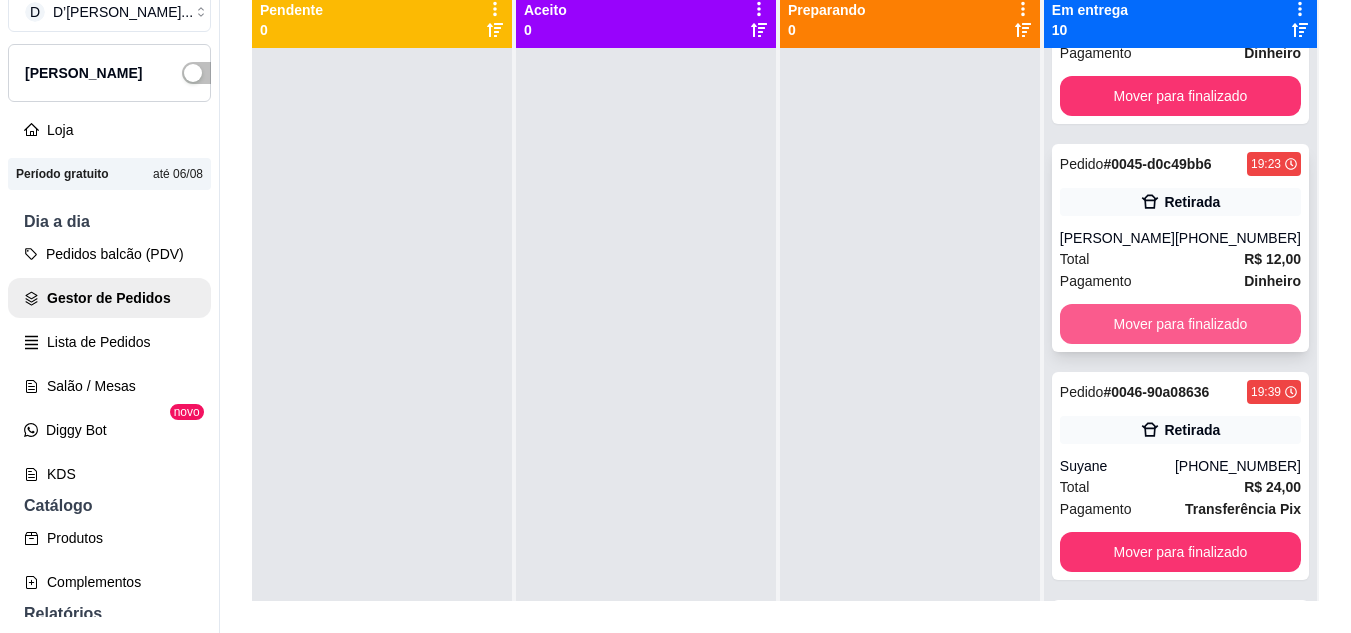 click on "Mover para finalizado" at bounding box center (1180, 324) 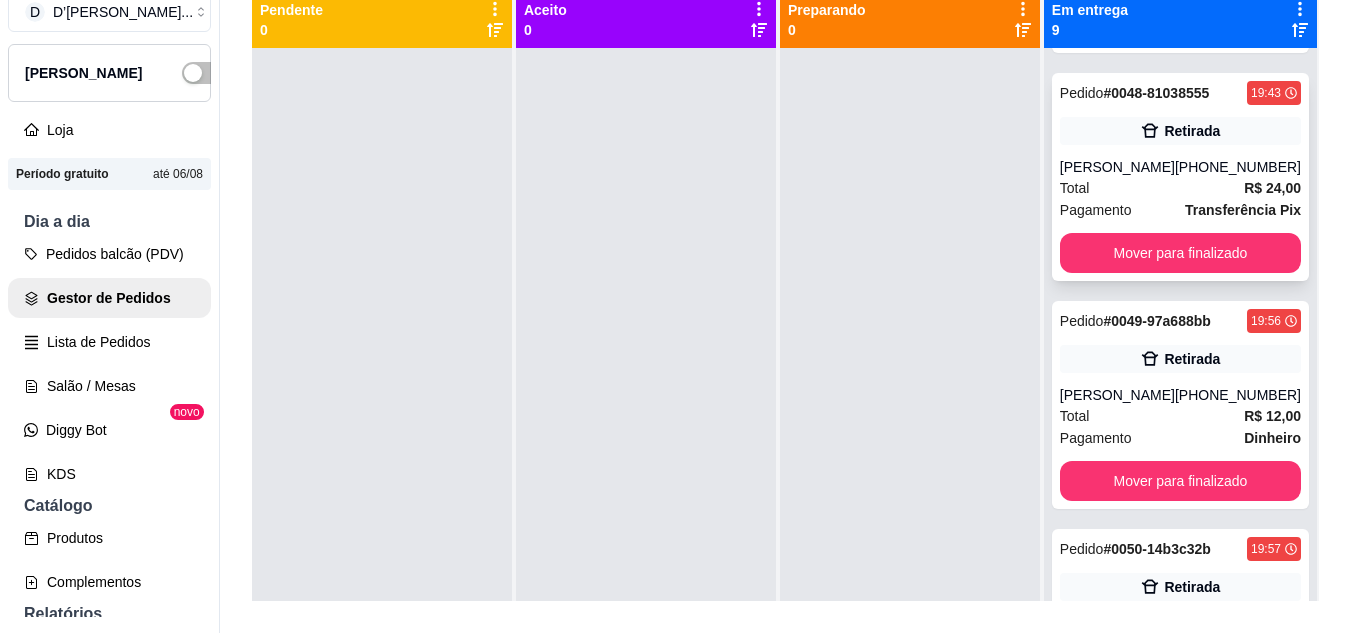 scroll, scrollTop: 1000, scrollLeft: 0, axis: vertical 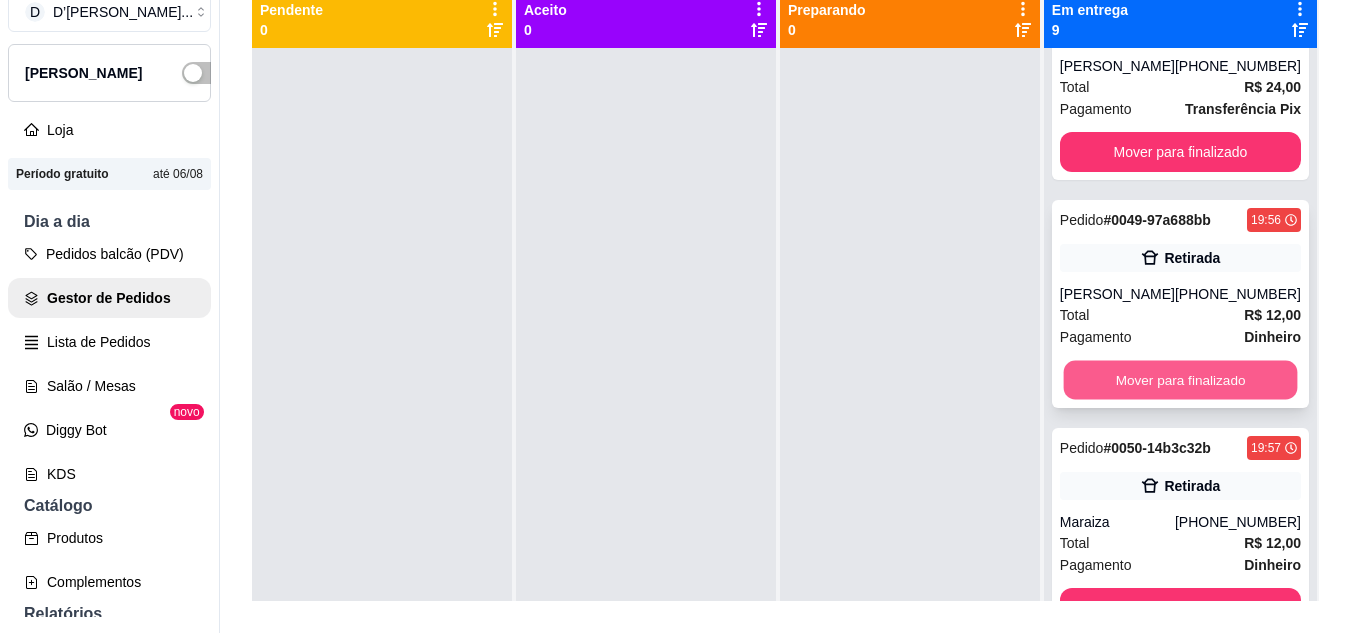 click on "Mover para finalizado" at bounding box center (1180, 380) 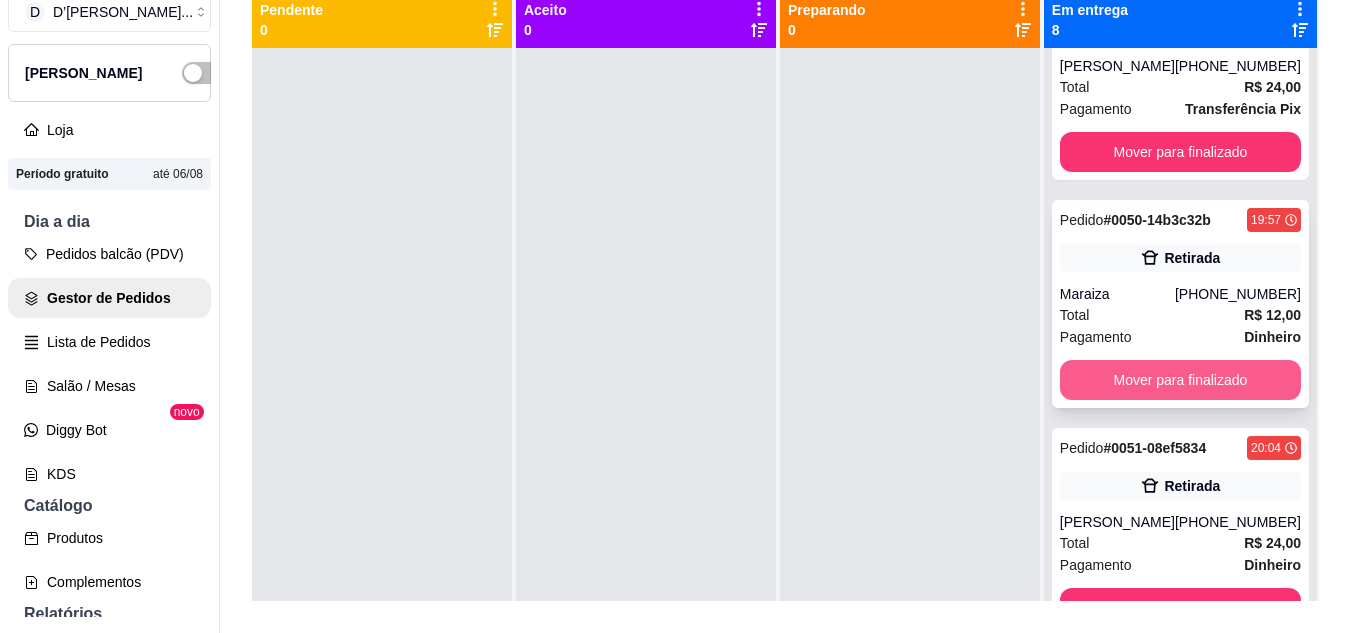 click on "Mover para finalizado" at bounding box center (1180, 380) 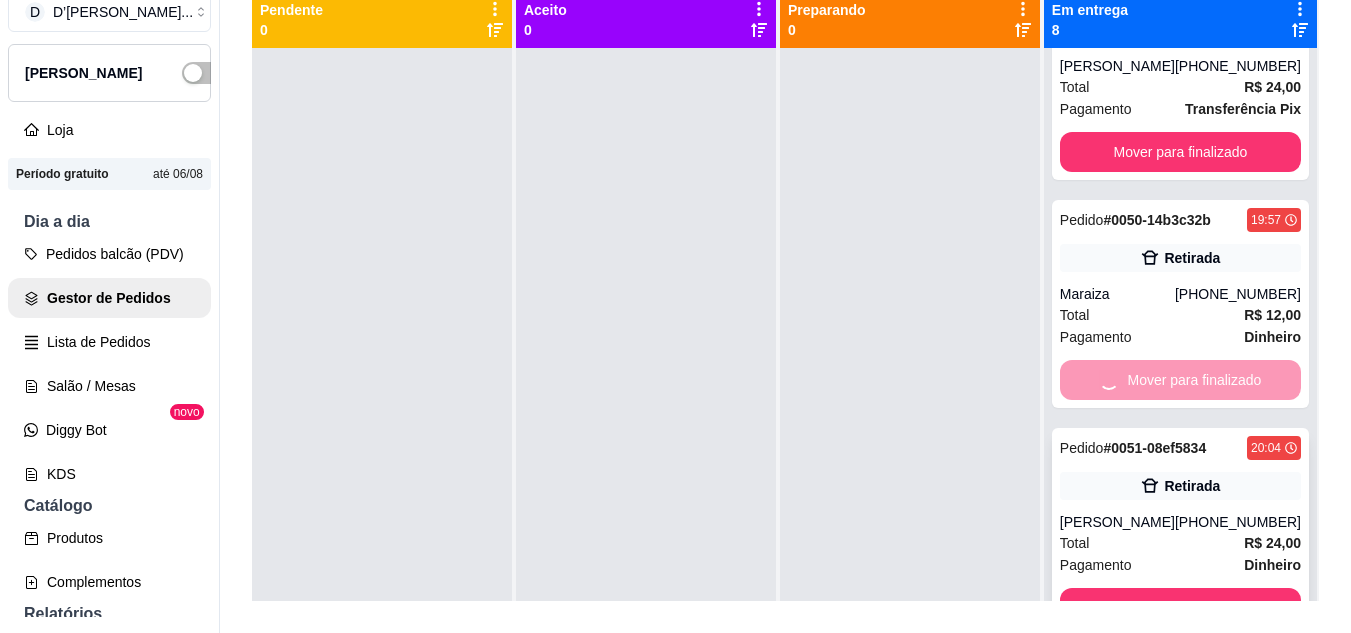 scroll, scrollTop: 983, scrollLeft: 0, axis: vertical 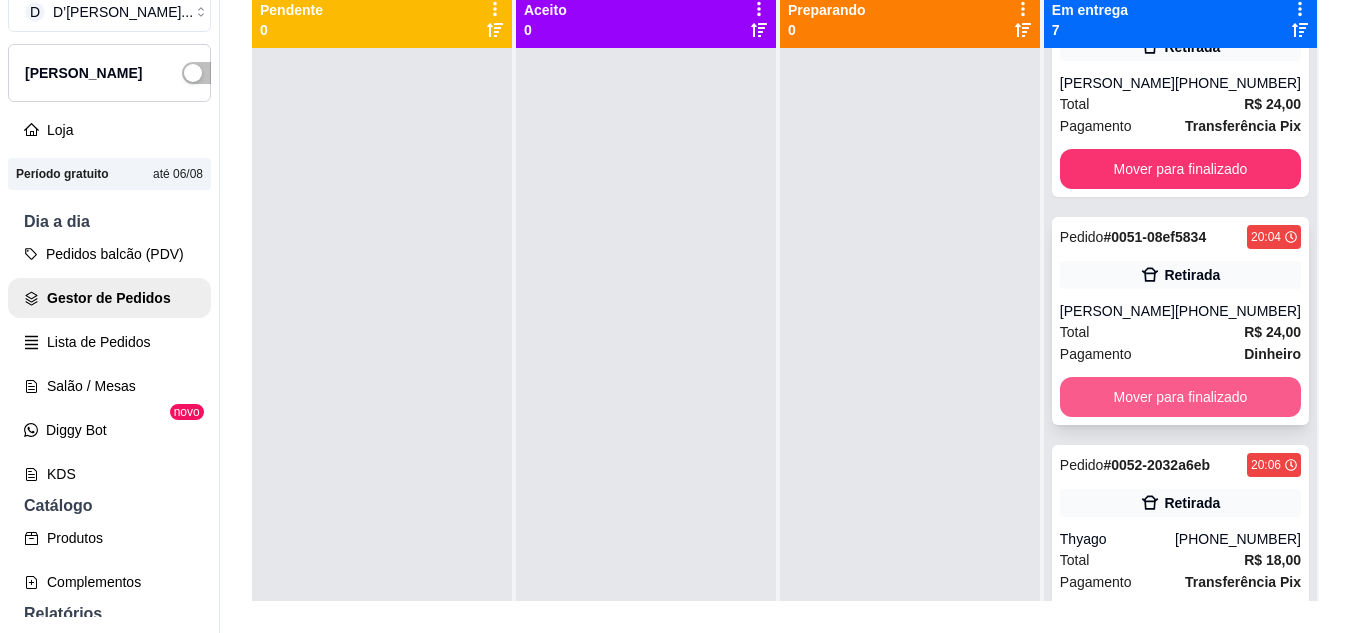 click on "Mover para finalizado" at bounding box center (1180, 397) 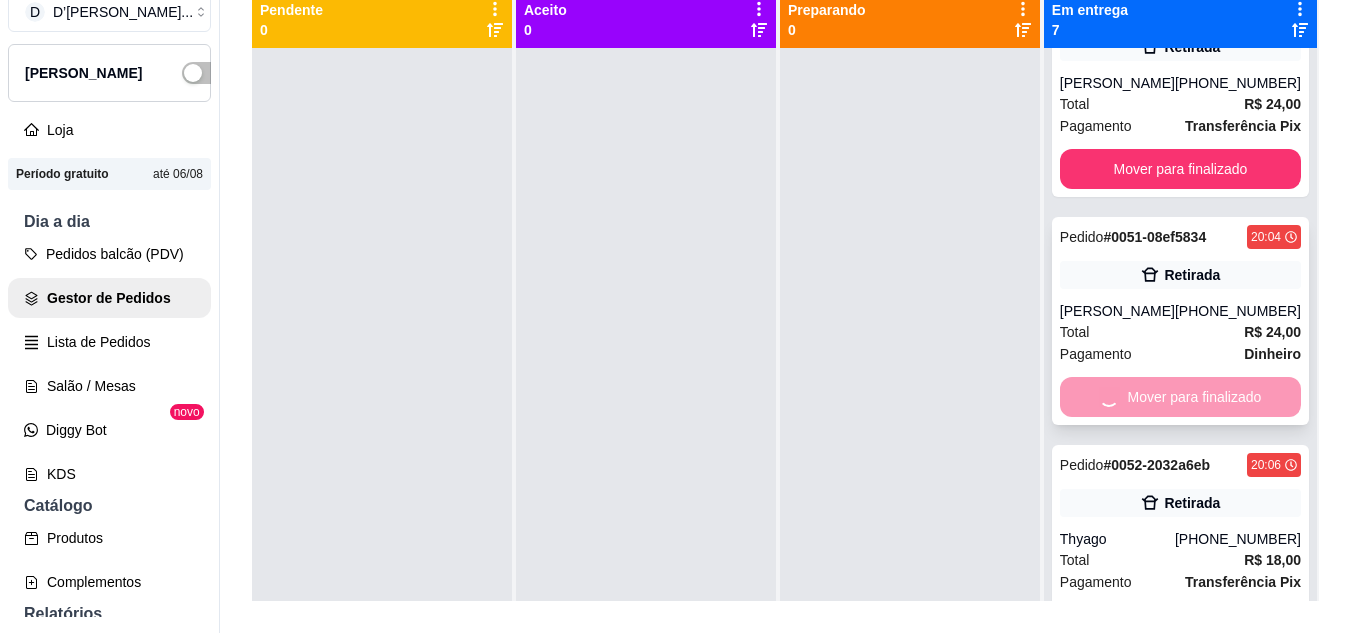 scroll, scrollTop: 755, scrollLeft: 0, axis: vertical 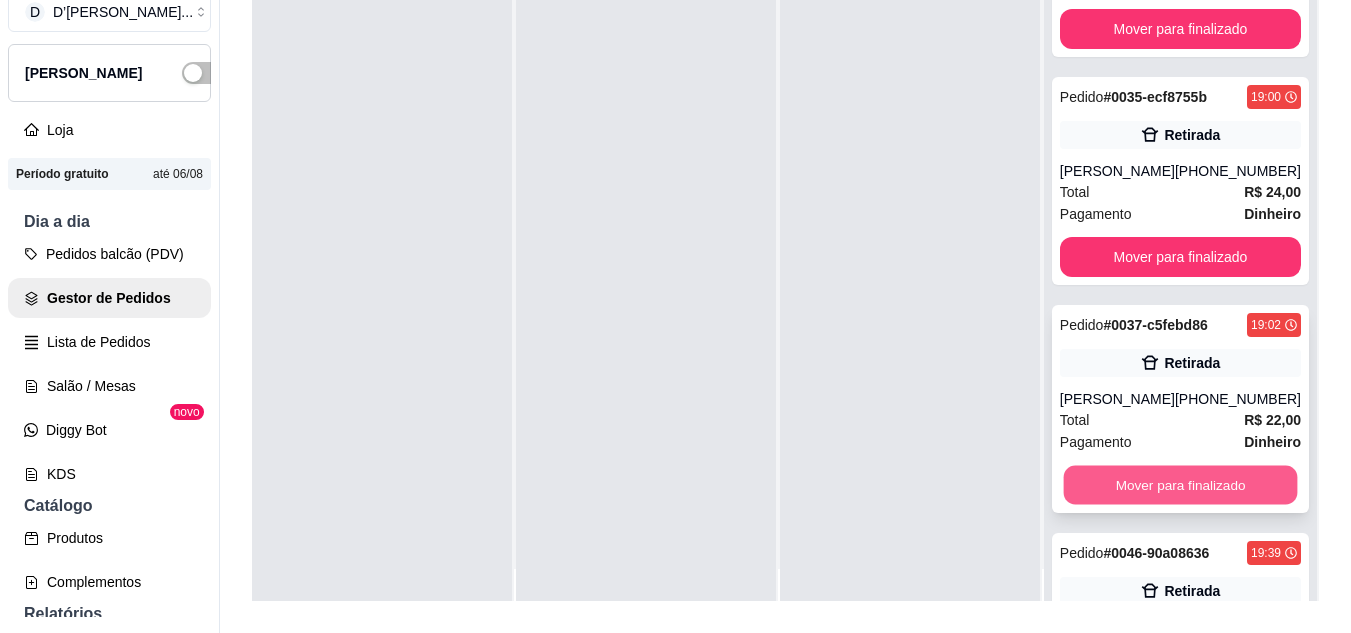 click on "Mover para finalizado" at bounding box center [1180, 485] 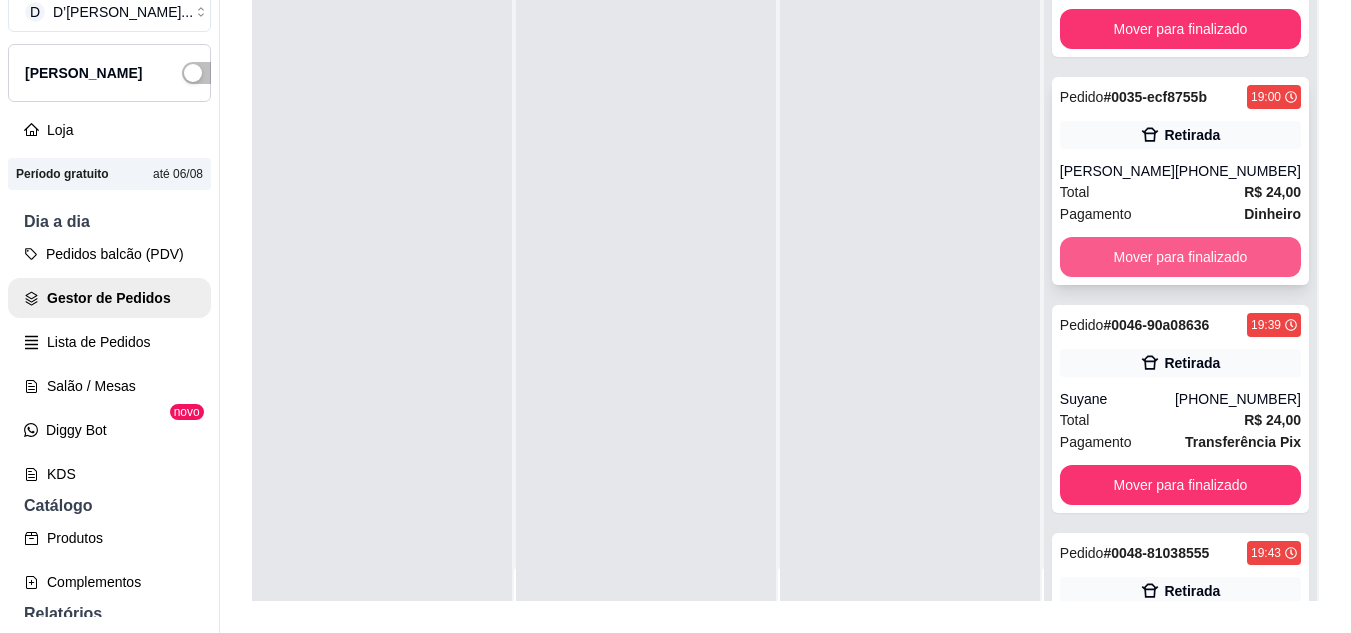 click on "Mover para finalizado" at bounding box center [1180, 257] 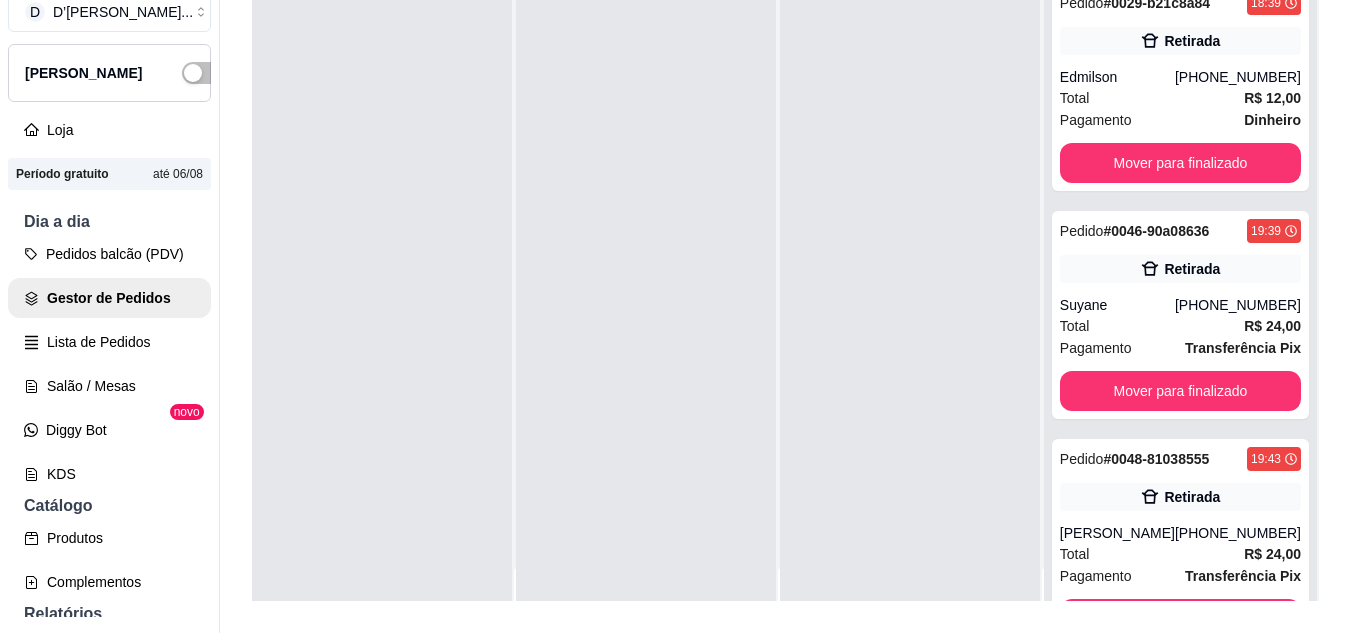 scroll, scrollTop: 0, scrollLeft: 0, axis: both 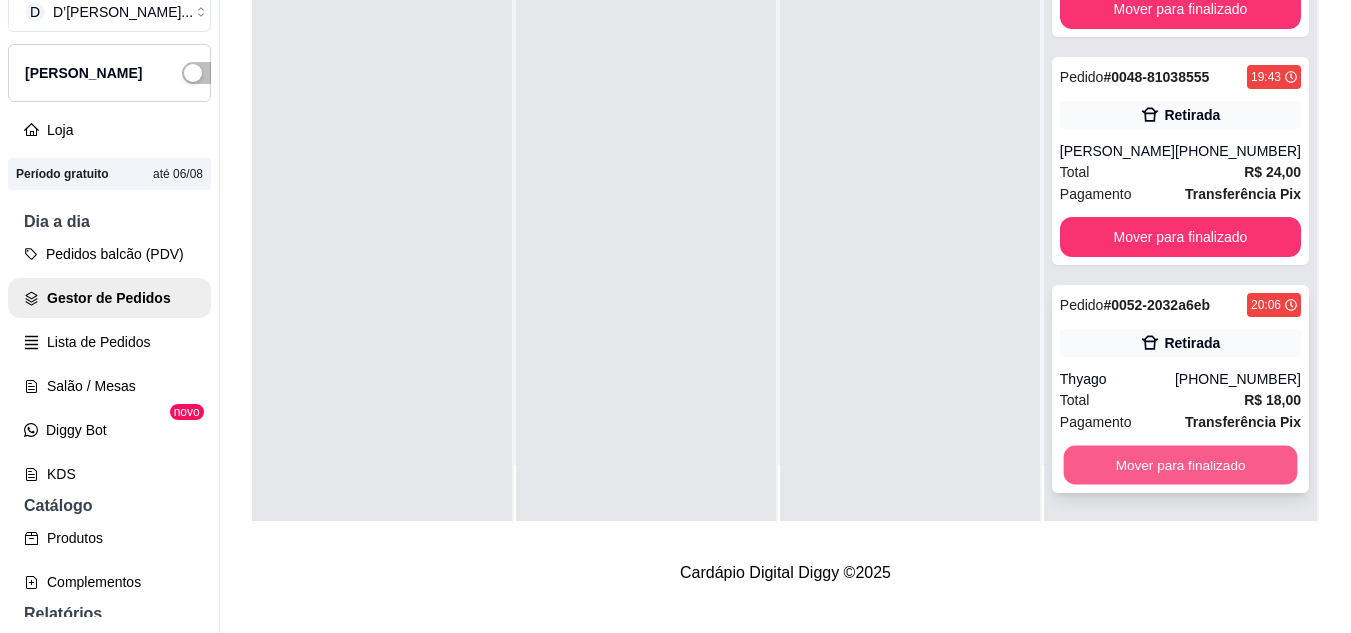 click on "Mover para finalizado" at bounding box center (1180, 465) 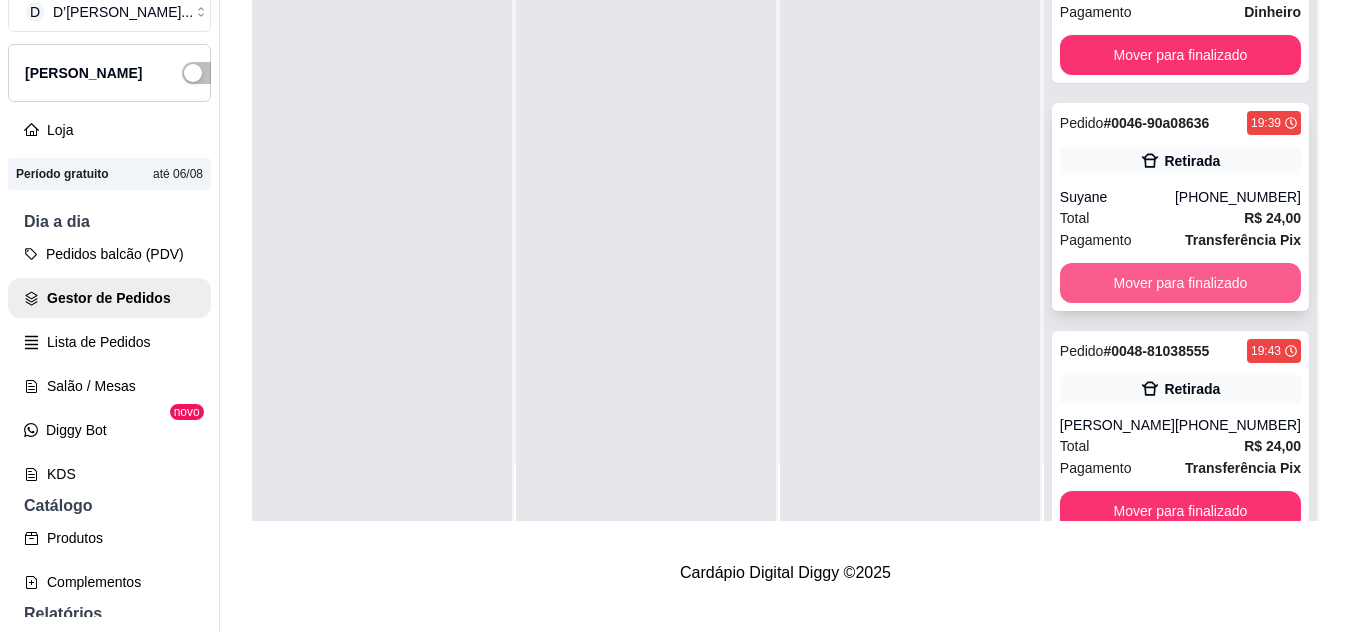 scroll, scrollTop: 0, scrollLeft: 0, axis: both 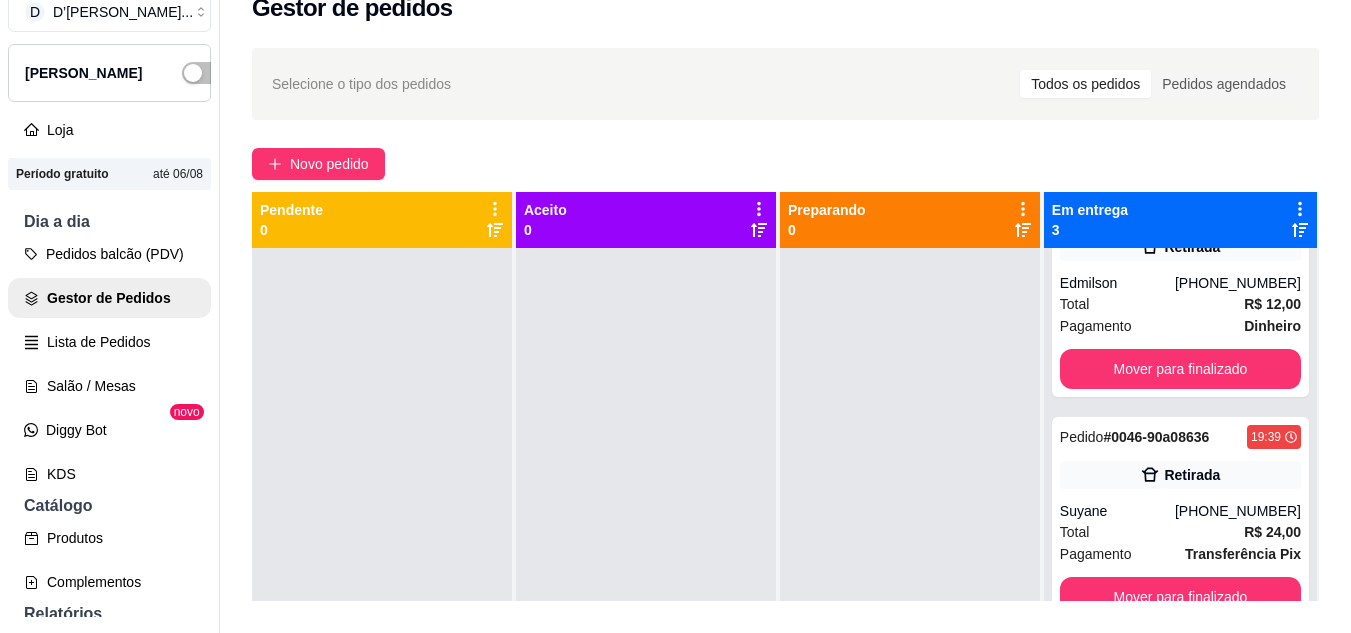 click at bounding box center (910, 564) 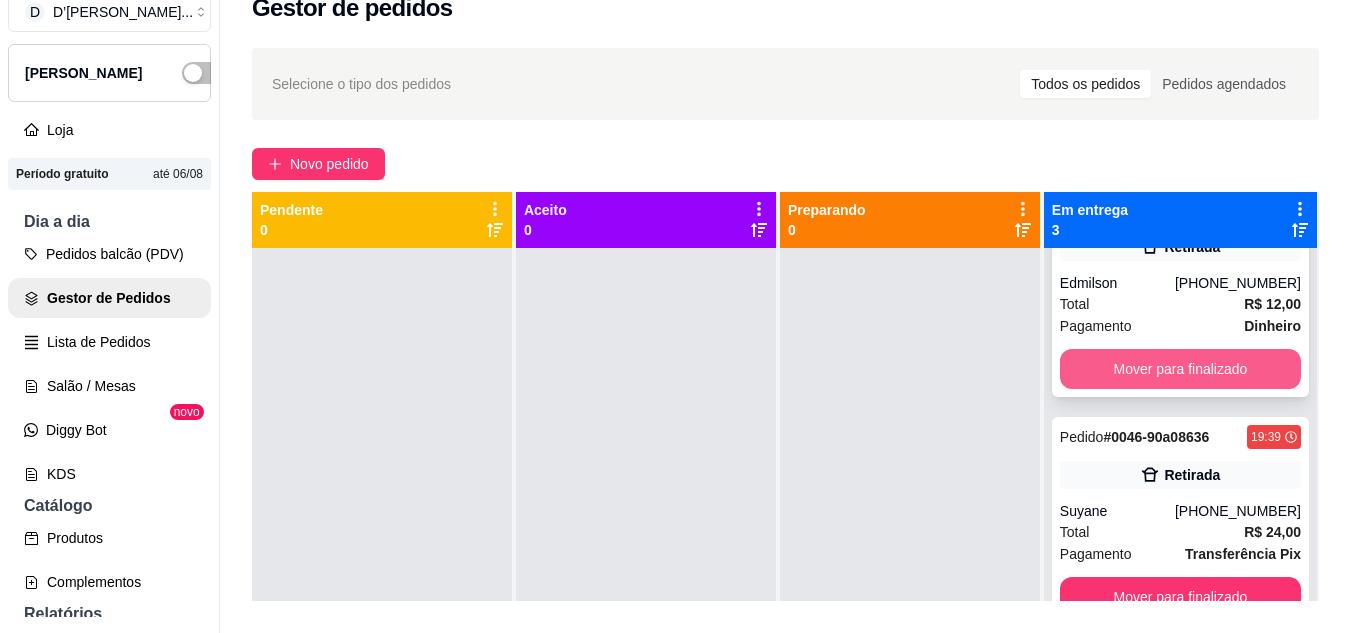 click on "Mover para finalizado" at bounding box center (1180, 369) 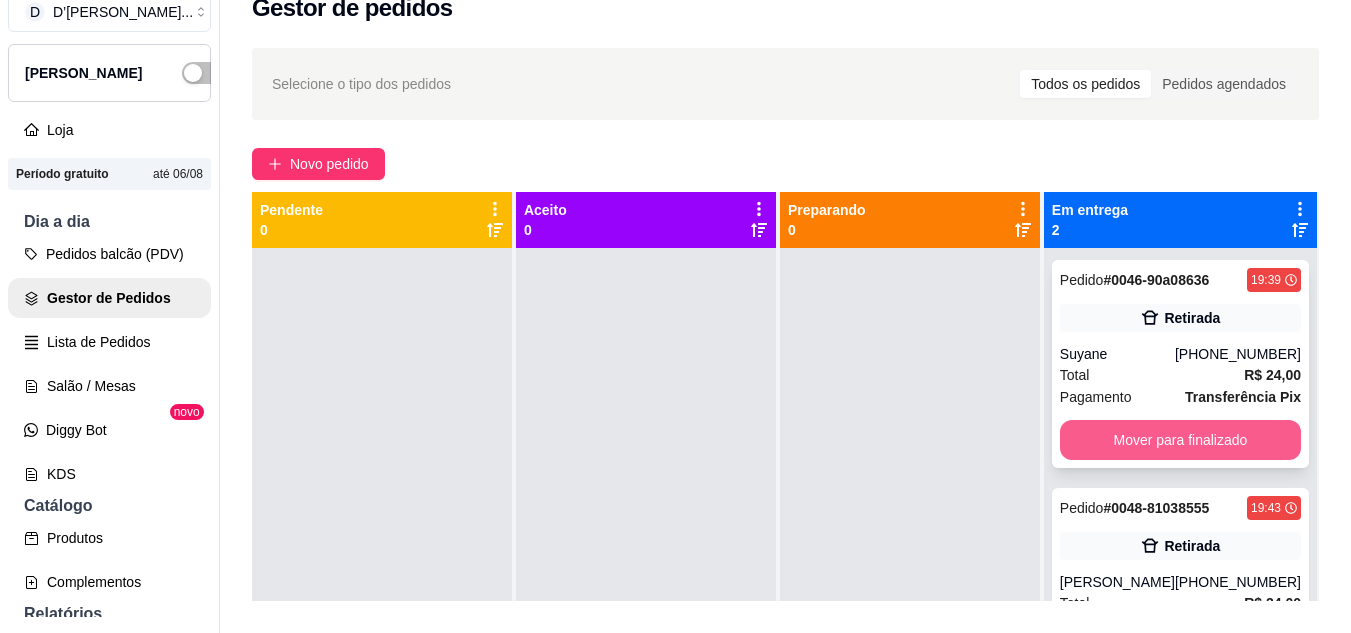 scroll, scrollTop: 0, scrollLeft: 0, axis: both 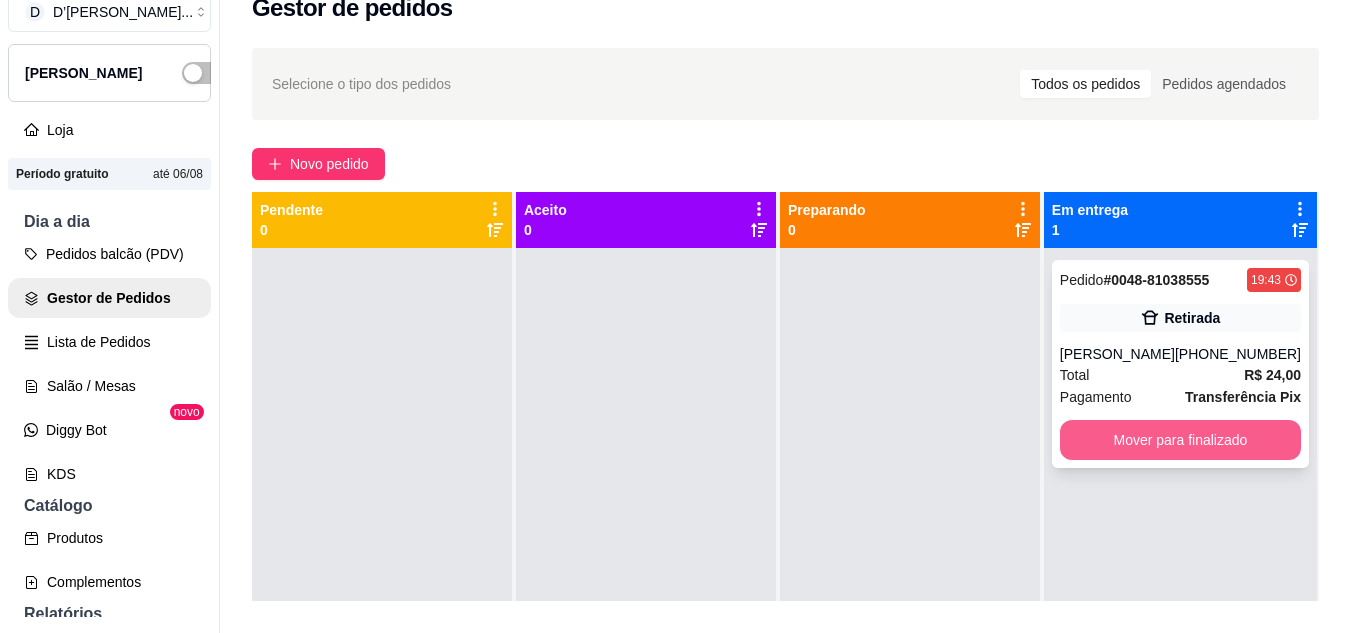 click on "Mover para finalizado" at bounding box center [1180, 440] 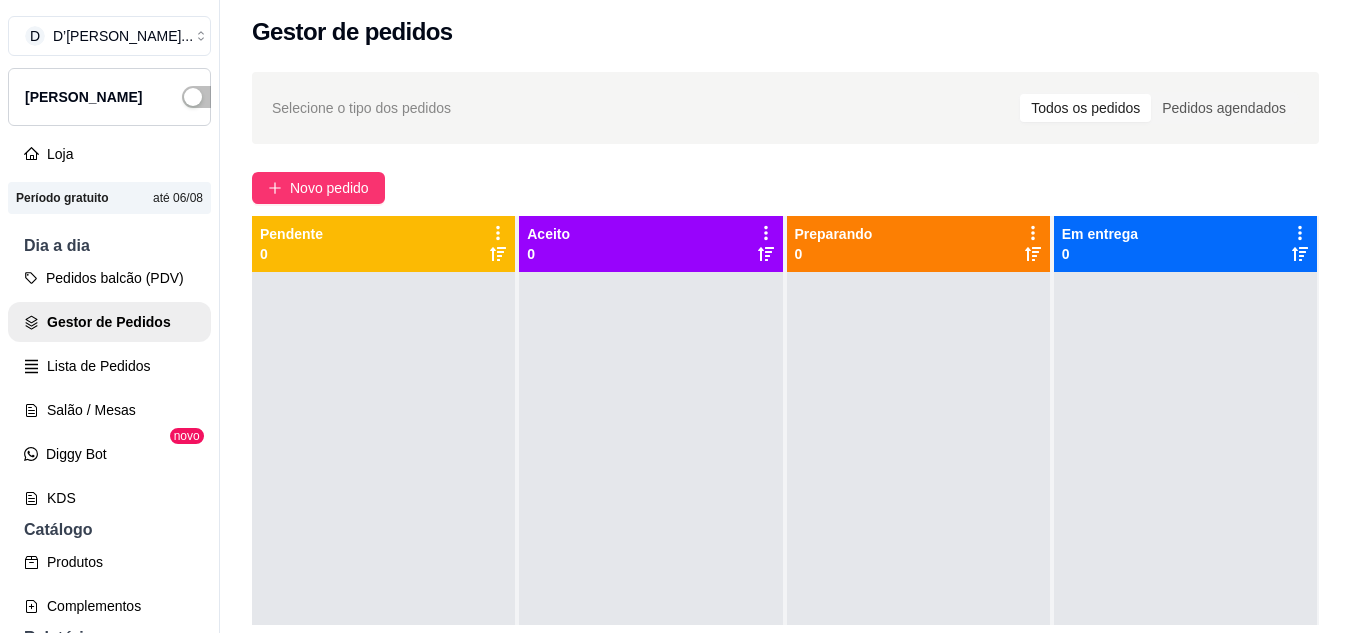 scroll, scrollTop: 0, scrollLeft: 0, axis: both 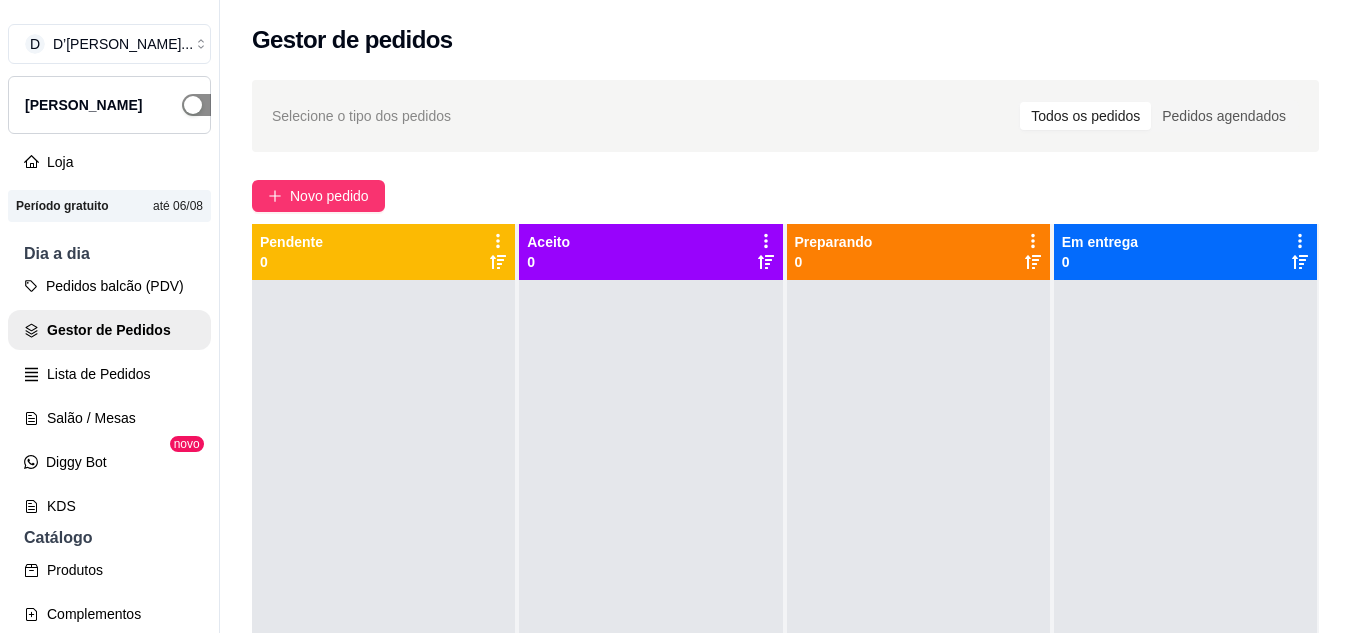 click at bounding box center (193, 105) 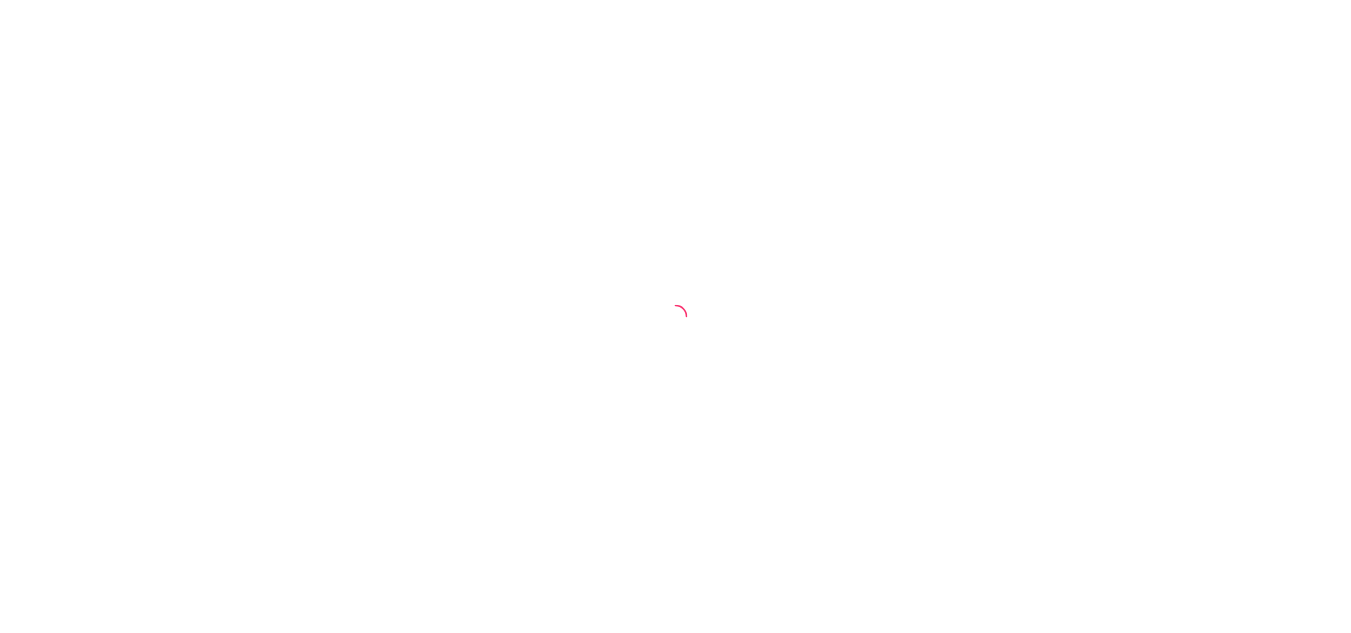 scroll, scrollTop: 0, scrollLeft: 0, axis: both 